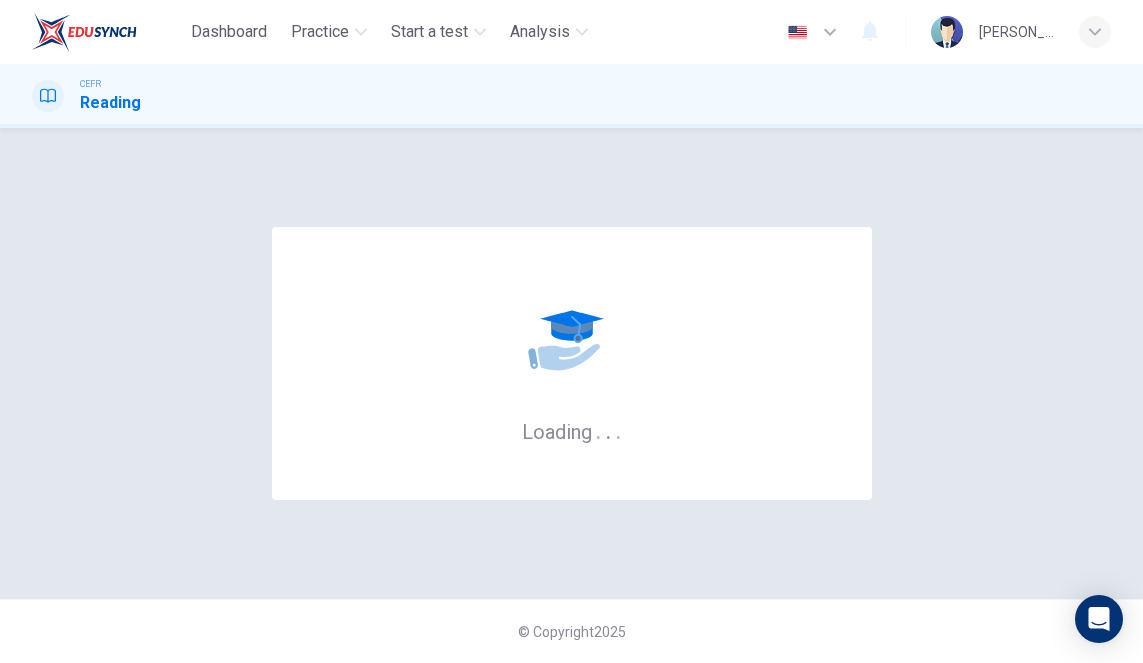 scroll, scrollTop: 0, scrollLeft: 0, axis: both 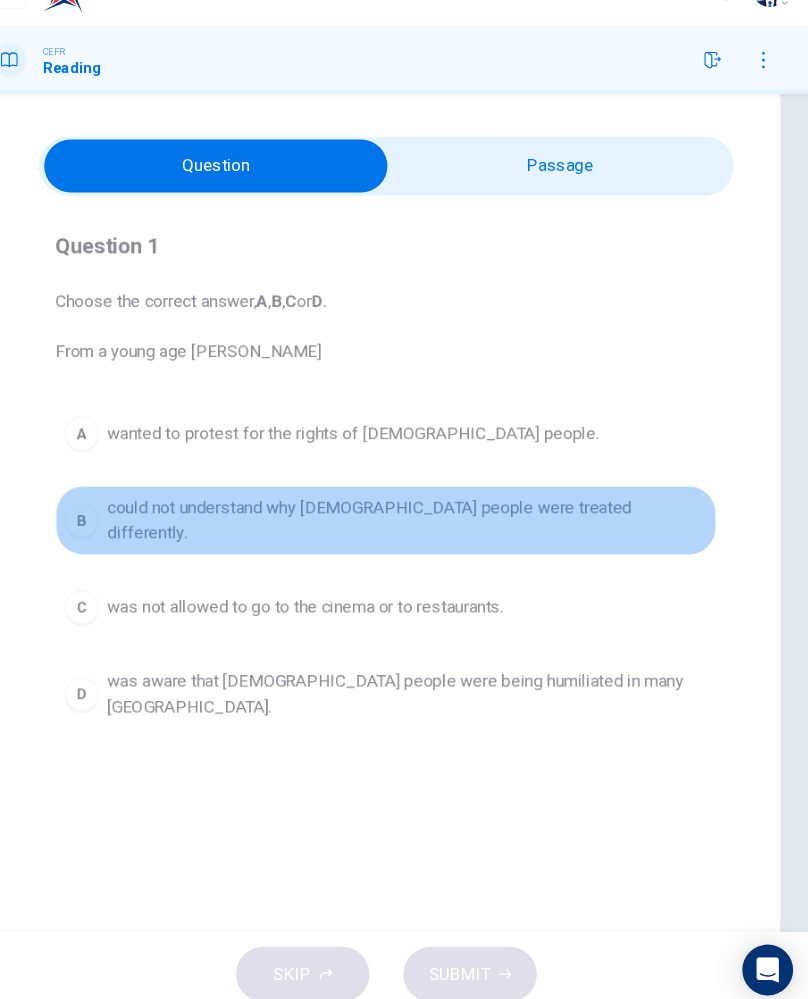 click on "B could not understand why black people were treated differently." at bounding box center (404, 531) 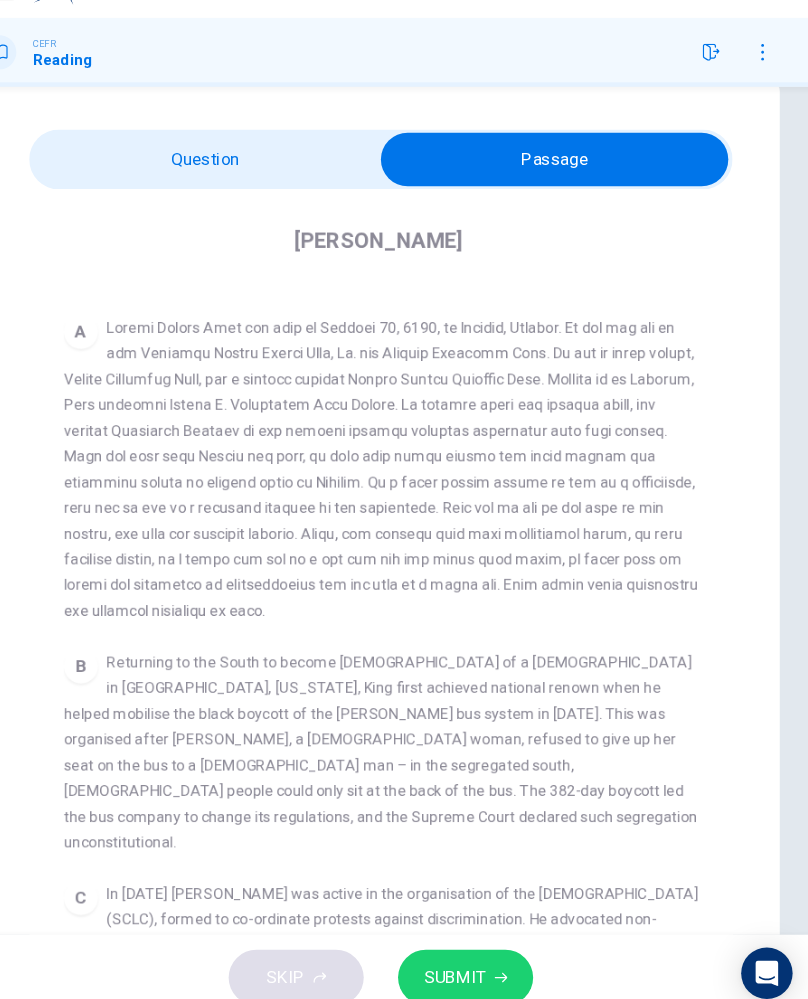scroll, scrollTop: 355, scrollLeft: 0, axis: vertical 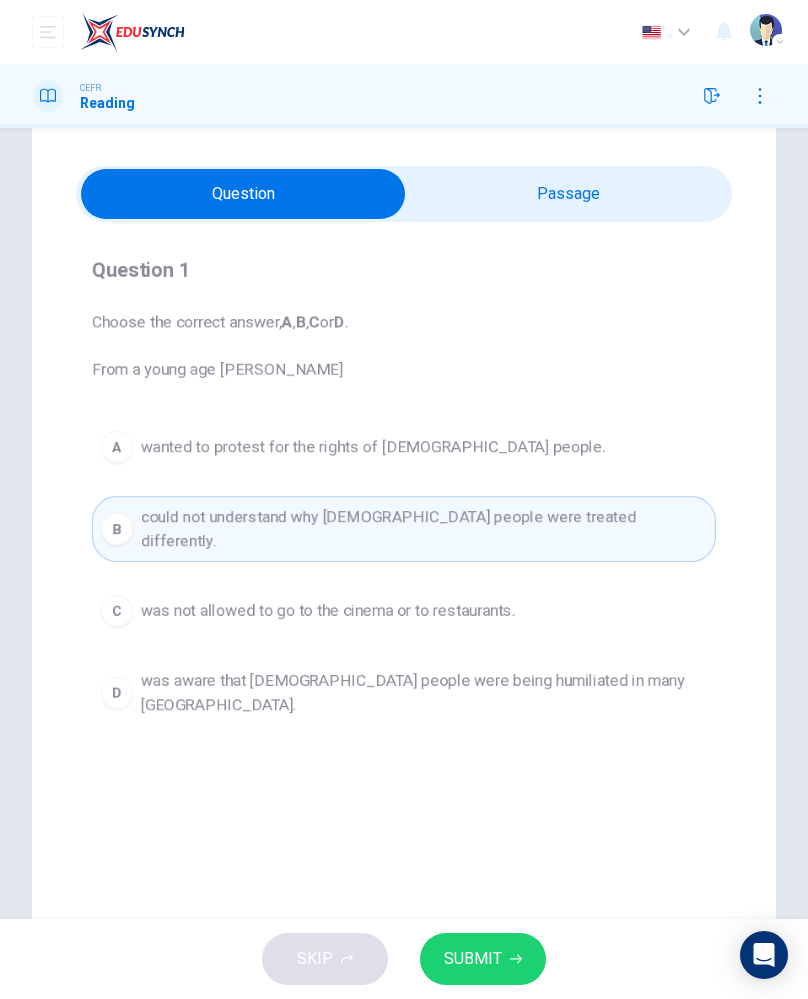 click 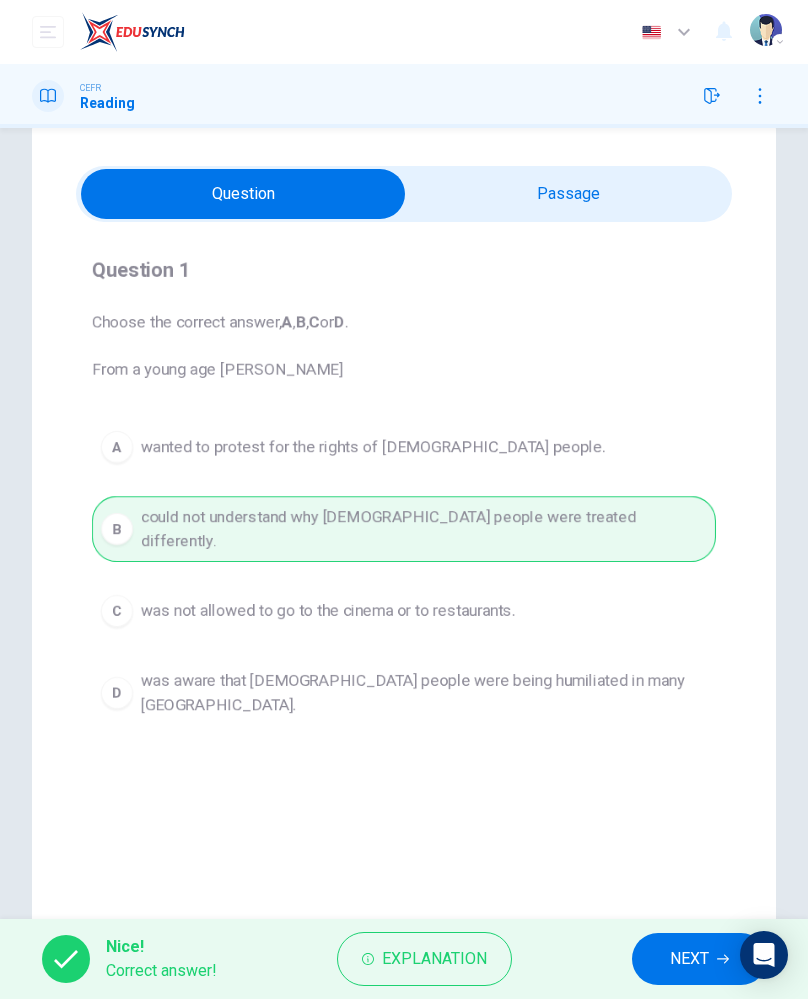 click on "Explanation" at bounding box center [434, 959] 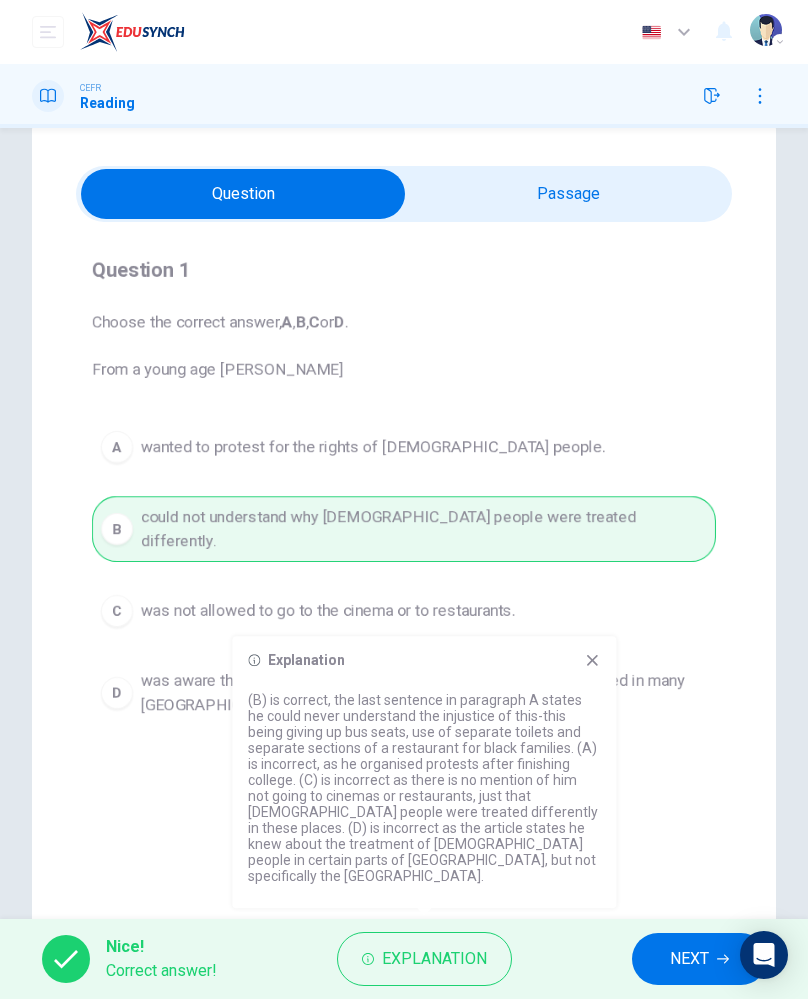 click on "Question Passage Question 1 Choose the correct answer,  A ,  B ,  C  or  D .
From a young age Martin Luther King A wanted to protest for the rights of black people. B could not understand why black people were treated differently. C was not allowed to go to the cinema or to restaurants. D was aware that black people were being humiliated in many northern states. Martin Luther King CLICK TO ZOOM Click to Zoom A B Returning to the South to become pastor of a Baptist Church in Montgomery, Alabama, King first achieved national renown when he helped mobilise the black boycott of the Montgomery bus system in 1955. This was organised after Rosa Parks, a black woman, refused to give up her seat on the bus to a white man – in the segregated south, black people could only sit at the back of the bus. The 382-day boycott led the bus company to change its regulations, and the Supreme Court declared such segregation unconstitutional. C D E F" at bounding box center (404, 524) 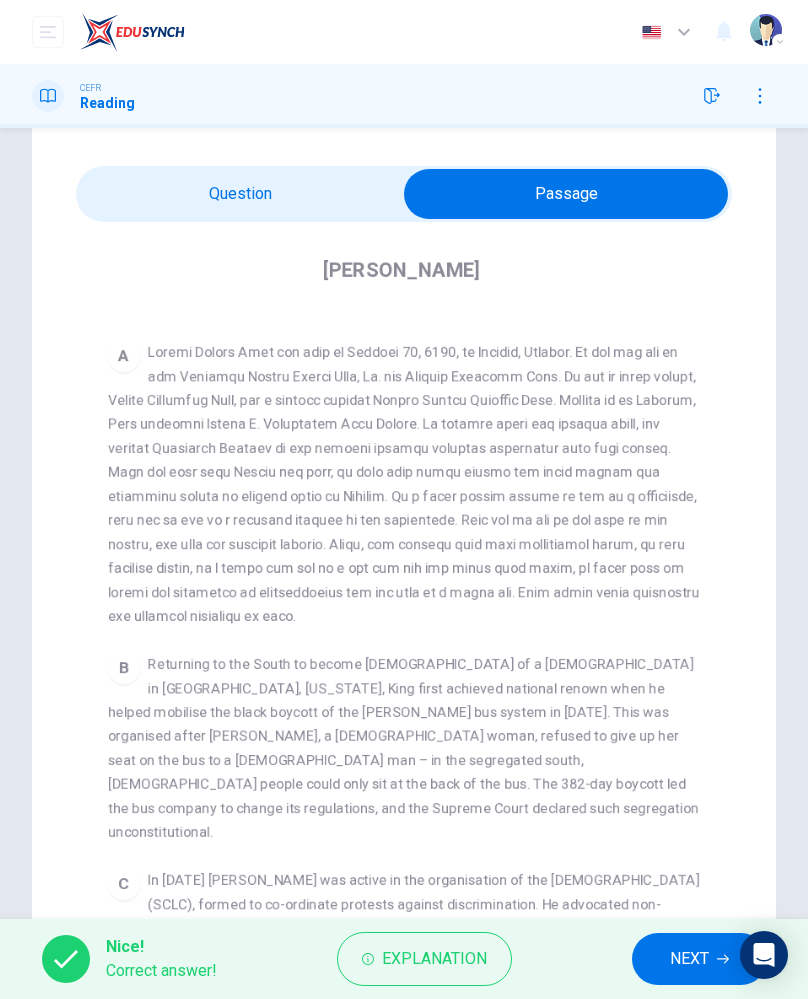 click on "NEXT" at bounding box center (689, 959) 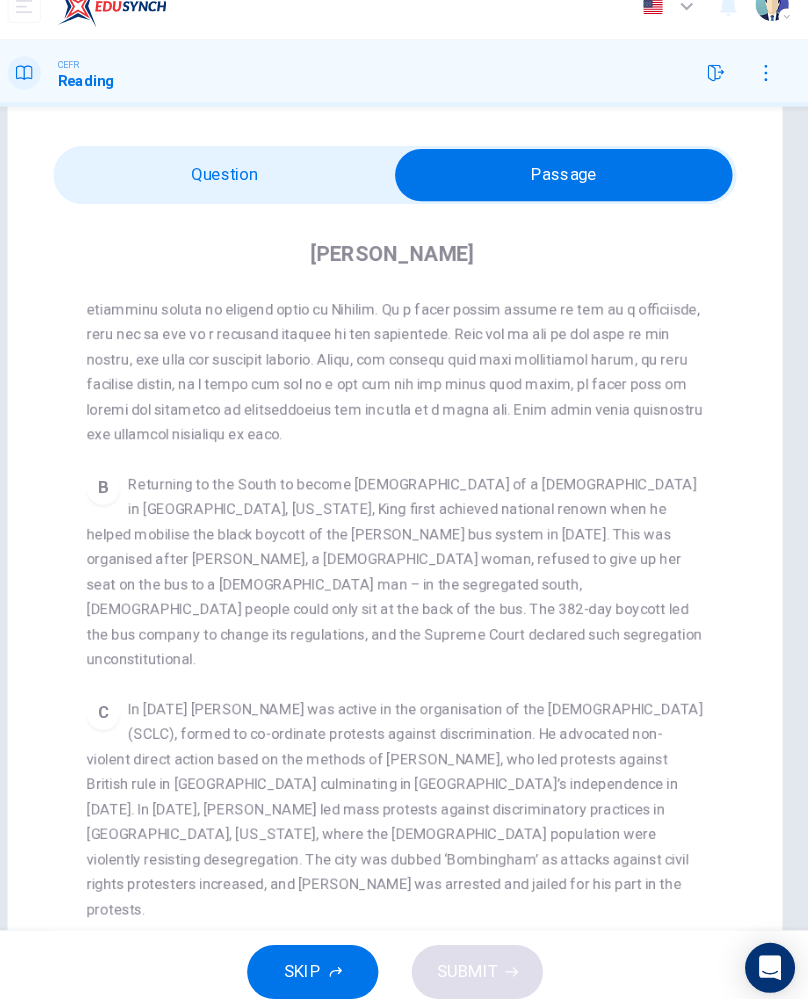 scroll, scrollTop: 533, scrollLeft: 0, axis: vertical 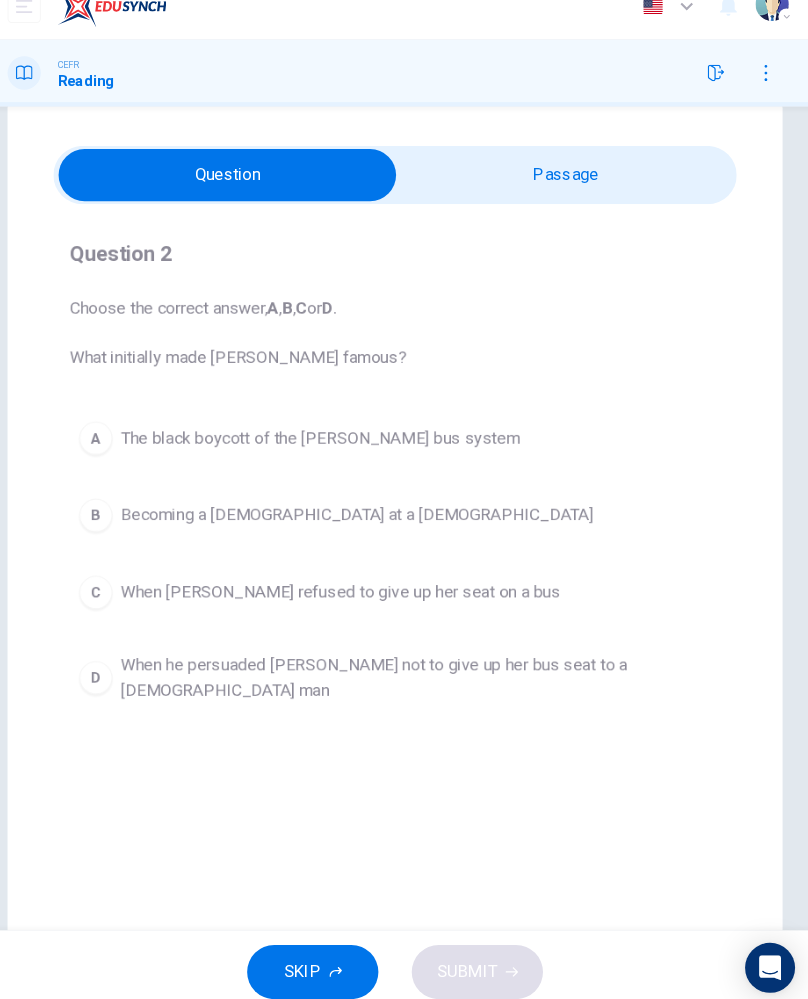 click on "A The black boycott of the Montgomery bus system" at bounding box center [404, 447] 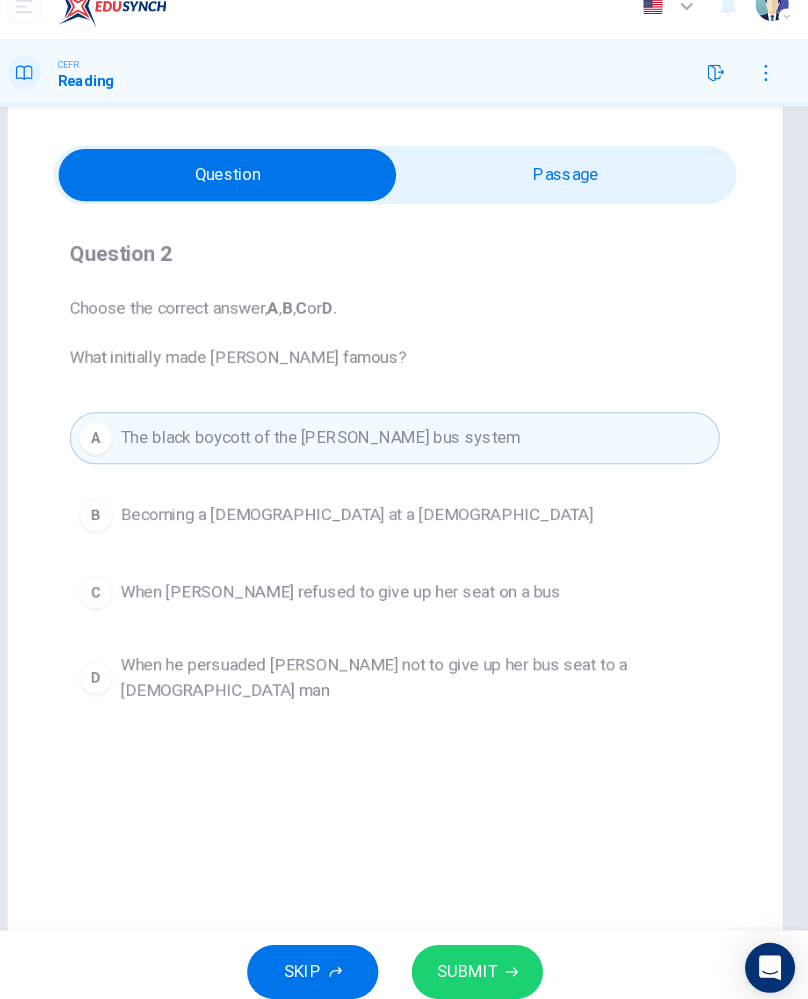 click 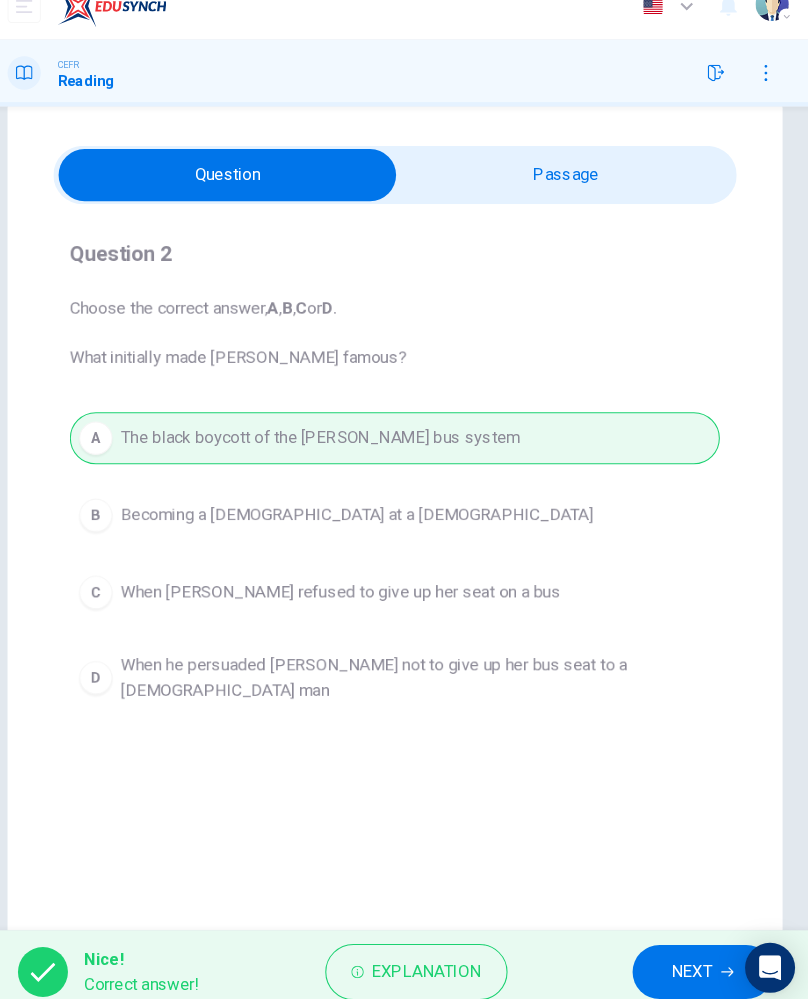 click on "NEXT" at bounding box center [689, 959] 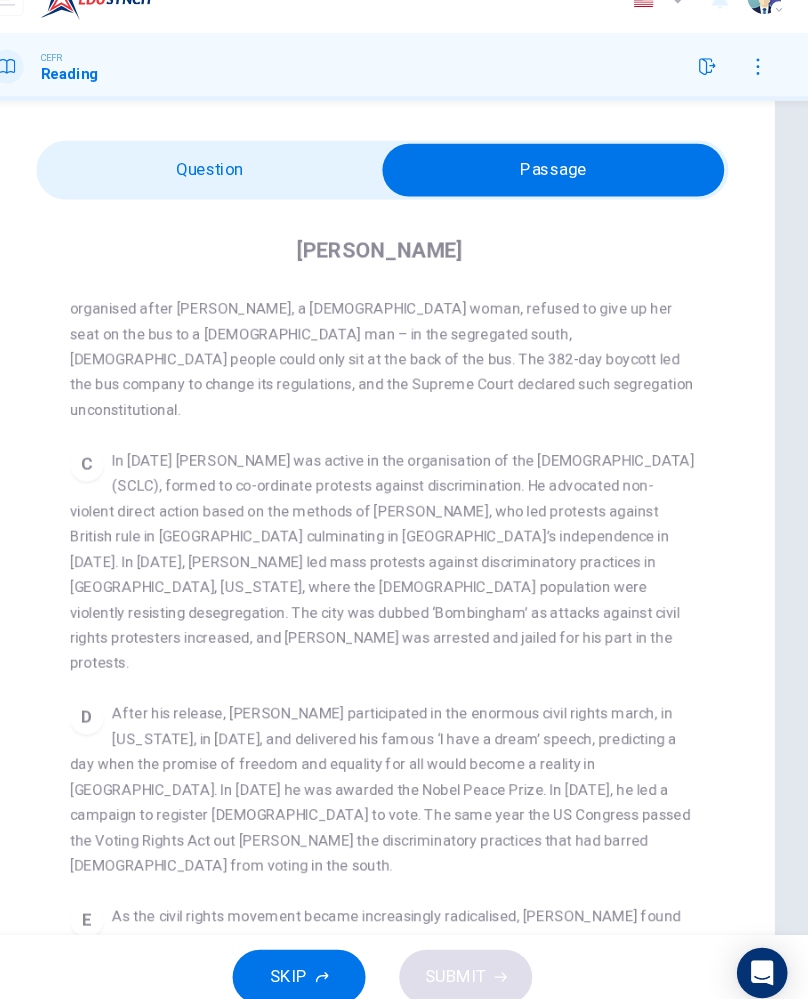 scroll, scrollTop: 764, scrollLeft: 0, axis: vertical 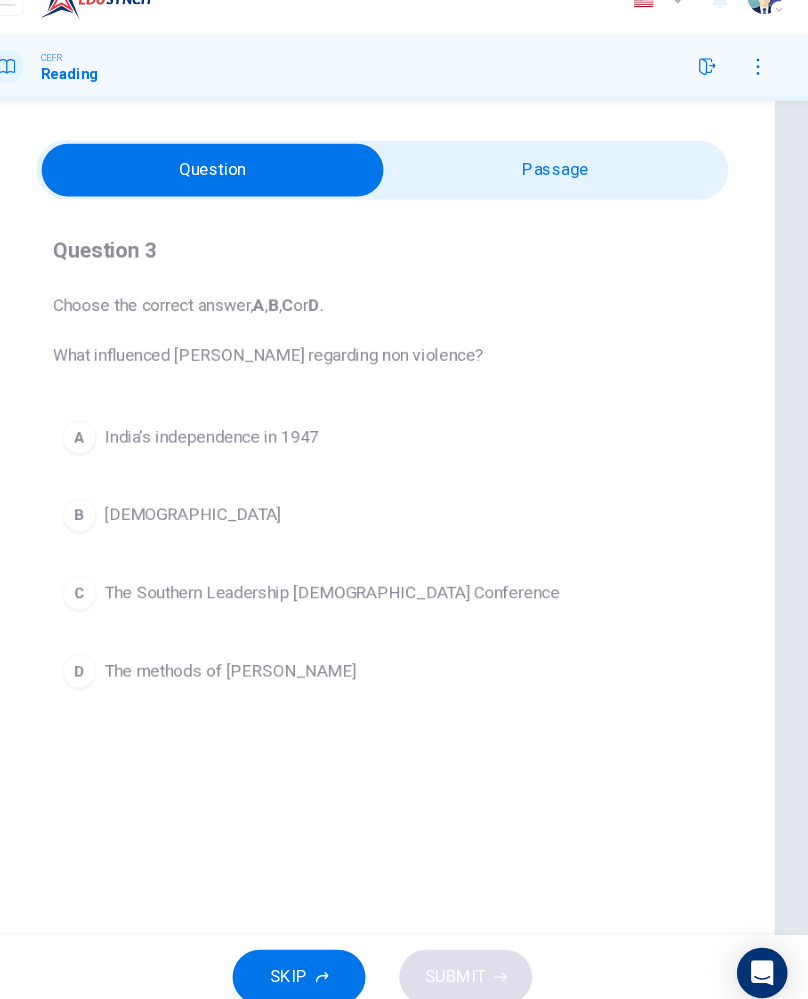 click on "A India’s independence in 1947" at bounding box center [404, 447] 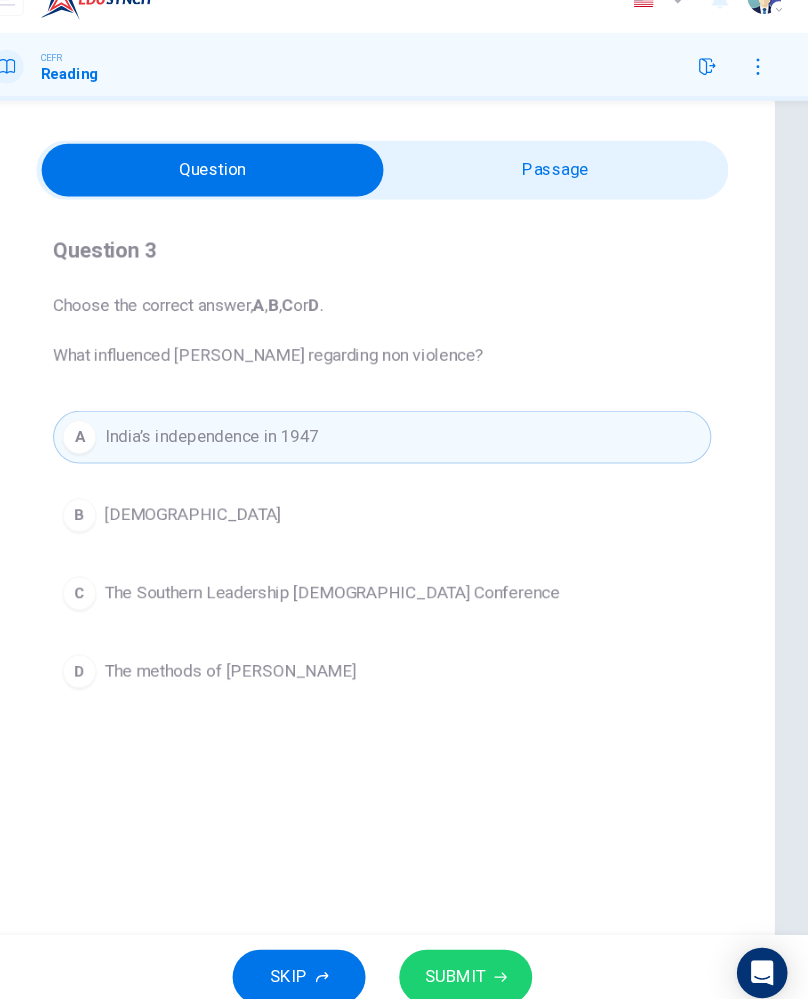 click on "D The methods of Gandhi" at bounding box center [404, 669] 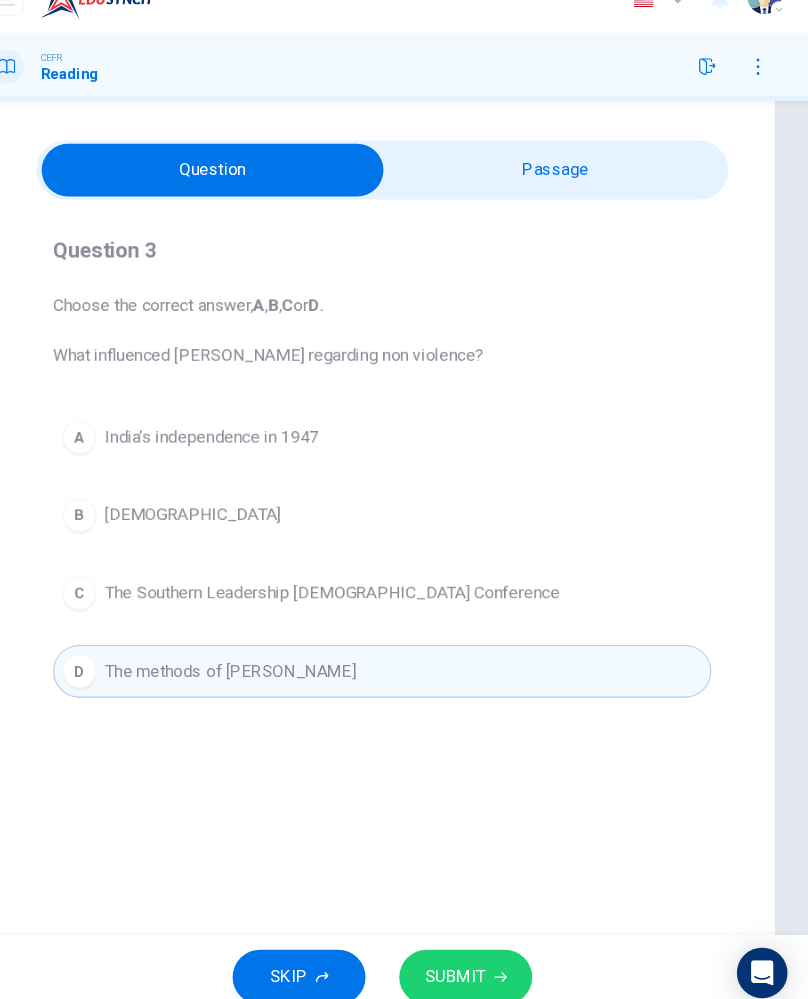 click 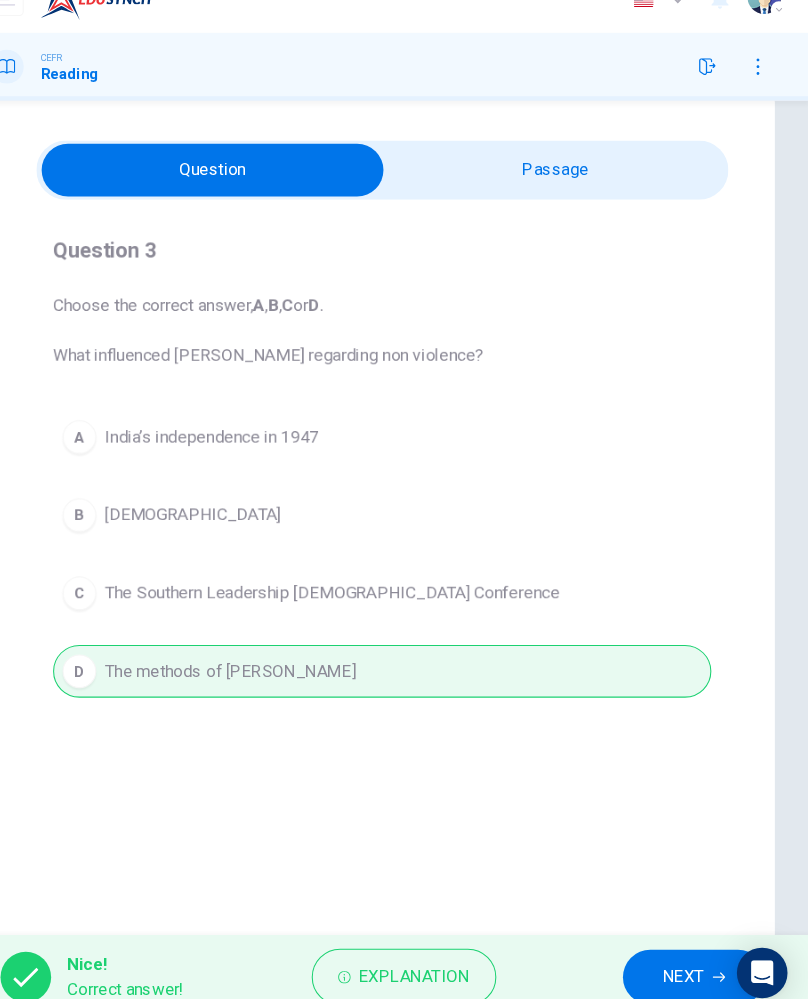 click on "Explanation" at bounding box center [434, 959] 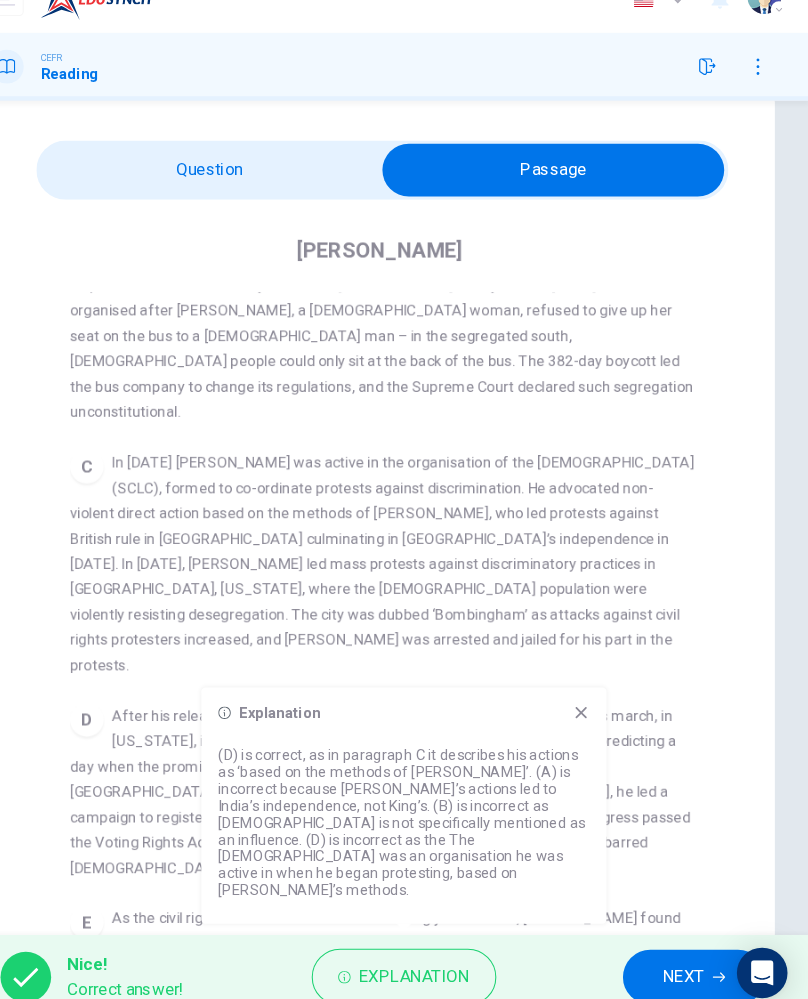 click on "NEXT" at bounding box center (699, 959) 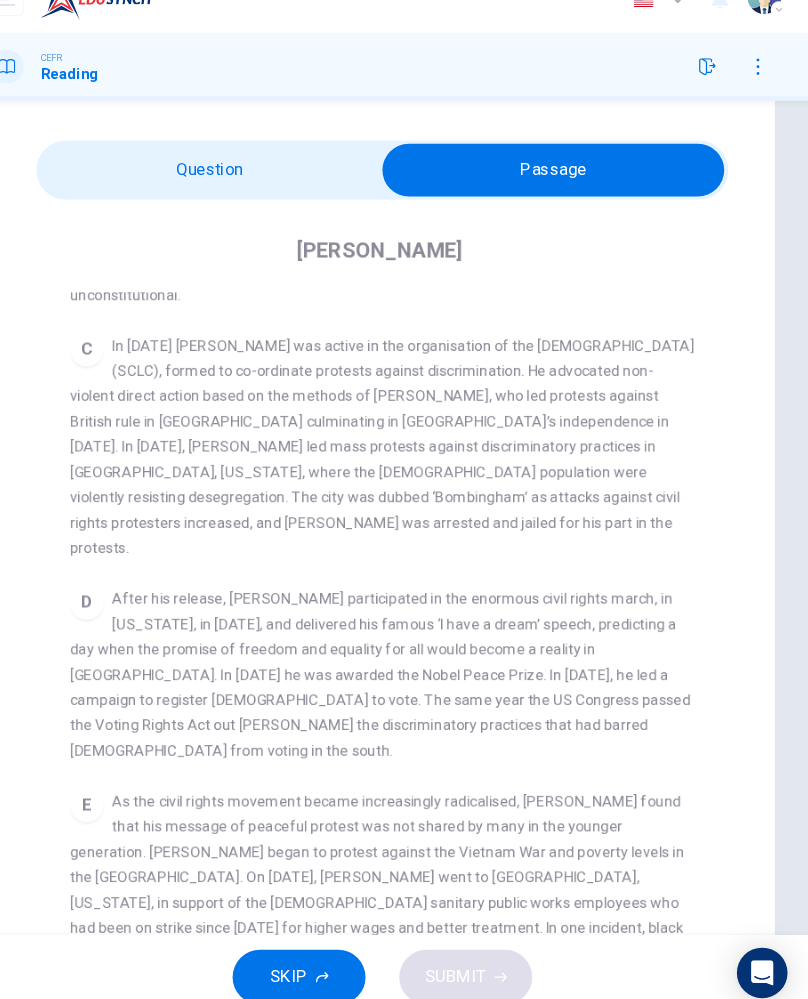 scroll, scrollTop: 876, scrollLeft: 0, axis: vertical 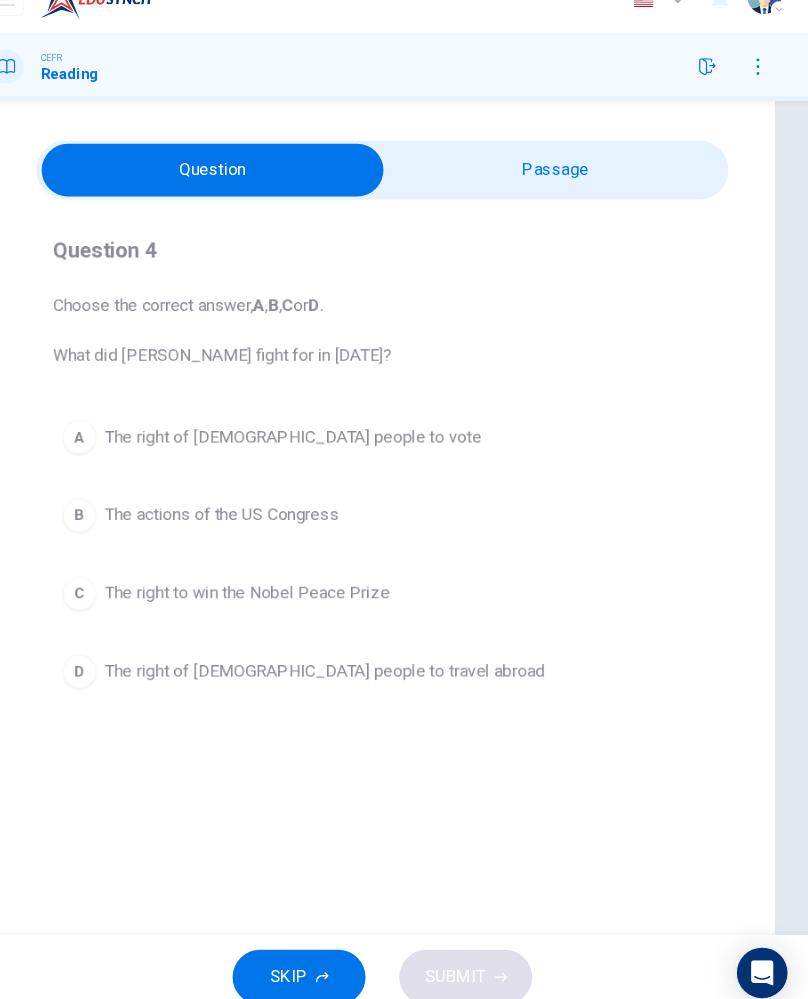 click on "A The right of black people to vote" at bounding box center (404, 447) 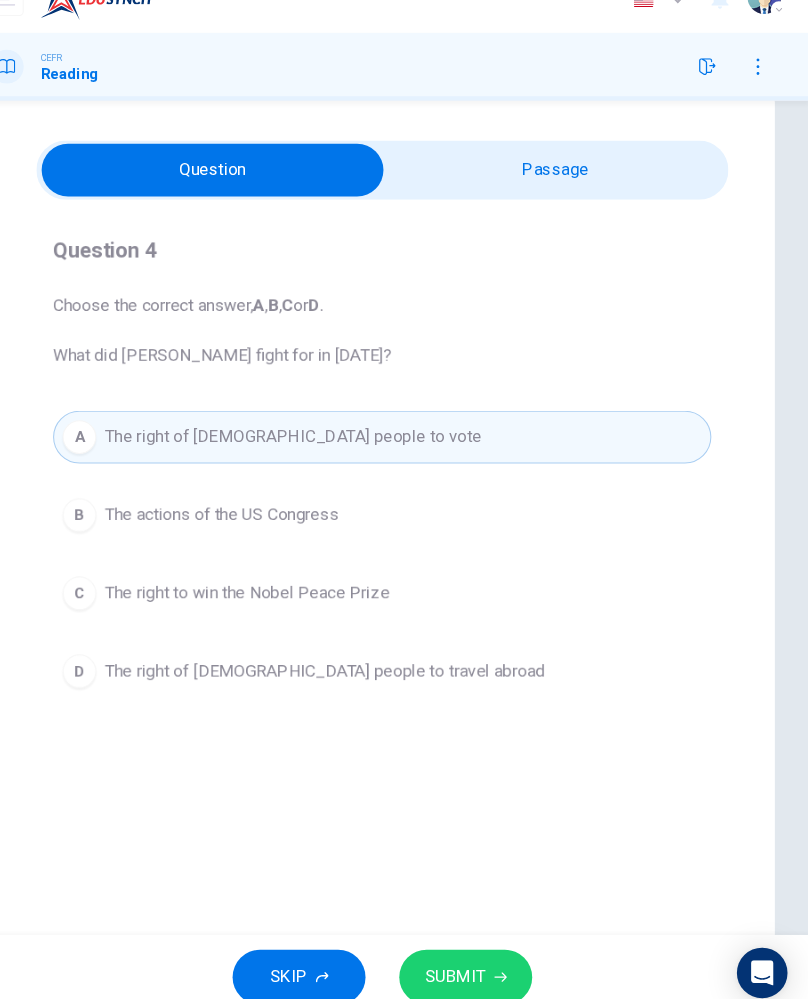 click on "SUBMIT" at bounding box center (483, 959) 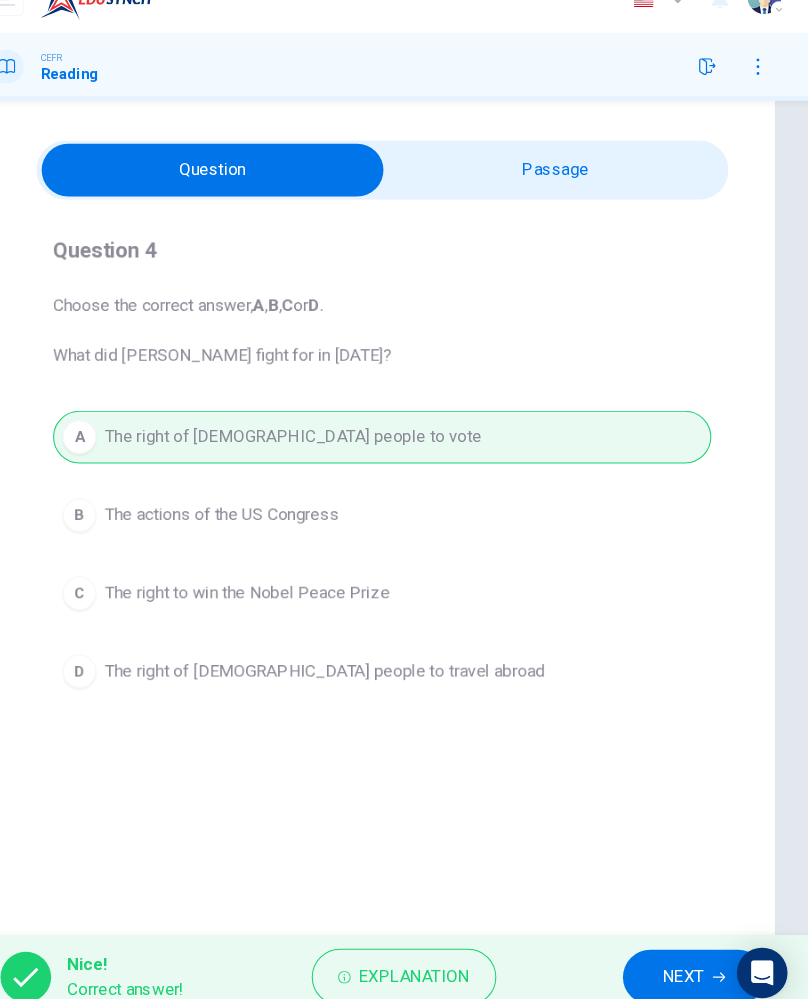 click on "Explanation" at bounding box center (434, 959) 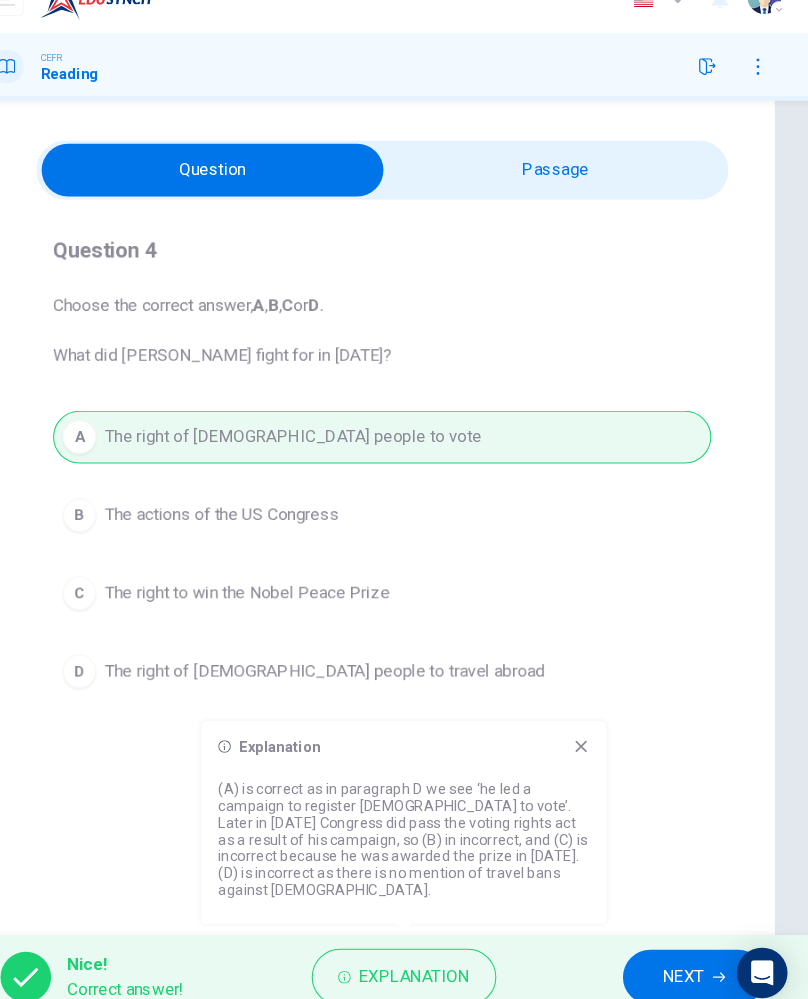 click on "NEXT" at bounding box center [689, 959] 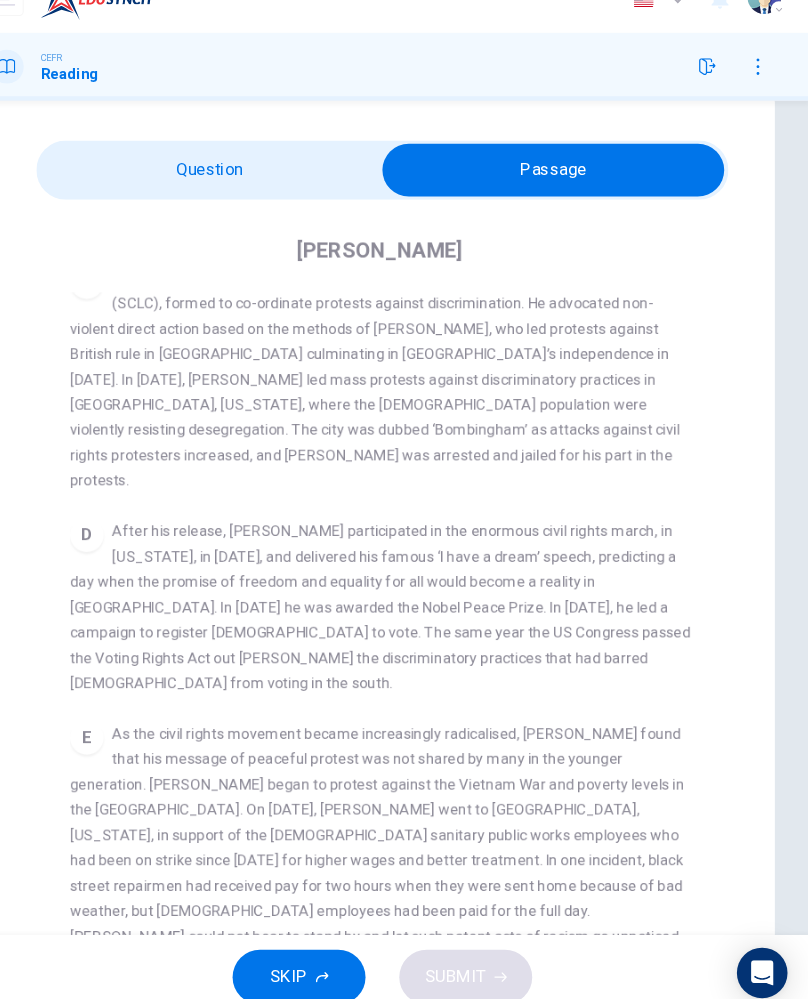 scroll, scrollTop: 964, scrollLeft: 0, axis: vertical 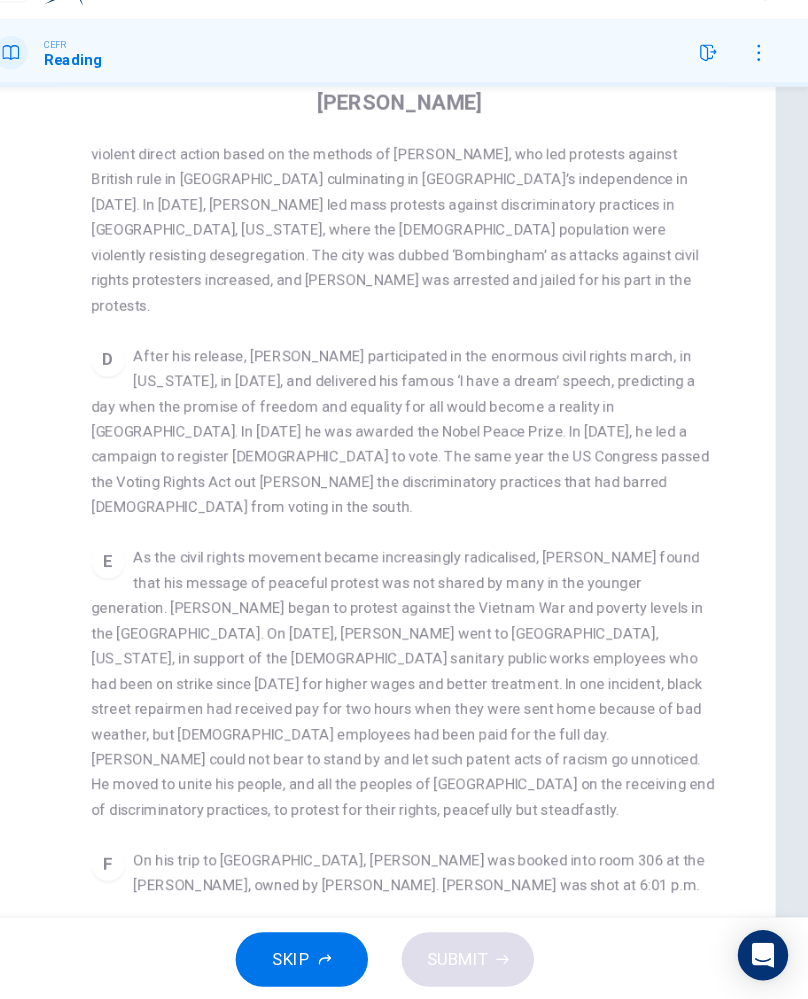 checkbox on "false" 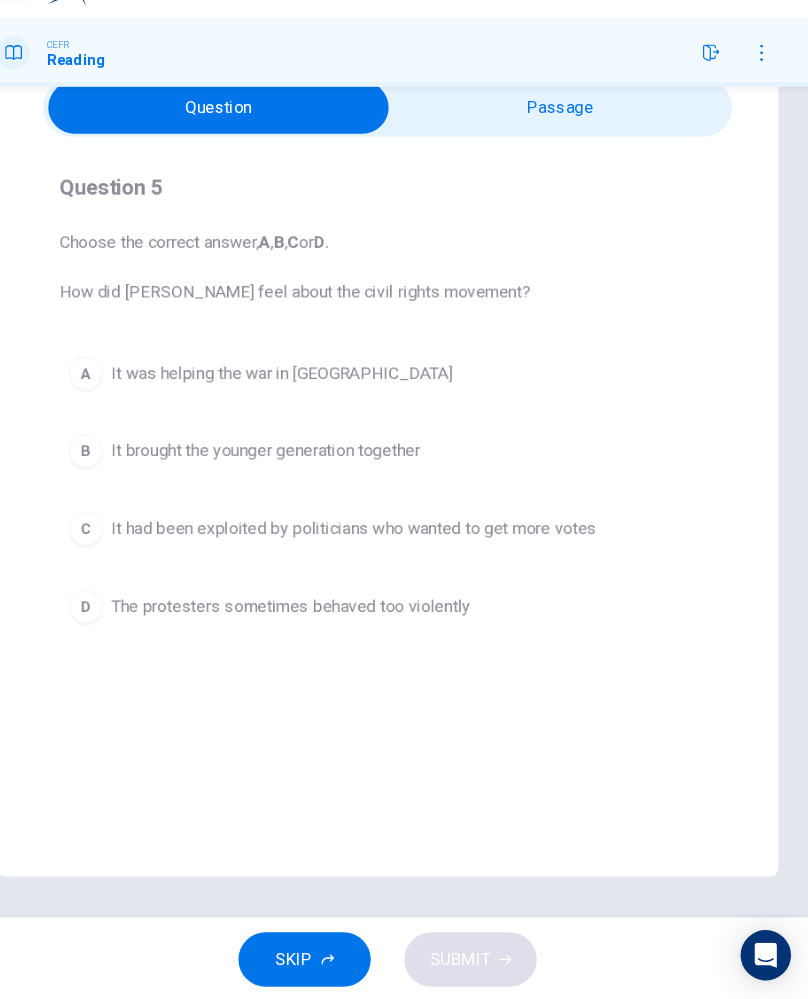 click on "It had been exploited by politicians who wanted to get more votes" at bounding box center (372, 549) 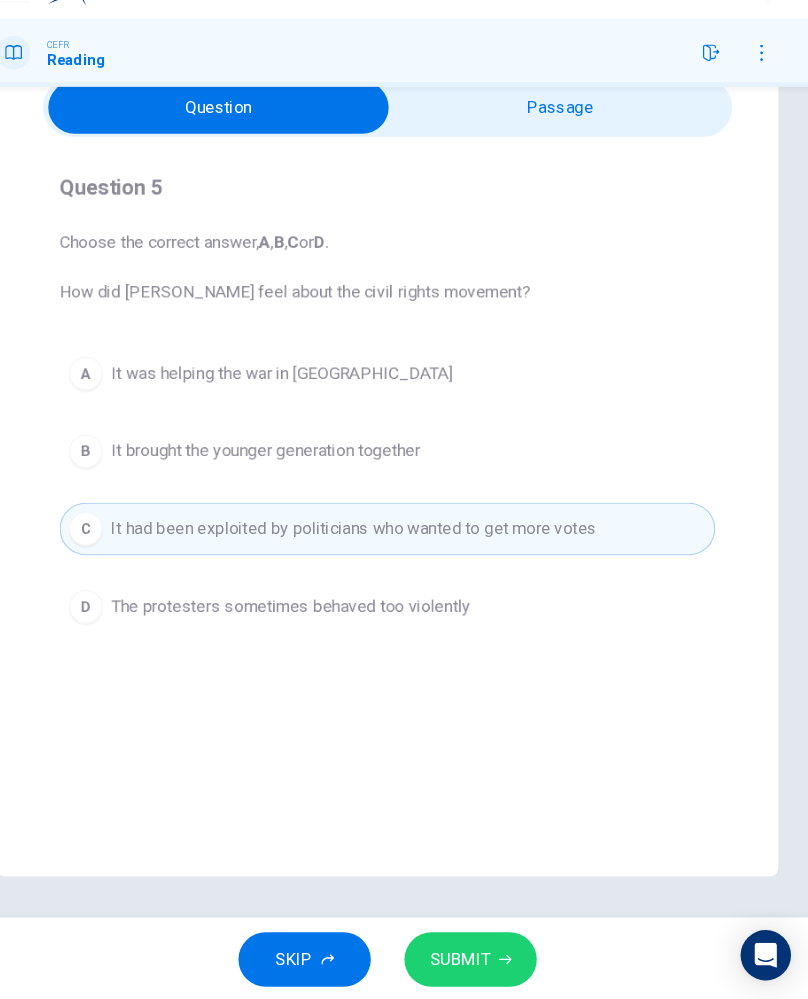 click on "D The protesters sometimes behaved too violently" at bounding box center [404, 623] 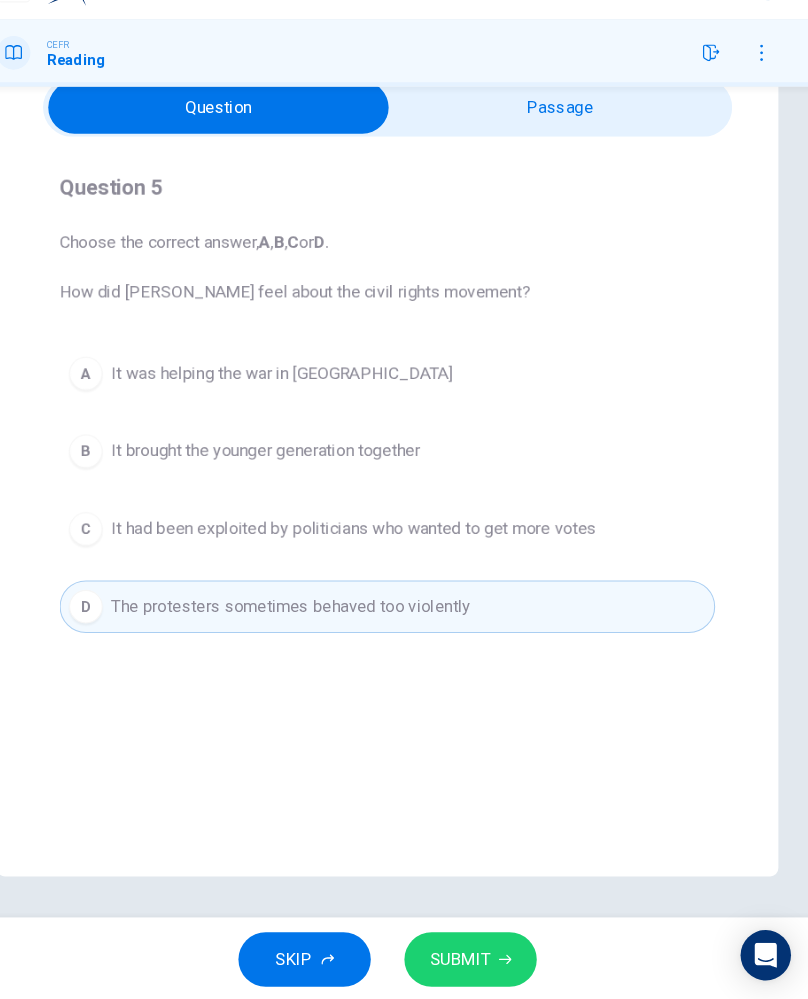 click on "SUBMIT" at bounding box center (473, 959) 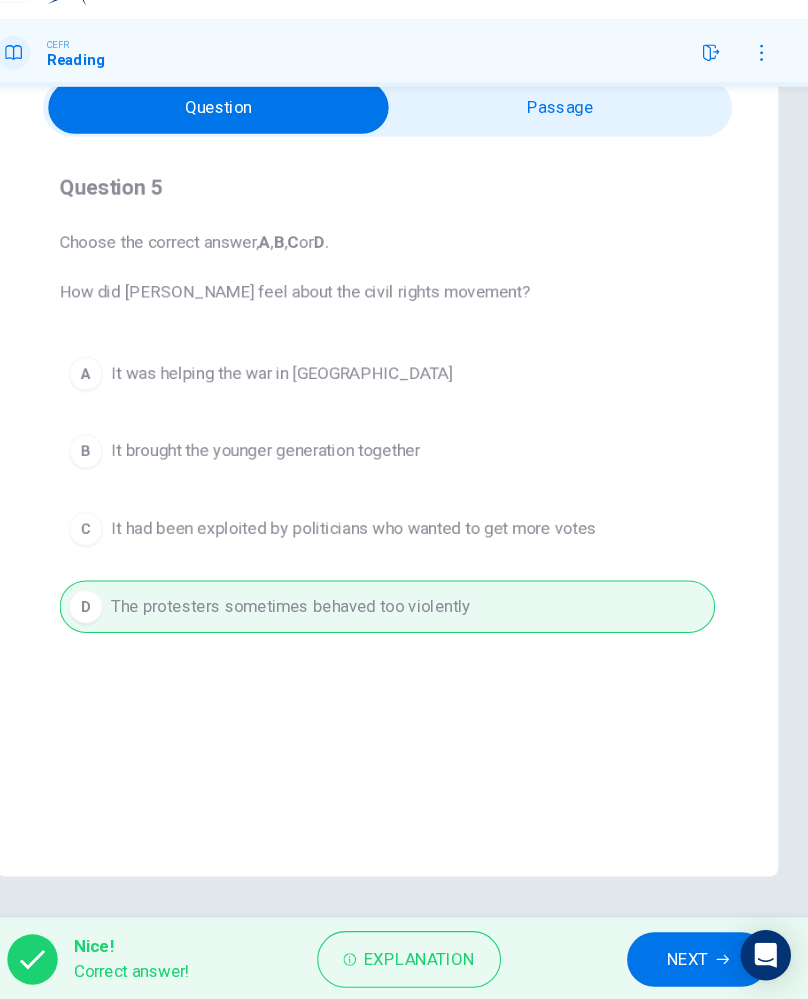 click on "Explanation" at bounding box center (424, 959) 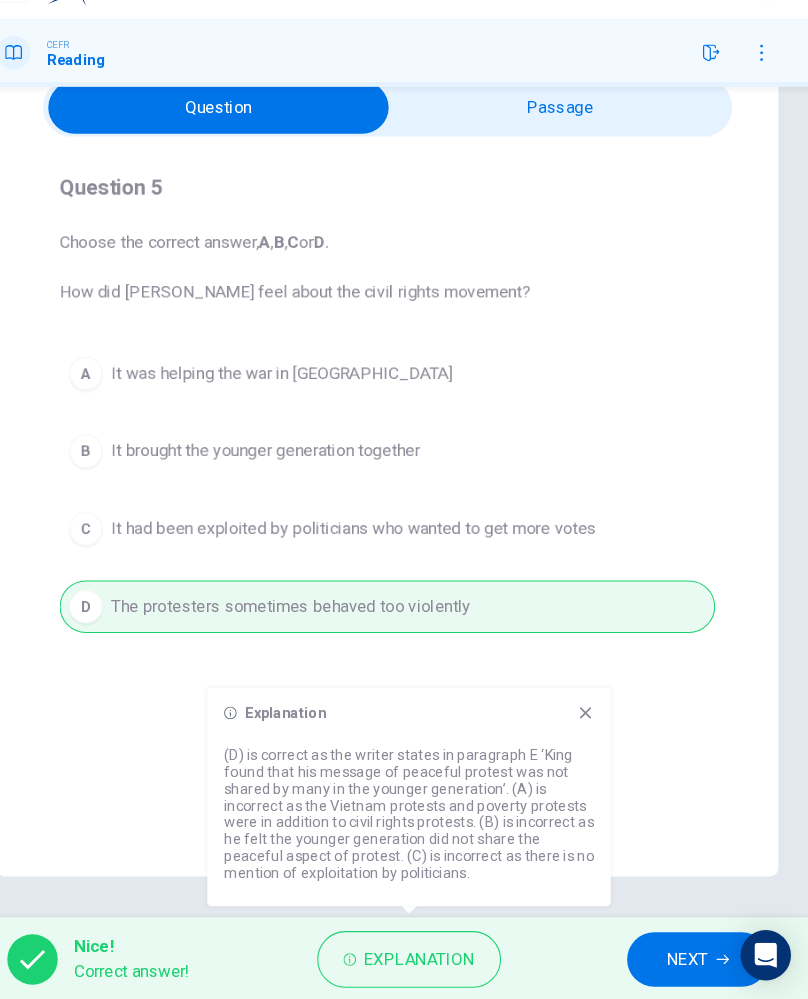 click on "NEXT" at bounding box center (689, 959) 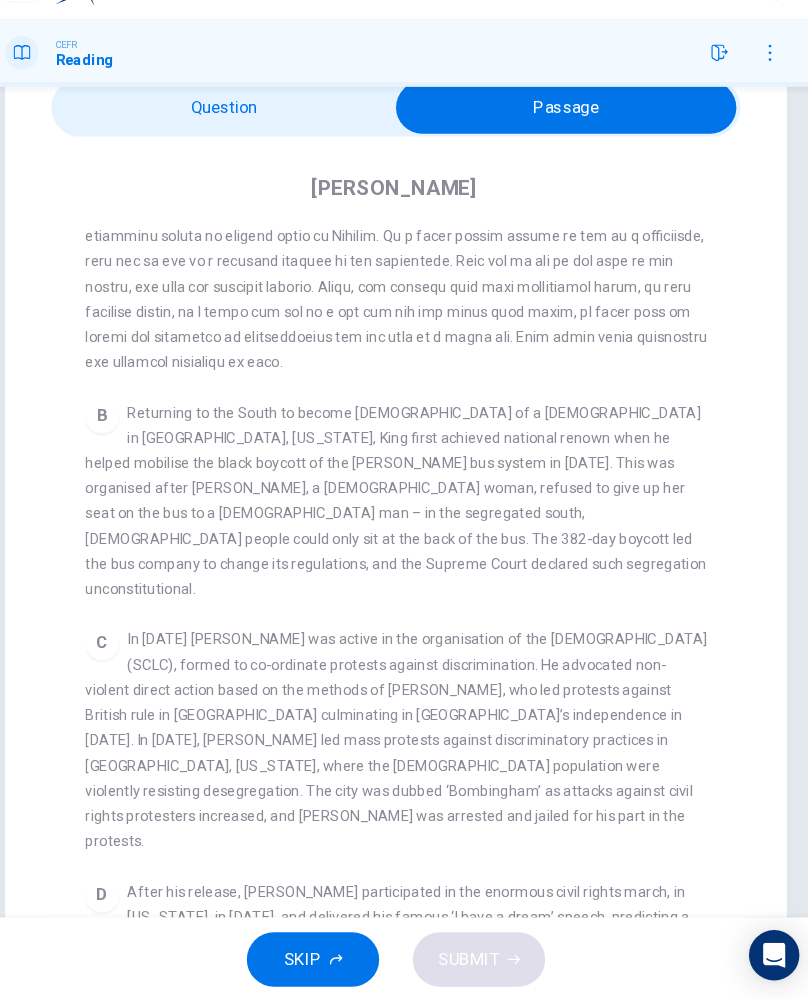 scroll, scrollTop: 536, scrollLeft: 0, axis: vertical 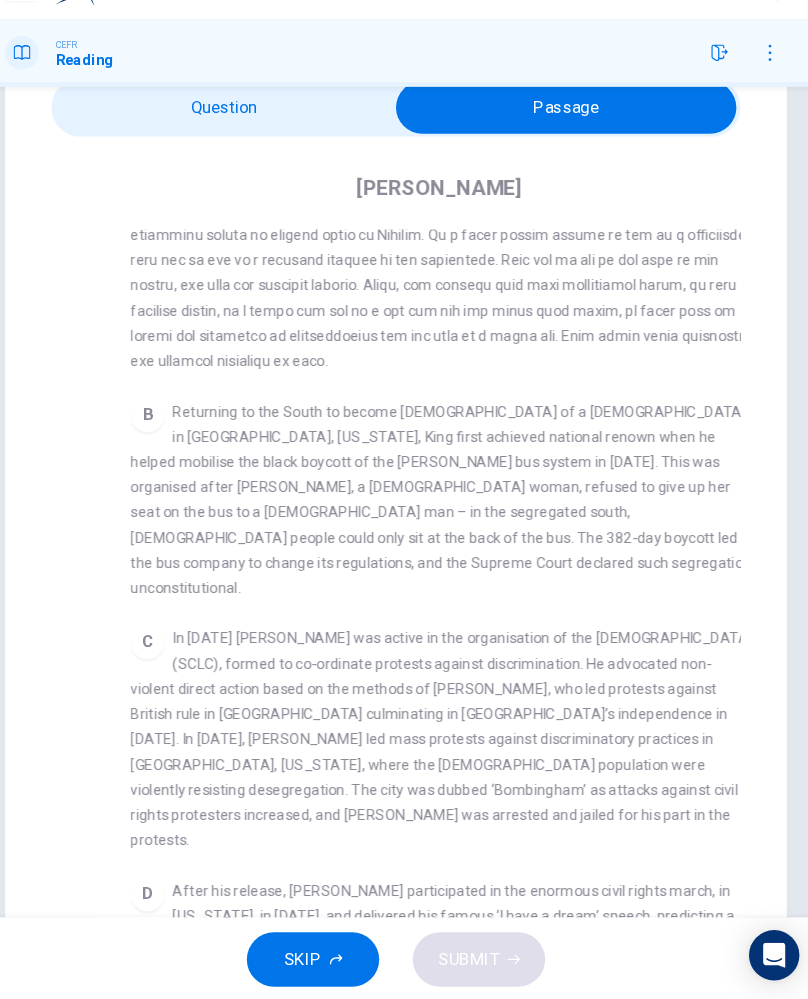checkbox on "false" 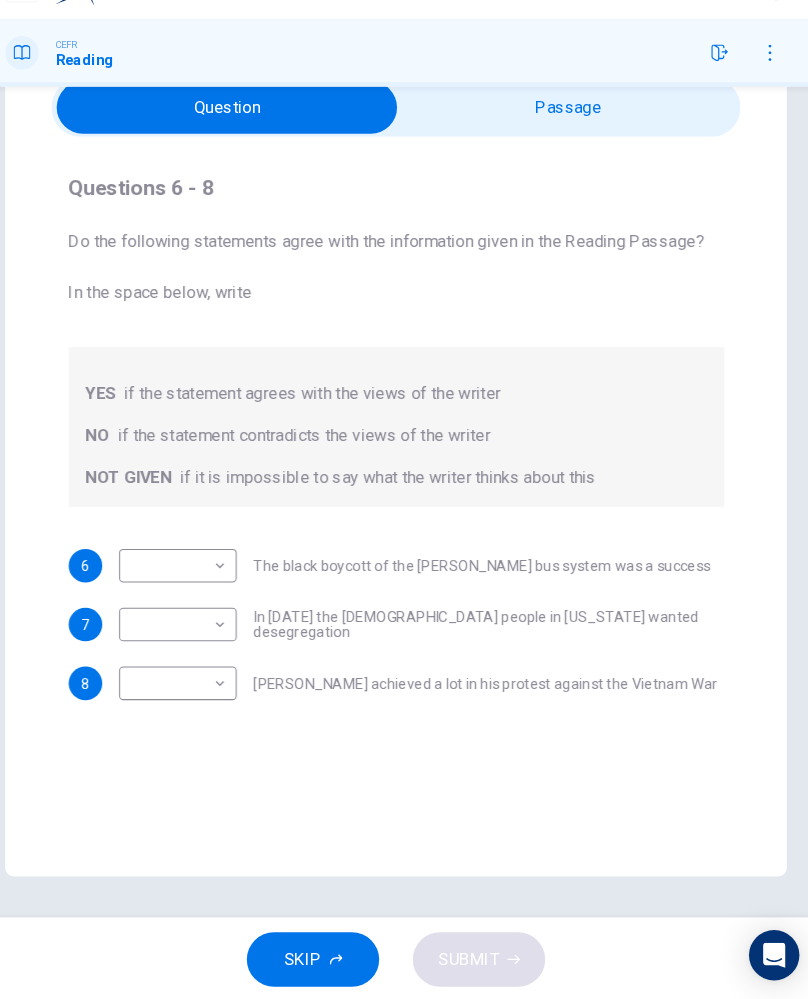 click on "Dashboard Practice Start a test Analysis English en ​ AKMAL SUFYAN BIN ZAINAL ABIDDIN CEFR Reading Question Passage Questions 6 - 8 Do the following statements agree with the information given in the Reading Passage? In the space below, write YES if the statement agrees with the views of the writer NO if the statement contradicts the views of the writer NOT GIVEN if it is impossible to say what the writer thinks about this 6 ​ ​ The black boycott of the Montgomery bus system was a success 7 ​ ​ In 1963 the white people in Alabama wanted desegregation 8 ​ ​ Martin Luther King achieved a lot in his protest against the Vietnam War Martin Luther King CLICK TO ZOOM Click to Zoom A B C D E F SKIP SUBMIT EduSynch - Online Language Proficiency Testing
Dashboard Practice Start a test Analysis Notifications © Copyright  2025 Audio Timer 00:04:16 END SESSION" at bounding box center (404, 499) 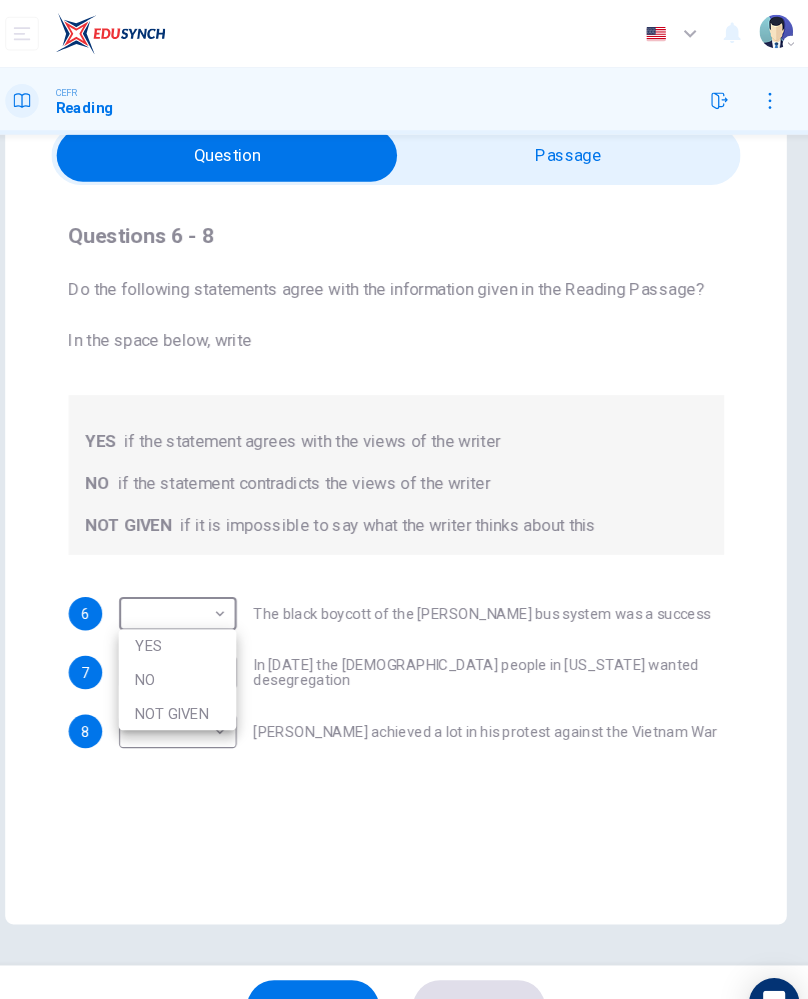 click on "YES" at bounding box center [196, 615] 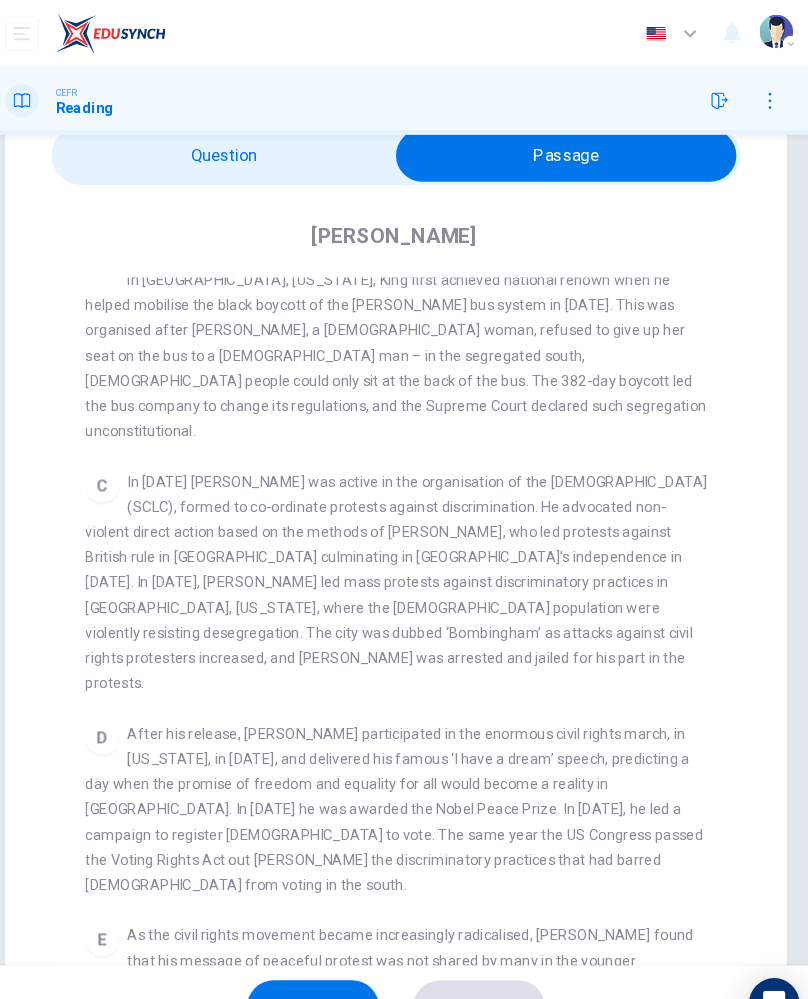 scroll, scrollTop: 731, scrollLeft: 0, axis: vertical 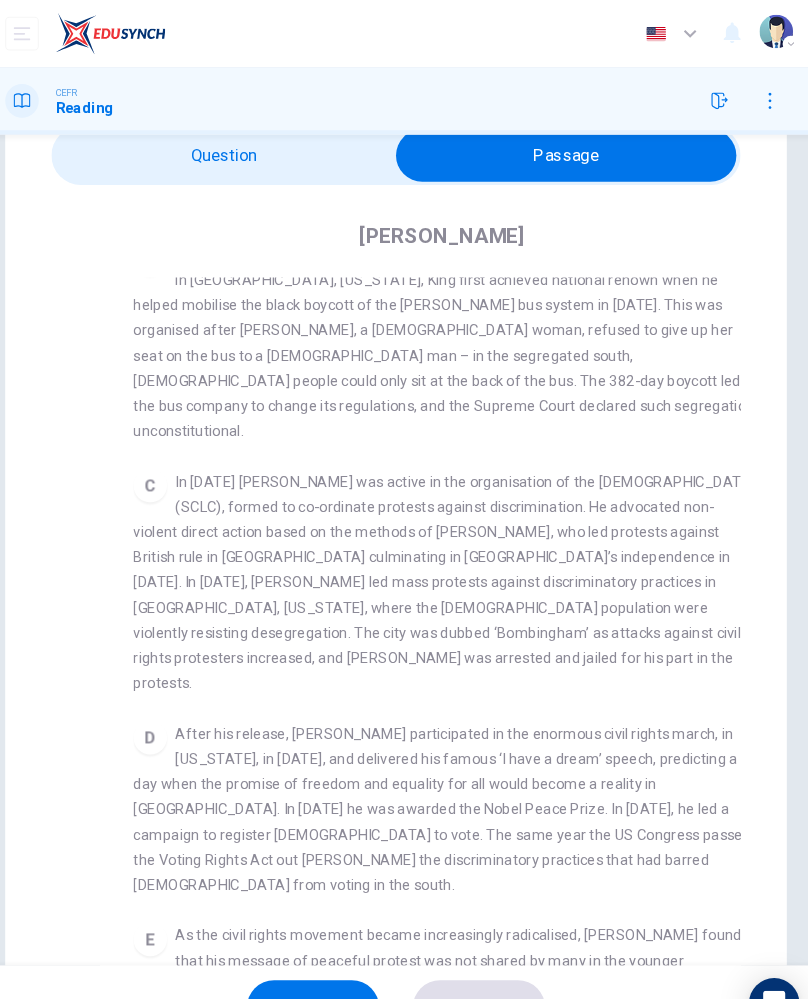 checkbox on "false" 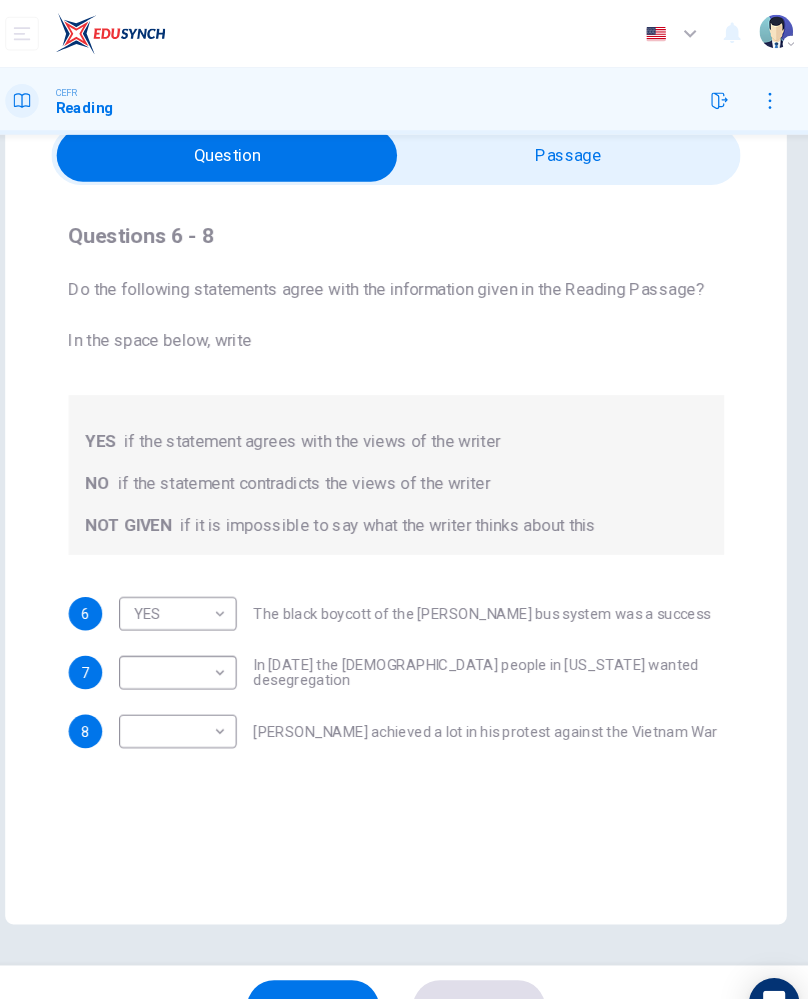 click on "Dashboard Practice Start a test Analysis English en ​ AKMAL SUFYAN BIN ZAINAL ABIDDIN CEFR Reading Question Passage Questions 6 - 8 Do the following statements agree with the information given in the Reading Passage? In the space below, write YES if the statement agrees with the views of the writer NO if the statement contradicts the views of the writer NOT GIVEN if it is impossible to say what the writer thinks about this 6 YES YES ​ The black boycott of the Montgomery bus system was a success 7 ​ ​ In 1963 the white people in Alabama wanted desegregation 8 ​ ​ Martin Luther King achieved a lot in his protest against the Vietnam War Martin Luther King CLICK TO ZOOM Click to Zoom A B C D E F SKIP SUBMIT EduSynch - Online Language Proficiency Testing
Dashboard Practice Start a test Analysis Notifications © Copyright  2025 Audio Timer 00:04:34 END SESSION" at bounding box center [404, 499] 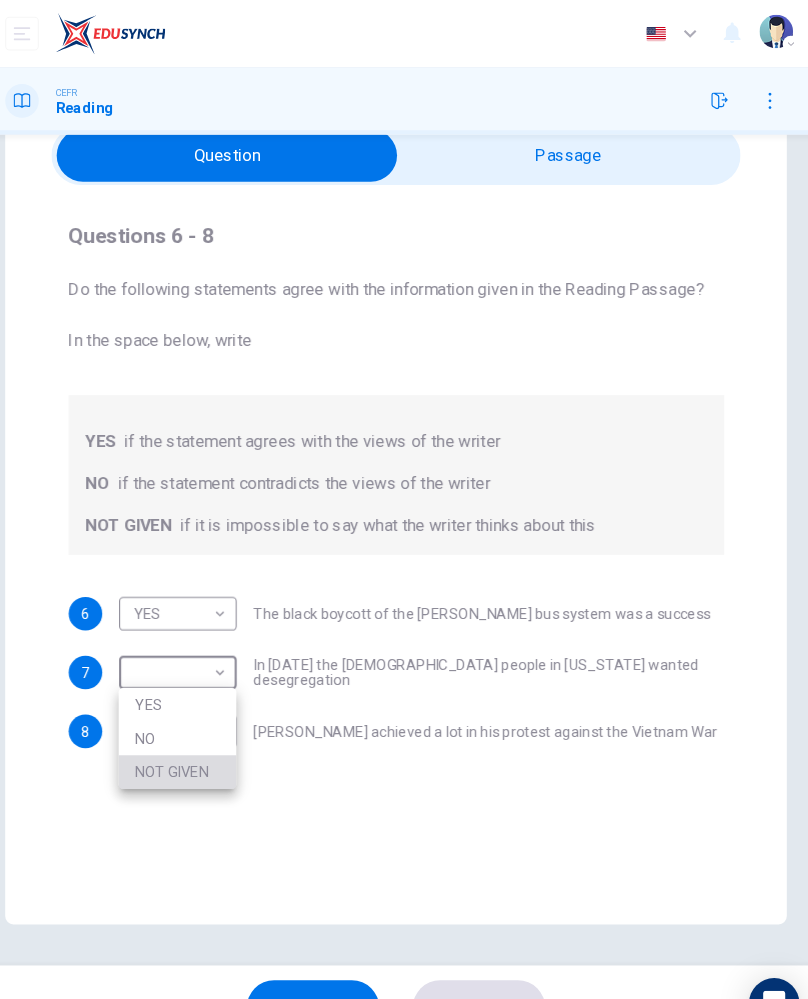 click on "NOT GIVEN" at bounding box center (196, 735) 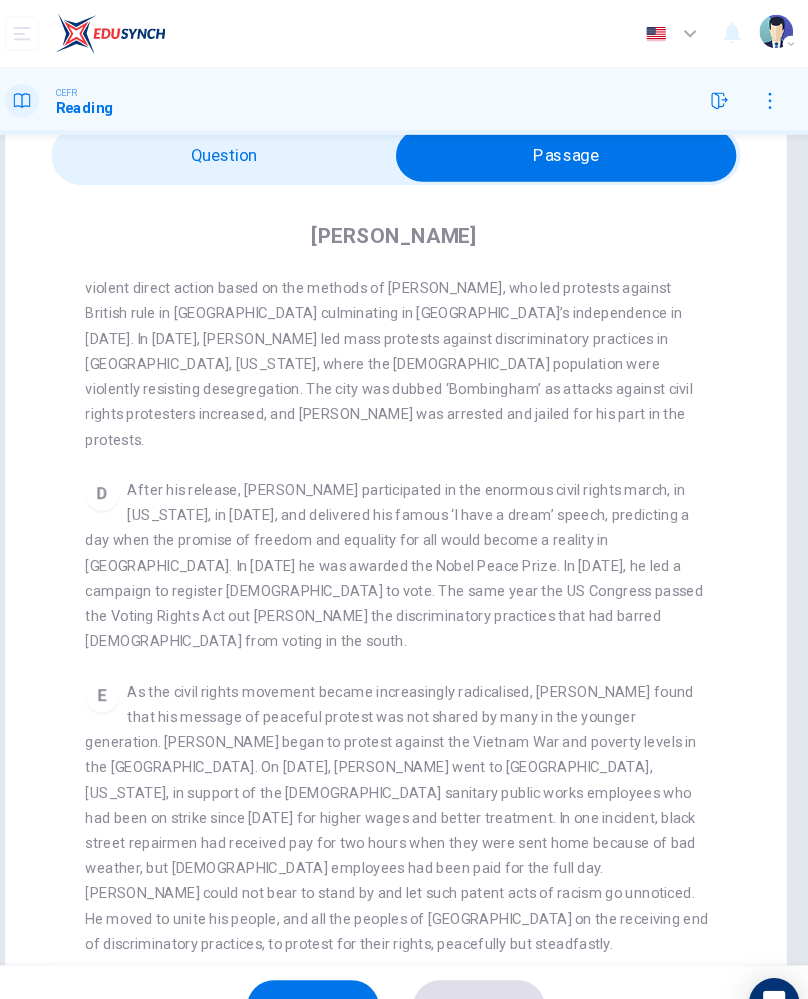 scroll, scrollTop: 964, scrollLeft: 0, axis: vertical 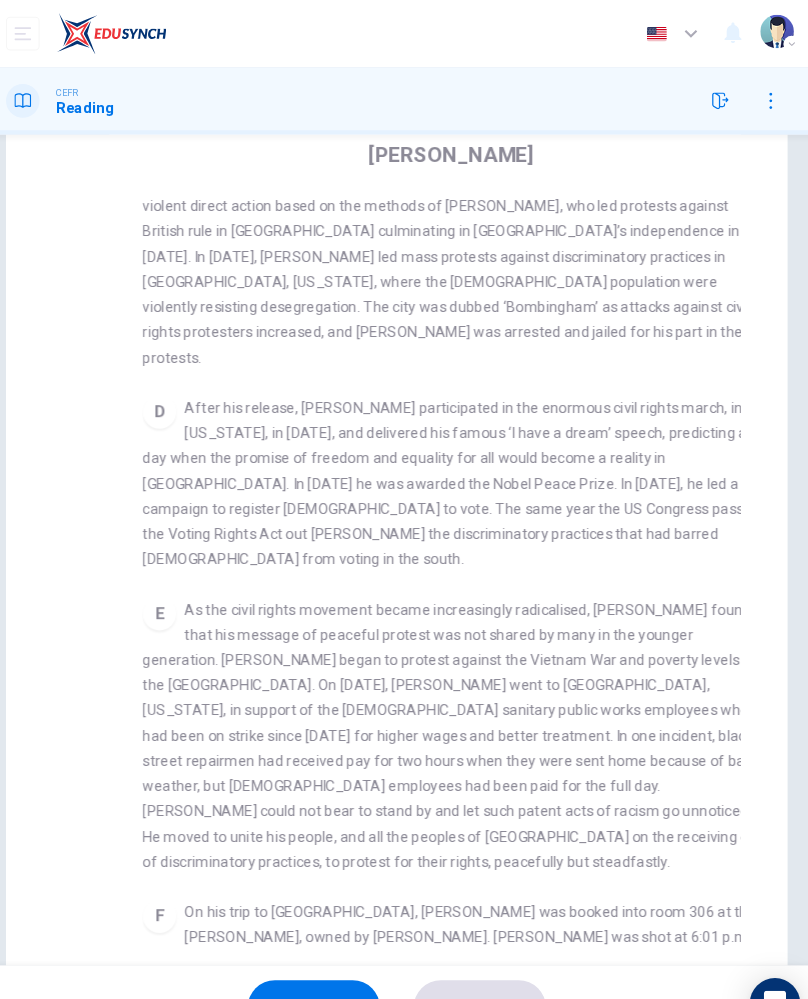 checkbox on "false" 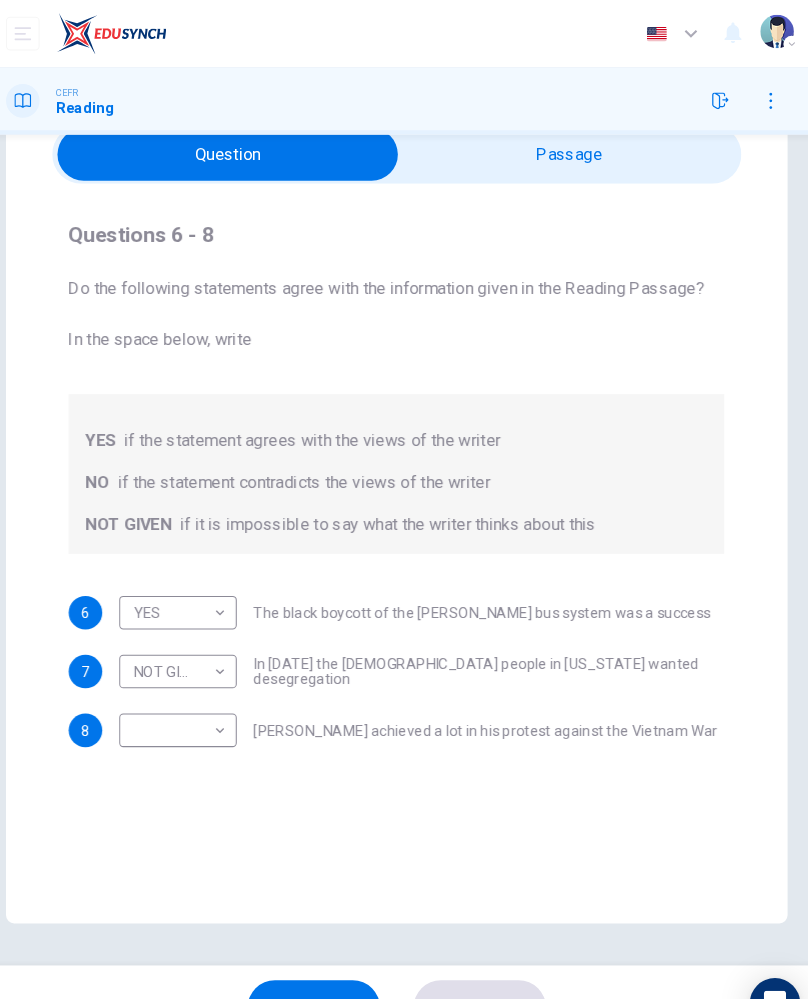 scroll, scrollTop: 92, scrollLeft: 0, axis: vertical 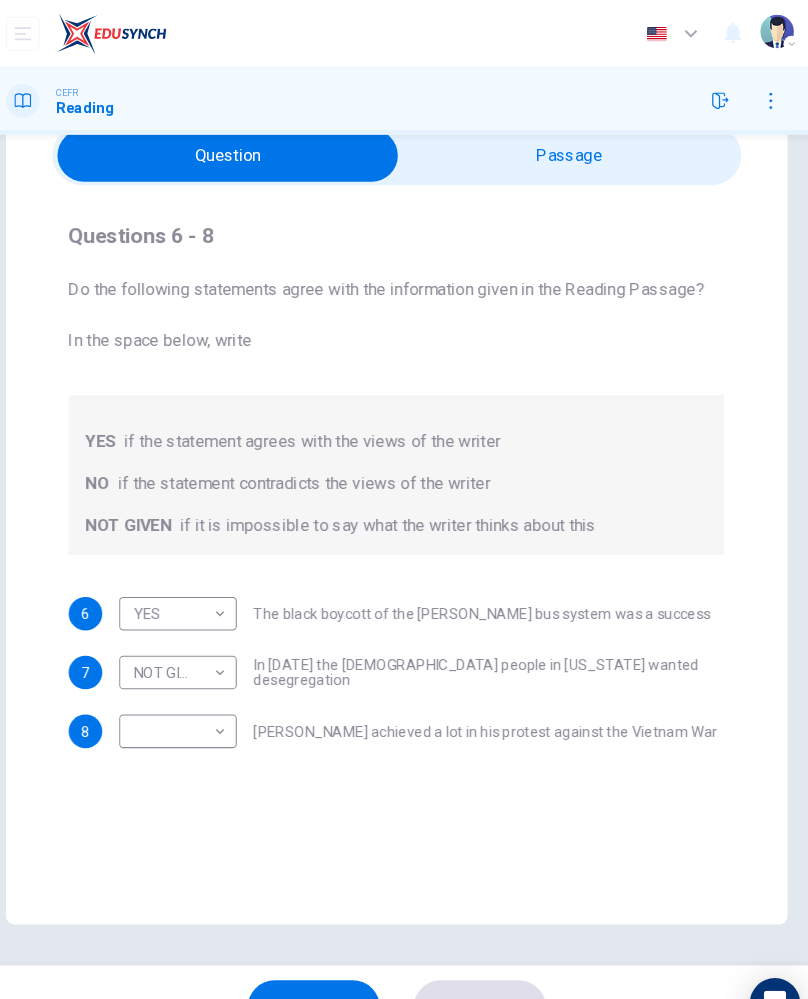 click on "Dashboard Practice Start a test Analysis English en ​ AKMAL SUFYAN BIN ZAINAL ABIDDIN CEFR Reading Question Passage Questions 6 - 8 Do the following statements agree with the information given in the Reading Passage? In the space below, write YES if the statement agrees with the views of the writer NO if the statement contradicts the views of the writer NOT GIVEN if it is impossible to say what the writer thinks about this 6 YES YES ​ The black boycott of the Montgomery bus system was a success 7 NOT GIVEN NOT GIVEN ​ In 1963 the white people in Alabama wanted desegregation 8 ​ ​ Martin Luther King achieved a lot in his protest against the Vietnam War Martin Luther King CLICK TO ZOOM Click to Zoom A B C D E F SKIP SUBMIT EduSynch - Online Language Proficiency Testing
Dashboard Practice Start a test Analysis Notifications © Copyright  2025 Audio Timer 00:05:12 END SESSION" at bounding box center [404, 499] 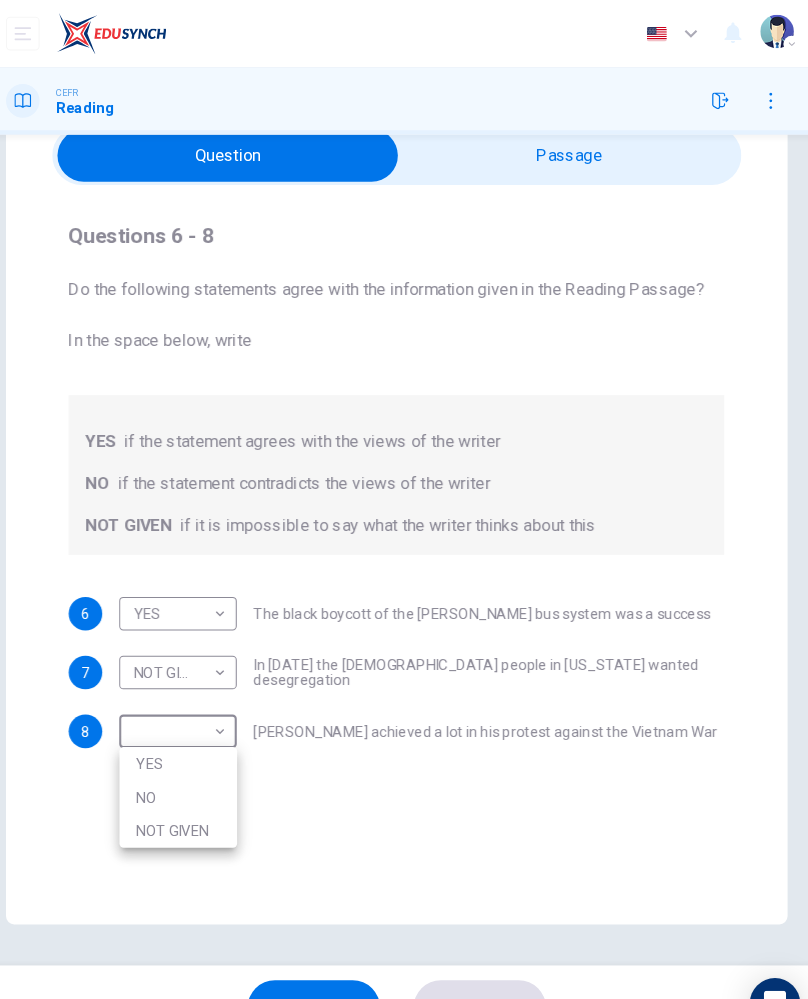click on "NO" at bounding box center (196, 759) 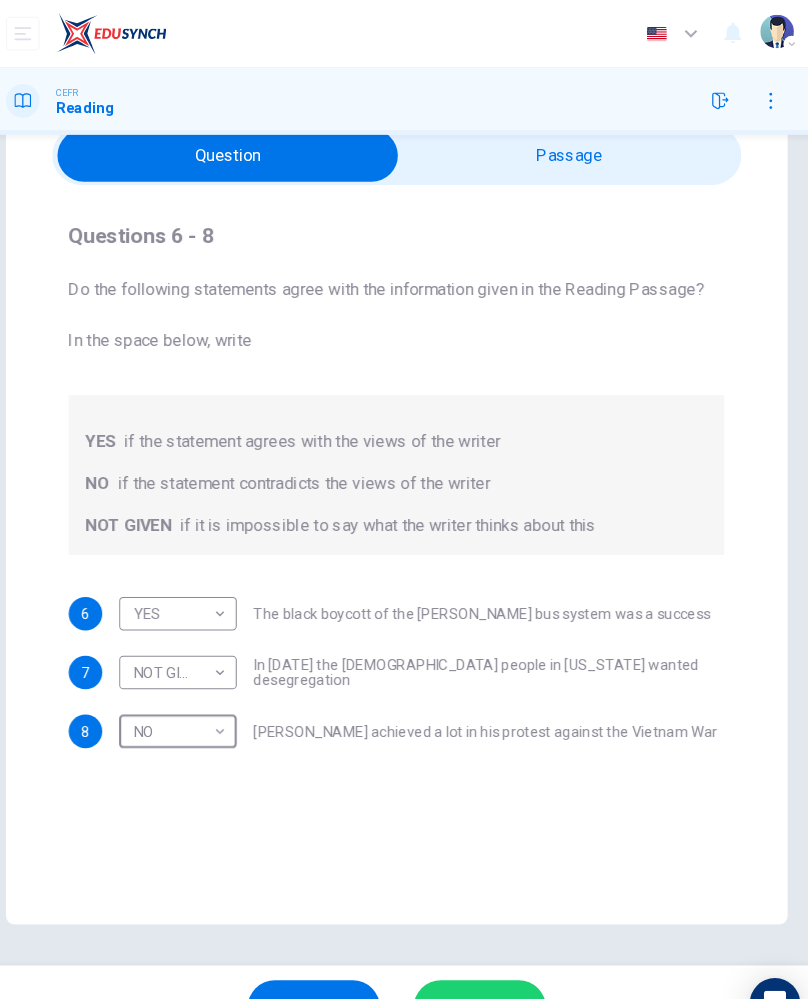 click on "Martin Luther King achieved a lot in his protest against the Vietnam War" at bounding box center [489, 696] 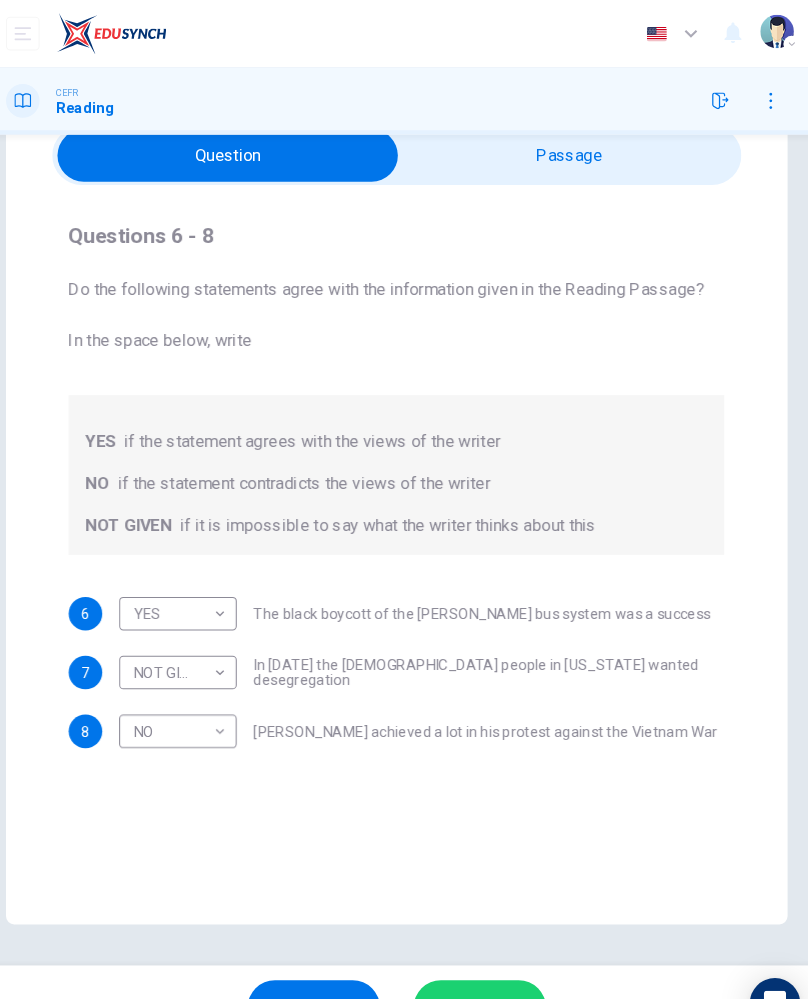 click on "Dashboard Practice Start a test Analysis English en ​ AKMAL SUFYAN BIN ZAINAL ABIDDIN CEFR Reading Question Passage Questions 6 - 8 Do the following statements agree with the information given in the Reading Passage? In the space below, write YES if the statement agrees with the views of the writer NO if the statement contradicts the views of the writer NOT GIVEN if it is impossible to say what the writer thinks about this 6 YES YES ​ The black boycott of the Montgomery bus system was a success 7 NOT GIVEN NOT GIVEN ​ In 1963 the white people in Alabama wanted desegregation 8 NO NO ​ Martin Luther King achieved a lot in his protest against the Vietnam War Martin Luther King CLICK TO ZOOM Click to Zoom A B C D E F SKIP SUBMIT EduSynch - Online Language Proficiency Testing
Dashboard Practice Start a test Analysis Notifications © Copyright  2025 Audio Timer 00:05:16 END SESSION" at bounding box center [404, 499] 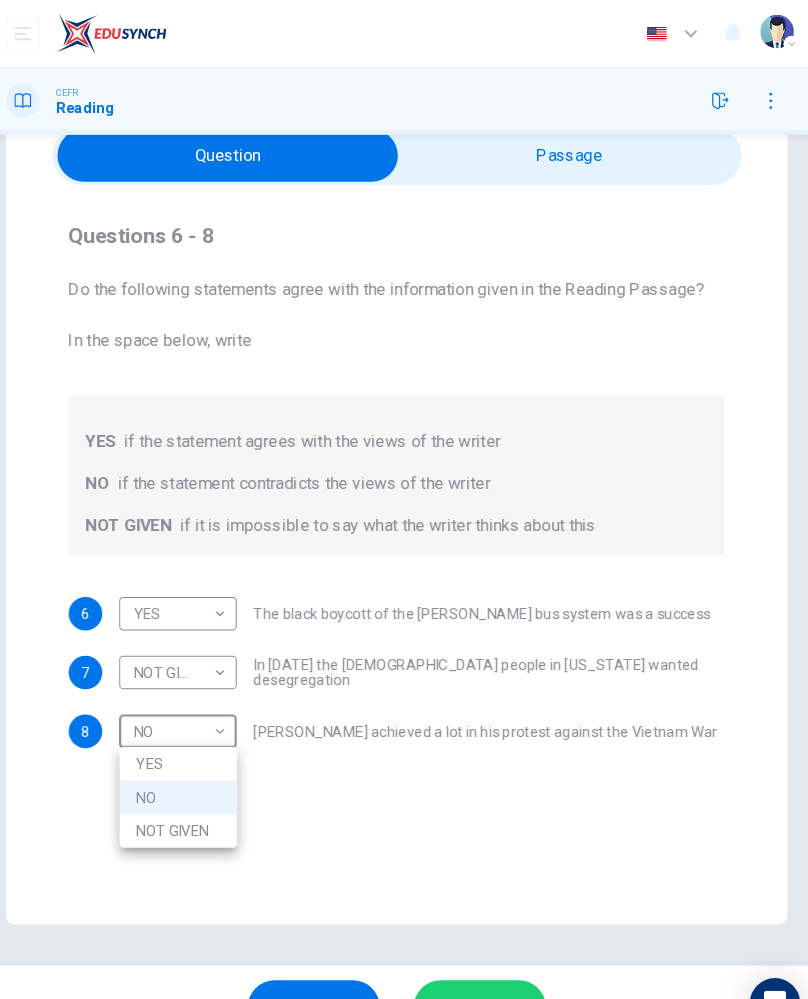 click on "NOT GIVEN" at bounding box center (196, 791) 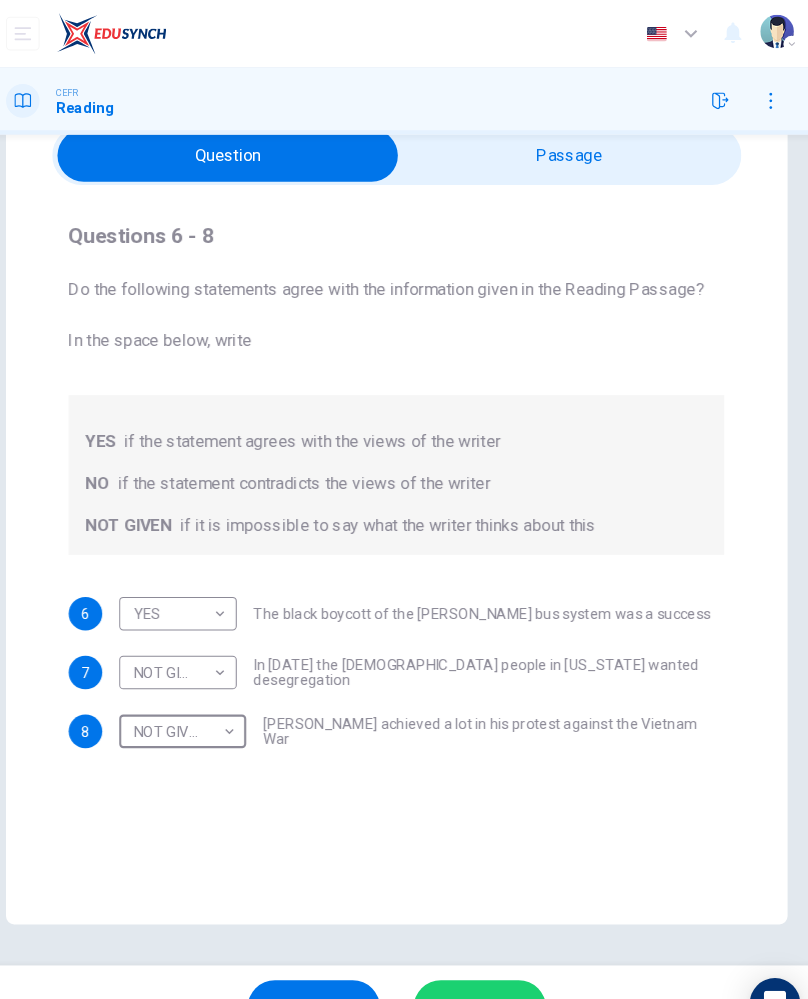 click on "Dashboard Practice Start a test Analysis English en ​ AKMAL SUFYAN BIN ZAINAL ABIDDIN CEFR Reading Question Passage Questions 6 - 8 Do the following statements agree with the information given in the Reading Passage? In the space below, write YES if the statement agrees with the views of the writer NO if the statement contradicts the views of the writer NOT GIVEN if it is impossible to say what the writer thinks about this 6 YES YES ​ The black boycott of the Montgomery bus system was a success 7 NOT GIVEN NOT GIVEN ​ In 1963 the white people in Alabama wanted desegregation 8 NOT GIVEN NOT GIVEN ​ Martin Luther King achieved a lot in his protest against the Vietnam War Martin Luther King CLICK TO ZOOM Click to Zoom A B C D E F SKIP SUBMIT EduSynch - Online Language Proficiency Testing
Dashboard Practice Start a test Analysis Notifications © Copyright  2025 Audio Timer 00:05:18 END SESSION" at bounding box center [404, 499] 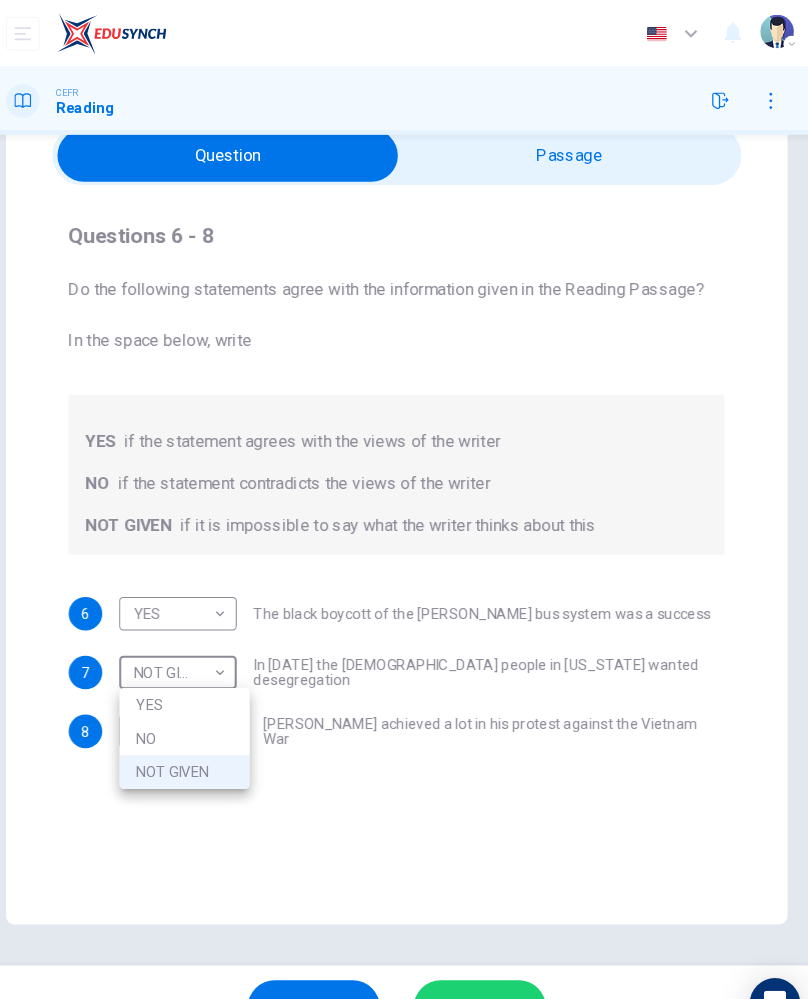 click on "NO" at bounding box center (202, 703) 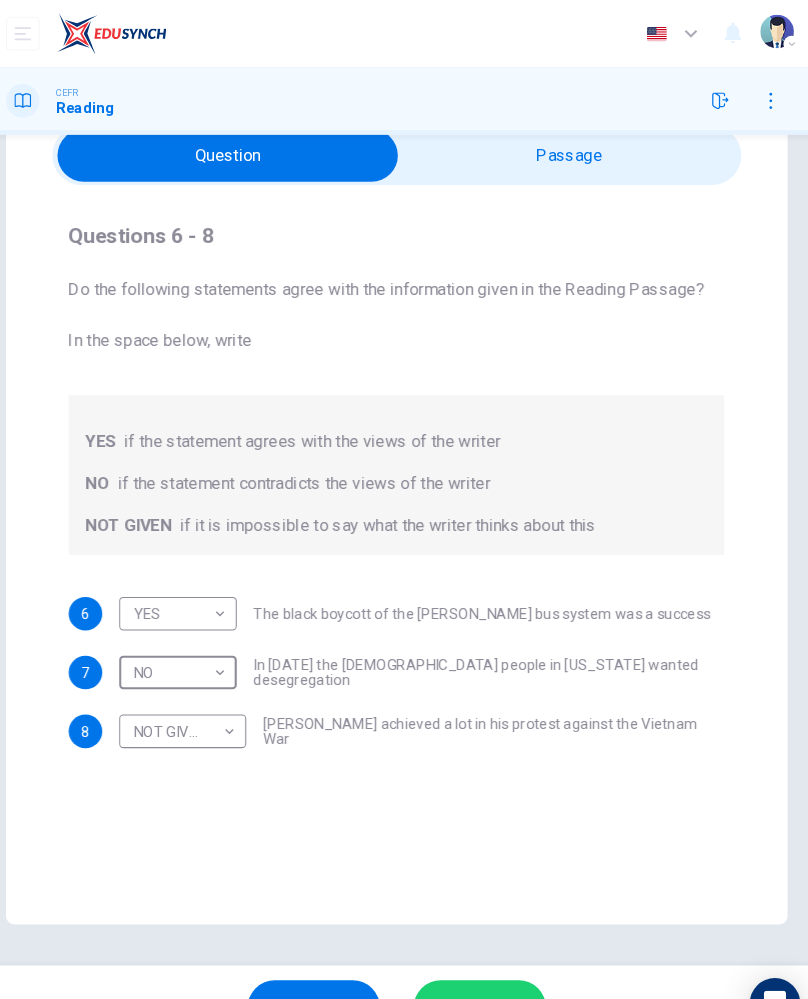 click on "Dashboard Practice Start a test Analysis English en ​ AKMAL SUFYAN BIN ZAINAL ABIDDIN CEFR Reading Question Passage Questions 6 - 8 Do the following statements agree with the information given in the Reading Passage? In the space below, write YES if the statement agrees with the views of the writer NO if the statement contradicts the views of the writer NOT GIVEN if it is impossible to say what the writer thinks about this 6 YES YES ​ The black boycott of the Montgomery bus system was a success 7 NO NO ​ In 1963 the white people in Alabama wanted desegregation 8 NOT GIVEN NOT GIVEN ​ Martin Luther King achieved a lot in his protest against the Vietnam War Martin Luther King CLICK TO ZOOM Click to Zoom A B C D E F SKIP SUBMIT EduSynch - Online Language Proficiency Testing
Dashboard Practice Start a test Analysis Notifications © Copyright  2025 Audio Timer 00:05:22 END SESSION" at bounding box center [404, 499] 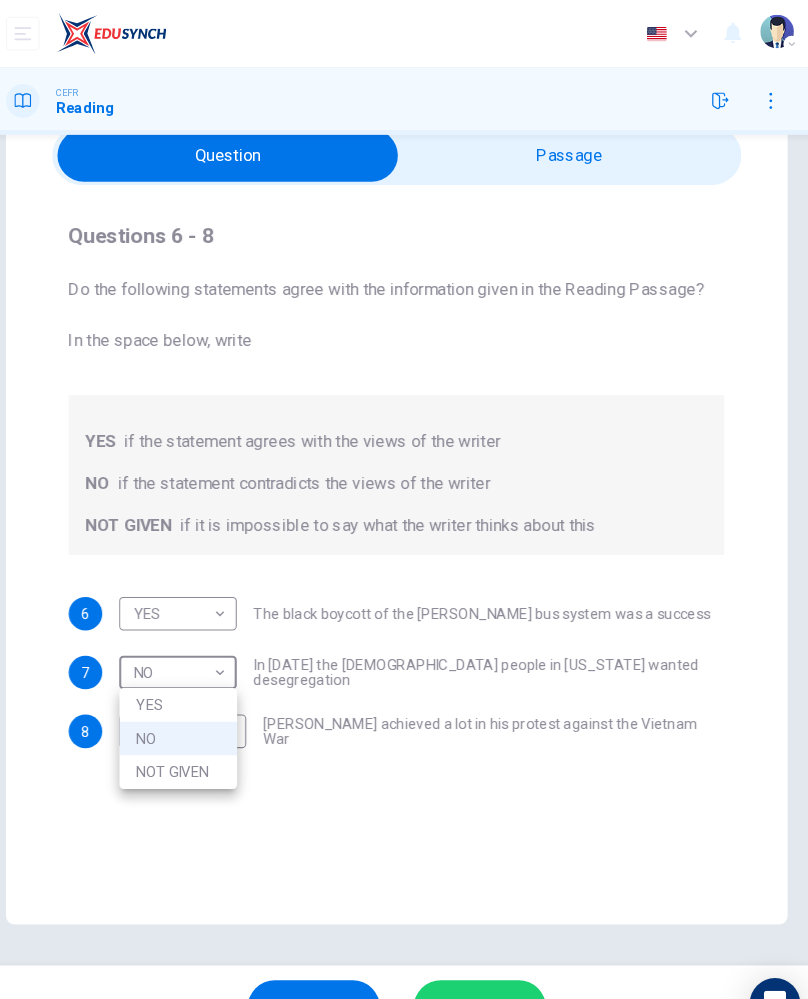 click on "NOT GIVEN" at bounding box center [196, 735] 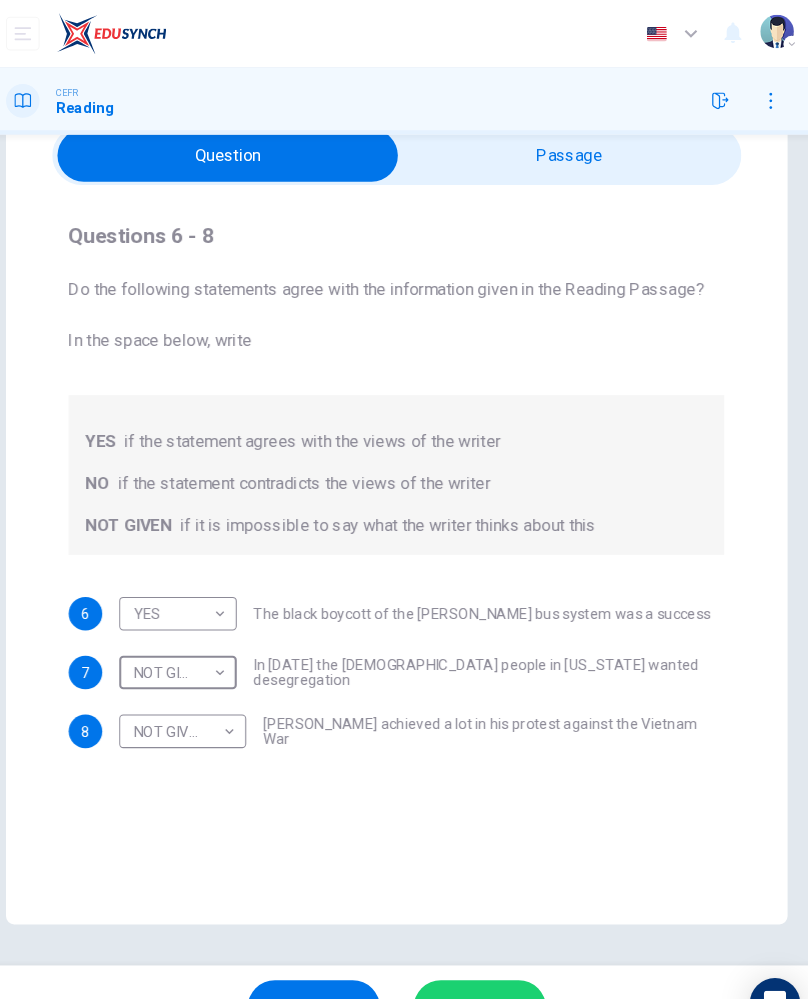 type on "NOT GIVEN" 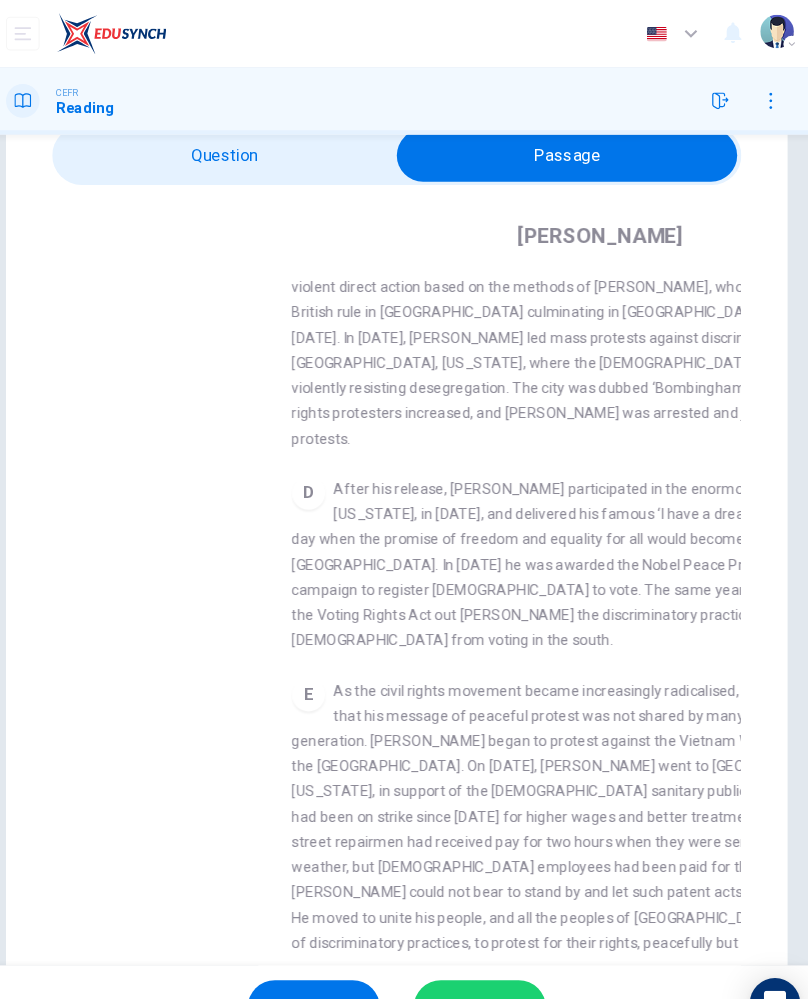 checkbox on "false" 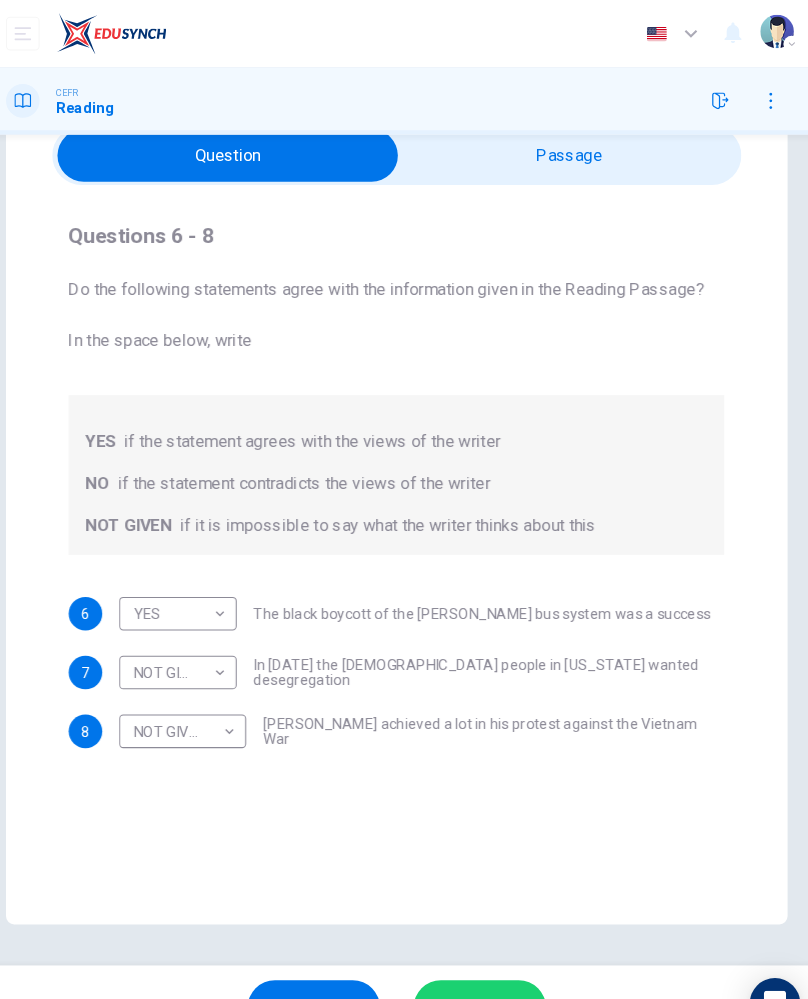 click on "Dashboard Practice Start a test Analysis English en ​ AKMAL SUFYAN BIN ZAINAL ABIDDIN CEFR Reading Question Passage Questions 6 - 8 Do the following statements agree with the information given in the Reading Passage? In the space below, write YES if the statement agrees with the views of the writer NO if the statement contradicts the views of the writer NOT GIVEN if it is impossible to say what the writer thinks about this 6 YES YES ​ The black boycott of the Montgomery bus system was a success 7 NOT GIVEN NOT GIVEN ​ In 1963 the white people in Alabama wanted desegregation 8 NOT GIVEN NOT GIVEN ​ Martin Luther King achieved a lot in his protest against the Vietnam War Martin Luther King CLICK TO ZOOM Click to Zoom A B C D E F SKIP SUBMIT EduSynch - Online Language Proficiency Testing
Dashboard Practice Start a test Analysis Notifications © Copyright  2025 Audio Timer 00:05:31 END SESSION" at bounding box center [404, 499] 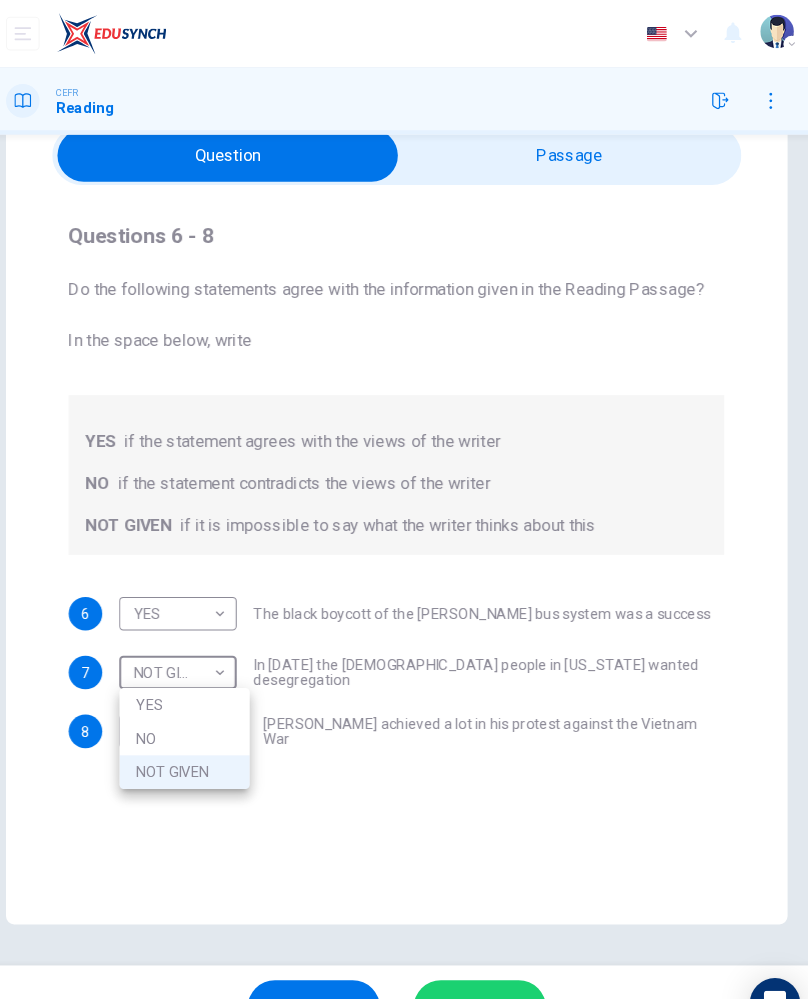 click on "NO" at bounding box center (202, 703) 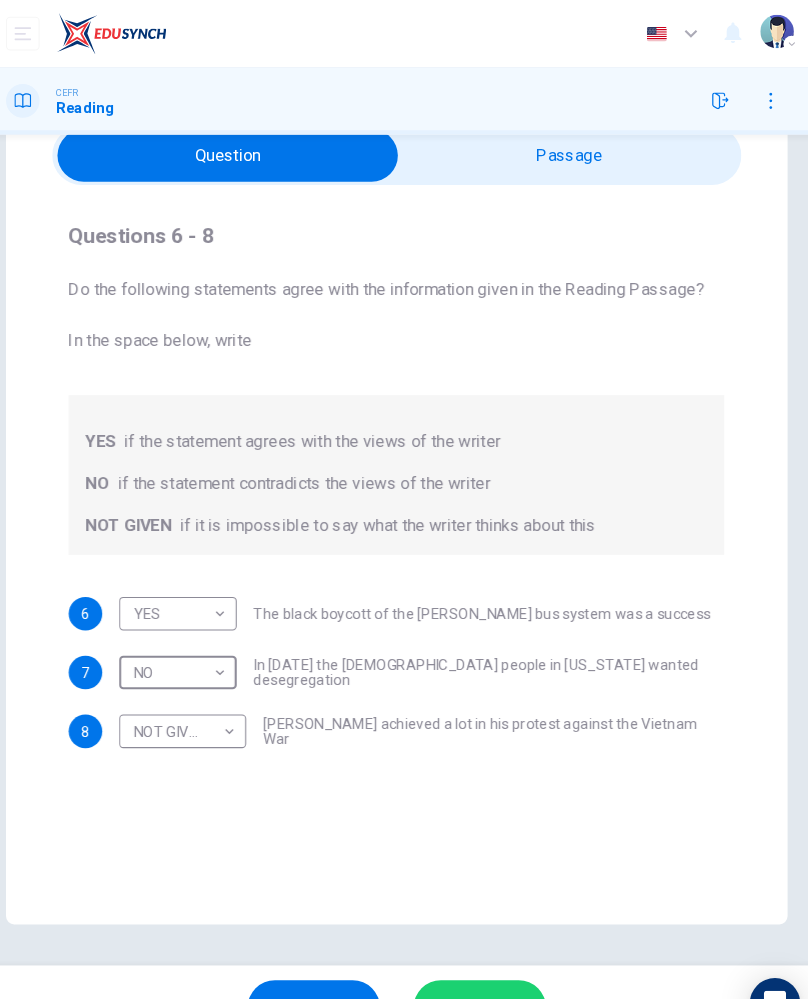 click on "SUBMIT" at bounding box center (473, 959) 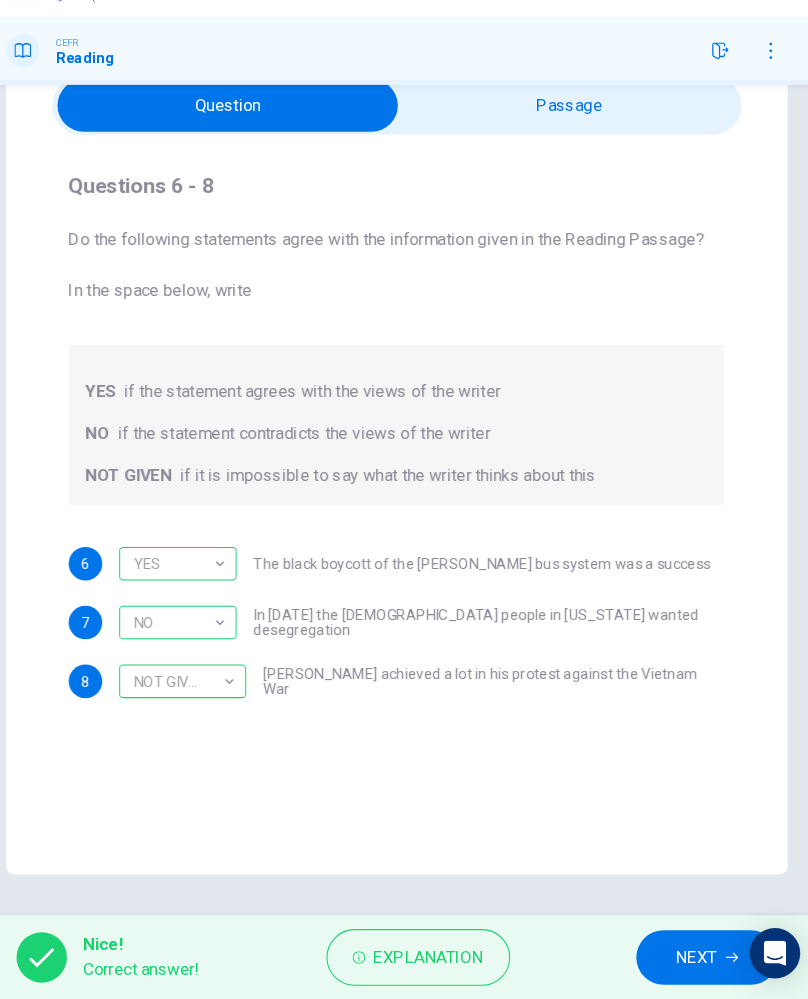 click on "Explanation" at bounding box center [434, 959] 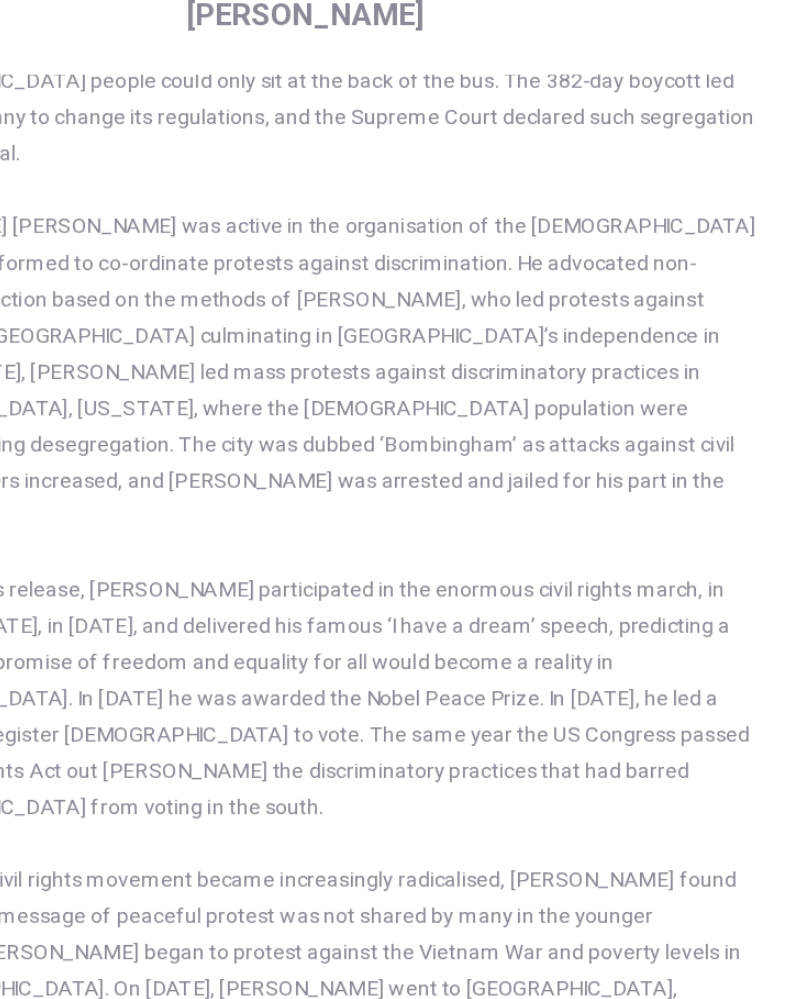 scroll, scrollTop: 826, scrollLeft: 0, axis: vertical 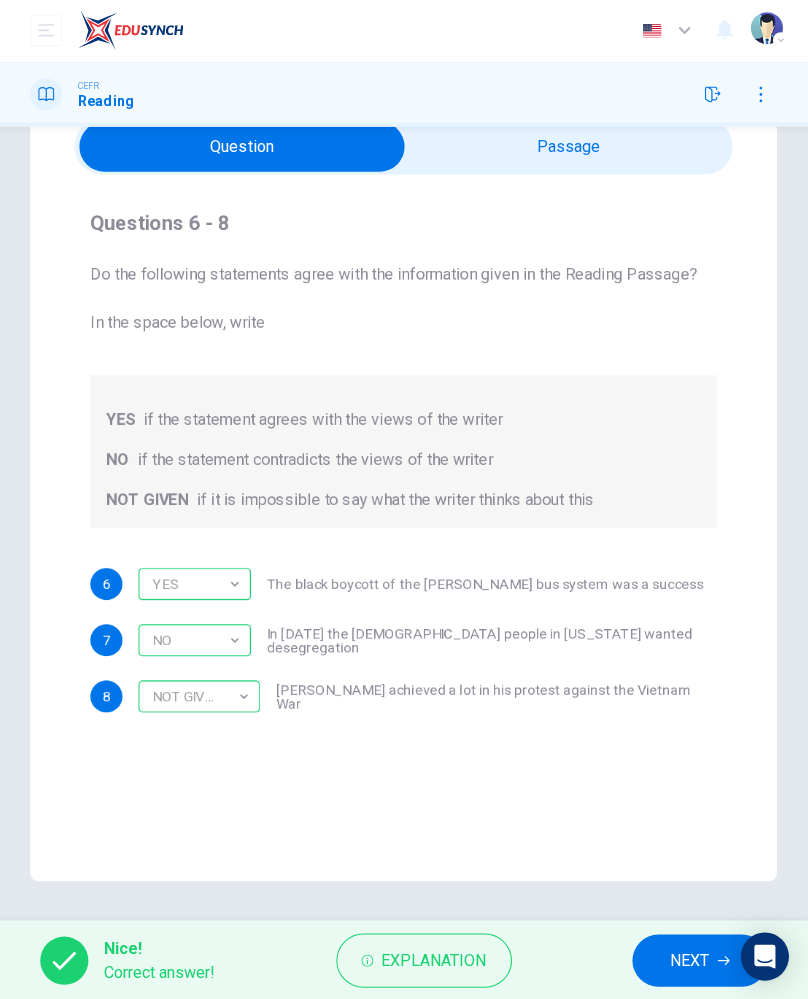 click on "Explanation" at bounding box center [434, 959] 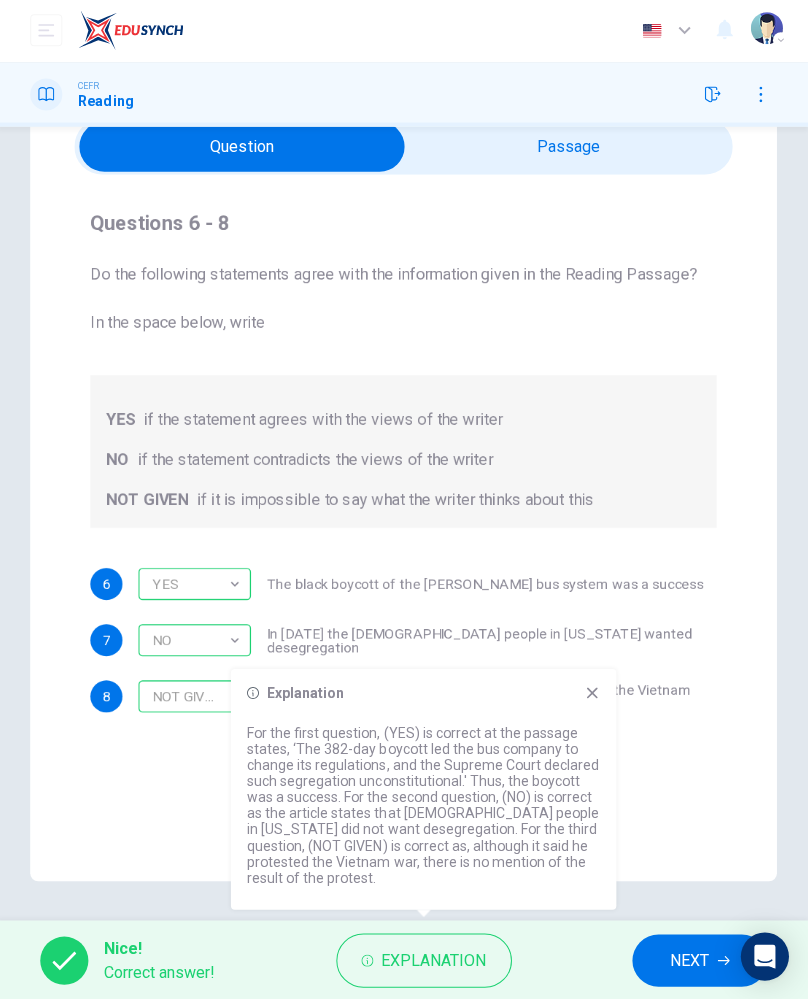 click on "Question Passage Questions 6 - 8 Do the following statements agree with the information given in the Reading Passage? In the space below, write YES if the statement agrees with the views of the writer NO if the statement contradicts the views of the writer NOT GIVEN if it is impossible to say what the writer thinks about this 6 YES YES ​ The black boycott of the Montgomery bus system was a success 7 NO NO ​ In 1963 the white people in Alabama wanted desegregation 8 NOT GIVEN NOT GIVEN ​ Martin Luther King achieved a lot in his protest against the Vietnam War Martin Luther King CLICK TO ZOOM Click to Zoom A B C D E F" at bounding box center (404, 523) 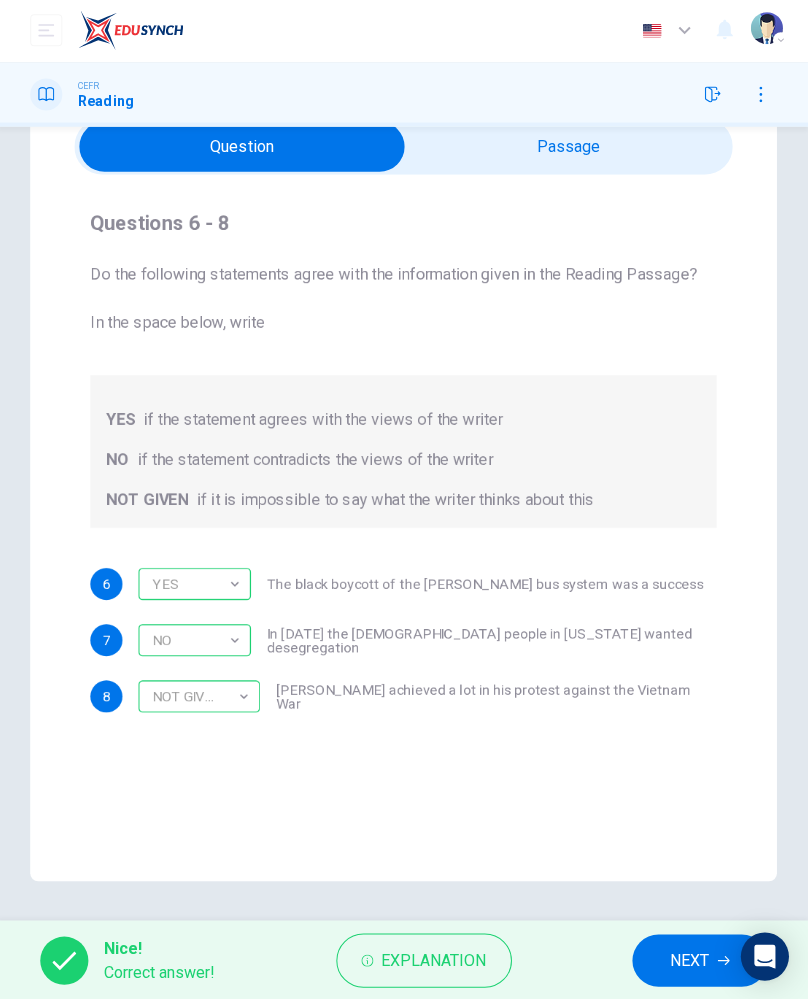 click on "NEXT" at bounding box center [689, 959] 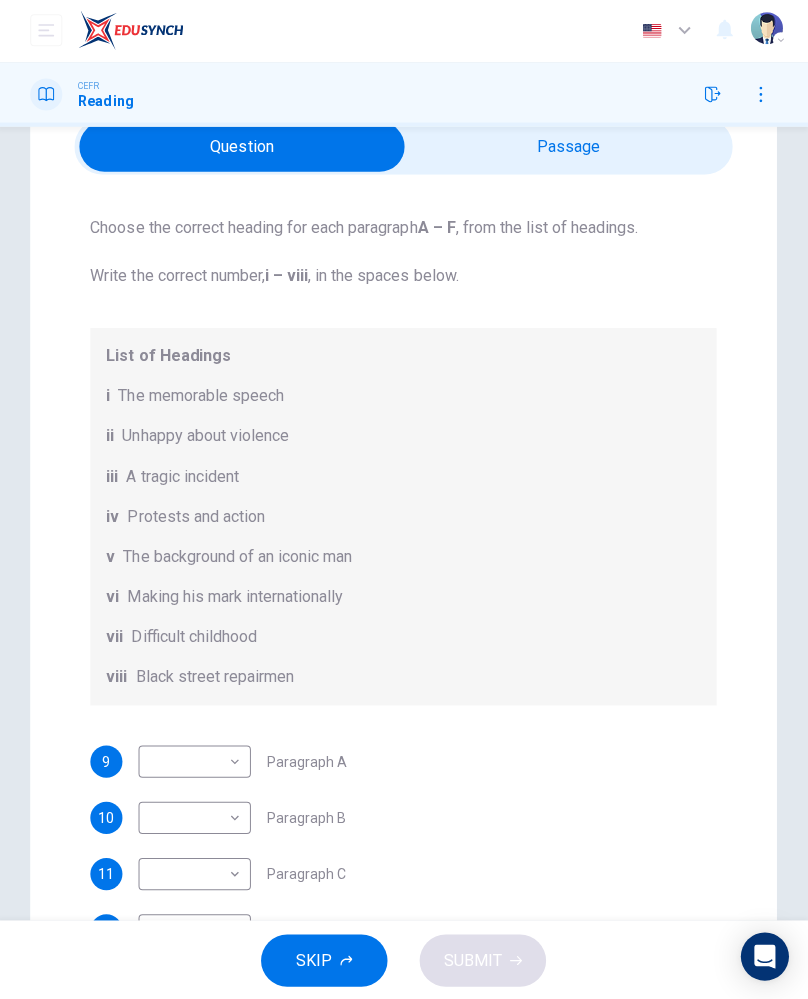 scroll, scrollTop: 95, scrollLeft: 0, axis: vertical 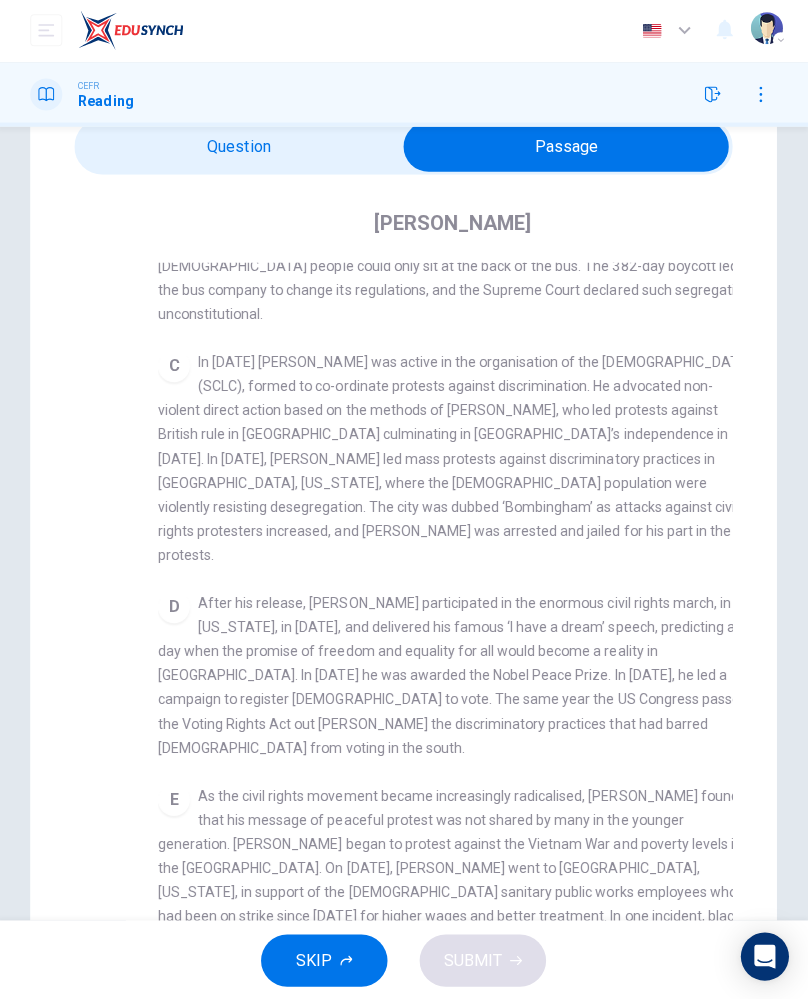 checkbox on "false" 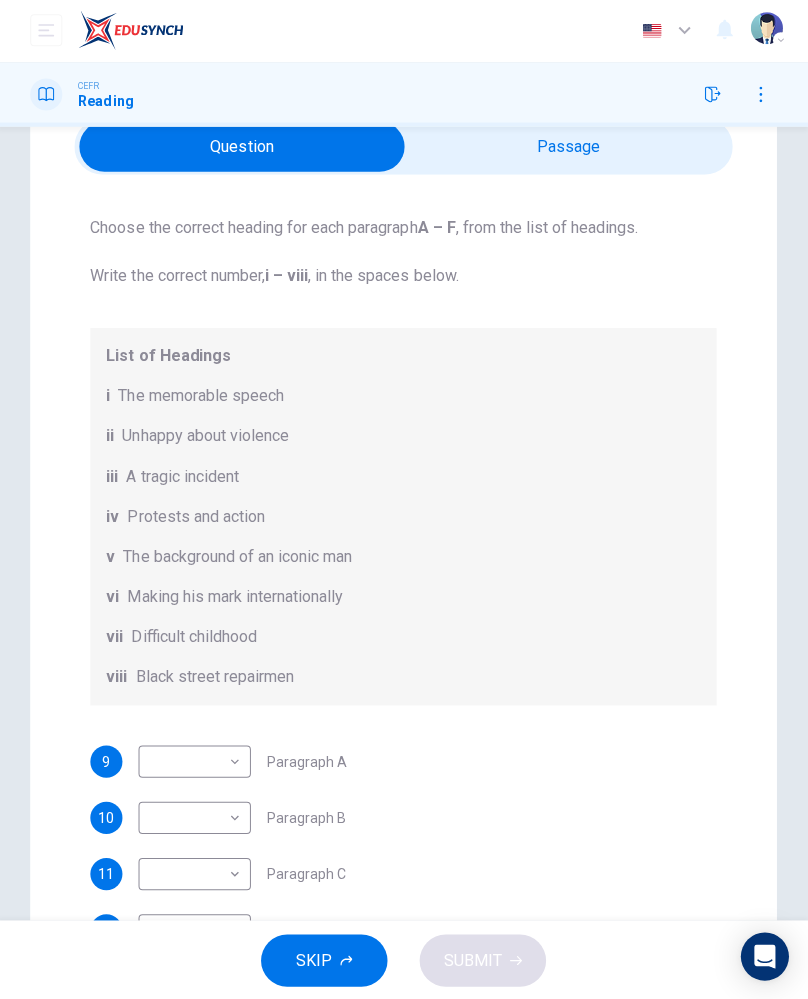 click on "Dashboard Practice Start a test Analysis English en ​ AKMAL SUFYAN BIN ZAINAL ABIDDIN CEFR Reading Question Passage Questions 9 - 14 The Reading Passage has 6 paragraphs.
Choose the correct heading for each paragraph  A – F , from the list of headings.
Write the correct number,  i – viii , in the spaces below. List of Headings i The memorable speech ii Unhappy about violence iii A tragic incident iv Protests and action v The background of an iconic man vi Making his mark internationally vii Difficult childhood viii Black street repairmen 9 ​ ​ Paragraph A 10 ​ ​ Paragraph B 11 ​ ​ Paragraph C 12 ​ ​ Paragraph D 13 ​ ​ Paragraph E 14 ​ ​ Paragraph F Martin Luther King CLICK TO ZOOM Click to Zoom A B C D E F SKIP SUBMIT EduSynch - Online Language Proficiency Testing
Dashboard Practice Start a test Analysis Notifications © Copyright  2025 Audio Timer 00:05:42 END SESSION" at bounding box center [404, 499] 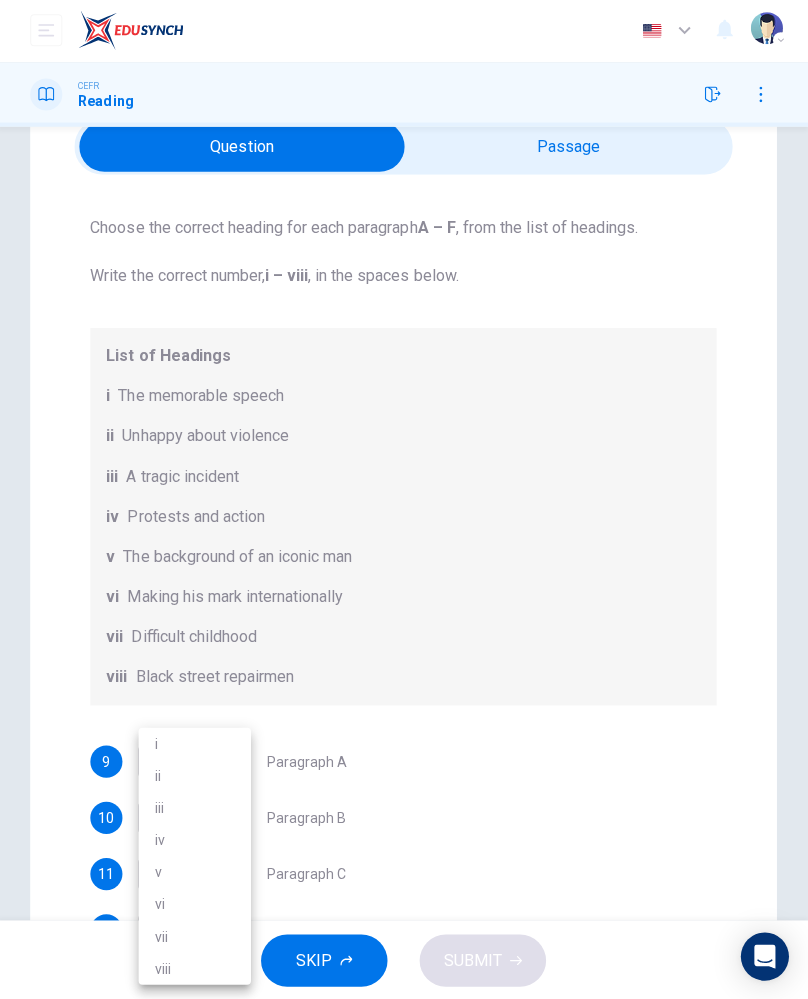 click at bounding box center [404, 499] 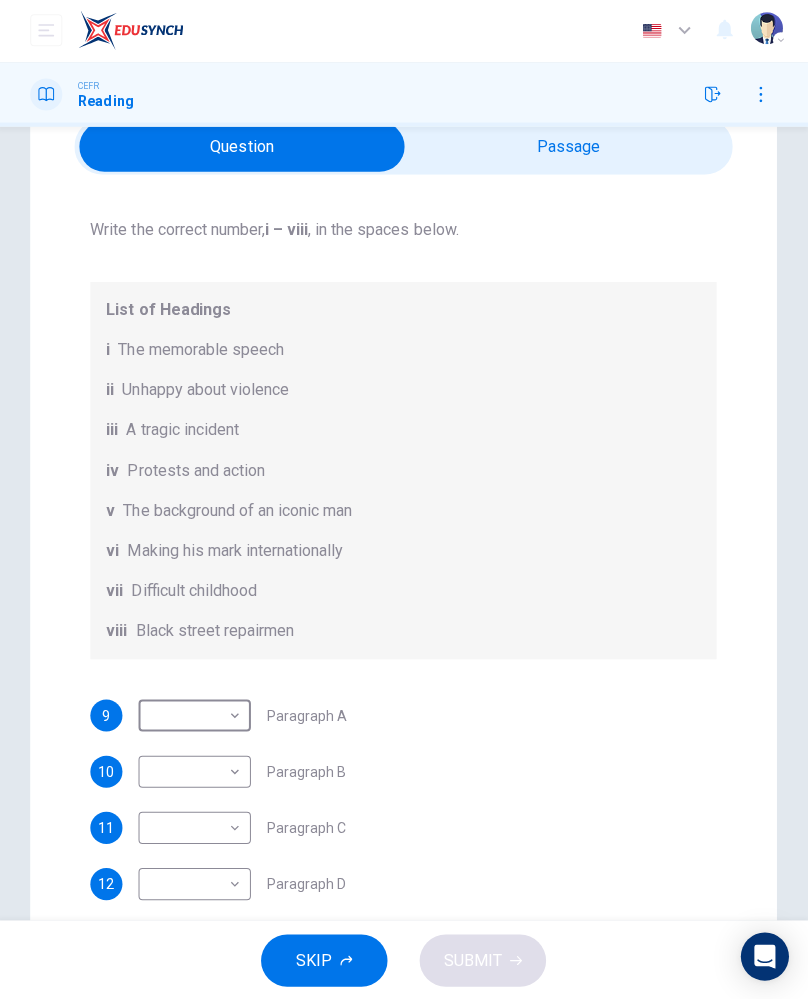 scroll, scrollTop: 187, scrollLeft: 0, axis: vertical 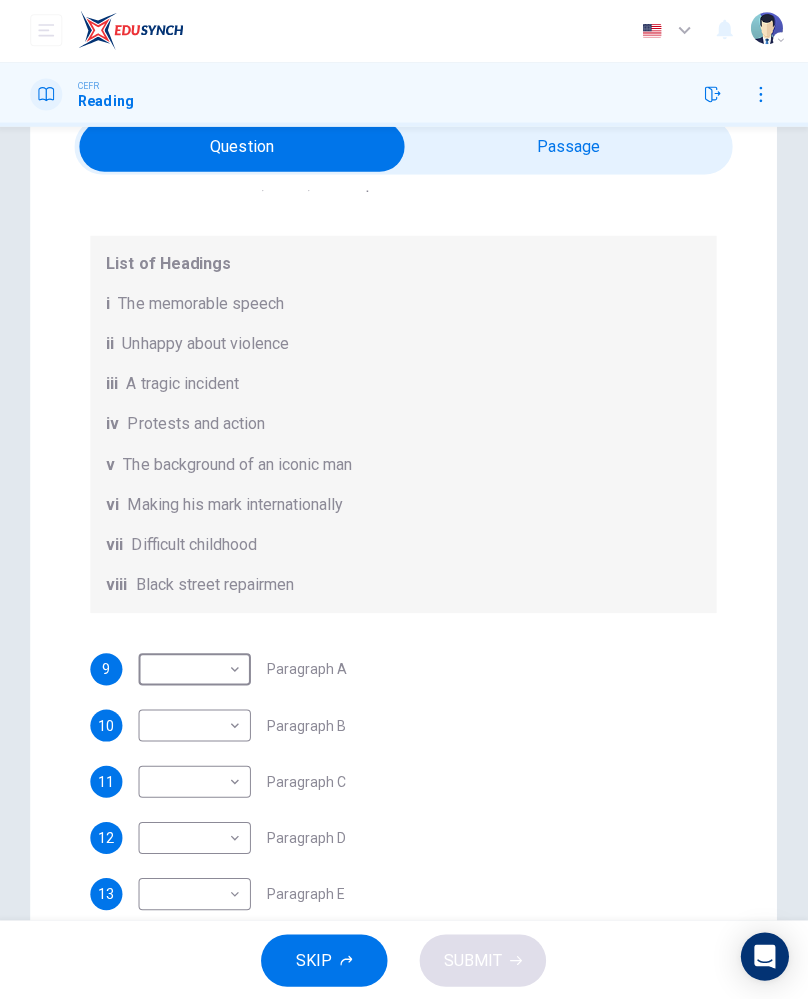 click on "Dashboard Practice Start a test Analysis English en ​ AKMAL SUFYAN BIN ZAINAL ABIDDIN CEFR Reading Question Passage Questions 9 - 14 The Reading Passage has 6 paragraphs.
Choose the correct heading for each paragraph  A – F , from the list of headings.
Write the correct number,  i – viii , in the spaces below. List of Headings i The memorable speech ii Unhappy about violence iii A tragic incident iv Protests and action v The background of an iconic man vi Making his mark internationally vii Difficult childhood viii Black street repairmen 9 ​ ​ Paragraph A 10 ​ ​ Paragraph B 11 ​ ​ Paragraph C 12 ​ ​ Paragraph D 13 ​ ​ Paragraph E 14 ​ ​ Paragraph F Martin Luther King CLICK TO ZOOM Click to Zoom A B C D E F SKIP SUBMIT EduSynch - Online Language Proficiency Testing
Dashboard Practice Start a test Analysis Notifications © Copyright  2025 Audio Timer 00:05:49 END SESSION" at bounding box center [404, 499] 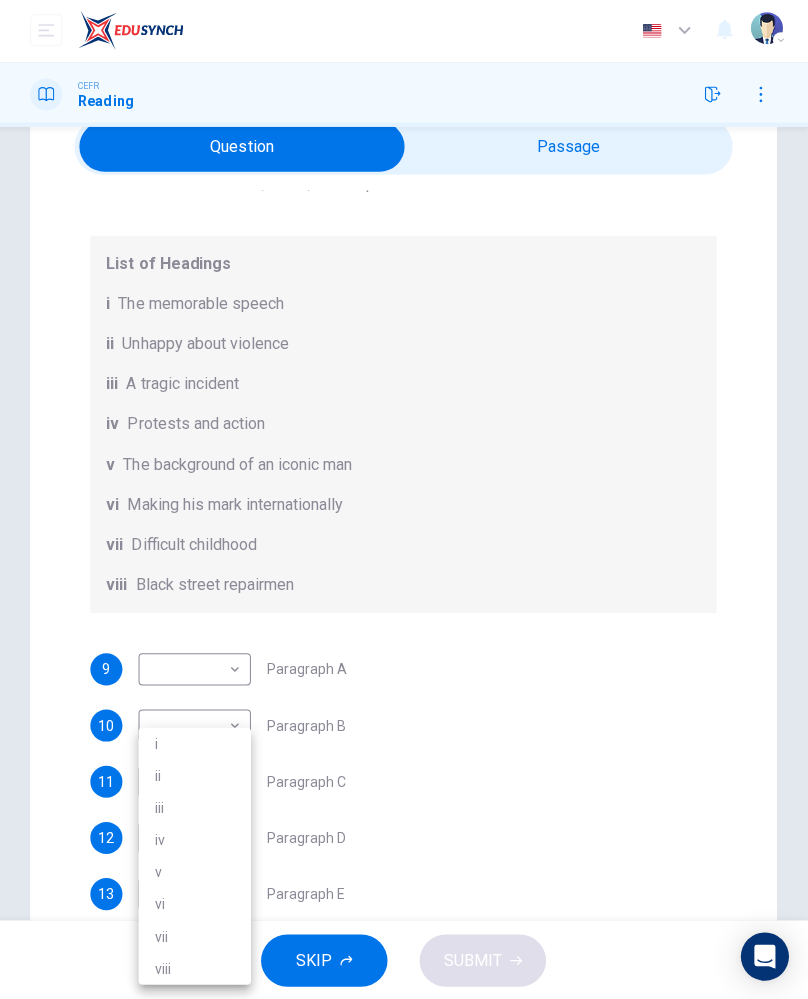 click on "i" at bounding box center (196, 743) 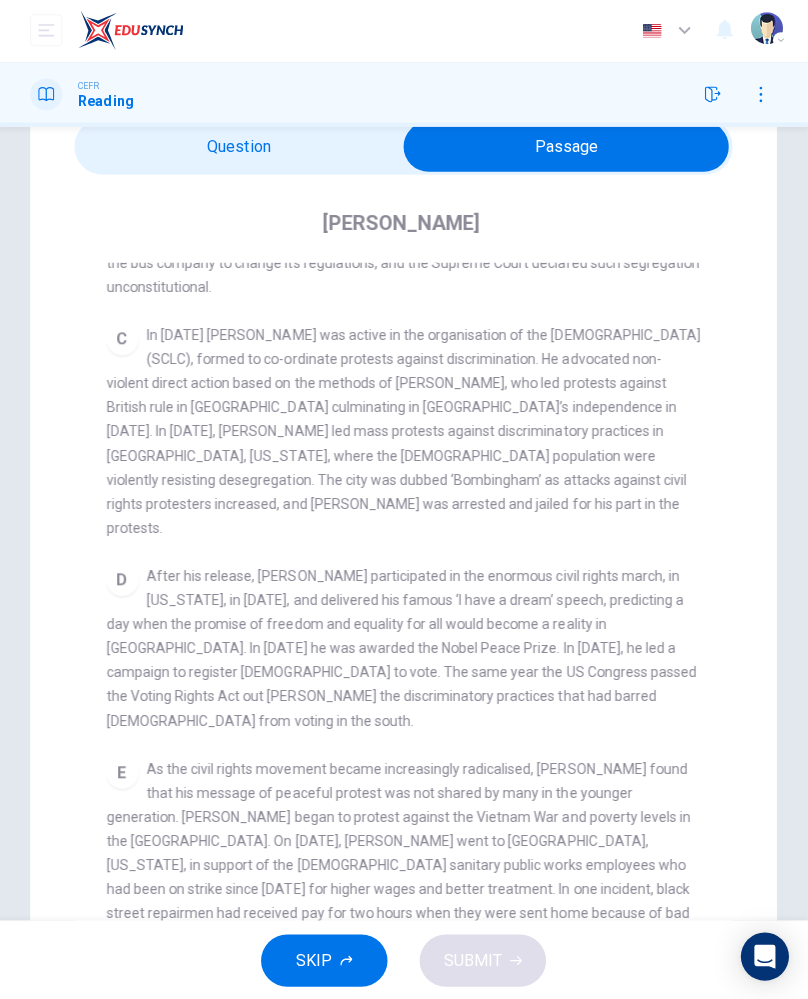 scroll, scrollTop: 916, scrollLeft: 0, axis: vertical 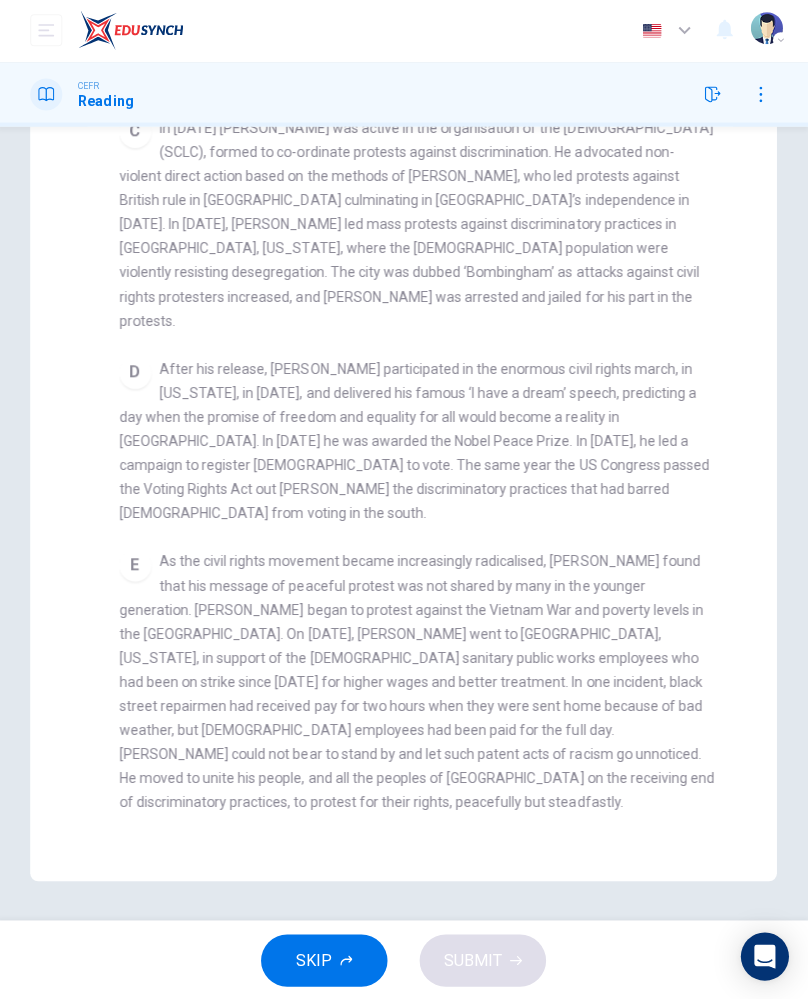 checkbox on "false" 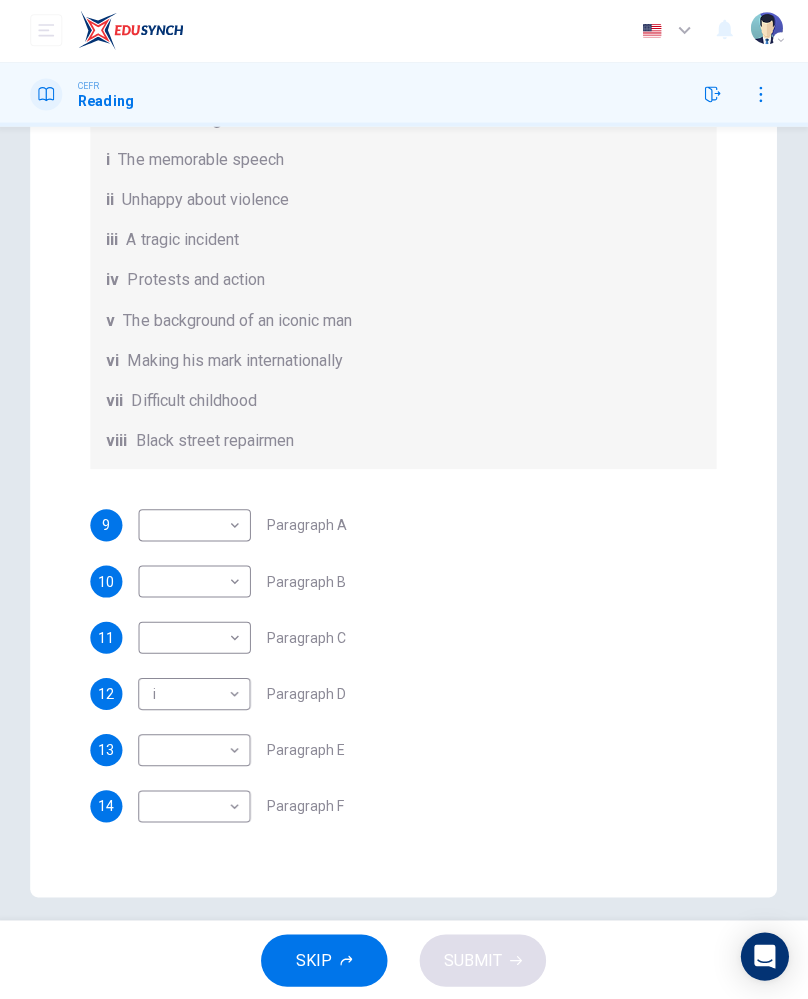 click on "Dashboard Practice Start a test Analysis English en ​ AKMAL SUFYAN BIN ZAINAL ABIDDIN CEFR Reading Question Passage Questions 9 - 14 The Reading Passage has 6 paragraphs.
Choose the correct heading for each paragraph  A – F , from the list of headings.
Write the correct number,  i – viii , in the spaces below. List of Headings i The memorable speech ii Unhappy about violence iii A tragic incident iv Protests and action v The background of an iconic man vi Making his mark internationally vii Difficult childhood viii Black street repairmen 9 ​ ​ Paragraph A 10 ​ ​ Paragraph B 11 ​ ​ Paragraph C 12 i i ​ Paragraph D 13 ​ ​ Paragraph E 14 ​ ​ Paragraph F Martin Luther King CLICK TO ZOOM Click to Zoom A B C D E F SKIP SUBMIT EduSynch - Online Language Proficiency Testing
Dashboard Practice Start a test Analysis Notifications © Copyright  2025 Audio Timer 00:06:30 END SESSION" at bounding box center [404, 499] 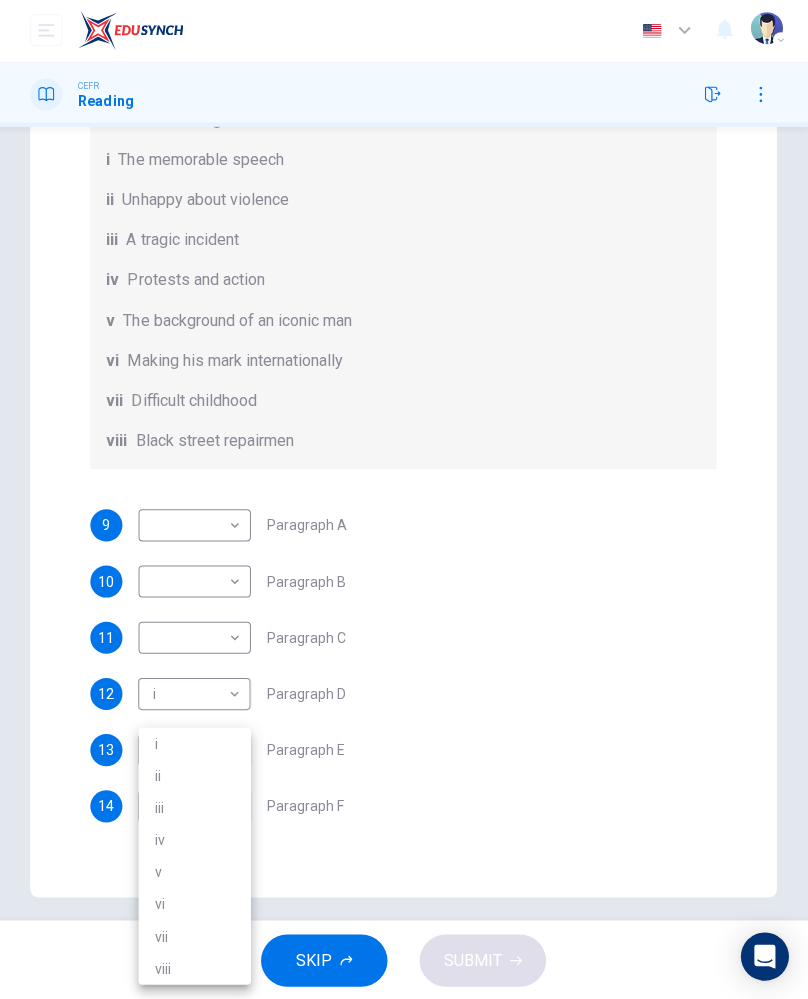 click on "iii" at bounding box center (196, 807) 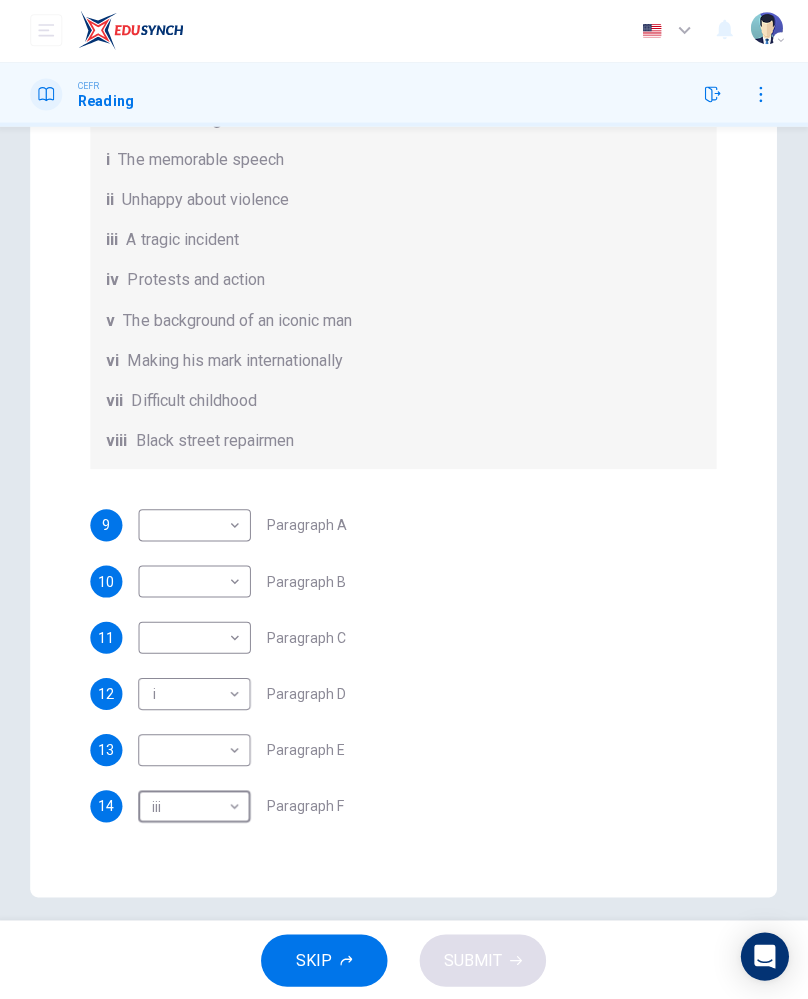 type on "iii" 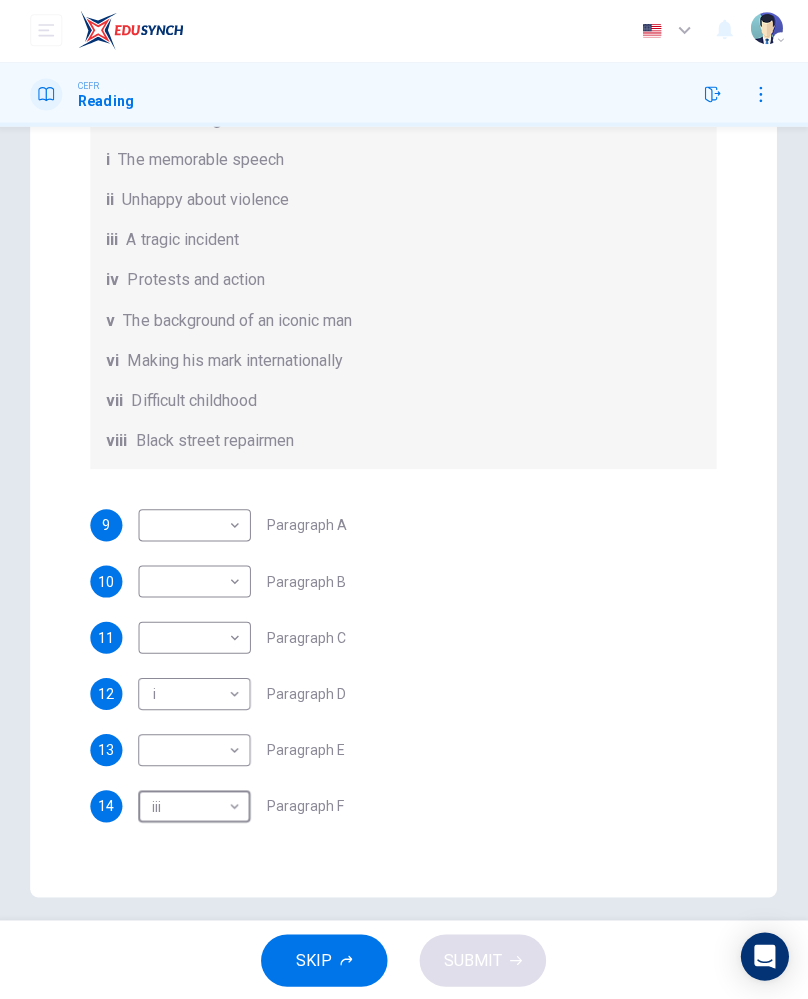 click on "Dashboard Practice Start a test Analysis English en ​ AKMAL SUFYAN BIN ZAINAL ABIDDIN CEFR Reading Question Passage Questions 9 - 14 The Reading Passage has 6 paragraphs.
Choose the correct heading for each paragraph  A – F , from the list of headings.
Write the correct number,  i – viii , in the spaces below. List of Headings i The memorable speech ii Unhappy about violence iii A tragic incident iv Protests and action v The background of an iconic man vi Making his mark internationally vii Difficult childhood viii Black street repairmen 9 ​ ​ Paragraph A 10 ​ ​ Paragraph B 11 ​ ​ Paragraph C 12 i i ​ Paragraph D 13 ​ ​ Paragraph E 14 iii iii ​ Paragraph F Martin Luther King CLICK TO ZOOM Click to Zoom A B C D E F SKIP SUBMIT EduSynch - Online Language Proficiency Testing
Dashboard Practice Start a test Analysis Notifications © Copyright  2025 Audio Timer 00:06:34 END SESSION" at bounding box center [404, 499] 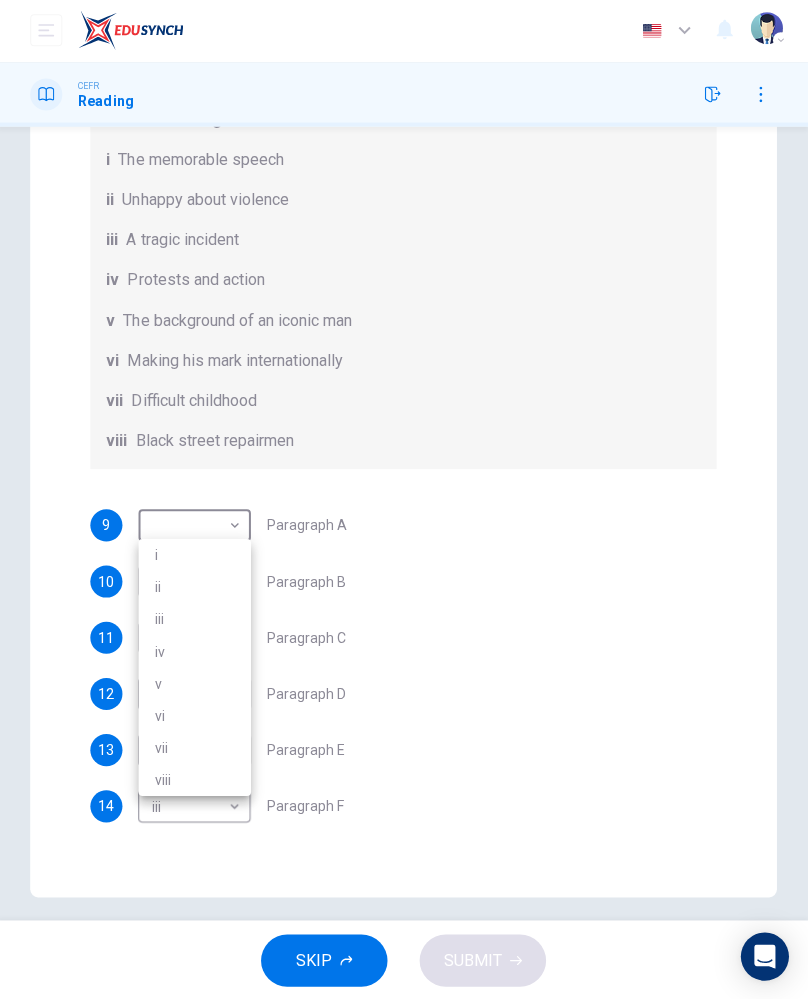 click on "vii" at bounding box center (196, 747) 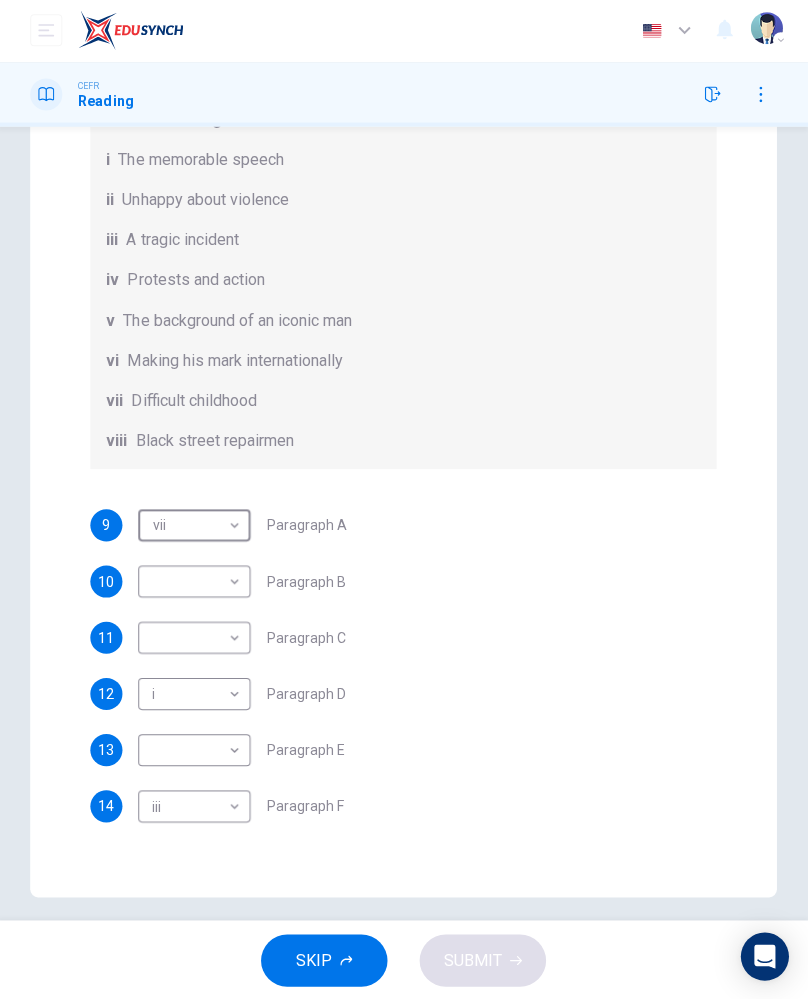 type on "vii" 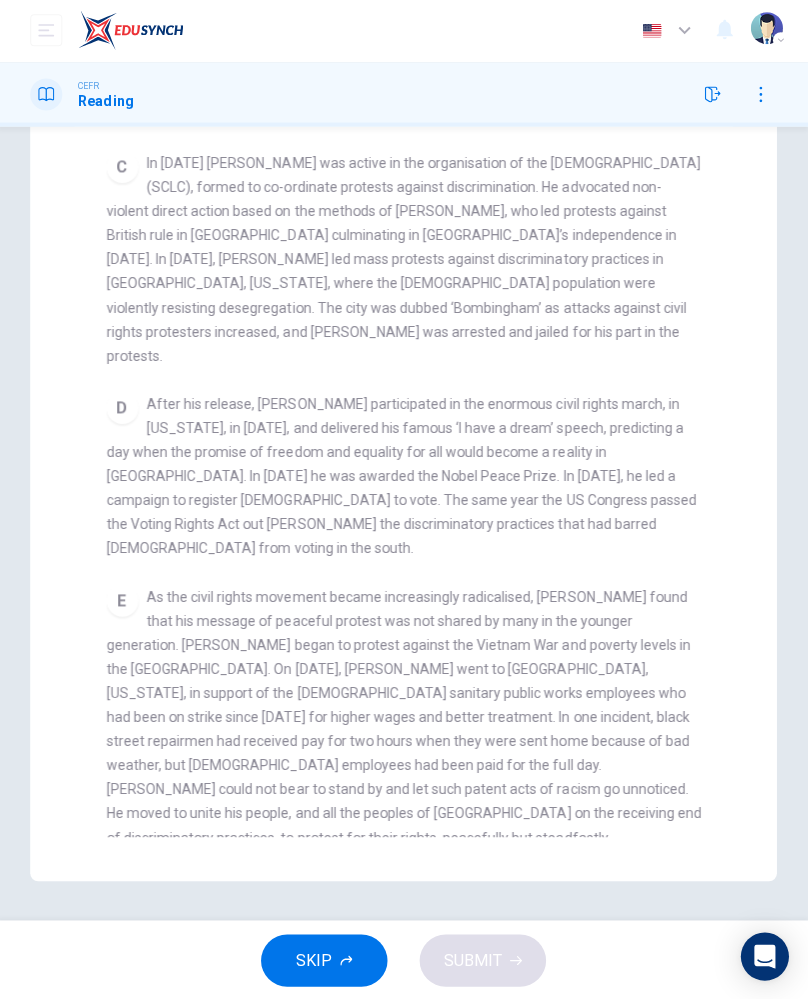 scroll, scrollTop: 882, scrollLeft: 0, axis: vertical 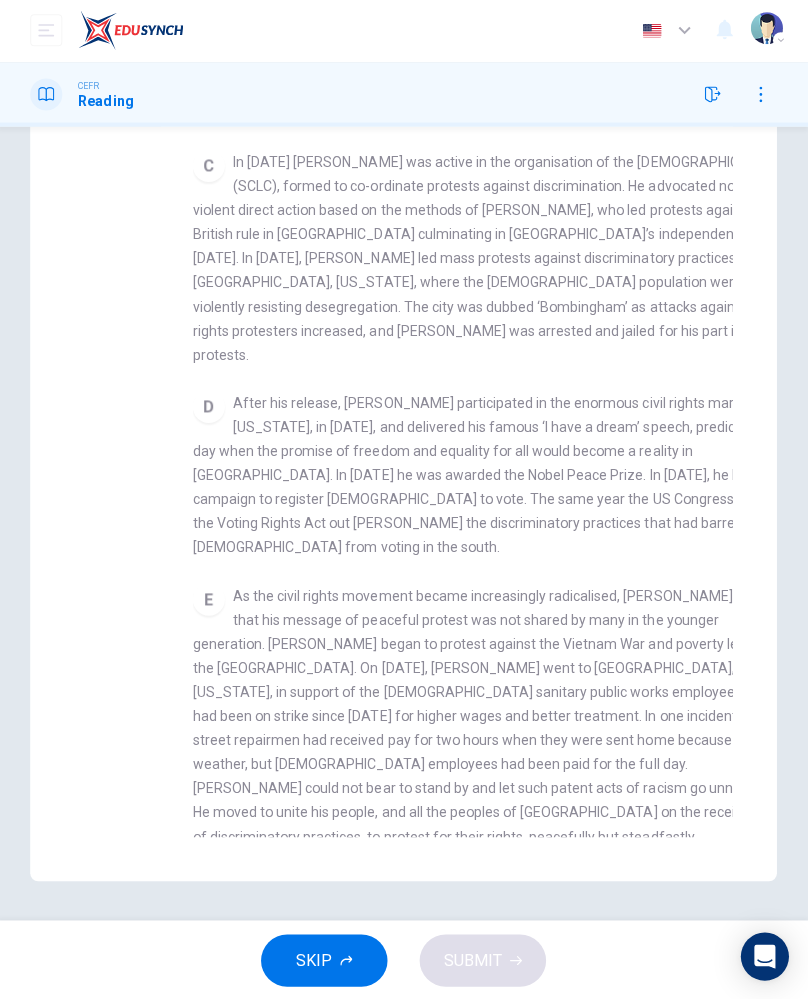 checkbox on "false" 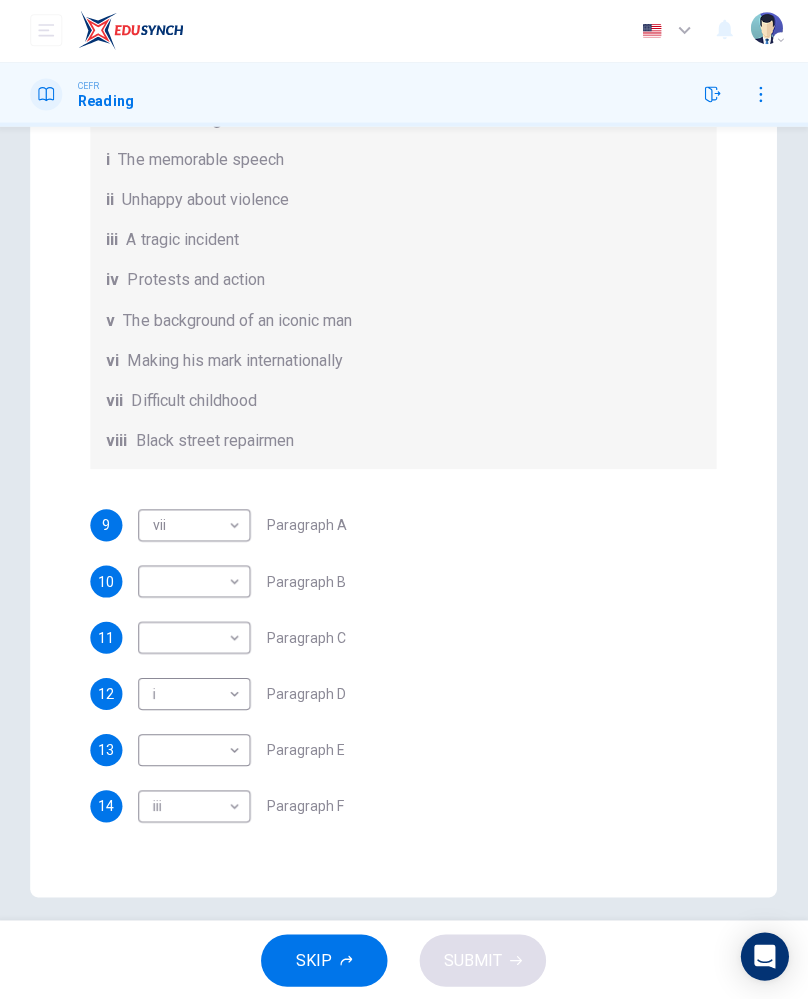 click on "Dashboard Practice Start a test Analysis English en ​ AKMAL SUFYAN BIN ZAINAL ABIDDIN CEFR Reading Question Passage Questions 9 - 14 The Reading Passage has 6 paragraphs.
Choose the correct heading for each paragraph  A – F , from the list of headings.
Write the correct number,  i – viii , in the spaces below. List of Headings i The memorable speech ii Unhappy about violence iii A tragic incident iv Protests and action v The background of an iconic man vi Making his mark internationally vii Difficult childhood viii Black street repairmen 9 vii vii ​ Paragraph A 10 ​ ​ Paragraph B 11 ​ ​ Paragraph C 12 i i ​ Paragraph D 13 ​ ​ Paragraph E 14 iii iii ​ Paragraph F Martin Luther King CLICK TO ZOOM Click to Zoom A B C D E F SKIP SUBMIT EduSynch - Online Language Proficiency Testing
Dashboard Practice Start a test Analysis Notifications © Copyright  2025 Audio Timer 00:06:54 END SESSION" at bounding box center (404, 499) 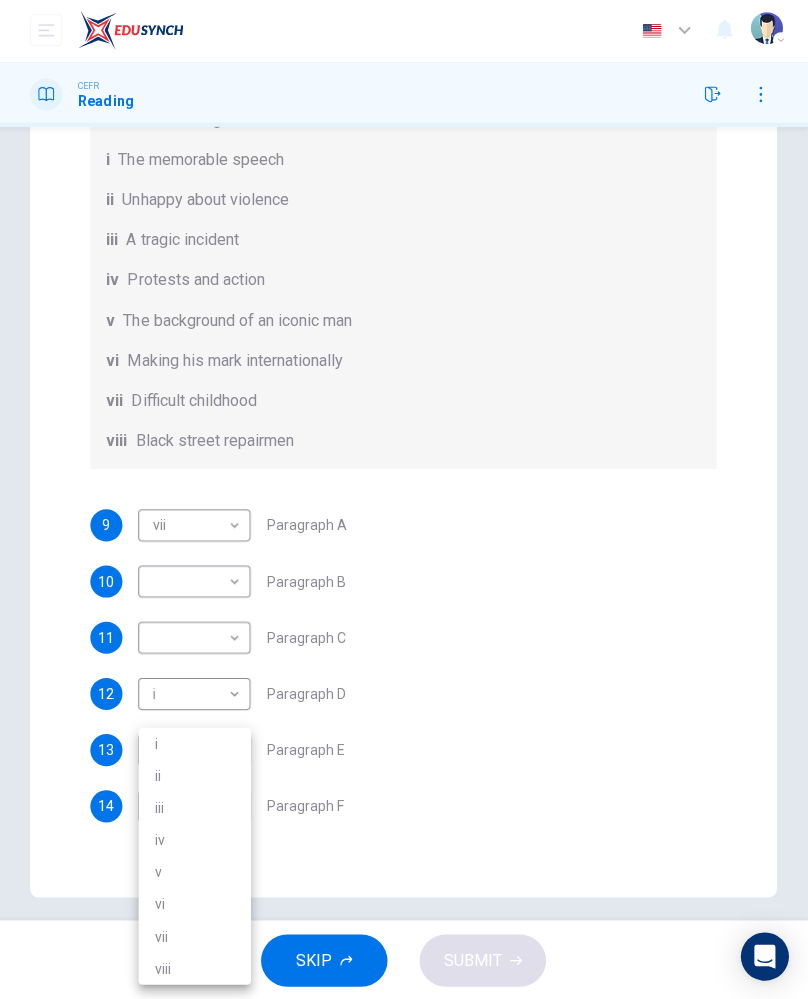 click on "viii" at bounding box center [196, 967] 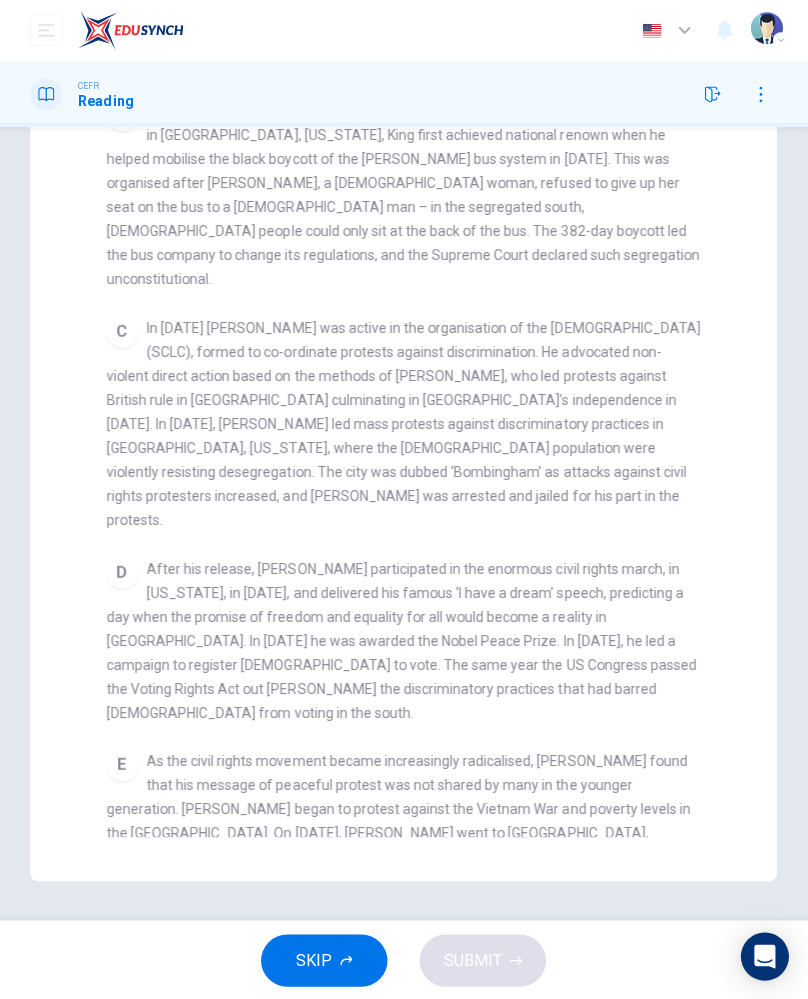 scroll, scrollTop: 713, scrollLeft: 0, axis: vertical 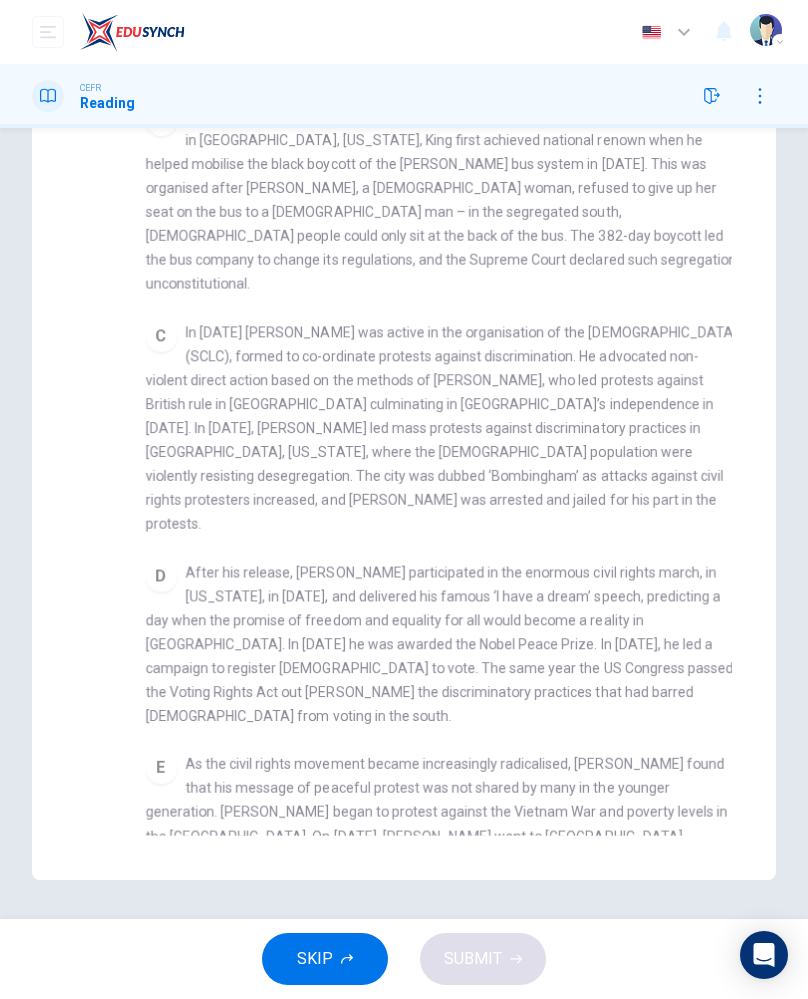 checkbox on "false" 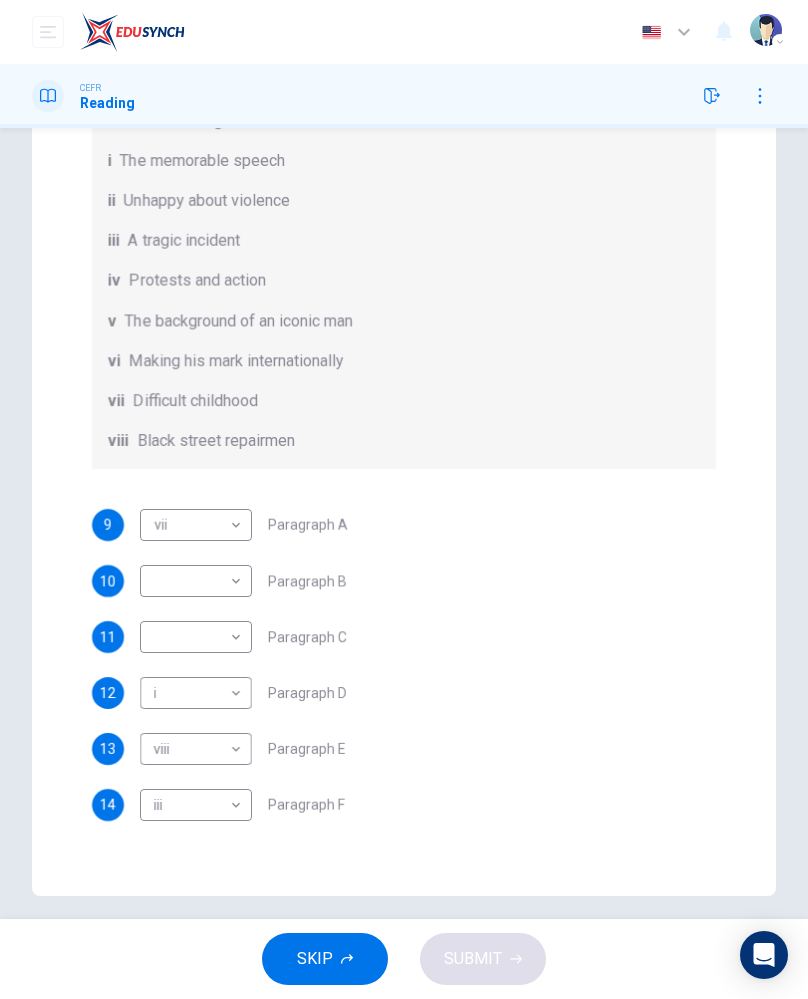 click on "Dashboard Practice Start a test Analysis English en ​ AKMAL SUFYAN BIN ZAINAL ABIDDIN CEFR Reading Question Passage Questions 9 - 14 The Reading Passage has 6 paragraphs.
Choose the correct heading for each paragraph  A – F , from the list of headings.
Write the correct number,  i – viii , in the spaces below. List of Headings i The memorable speech ii Unhappy about violence iii A tragic incident iv Protests and action v The background of an iconic man vi Making his mark internationally vii Difficult childhood viii Black street repairmen 9 vii vii ​ Paragraph A 10 ​ ​ Paragraph B 11 ​ ​ Paragraph C 12 i i ​ Paragraph D 13 viii viii ​ Paragraph E 14 iii iii ​ Paragraph F Martin Luther King CLICK TO ZOOM Click to Zoom A B C D E F SKIP SUBMIT EduSynch - Online Language Proficiency Testing
Dashboard Practice Start a test Analysis Notifications © Copyright  2025 Audio Timer 00:07:14 END SESSION" at bounding box center (404, 499) 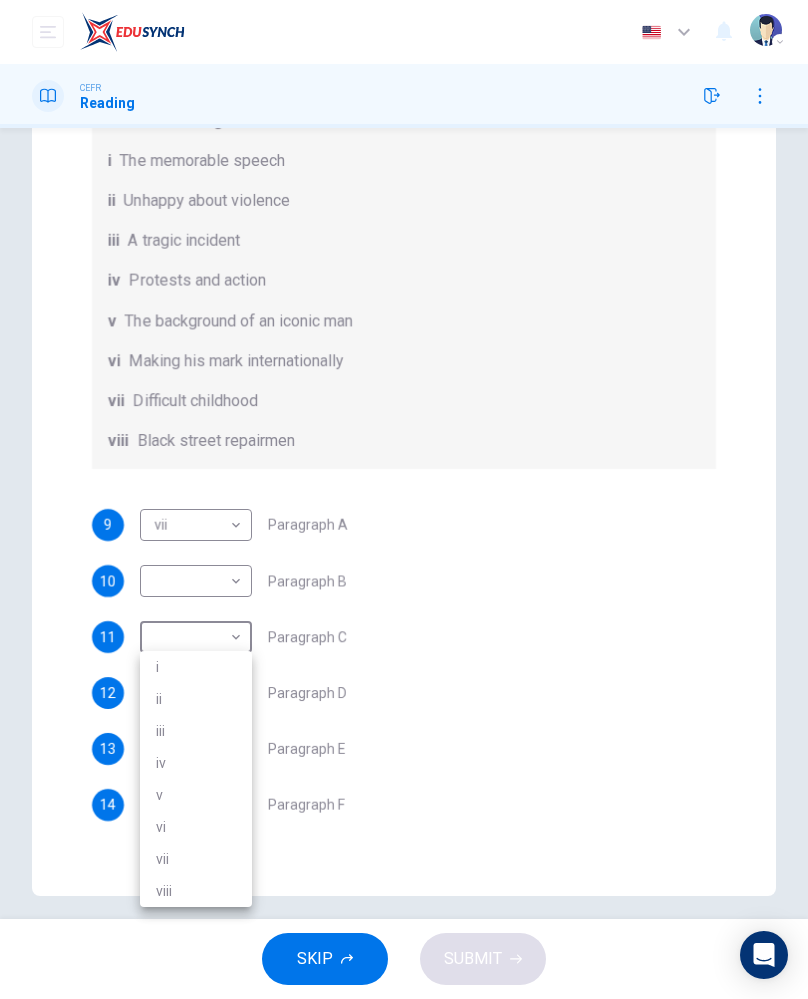 click on "vi" at bounding box center (196, 827) 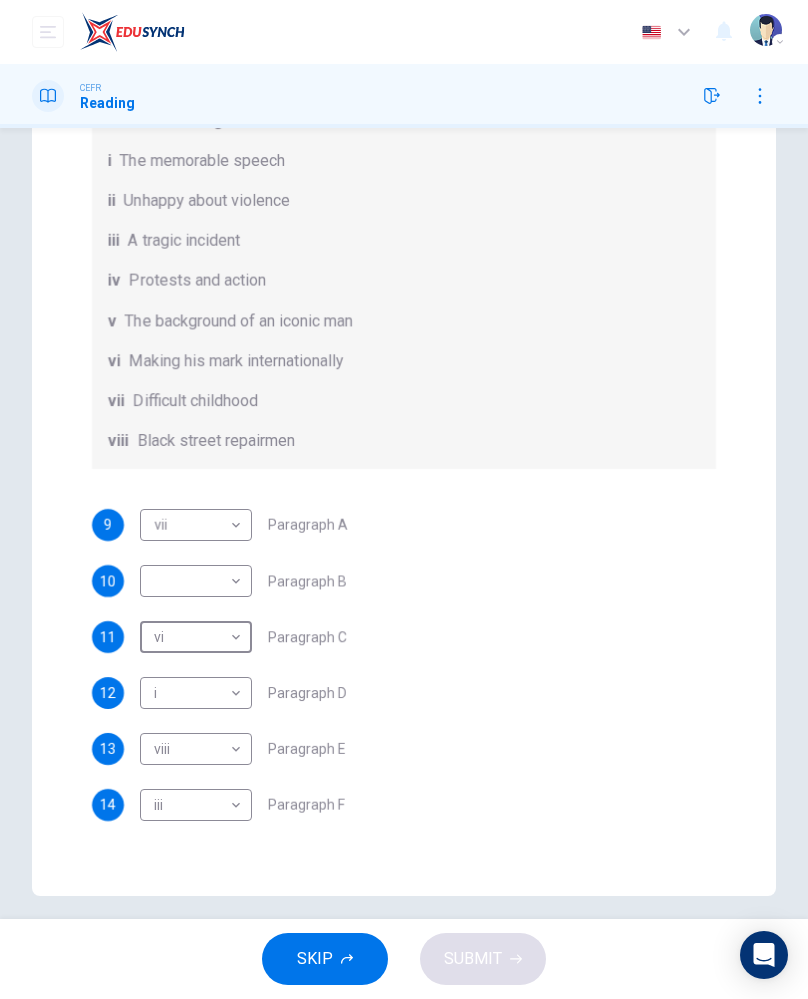 type on "vi" 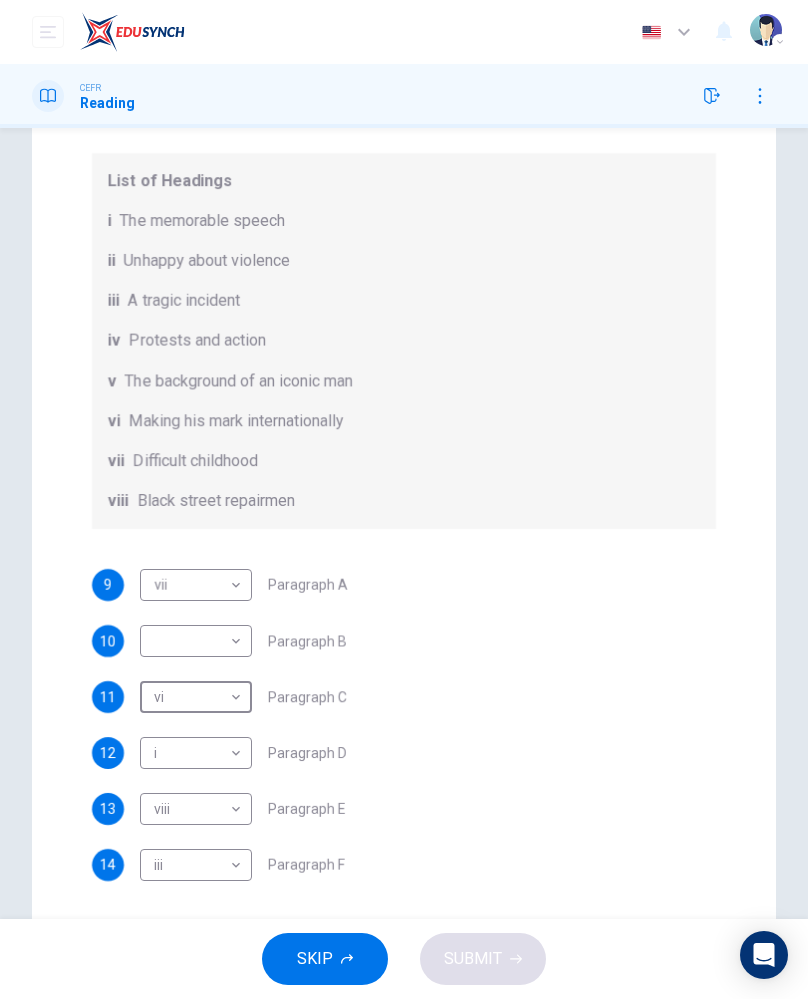 scroll, scrollTop: 175, scrollLeft: 0, axis: vertical 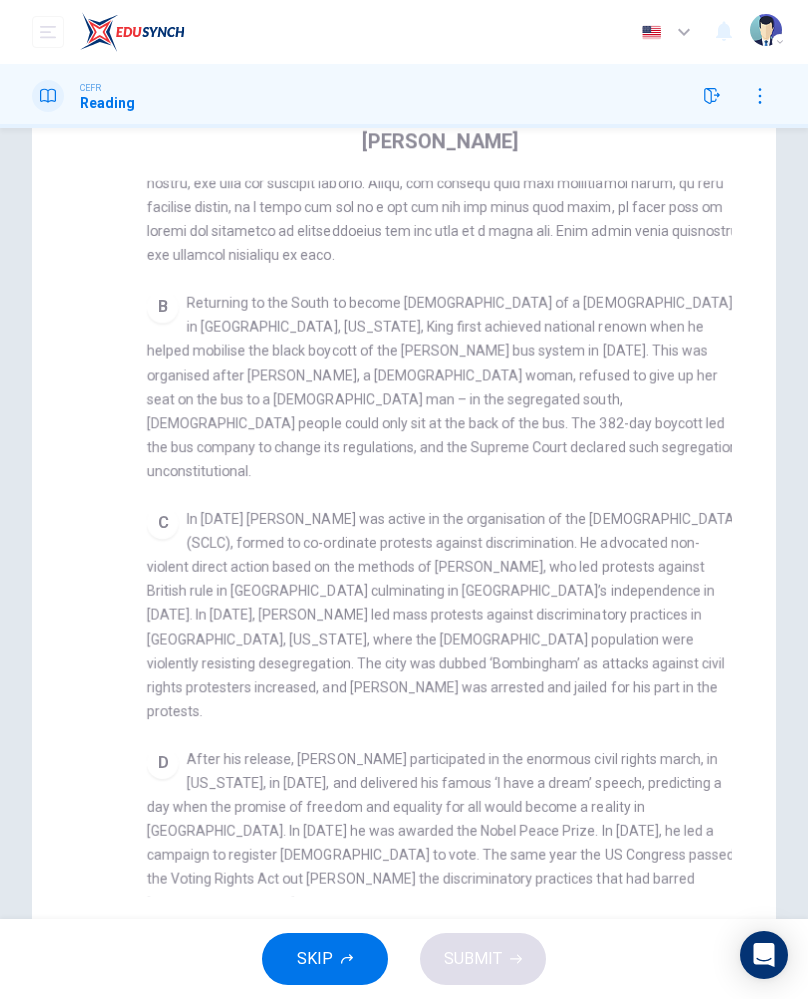 checkbox on "false" 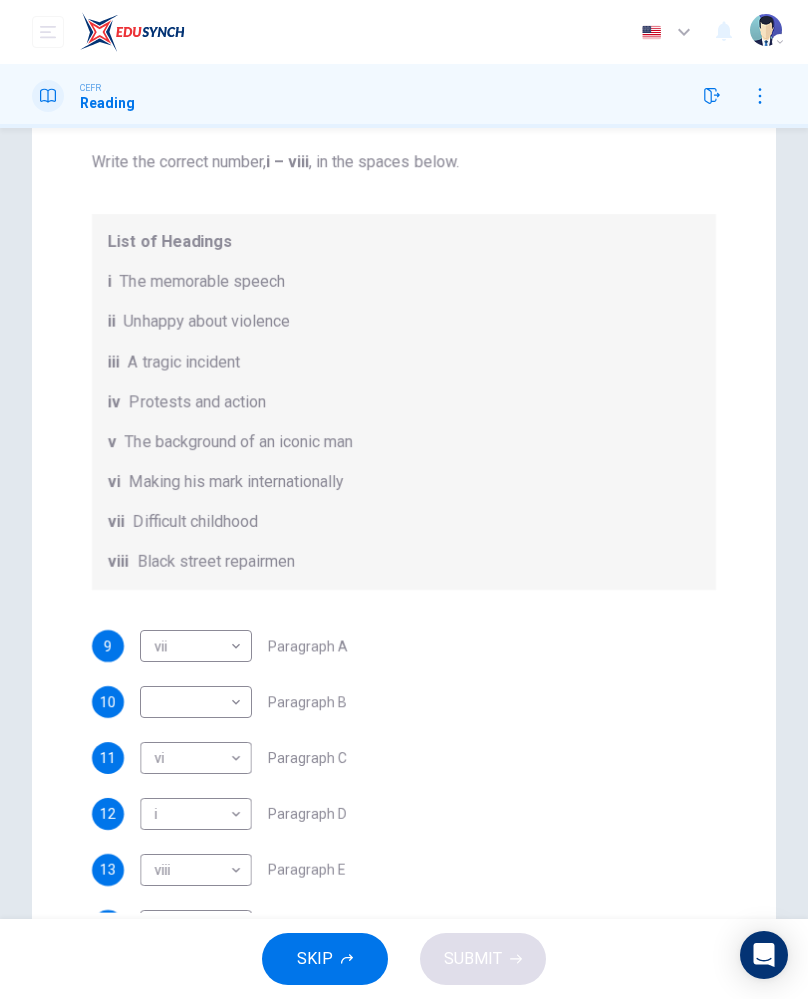 scroll, scrollTop: 128, scrollLeft: 0, axis: vertical 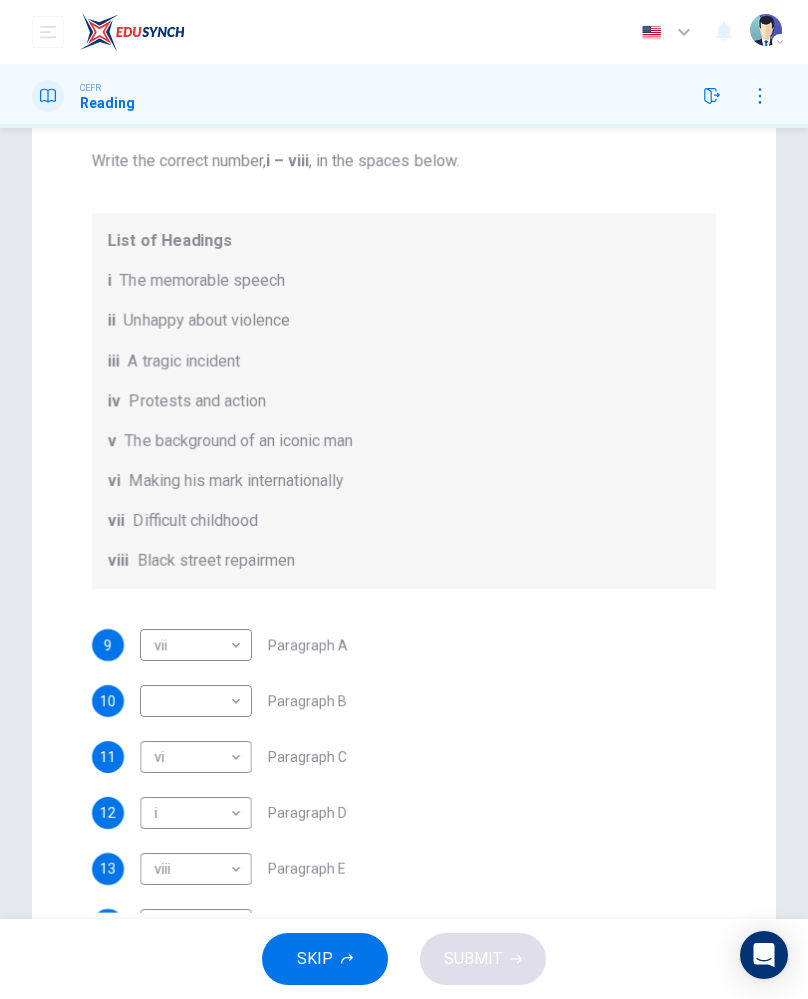 click on "Dashboard Practice Start a test Analysis English en ​ AKMAL SUFYAN BIN ZAINAL ABIDDIN CEFR Reading Question Passage Questions 9 - 14 The Reading Passage has 6 paragraphs.
Choose the correct heading for each paragraph  A – F , from the list of headings.
Write the correct number,  i – viii , in the spaces below. List of Headings i The memorable speech ii Unhappy about violence iii A tragic incident iv Protests and action v The background of an iconic man vi Making his mark internationally vii Difficult childhood viii Black street repairmen 9 vii vii ​ Paragraph A 10 ​ ​ Paragraph B 11 vi vi ​ Paragraph C 12 i i ​ Paragraph D 13 viii viii ​ Paragraph E 14 iii iii ​ Paragraph F Martin Luther King CLICK TO ZOOM Click to Zoom A B C D E F SKIP SUBMIT EduSynch - Online Language Proficiency Testing
Dashboard Practice Start a test Analysis Notifications © Copyright  2025 Audio Timer 00:07:51 END SESSION" at bounding box center (404, 499) 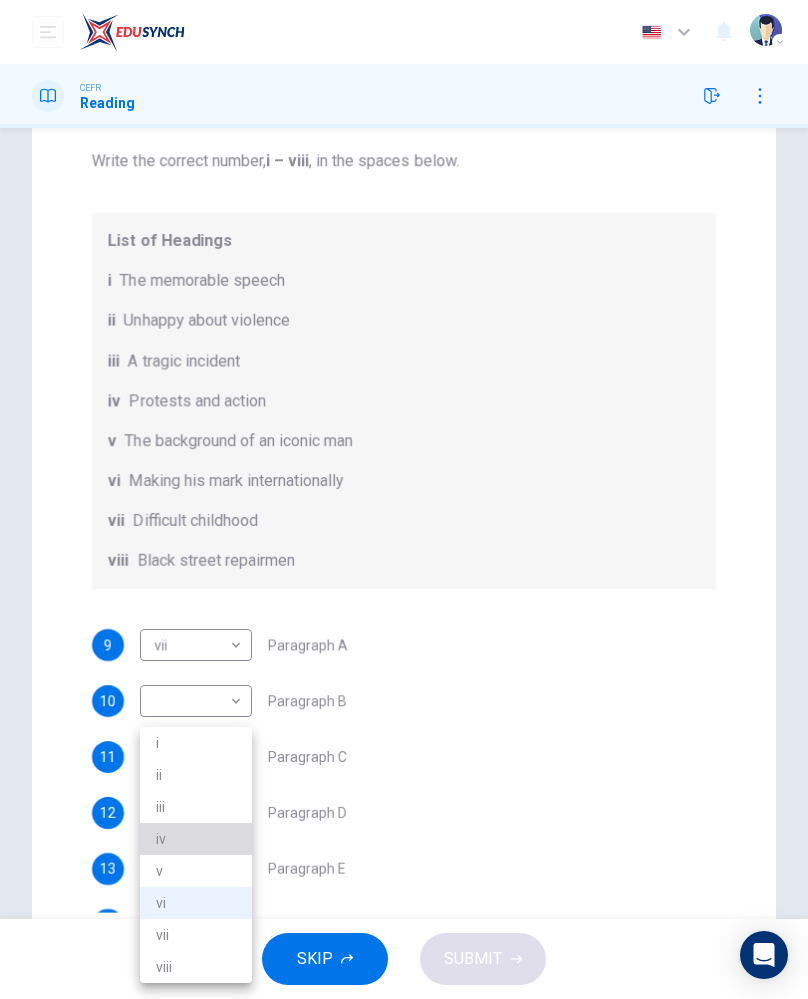 click on "iv" at bounding box center (196, 839) 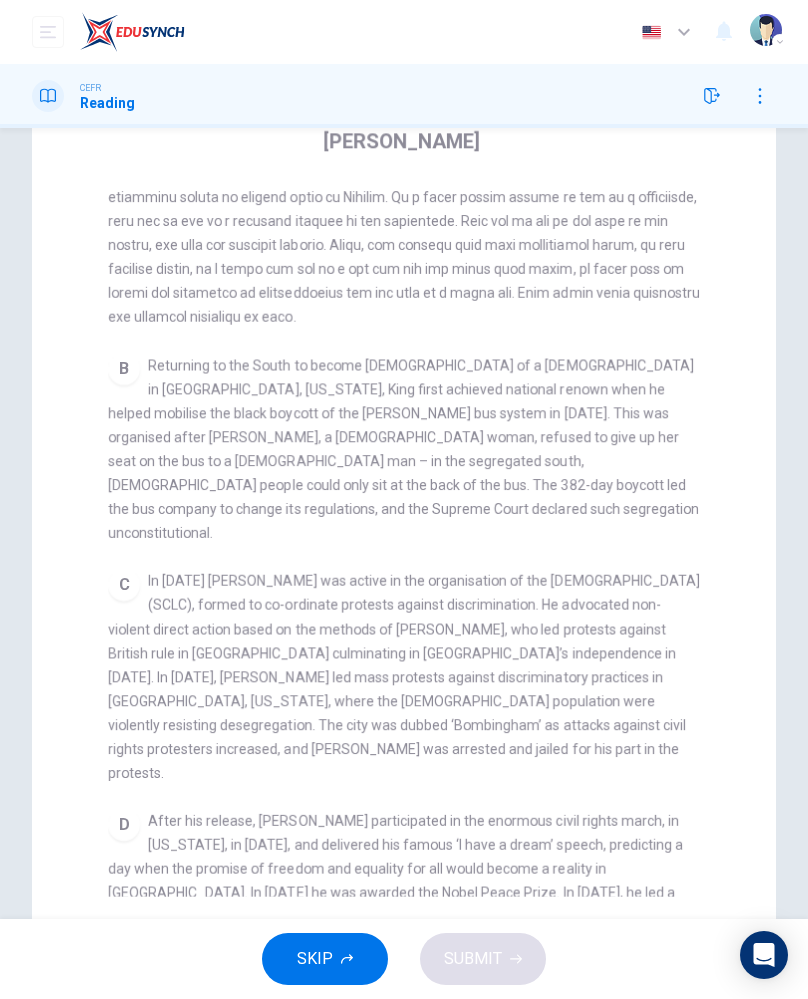 scroll, scrollTop: 526, scrollLeft: 0, axis: vertical 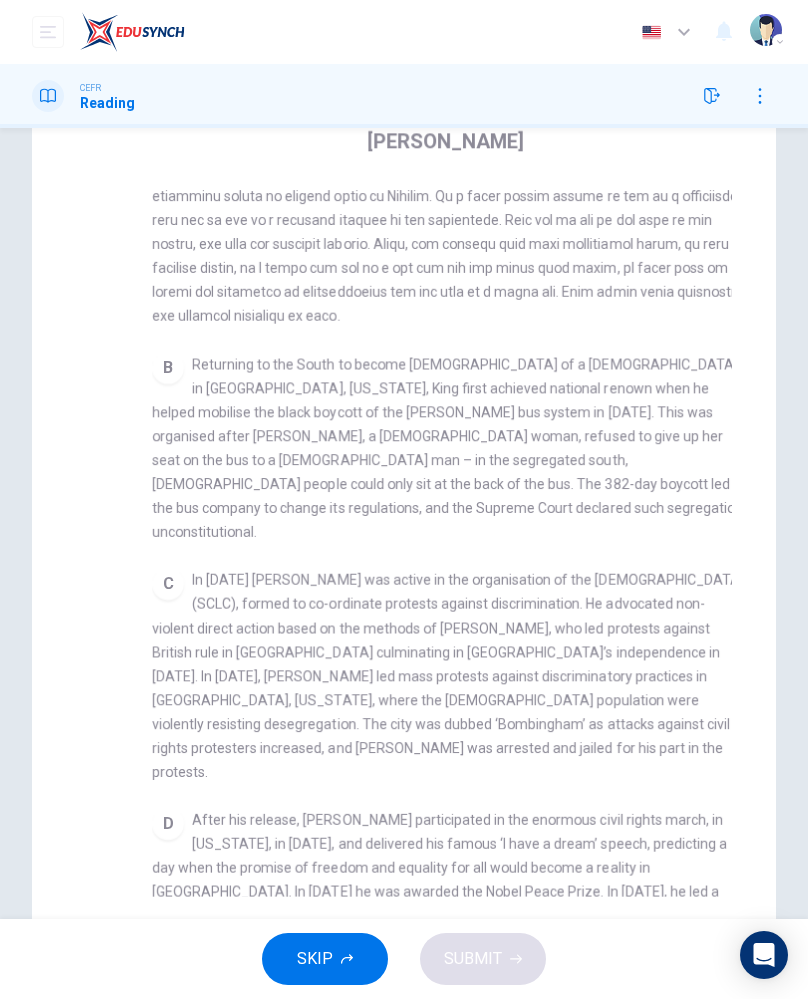 checkbox on "false" 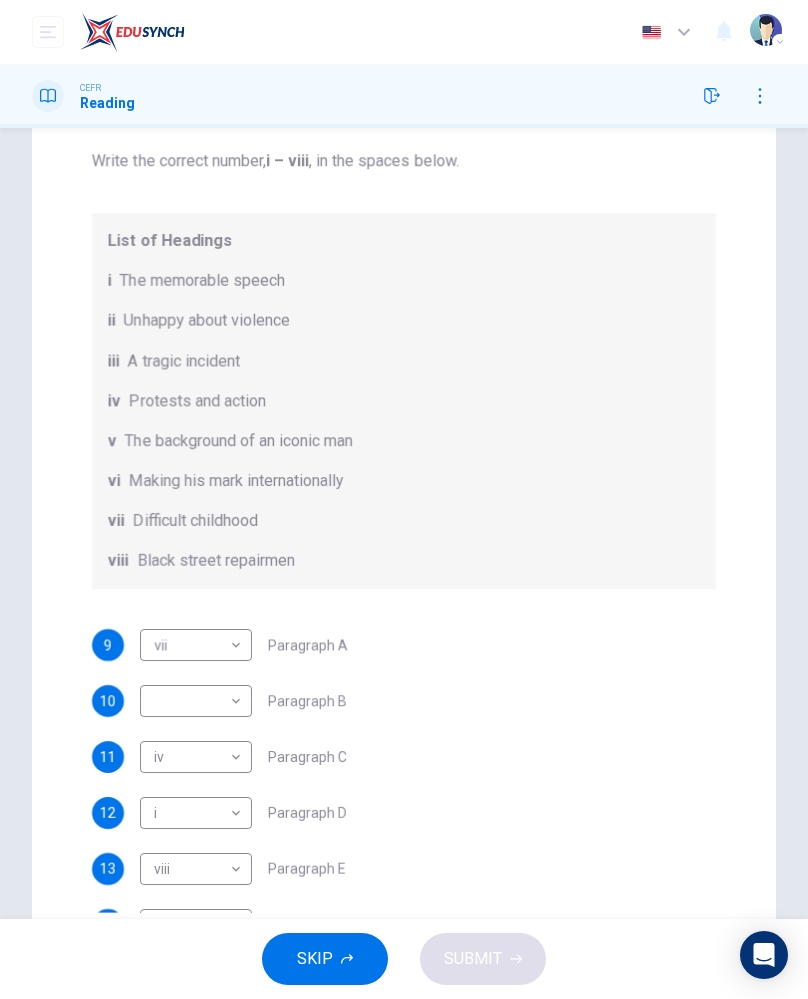 click on "Dashboard Practice Start a test Analysis English en ​ AKMAL SUFYAN BIN ZAINAL ABIDDIN CEFR Reading Question Passage Questions 9 - 14 The Reading Passage has 6 paragraphs.
Choose the correct heading for each paragraph  A – F , from the list of headings.
Write the correct number,  i – viii , in the spaces below. List of Headings i The memorable speech ii Unhappy about violence iii A tragic incident iv Protests and action v The background of an iconic man vi Making his mark internationally vii Difficult childhood viii Black street repairmen 9 vii vii ​ Paragraph A 10 ​ ​ Paragraph B 11 iv iv ​ Paragraph C 12 i i ​ Paragraph D 13 viii viii ​ Paragraph E 14 iii iii ​ Paragraph F Martin Luther King CLICK TO ZOOM Click to Zoom A B C D E F SKIP SUBMIT EduSynch - Online Language Proficiency Testing
Dashboard Practice Start a test Analysis Notifications © Copyright  2025 Audio Timer 00:08:02 END SESSION" at bounding box center [404, 499] 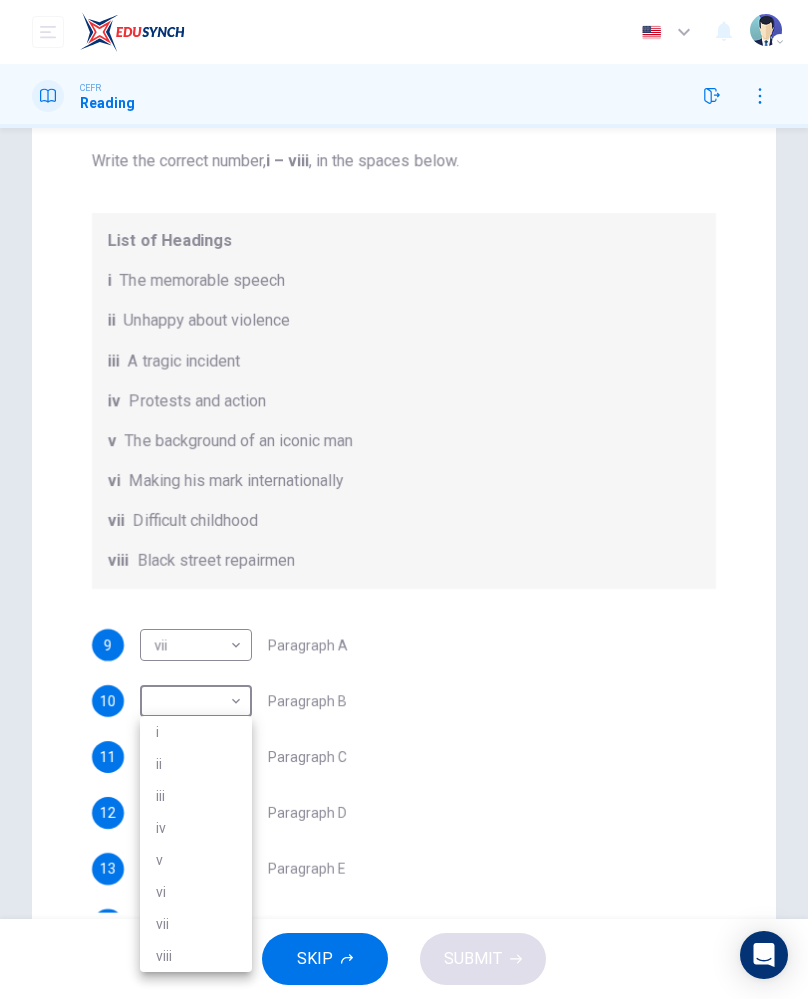 click on "v" at bounding box center [196, 860] 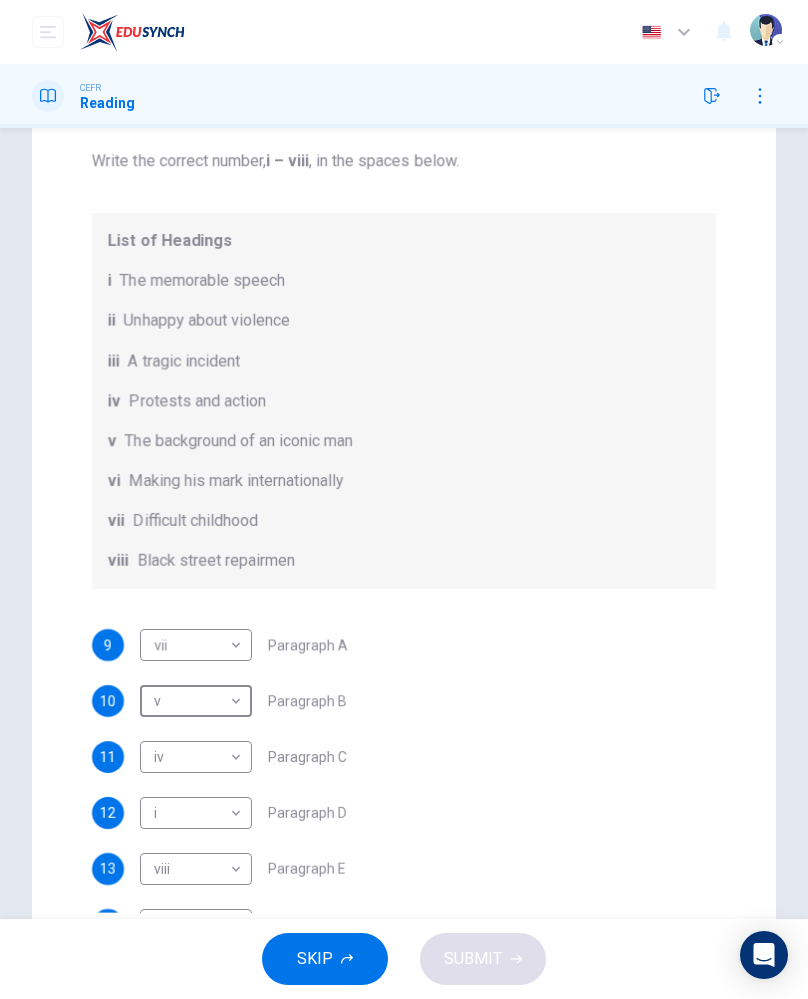 type on "v" 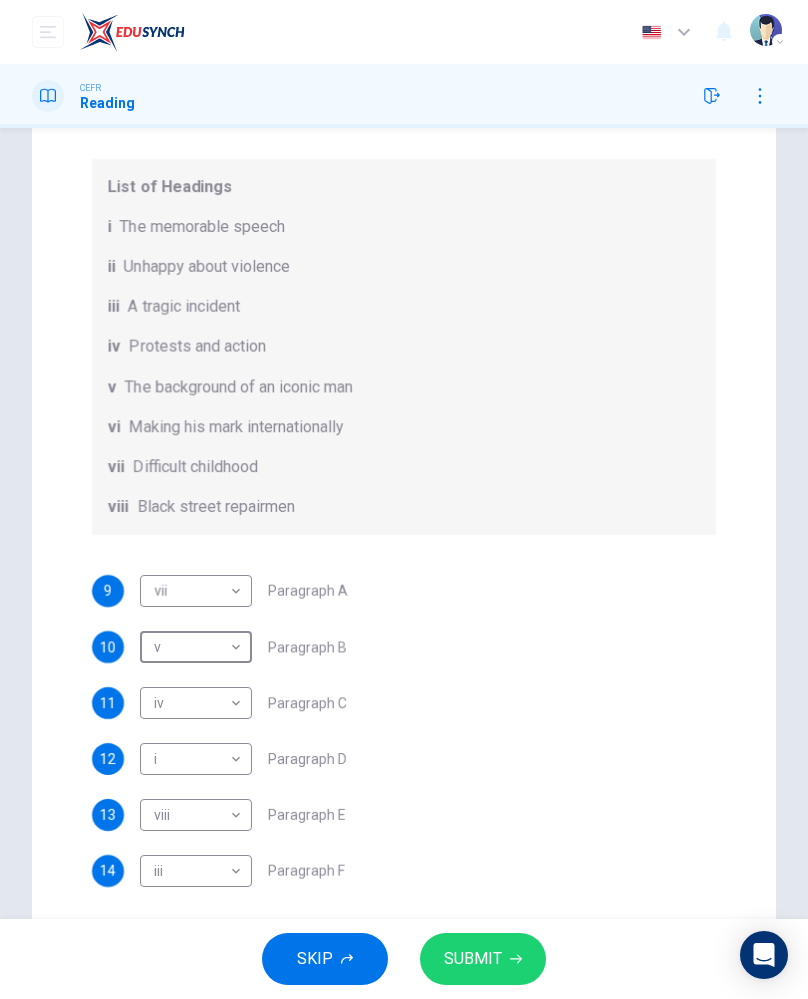 scroll, scrollTop: 187, scrollLeft: 0, axis: vertical 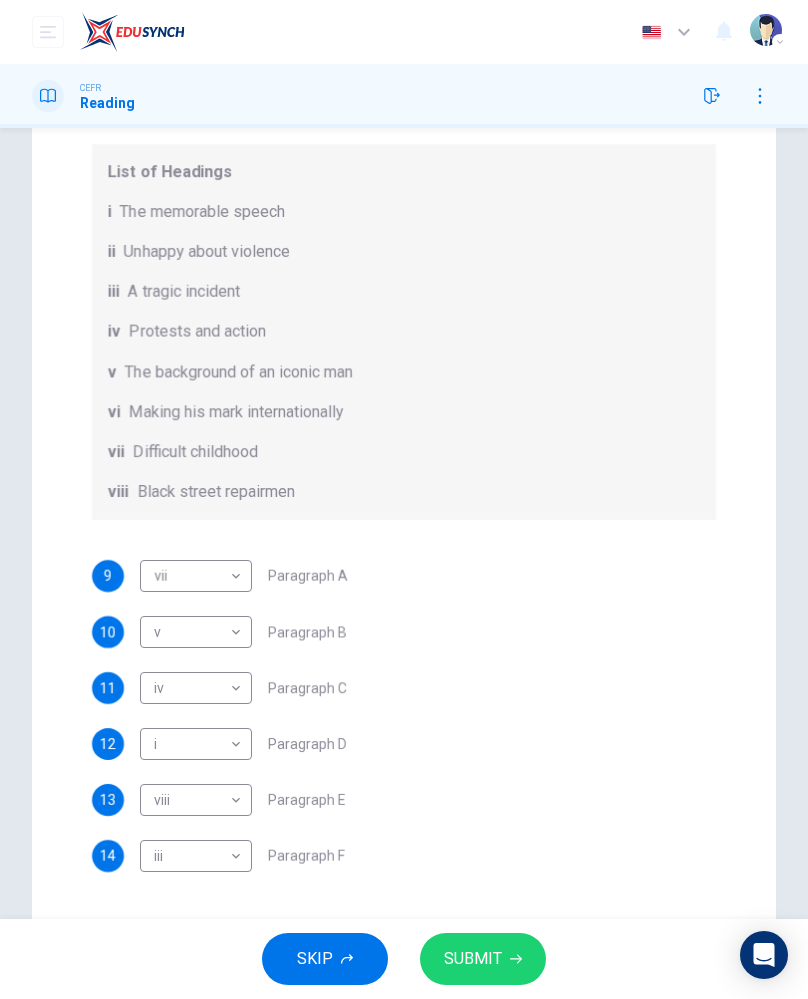 click on "SUBMIT" at bounding box center [473, 959] 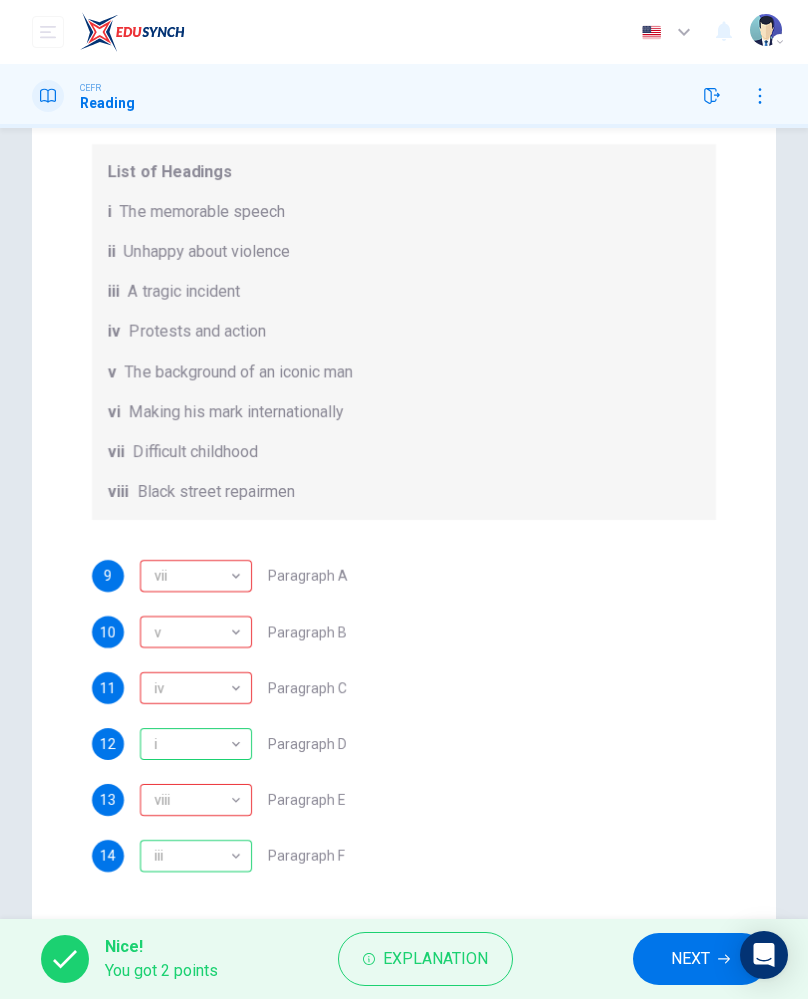 click on "Explanation" at bounding box center [435, 959] 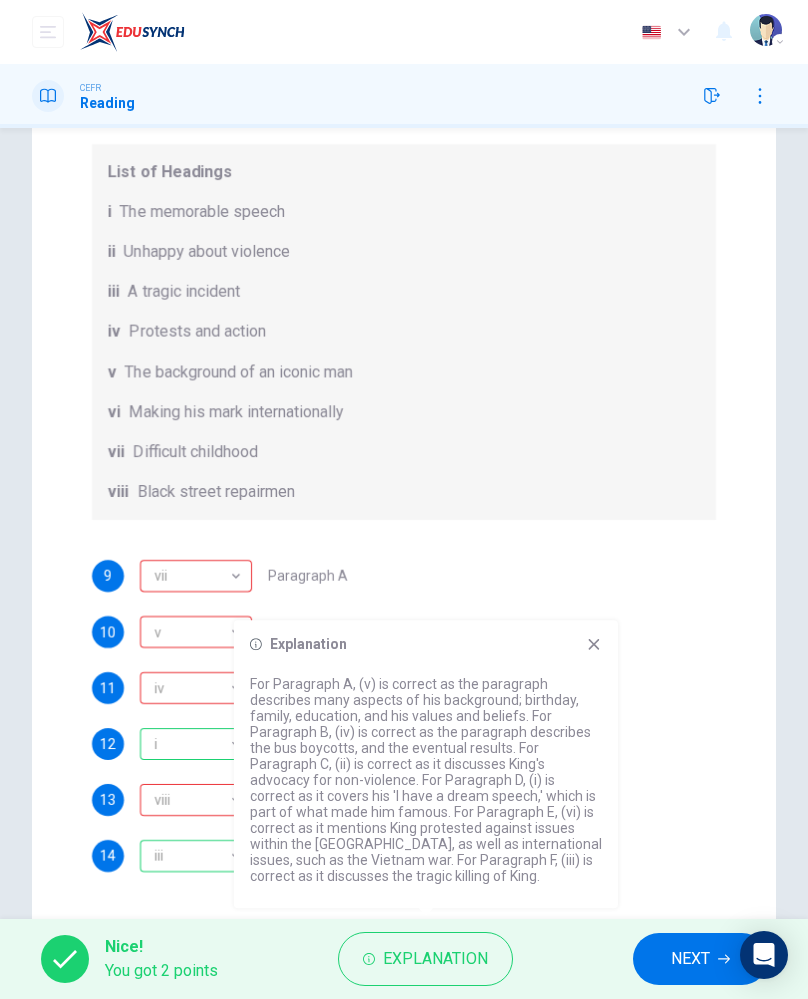 click on "Explanation" at bounding box center [435, 959] 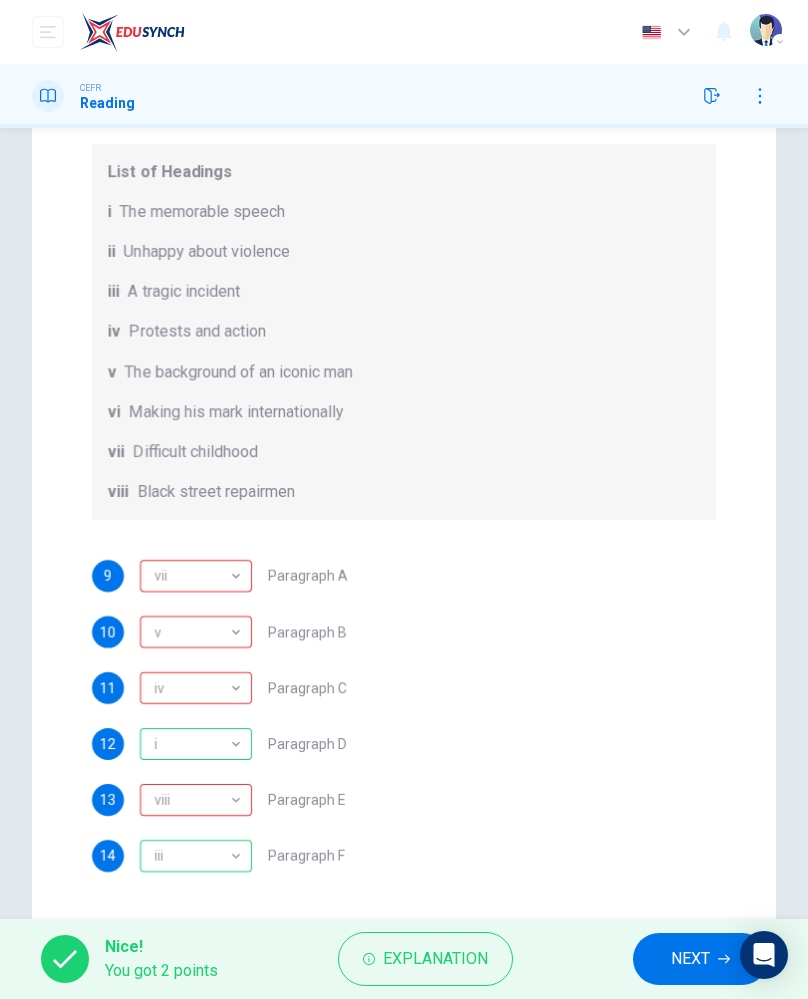 click on "Explanation" at bounding box center (425, 959) 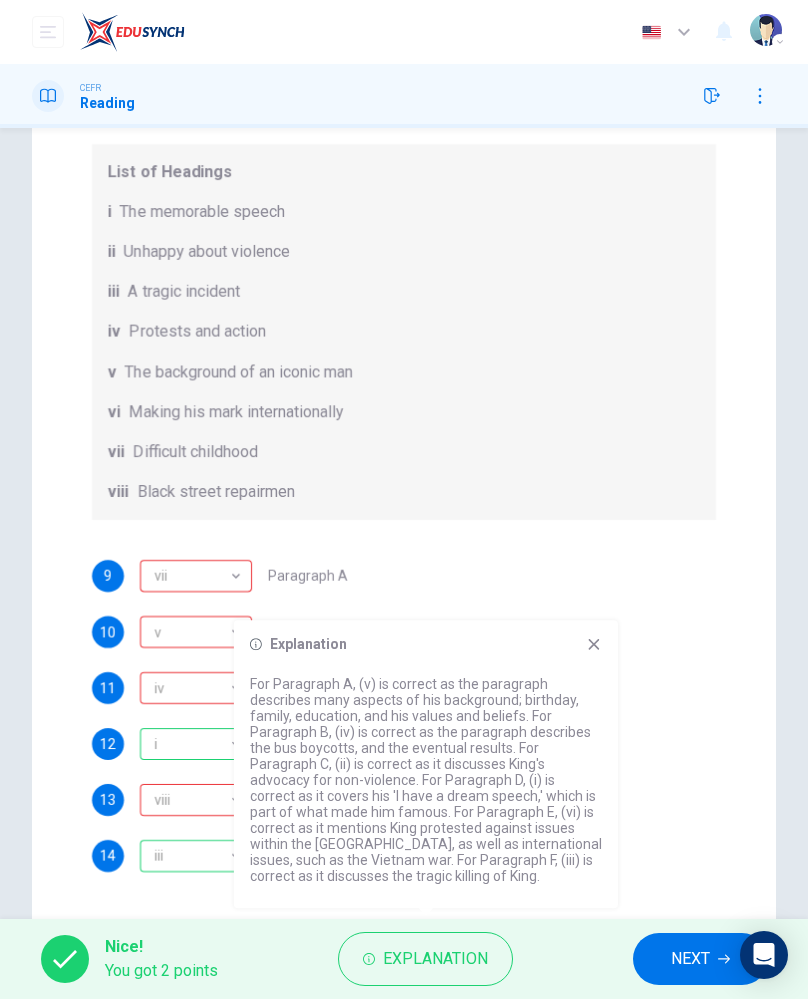 click on "Explanation" at bounding box center [435, 959] 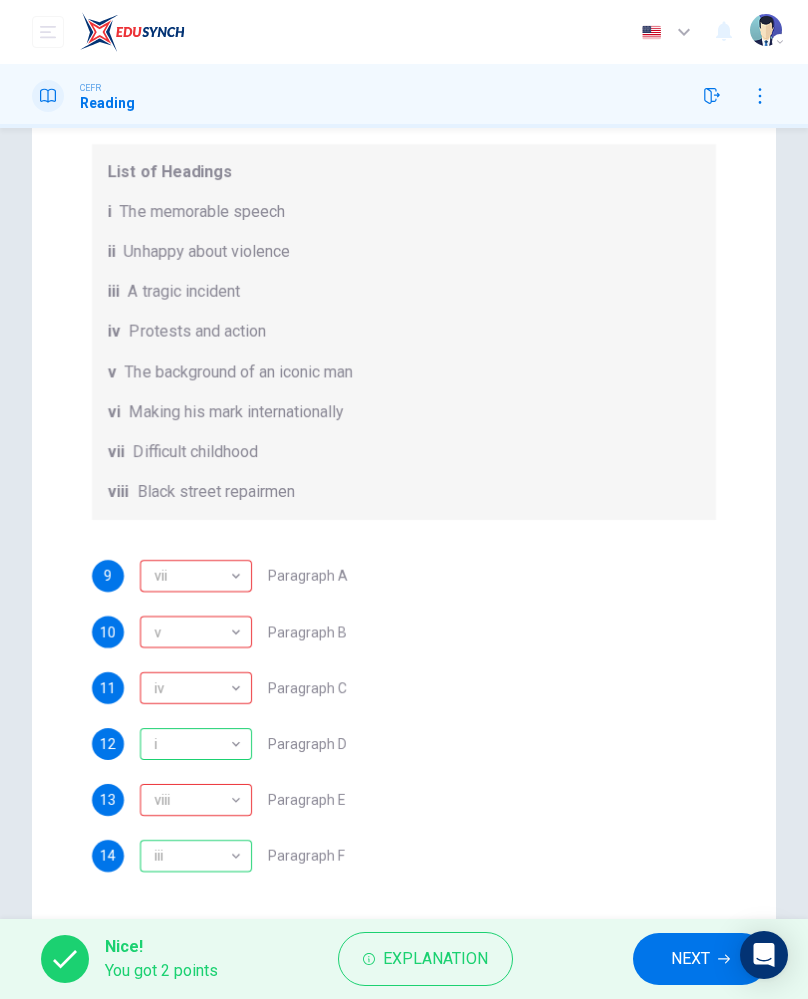 click on "Explanation" at bounding box center (435, 959) 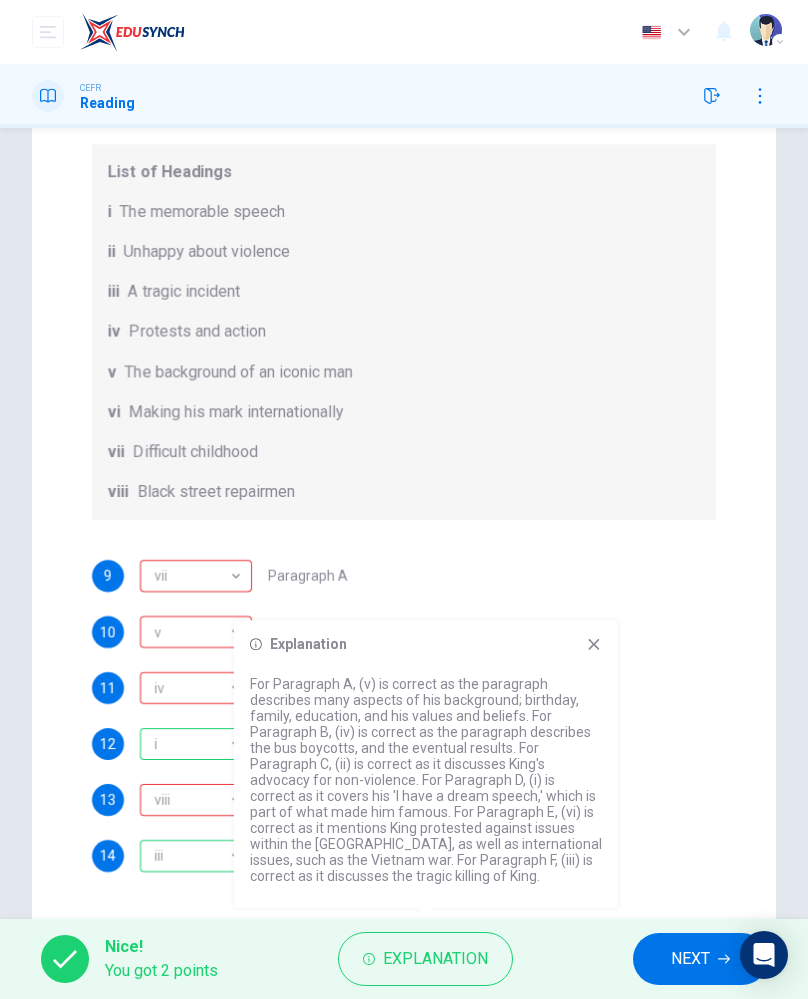 click on "Explanation" at bounding box center [435, 959] 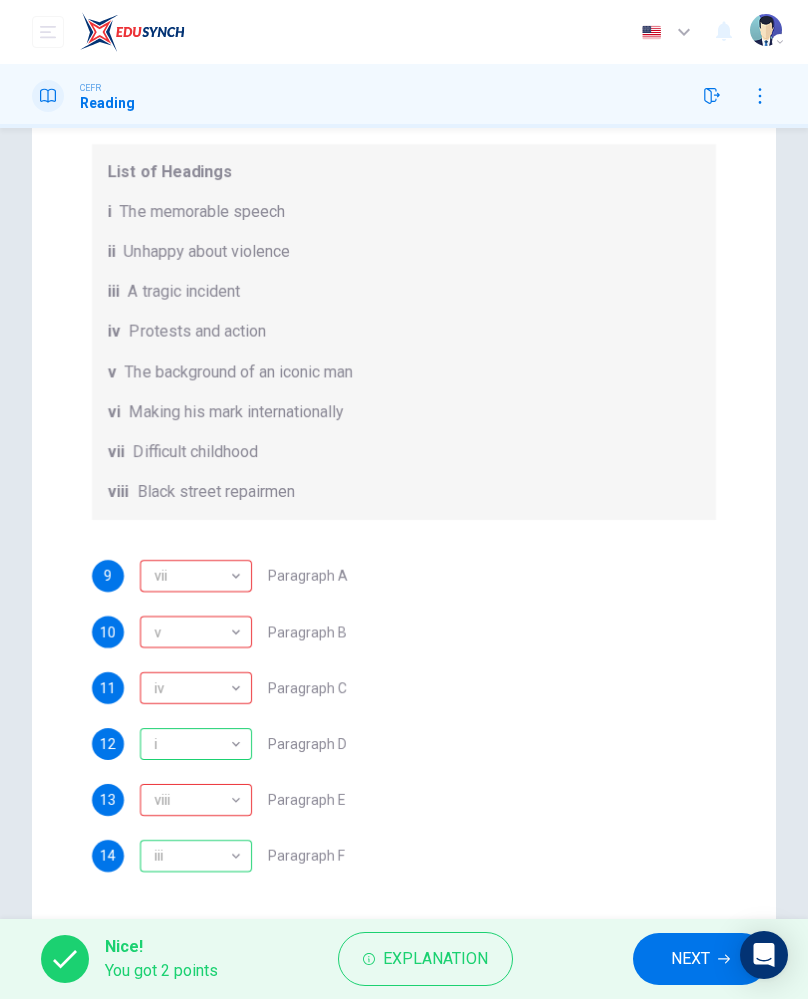 click on "Explanation" at bounding box center [435, 959] 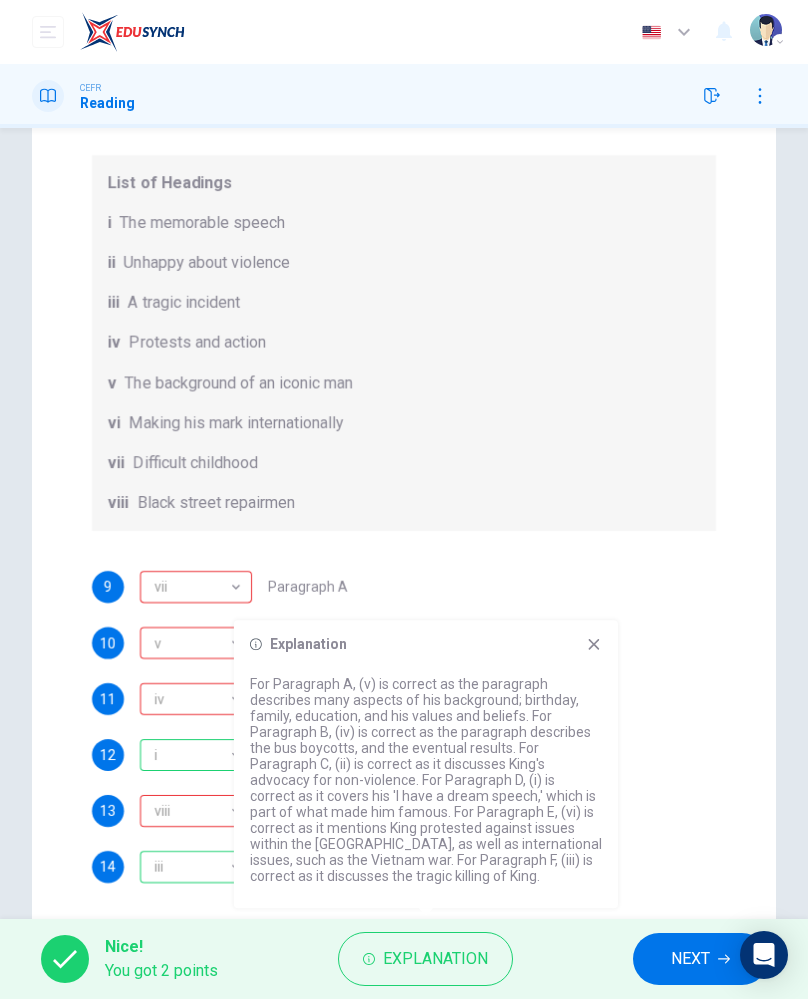 scroll, scrollTop: 189, scrollLeft: 0, axis: vertical 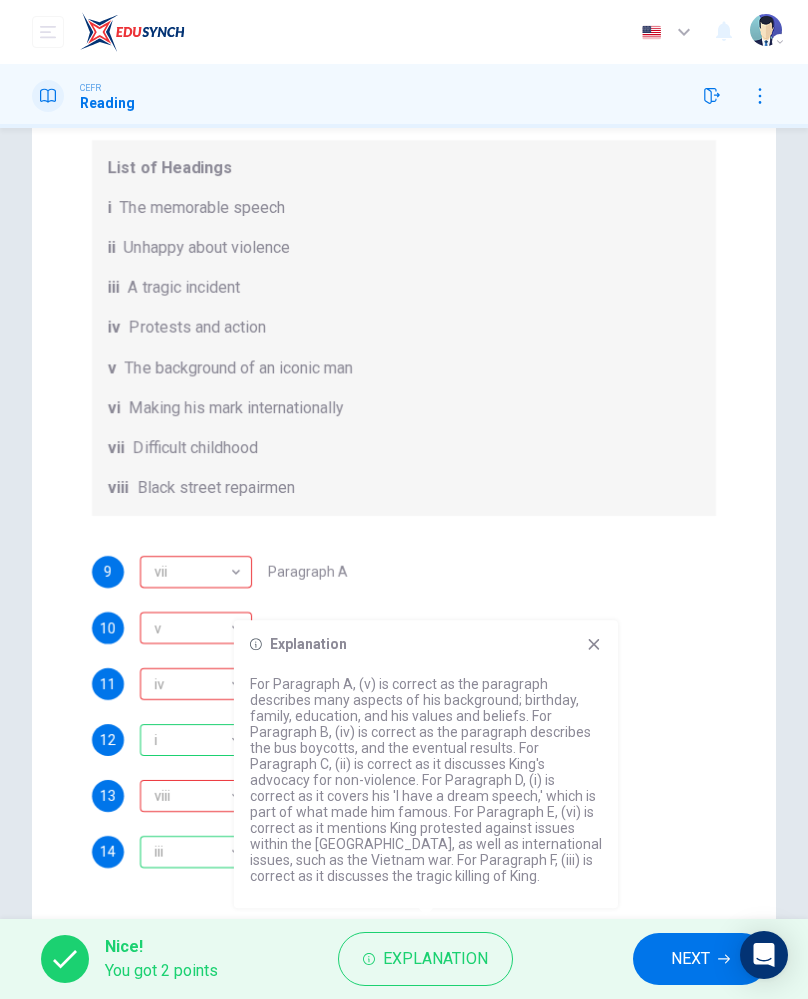 click on "10 v v ​ Paragraph B" at bounding box center [404, 628] 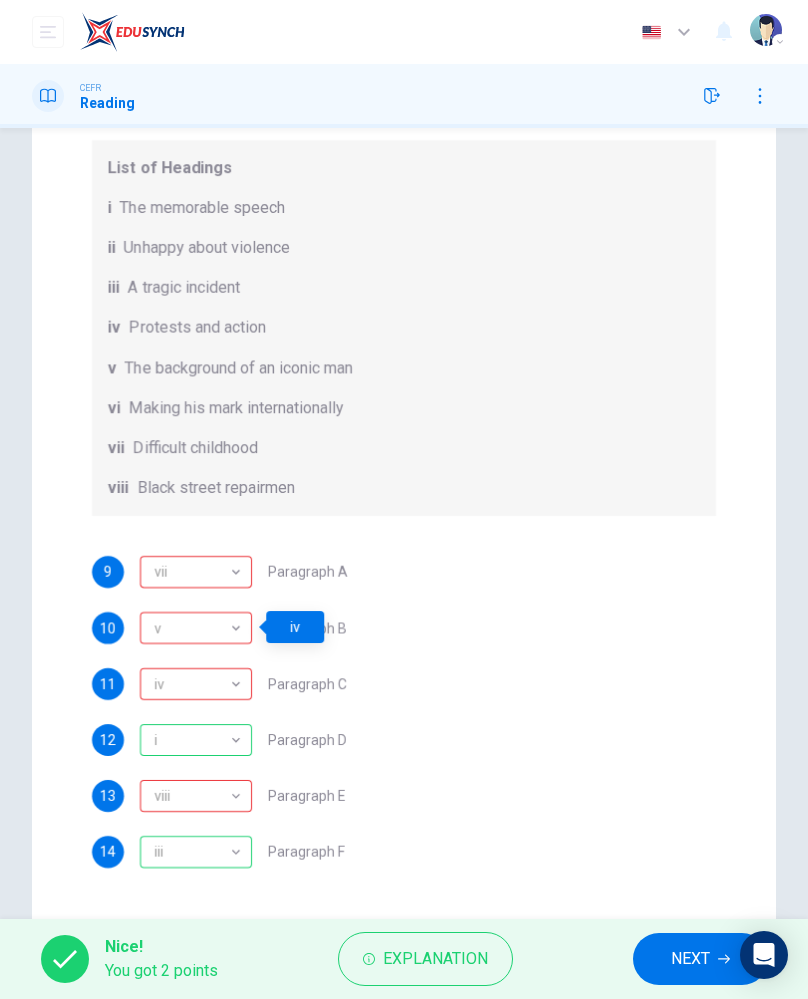 click on "11 iv iv ​ Paragraph C" at bounding box center [404, 684] 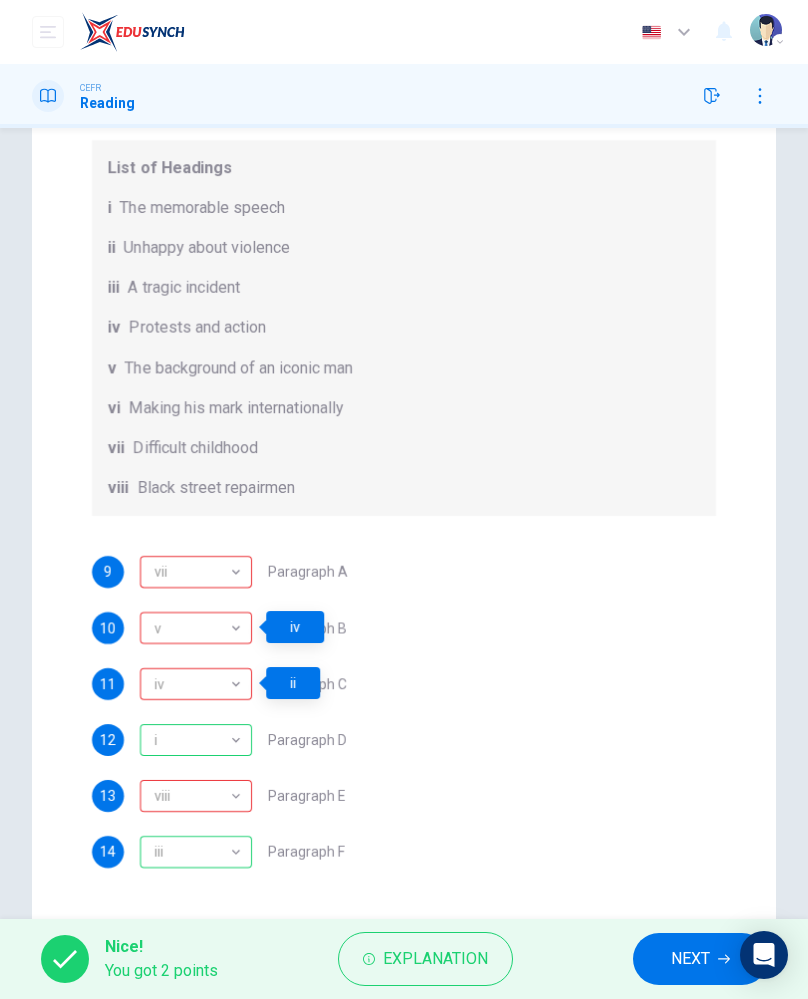 click on "Explanation" at bounding box center (435, 959) 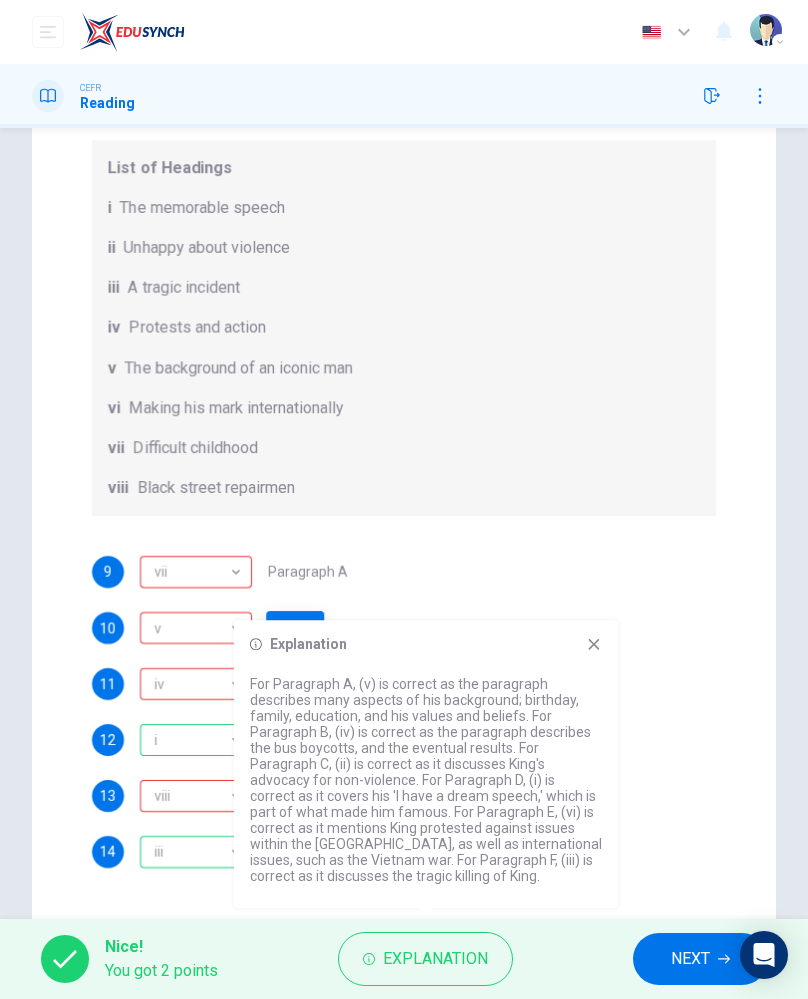 click on "Explanation" at bounding box center [435, 959] 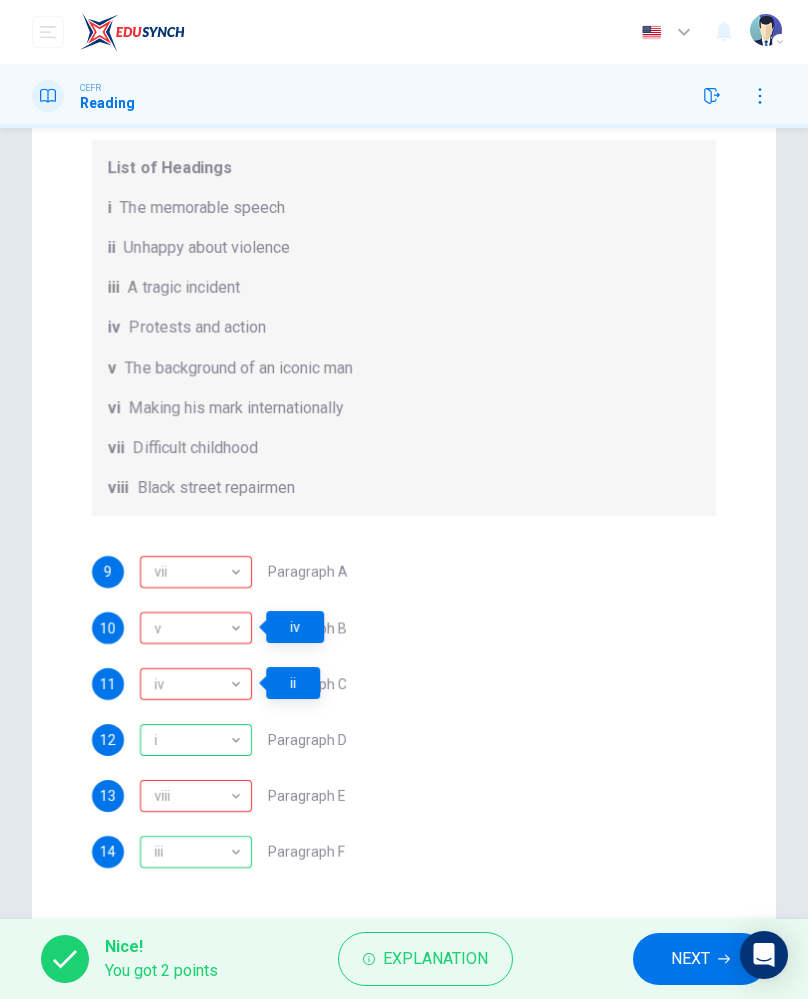 click on "Explanation" at bounding box center [435, 959] 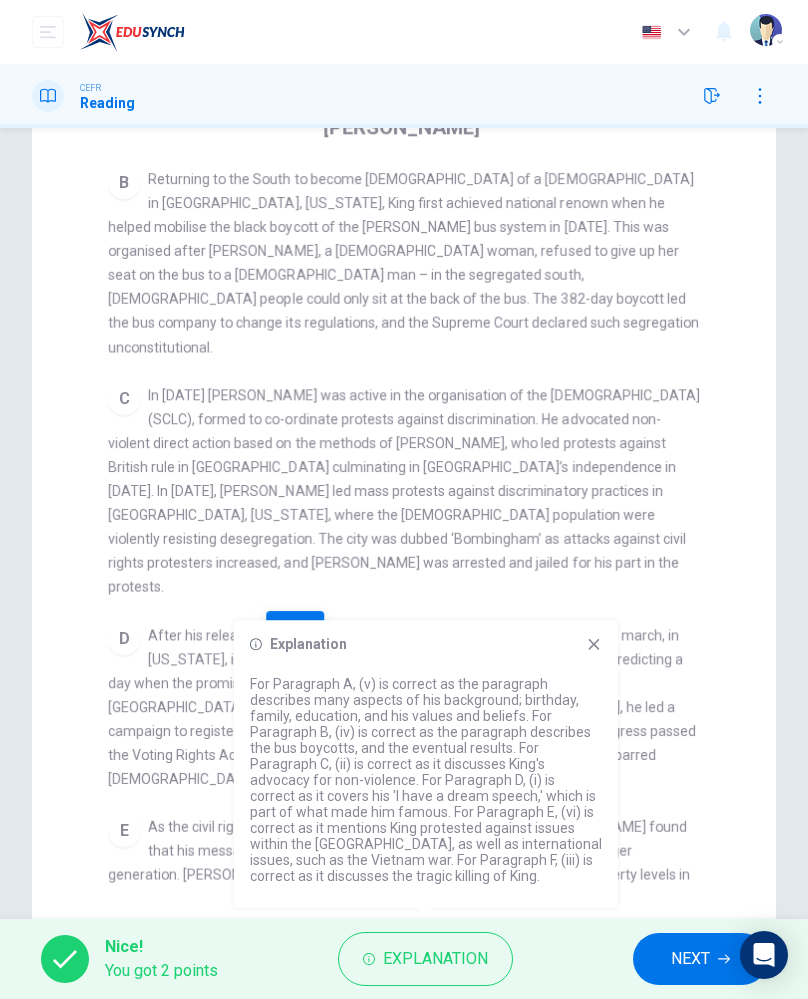 scroll, scrollTop: 698, scrollLeft: 0, axis: vertical 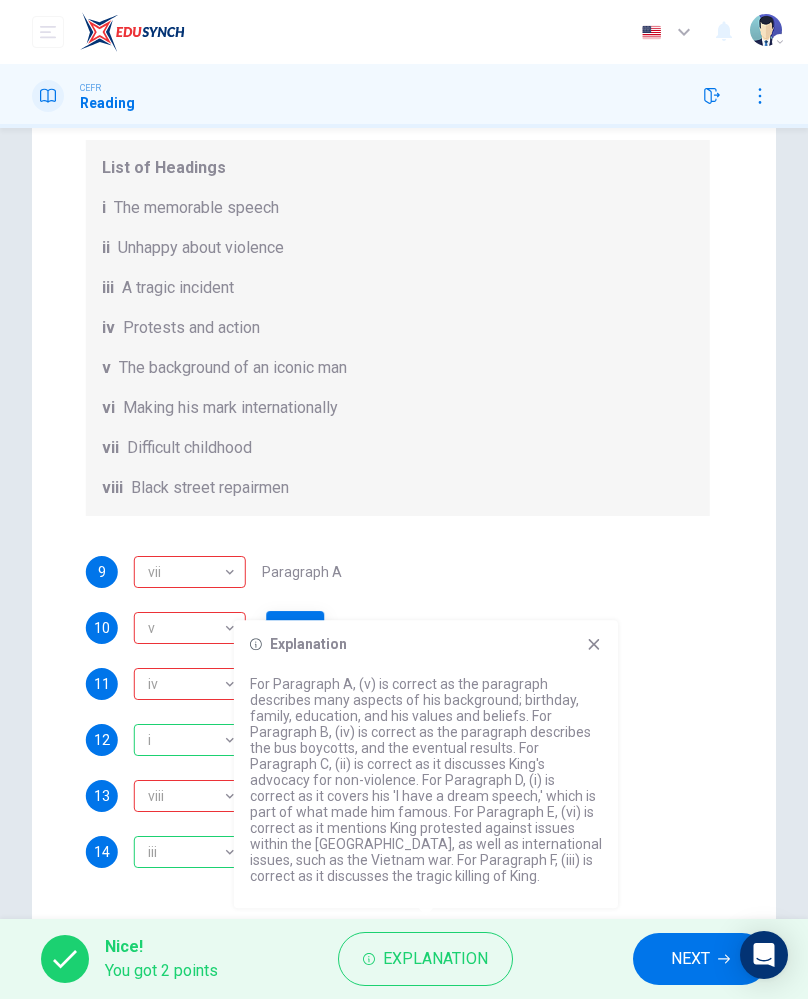 checkbox on "true" 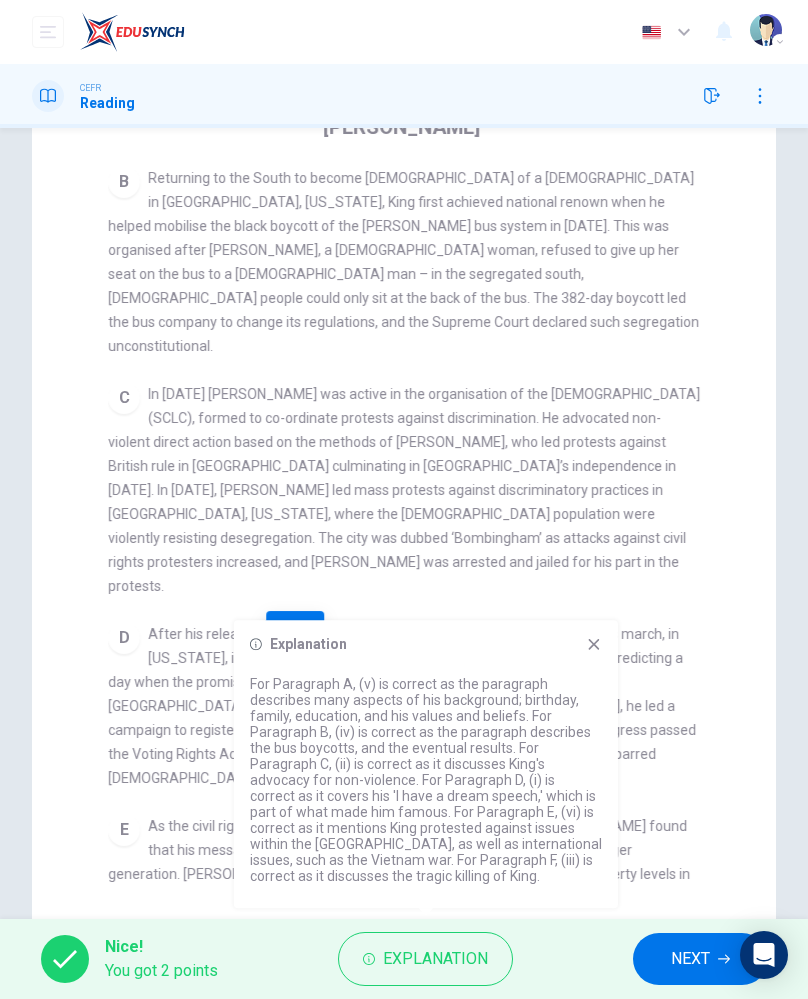 click on "Explanation For Paragraph A, (v) is correct as the paragraph describes many aspects of his background; birthday, family, education, and his values and beliefs.
For Paragraph B, (iv) is correct as the paragraph describes the bus boycotts, and the eventual results.
For Paragraph C, (ii) is correct as it discusses King's advocacy for non-violence.
For Paragraph D, (i) is correct as it covers his 'I have a dream speech,' which is part of what made him famous.
For Paragraph E, (vi) is correct as it mentions King protested against issues within the US, as well as international issues, such as the Vietnam war.
For Paragraph F, (iii) is correct as it discusses the tragic killing of King." at bounding box center (426, 764) 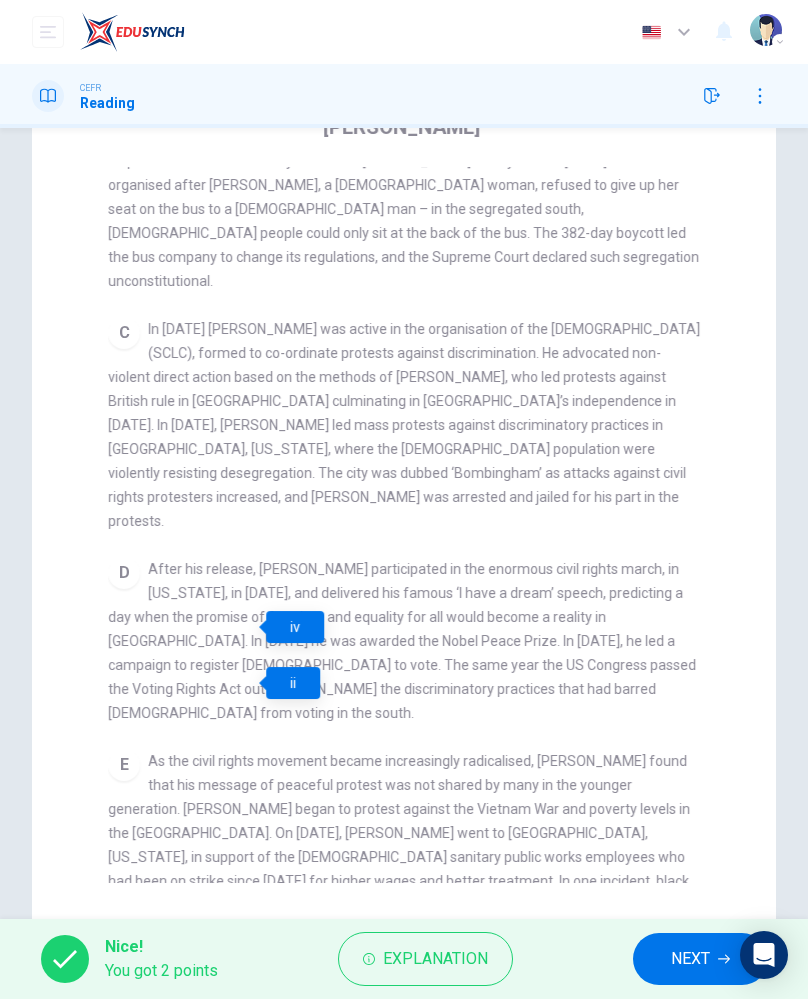 scroll, scrollTop: 763, scrollLeft: 0, axis: vertical 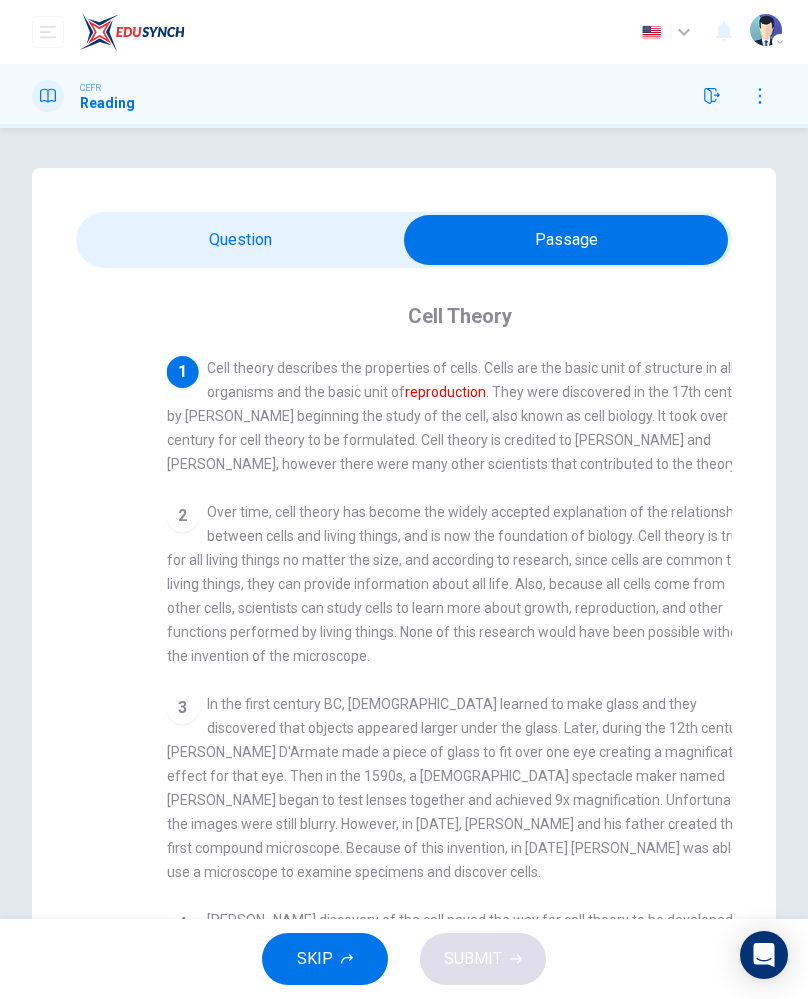 checkbox on "false" 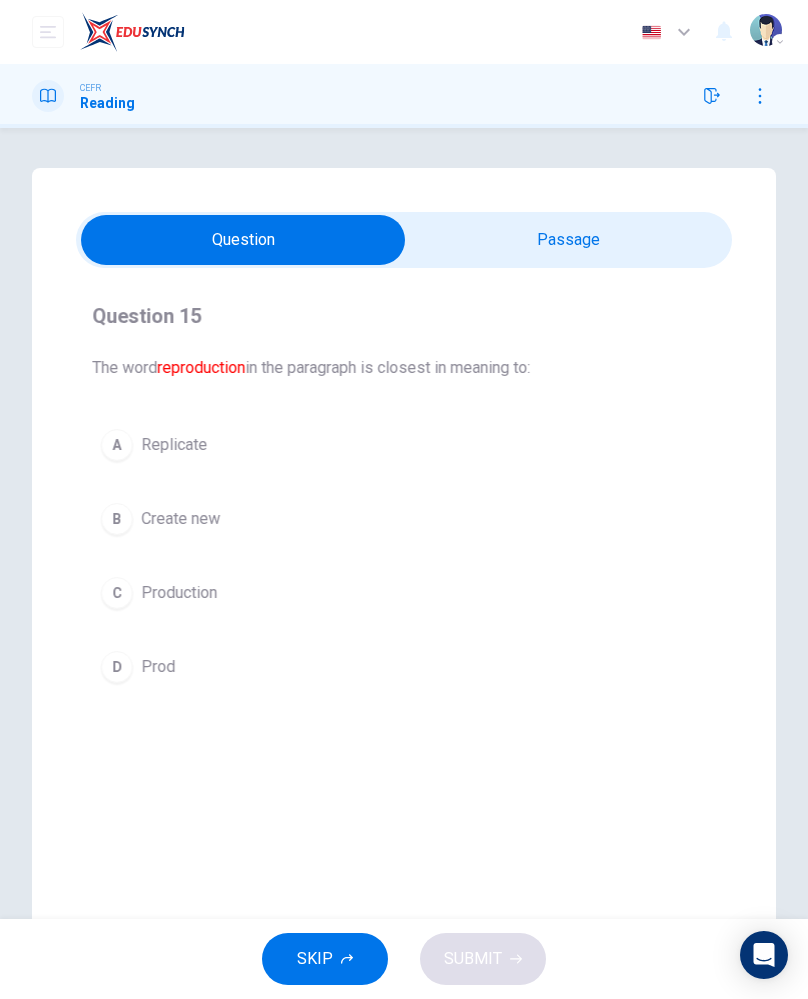 click 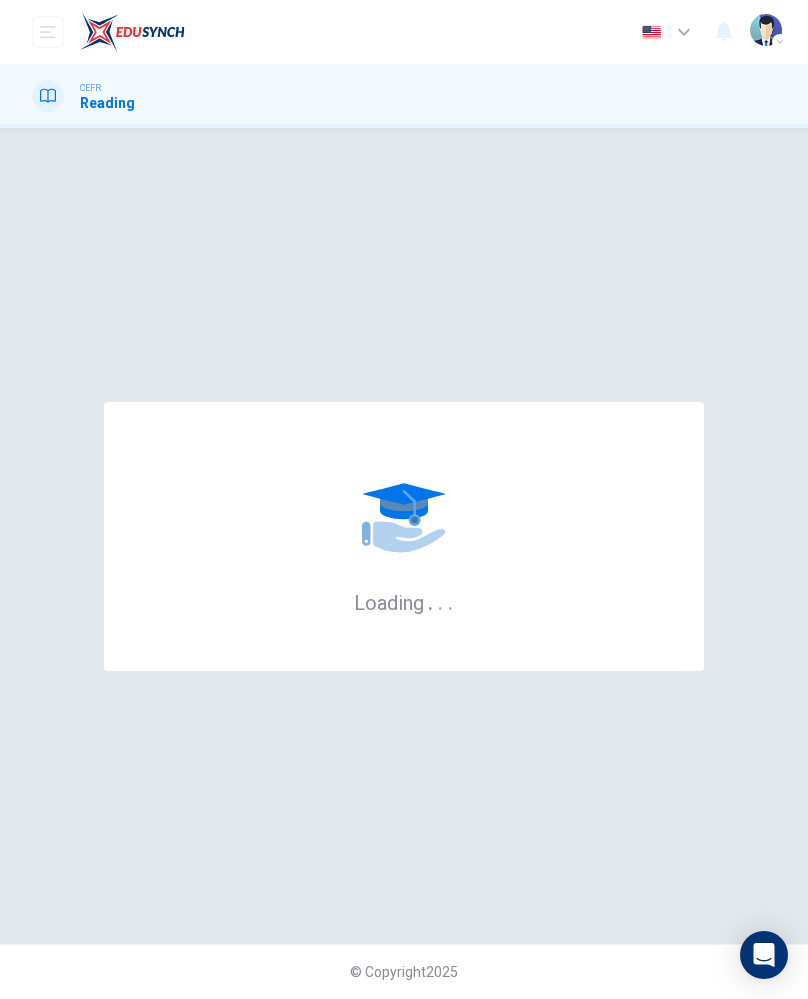 scroll, scrollTop: 0, scrollLeft: 0, axis: both 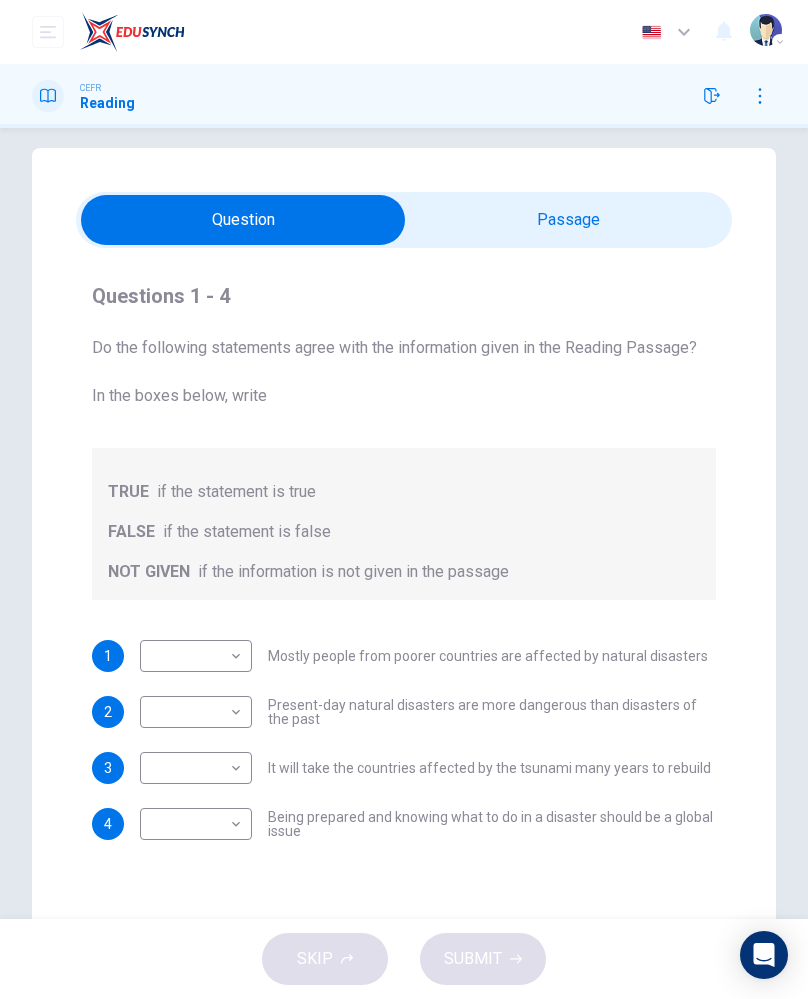 click 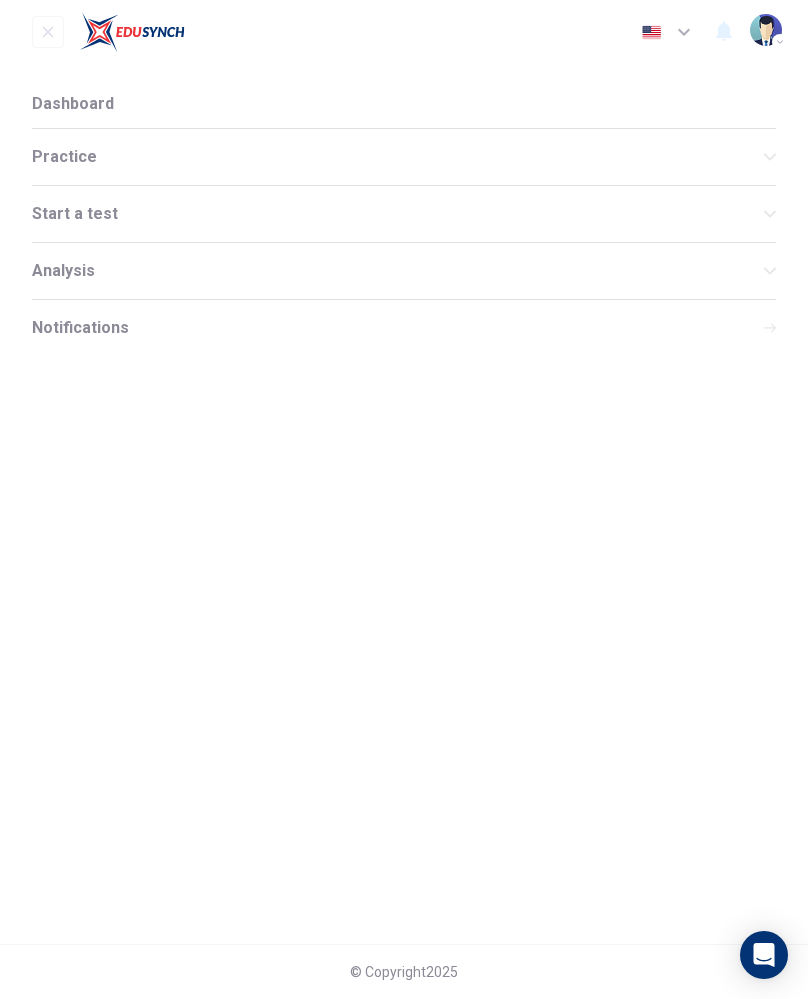 click 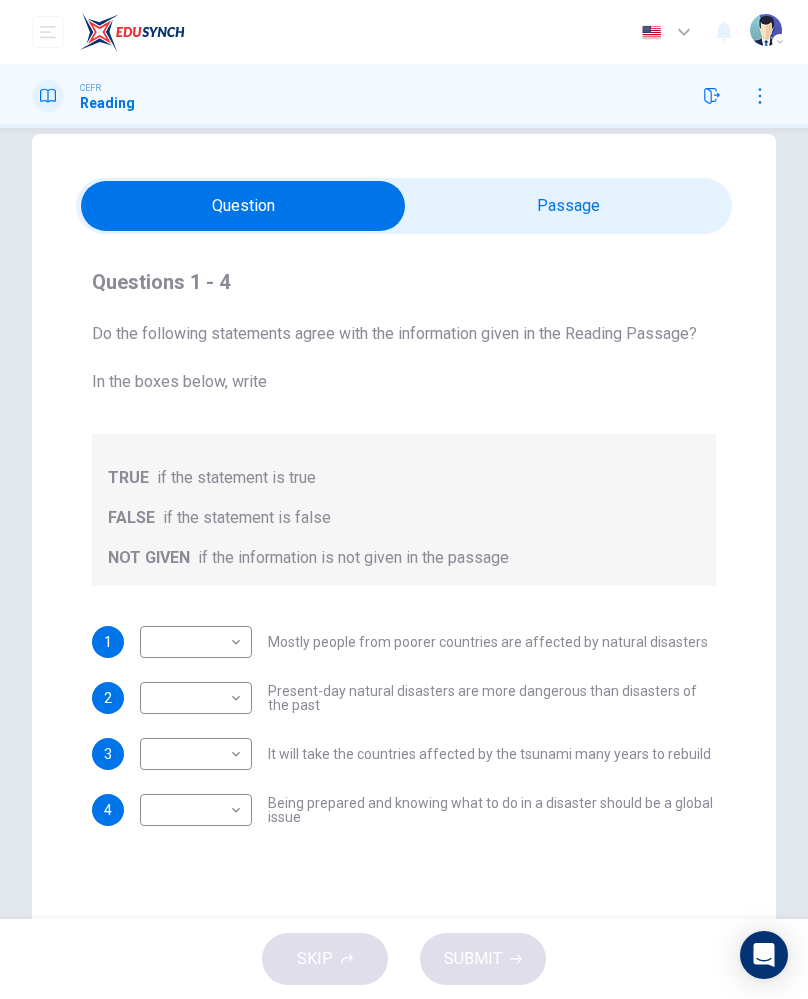 scroll, scrollTop: 73, scrollLeft: 0, axis: vertical 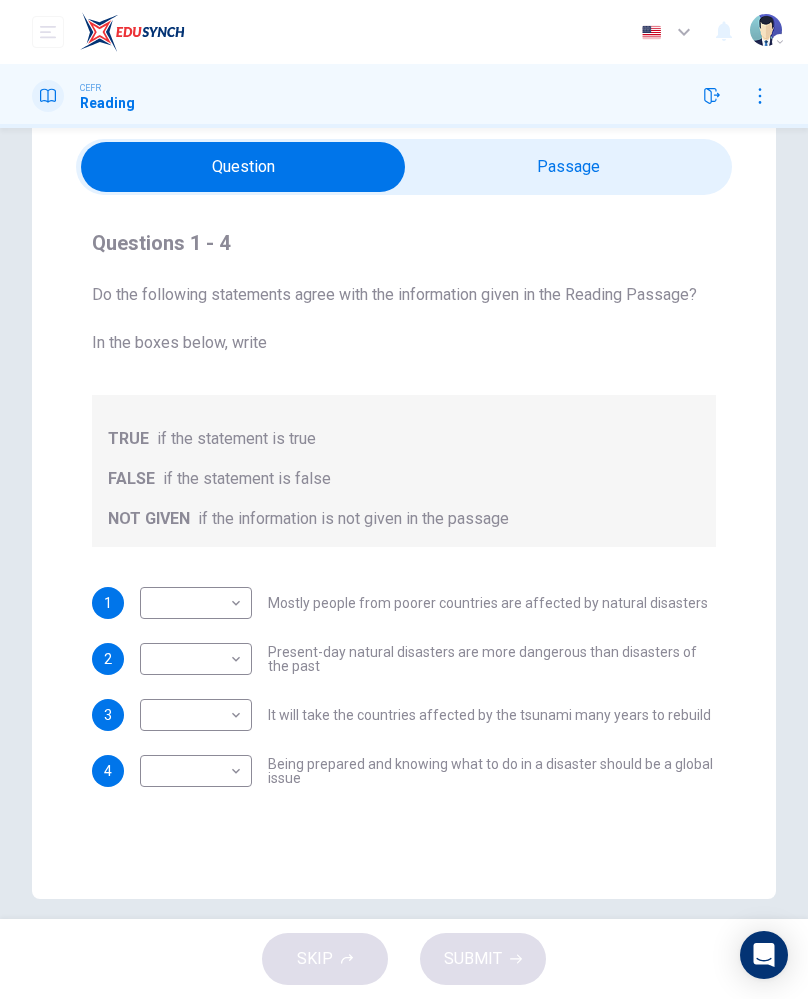 click on "Dashboard Practice Start a test Analysis English en ​ [PERSON_NAME] CEFR Reading Question Passage Questions 1 - 4 Do the following statements agree with the information given in the Reading Passage?
In the boxes below, write TRUE if the statement is true FALSE if the statement is false NOT GIVEN if the information is not given in the passage 1 ​ ​ Mostly people from poorer countries are affected by natural disasters 2 ​ ​ Present-day natural disasters are more dangerous than disasters of the past 3 ​ ​ It will take the countries affected by the tsunami many years to rebuild 4 ​ ​ Being prepared and knowing what to do in a disaster should be a global issue Preparing for the Threat CLICK TO ZOOM Click to Zoom 1 2 3 4 5 6 SKIP SUBMIT EduSynch - Online Language Proficiency Testing
Dashboard Practice Start a test Analysis Notifications © Copyright  2025 Audio Timer 00:00:16 END SESSION" at bounding box center [404, 499] 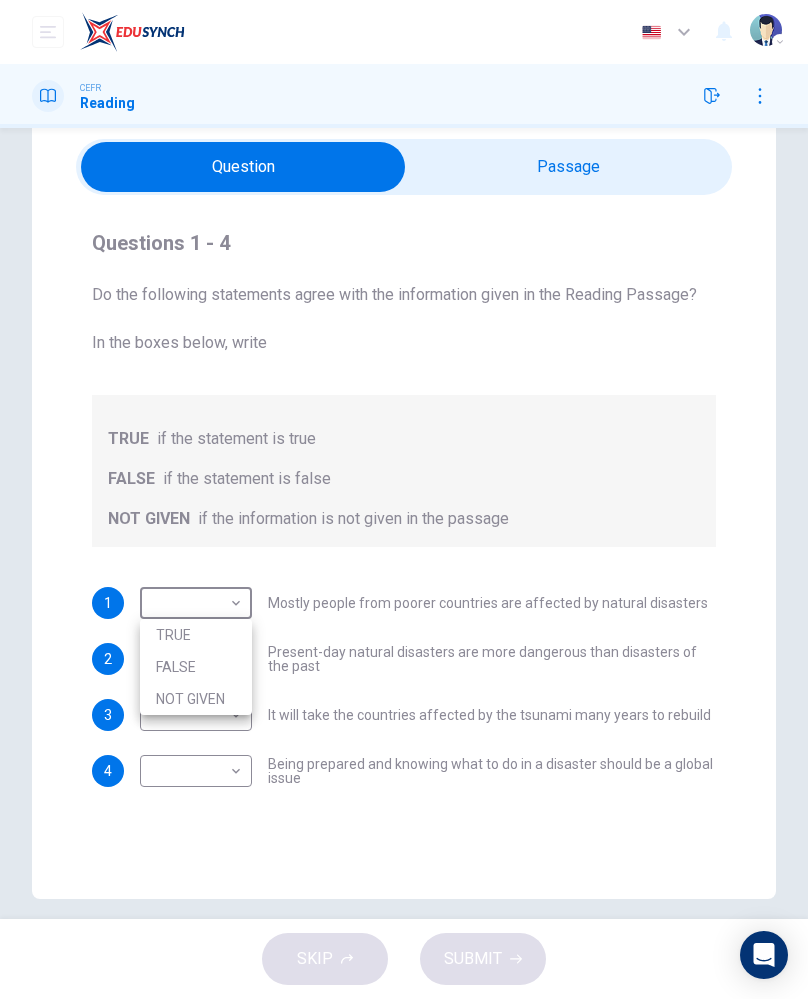 click on "TRUE" at bounding box center (196, 635) 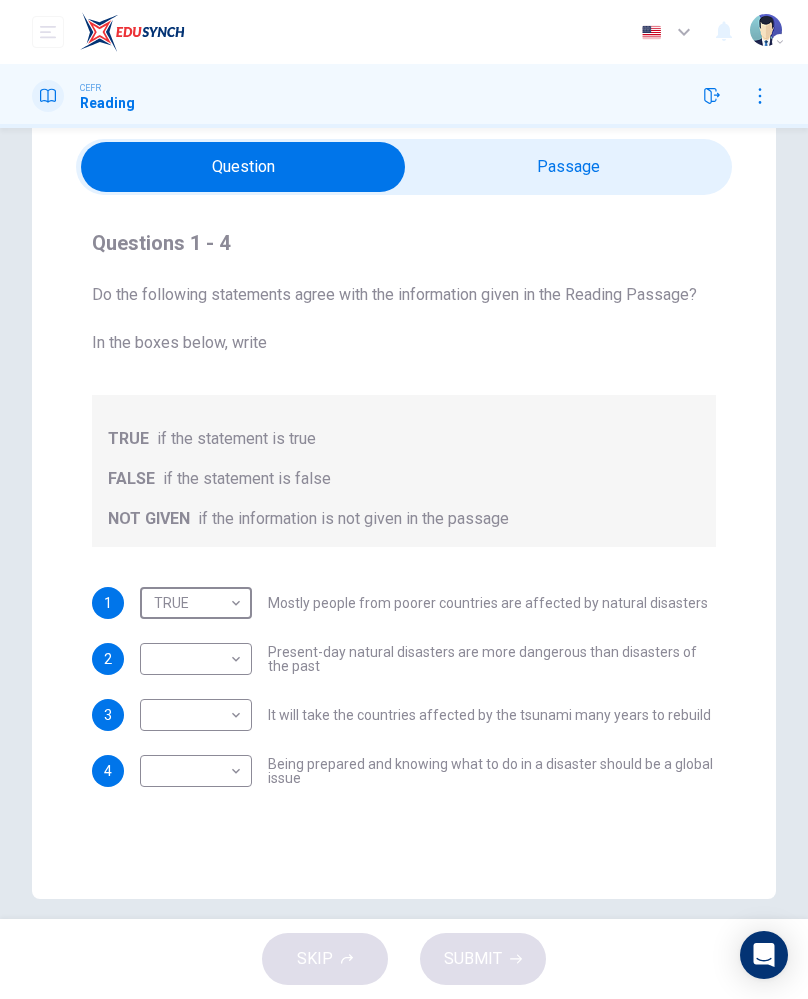 click on "Dashboard Practice Start a test Analysis English en ​ [PERSON_NAME] CEFR Reading Question Passage Questions 1 - 4 Do the following statements agree with the information given in the Reading Passage?
In the boxes below, write TRUE if the statement is true FALSE if the statement is false NOT GIVEN if the information is not given in the passage 1 TRUE TRUE ​ Mostly people from poorer countries are affected by natural disasters 2 ​ ​ Present-day natural disasters are more dangerous than disasters of the past 3 ​ ​ It will take the countries affected by the tsunami many years to rebuild 4 ​ ​ Being prepared and knowing what to do in a disaster should be a global issue Preparing for the Threat CLICK TO ZOOM Click to Zoom 1 2 3 4 5 6 SKIP SUBMIT EduSynch - Online Language Proficiency Testing
Dashboard Practice Start a test Analysis Notifications © Copyright  2025 Audio Timer 00:00:18 END SESSION" at bounding box center (404, 499) 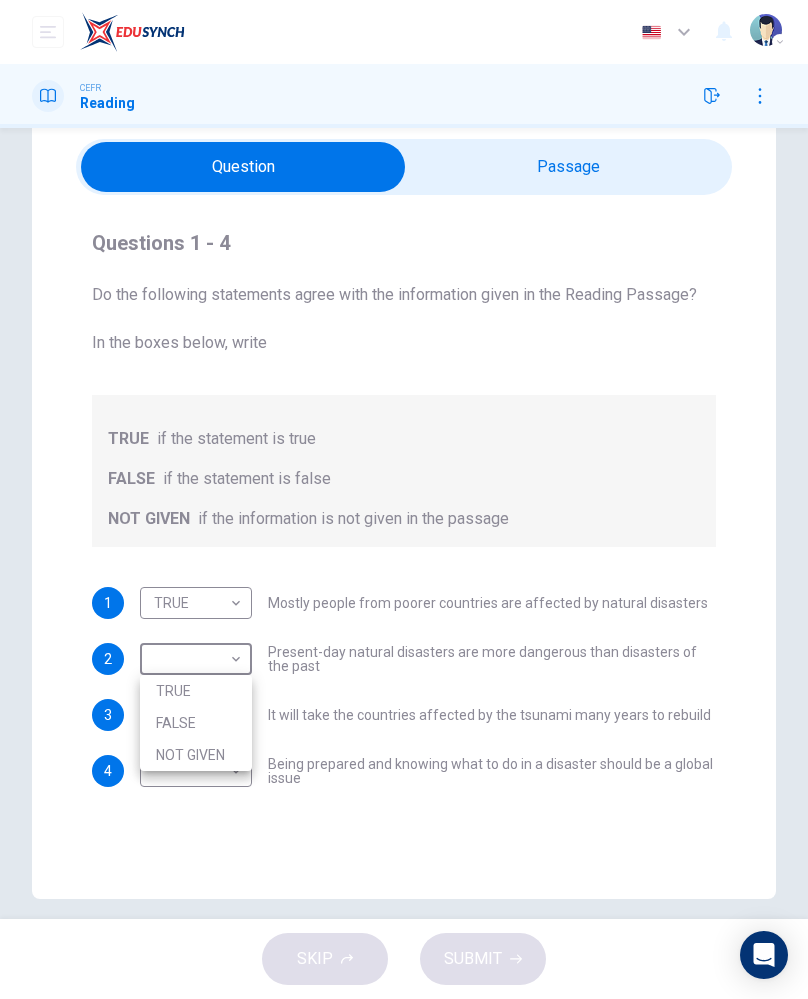 click on "NOT GIVEN" at bounding box center (196, 755) 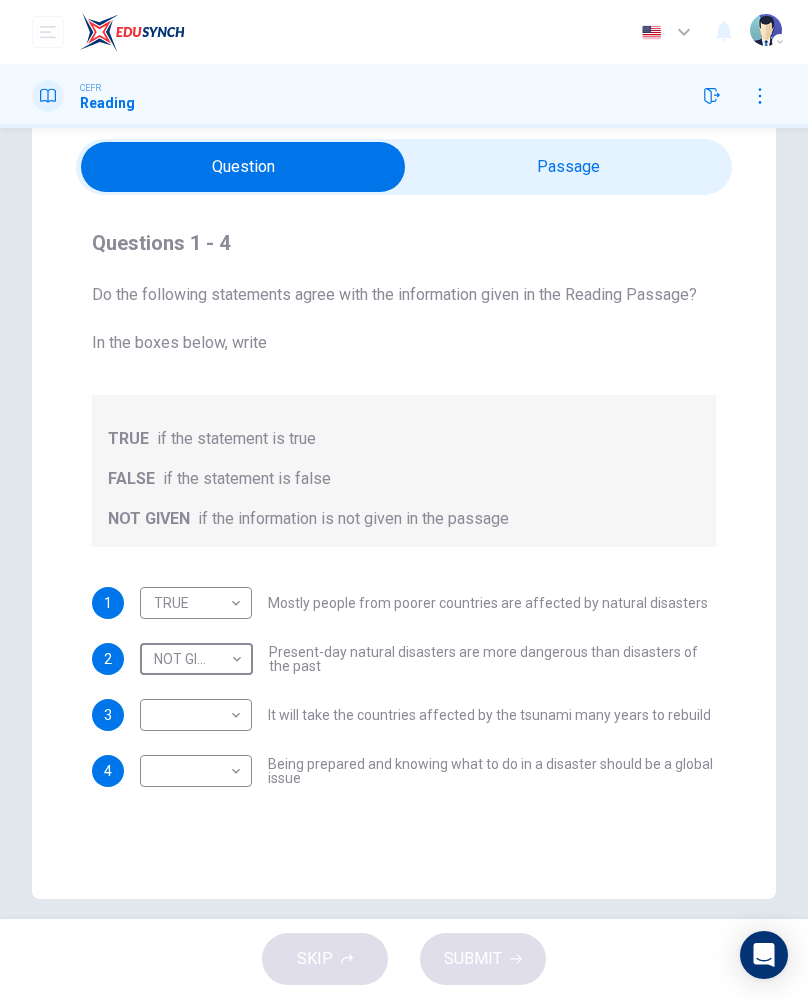 click on "Dashboard Practice Start a test Analysis English en ​ [PERSON_NAME] CEFR Reading Question Passage Questions 1 - 4 Do the following statements agree with the information given in the Reading Passage?
In the boxes below, write TRUE if the statement is true FALSE if the statement is false NOT GIVEN if the information is not given in the passage 1 TRUE TRUE ​ Mostly people from poorer countries are affected by natural disasters 2 NOT GIVEN NOT GIVEN ​ Present-day natural disasters are more dangerous than disasters of the past 3 ​ ​ It will take the countries affected by the tsunami many years to rebuild 4 ​ ​ Being prepared and knowing what to do in a disaster should be a global issue Preparing for the Threat CLICK TO ZOOM Click to Zoom 1 2 3 4 5 6 SKIP SUBMIT EduSynch - Online Language Proficiency Testing
Dashboard Practice Start a test Analysis Notifications © Copyright  2025 Audio Timer 00:00:20 END SESSION" at bounding box center [404, 499] 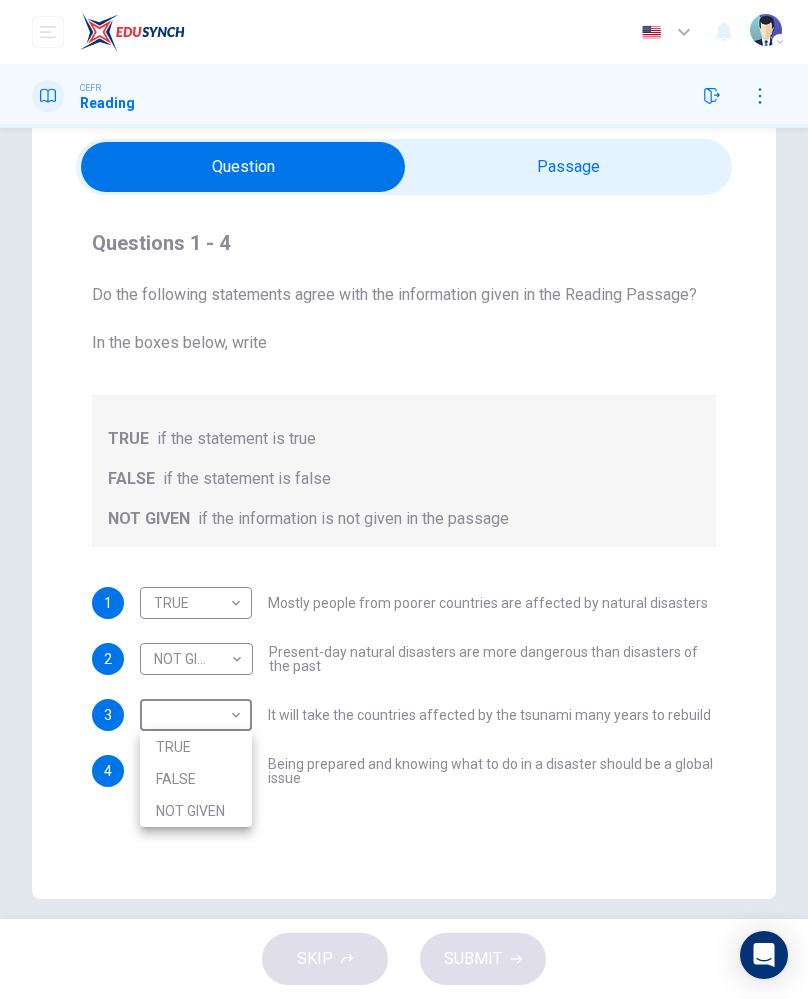 click on "NOT GIVEN" at bounding box center [196, 811] 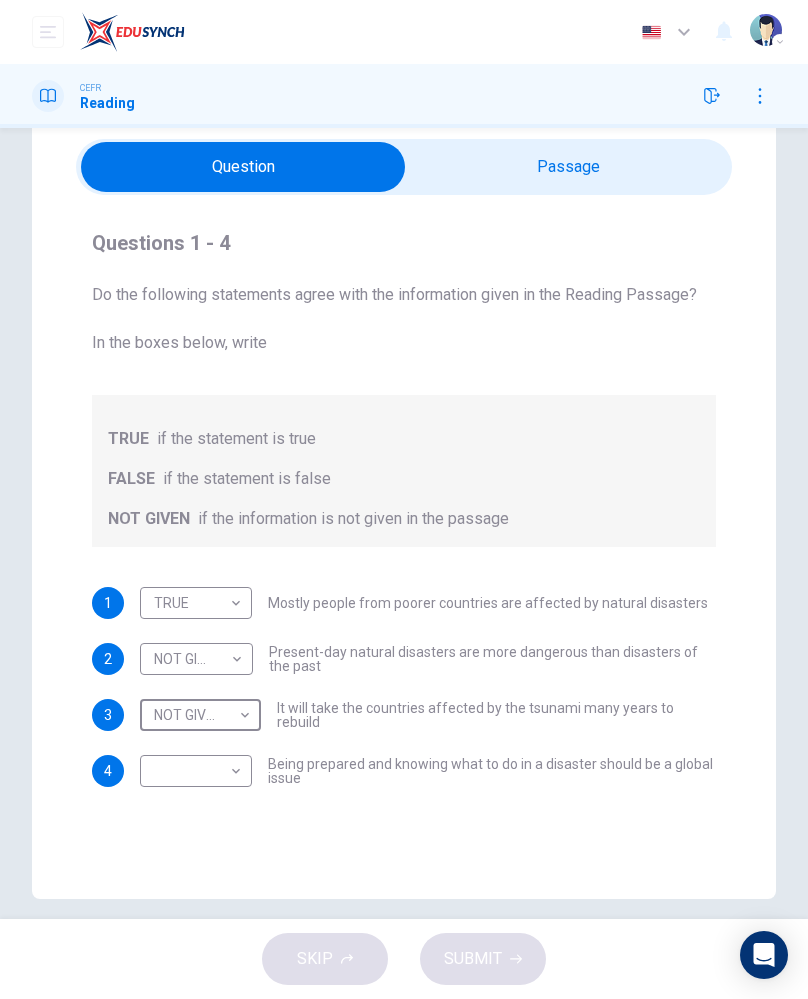 click on "Dashboard Practice Start a test Analysis English en ​ [PERSON_NAME] CEFR Reading Question Passage Questions 1 - 4 Do the following statements agree with the information given in the Reading Passage?
In the boxes below, write TRUE if the statement is true FALSE if the statement is false NOT GIVEN if the information is not given in the passage 1 TRUE TRUE ​ Mostly people from poorer countries are affected by natural disasters 2 NOT GIVEN NOT GIVEN ​ Present-day natural disasters are more dangerous than disasters of the past 3 NOT GIVEN NOT GIVEN ​ It will take the countries affected by the tsunami many years to rebuild 4 ​ ​ Being prepared and knowing what to do in a disaster should be a global issue Preparing for the Threat CLICK TO ZOOM Click to Zoom 1 2 3 4 5 6 SKIP SUBMIT EduSynch - Online Language Proficiency Testing
Dashboard Practice Start a test Analysis Notifications © Copyright  2025 Audio Timer 00:00:22 END SESSION" at bounding box center (404, 499) 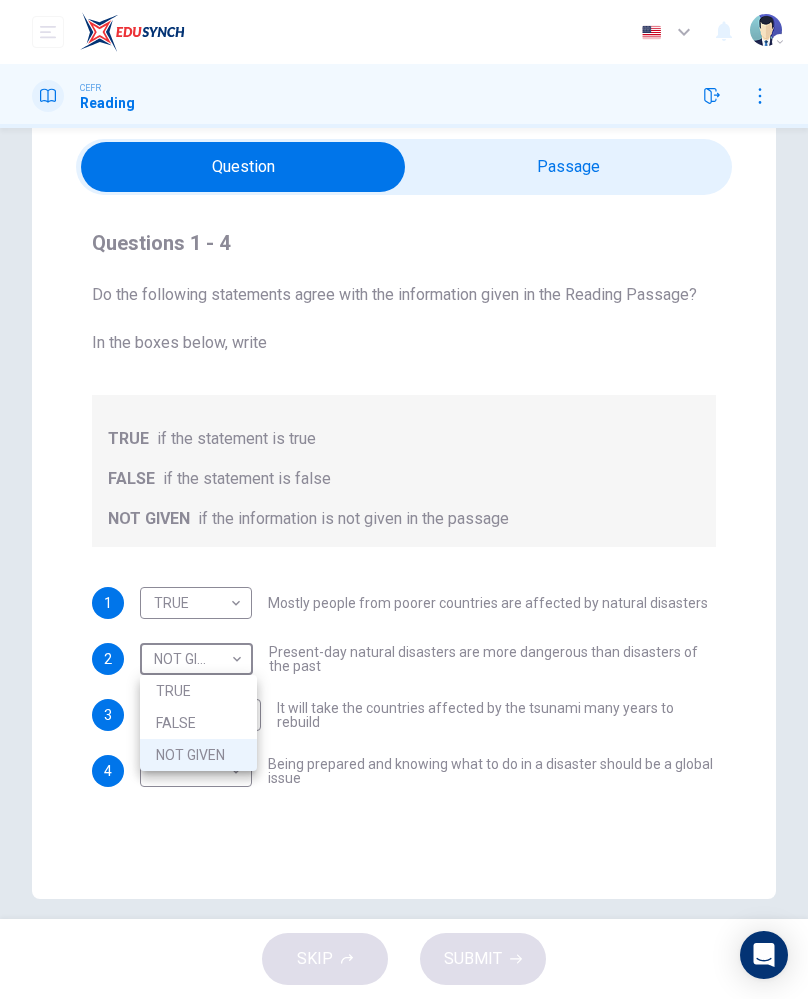 click on "FALSE" at bounding box center (198, 723) 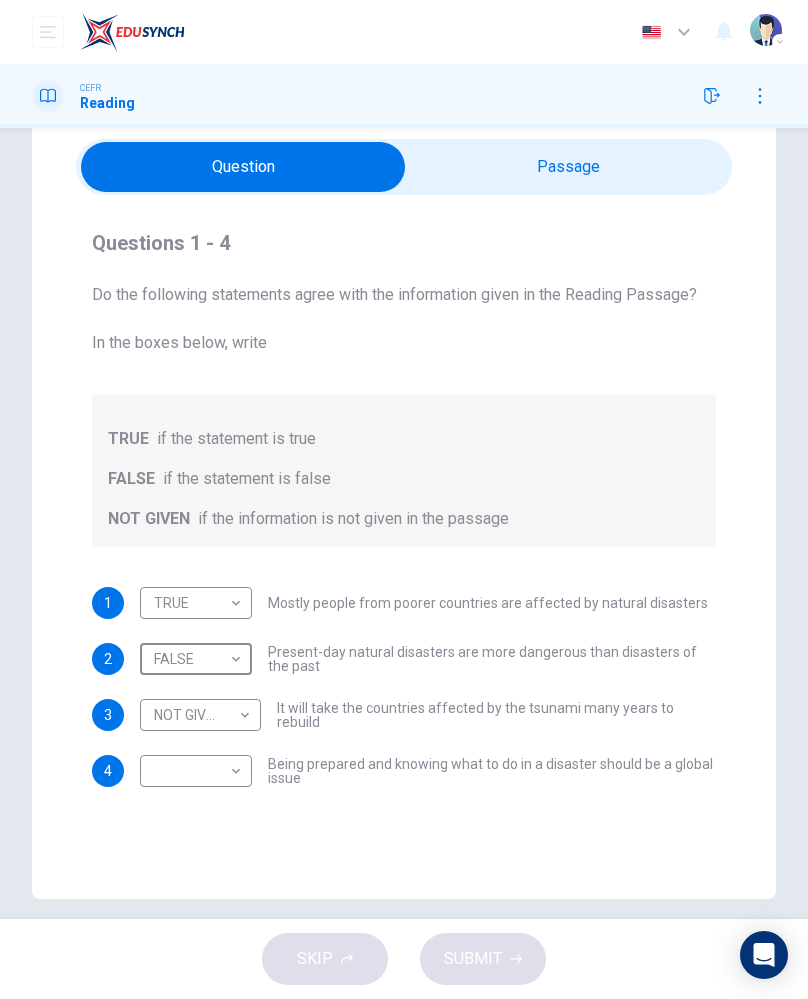 click on "Dashboard Practice Start a test Analysis English en ​ [PERSON_NAME] CEFR Reading Question Passage Questions 1 - 4 Do the following statements agree with the information given in the Reading Passage?
In the boxes below, write TRUE if the statement is true FALSE if the statement is false NOT GIVEN if the information is not given in the passage 1 TRUE TRUE ​ Mostly people from poorer countries are affected by natural disasters 2 FALSE FALSE ​ Present-day natural disasters are more dangerous than disasters of the past 3 NOT GIVEN NOT GIVEN ​ It will take the countries affected by the tsunami many years to rebuild 4 ​ ​ Being prepared and knowing what to do in a disaster should be a global issue Preparing for the Threat CLICK TO ZOOM Click to Zoom 1 2 3 4 5 6 SKIP SUBMIT EduSynch - Online Language Proficiency Testing
Dashboard Practice Start a test Analysis Notifications © Copyright  2025 Audio Timer 00:00:24 END SESSION" at bounding box center (404, 499) 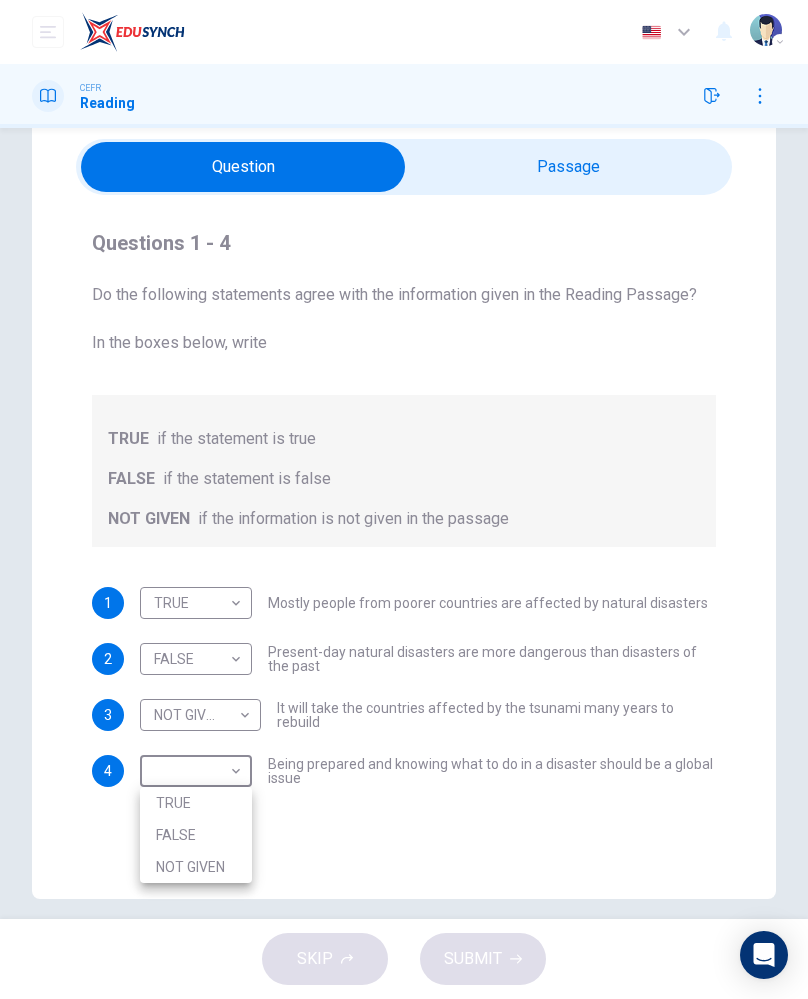 click on "TRUE" at bounding box center (196, 803) 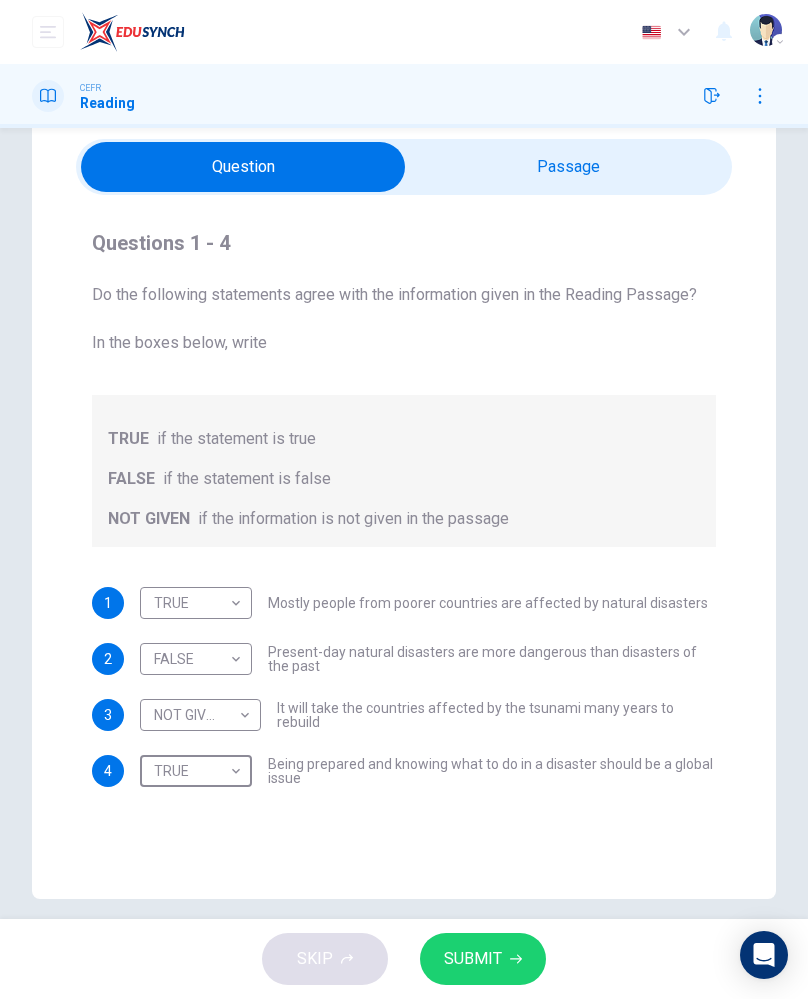 click on "Dashboard Practice Start a test Analysis English en ​ [PERSON_NAME] CEFR Reading Question Passage Questions 1 - 4 Do the following statements agree with the information given in the Reading Passage?
In the boxes below, write TRUE if the statement is true FALSE if the statement is false NOT GIVEN if the information is not given in the passage 1 TRUE TRUE ​ Mostly people from poorer countries are affected by natural disasters 2 FALSE FALSE ​ Present-day natural disasters are more dangerous than disasters of the past 3 NOT GIVEN NOT GIVEN ​ It will take the countries affected by the tsunami many years to rebuild 4 TRUE TRUE ​ Being prepared and knowing what to do in a disaster should be a global issue Preparing for the Threat CLICK TO ZOOM Click to Zoom 1 2 3 4 5 6 SKIP SUBMIT EduSynch - Online Language Proficiency Testing
Dashboard Practice Start a test Analysis Notifications © Copyright  2025 Audio Timer 00:00:29 END SESSION" at bounding box center (404, 499) 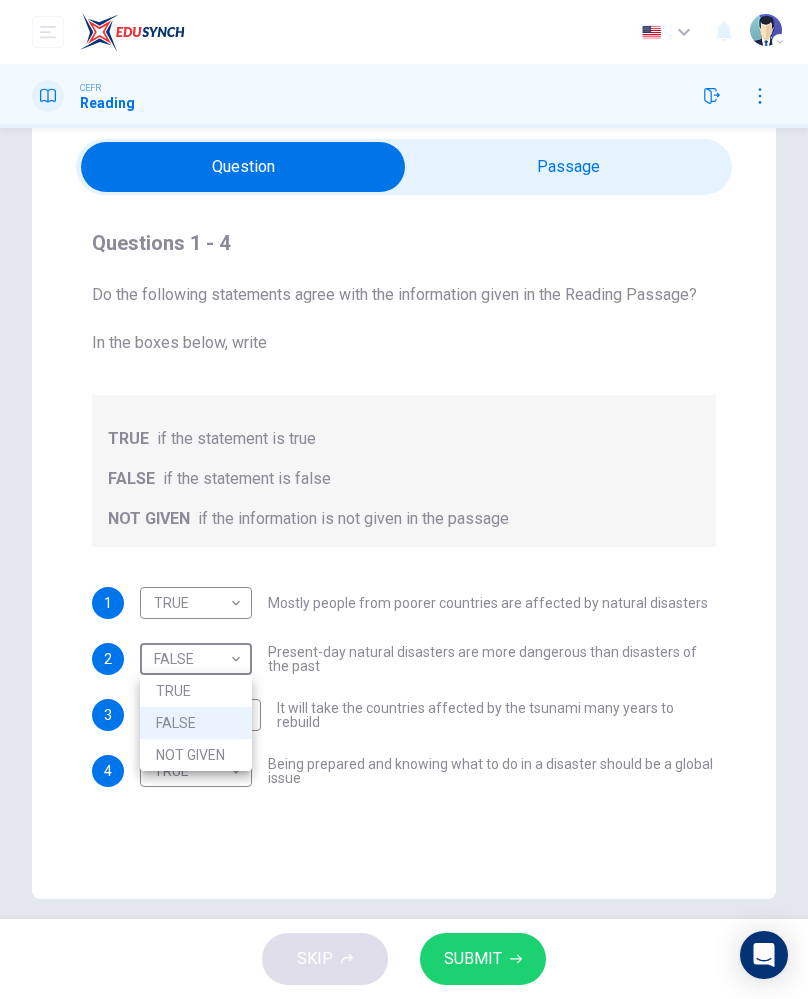 click on "NOT GIVEN" at bounding box center (196, 755) 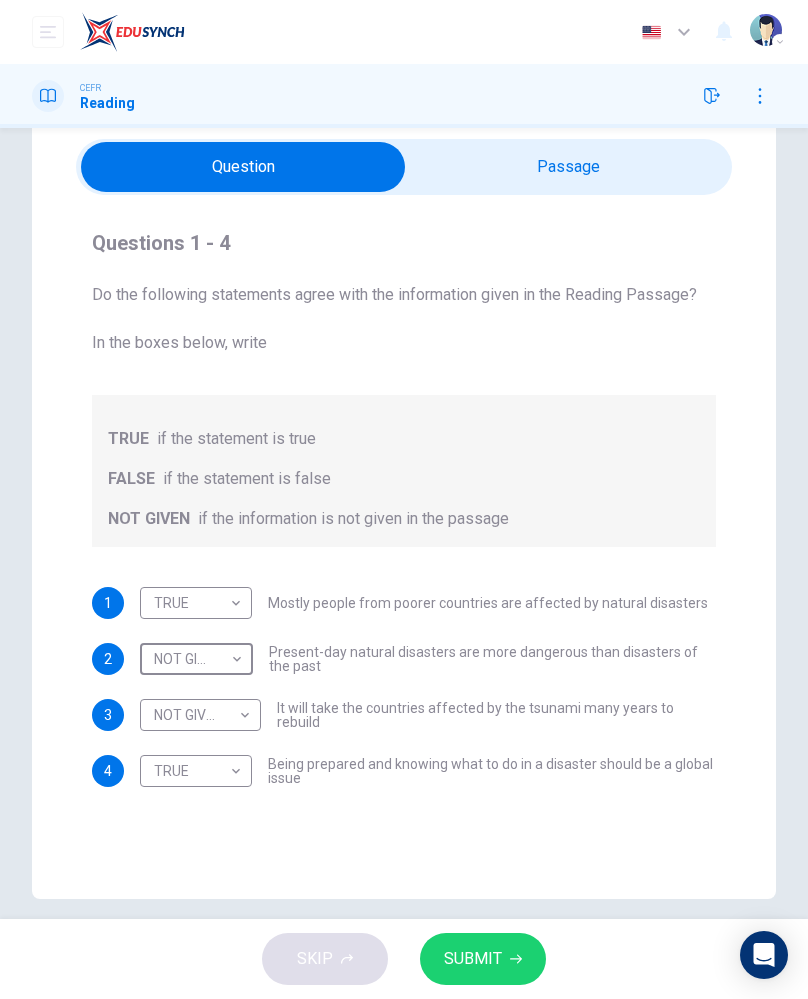 type on "NOT GIVEN" 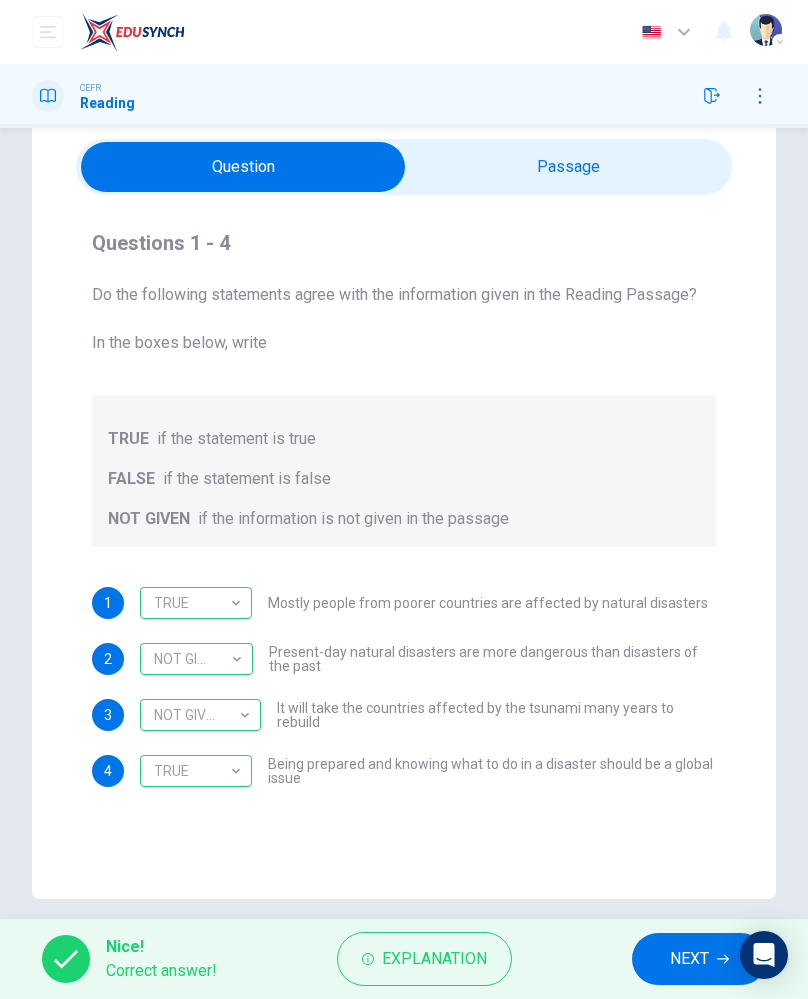 click on "NEXT" at bounding box center (689, 959) 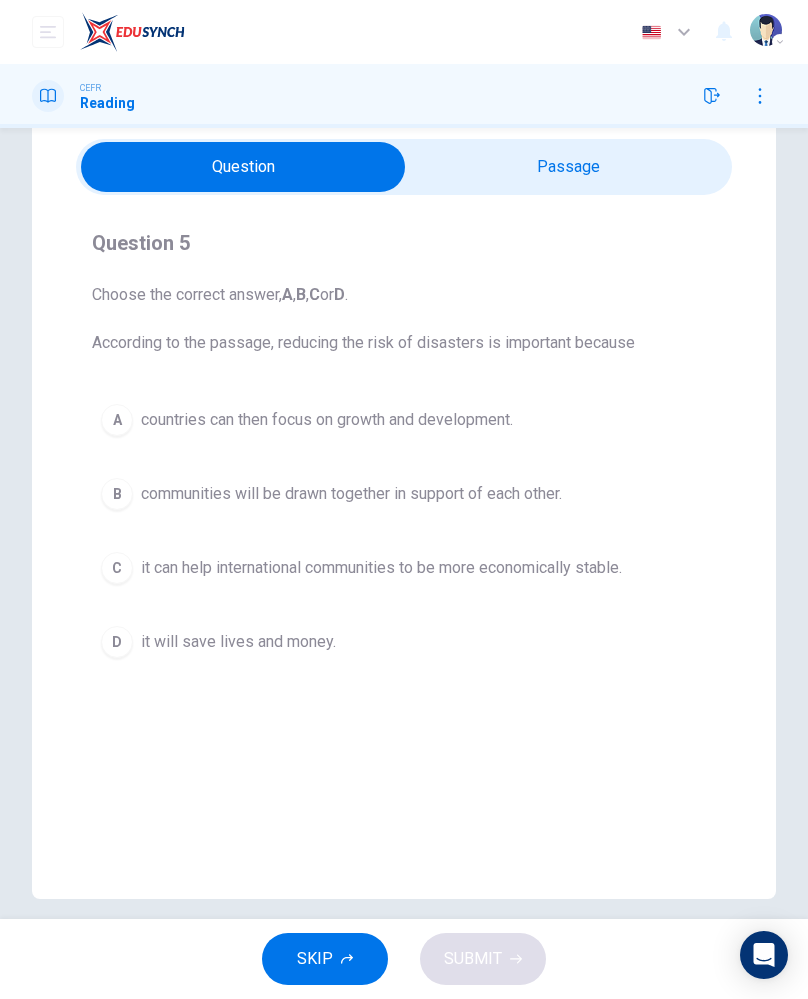 click on "it will save lives and money." at bounding box center (238, 642) 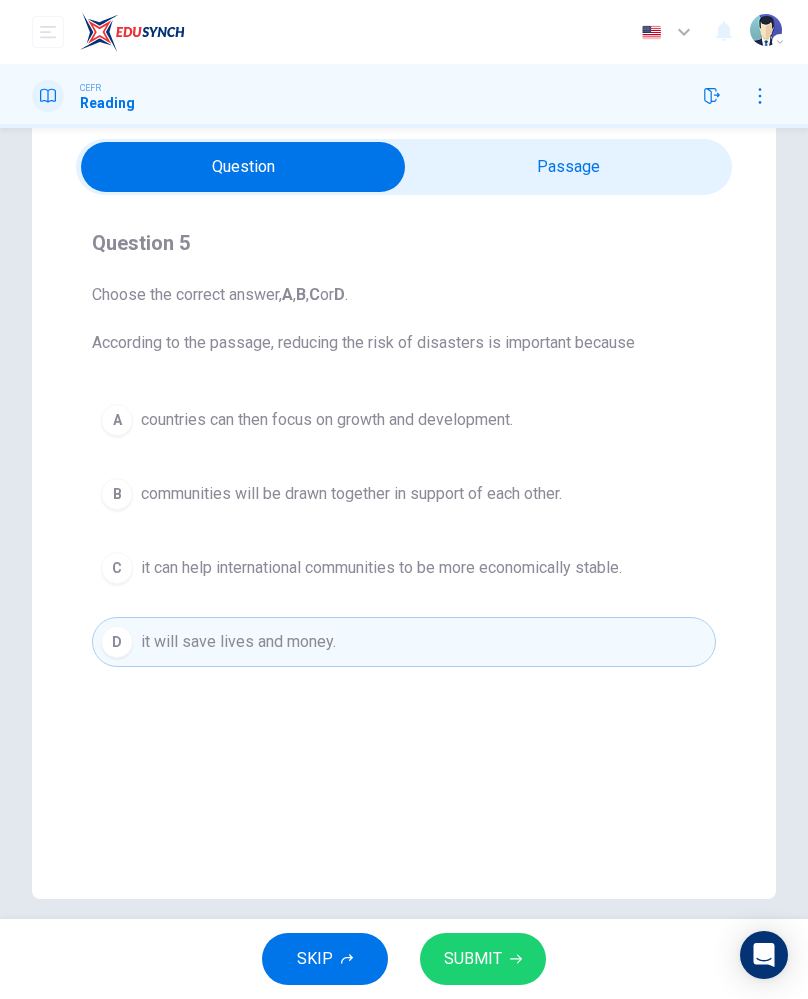 click on "SUBMIT" at bounding box center (483, 959) 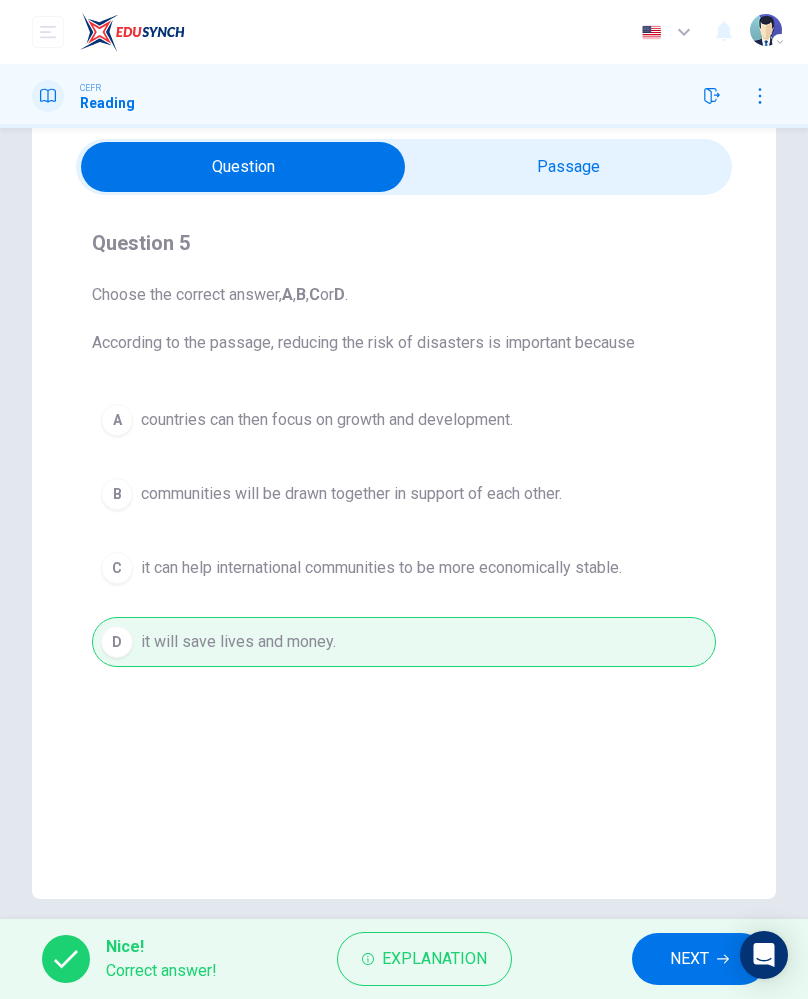 click on "NEXT" at bounding box center [689, 959] 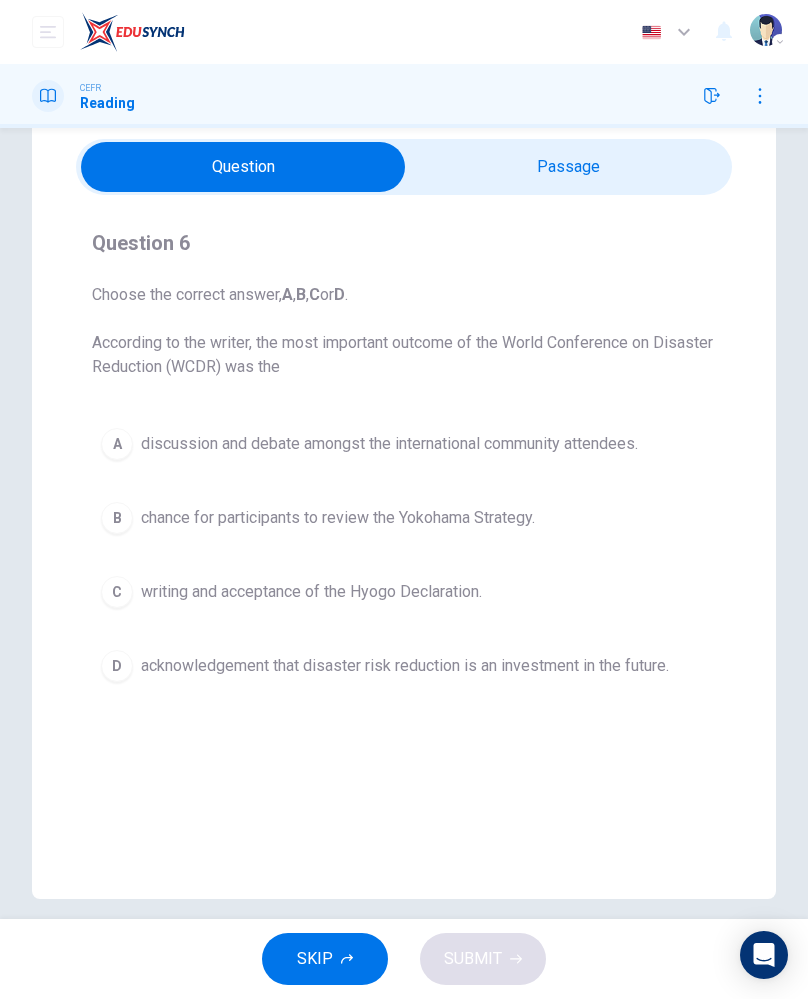 click on "C" at bounding box center [117, 592] 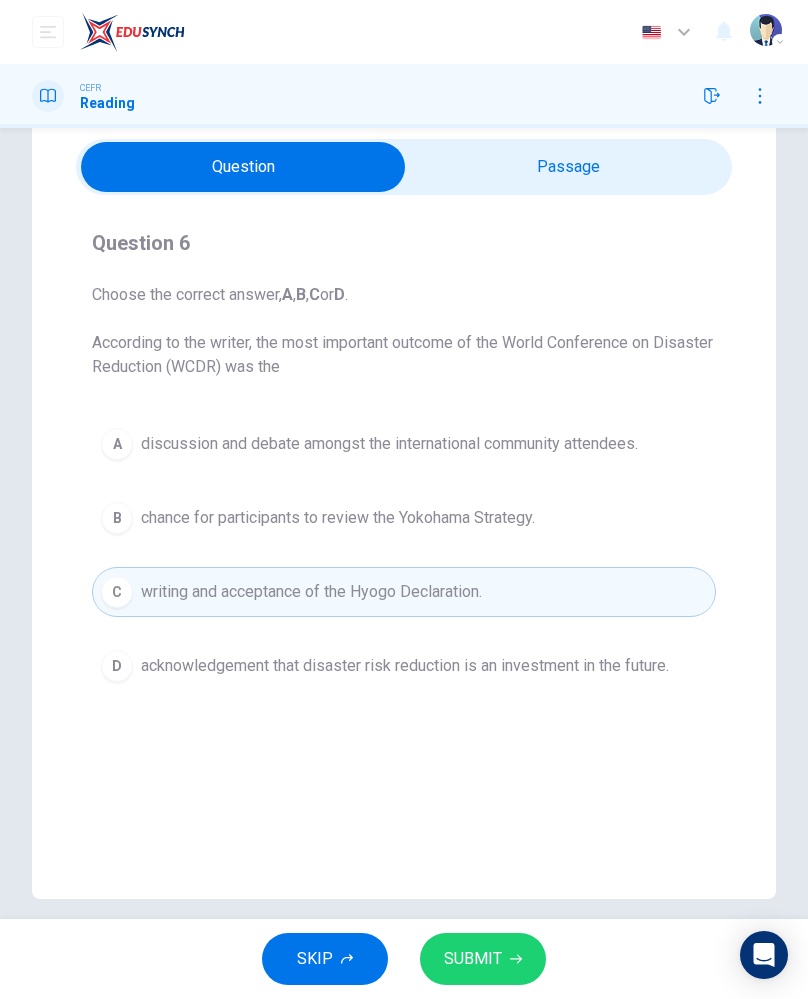 click 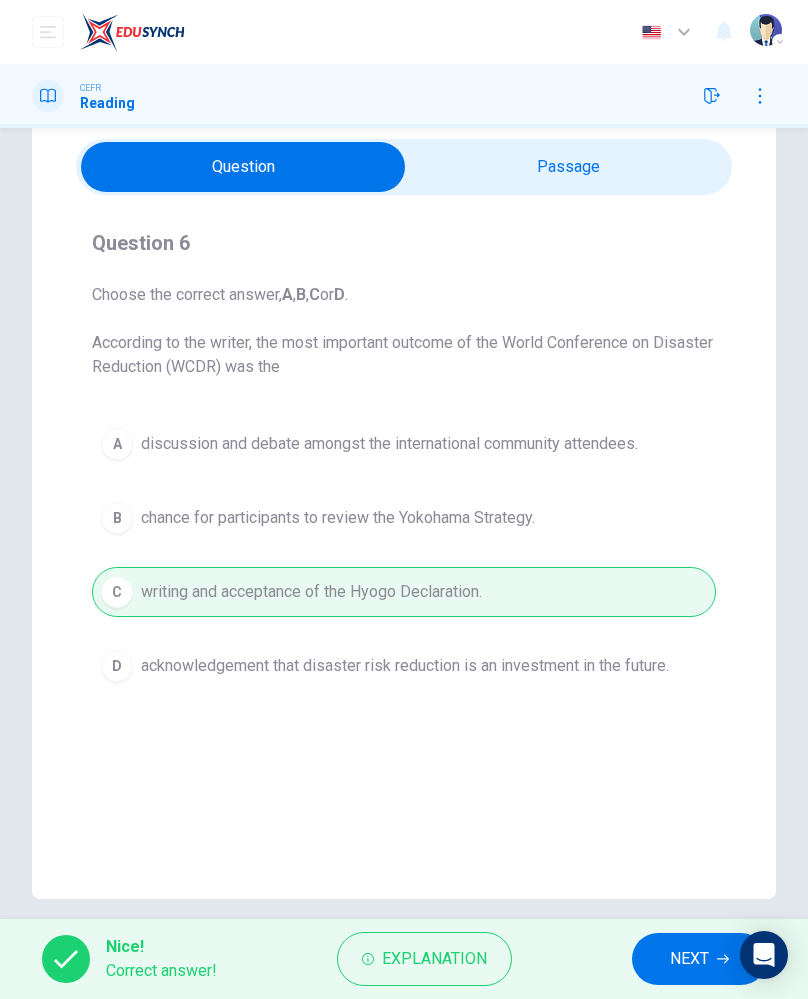 click on "NEXT" at bounding box center (699, 959) 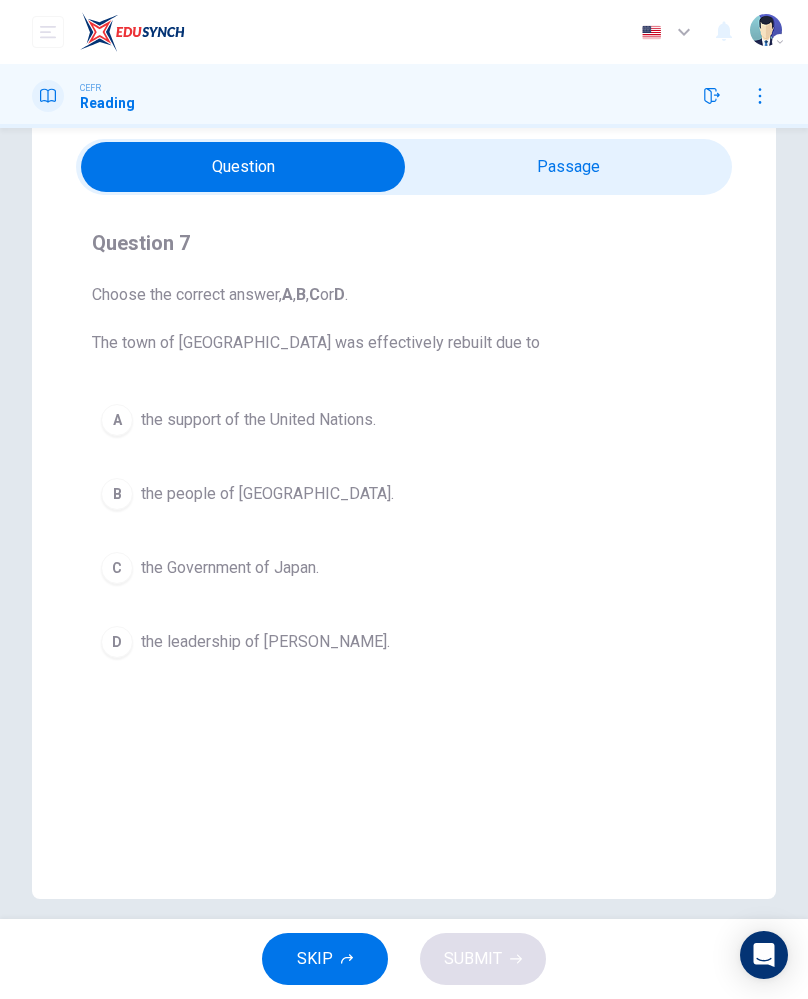 click on "B" at bounding box center [117, 494] 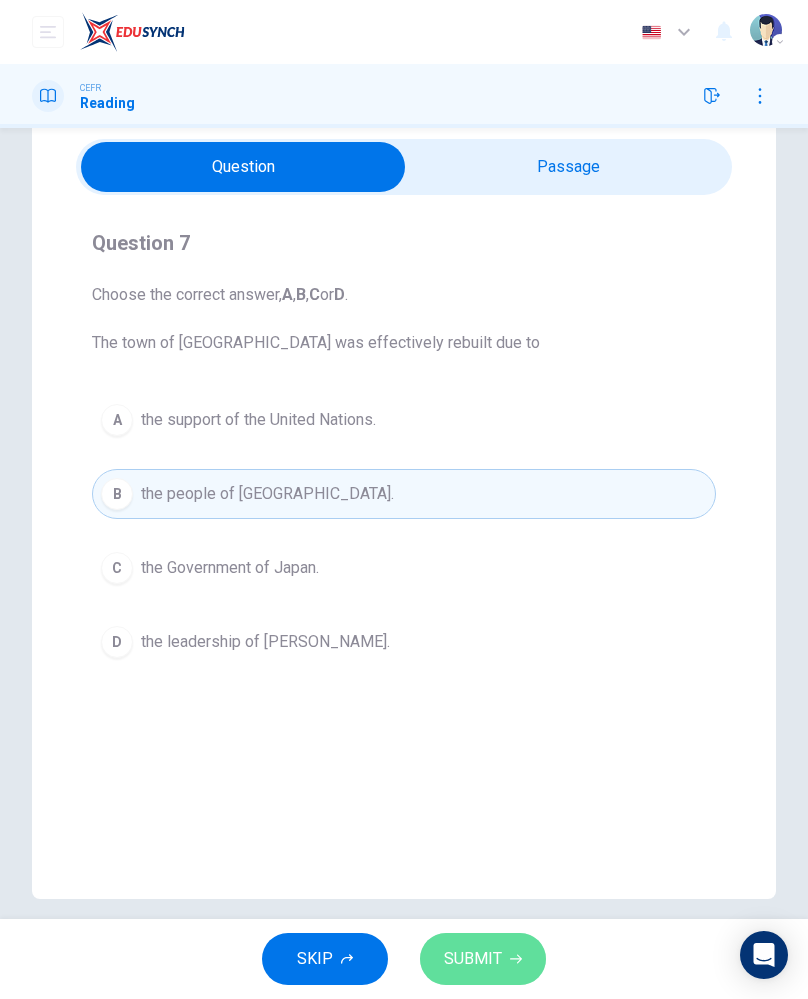 click 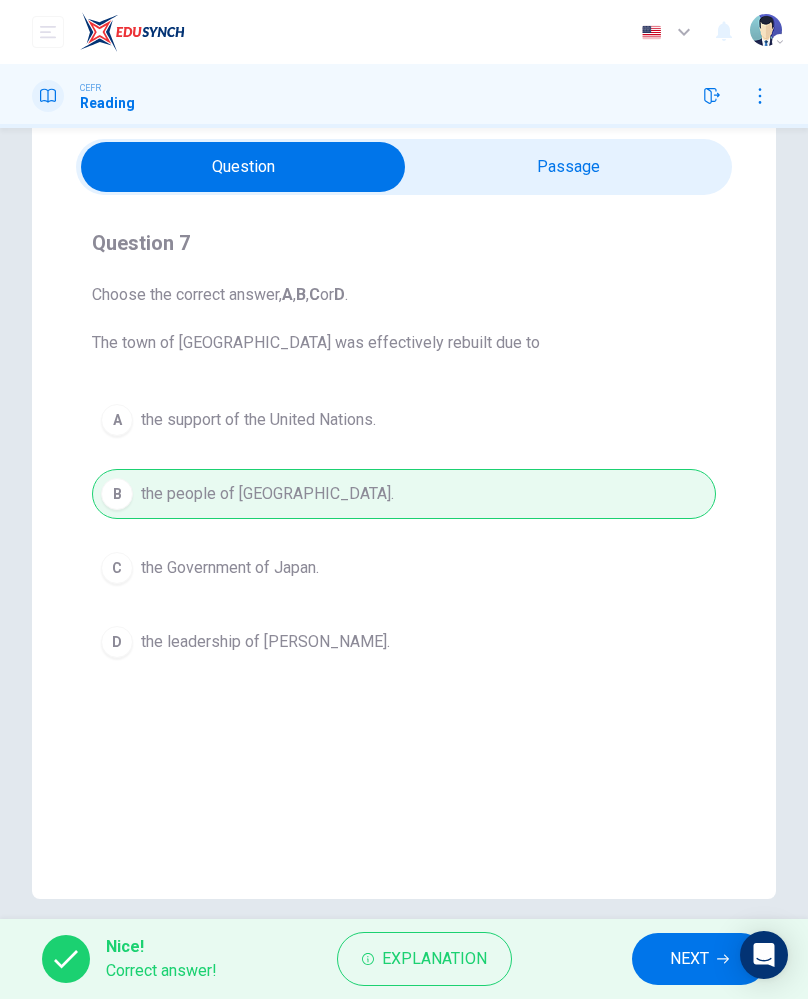 click on "NEXT" at bounding box center [689, 959] 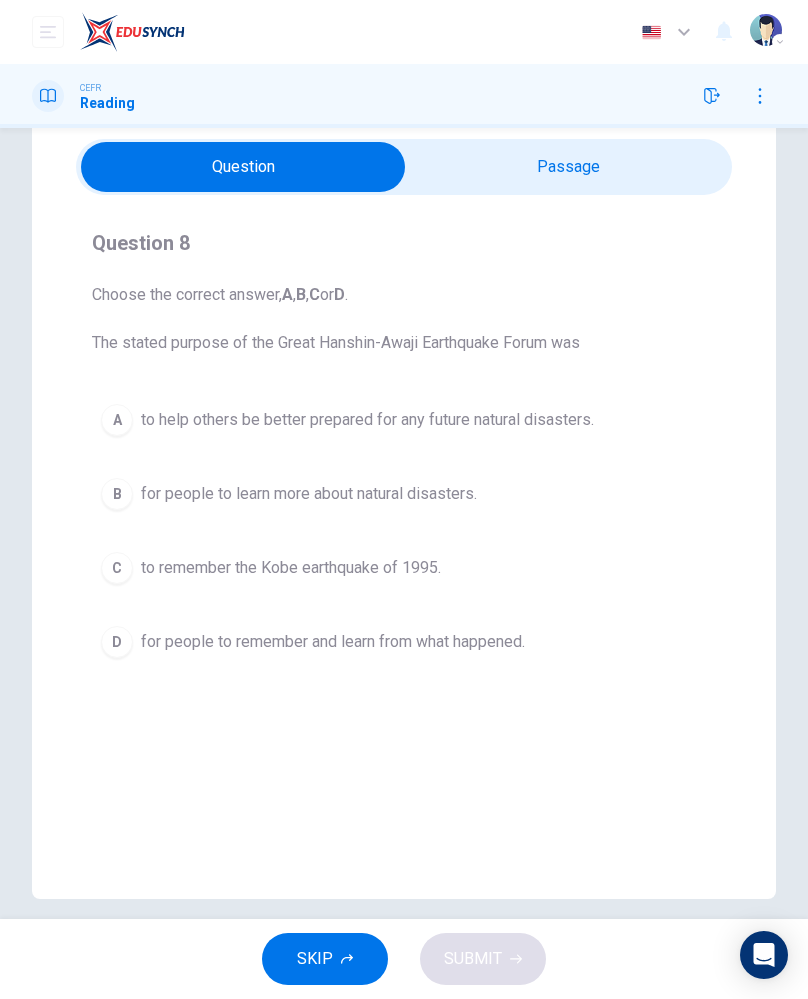 click on "B" at bounding box center [117, 494] 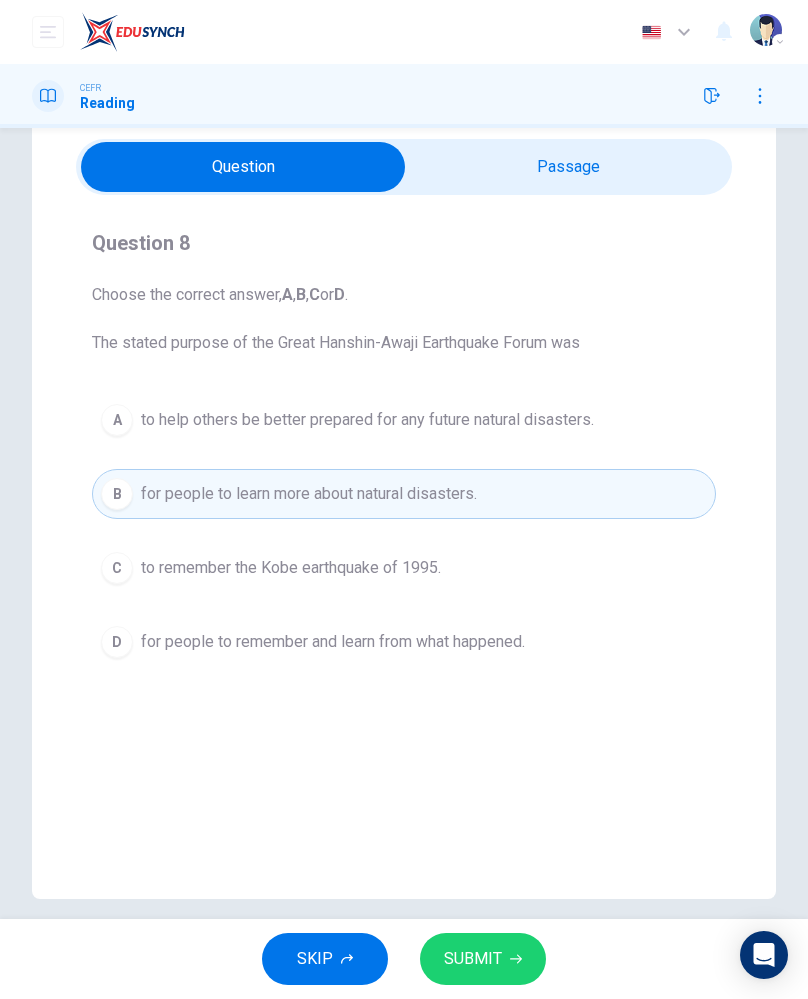 click on "to remember the Kobe earthquake of 1995." at bounding box center (291, 568) 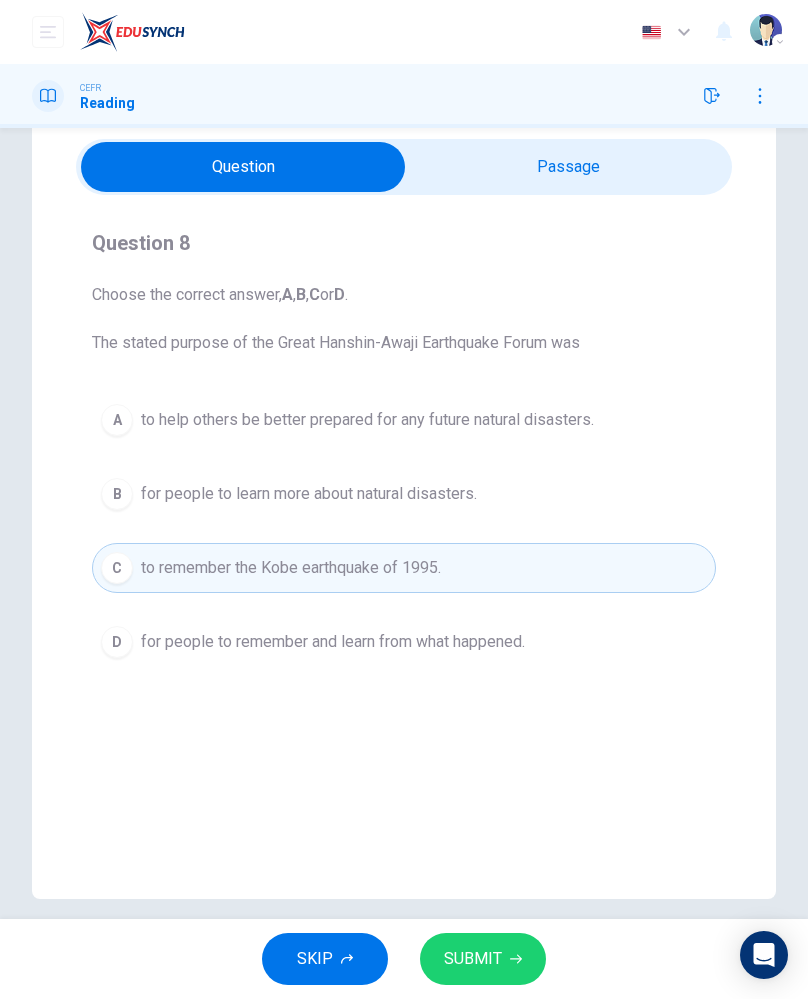 click on "for people to remember and learn from what happened." at bounding box center [333, 642] 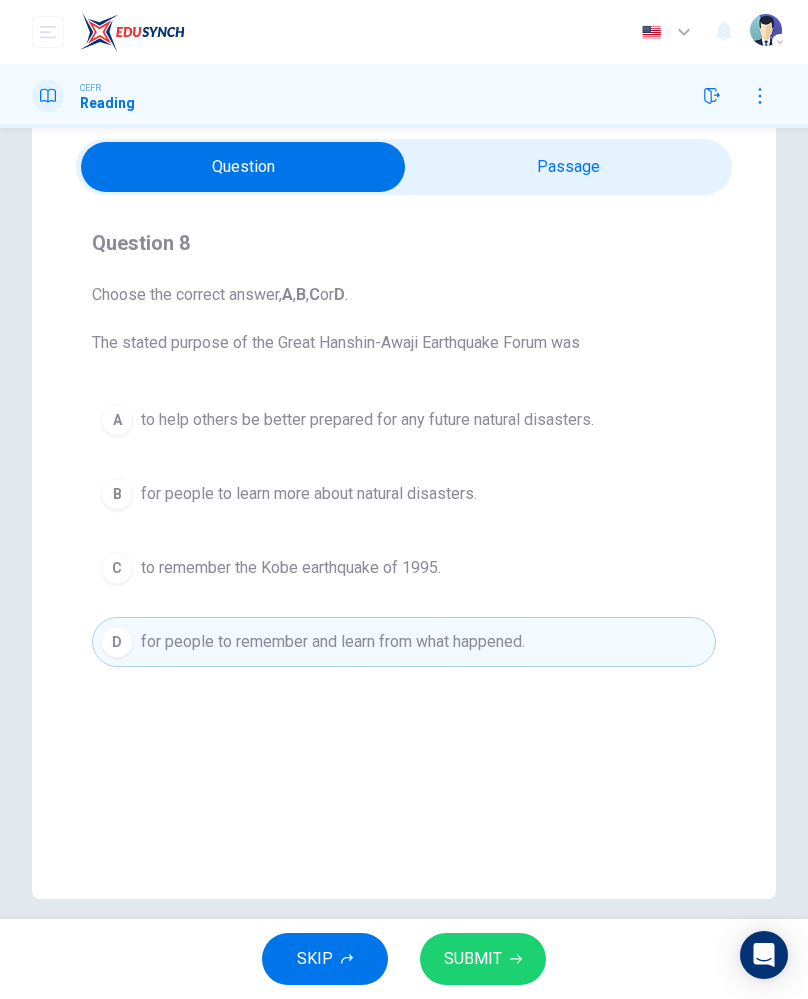 click on "A" at bounding box center [117, 420] 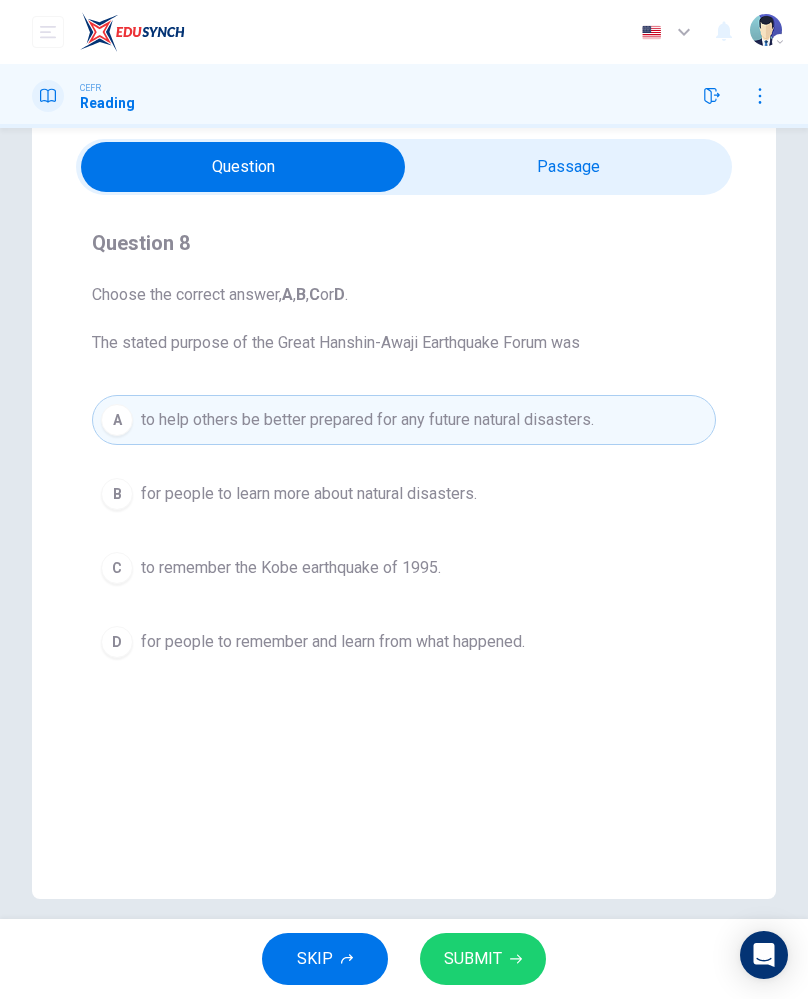 click on "B" at bounding box center [117, 494] 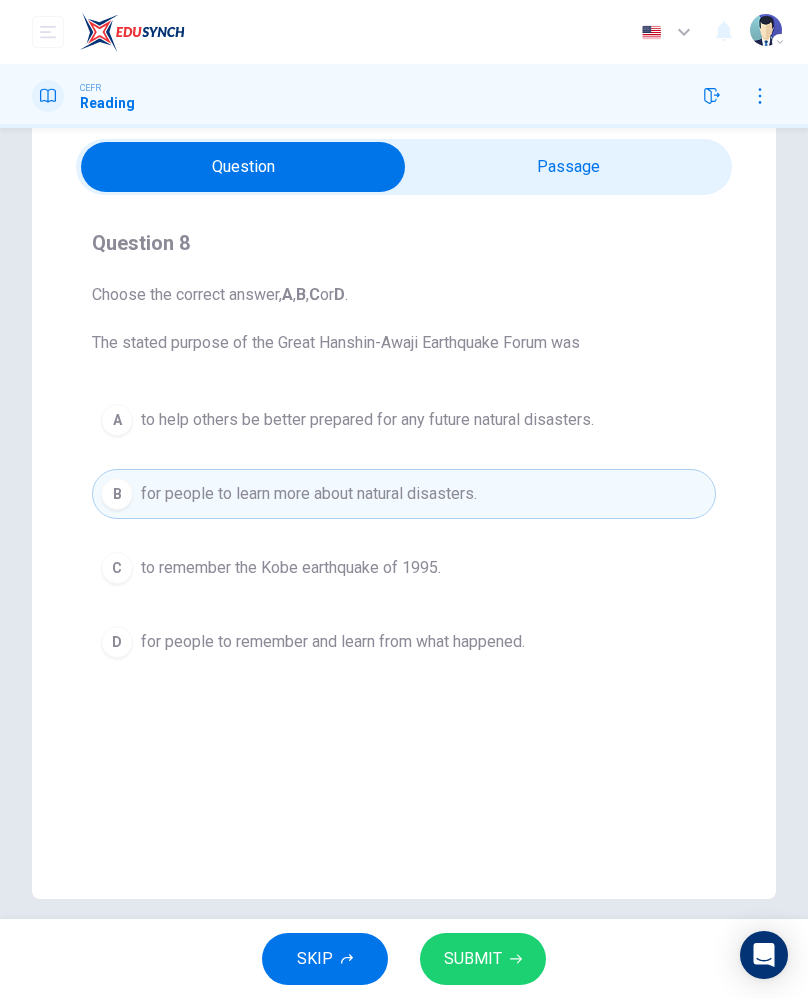 click on "for people to remember and learn from what happened." at bounding box center [333, 642] 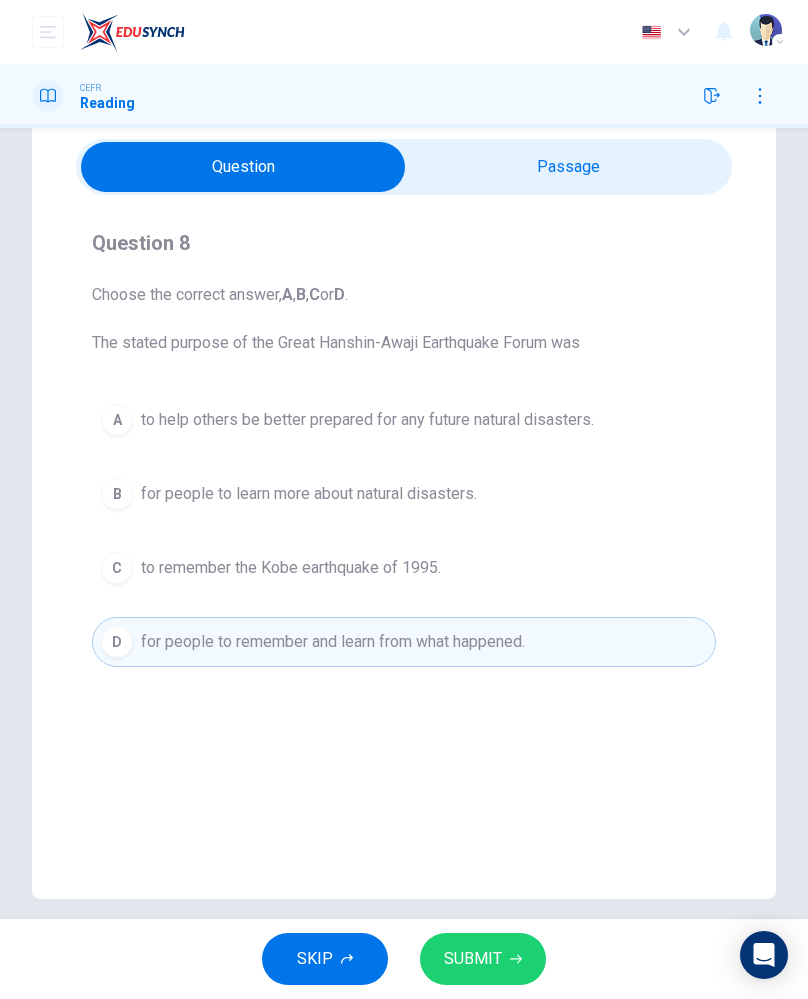 click 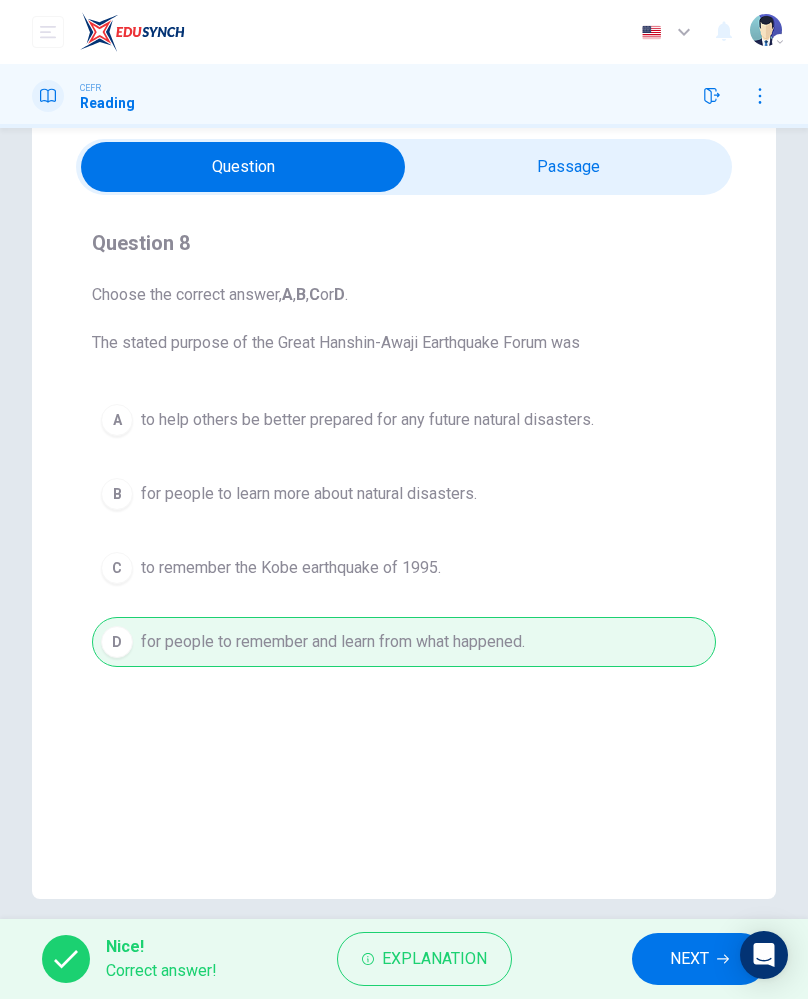 click on "NEXT" at bounding box center [689, 959] 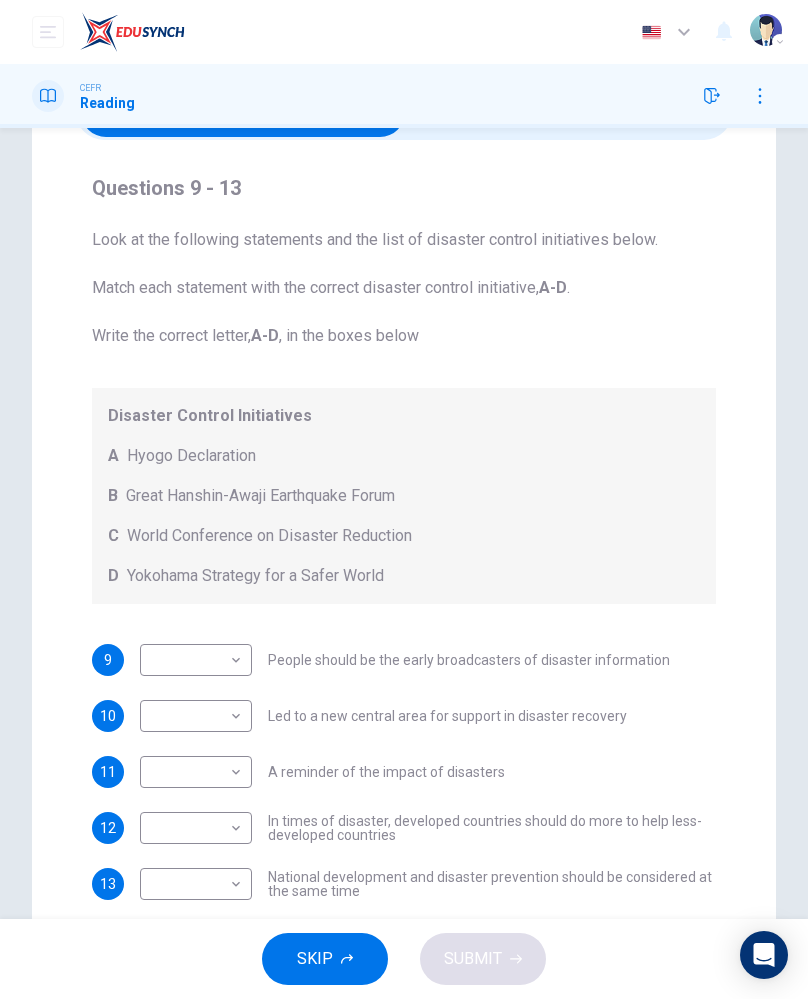 scroll, scrollTop: 130, scrollLeft: 0, axis: vertical 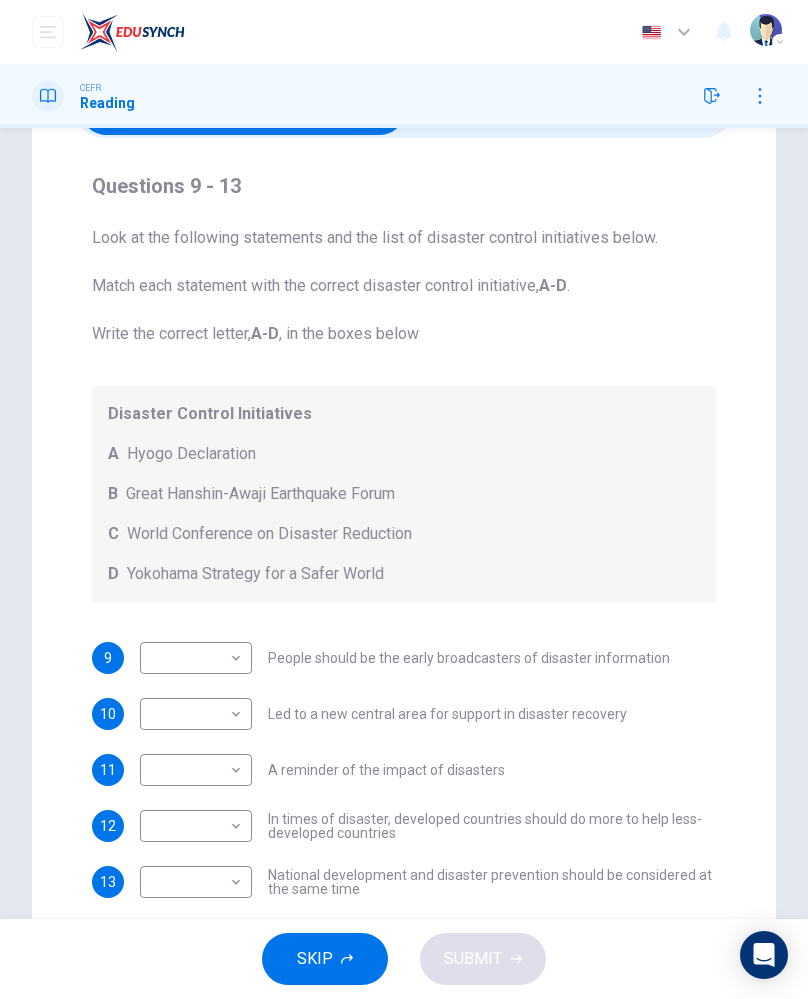 click on "Dashboard Practice Start a test Analysis English en ​ [PERSON_NAME] CEFR Reading Question Passage Questions 9 - 13 Look at the following statements and the list of disaster control initiatives below.
Match each statement with the correct disaster control initiative,  A-D .
Write the correct letter,  A-D , in the boxes below Disaster Control Initiatives A Hyogo Declaration B Great Hanshin-Awaji Earthquake Forum C World Conference on Disaster Reduction D Yokohama Strategy for a Safer World 9 ​ ​ People should be the early broadcasters of disaster information 10 ​ ​ Led to a new central area for support in disaster recovery 11 ​ ​ A reminder of the impact of disasters 12 ​ ​ In times of disaster, developed countries should do more to help less-developed countries 13 ​ ​ National development and disaster prevention should be considered at the same time Preparing for the Threat CLICK TO ZOOM Click to Zoom 1 2 3 4 5 6 SKIP SUBMIT
Dashboard Practice Start a test 2025" at bounding box center [404, 499] 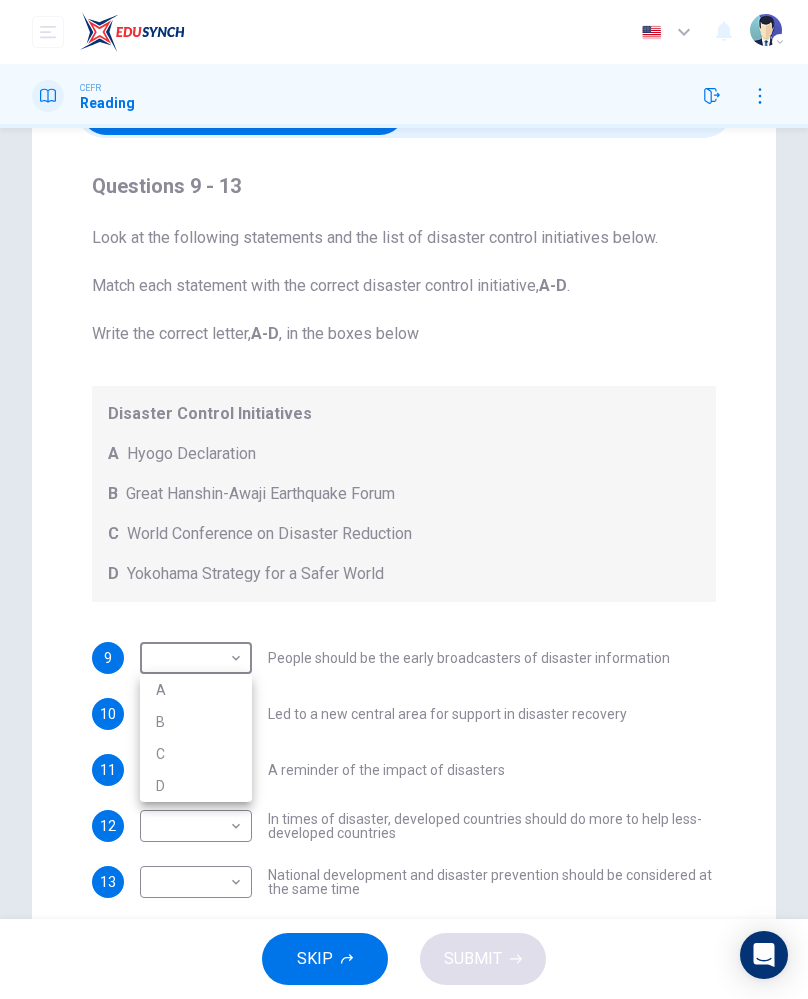 click on "A" at bounding box center [196, 690] 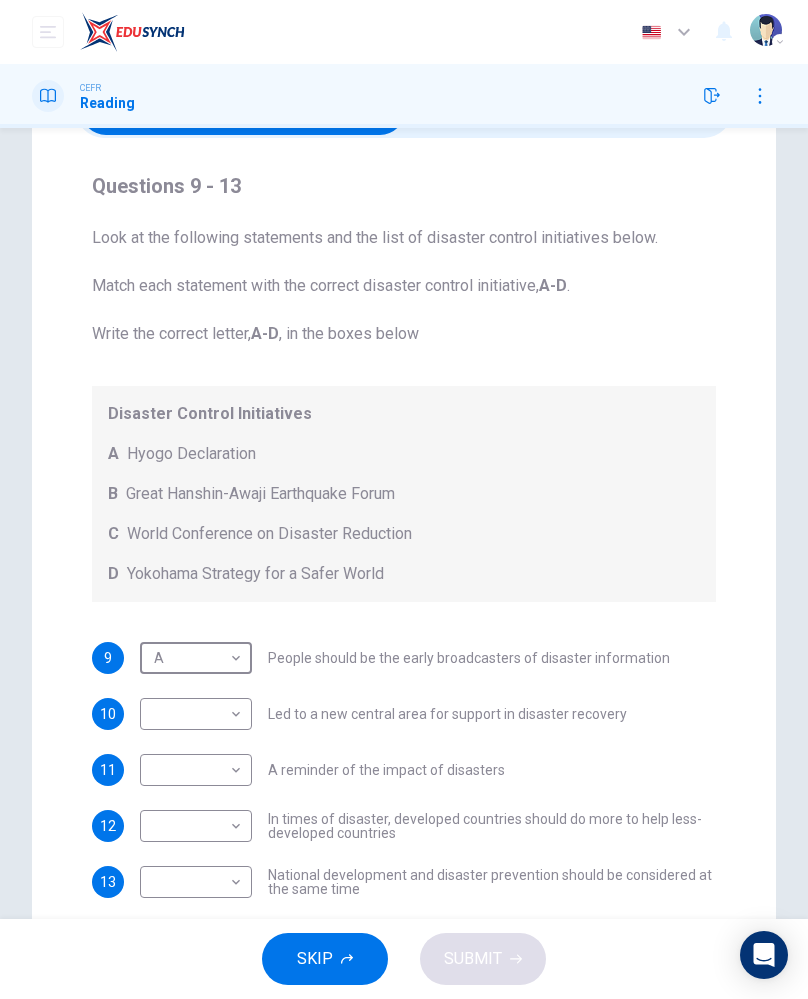 click on "Dashboard Practice Start a test Analysis English en ​ [PERSON_NAME] CEFR Reading Question Passage Questions 9 - 13 Look at the following statements and the list of disaster control initiatives below.
Match each statement with the correct disaster control initiative,  A-D .
Write the correct letter,  A-D , in the boxes below Disaster Control Initiatives A Hyogo Declaration B Great Hanshin-Awaji Earthquake Forum C World Conference on Disaster Reduction D Yokohama Strategy for a Safer World 9 A A ​ People should be the early broadcasters of disaster information 10 ​ ​ Led to a new central area for support in disaster recovery 11 ​ ​ A reminder of the impact of disasters 12 ​ ​ In times of disaster, developed countries should do more to help less-developed countries 13 ​ ​ National development and disaster prevention should be considered at the same time Preparing for the Threat CLICK TO ZOOM Click to Zoom 1 2 3 4 5 6 SKIP SUBMIT
Dashboard Practice Start a test 2025" at bounding box center (404, 499) 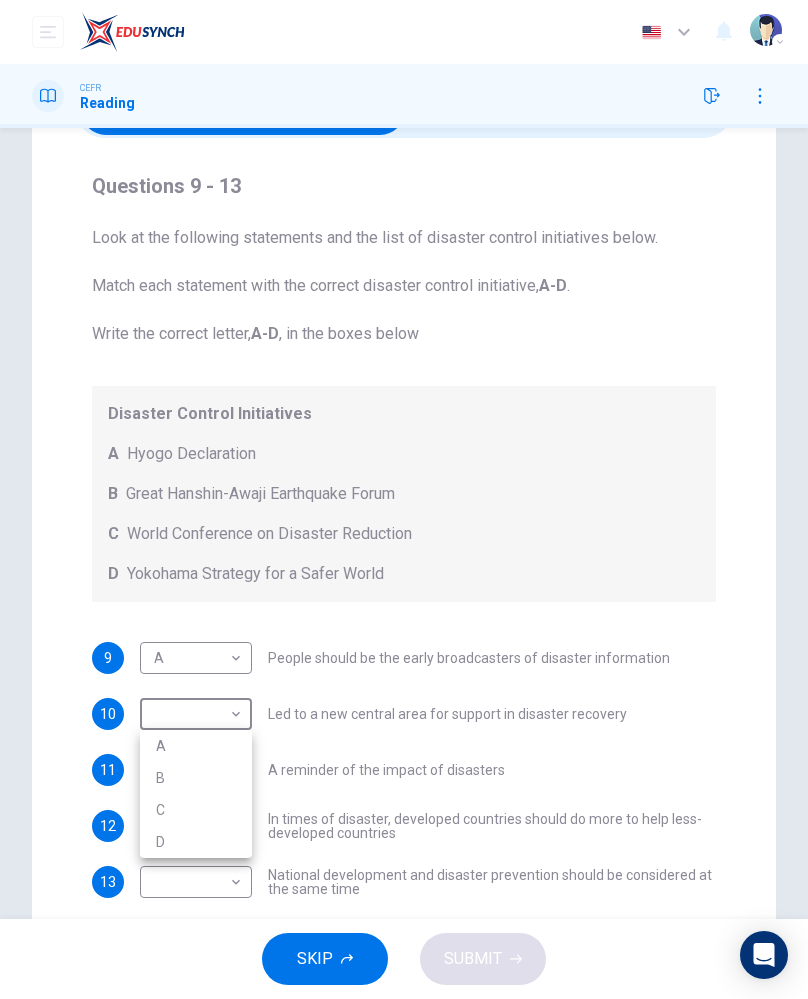 click on "B" at bounding box center (196, 778) 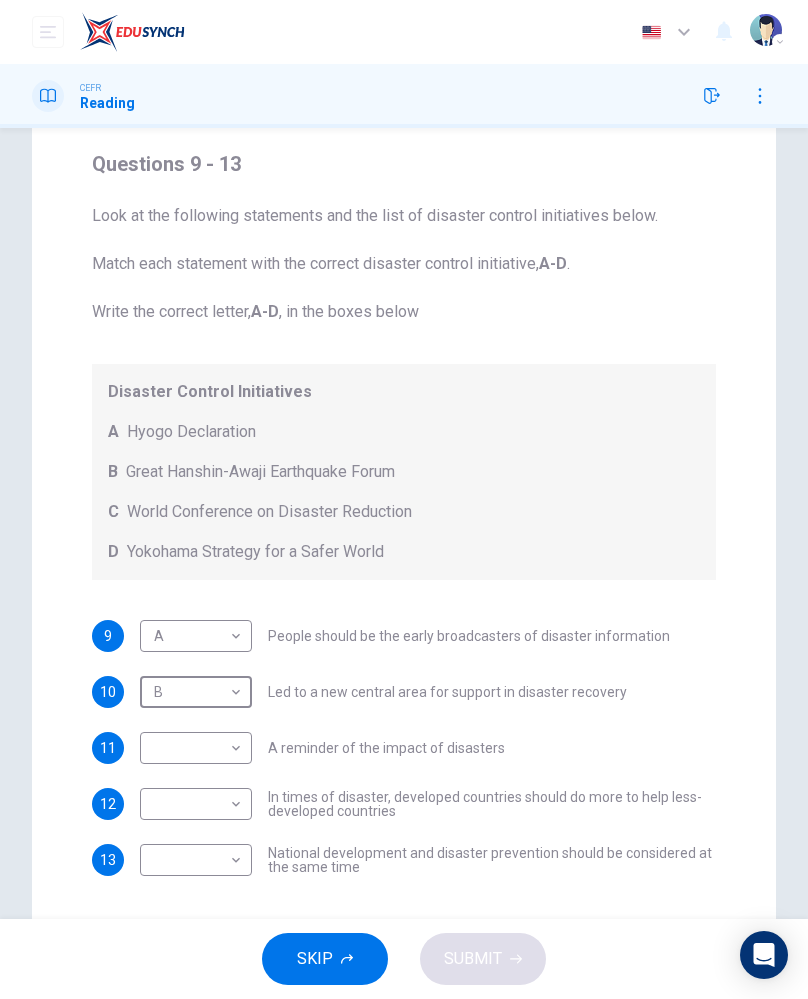 scroll, scrollTop: 155, scrollLeft: 0, axis: vertical 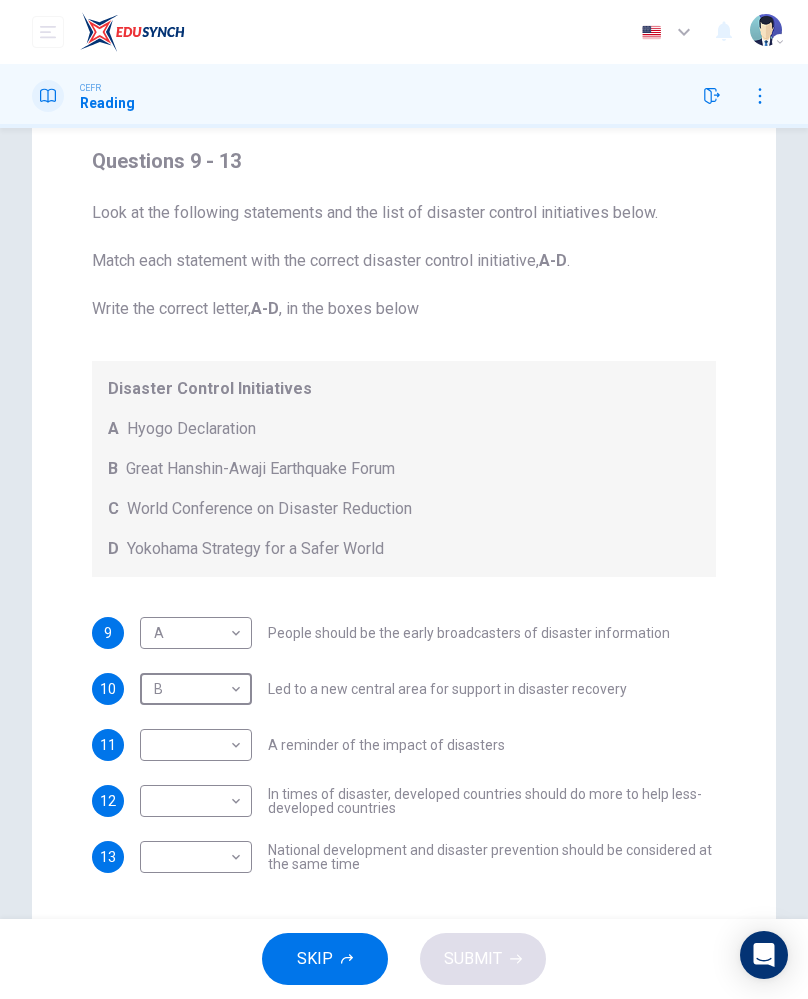 click on "Dashboard Practice Start a test Analysis English en ​ [PERSON_NAME] CEFR Reading Question Passage Questions 9 - 13 Look at the following statements and the list of disaster control initiatives below.
Match each statement with the correct disaster control initiative,  A-D .
Write the correct letter,  A-D , in the boxes below Disaster Control Initiatives A Hyogo Declaration B Great Hanshin-Awaji Earthquake Forum C World Conference on Disaster Reduction D Yokohama Strategy for a Safer World 9 A A ​ People should be the early broadcasters of disaster information 10 B B ​ Led to a new central area for support in disaster recovery 11 ​ ​ A reminder of the impact of disasters 12 ​ ​ In times of disaster, developed countries should do more to help less-developed countries 13 ​ ​ National development and disaster prevention should be considered at the same time Preparing for the Threat CLICK TO ZOOM Click to Zoom 1 2 3 4 5 6 SKIP SUBMIT
Dashboard Practice Start a test 2025" at bounding box center (404, 499) 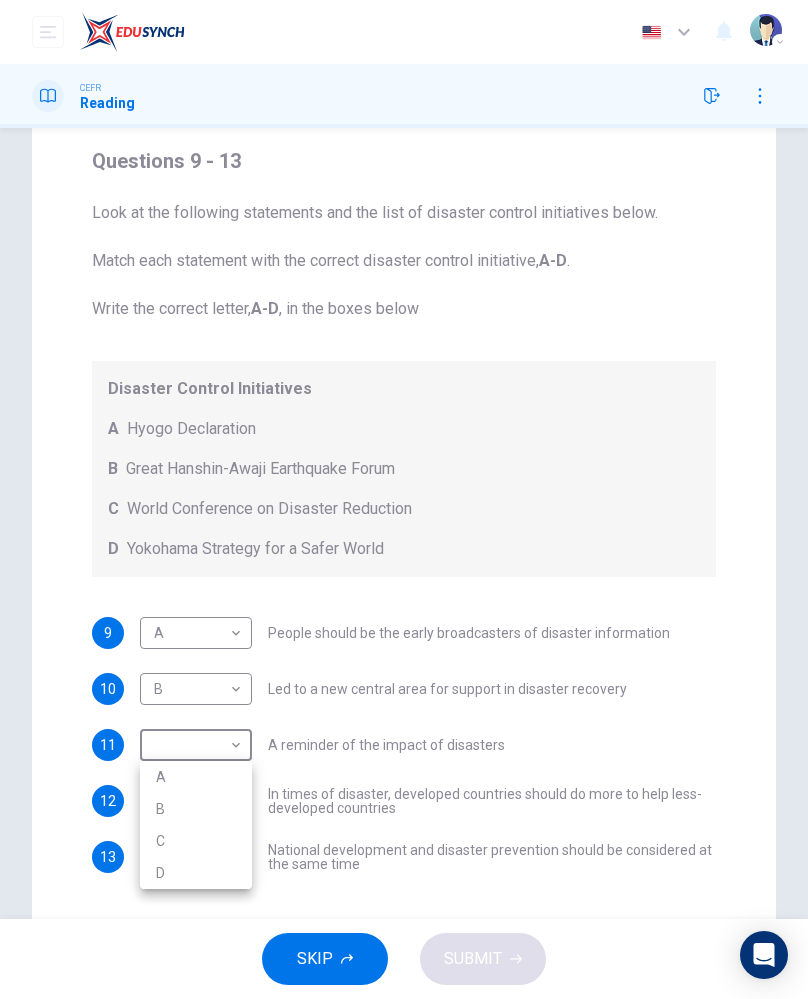 click on "B" at bounding box center (196, 809) 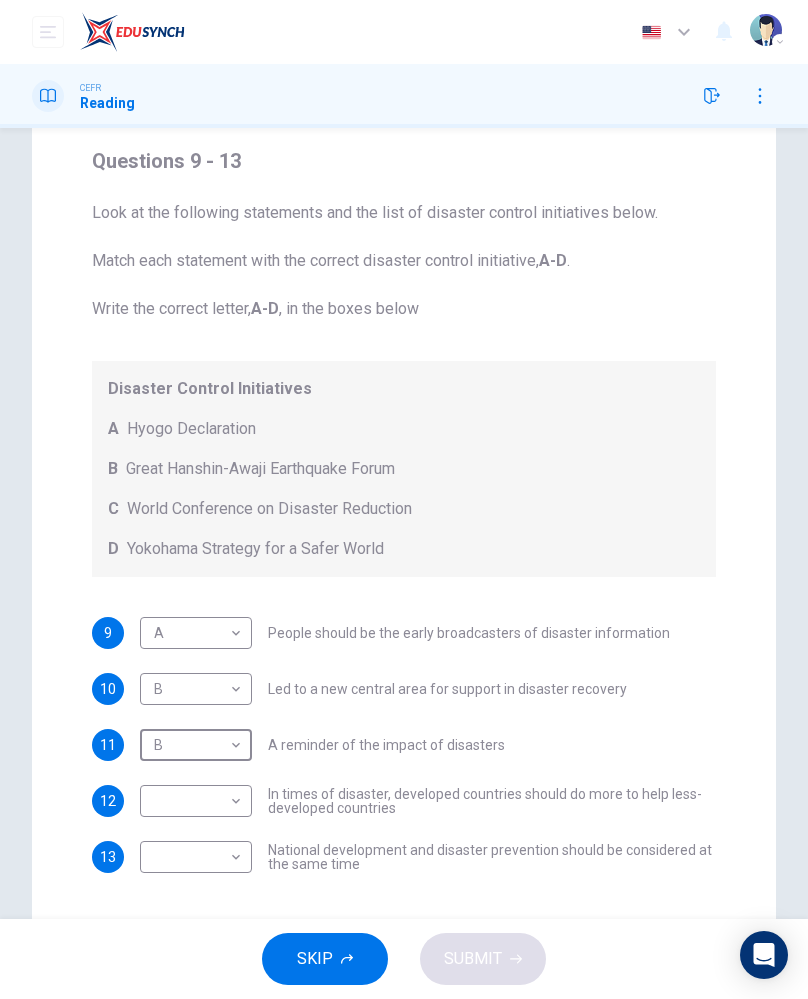 type on "B" 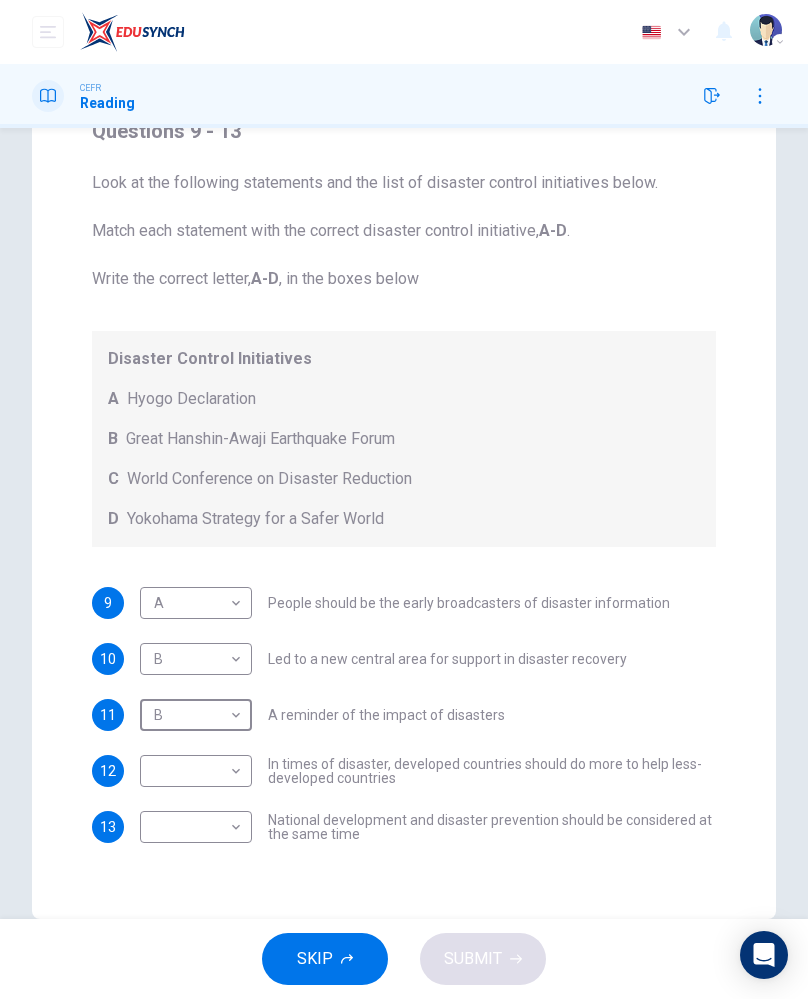 scroll, scrollTop: 186, scrollLeft: 0, axis: vertical 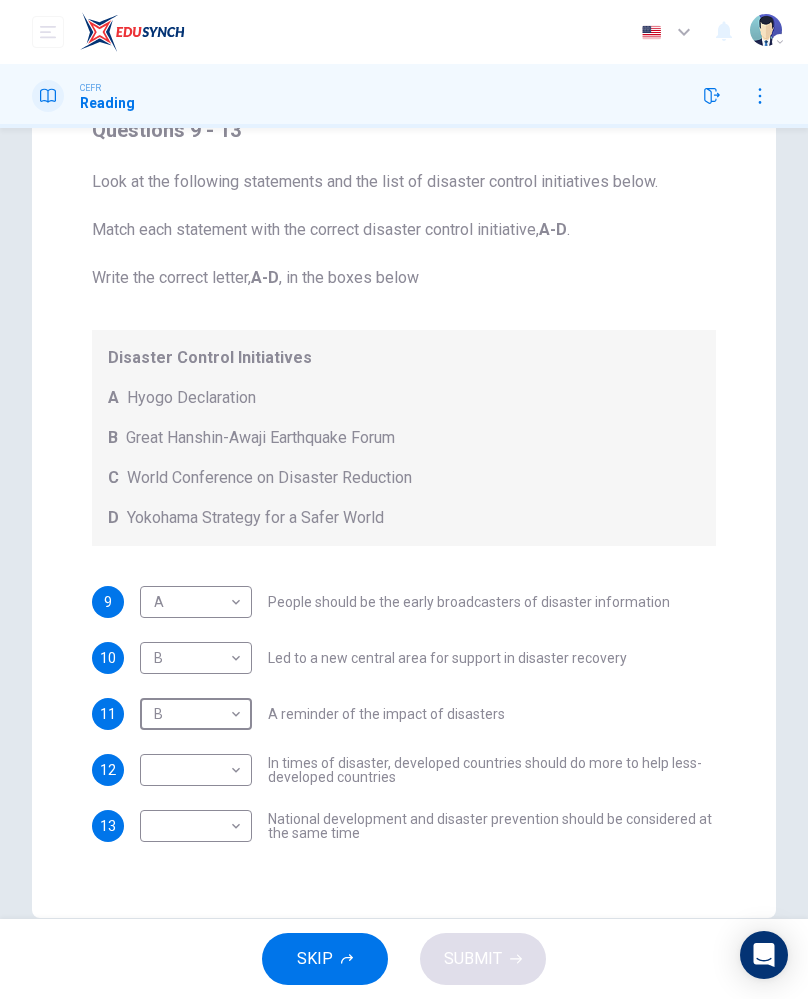 click on "Dashboard Practice Start a test Analysis English en ​ [PERSON_NAME] CEFR Reading Question Passage Questions 9 - 13 Look at the following statements and the list of disaster control initiatives below.
Match each statement with the correct disaster control initiative,  A-D .
Write the correct letter,  A-D , in the boxes below Disaster Control Initiatives A Hyogo Declaration B Great Hanshin-Awaji Earthquake Forum C World Conference on Disaster Reduction D Yokohama Strategy for a Safer World 9 A A ​ People should be the early broadcasters of disaster information 10 B B ​ Led to a new central area for support in disaster recovery 11 B B ​ A reminder of the impact of disasters 12 ​ ​ In times of disaster, developed countries should do more to help less-developed countries 13 ​ ​ National development and disaster prevention should be considered at the same time Preparing for the Threat CLICK TO ZOOM Click to Zoom 1 2 3 4 5 6 SKIP SUBMIT
Dashboard Practice Start a test 2025" at bounding box center [404, 499] 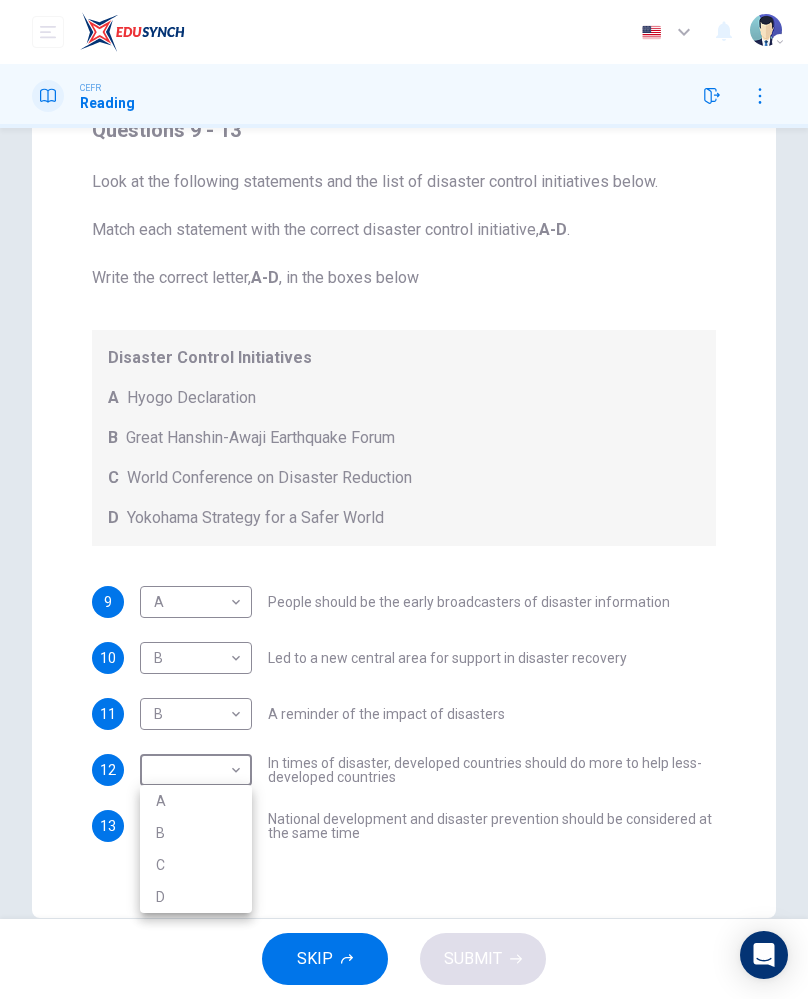 click at bounding box center [404, 499] 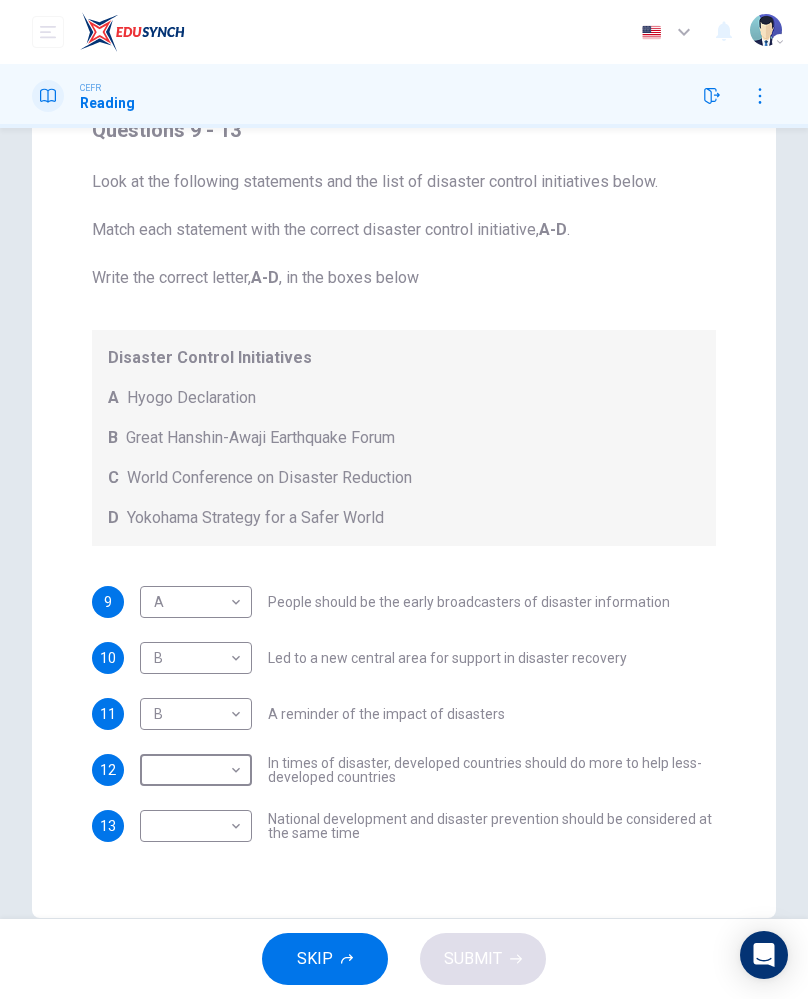 click on "Dashboard Practice Start a test Analysis English en ​ [PERSON_NAME] CEFR Reading Question Passage Questions 9 - 13 Look at the following statements and the list of disaster control initiatives below.
Match each statement with the correct disaster control initiative,  A-D .
Write the correct letter,  A-D , in the boxes below Disaster Control Initiatives A Hyogo Declaration B Great Hanshin-Awaji Earthquake Forum C World Conference on Disaster Reduction D Yokohama Strategy for a Safer World 9 A A ​ People should be the early broadcasters of disaster information 10 B B ​ Led to a new central area for support in disaster recovery 11 B B ​ A reminder of the impact of disasters 12 ​ ​ In times of disaster, developed countries should do more to help less-developed countries 13 ​ ​ National development and disaster prevention should be considered at the same time Preparing for the Threat CLICK TO ZOOM Click to Zoom 1 2 3 4 5 6 SKIP SUBMIT
Dashboard Practice Start a test 2025" at bounding box center (404, 499) 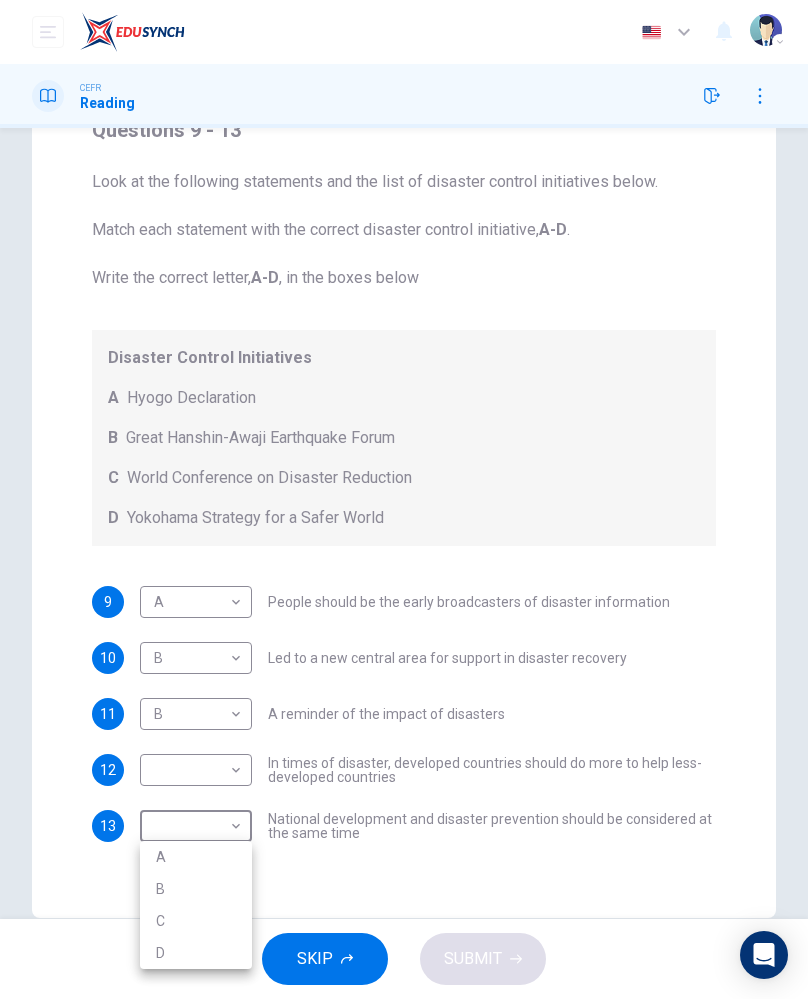 click on "D" at bounding box center [196, 953] 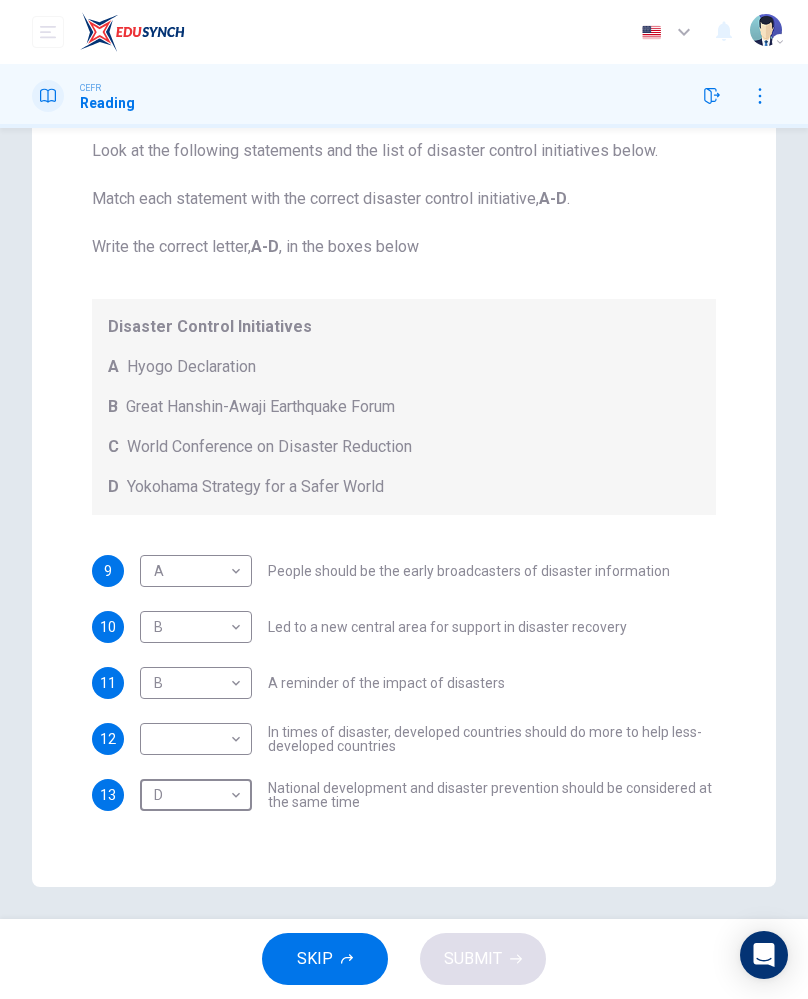 scroll, scrollTop: 218, scrollLeft: 0, axis: vertical 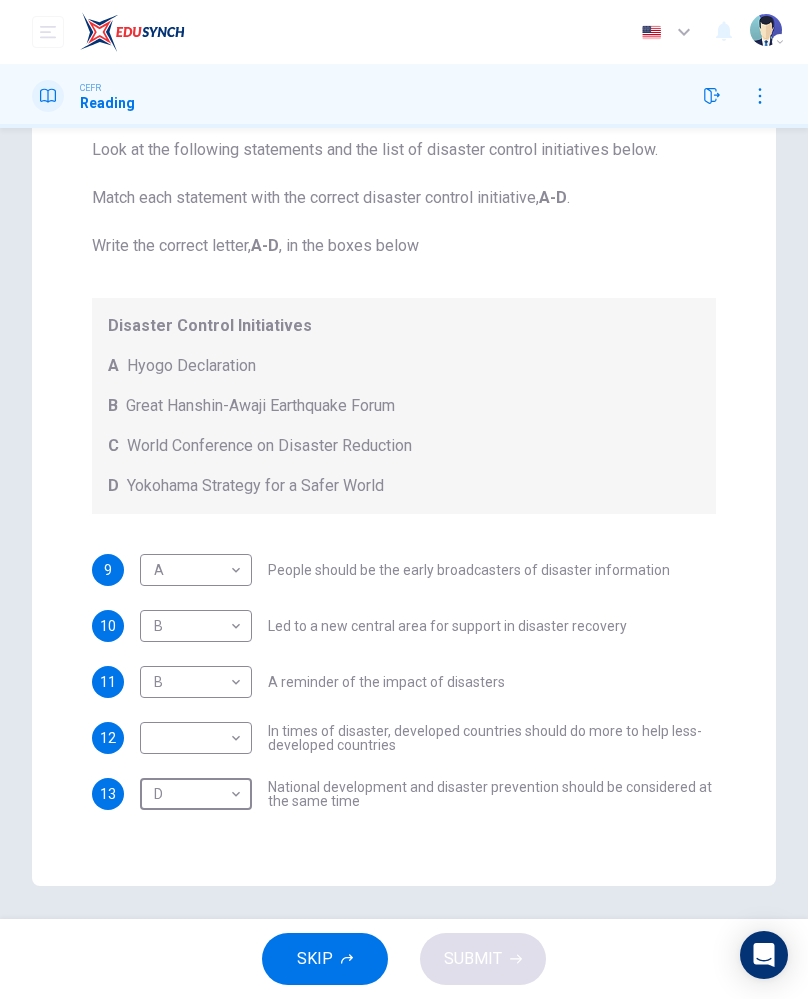 click on "Dashboard Practice Start a test Analysis English en ​ [PERSON_NAME] CEFR Reading Question Passage Questions 9 - 13 Look at the following statements and the list of disaster control initiatives below.
Match each statement with the correct disaster control initiative,  A-D .
Write the correct letter,  A-D , in the boxes below Disaster Control Initiatives A Hyogo Declaration B Great Hanshin-Awaji Earthquake Forum C World Conference on Disaster Reduction D Yokohama Strategy for a Safer World 9 A A ​ People should be the early broadcasters of disaster information 10 B B ​ Led to a new central area for support in disaster recovery 11 B B ​ A reminder of the impact of disasters 12 ​ ​ In times of disaster, developed countries should do more to help less-developed countries 13 D D ​ National development and disaster prevention should be considered at the same time Preparing for the Threat CLICK TO ZOOM Click to Zoom 1 2 3 4 5 6 SKIP SUBMIT
Dashboard Practice Start a test 2025" at bounding box center [404, 499] 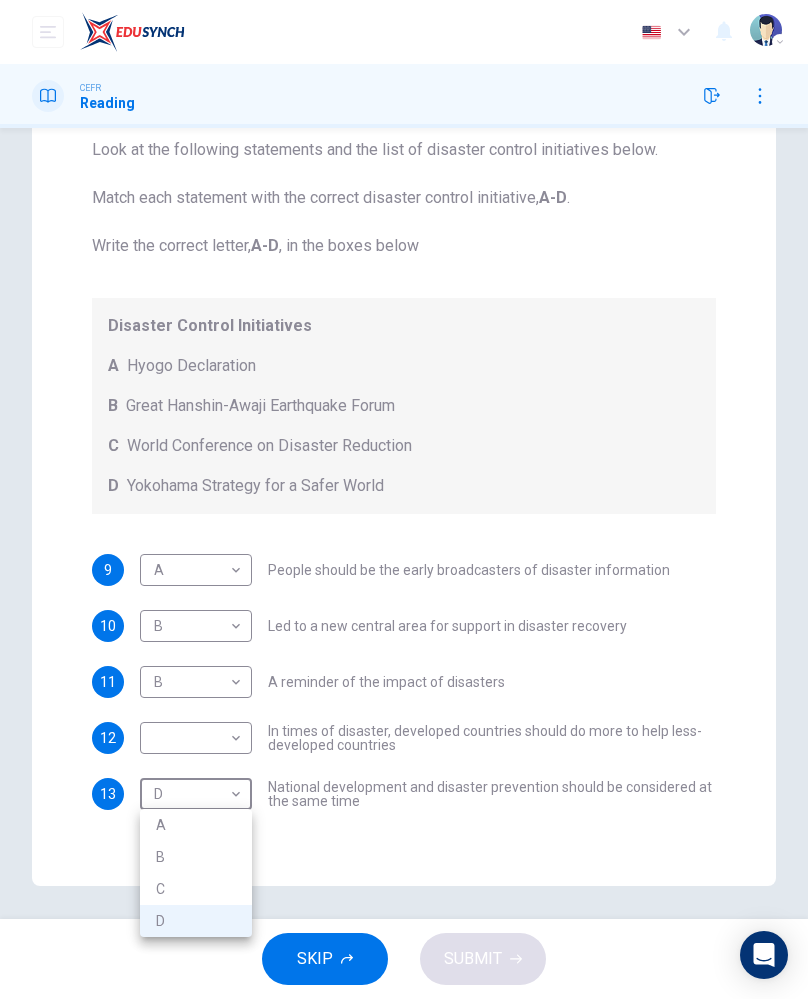 click at bounding box center (404, 499) 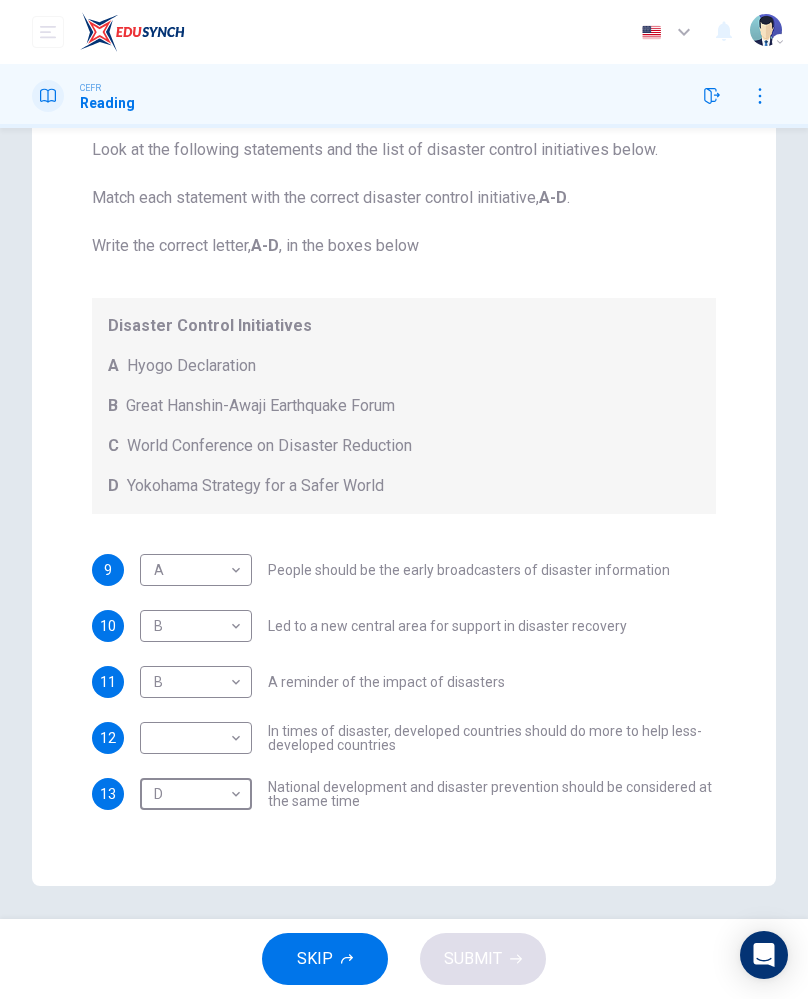 click on "Dashboard Practice Start a test Analysis English en ​ [PERSON_NAME] CEFR Reading Question Passage Questions 9 - 13 Look at the following statements and the list of disaster control initiatives below.
Match each statement with the correct disaster control initiative,  A-D .
Write the correct letter,  A-D , in the boxes below Disaster Control Initiatives A Hyogo Declaration B Great Hanshin-Awaji Earthquake Forum C World Conference on Disaster Reduction D Yokohama Strategy for a Safer World 9 A A ​ People should be the early broadcasters of disaster information 10 B B ​ Led to a new central area for support in disaster recovery 11 B B ​ A reminder of the impact of disasters 12 ​ ​ In times of disaster, developed countries should do more to help less-developed countries 13 D D ​ National development and disaster prevention should be considered at the same time Preparing for the Threat CLICK TO ZOOM Click to Zoom 1 2 3 4 5 6 SKIP SUBMIT
Dashboard Practice Start a test 2025" at bounding box center (404, 499) 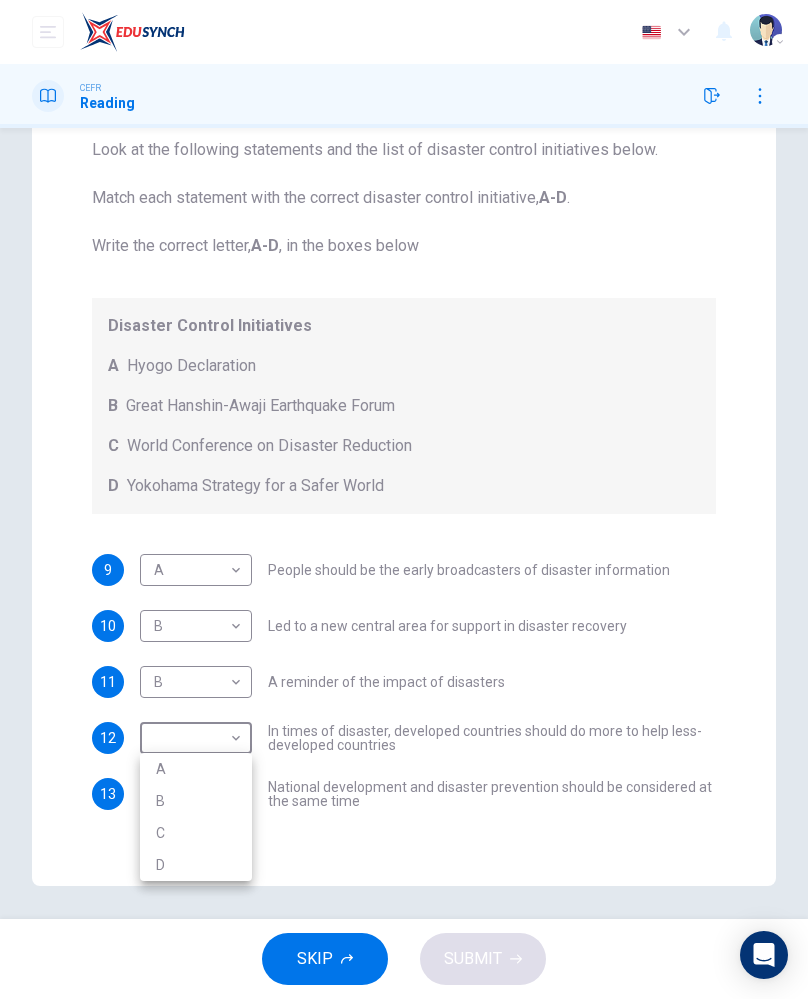 click on "D" at bounding box center (196, 865) 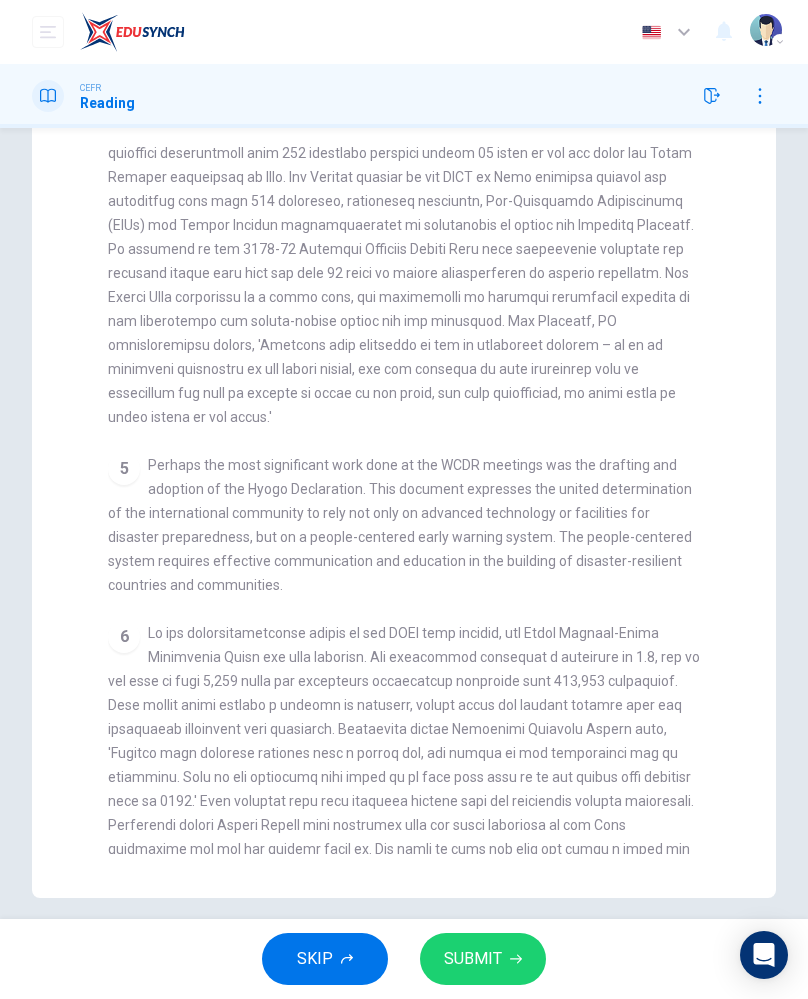 scroll, scrollTop: 1276, scrollLeft: 0, axis: vertical 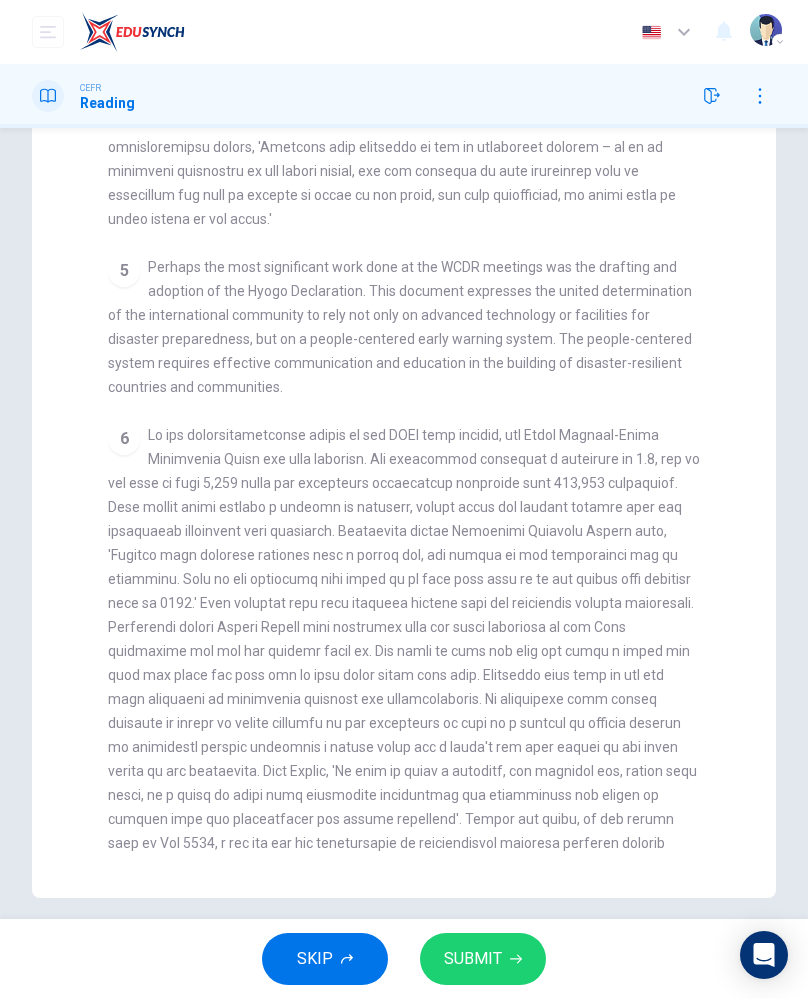checkbox on "false" 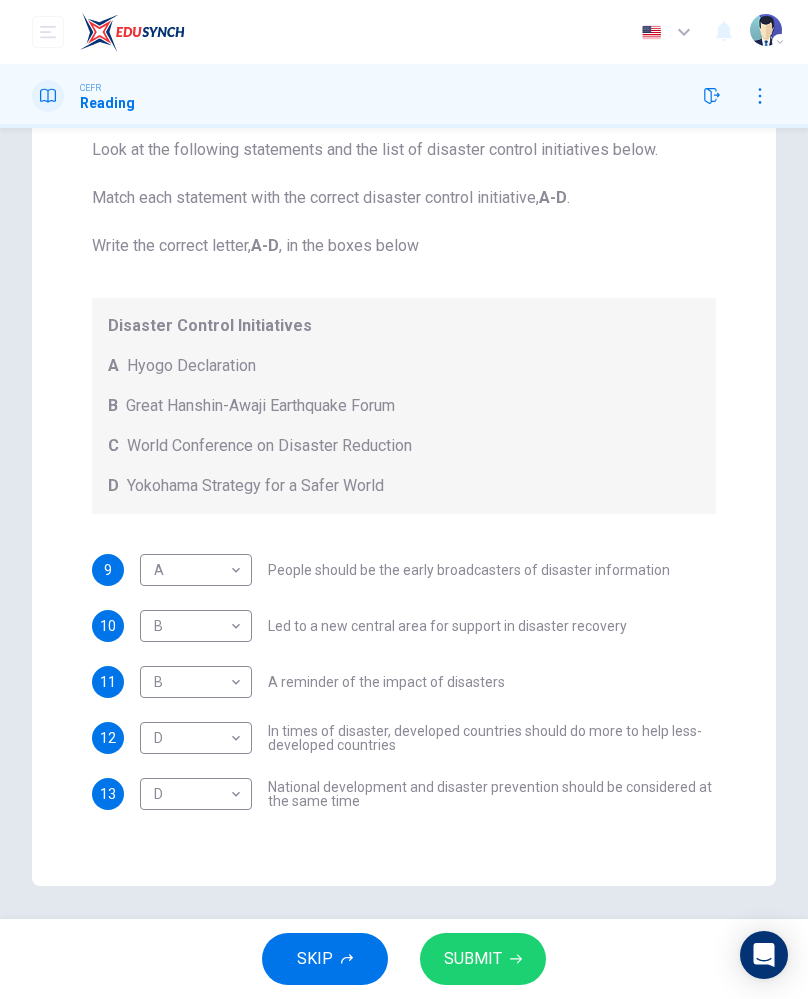 click on "SUBMIT" at bounding box center (473, 959) 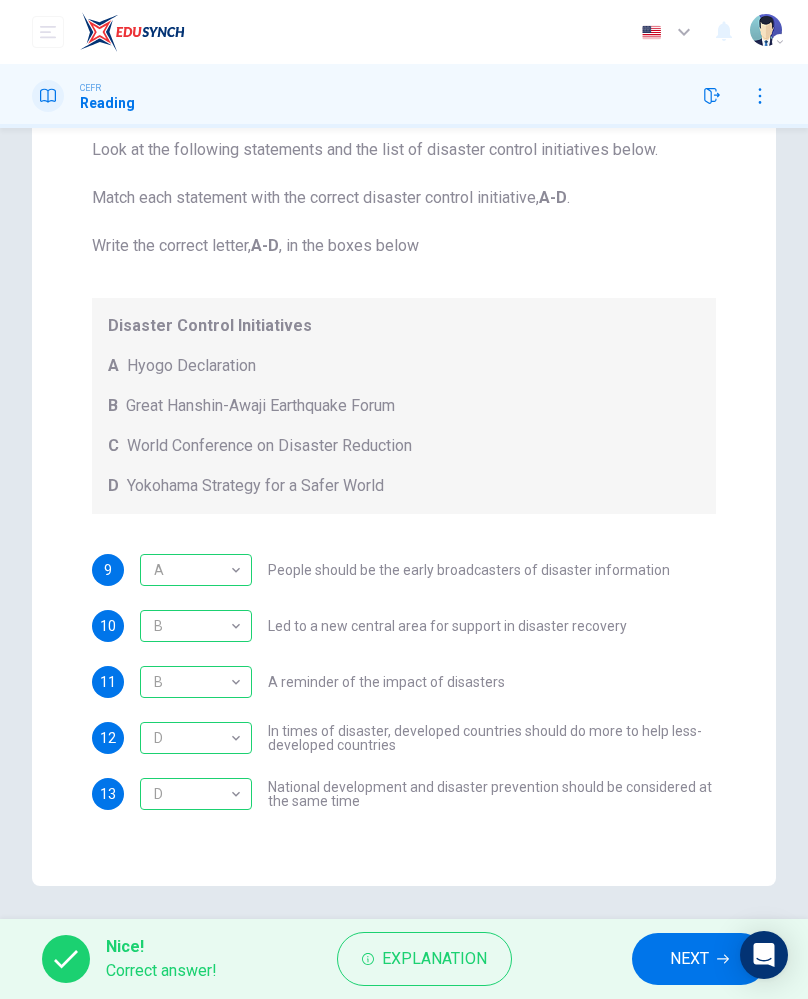 click on "NEXT" at bounding box center (689, 959) 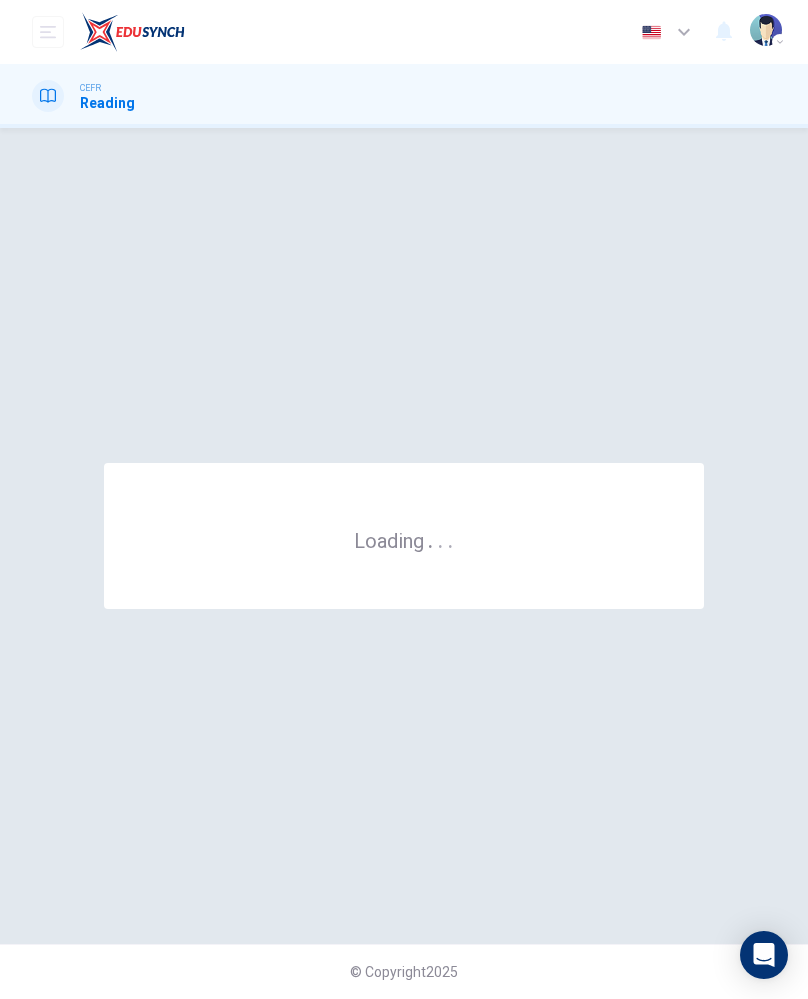 scroll, scrollTop: 0, scrollLeft: 0, axis: both 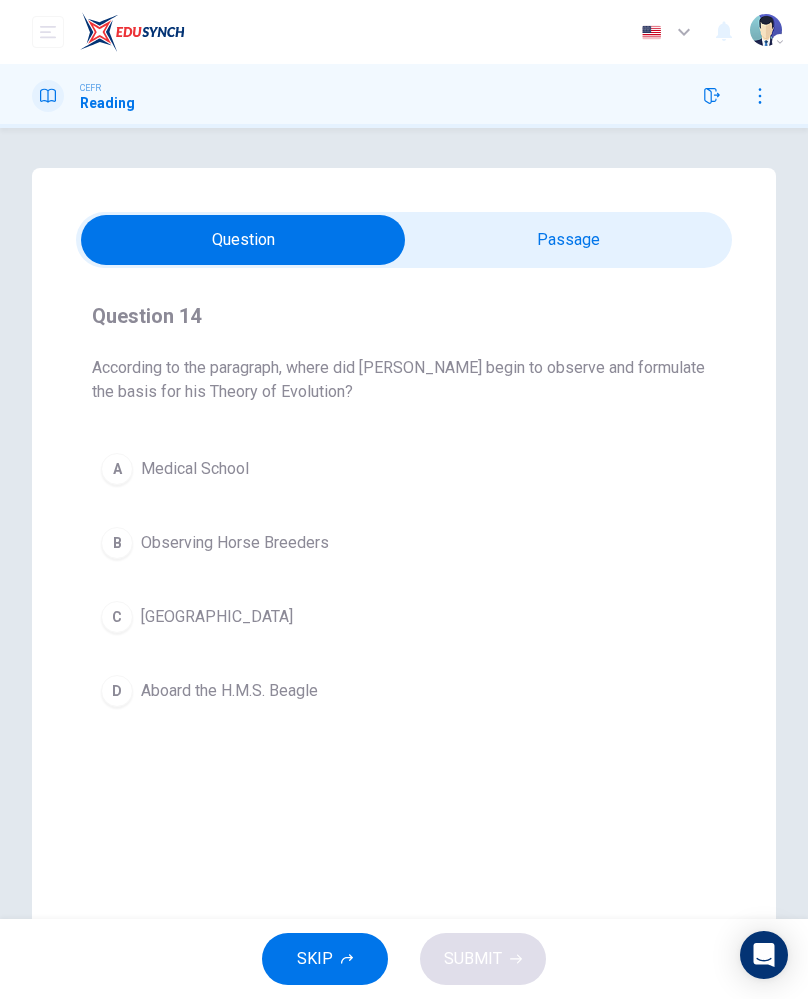 click on "D Aboard the H.M.S. Beagle" at bounding box center [404, 691] 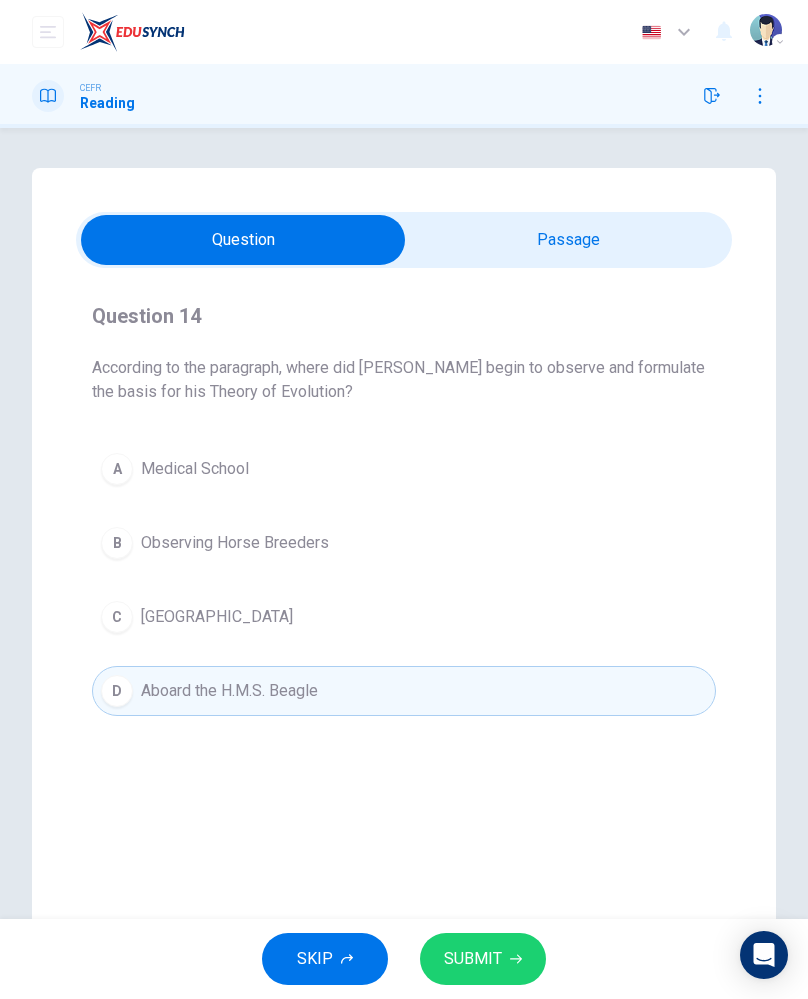 click on "SUBMIT" at bounding box center (473, 959) 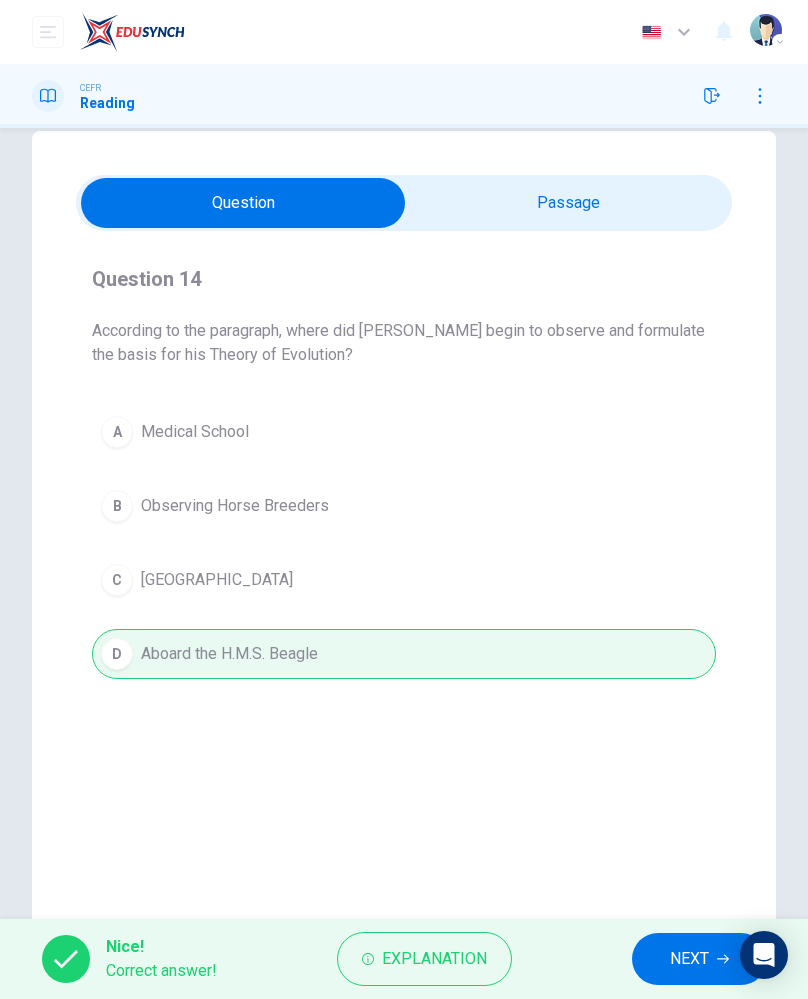 scroll, scrollTop: 92, scrollLeft: 0, axis: vertical 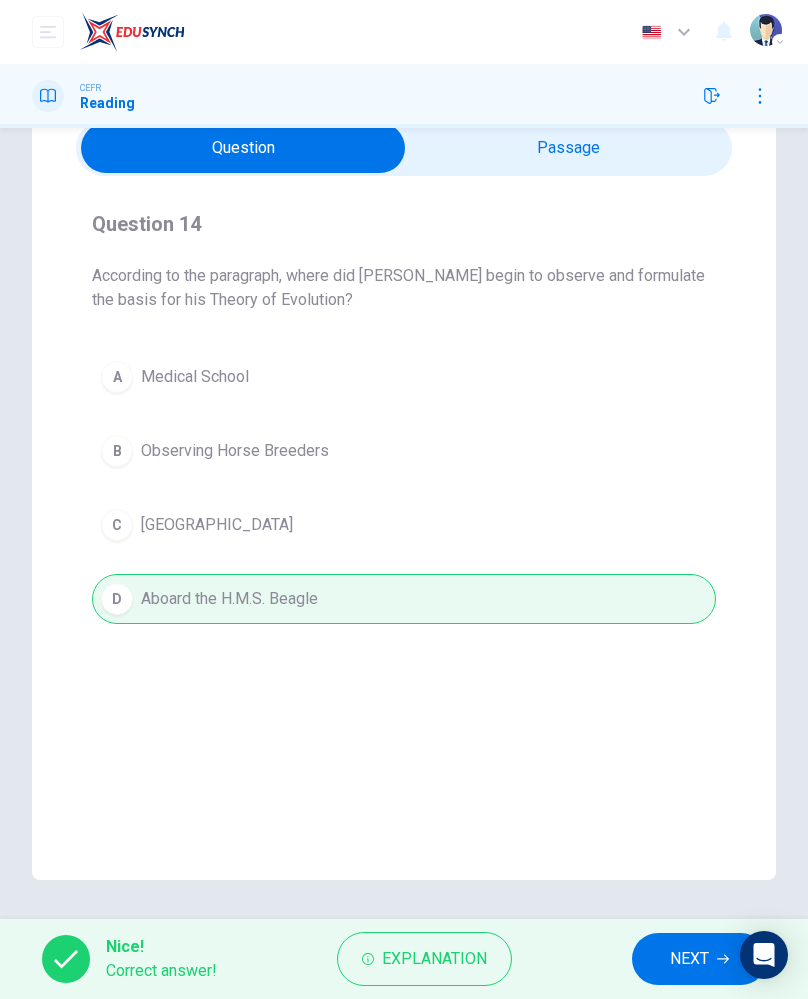 click on "NEXT" at bounding box center (689, 959) 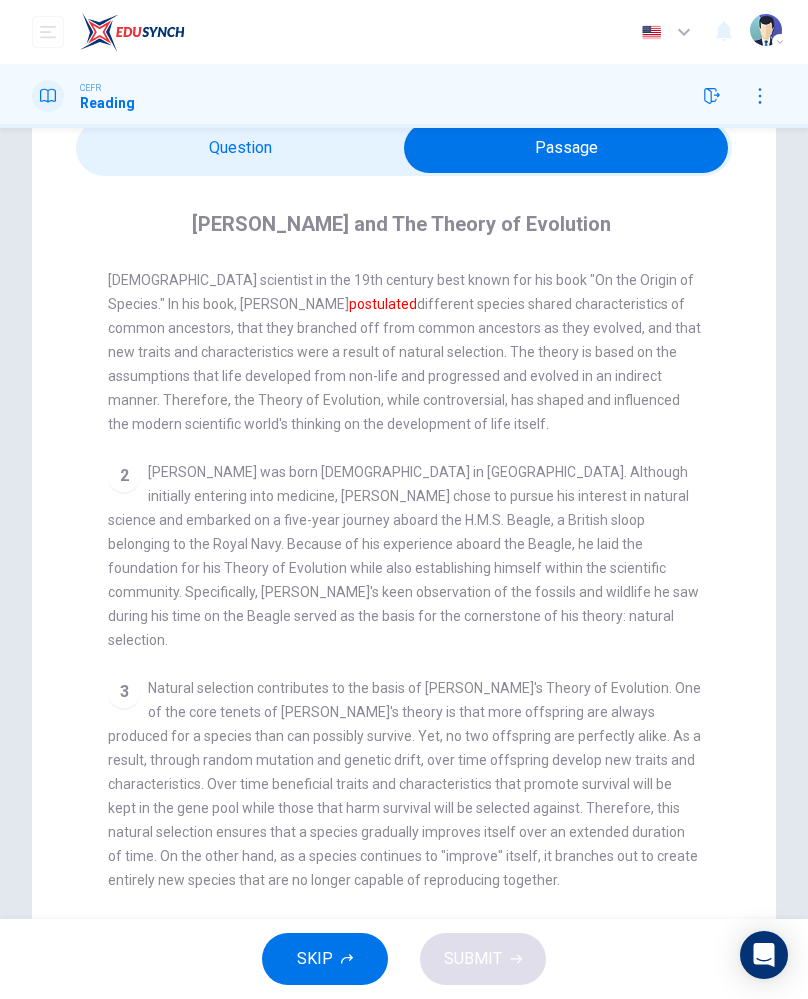 scroll, scrollTop: 0, scrollLeft: 0, axis: both 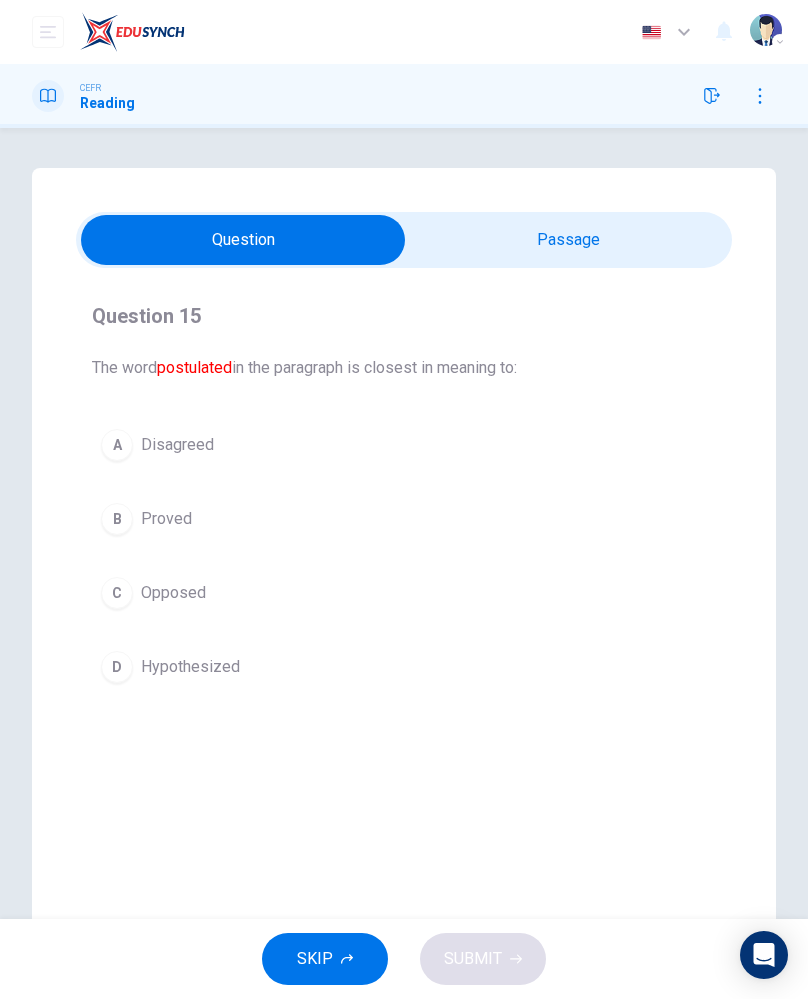 click on "D Hypothesized" at bounding box center (404, 667) 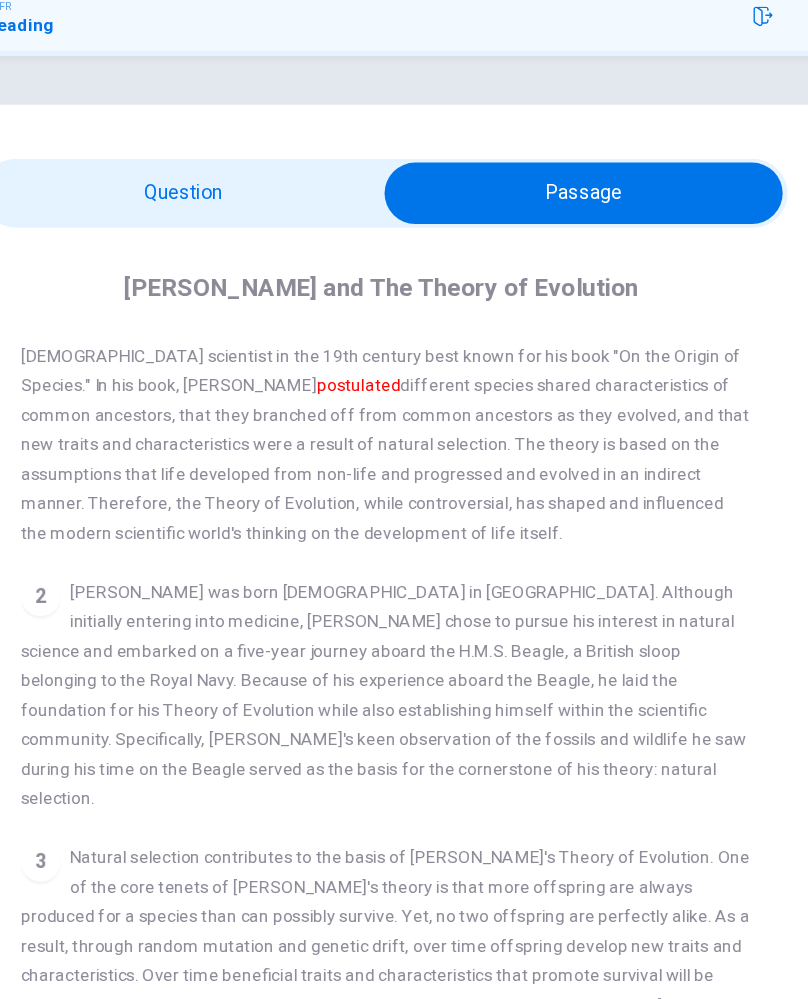 scroll, scrollTop: 41, scrollLeft: 0, axis: vertical 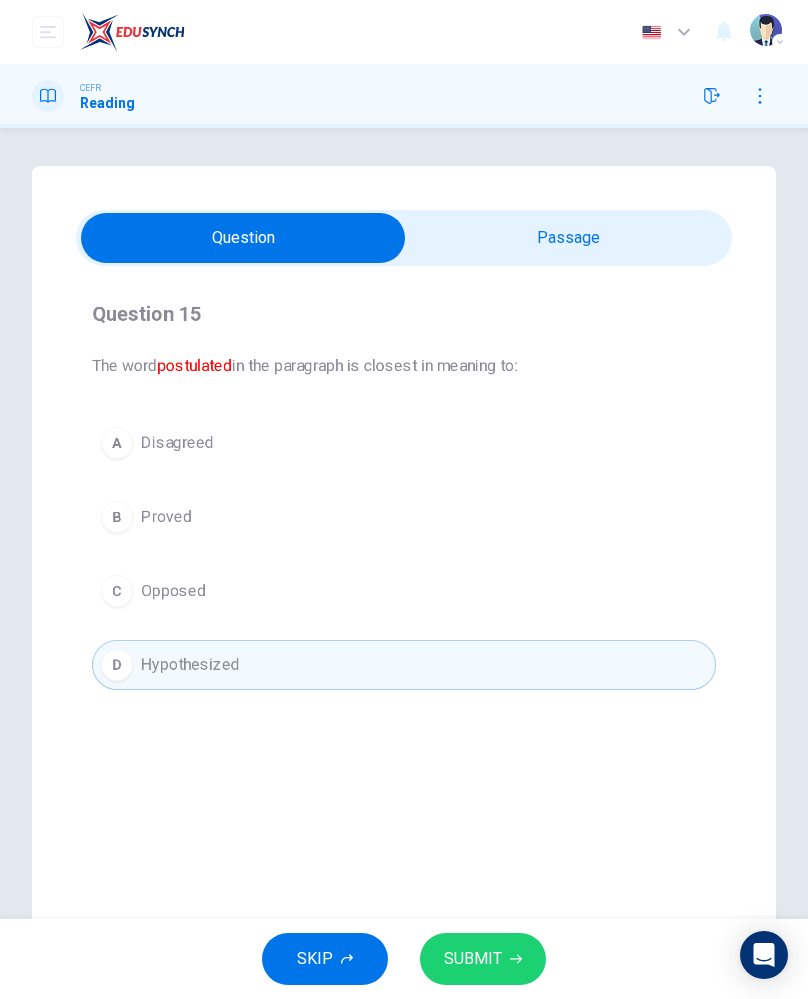 click on "A Disagreed B Proved C Opposed D Hypothesized" at bounding box center [404, 554] 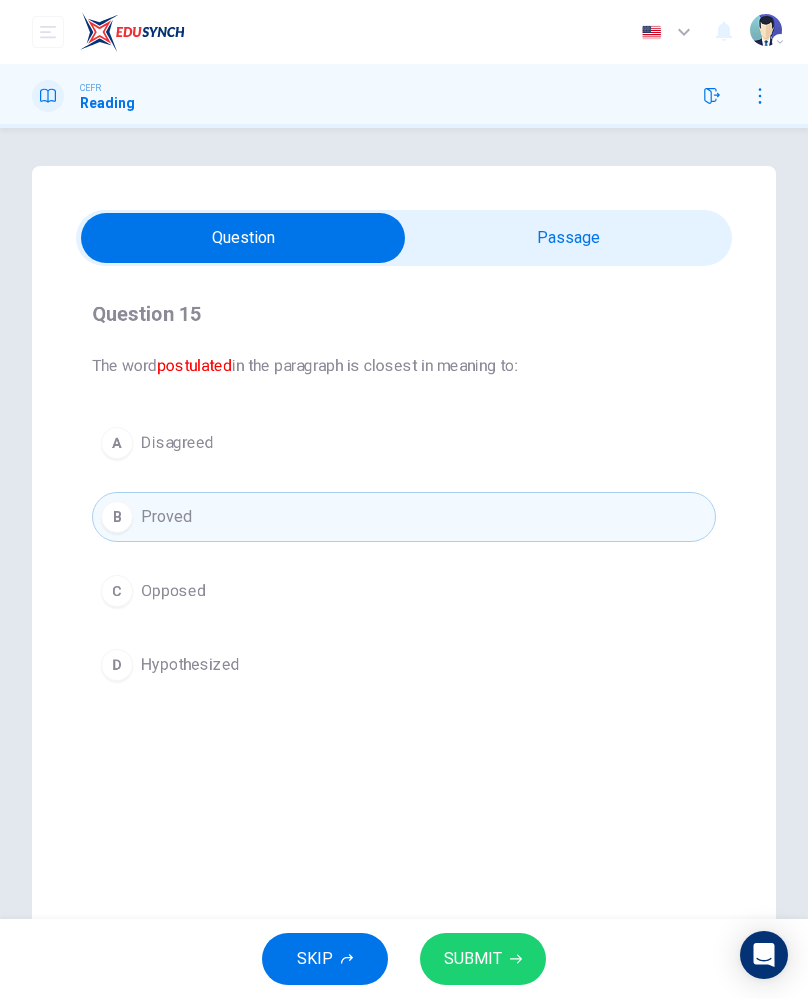click on "D Hypothesized" at bounding box center (404, 665) 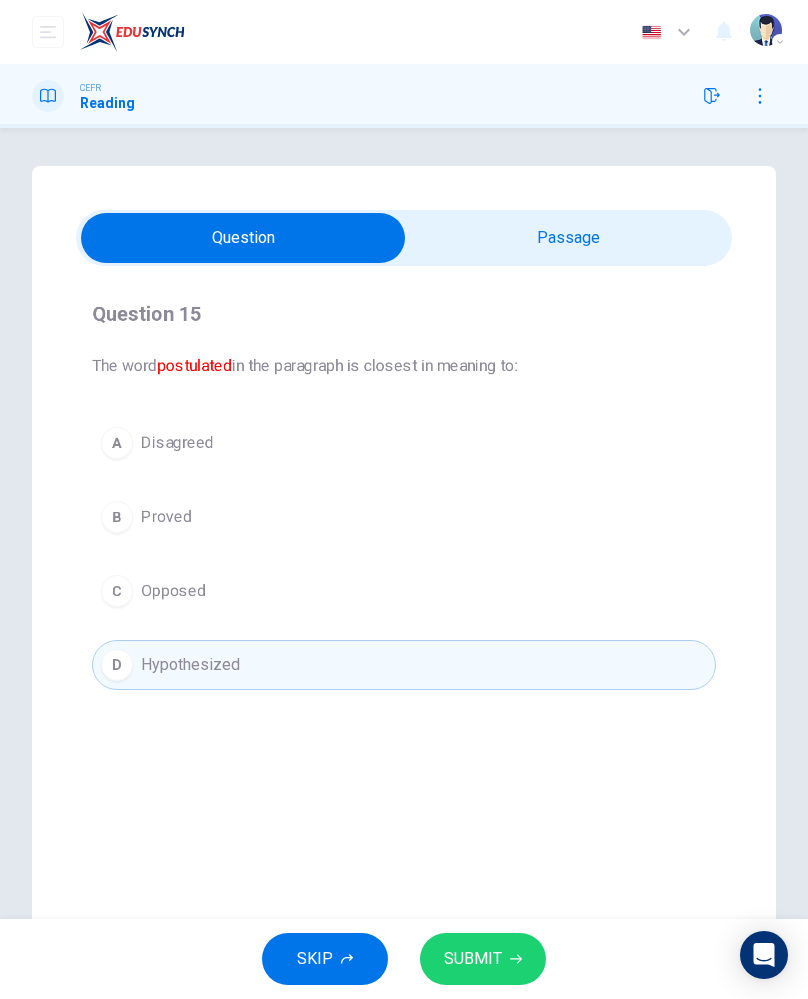 click on "SUBMIT" at bounding box center [473, 959] 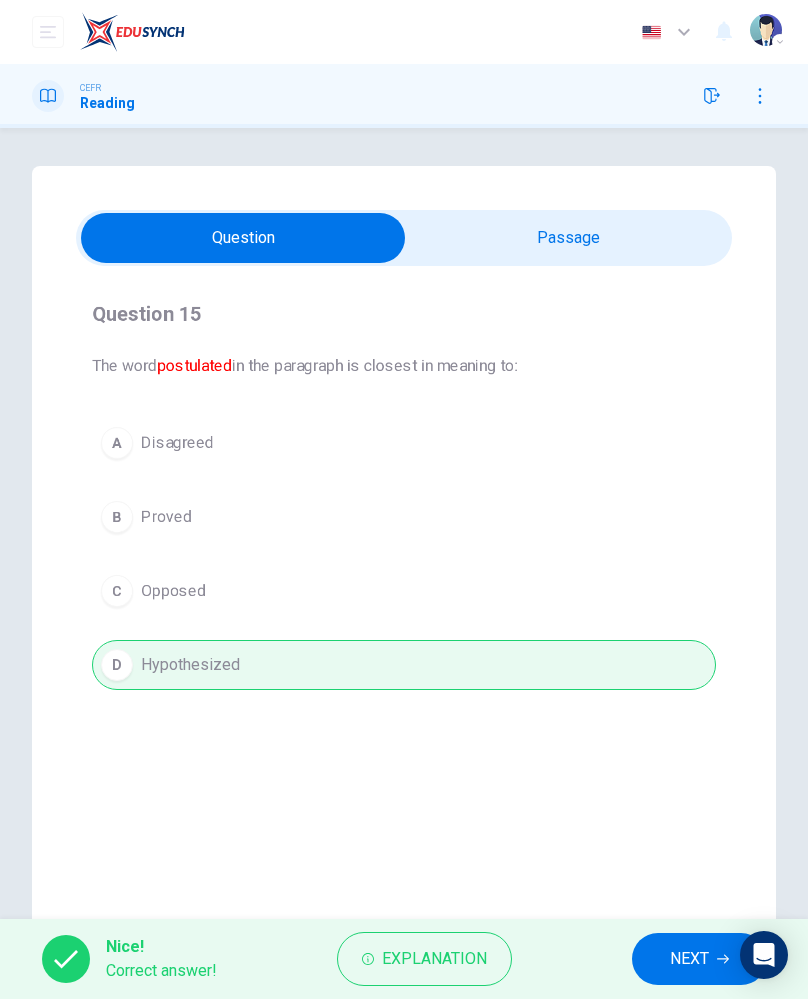 click on "Explanation" at bounding box center [434, 959] 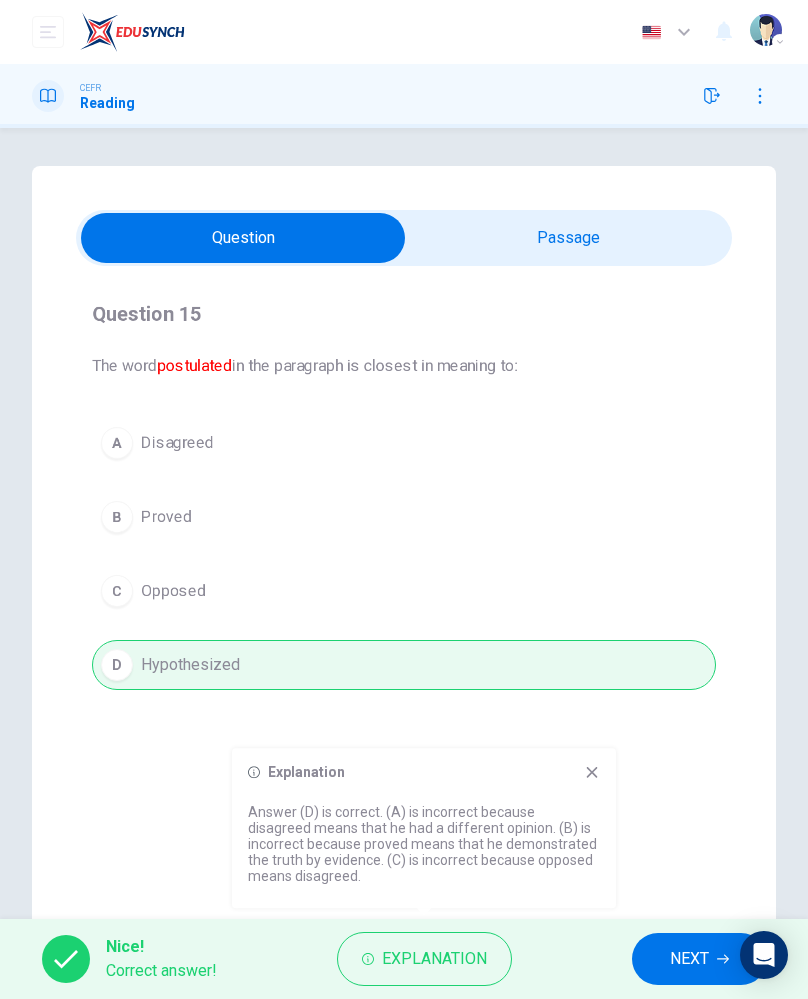 click on "NEXT" at bounding box center [689, 959] 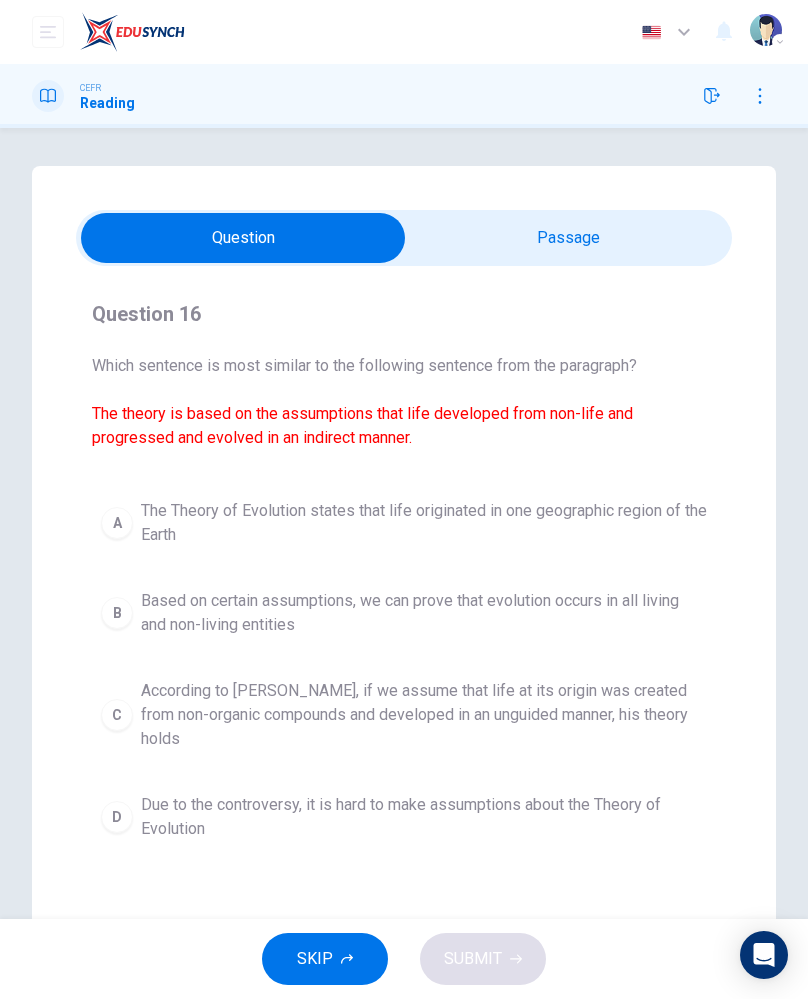 click on "The Theory of Evolution states that life originated in one geographic region of the Earth" at bounding box center (424, 523) 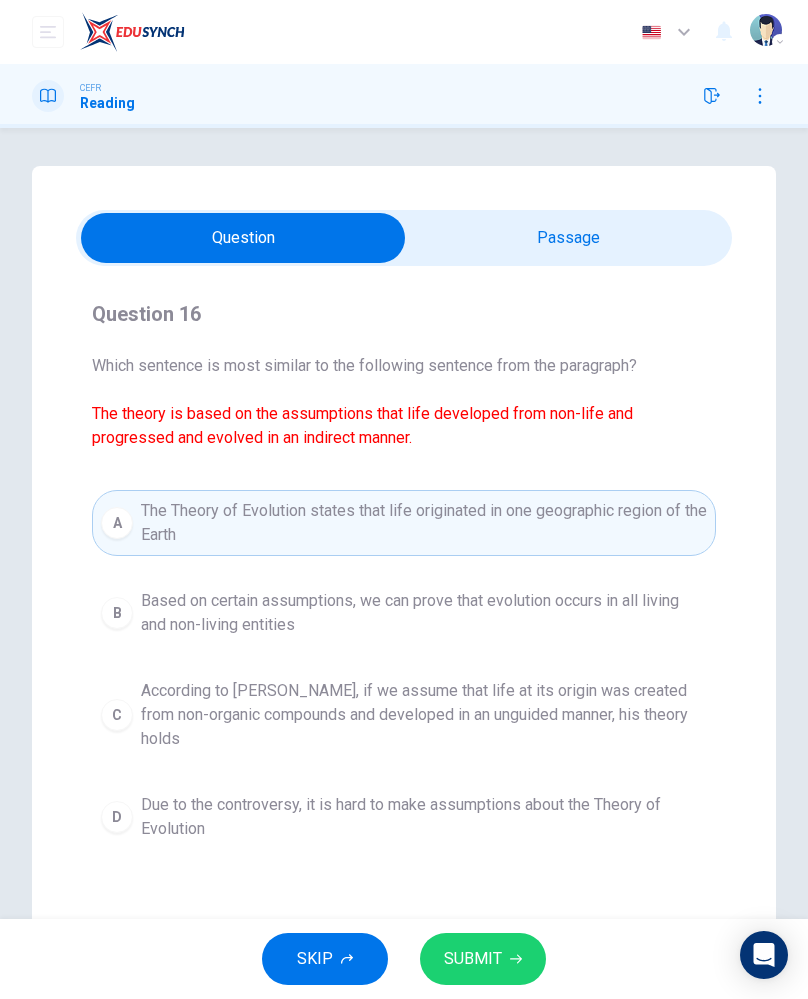 click on "Based on certain assumptions, we can prove that evolution occurs in all living and non-living entities" at bounding box center [424, 613] 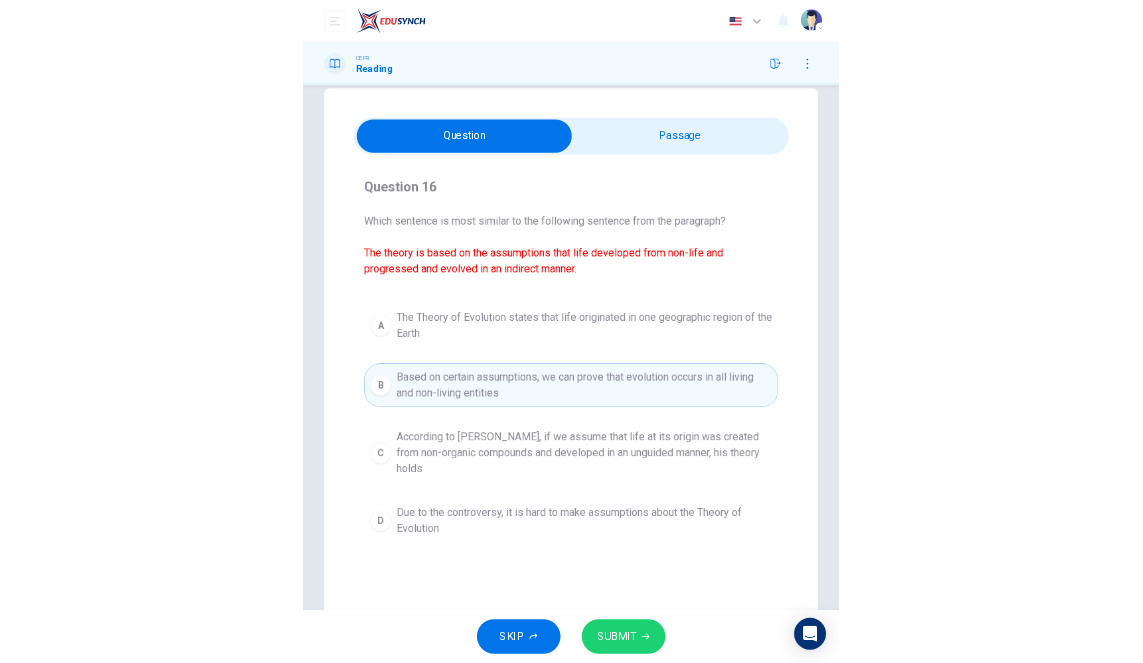 scroll, scrollTop: 42, scrollLeft: 0, axis: vertical 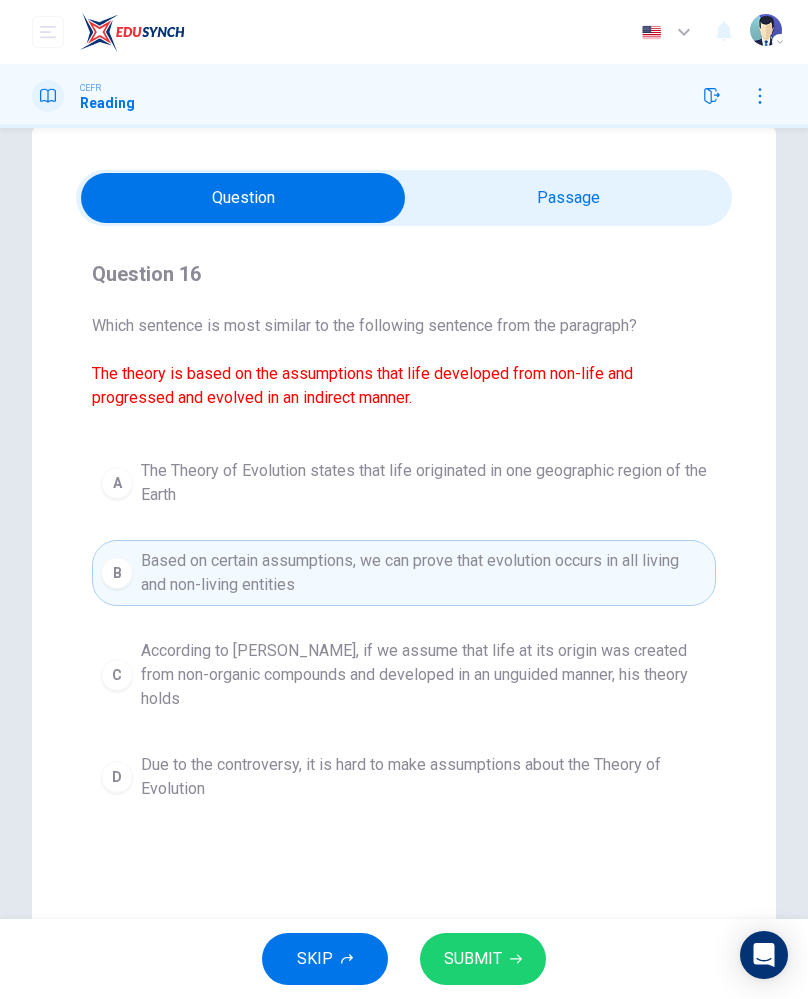 click on "According to [PERSON_NAME], if we assume that life at its origin was created from non-organic compounds and developed in an unguided manner, his theory holds" at bounding box center (424, 675) 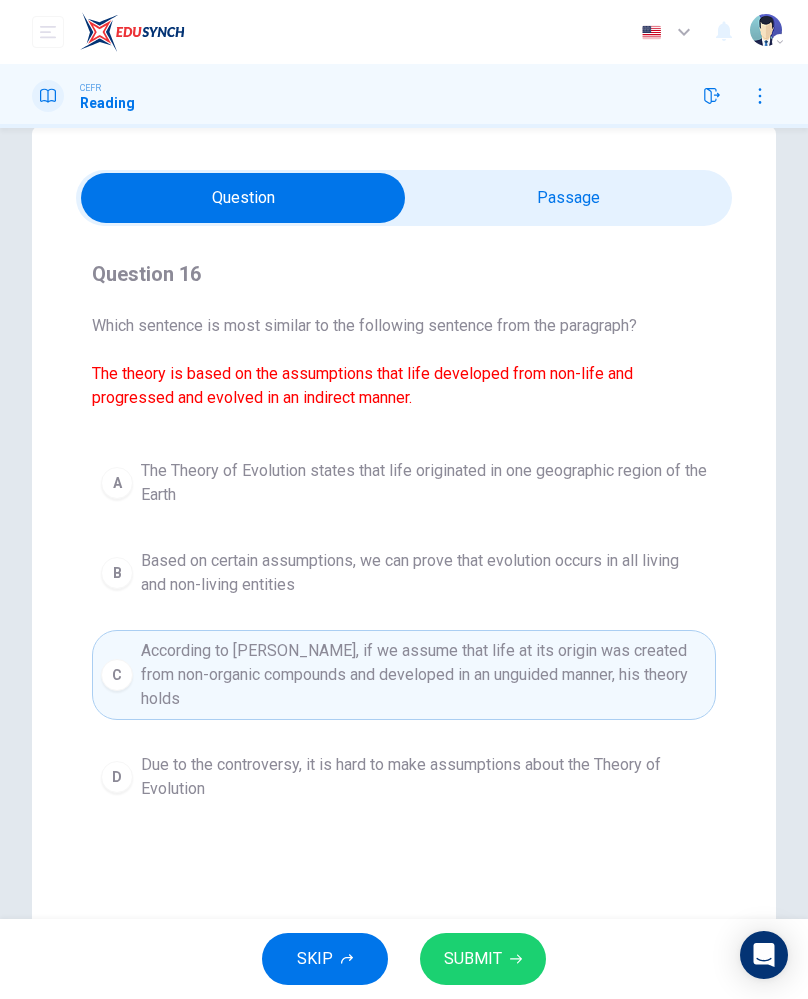 click on "Based on certain assumptions, we can prove that evolution occurs in all living and non-living entities" at bounding box center (424, 573) 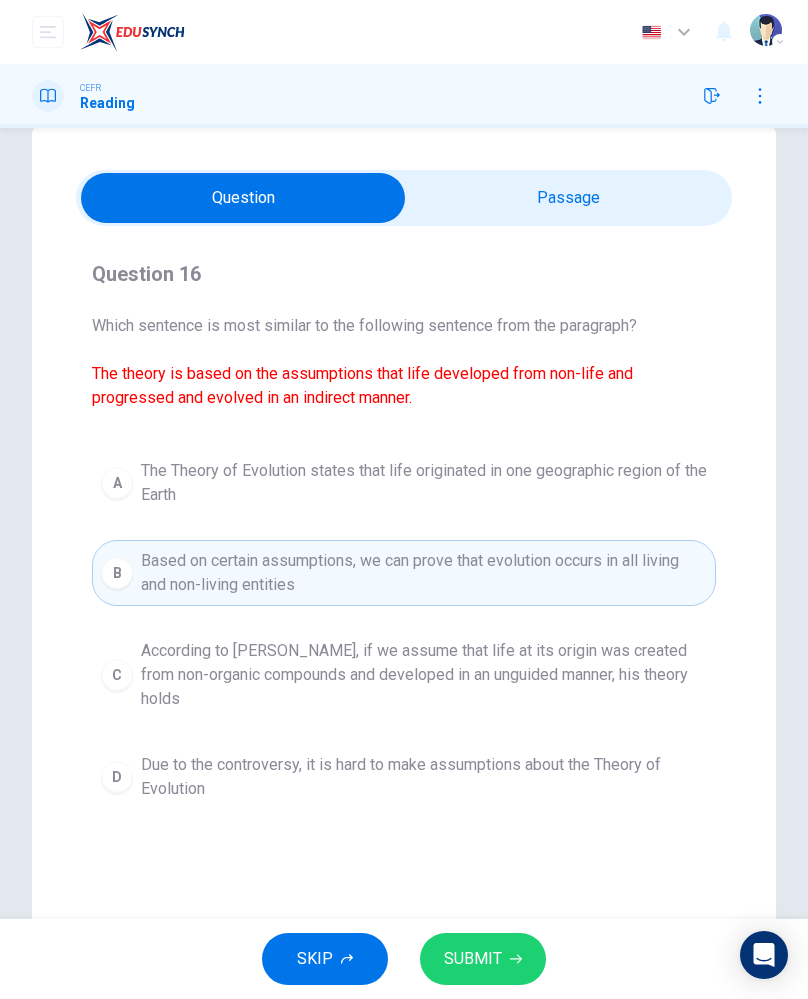 click on "SUBMIT" at bounding box center (473, 959) 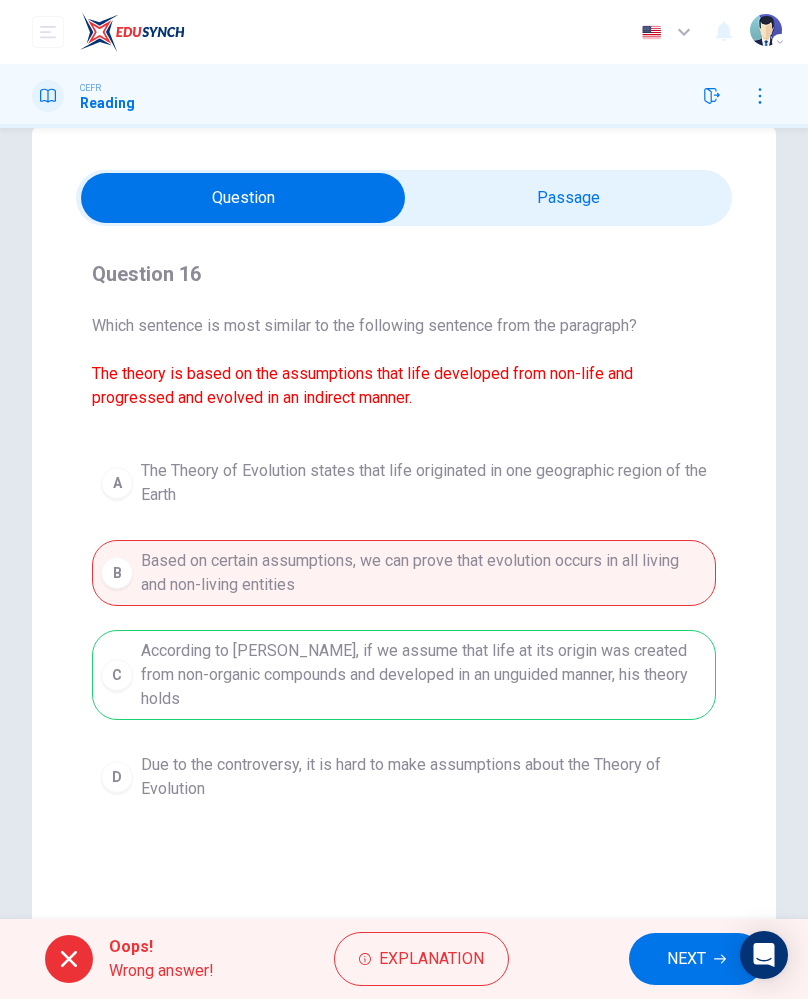 click on "Explanation" at bounding box center (431, 959) 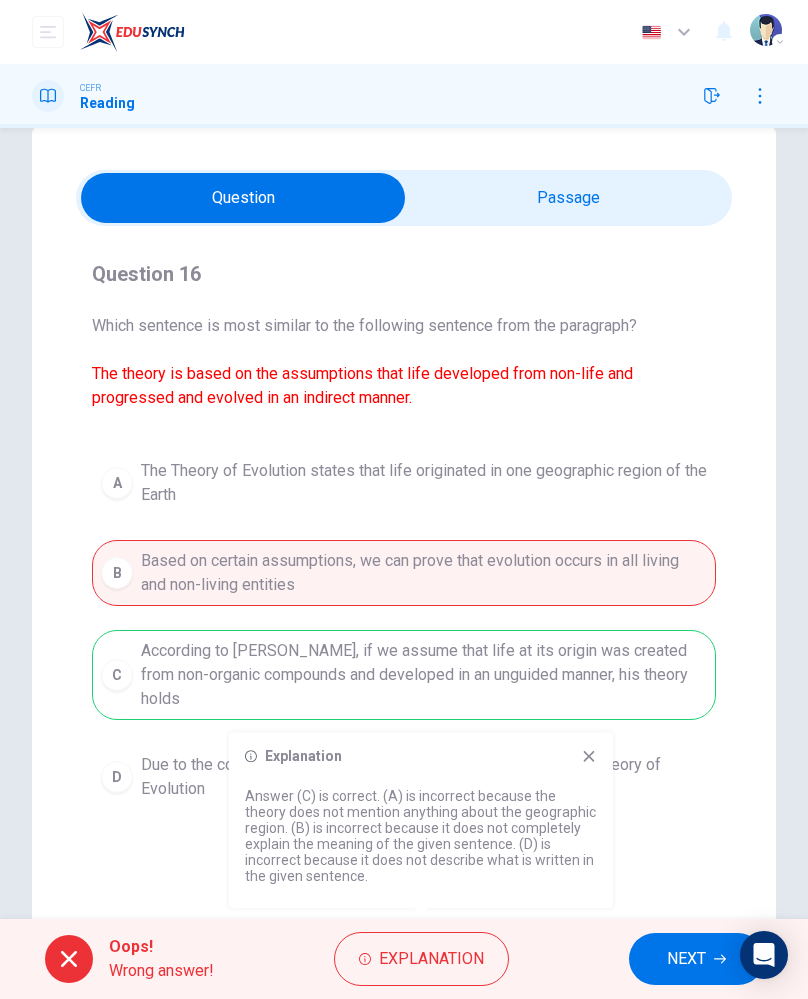click on "Answer (C) is correct. (A) is incorrect because the theory does not mention anything about the geographic region. (B) is incorrect because it does not completely explain the meaning of the given sentence. (D) is incorrect because it does not describe what is written in the given sentence." at bounding box center [421, 836] 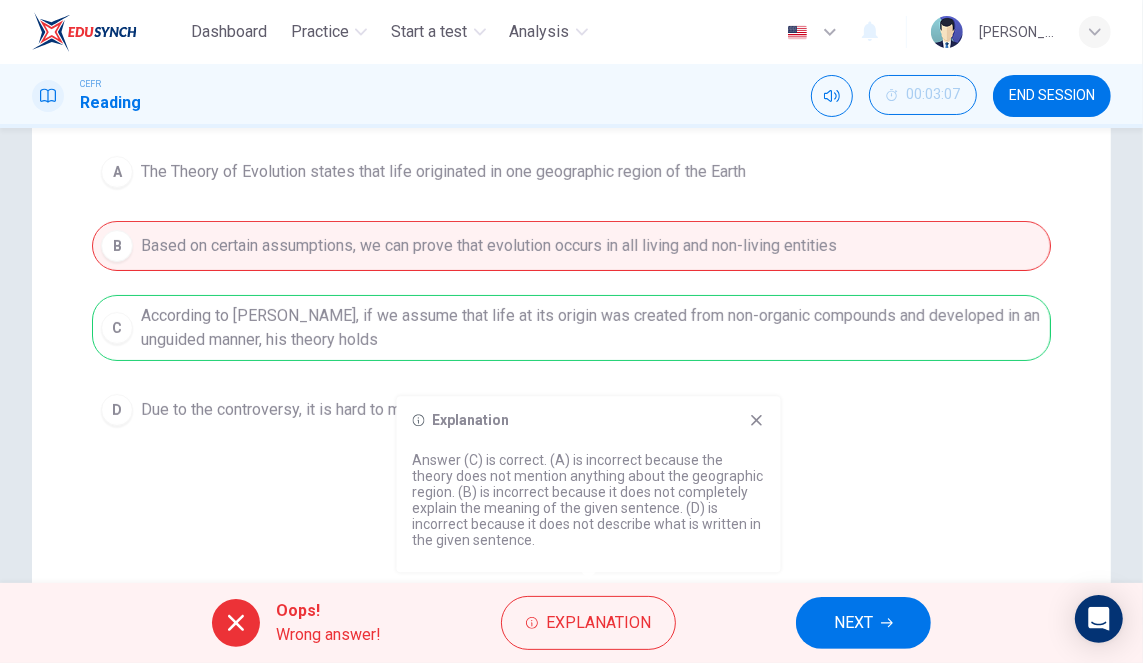 scroll, scrollTop: 323, scrollLeft: 0, axis: vertical 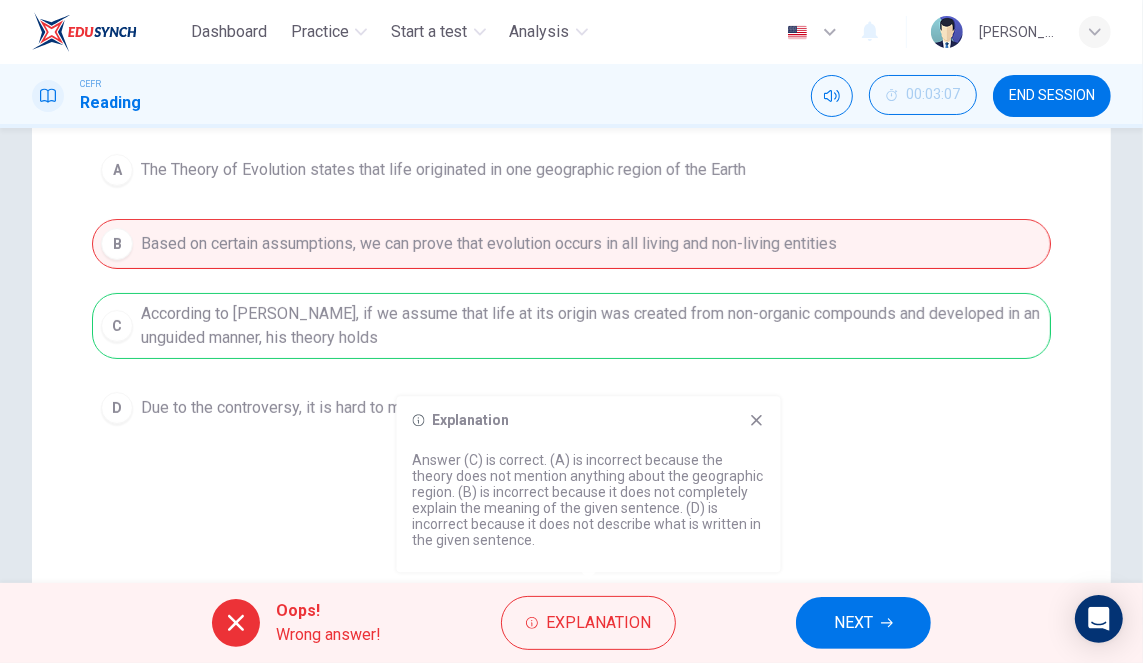 click 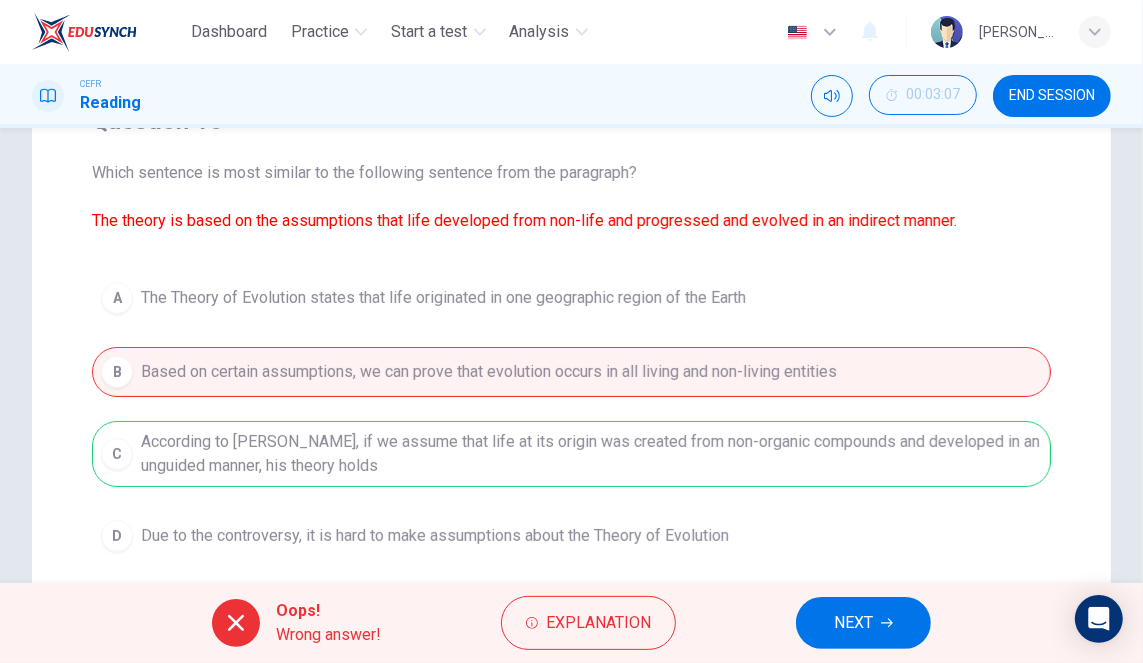 scroll, scrollTop: 201, scrollLeft: 0, axis: vertical 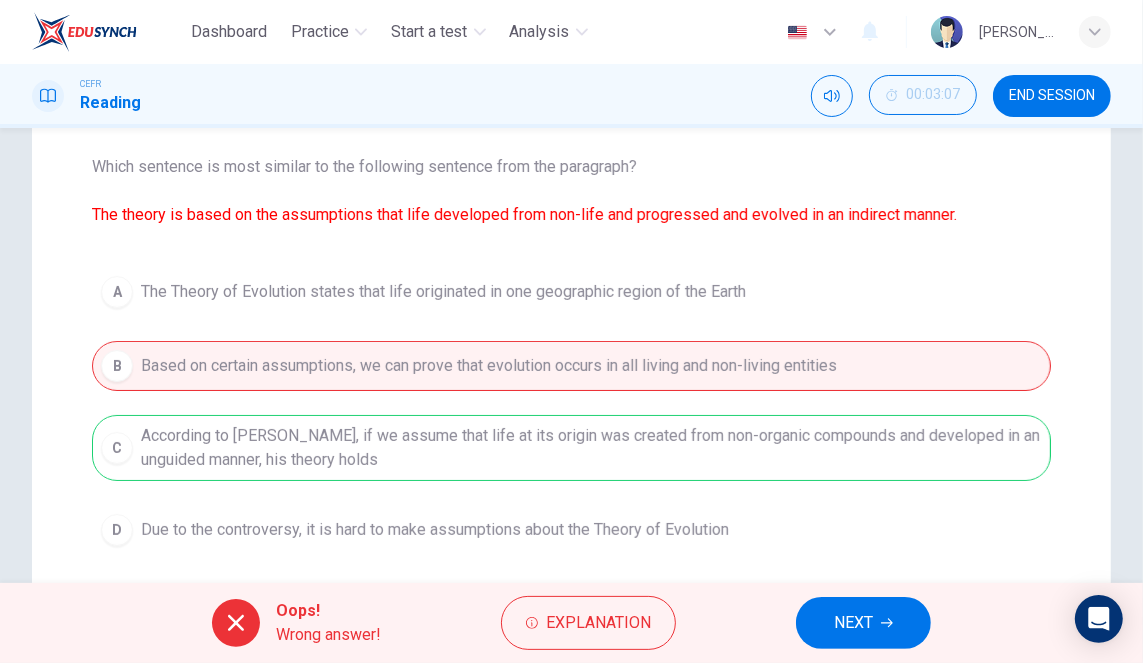 click on "Explanation" at bounding box center (598, 623) 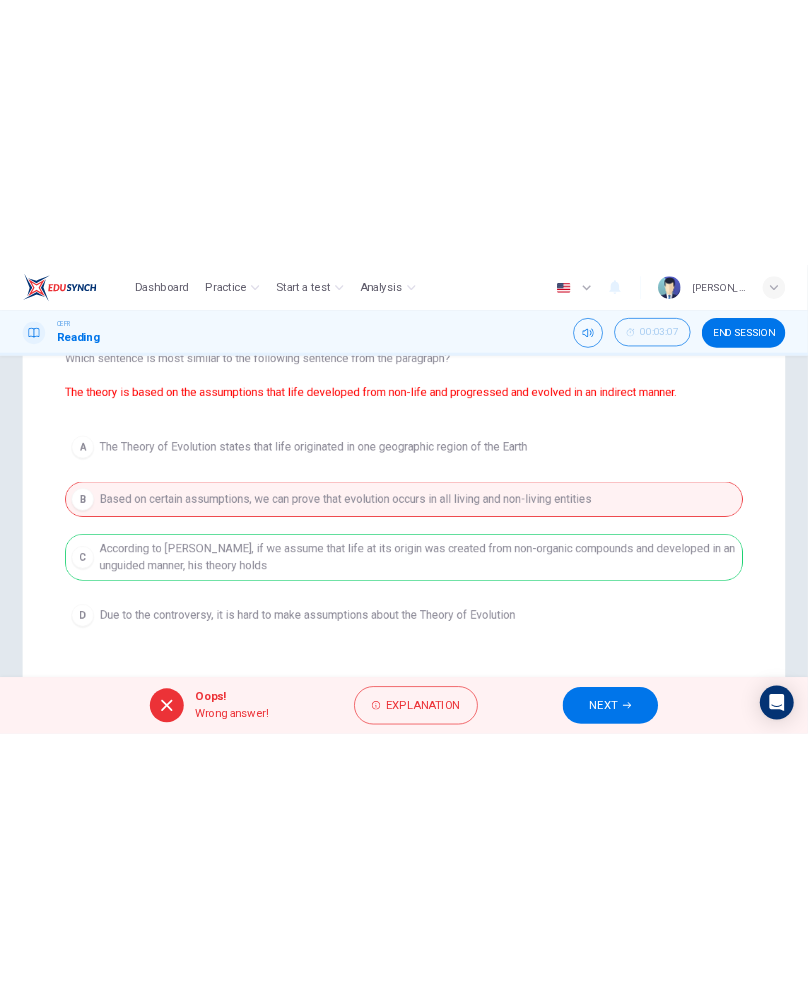 scroll, scrollTop: 236, scrollLeft: 0, axis: vertical 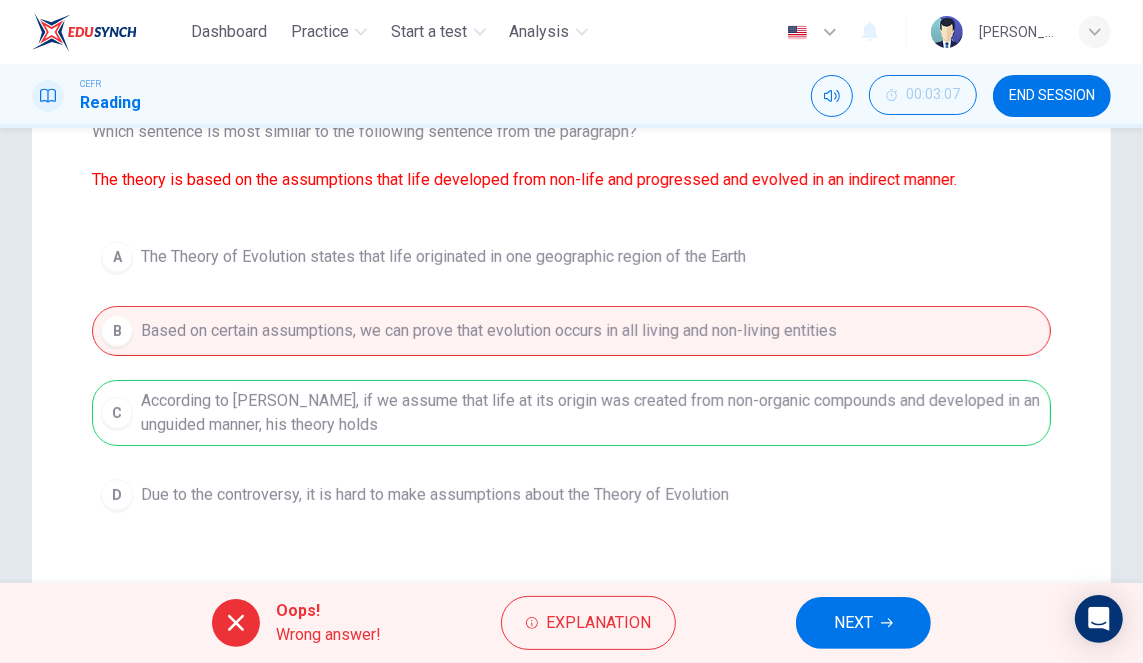 click on "Explanation" at bounding box center (598, 623) 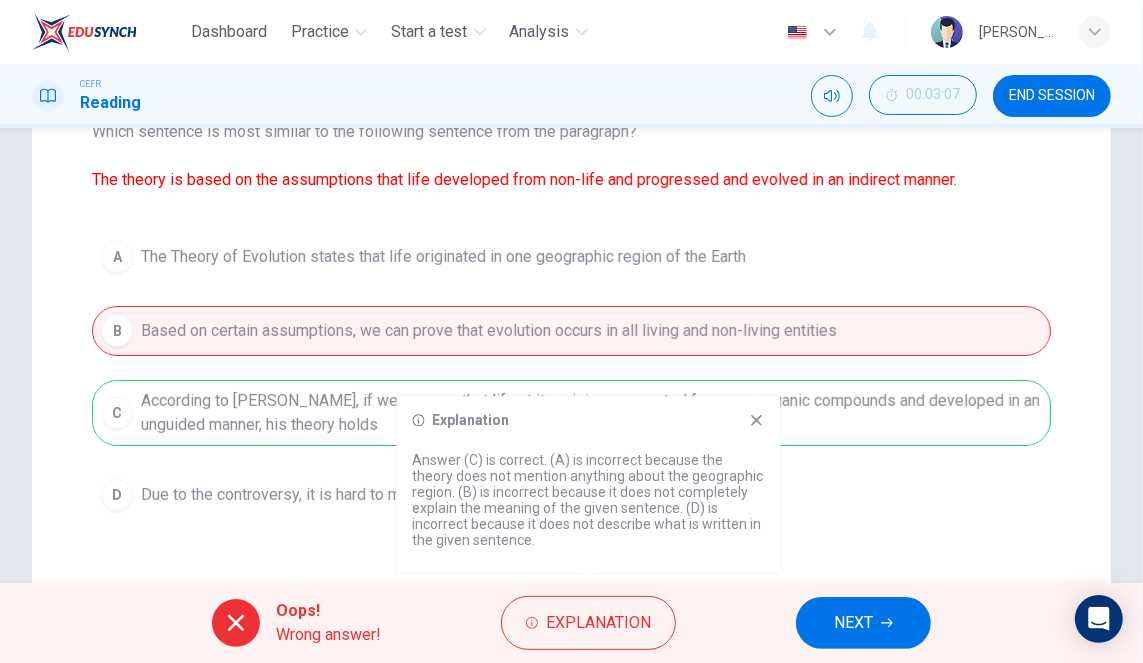 click on "A The Theory of Evolution states that life originated in one geographic region of the Earth B Based on certain assumptions, we can prove that evolution occurs in all living and non-living entities C According to Darwin, if we assume that life at its origin was created from non-organic compounds and developed in an unguided manner, his theory holds D Due to the controversy, it is hard to make assumptions about the Theory of Evolution" at bounding box center (571, 376) 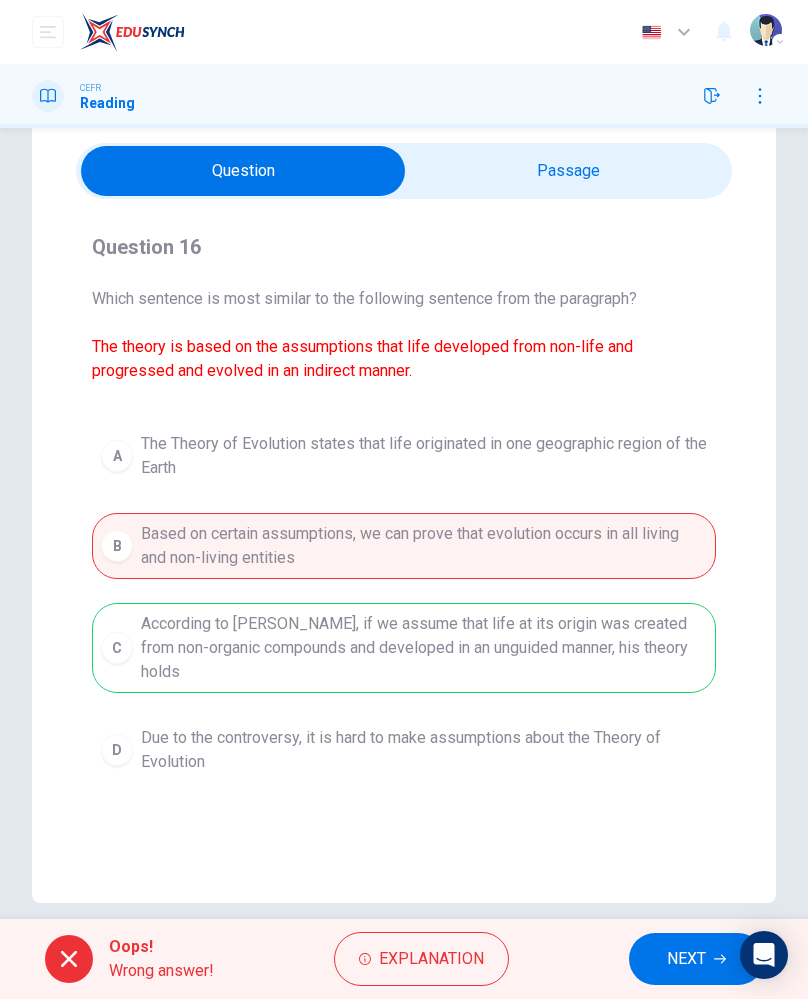 scroll, scrollTop: 67, scrollLeft: 0, axis: vertical 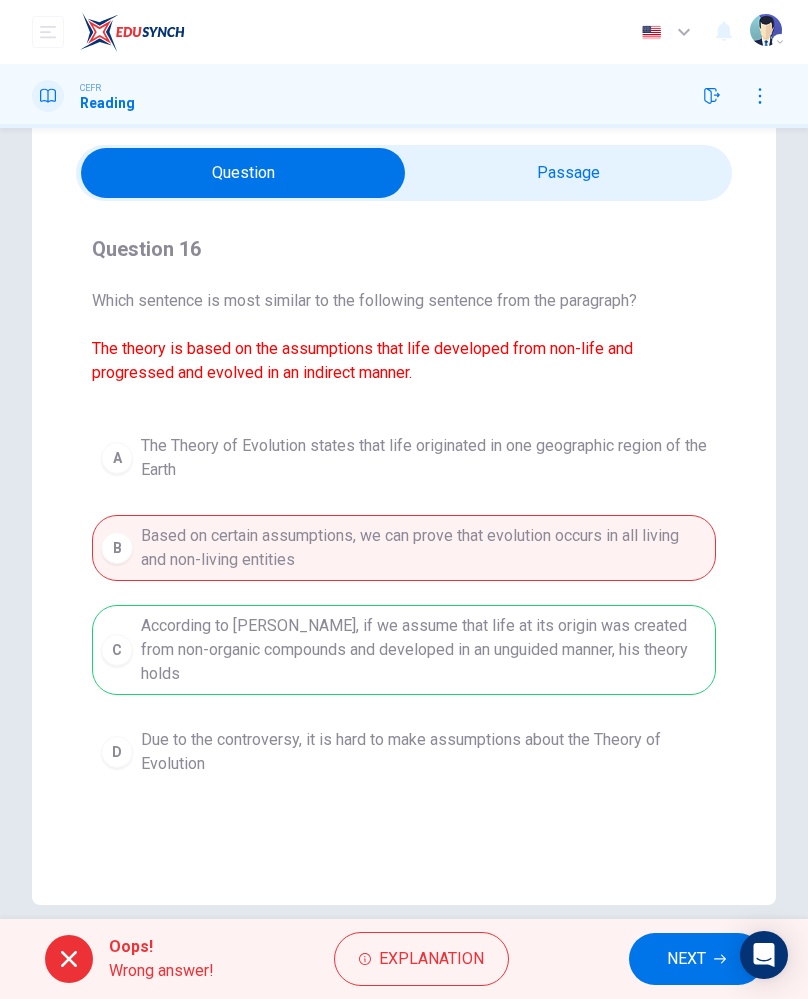 click on "NEXT" at bounding box center [686, 959] 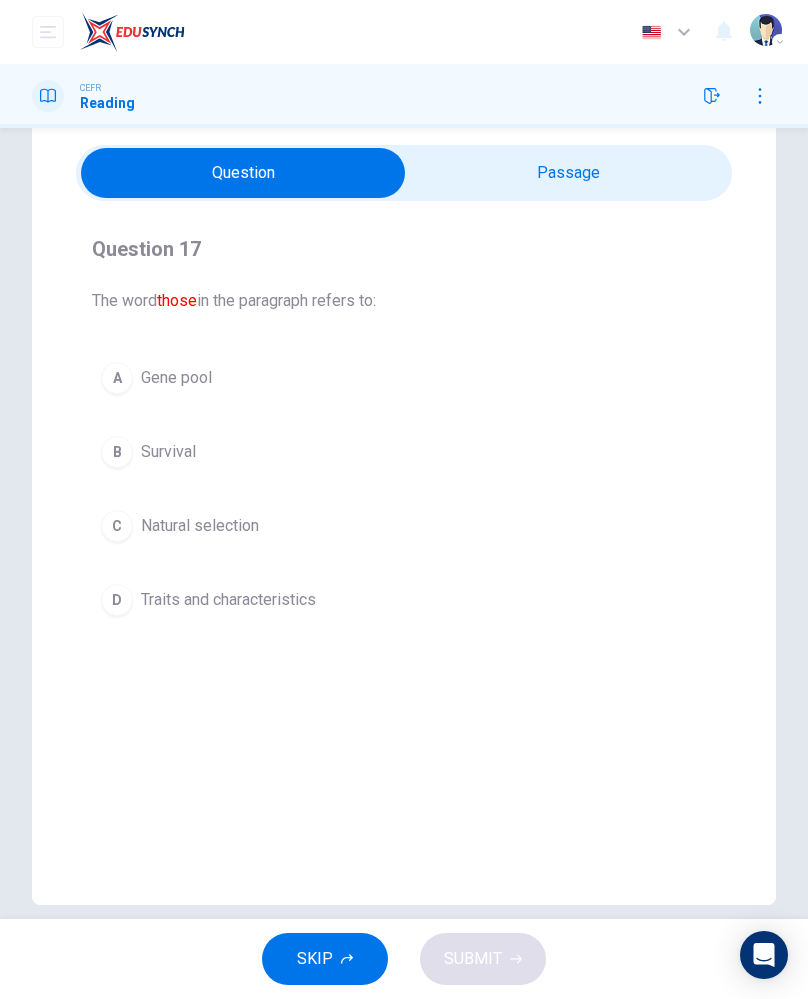 scroll, scrollTop: 92, scrollLeft: 0, axis: vertical 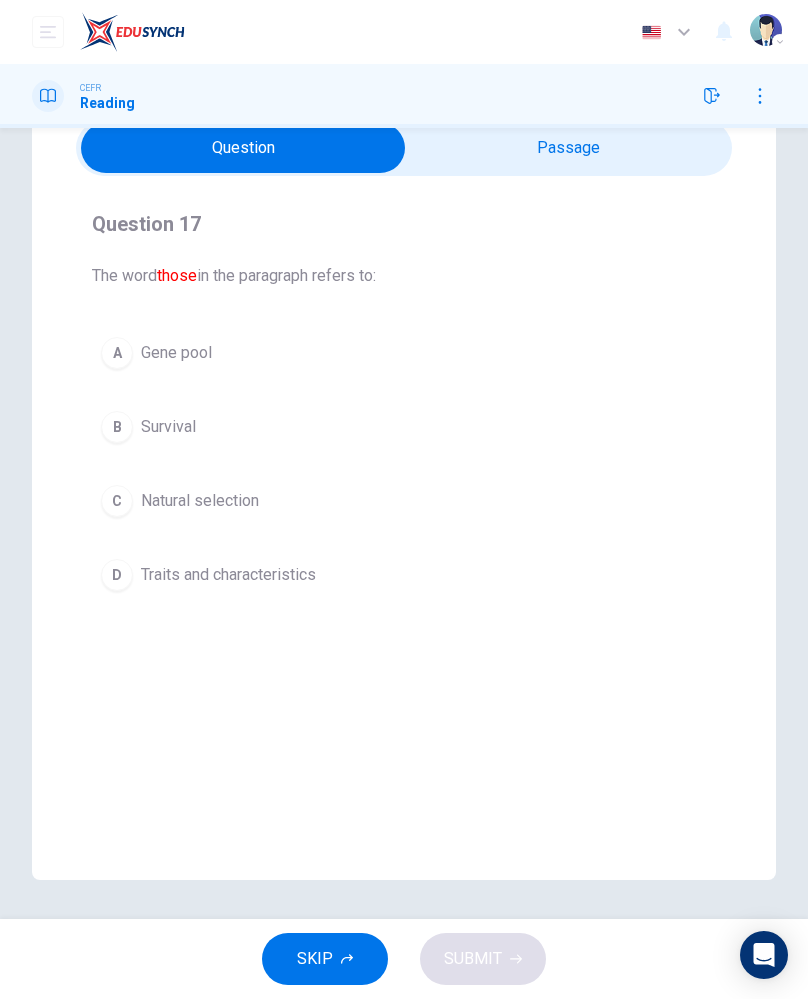 click on "Question 17 The word  those  in the paragraph refers to: A Gene pool B Survival C Natural selection D Traits and characteristics" at bounding box center [404, 404] 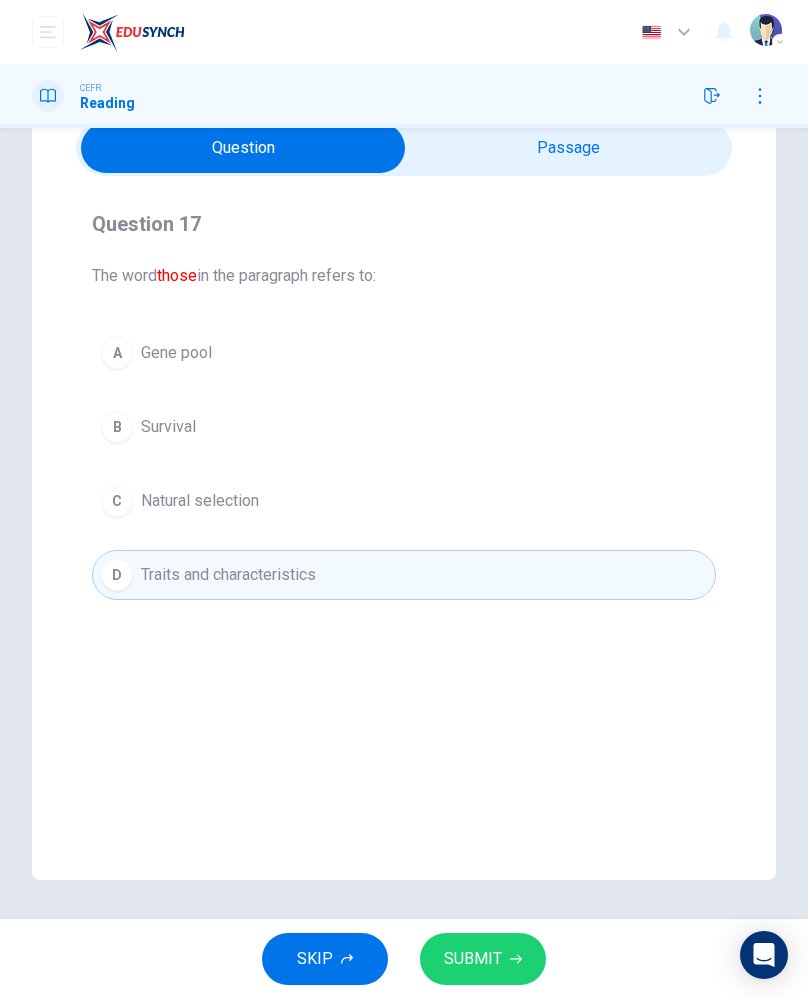 click on "SUBMIT" at bounding box center (473, 959) 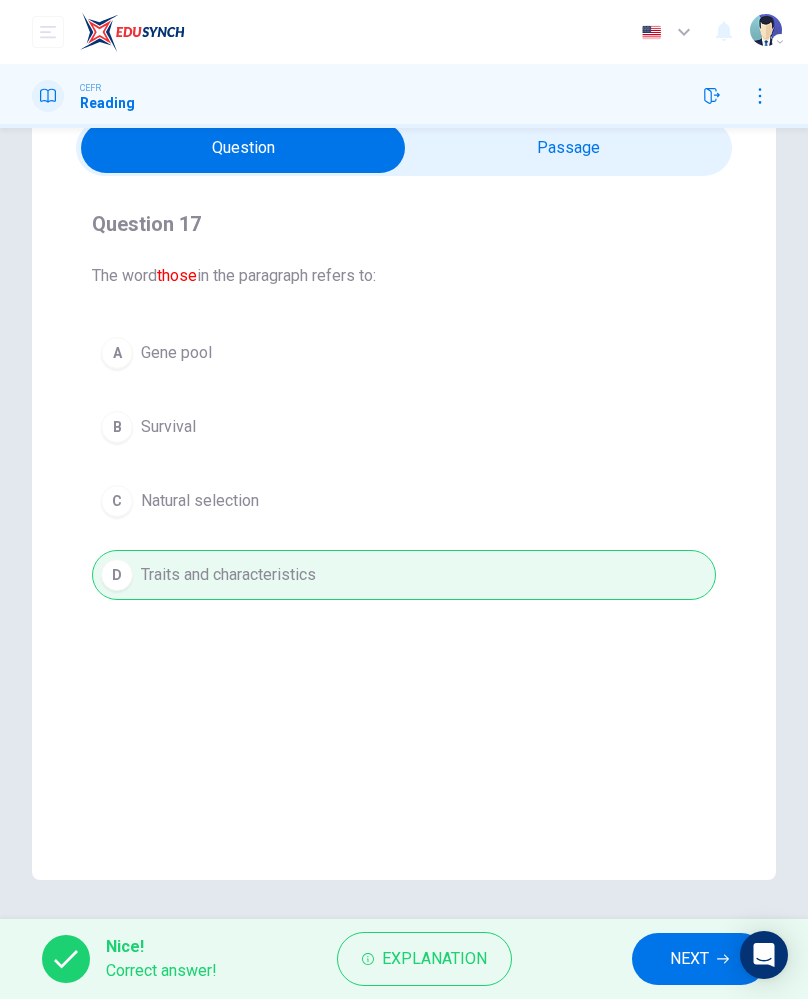 click on "NEXT" at bounding box center [689, 959] 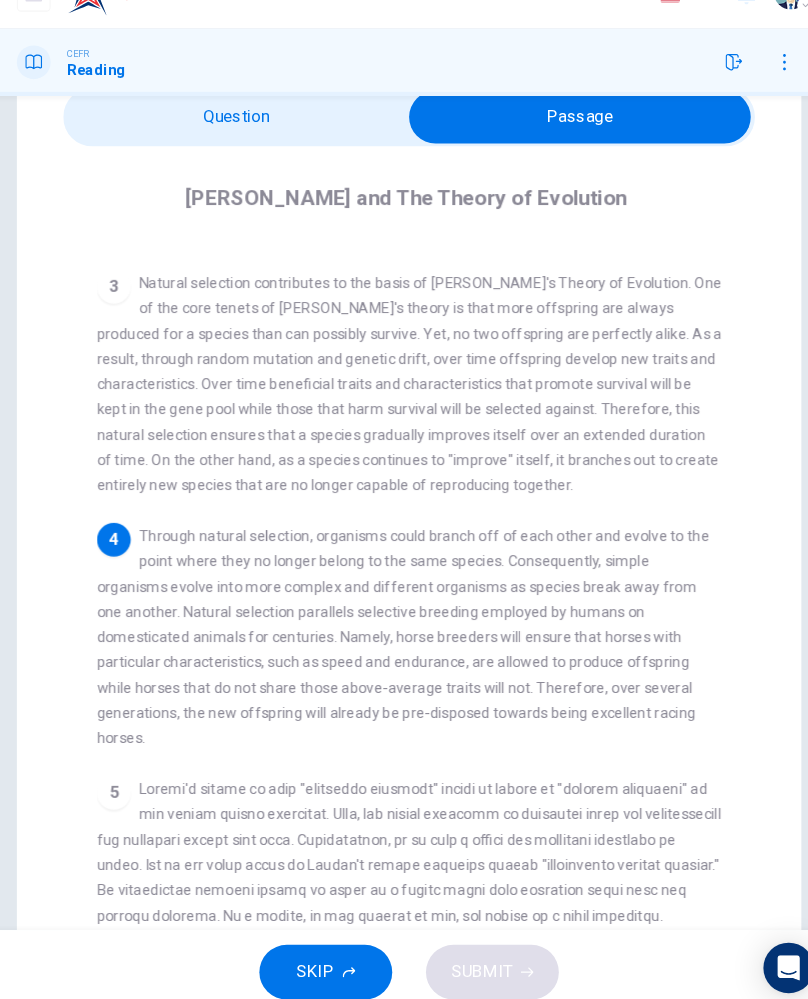 scroll, scrollTop: 438, scrollLeft: 0, axis: vertical 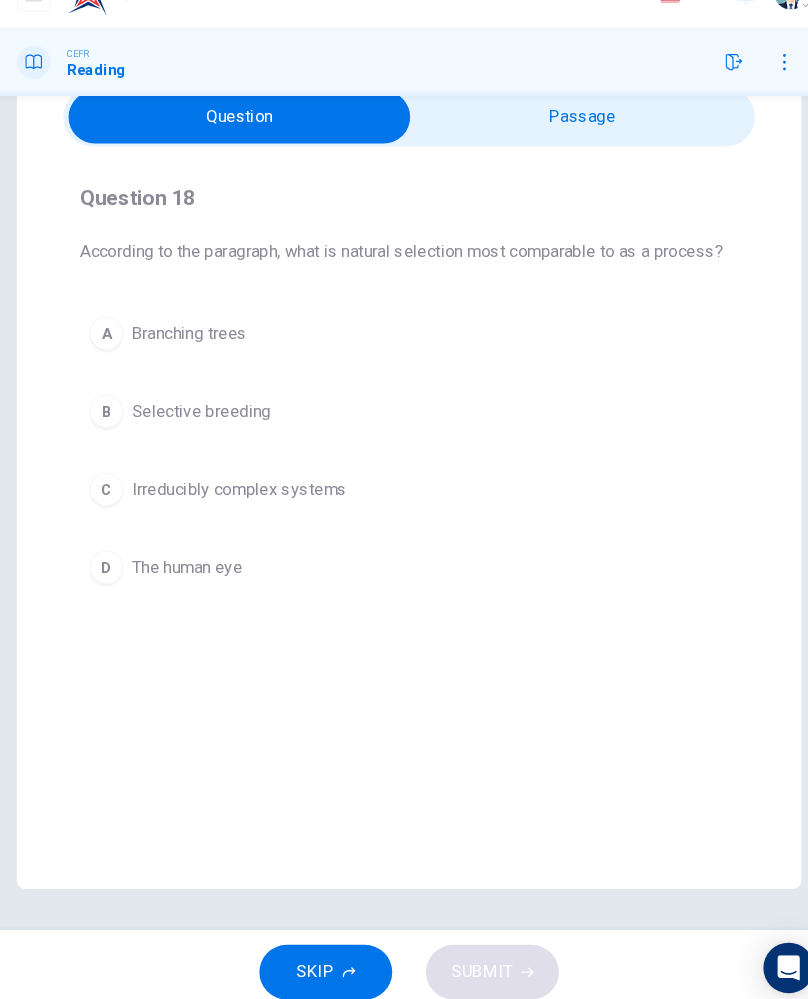 click on "B Selective breeding" at bounding box center [404, 427] 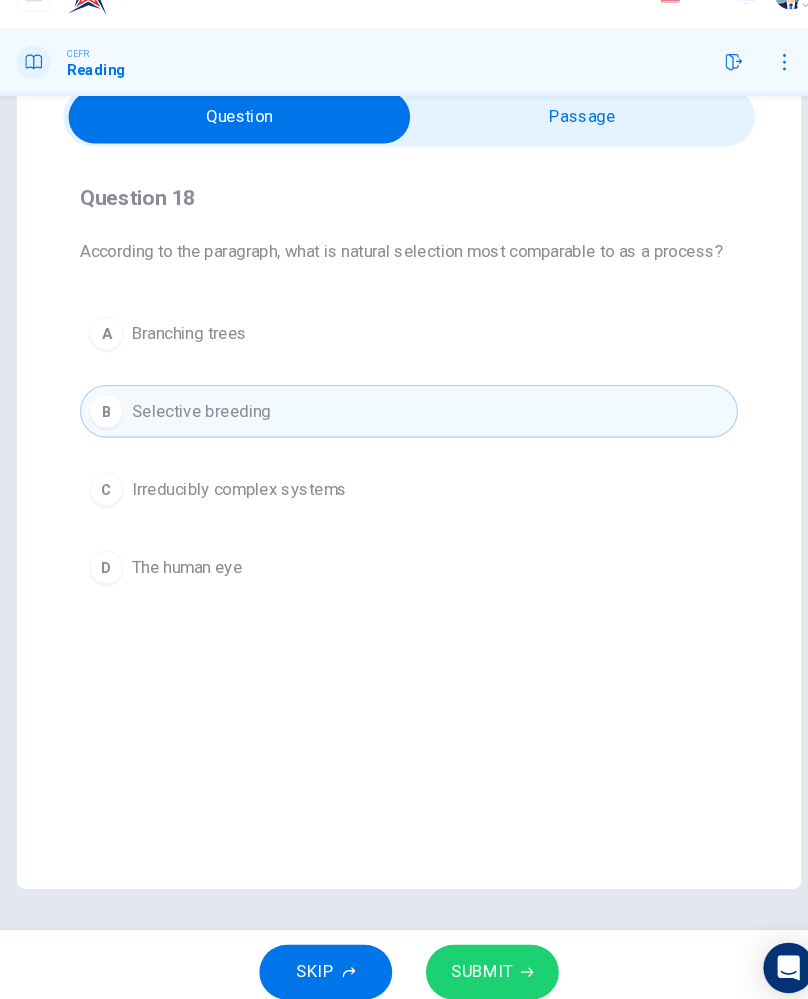 click on "SUBMIT" at bounding box center (473, 959) 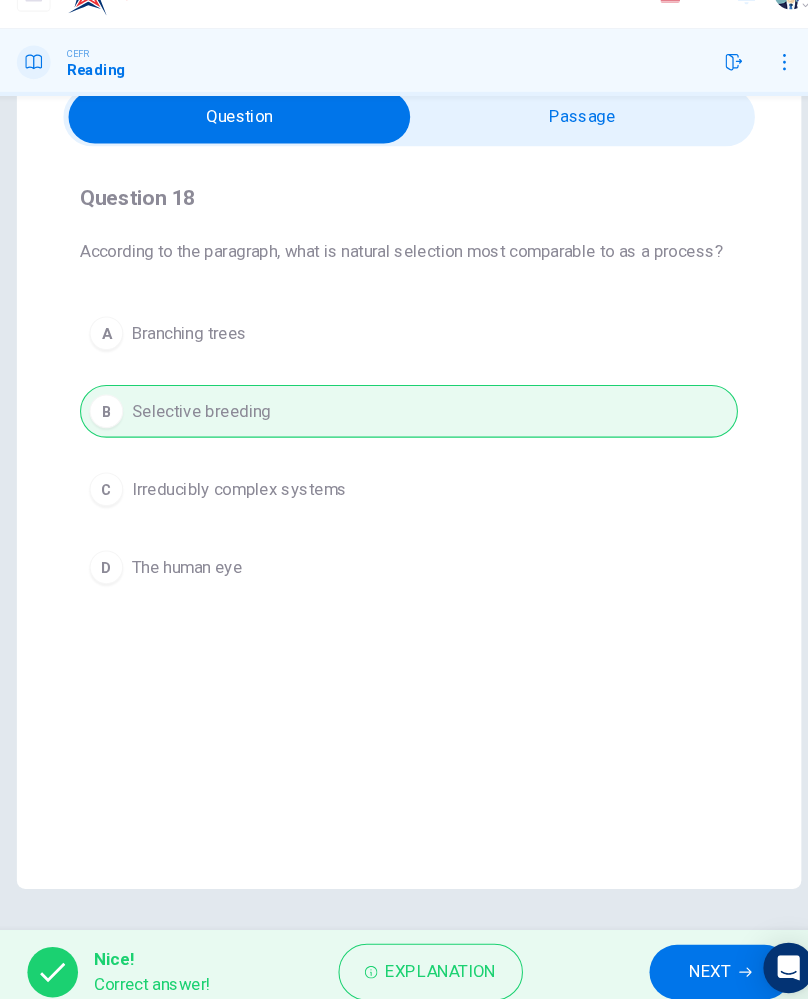 click on "NEXT" at bounding box center (699, 959) 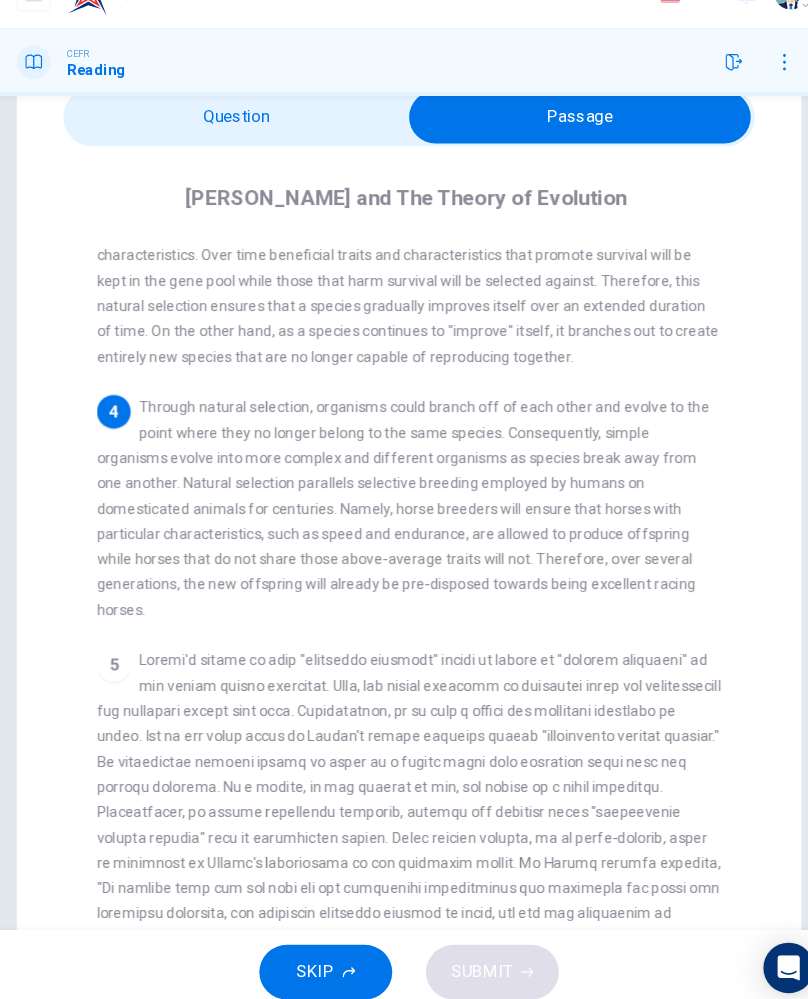 scroll, scrollTop: 548, scrollLeft: 0, axis: vertical 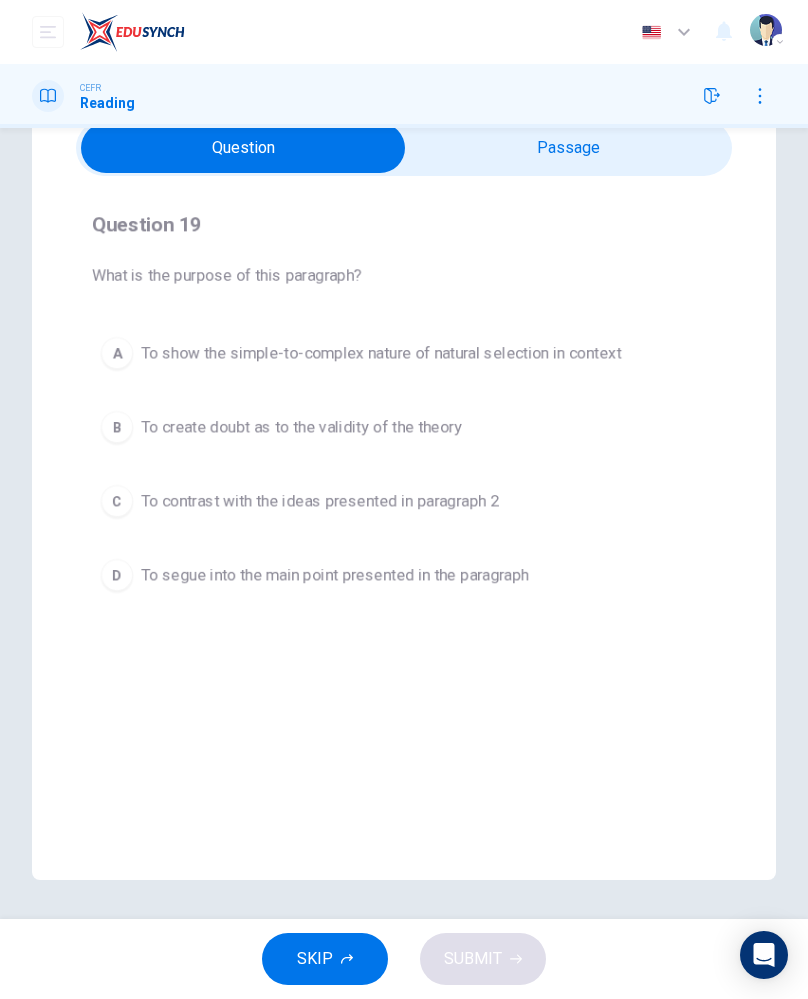 click on "To show the simple-to-complex nature of natural selection in context" at bounding box center [381, 353] 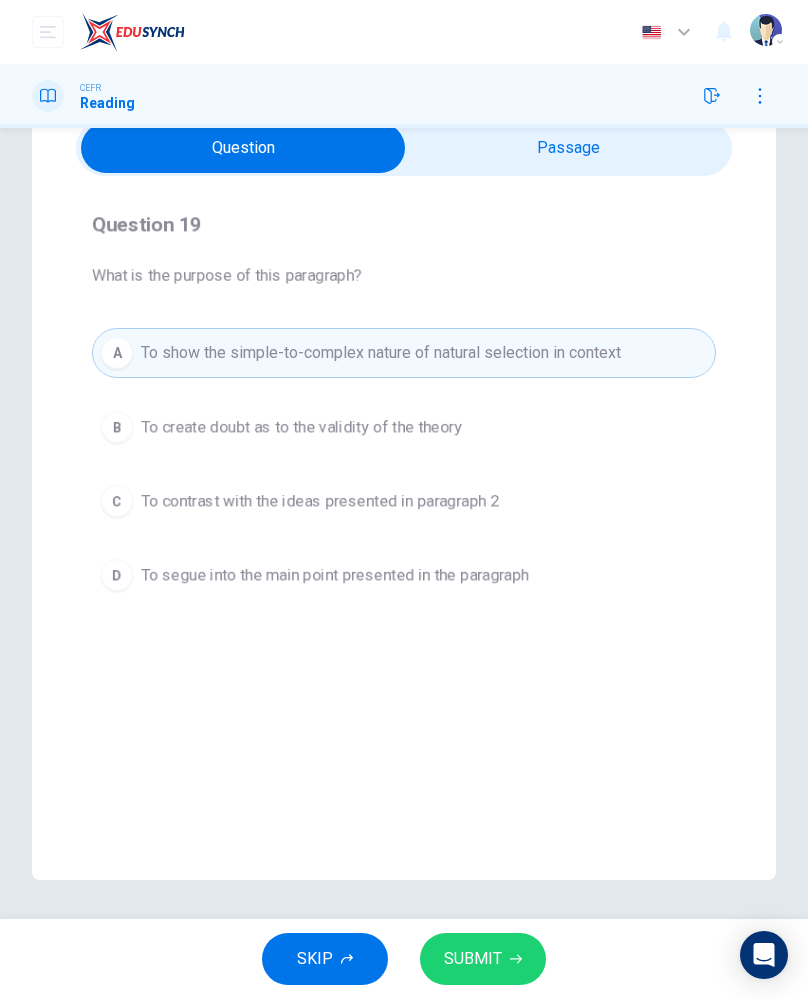 click on "B To create doubt as to the validity of the theory" at bounding box center (404, 427) 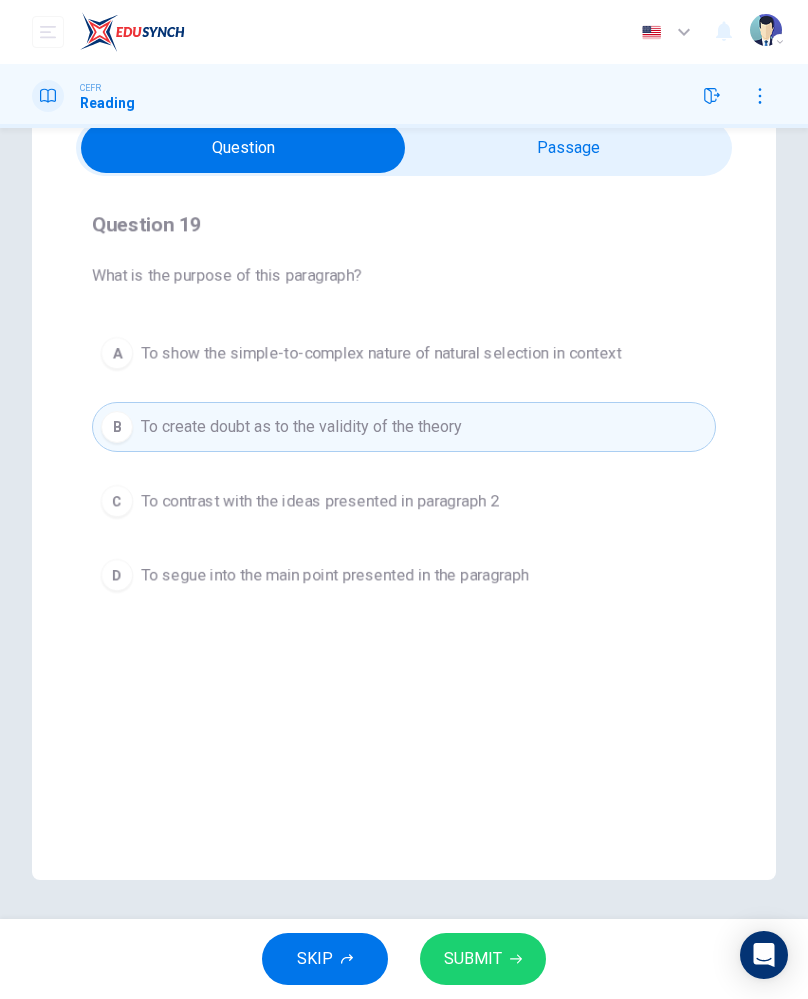 click on "C To contrast with the ideas presented in paragraph 2" at bounding box center [404, 501] 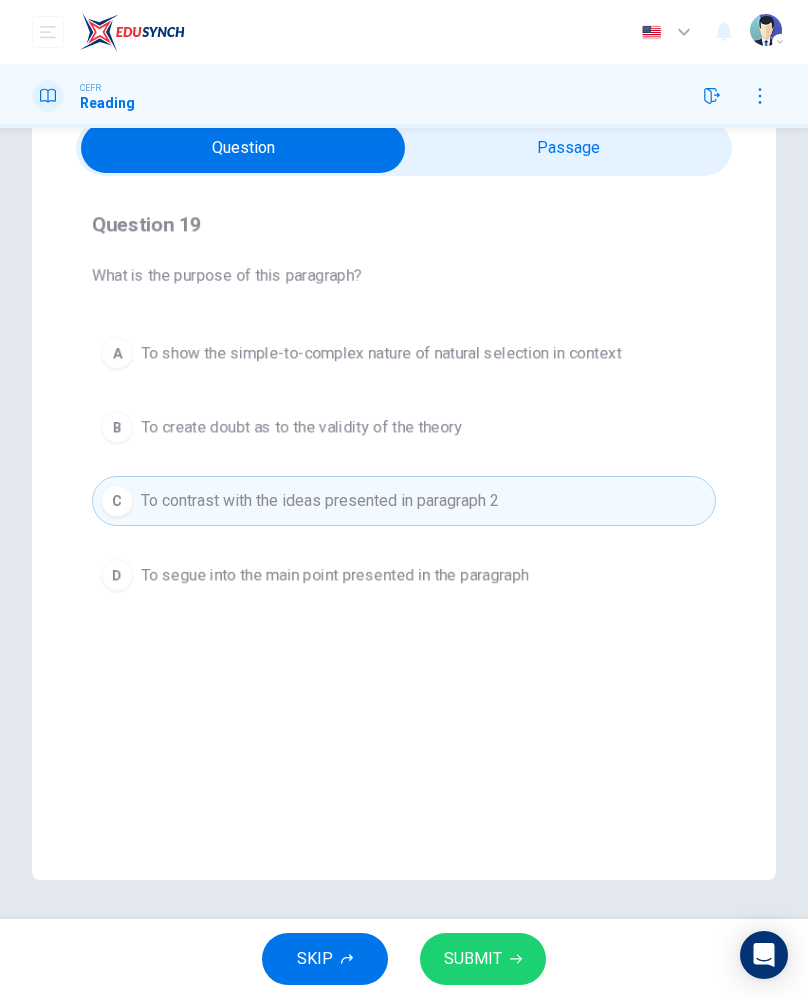click on "D To segue into the main point presented in the paragraph" at bounding box center (404, 575) 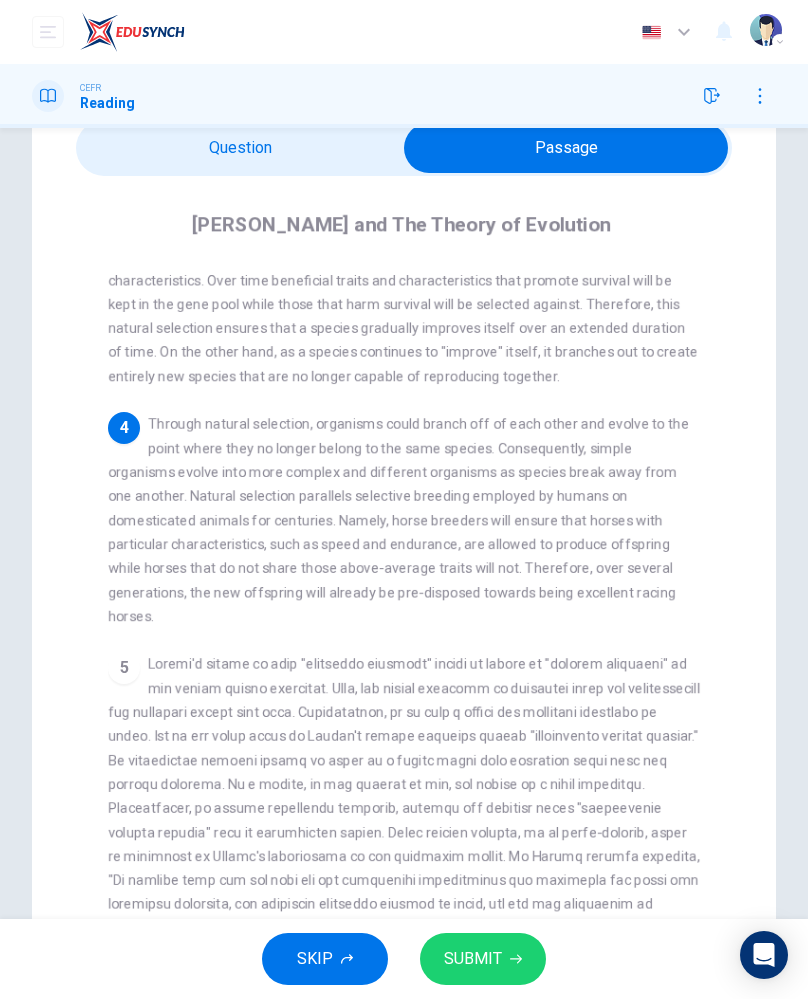 click on "Through natural selection, organisms could branch off of each other and evolve to the point where they no longer belong to the same species. Consequently, simple organisms evolve into more complex and different organisms as species break away from one another. Natural selection parallels selective breeding employed by humans on domesticated animals for centuries. Namely, horse breeders will ensure that horses with particular characteristics, such as speed and endurance, are allowed to produce offspring while horses that do not share those above-average traits will not. Therefore, over several generations, the new offspring will already be pre-disposed towards being excellent racing horses." at bounding box center [398, 520] 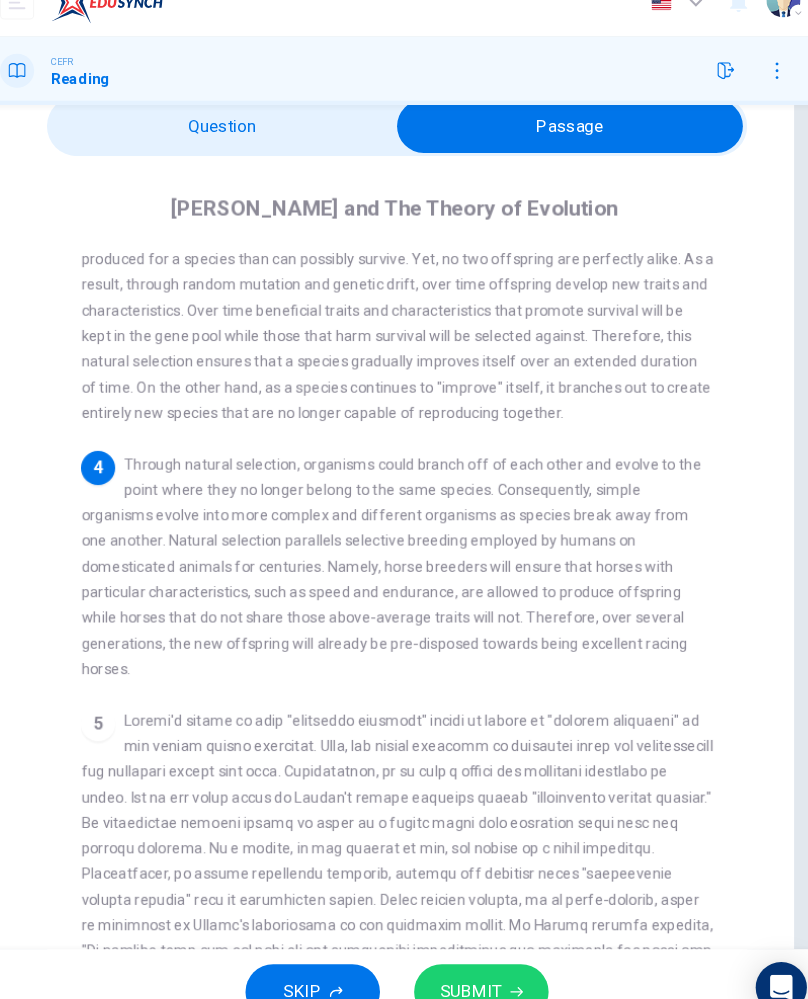 scroll, scrollTop: 507, scrollLeft: 0, axis: vertical 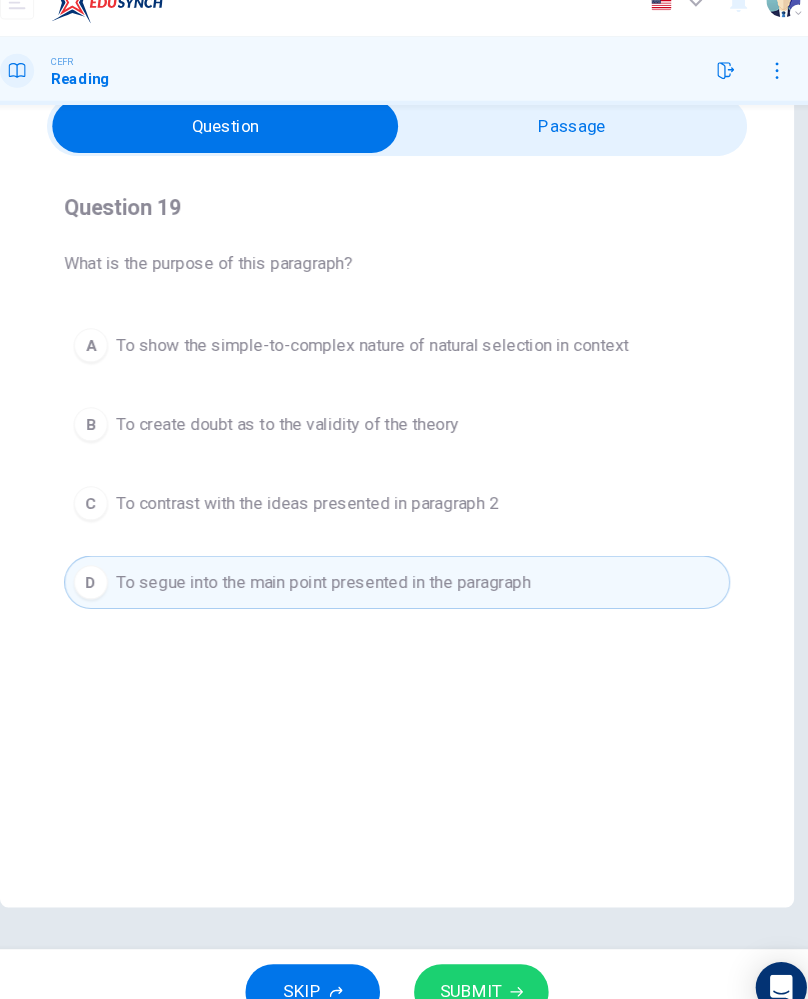 click on "A To show the simple-to-complex nature of natural selection in context" at bounding box center [404, 353] 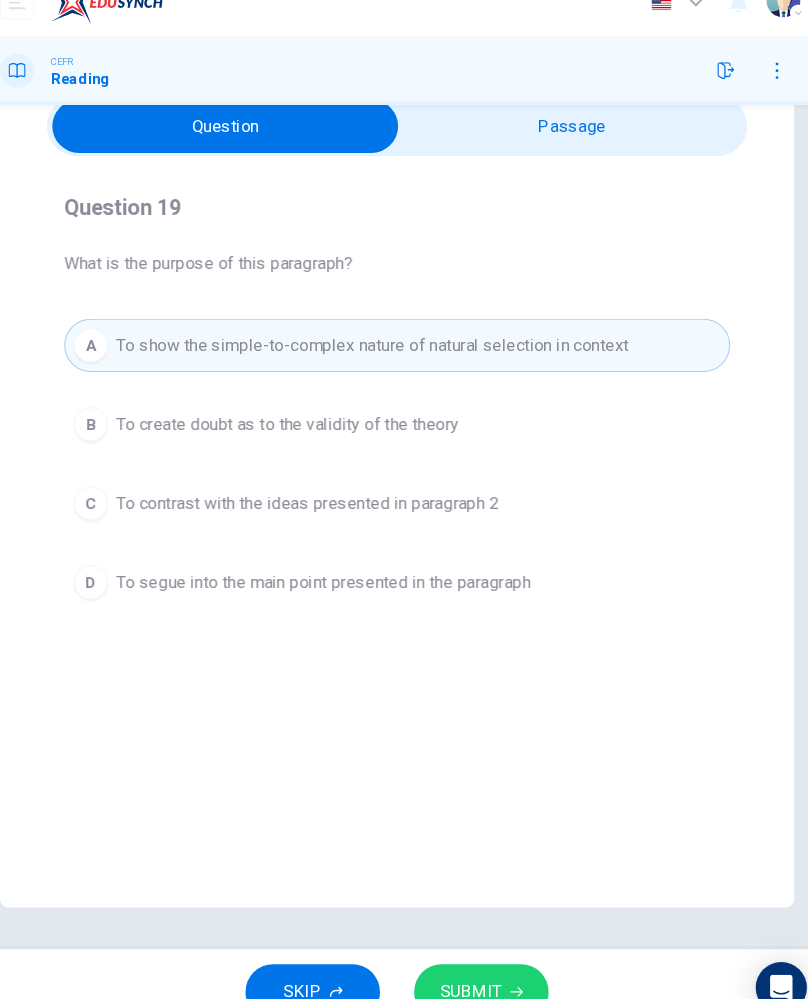 click on "SUBMIT" at bounding box center [473, 959] 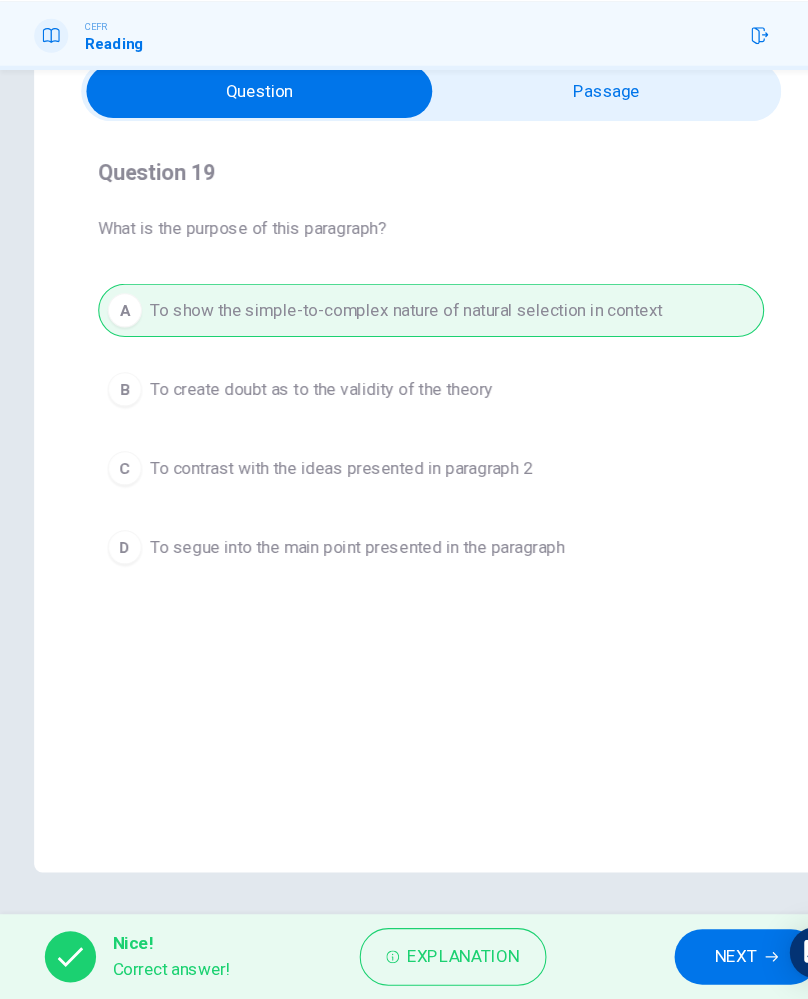 click on "Explanation" at bounding box center [434, 959] 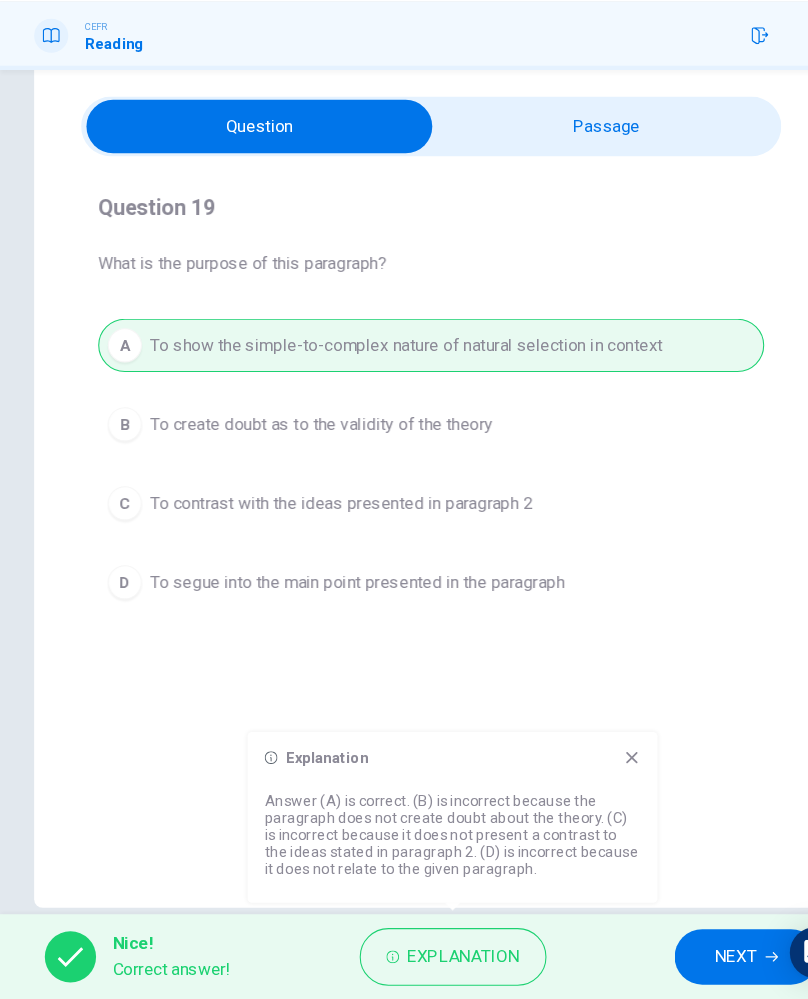 scroll, scrollTop: 57, scrollLeft: 0, axis: vertical 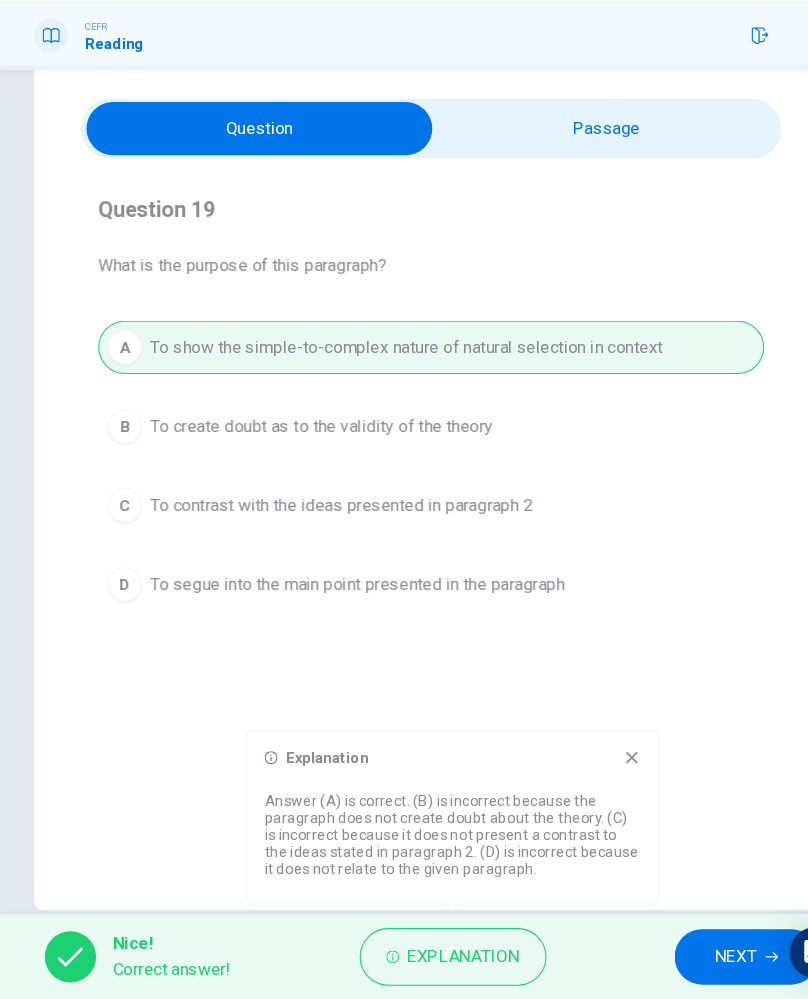 click 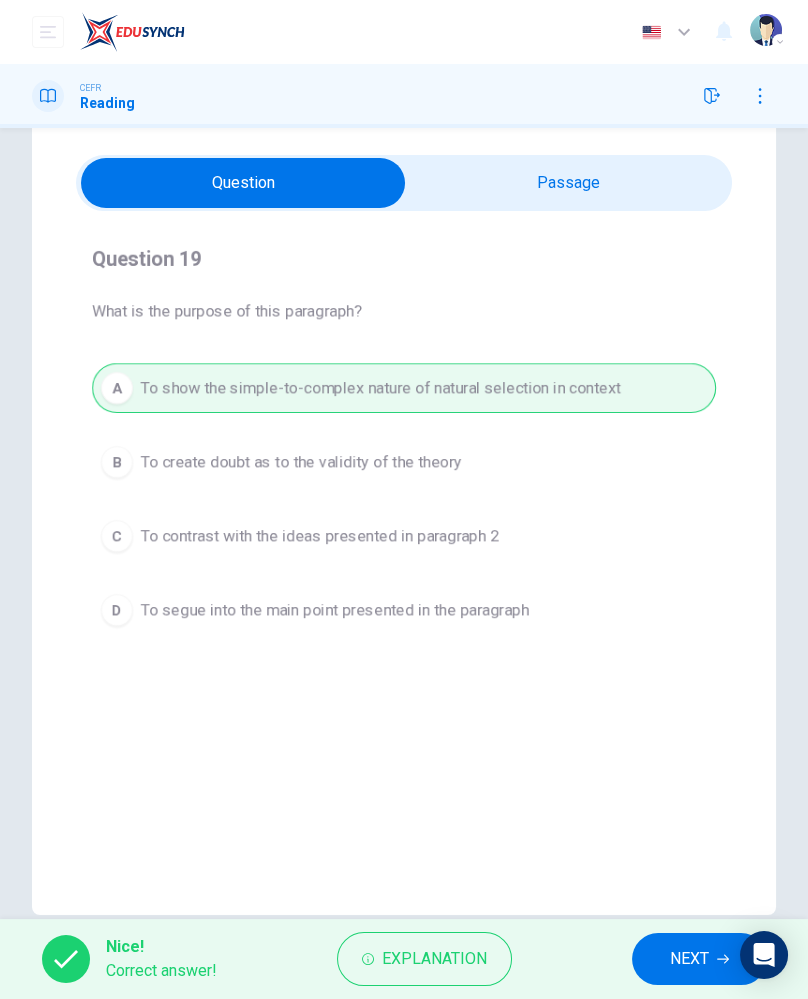 scroll, scrollTop: 56, scrollLeft: 0, axis: vertical 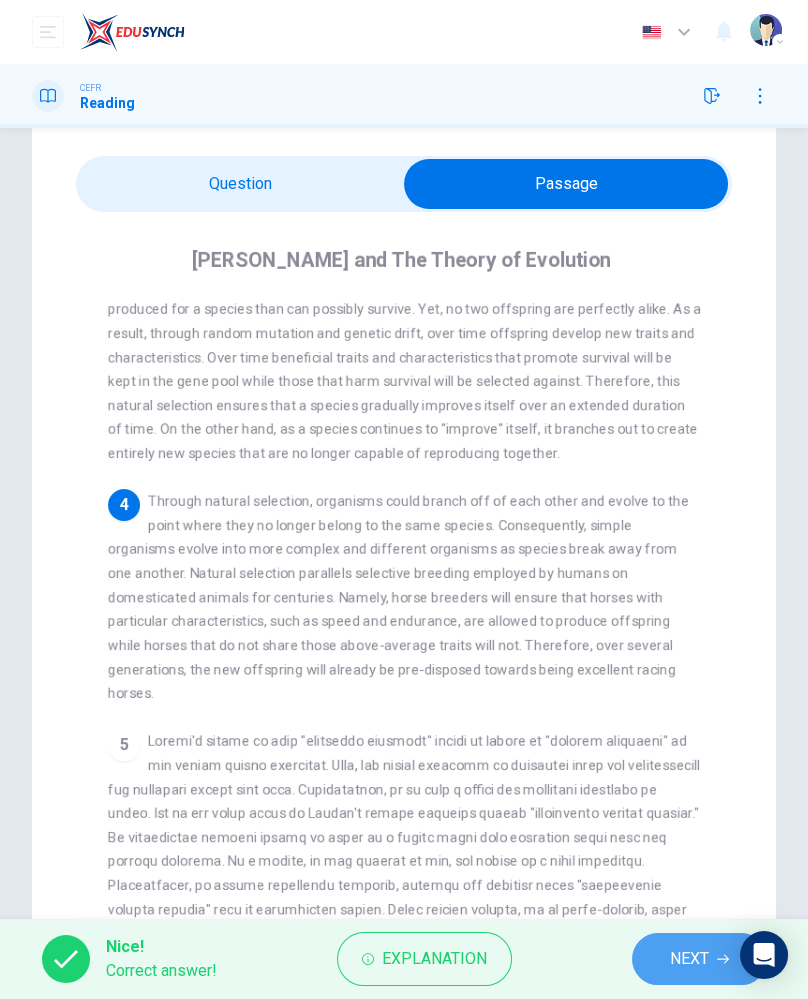 click on "NEXT" at bounding box center [699, 959] 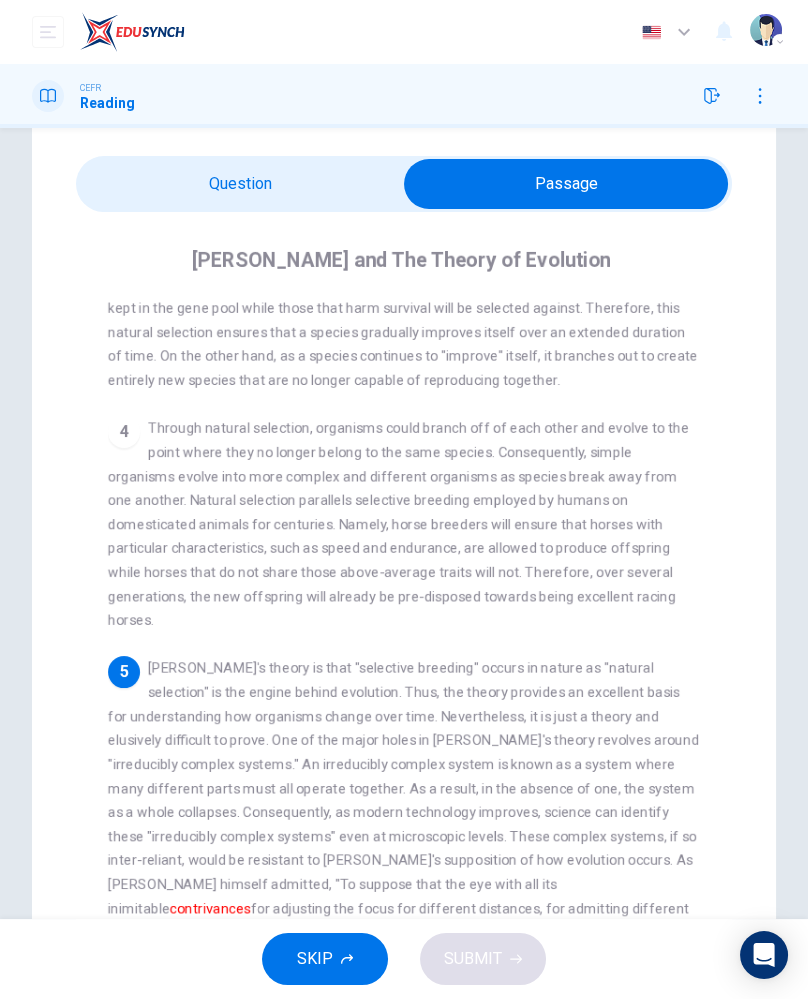 scroll, scrollTop: 699, scrollLeft: 0, axis: vertical 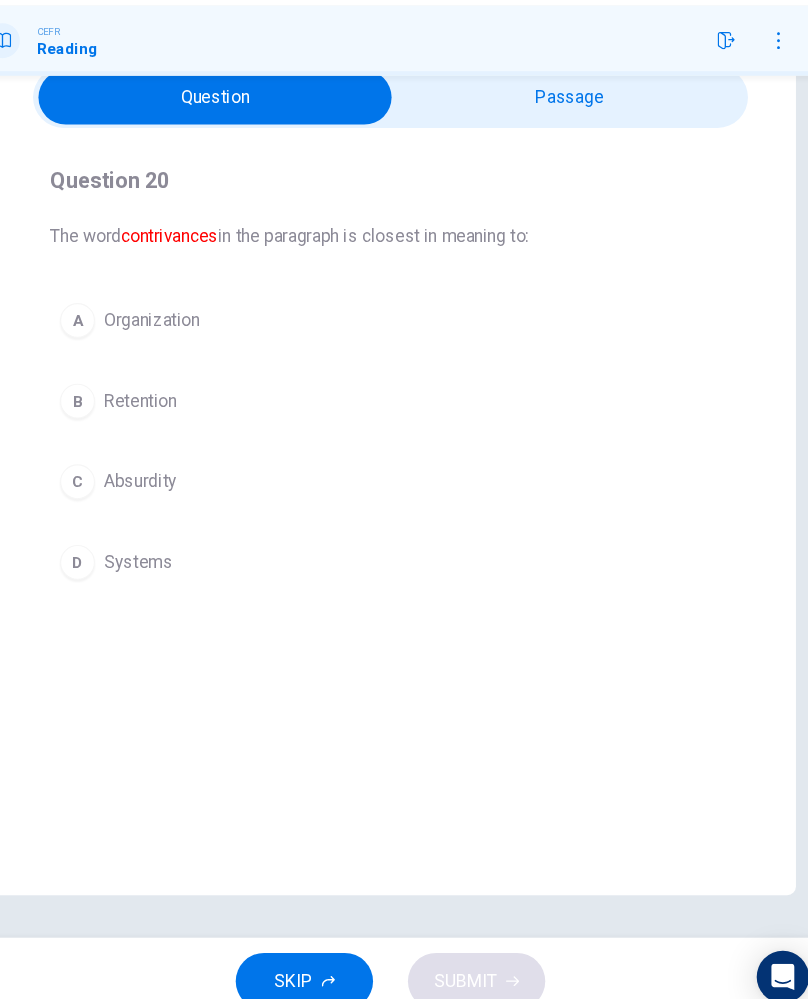 click on "B Retention" at bounding box center (404, 427) 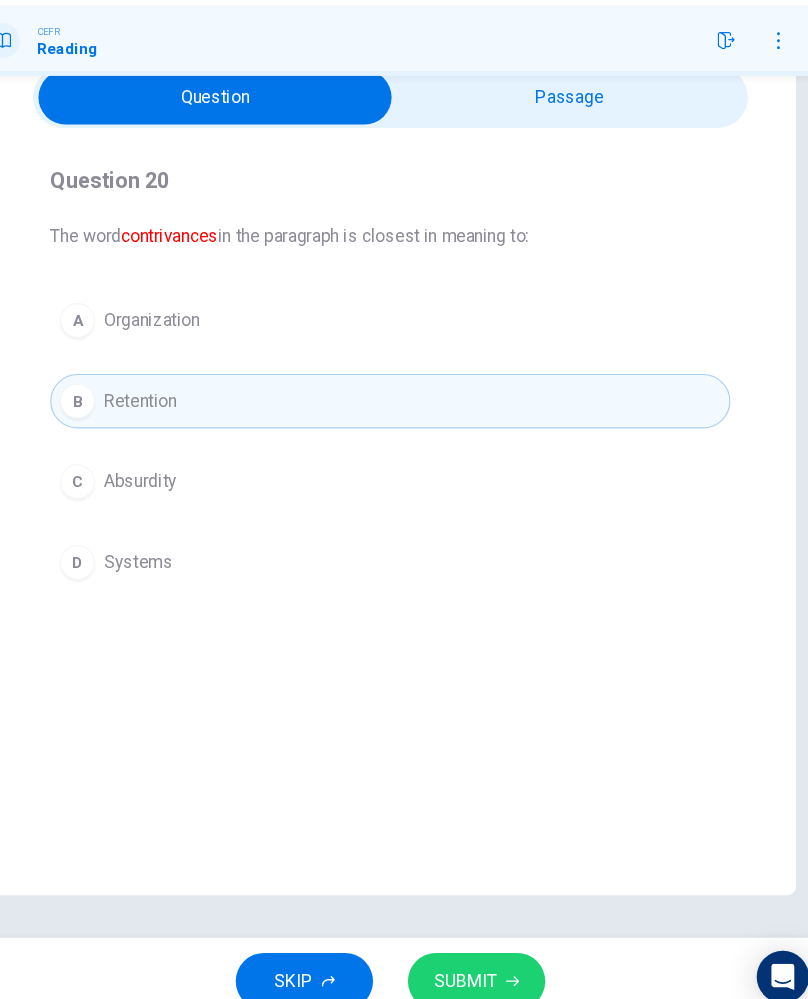 click on "SUBMIT" at bounding box center (473, 959) 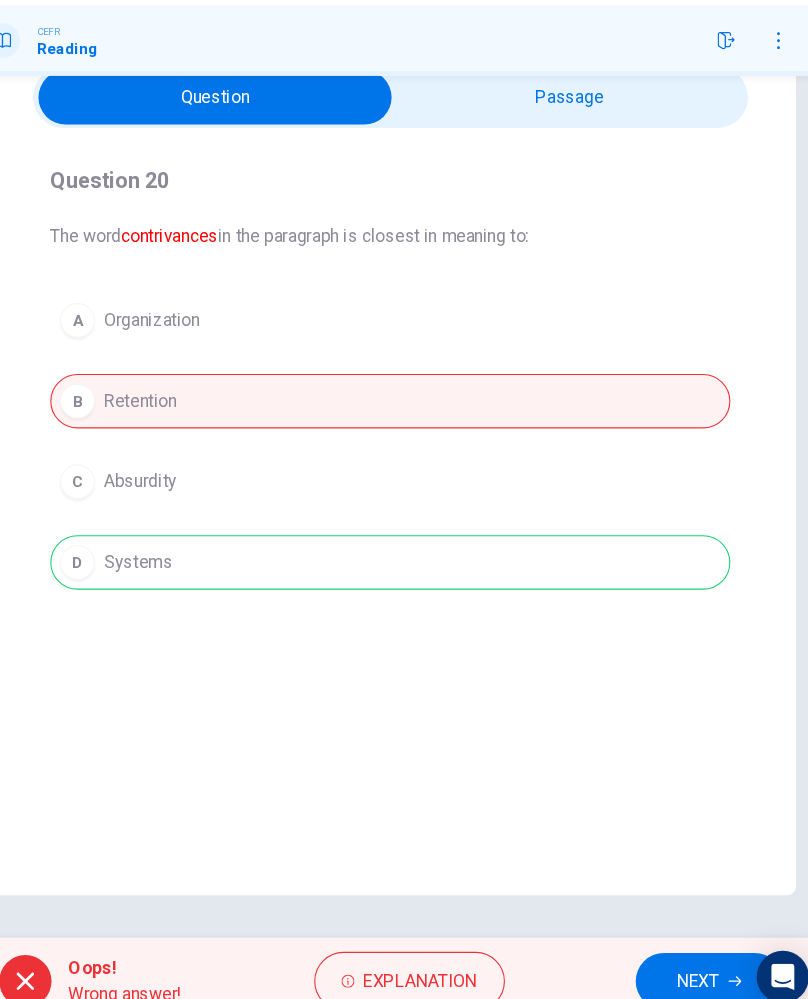 click on "Explanation" at bounding box center (431, 959) 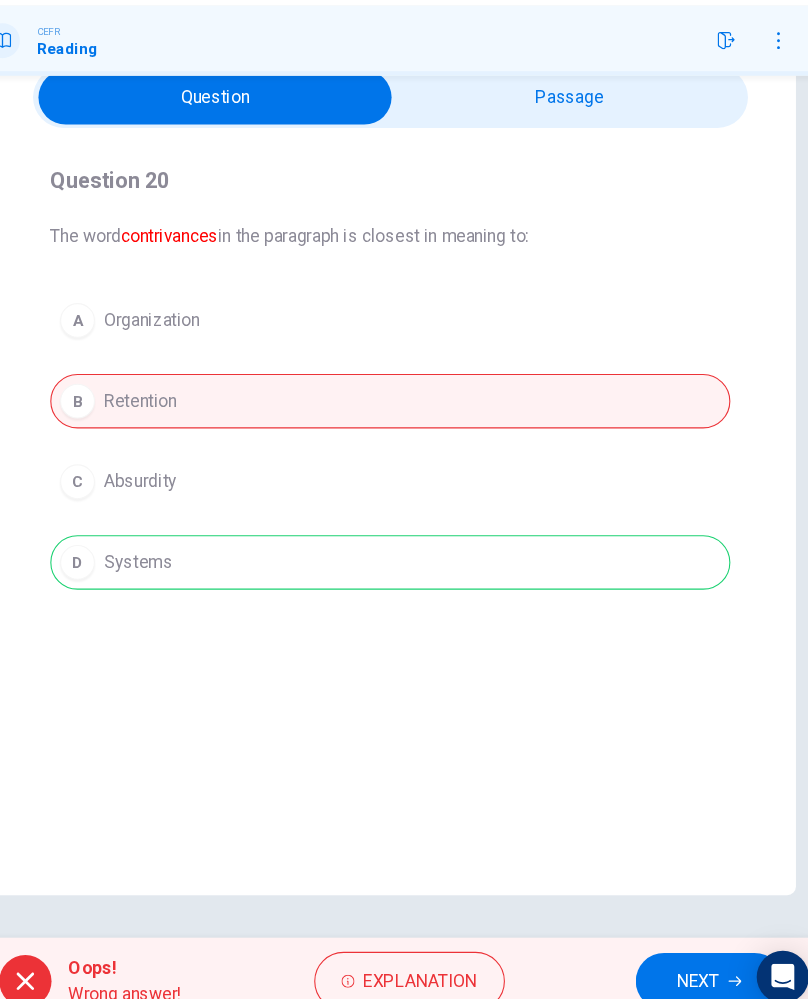 click on "A Organization B Retention C Absurdity D Systems" at bounding box center [404, 464] 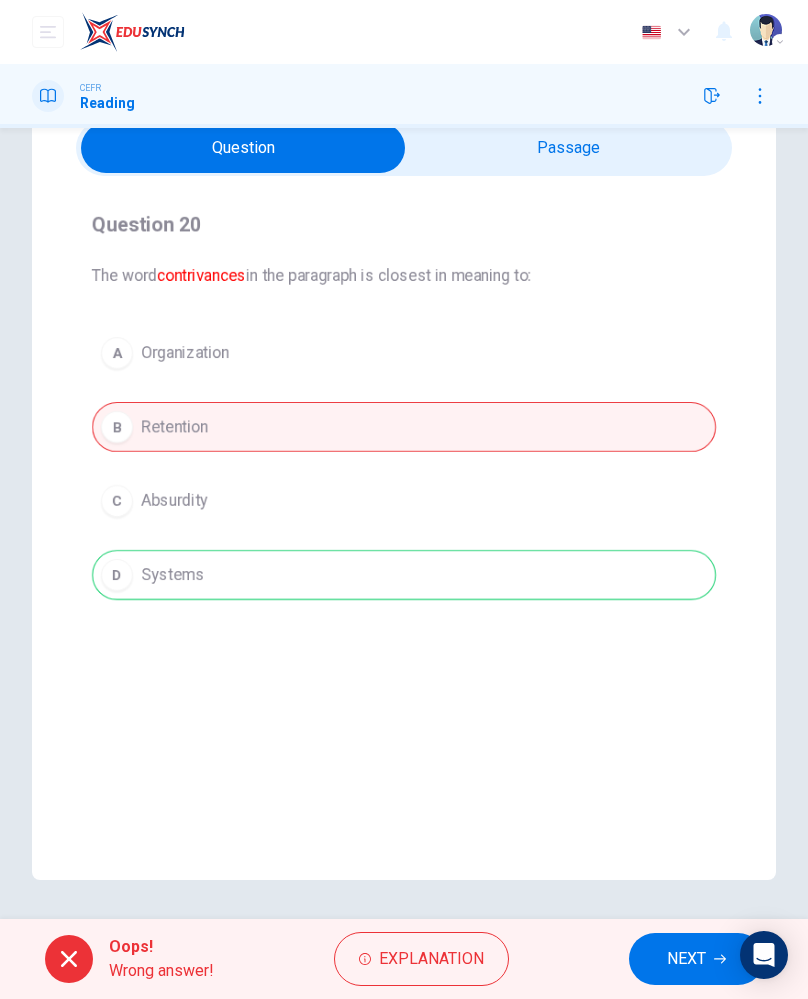 click on "NEXT" at bounding box center [686, 959] 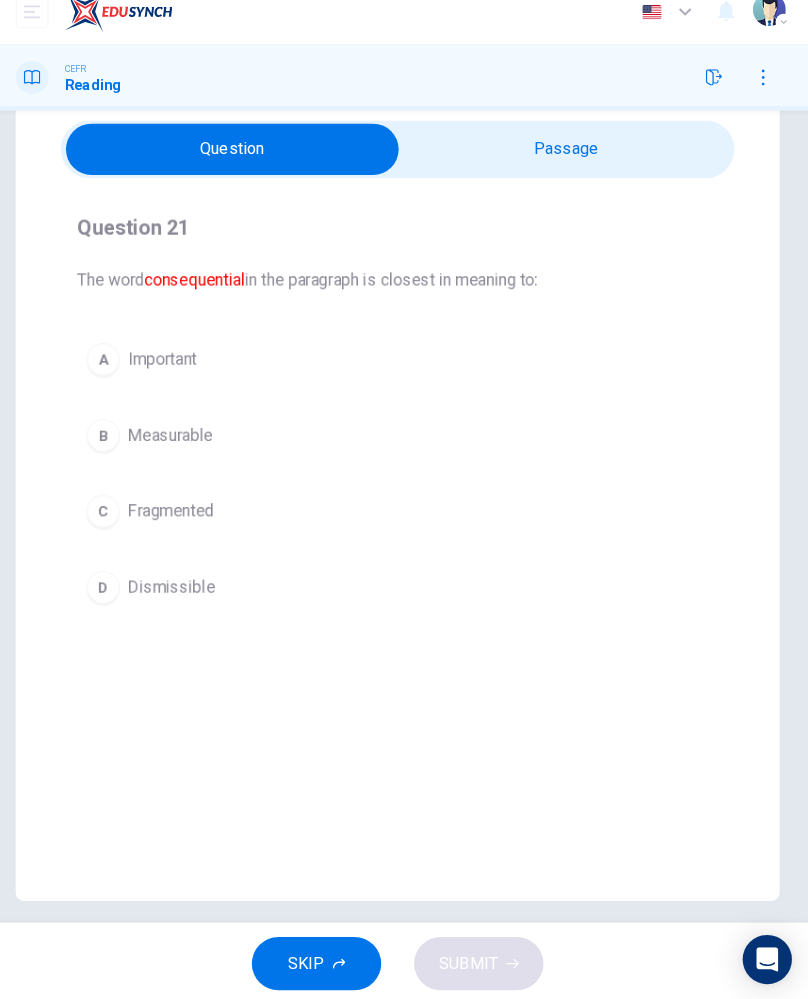 scroll, scrollTop: 65, scrollLeft: 0, axis: vertical 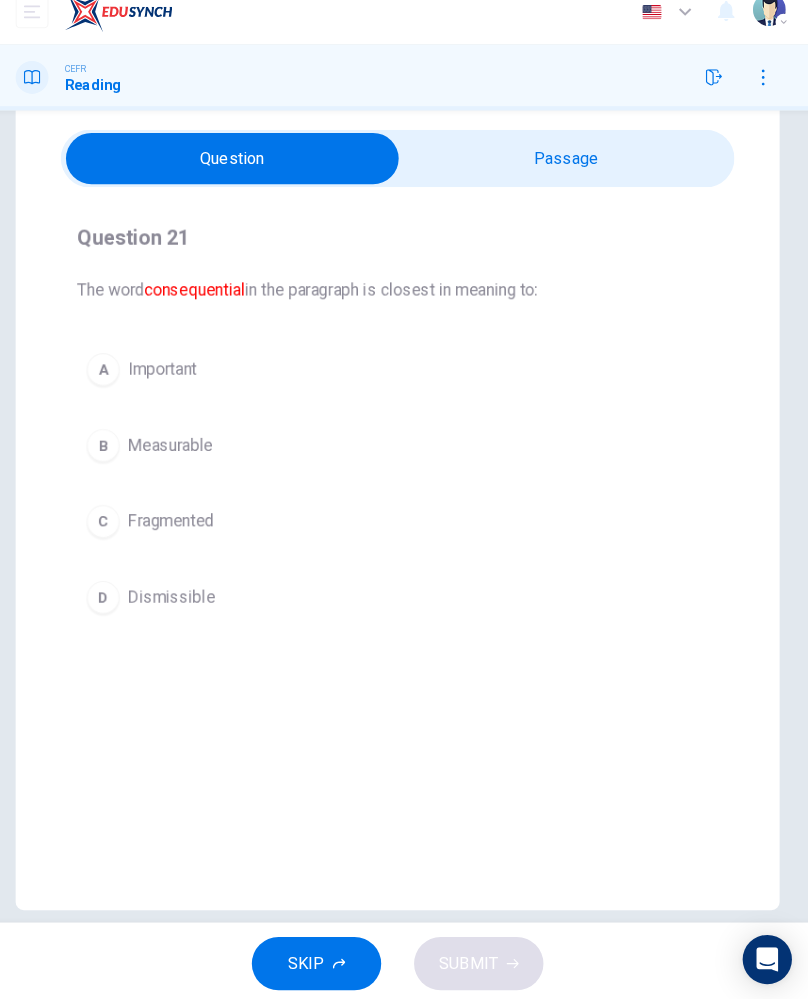 click on "A Important" at bounding box center [404, 380] 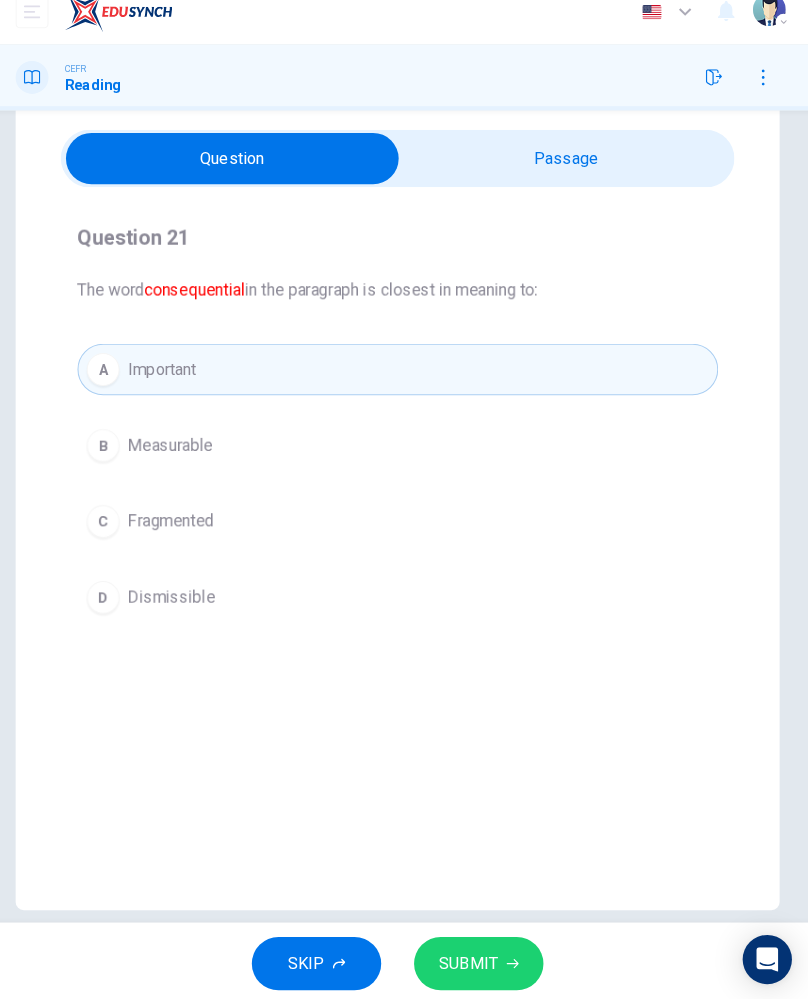 click on "SUBMIT" at bounding box center (473, 959) 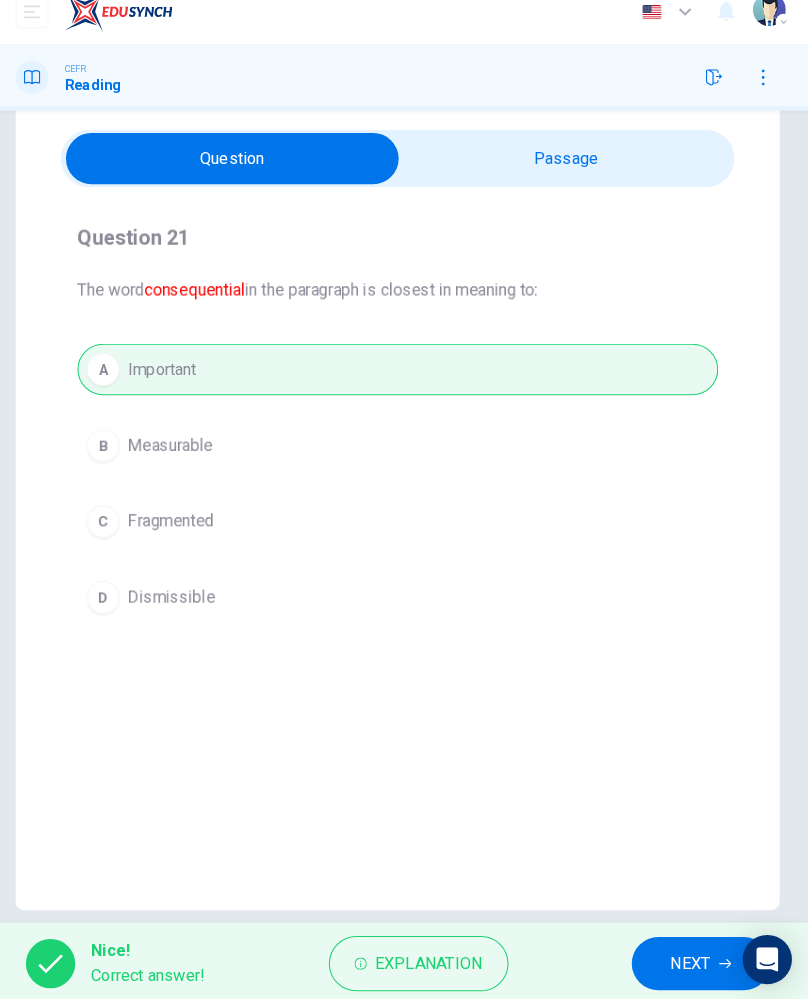 click on "Explanation" at bounding box center [434, 959] 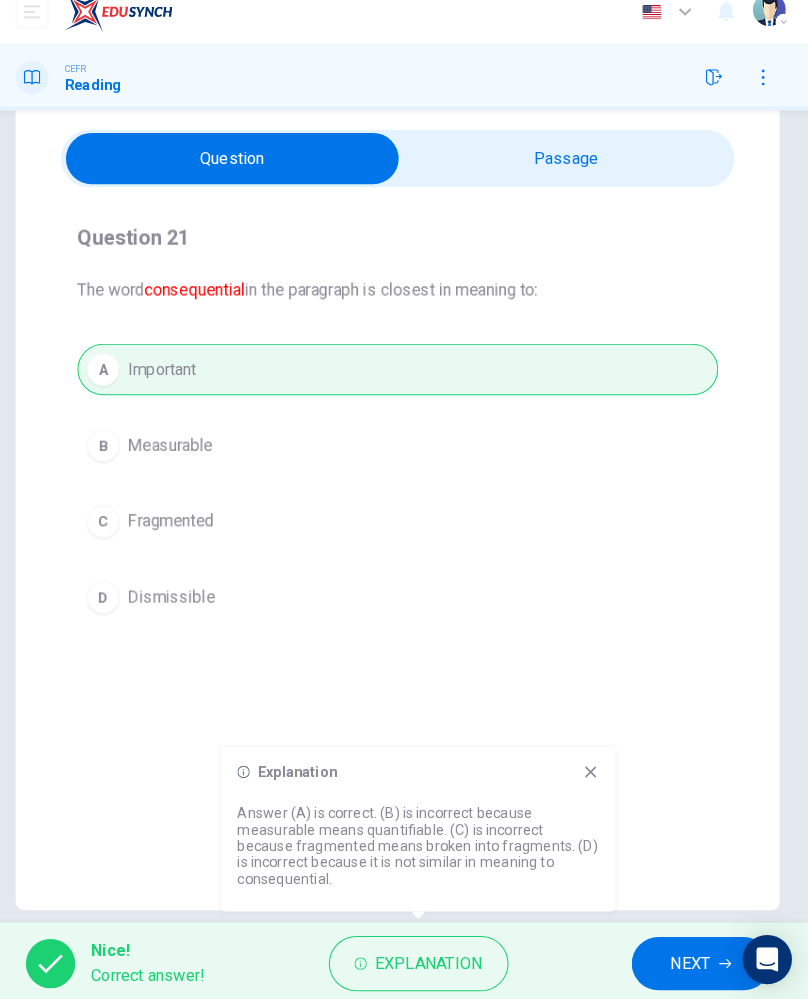 click on "NEXT" at bounding box center (699, 959) 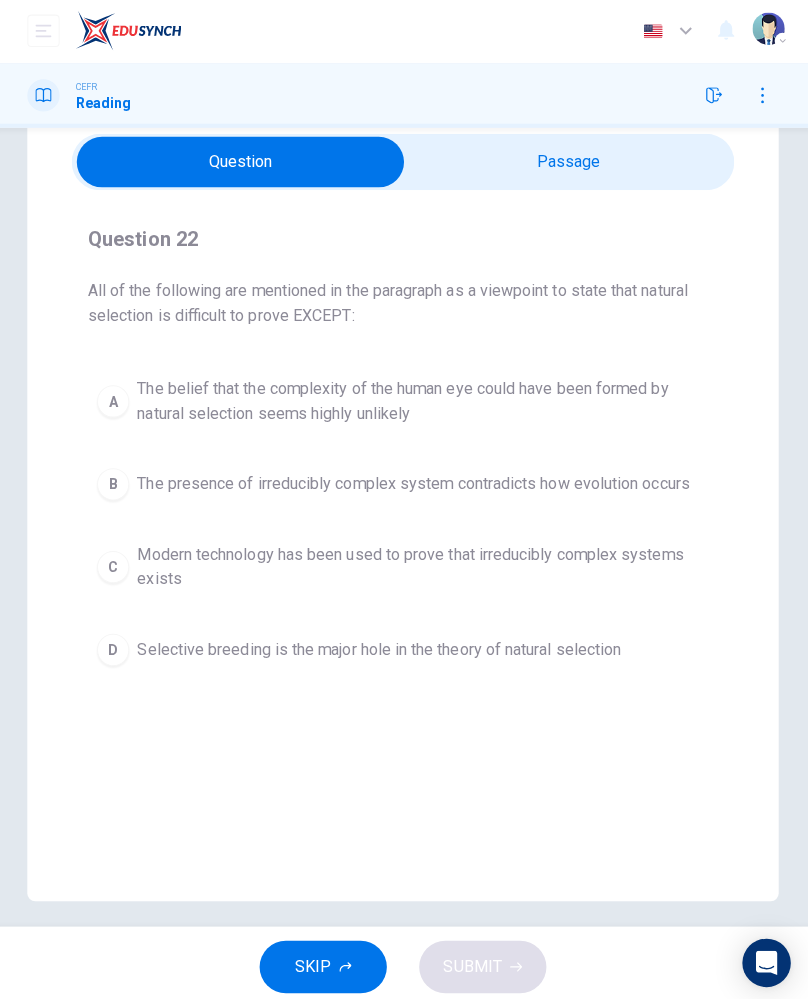 scroll, scrollTop: 76, scrollLeft: 0, axis: vertical 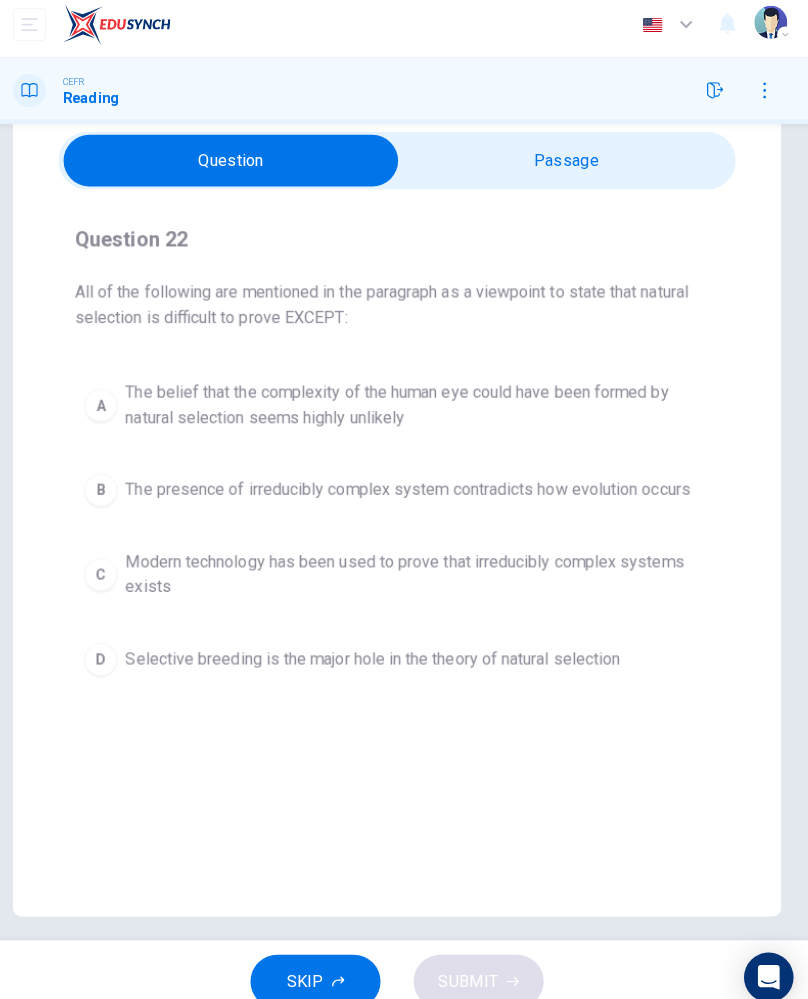 click on "The belief that the complexity of the human eye could have been formed by natural selection seems highly unlikely" at bounding box center (424, 401) 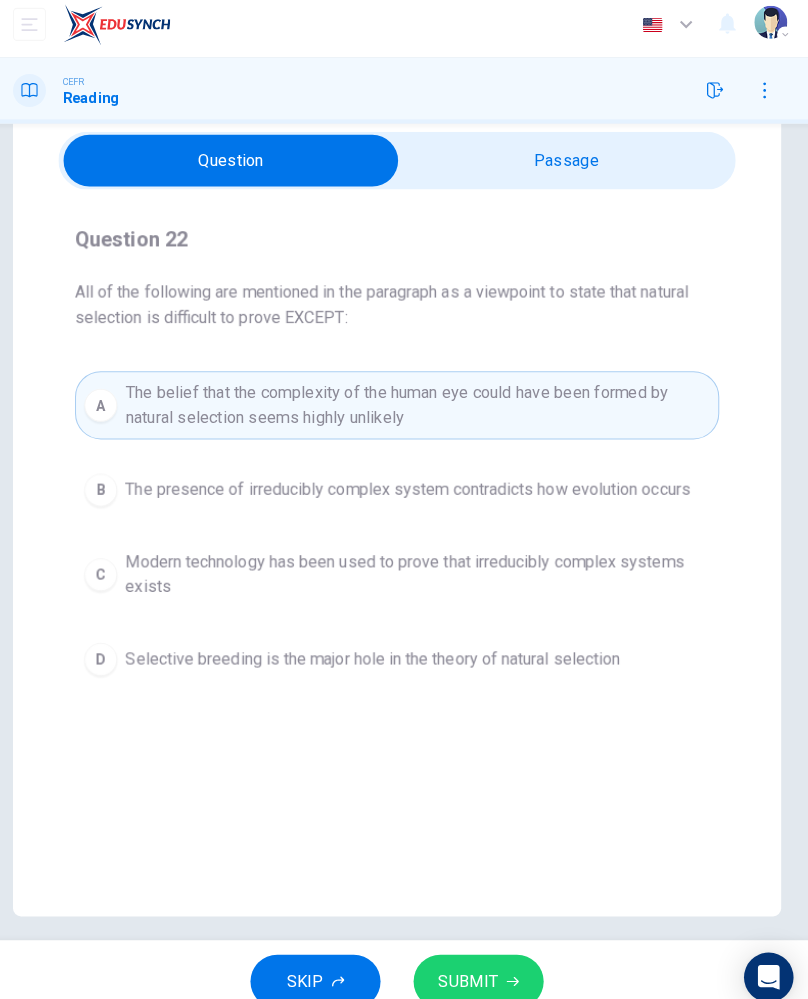 click on "SUBMIT" at bounding box center (483, 959) 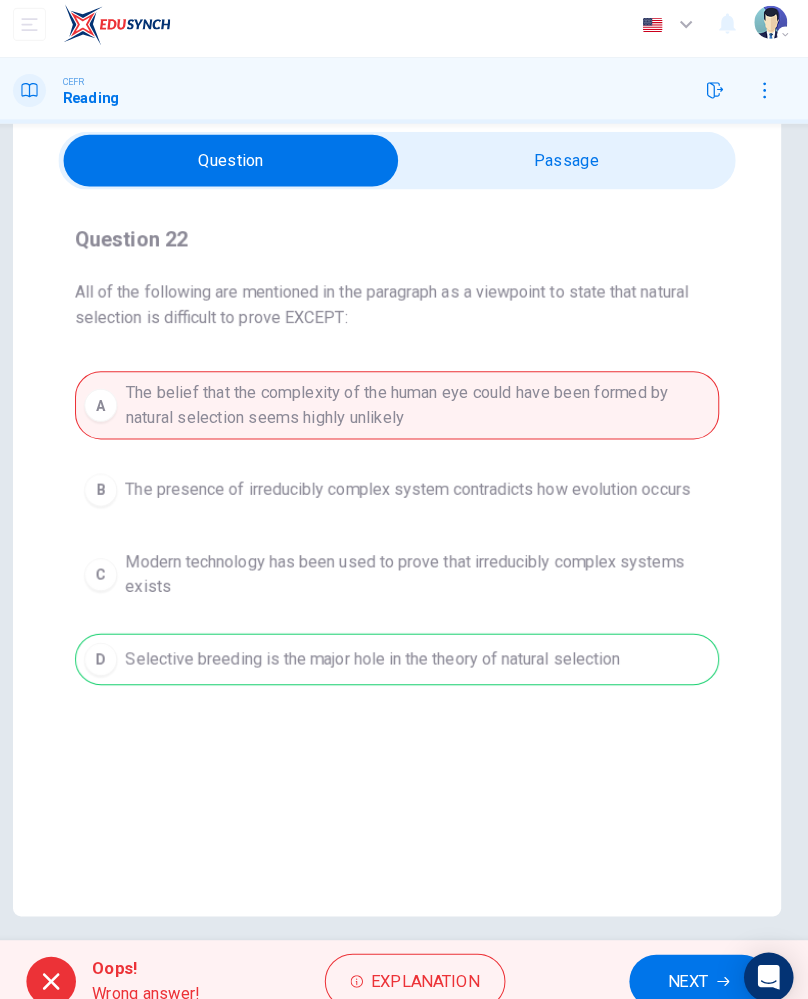 click on "Explanation" at bounding box center (431, 959) 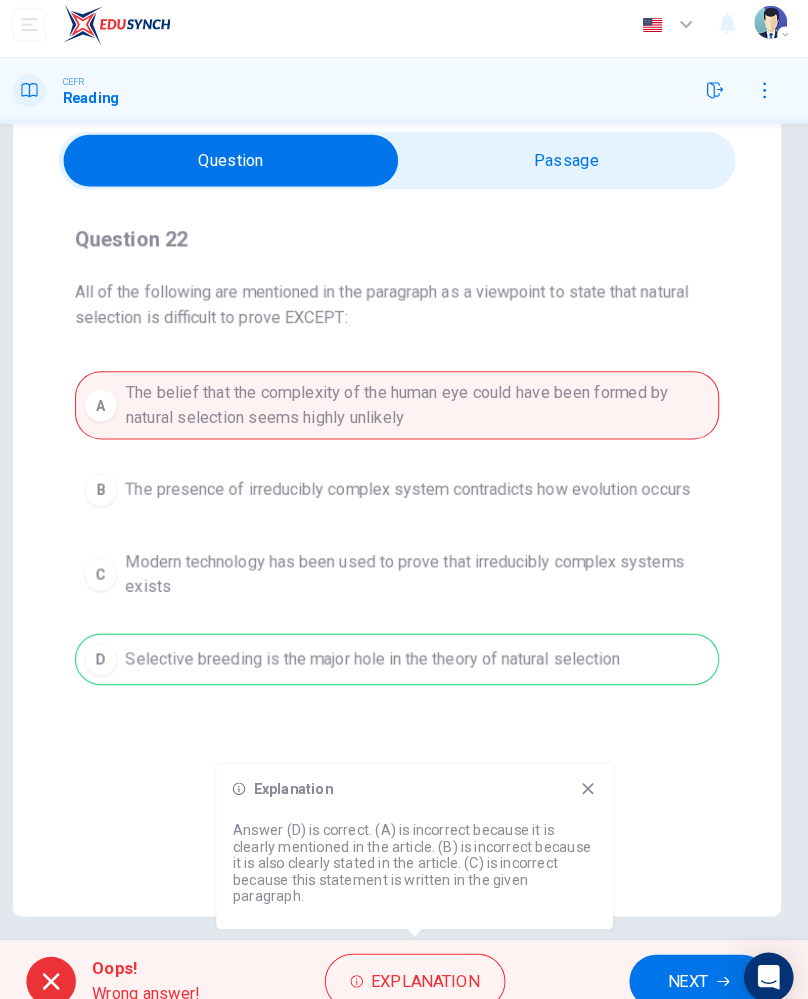 click 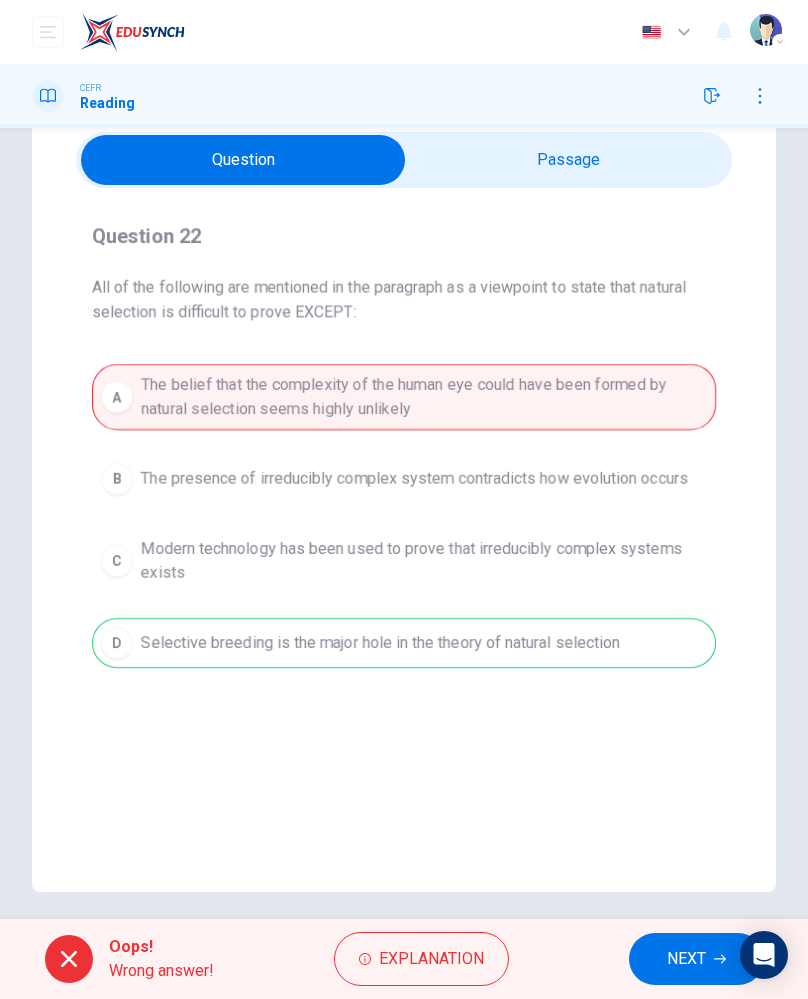 scroll, scrollTop: 80, scrollLeft: 0, axis: vertical 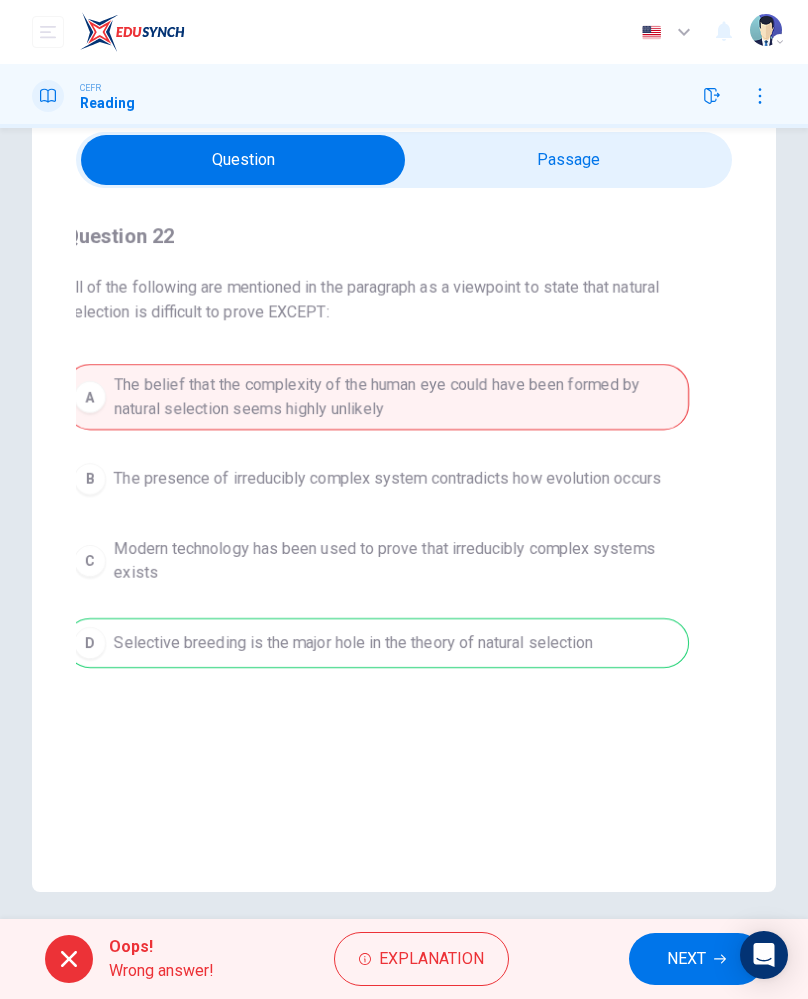 checkbox on "true" 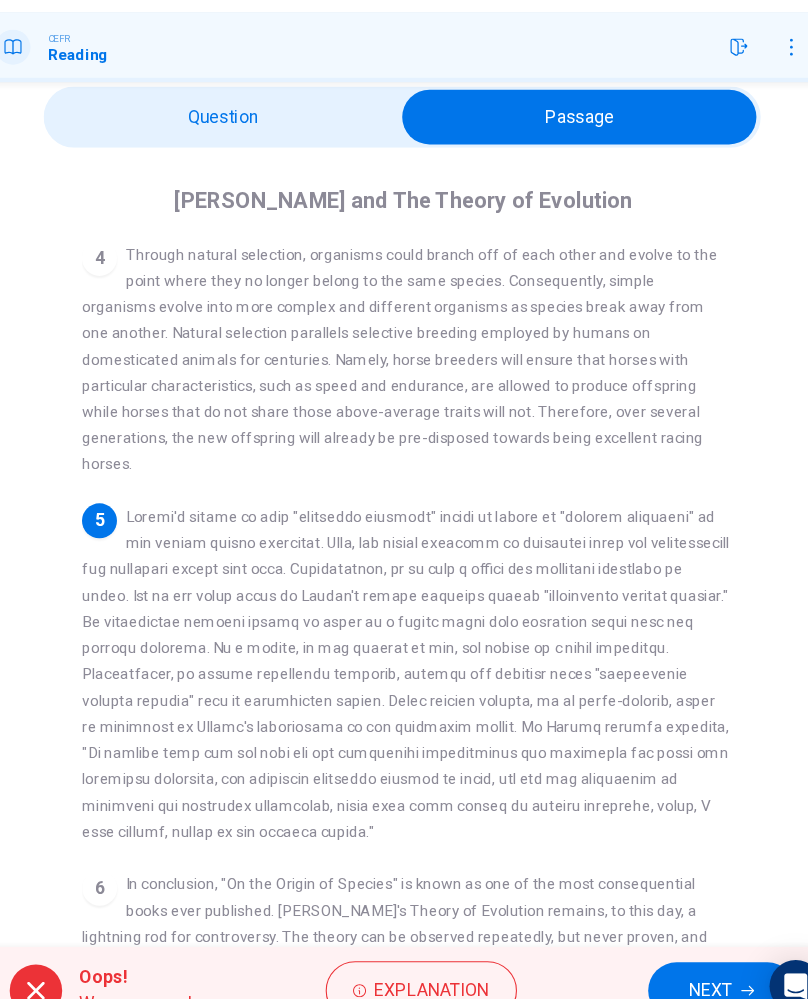 scroll, scrollTop: 699, scrollLeft: 0, axis: vertical 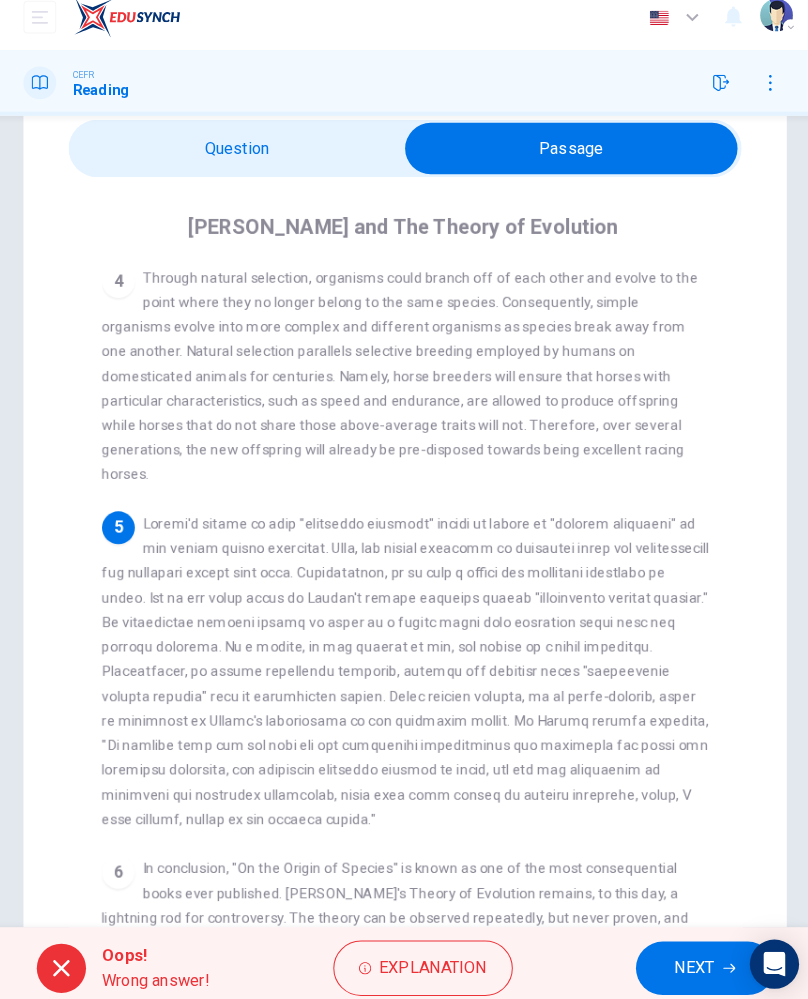 click on "NEXT" at bounding box center [696, 959] 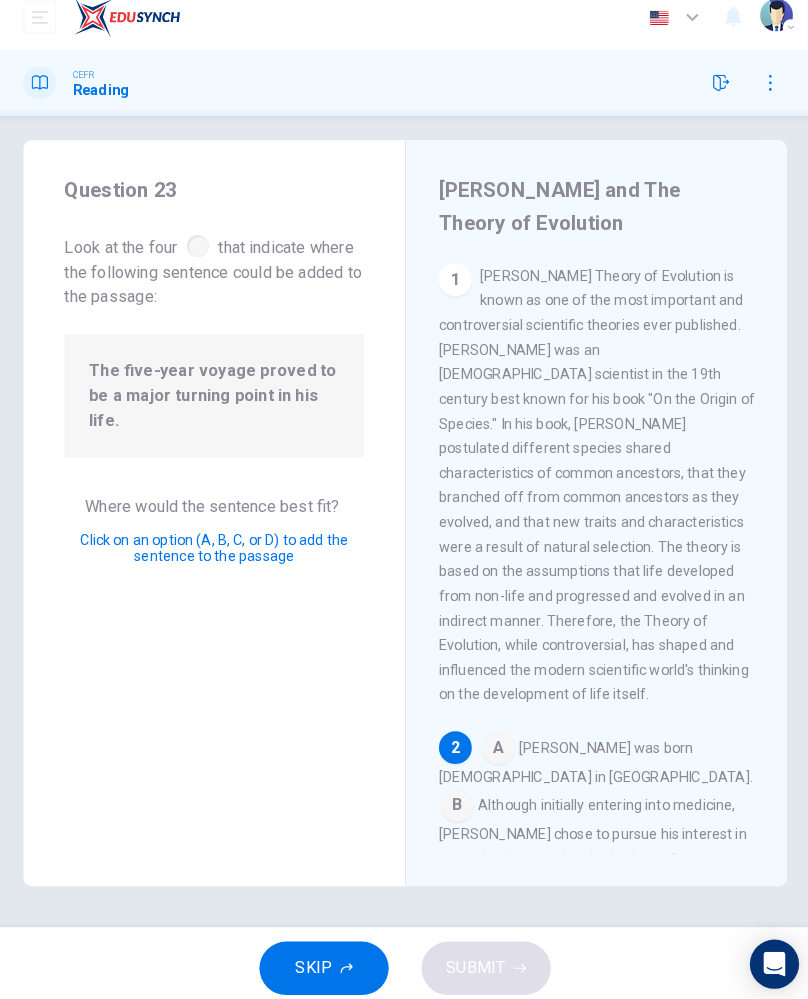 scroll, scrollTop: 0, scrollLeft: 0, axis: both 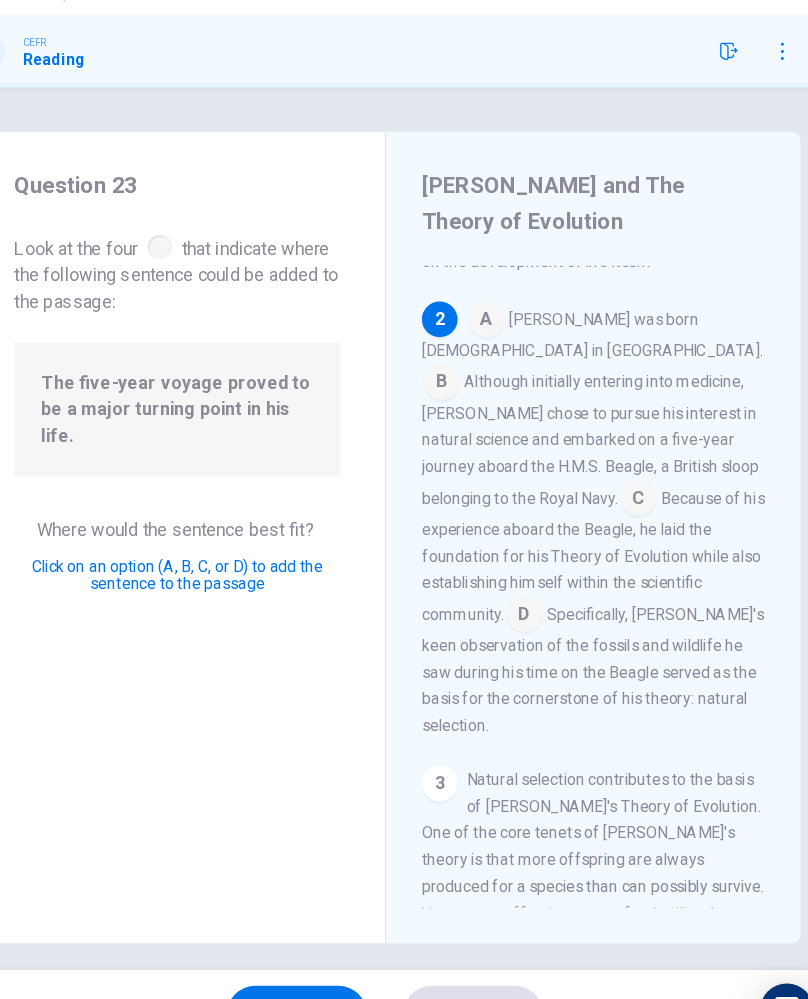 click at bounding box center [631, 498] 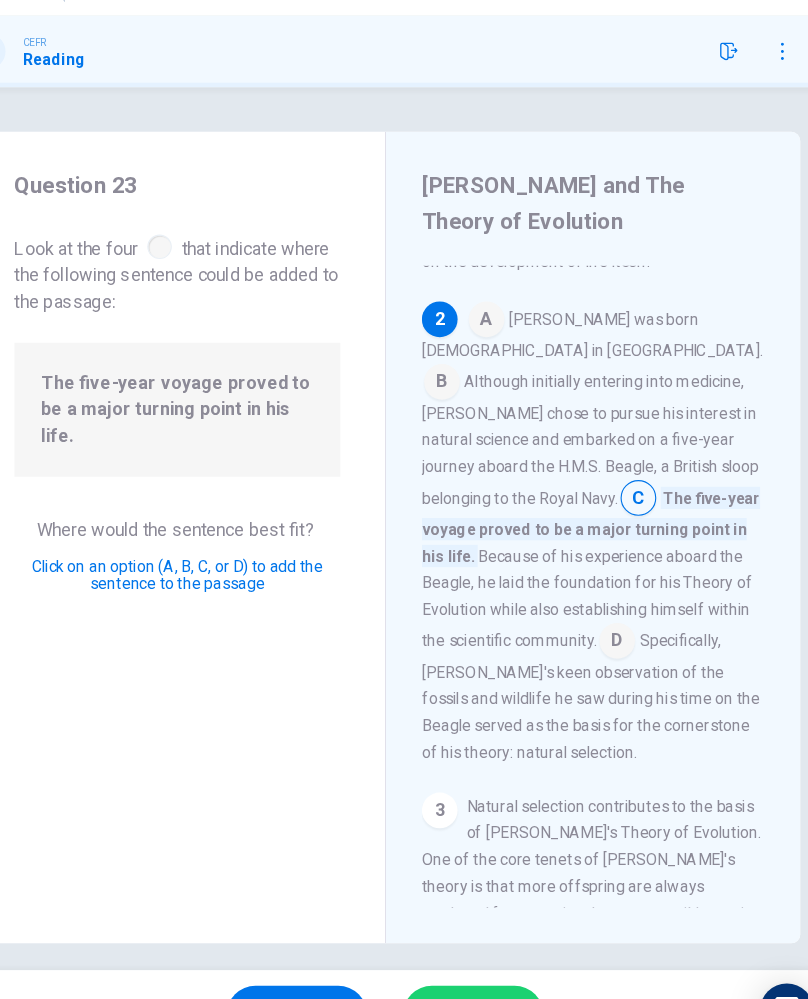 click at bounding box center (612, 626) 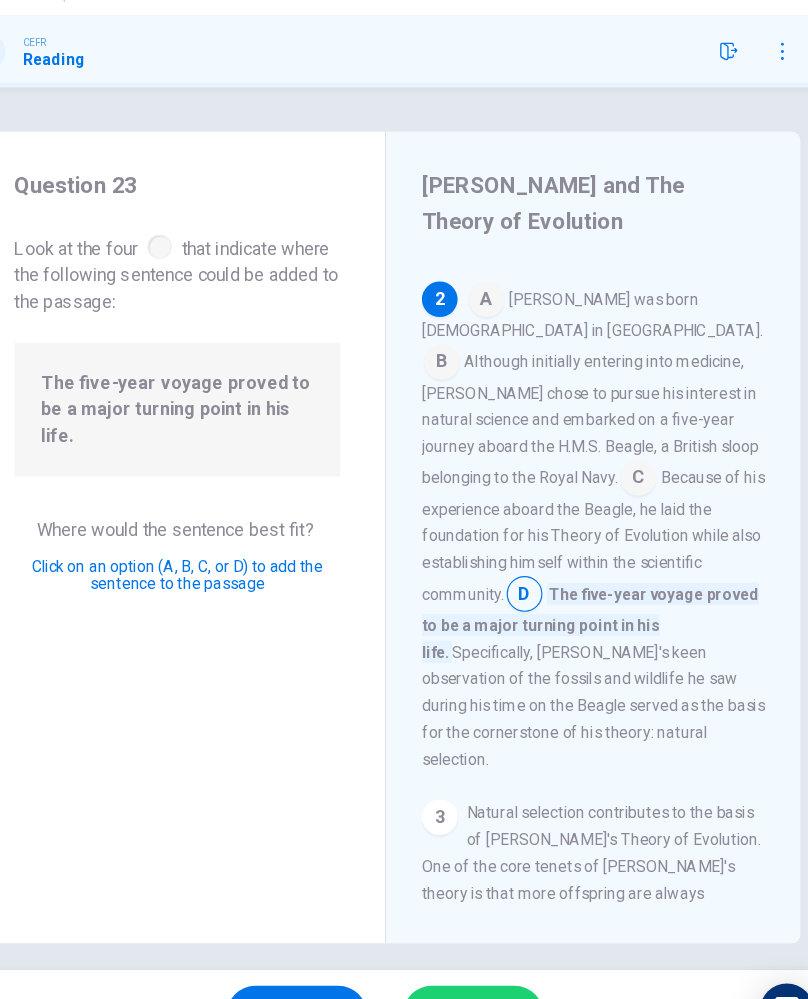 scroll, scrollTop: 443, scrollLeft: 0, axis: vertical 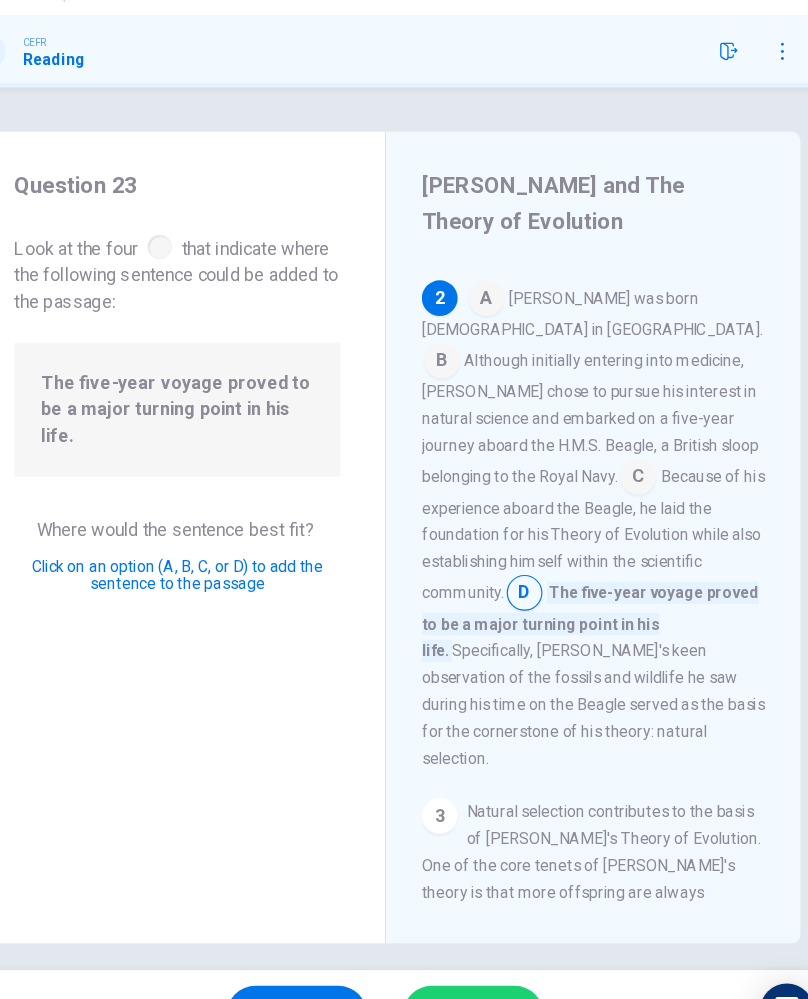 click on "Specifically, [PERSON_NAME]'s keen observation of the fossils and wildlife he saw during his time on the Beagle served as the basis for the cornerstone of his theory: natural selection." at bounding box center (590, 681) 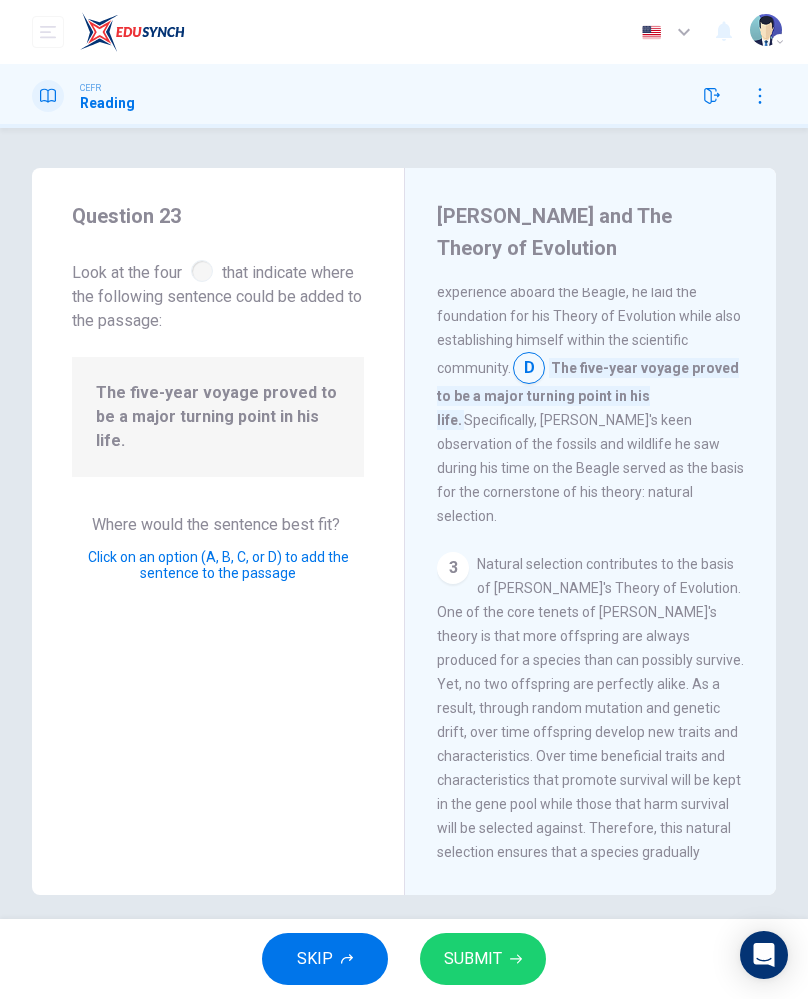 scroll, scrollTop: 660, scrollLeft: 0, axis: vertical 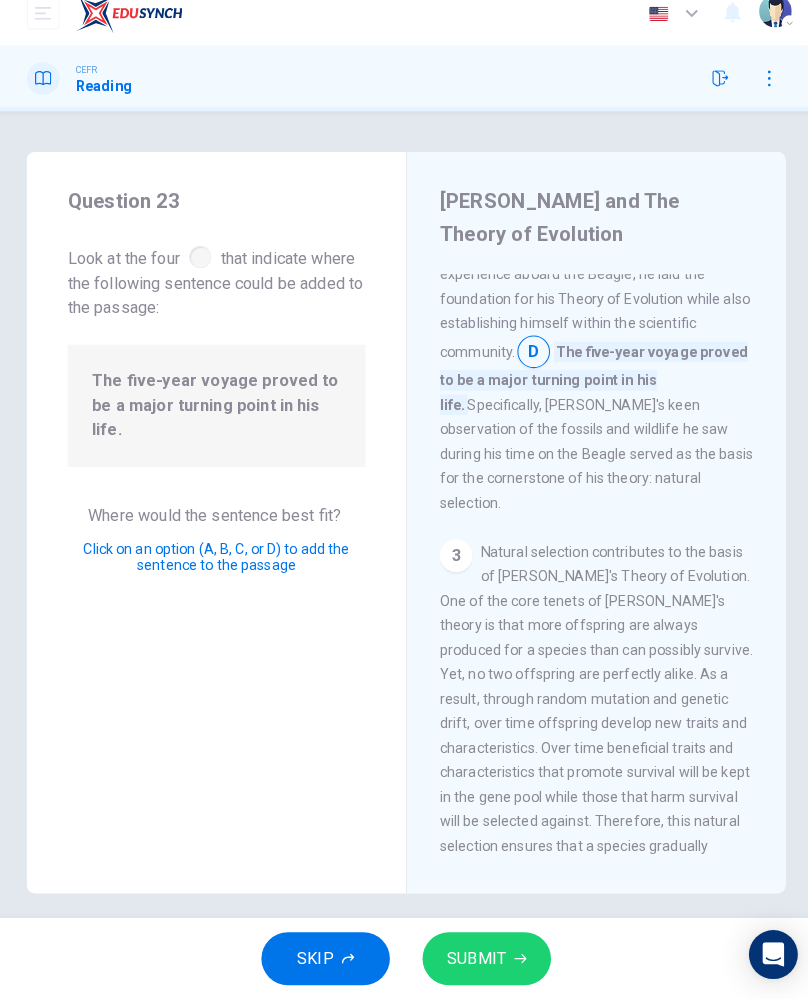 click on "SUBMIT" at bounding box center (483, 959) 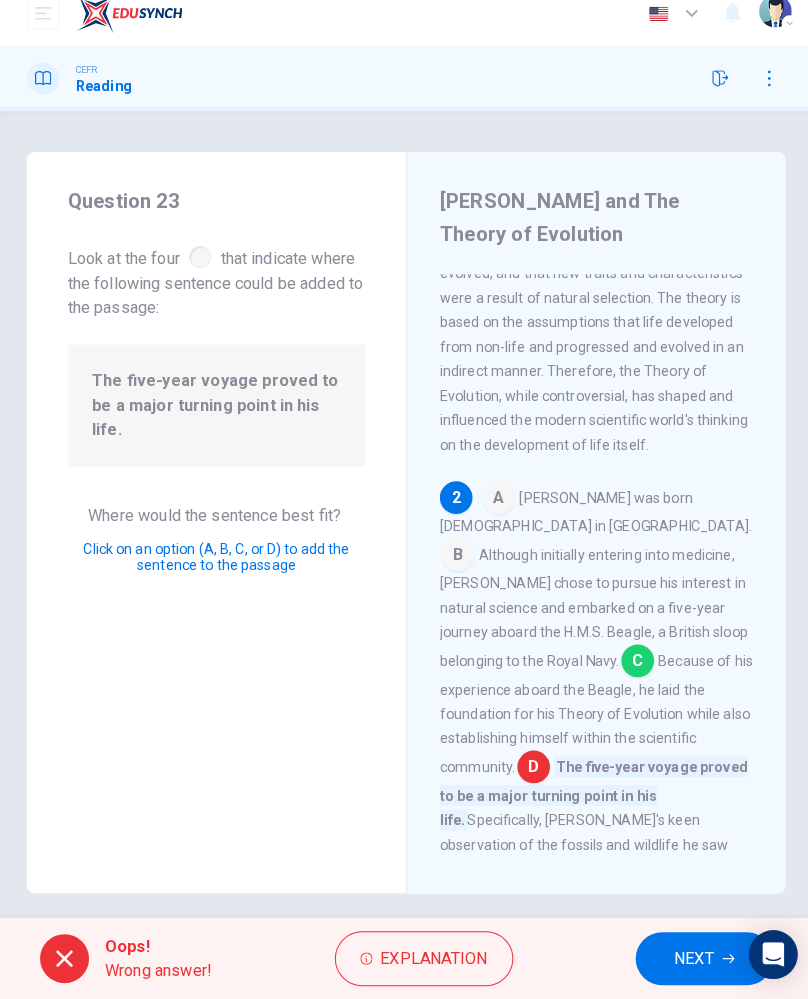 scroll, scrollTop: 254, scrollLeft: 0, axis: vertical 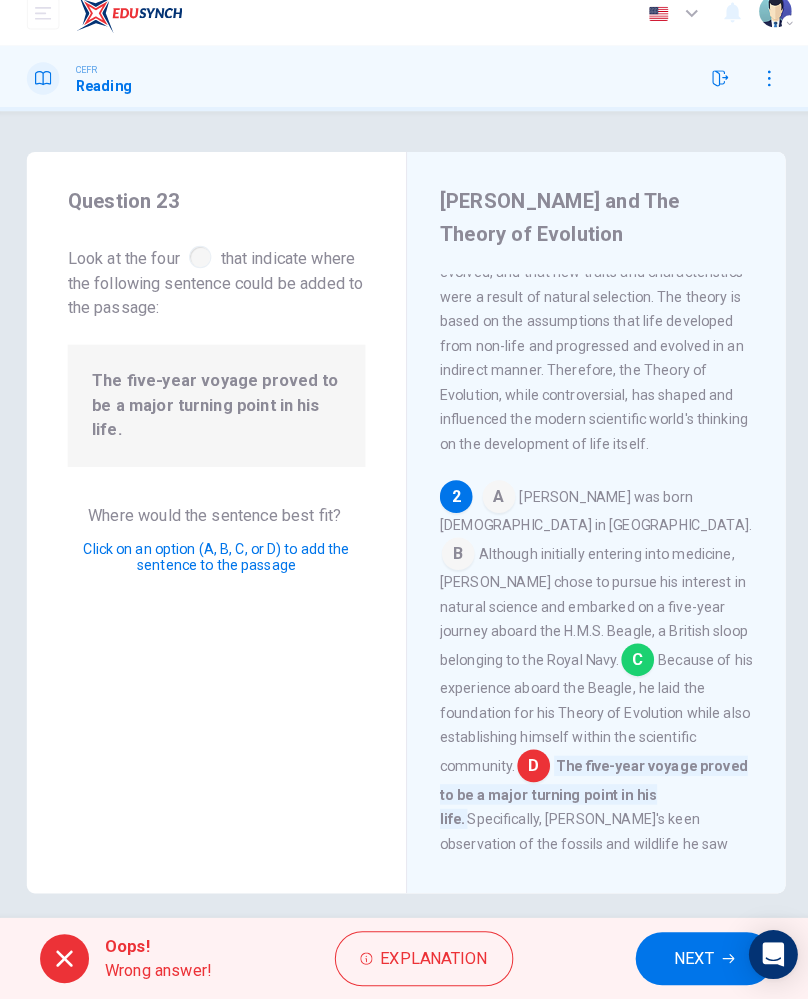 click on "Explanation" at bounding box center [431, 959] 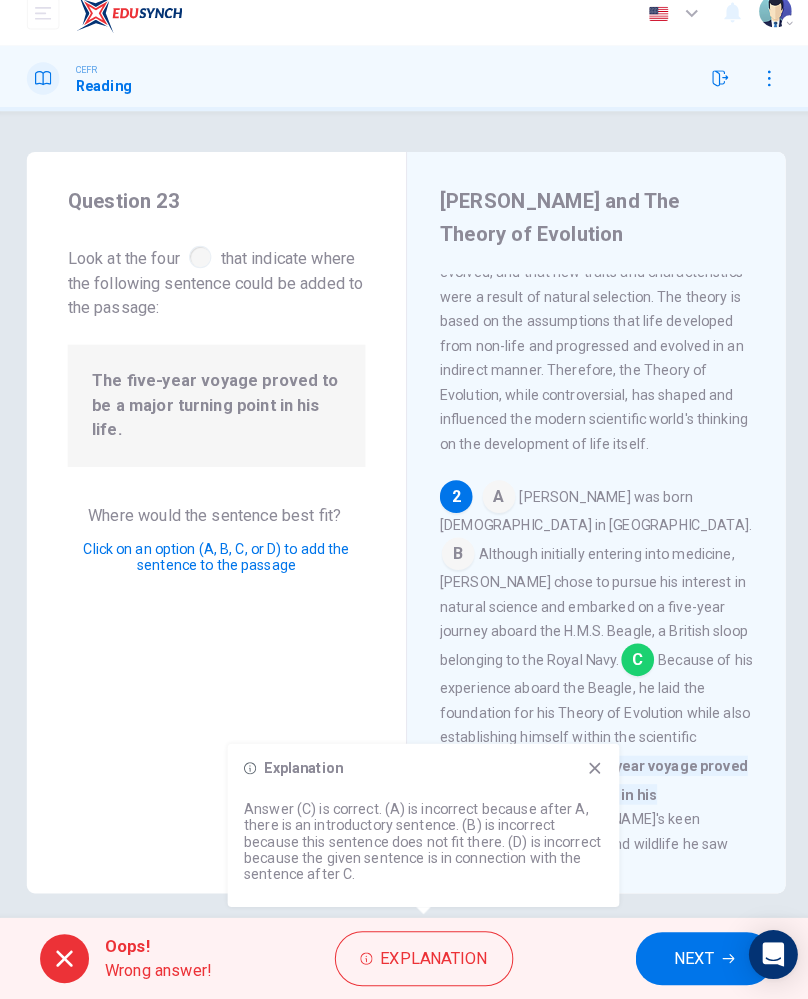 click 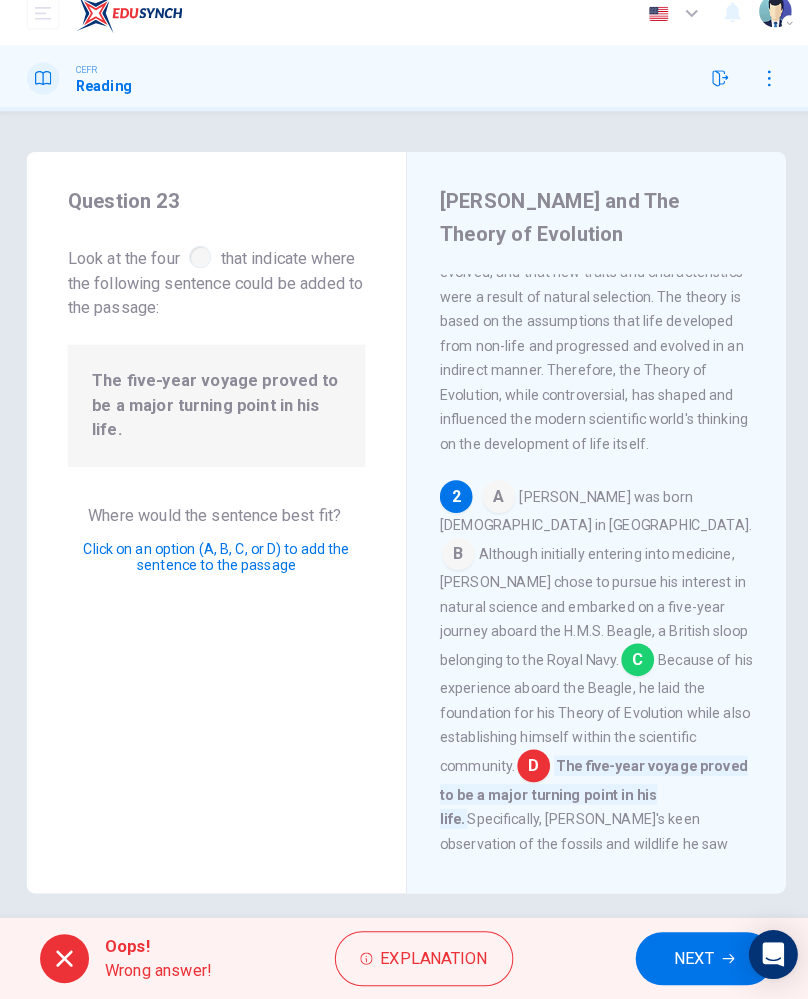 click on "Explanation" at bounding box center [431, 959] 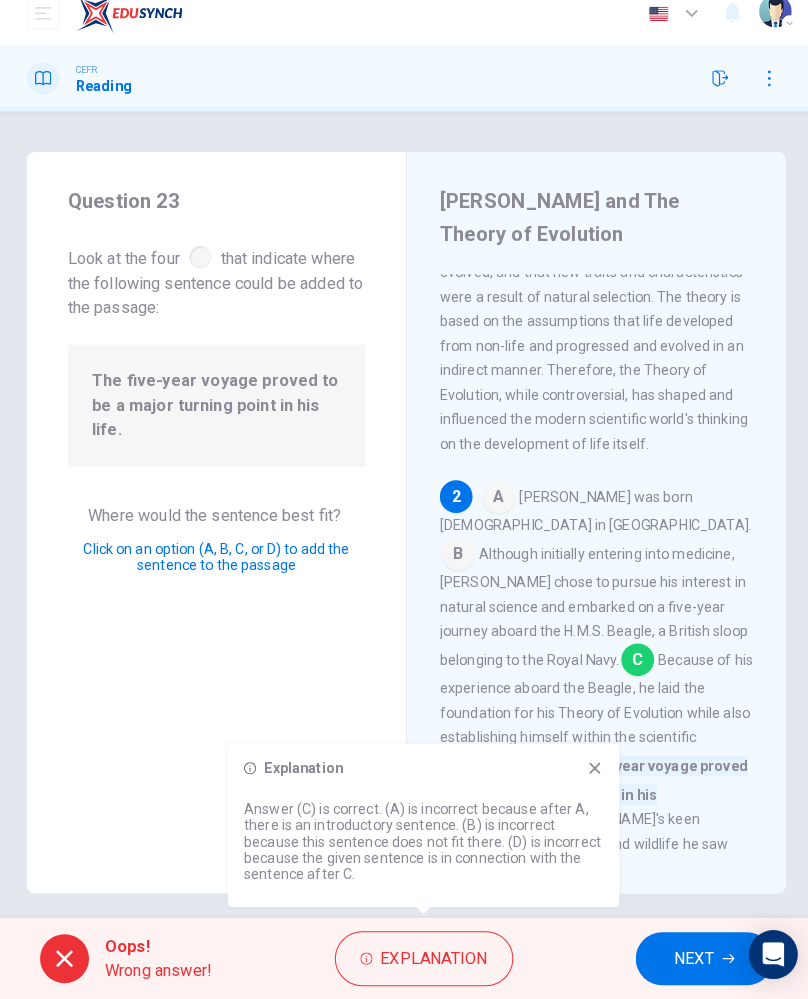 click 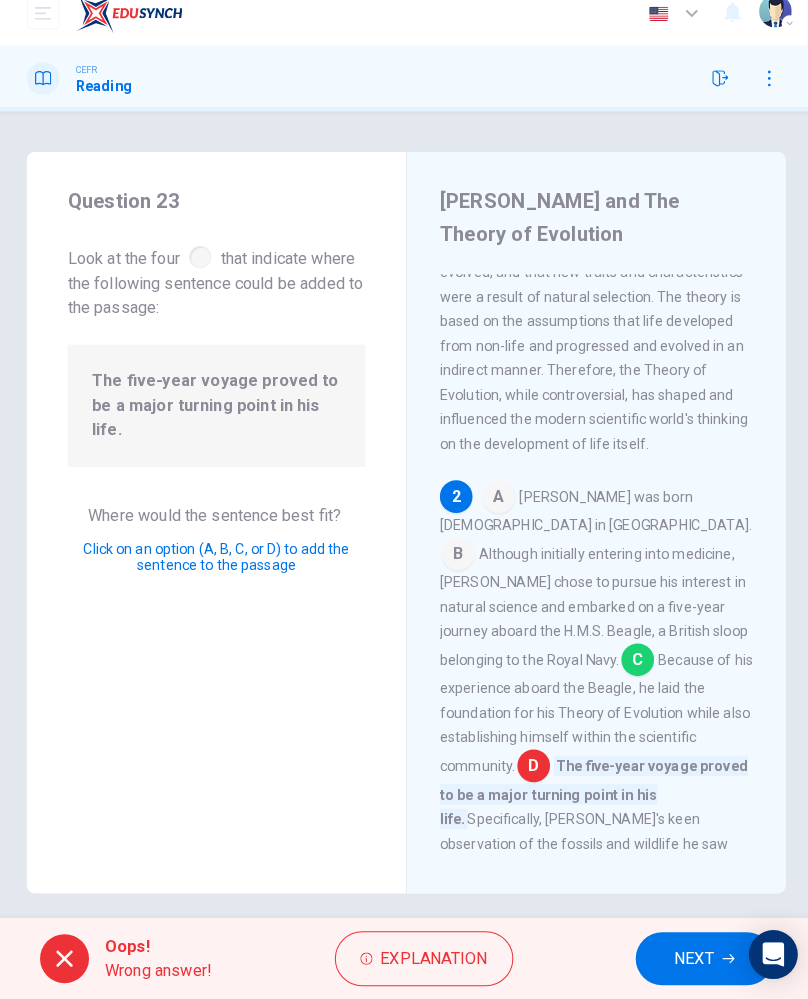 click on "Explanation" at bounding box center [431, 959] 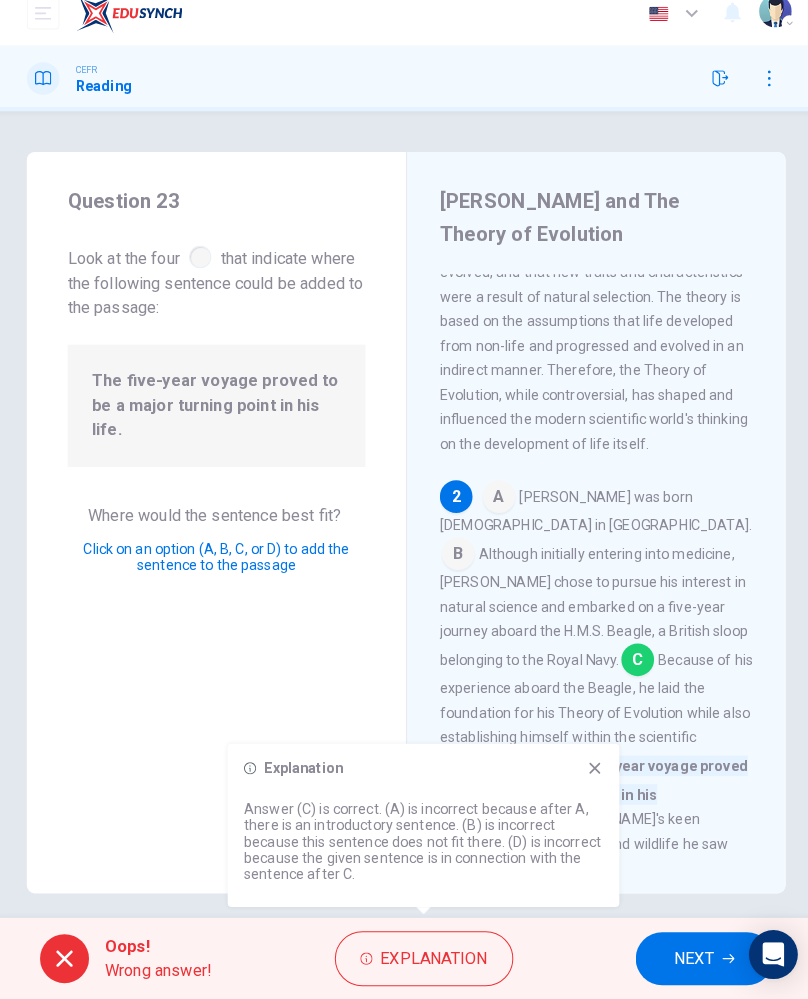 click 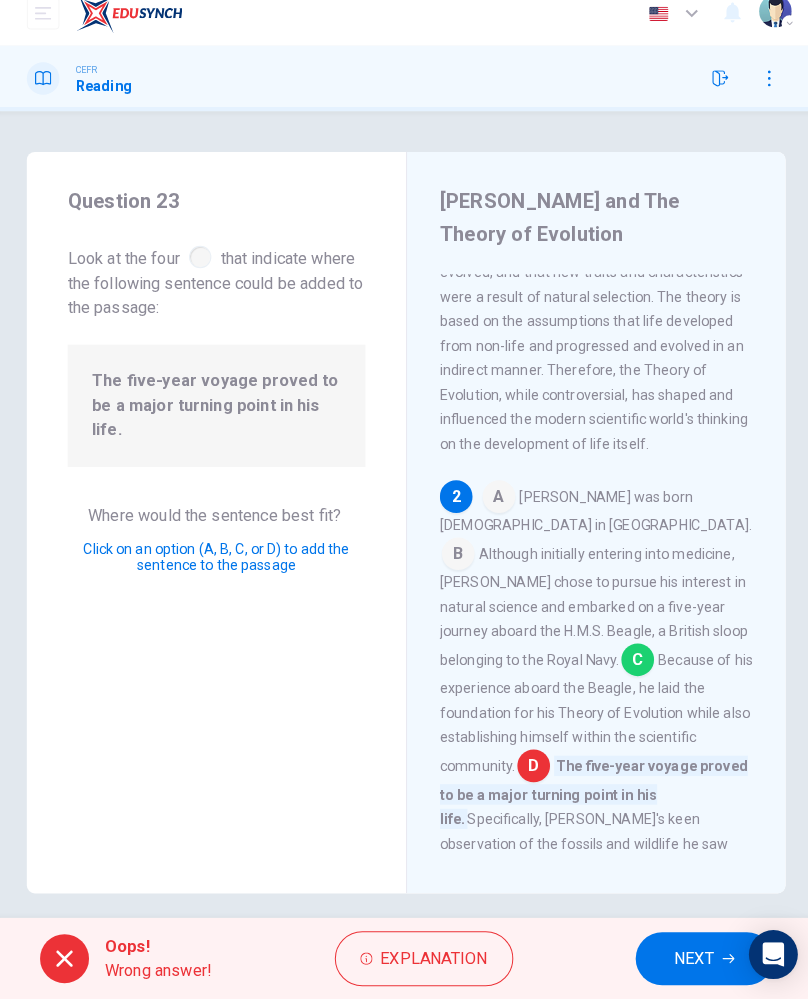 click on "NEXT" at bounding box center (686, 959) 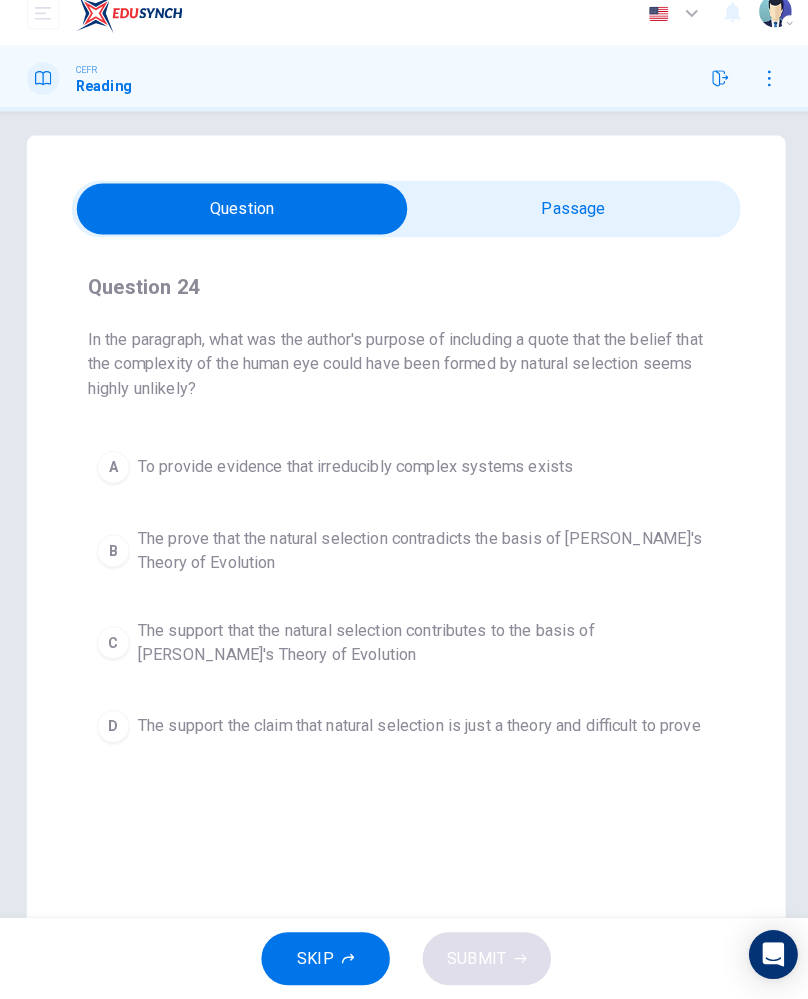 scroll, scrollTop: 19, scrollLeft: 0, axis: vertical 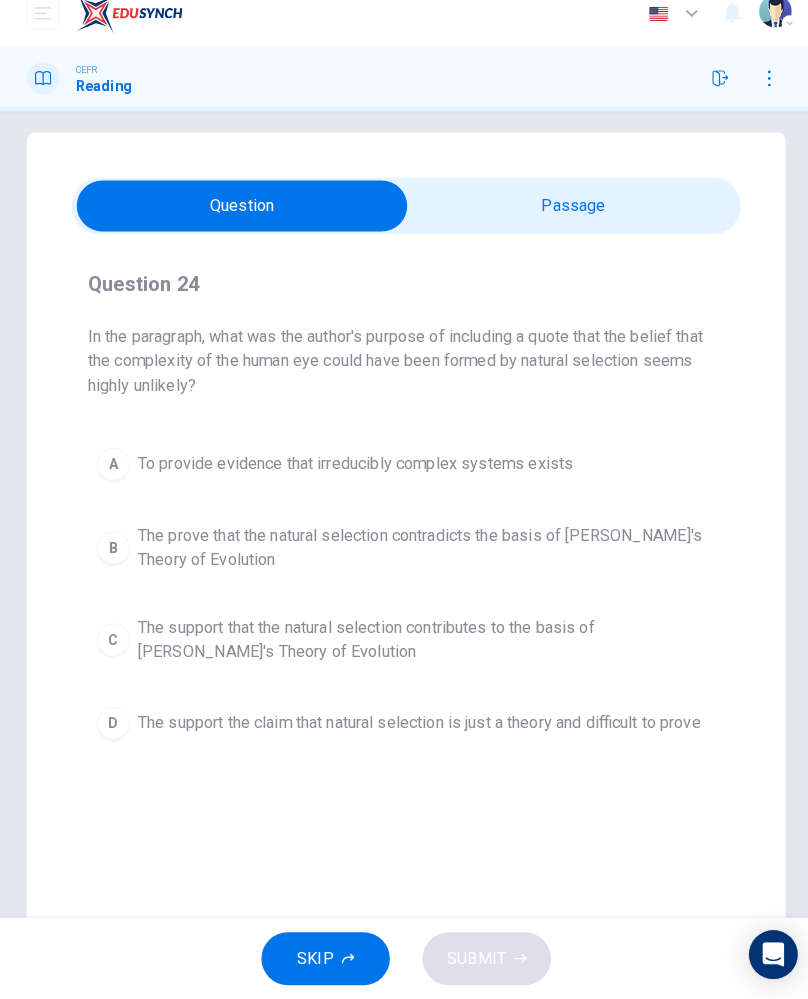 click on "The support that the natural selection contributes to the basis of [PERSON_NAME]'s Theory of Evolution" at bounding box center [424, 646] 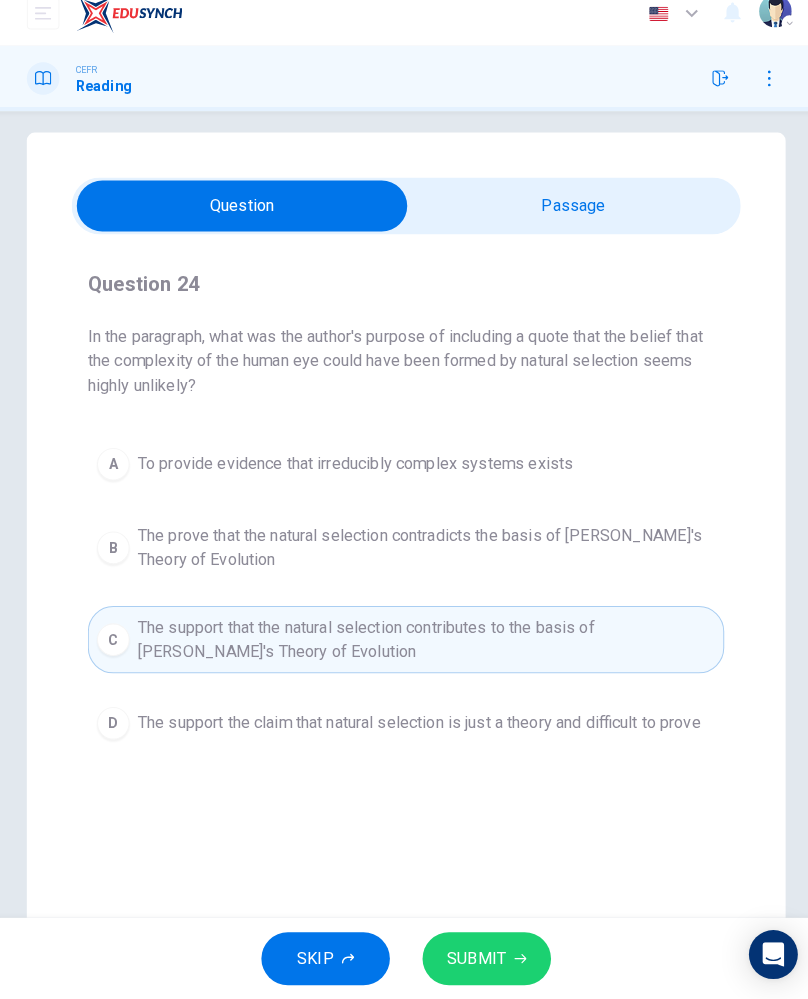 click on "The support the claim that natural selection is just a theory and difficult to prove" at bounding box center (417, 728) 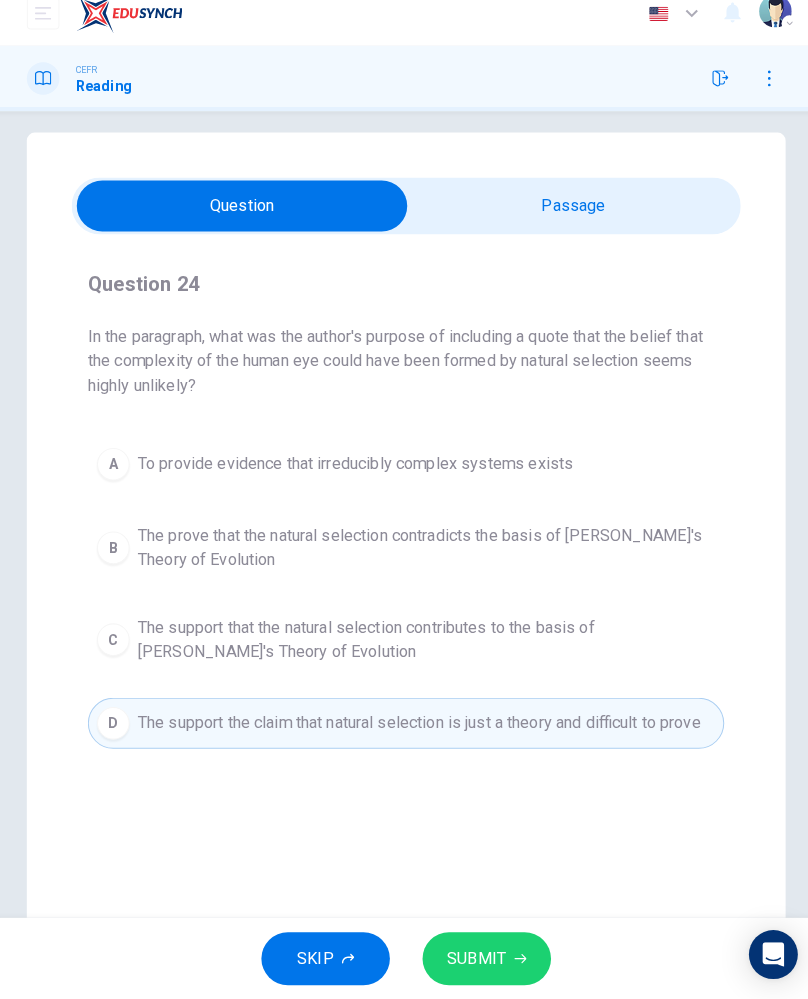 click on "The support that the natural selection contributes to the basis of [PERSON_NAME]'s Theory of Evolution" at bounding box center [424, 646] 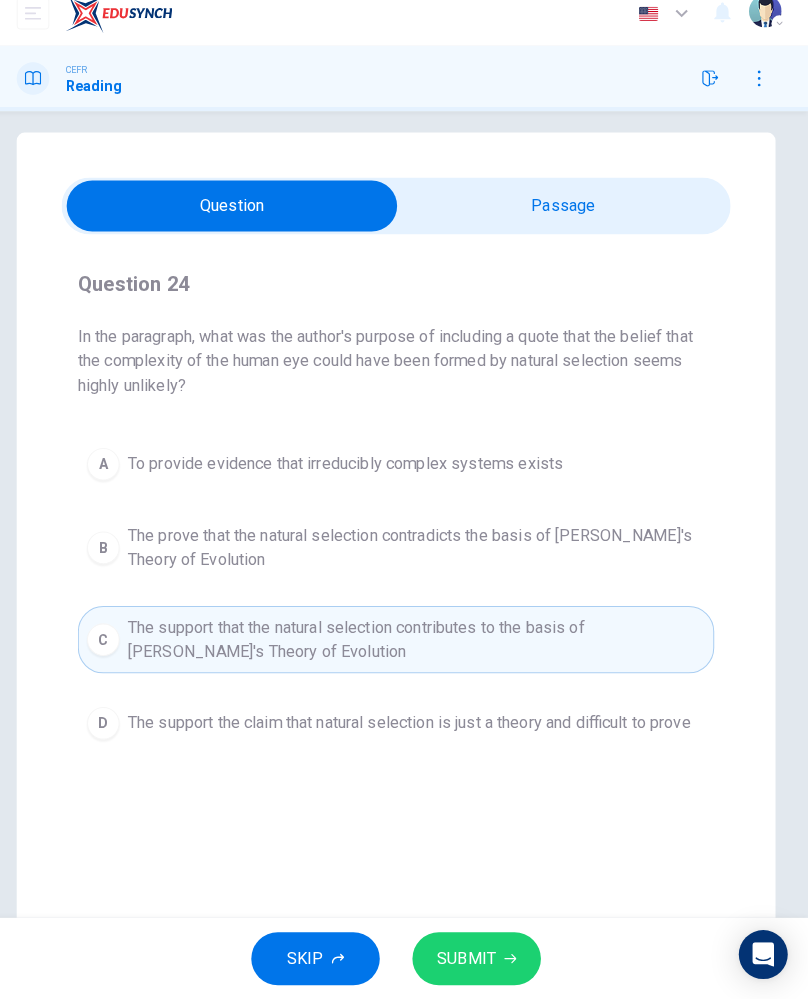 click on "B" at bounding box center (117, 556) 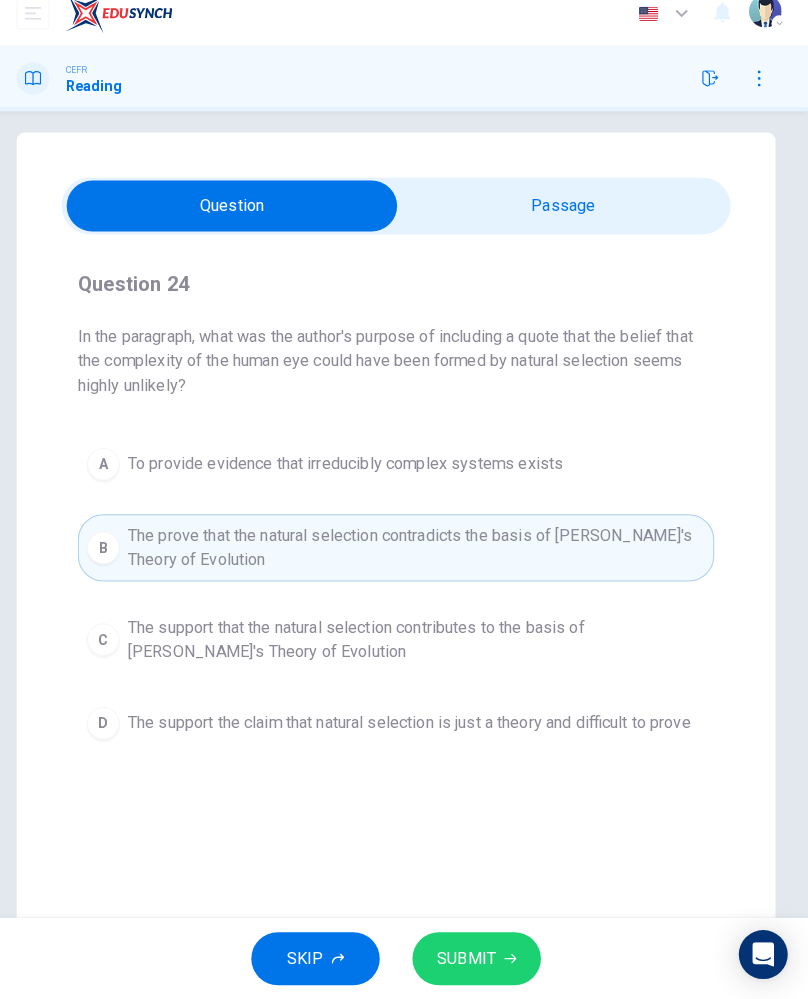 click on "A" at bounding box center [117, 474] 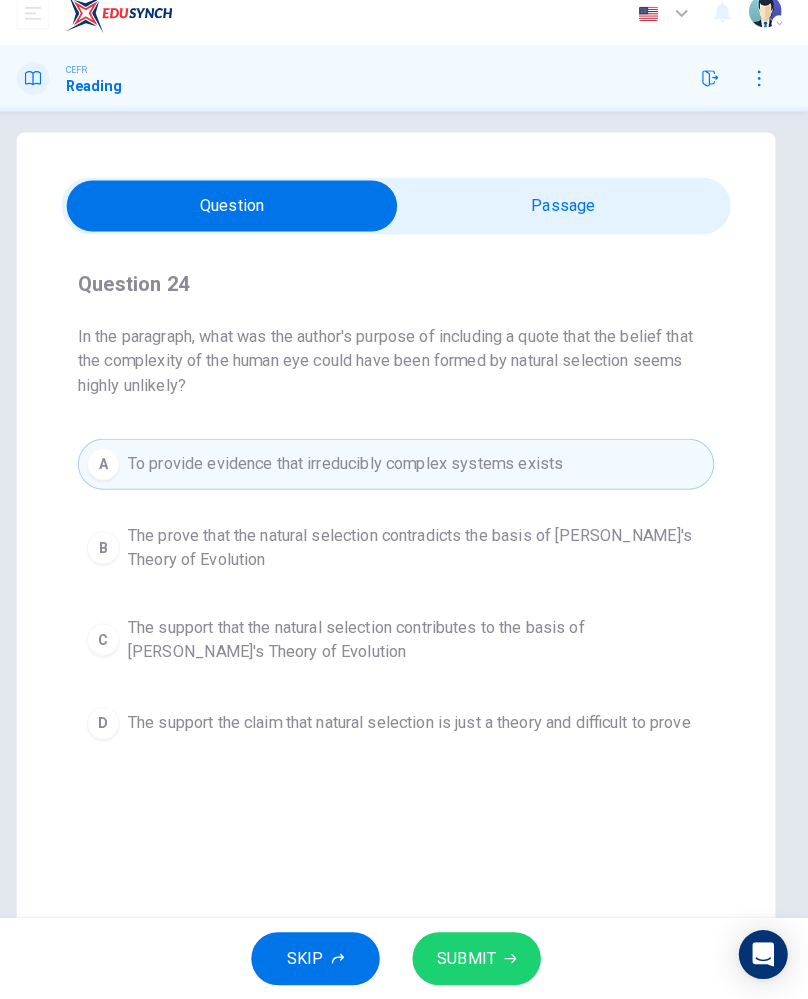 click on "B The prove that the natural selection contradicts the basis of [PERSON_NAME]'s Theory of Evolution" at bounding box center (404, 556) 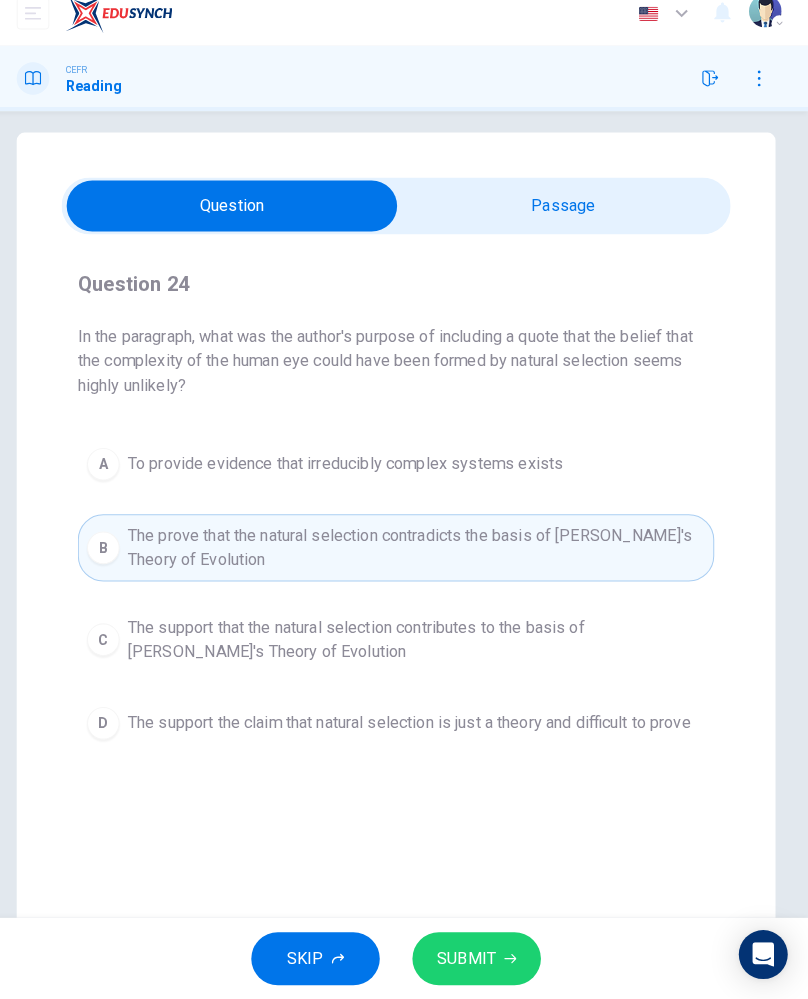 click on "A" at bounding box center [117, 474] 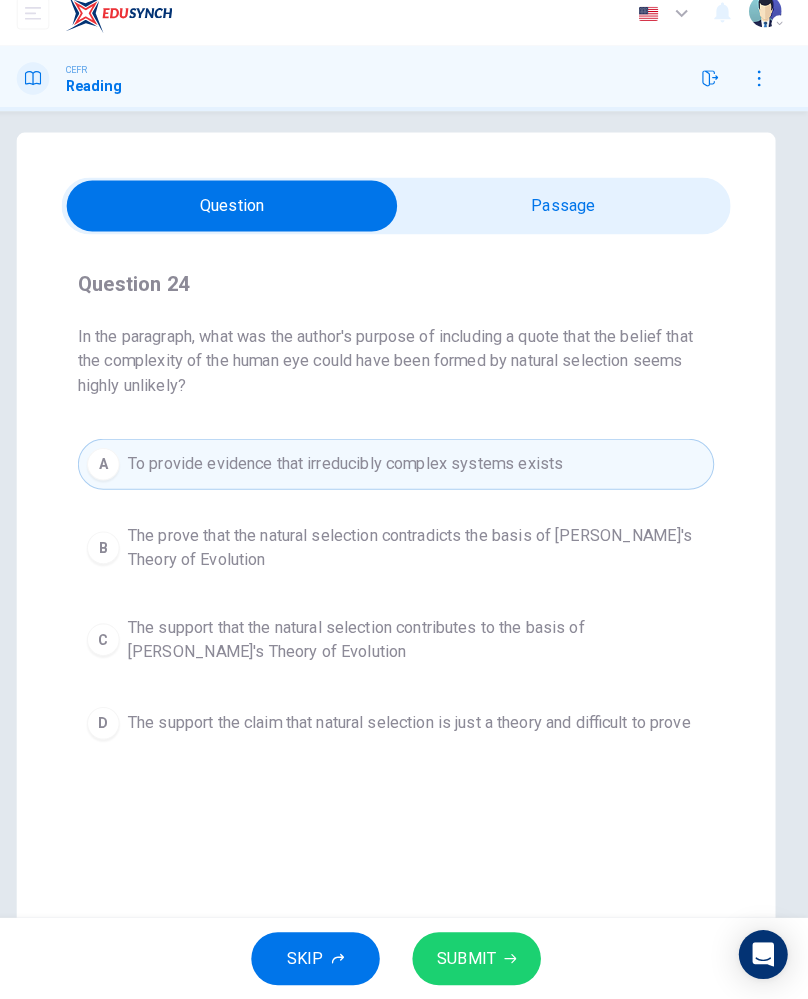 click on "B" at bounding box center (117, 556) 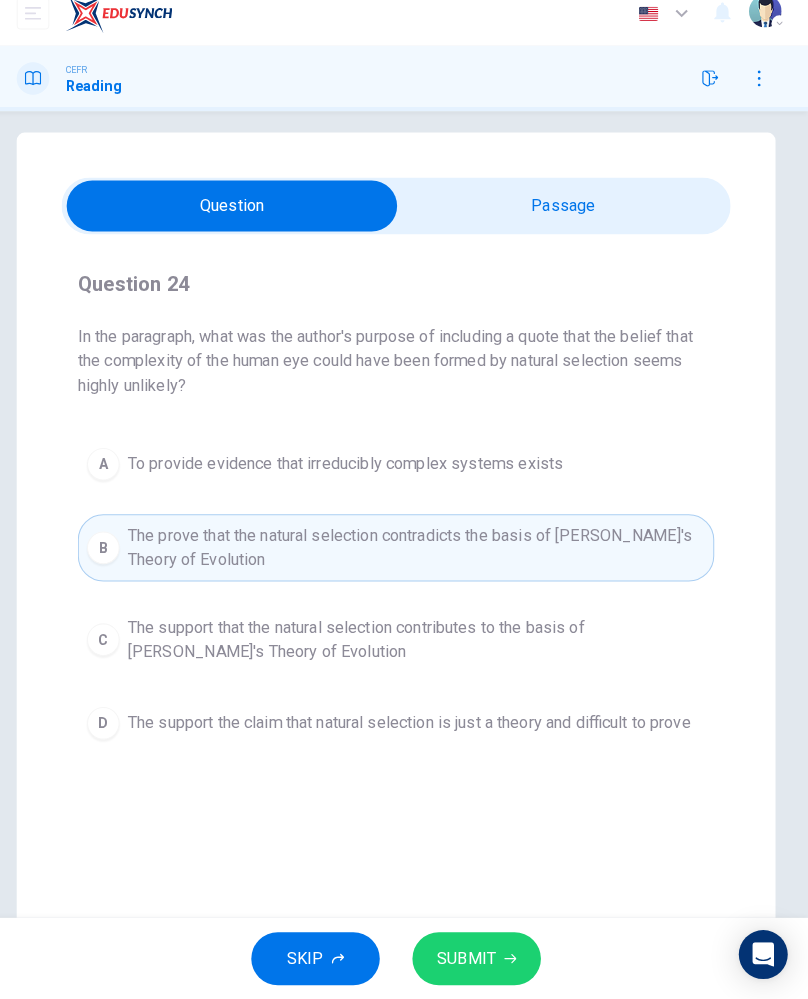 click on "A" at bounding box center [117, 474] 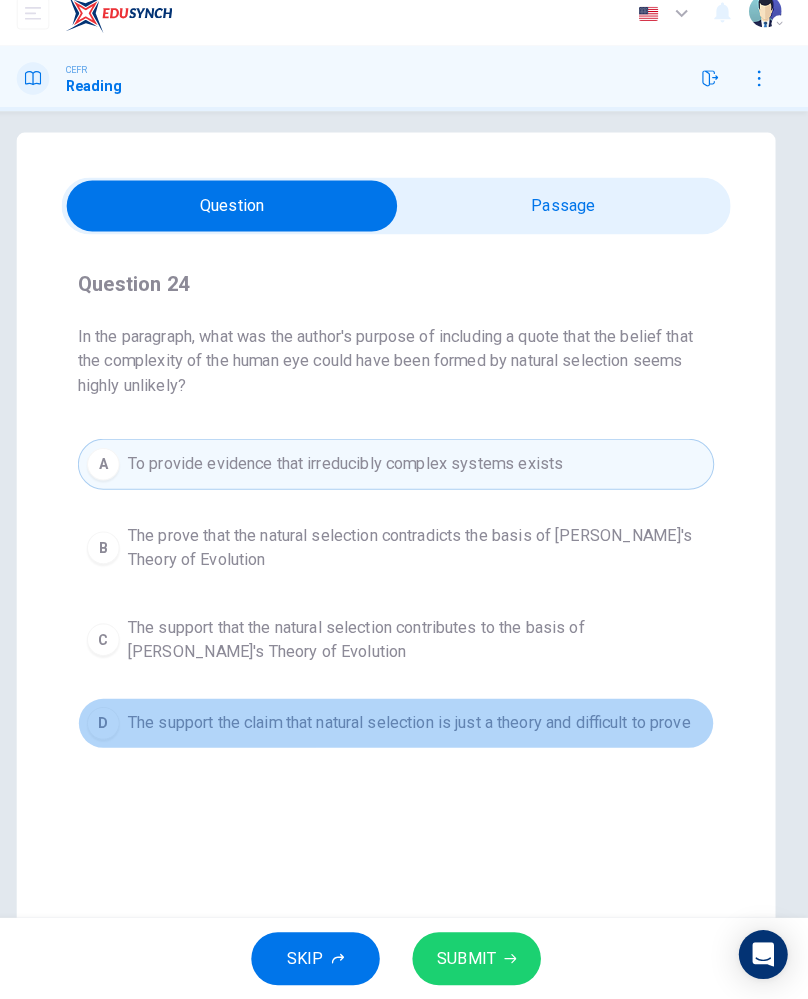 click on "The support the claim that natural selection is just a theory and difficult to prove" at bounding box center [417, 728] 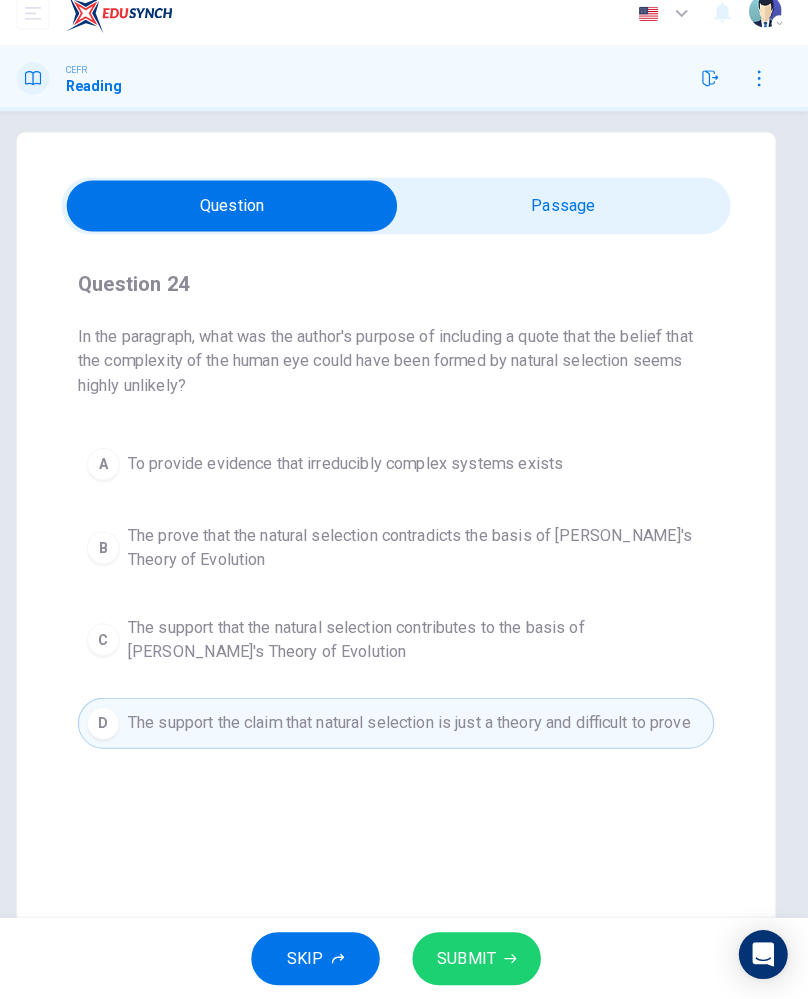 click on "SUBMIT" at bounding box center (483, 959) 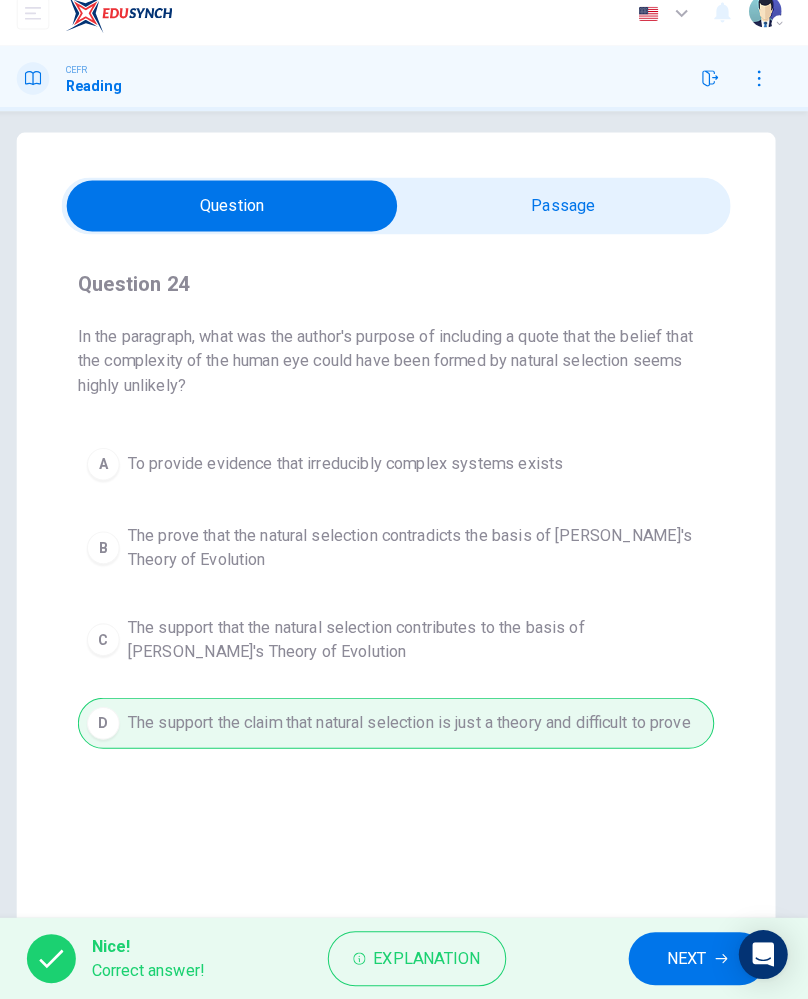 click on "Explanation" at bounding box center [434, 959] 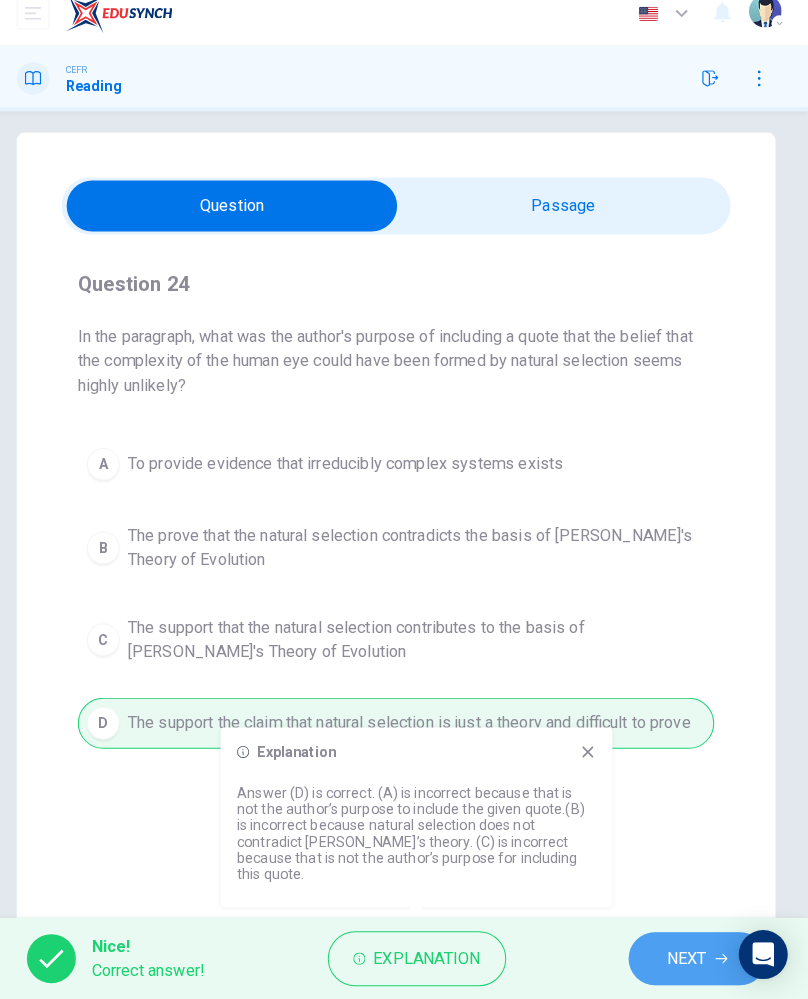 click on "NEXT" at bounding box center (689, 959) 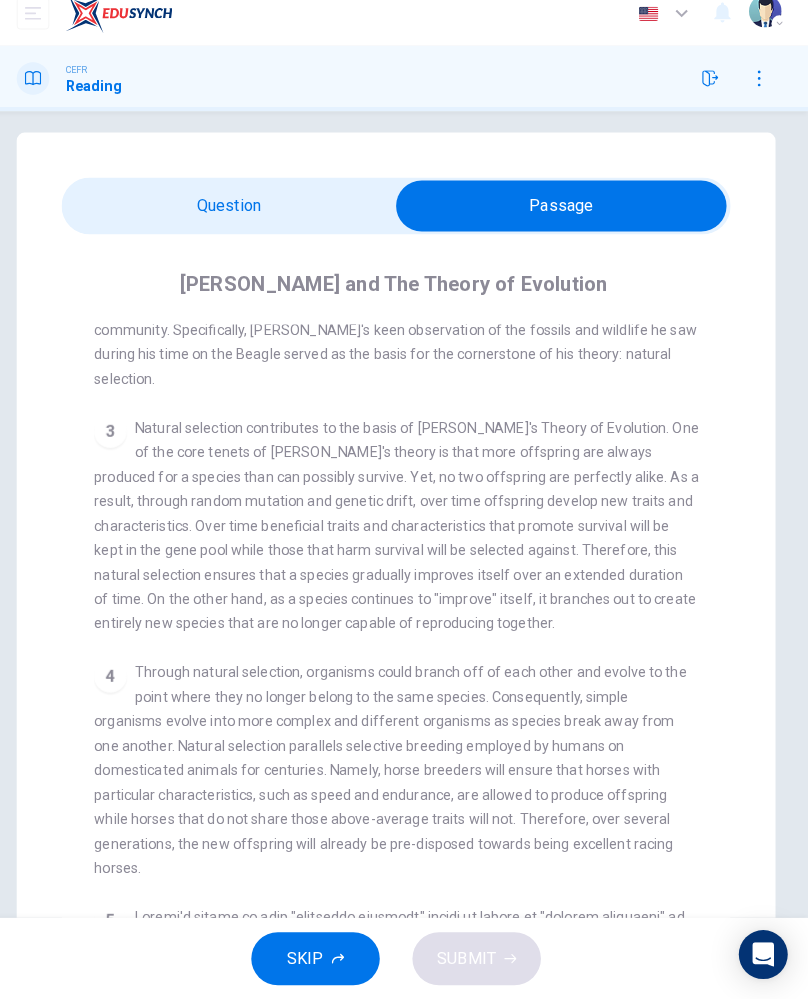 scroll, scrollTop: 699, scrollLeft: 0, axis: vertical 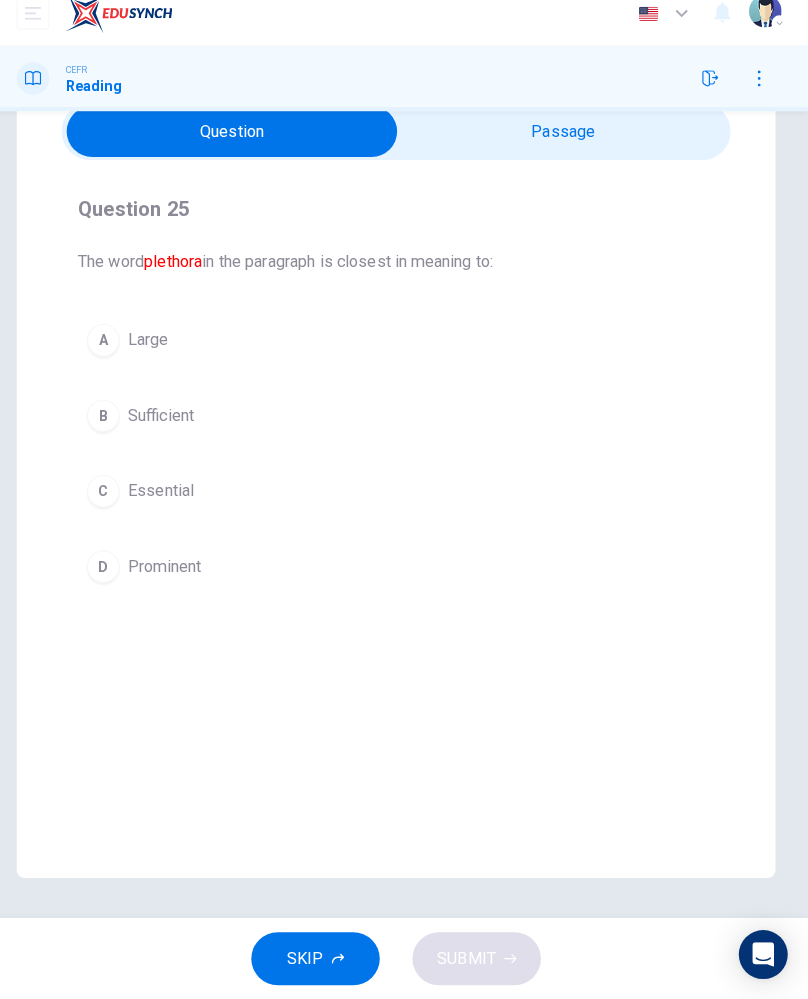 click on "B Sufficient" at bounding box center [404, 427] 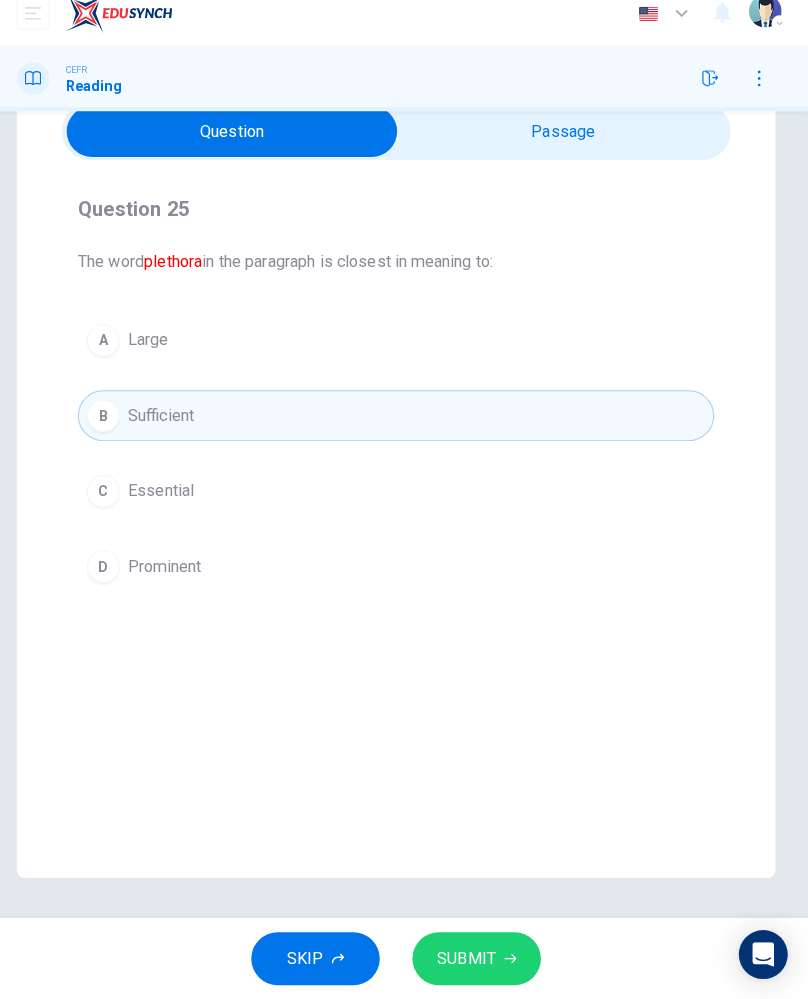 click on "A" at bounding box center (117, 353) 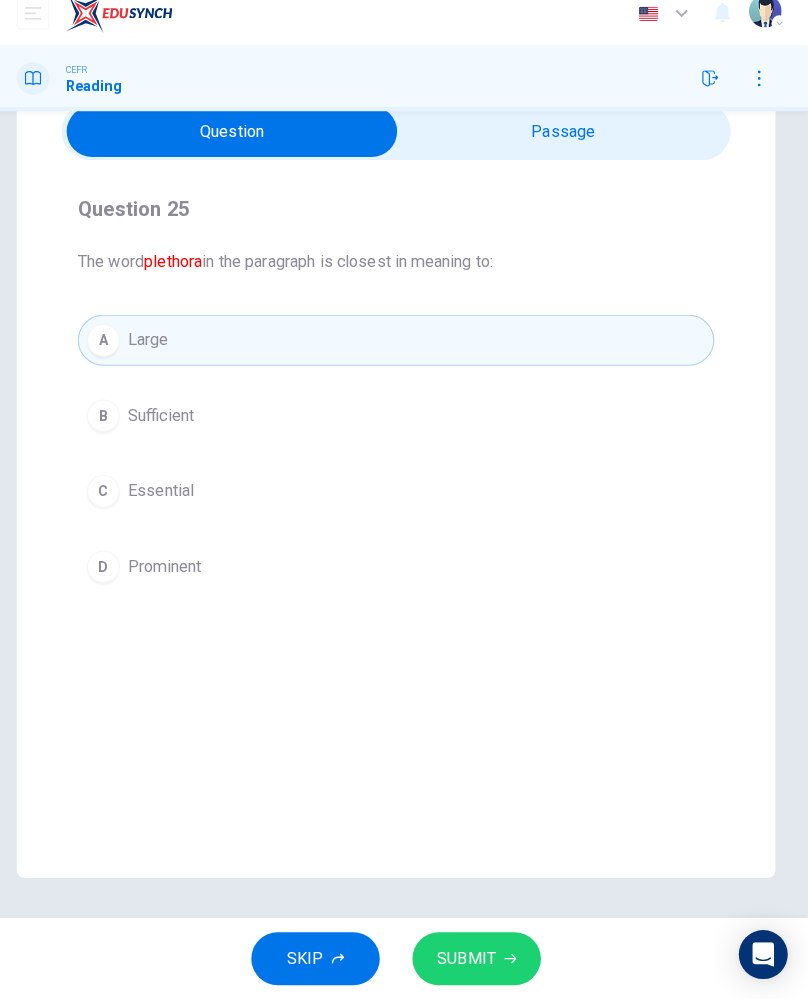 click on "SUBMIT" at bounding box center (473, 959) 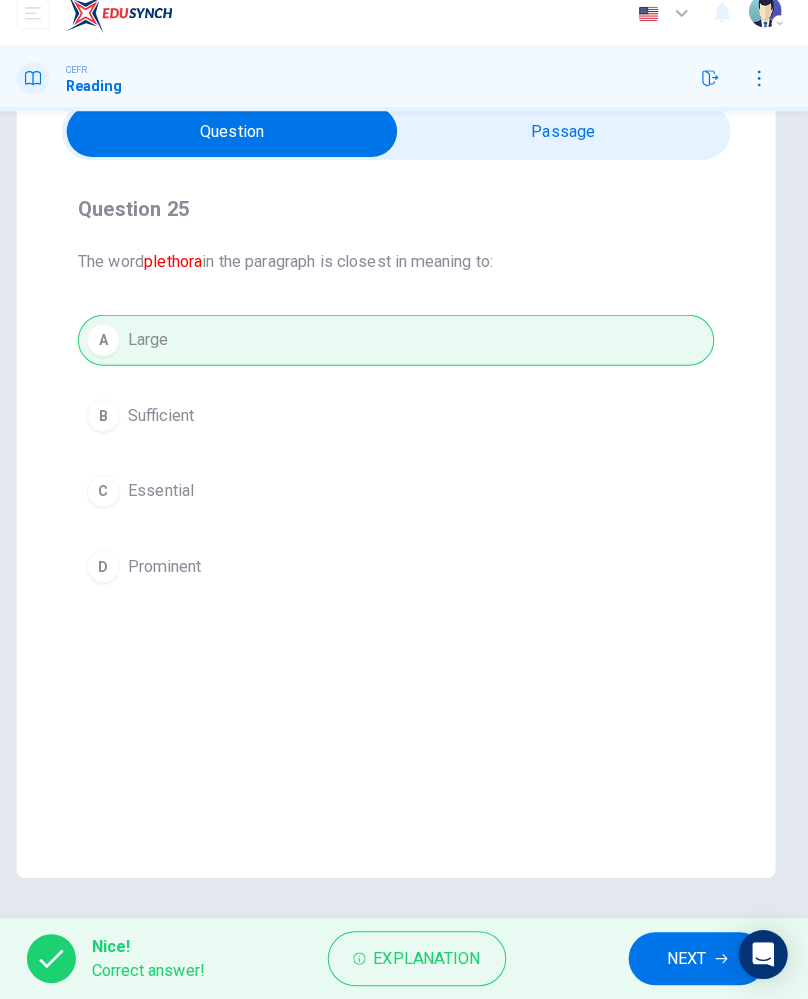 click on "Explanation" at bounding box center [434, 959] 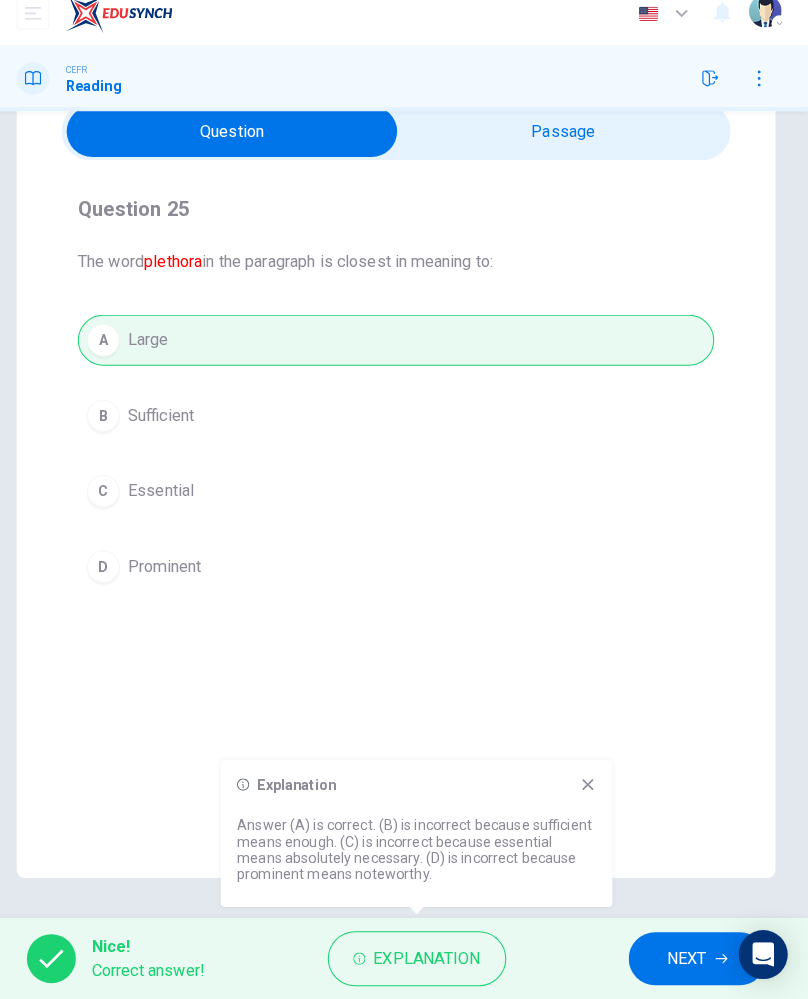 checkbox on "true" 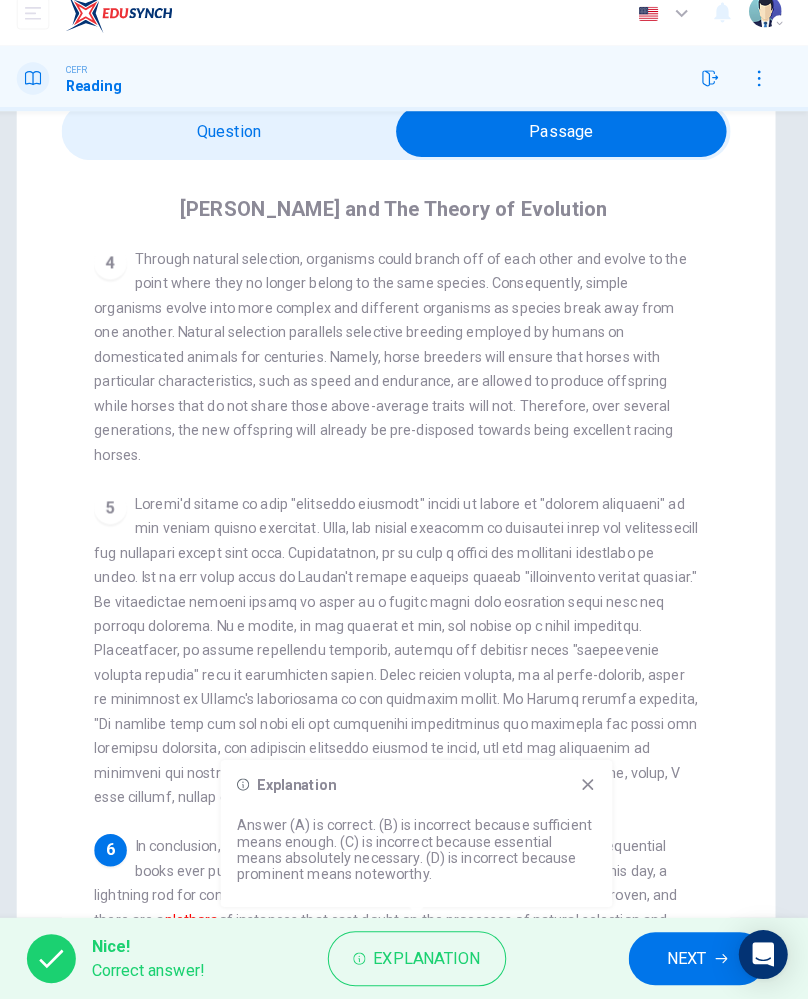 scroll, scrollTop: 236, scrollLeft: 0, axis: vertical 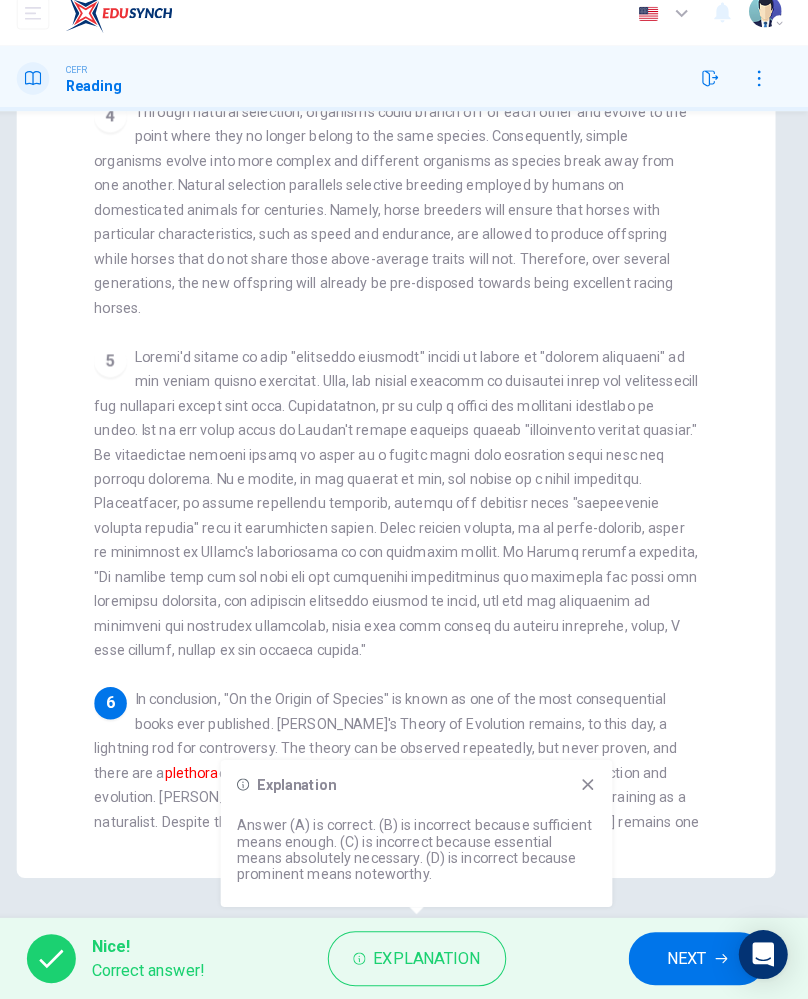 click on "Answer (A) is correct. (B) is incorrect because sufficient means enough. (C) is incorrect because essential means absolutely necessary. (D) is incorrect because prominent means noteworthy." at bounding box center (424, 852) 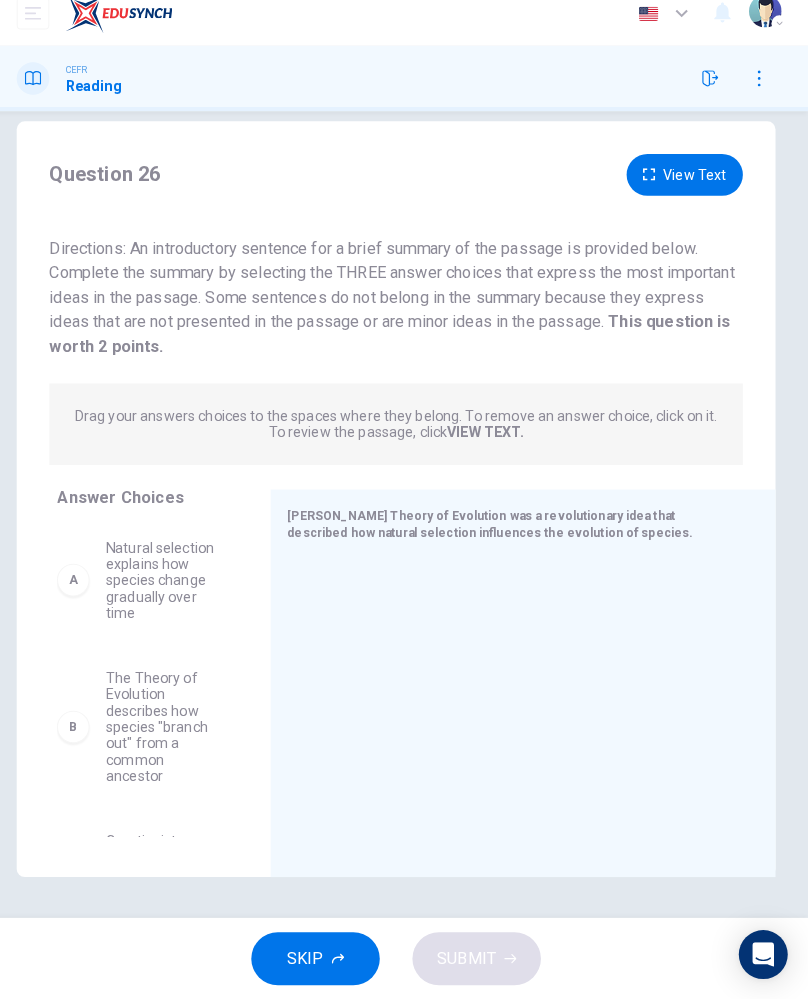 scroll, scrollTop: 0, scrollLeft: 0, axis: both 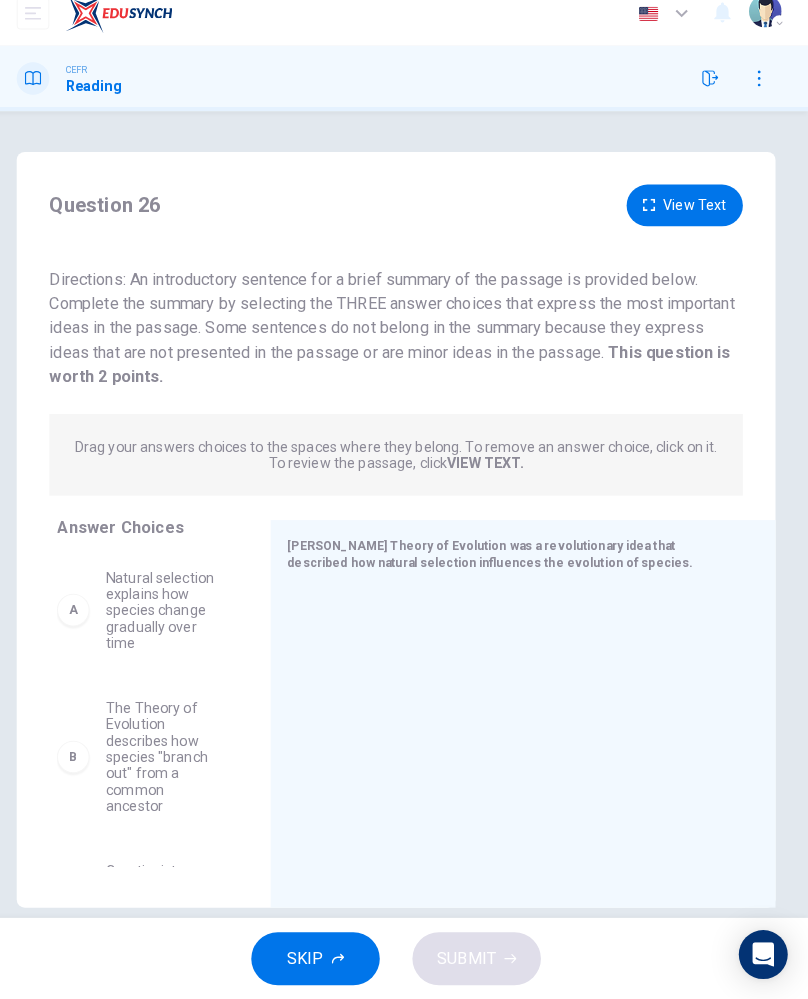 click on "Natural selection explains how species change gradually over time" at bounding box center [176, 617] 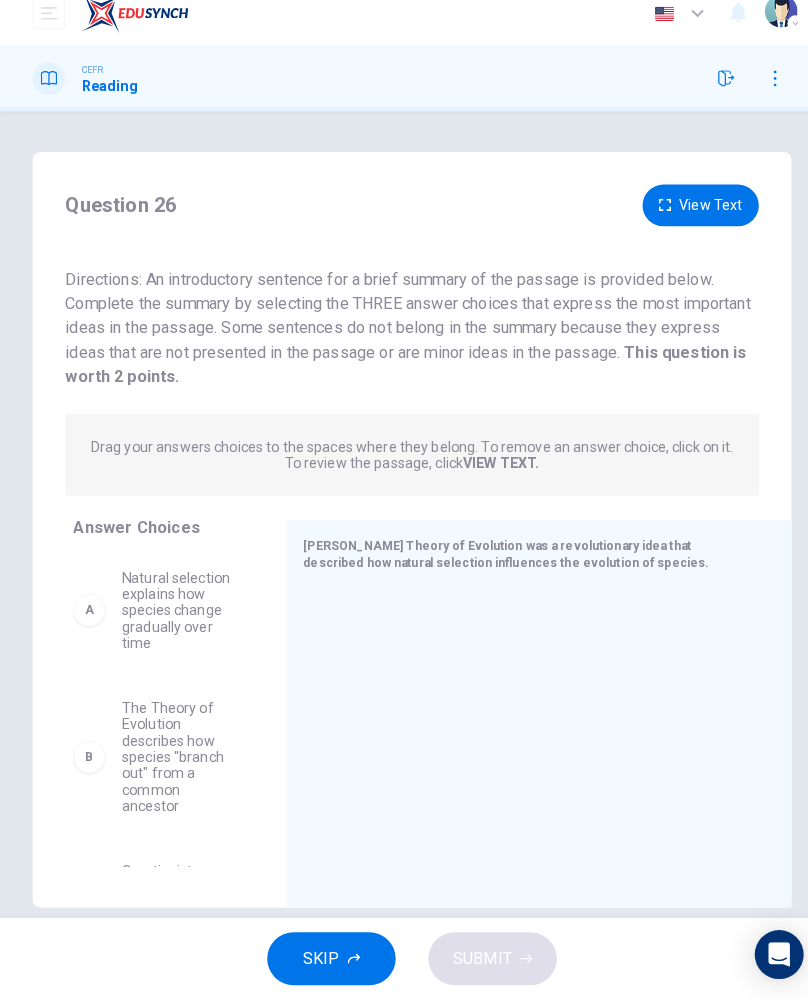 click on "Natural selection explains how species change gradually over time" at bounding box center [176, 617] 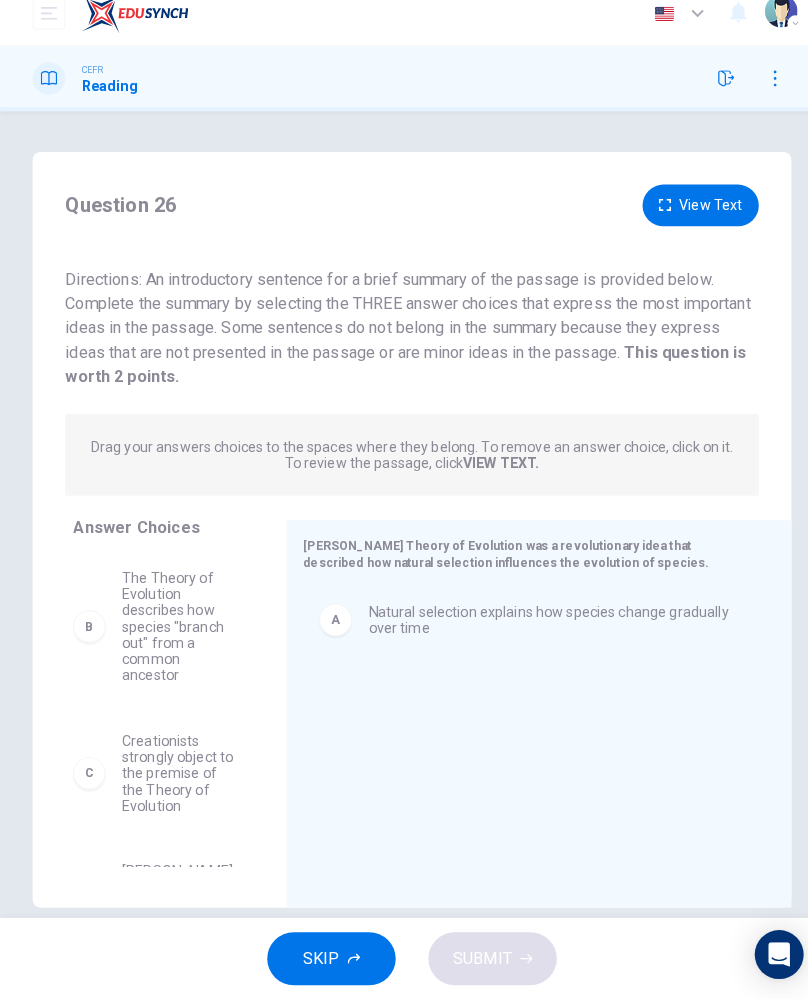 click on "The Theory of Evolution describes how species "branch out" from a common ancestor" at bounding box center (176, 633) 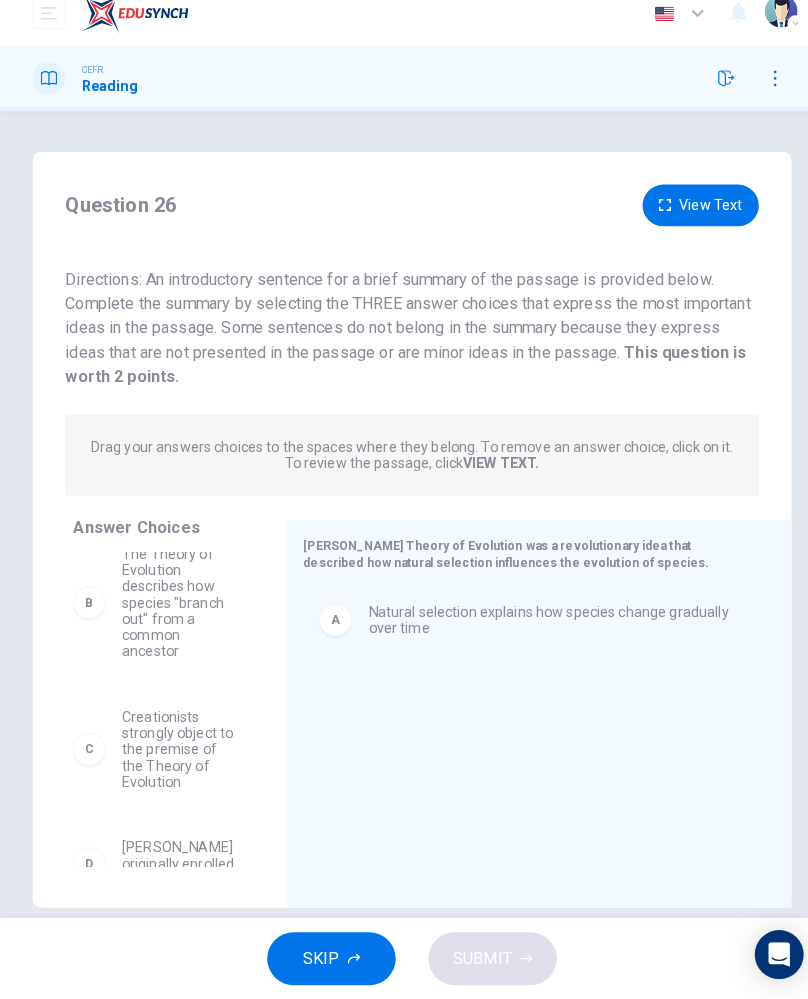 scroll, scrollTop: 36, scrollLeft: 0, axis: vertical 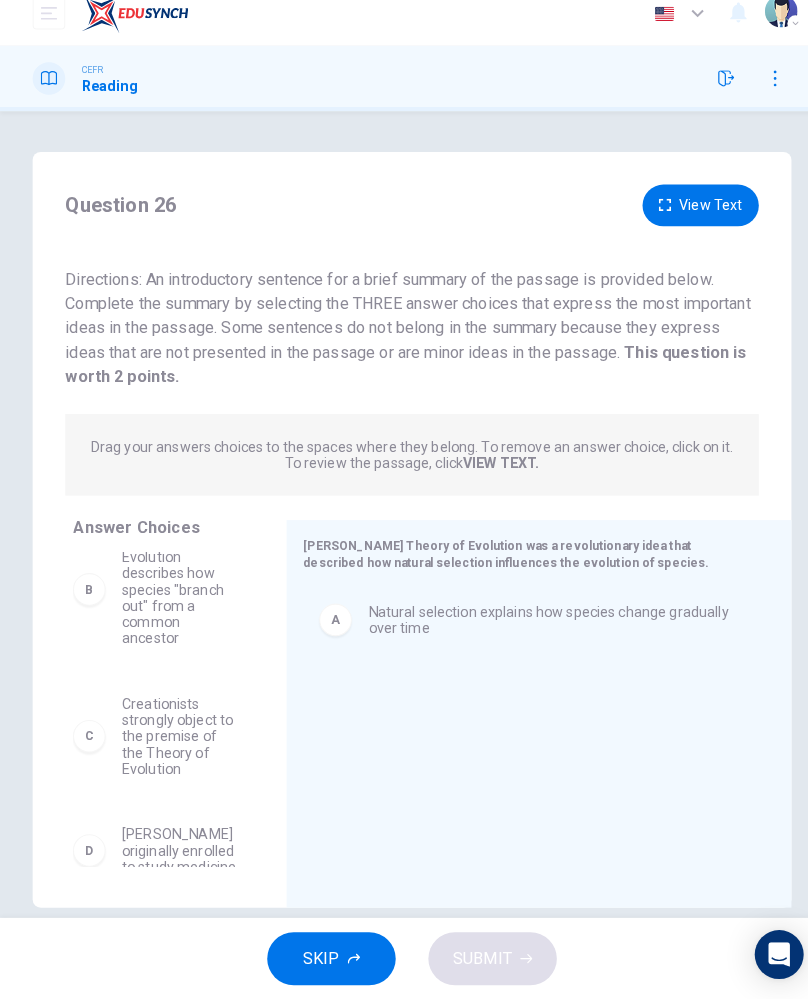 click on "The Theory of Evolution describes how species "branch out" from a common ancestor" at bounding box center (176, 597) 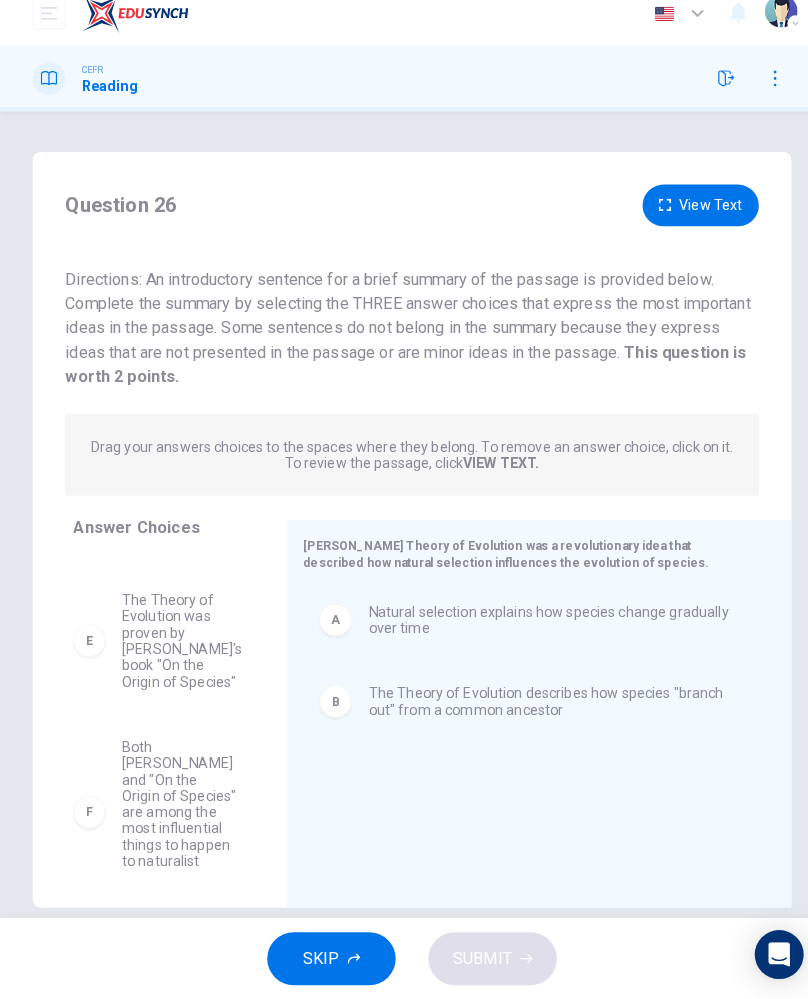 scroll, scrollTop: 203, scrollLeft: 0, axis: vertical 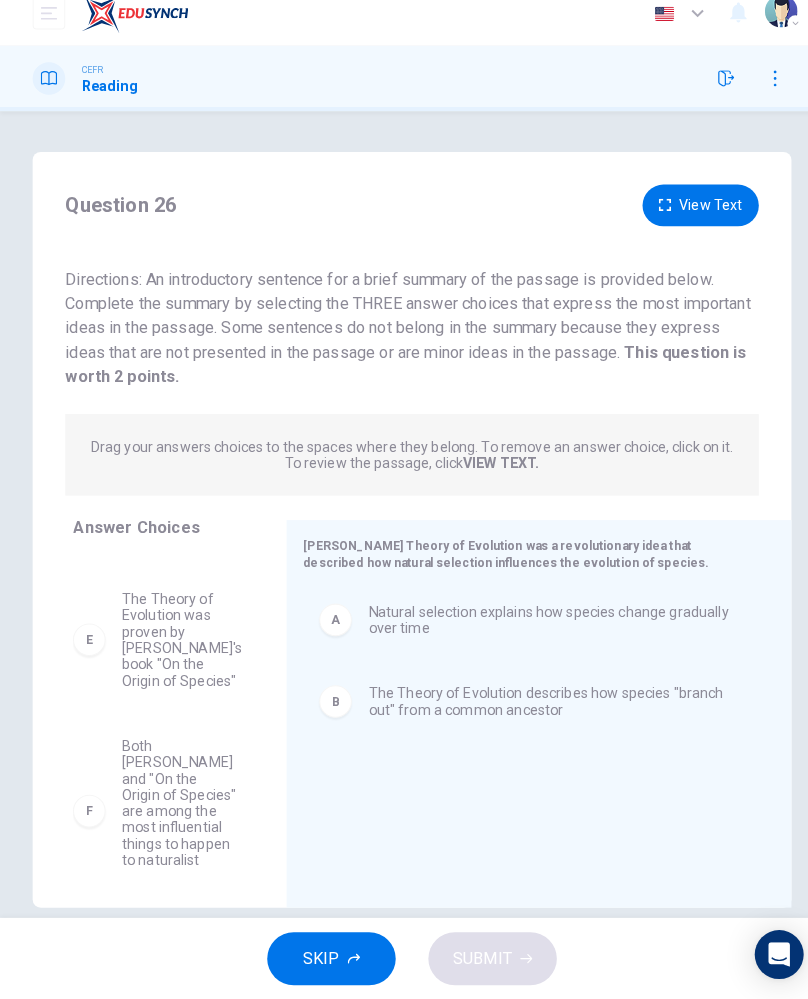 click on "Both [PERSON_NAME] and "On the Origin of Species" are among the most influential things to happen to naturalist science" at bounding box center (176, 814) 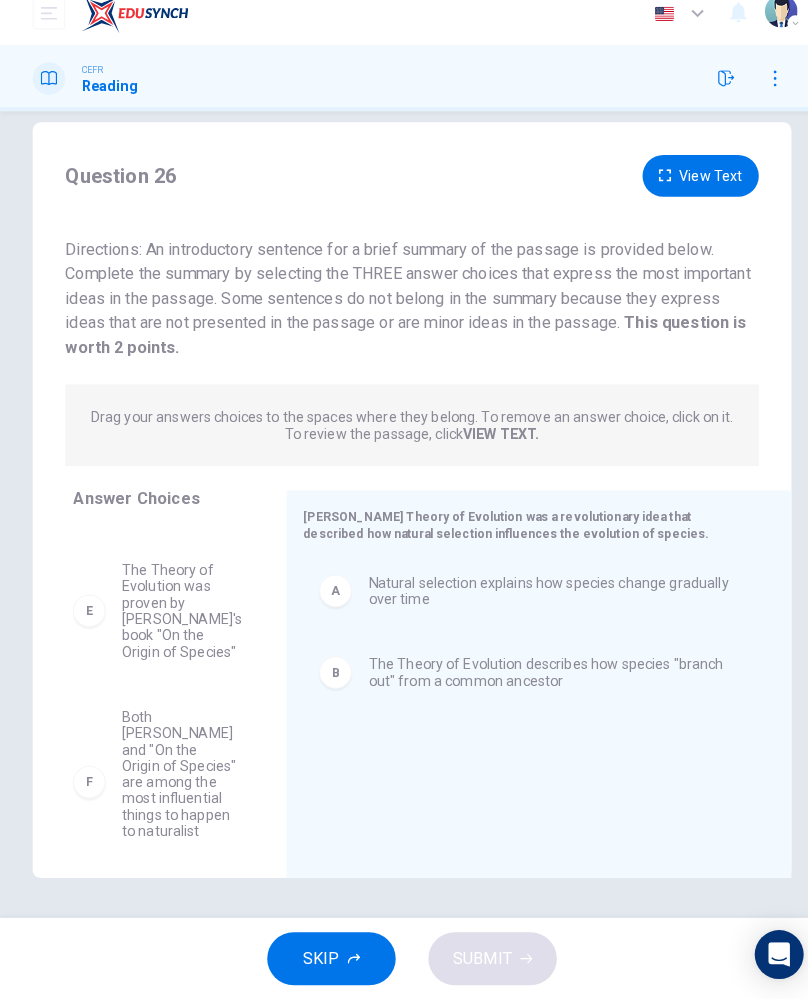 click on "Both [PERSON_NAME] and "On the Origin of Species" are among the most influential things to happen to naturalist science" at bounding box center (176, 785) 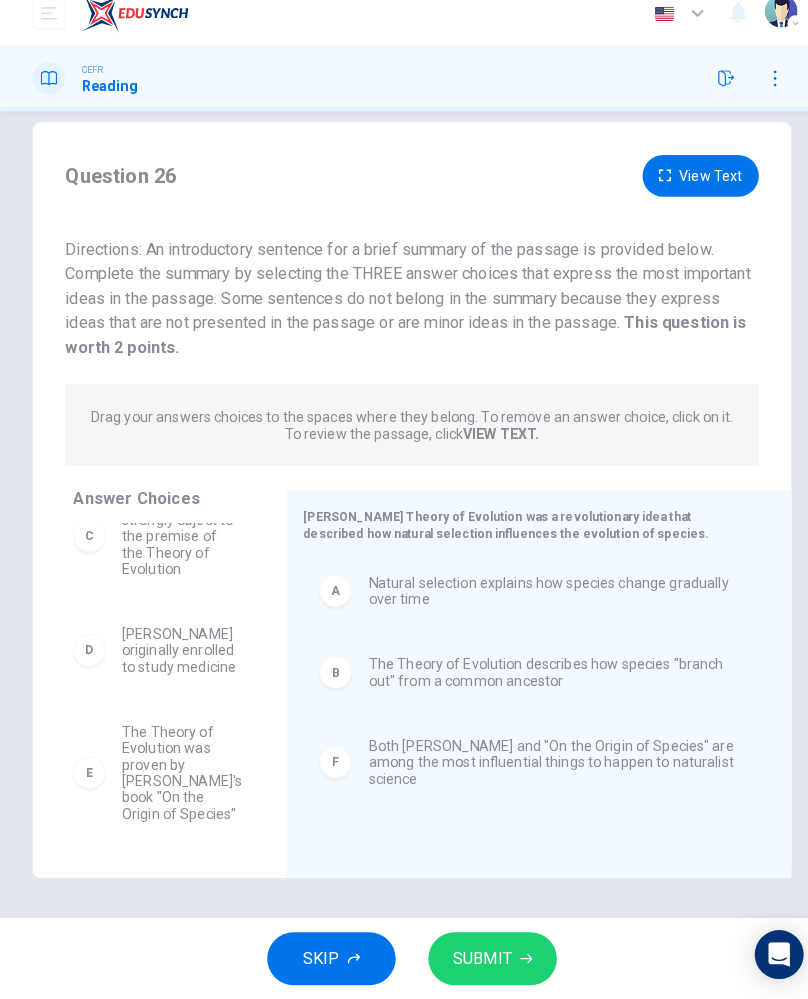 scroll, scrollTop: 43, scrollLeft: 0, axis: vertical 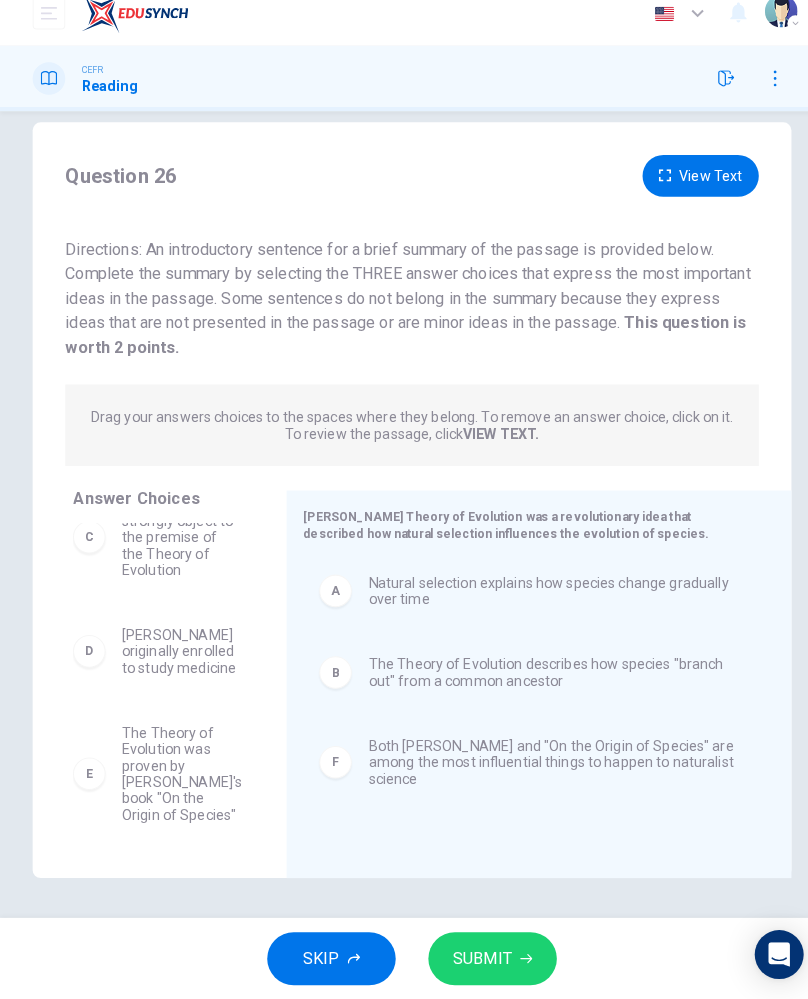 click 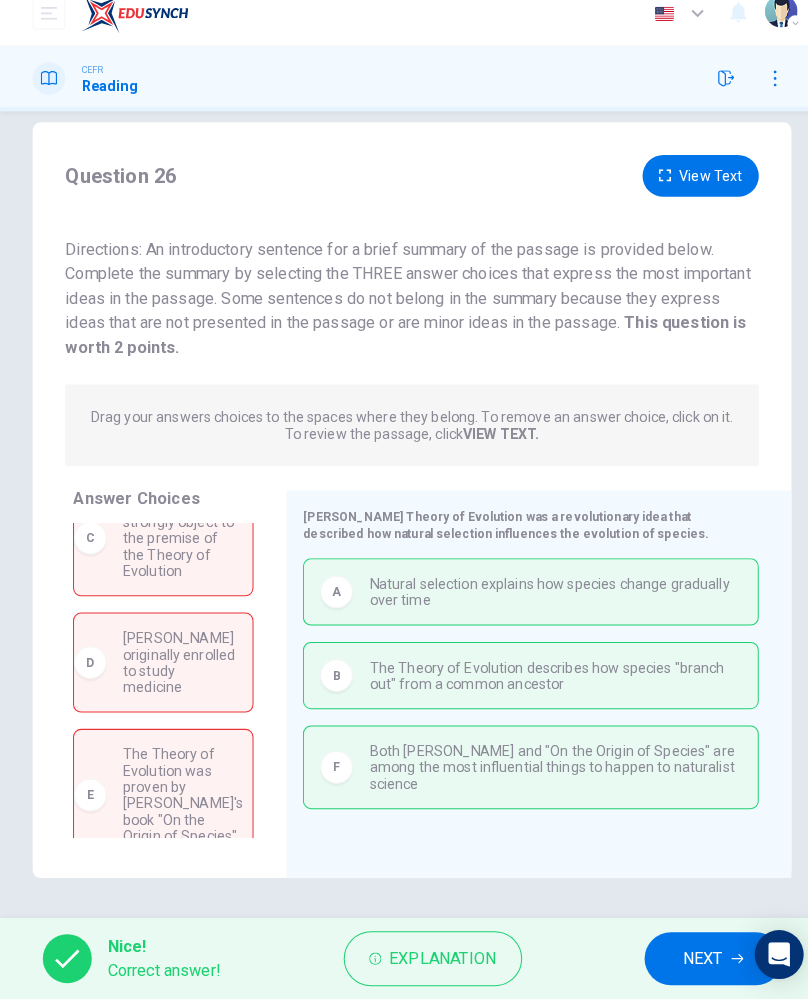 click on "NEXT" at bounding box center [689, 959] 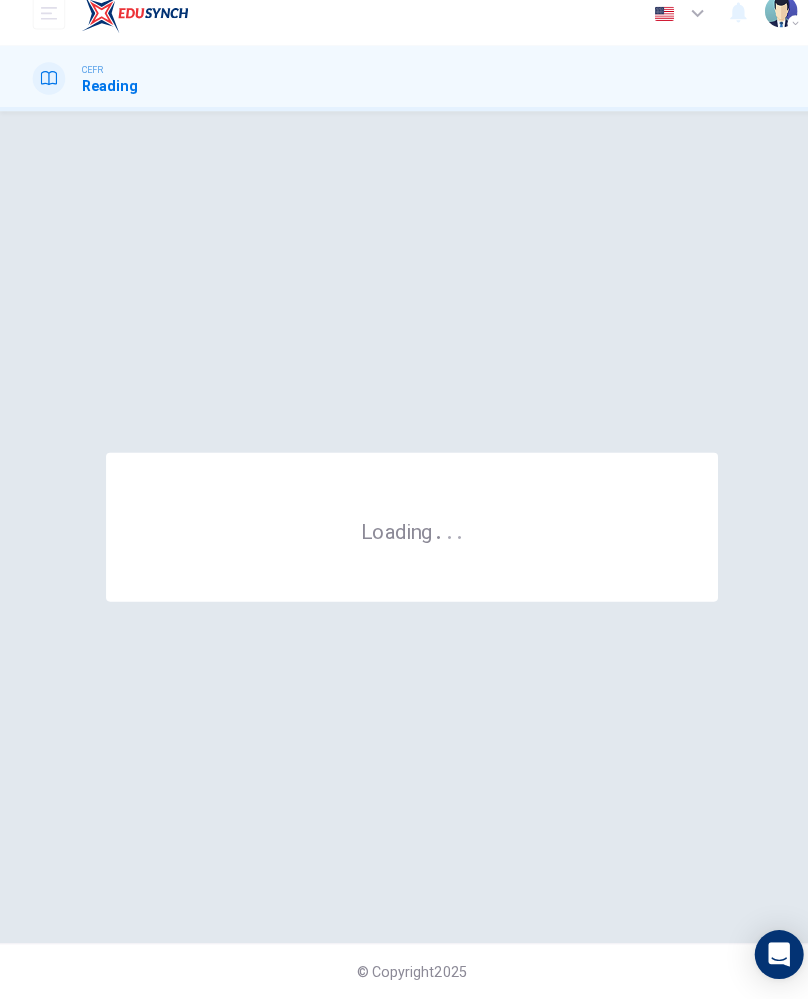 scroll, scrollTop: 0, scrollLeft: 0, axis: both 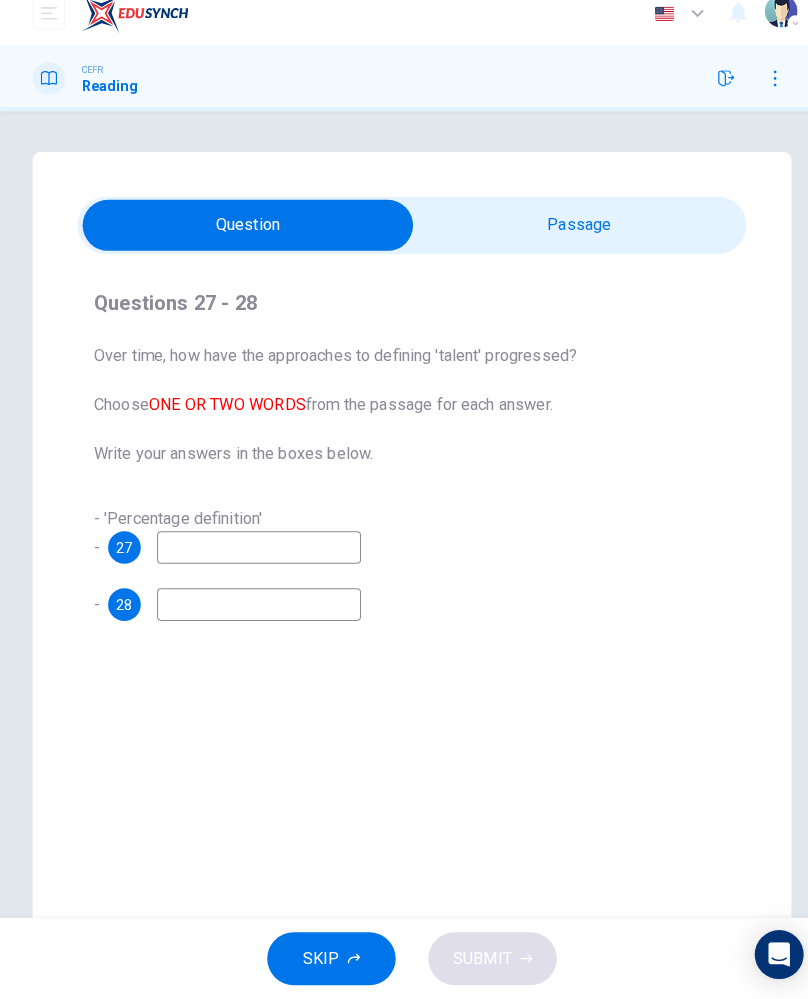 click at bounding box center (254, 556) 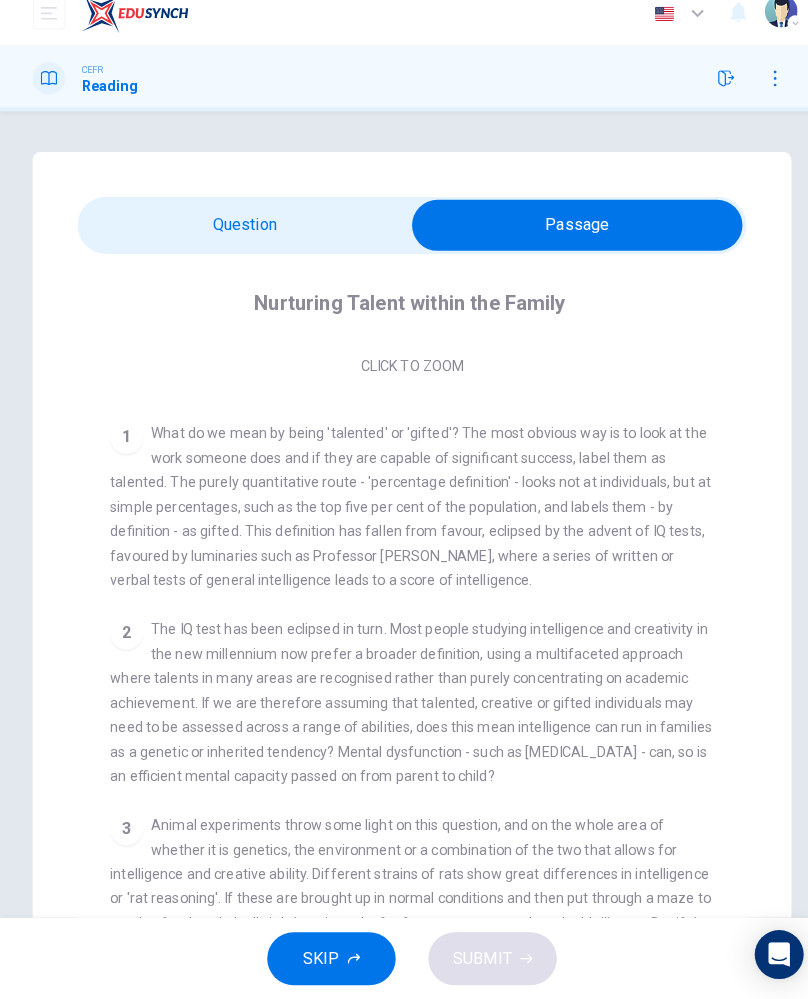scroll, scrollTop: 308, scrollLeft: 0, axis: vertical 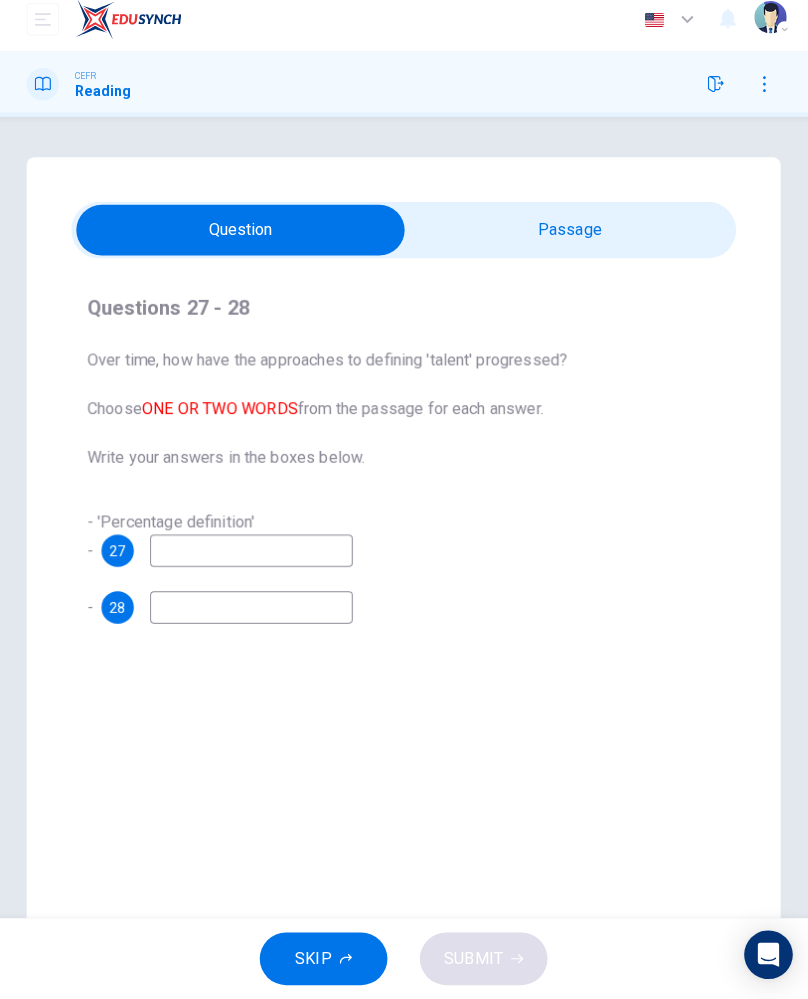 checkbox on "false" 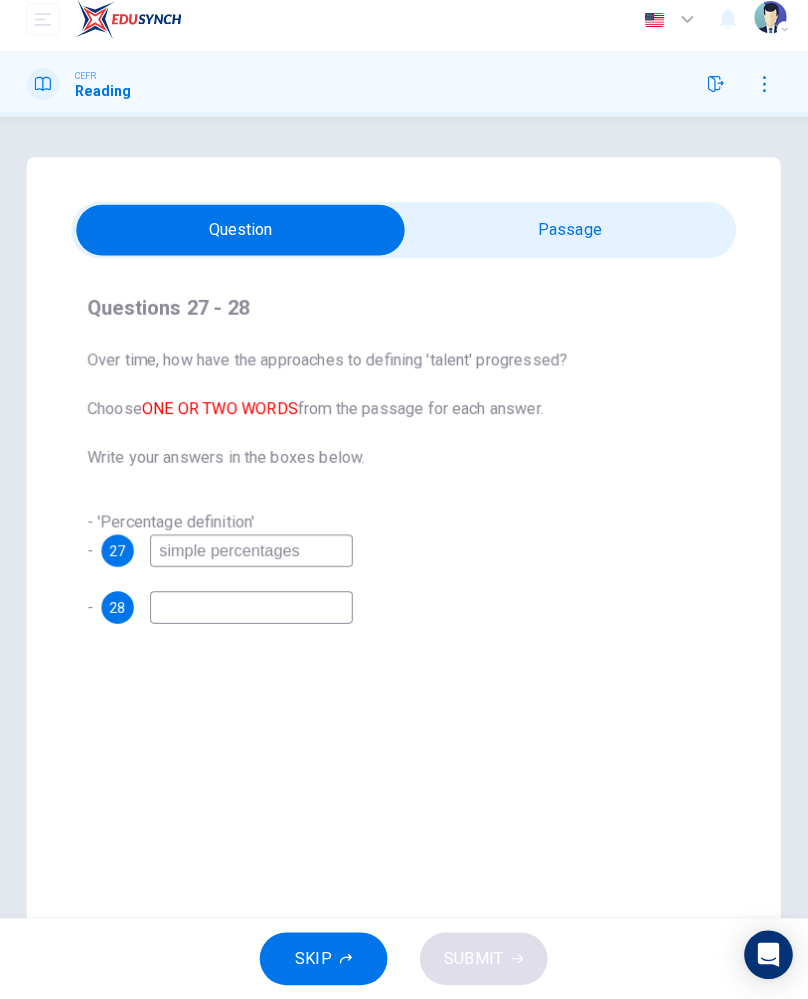 type on "simple percentages" 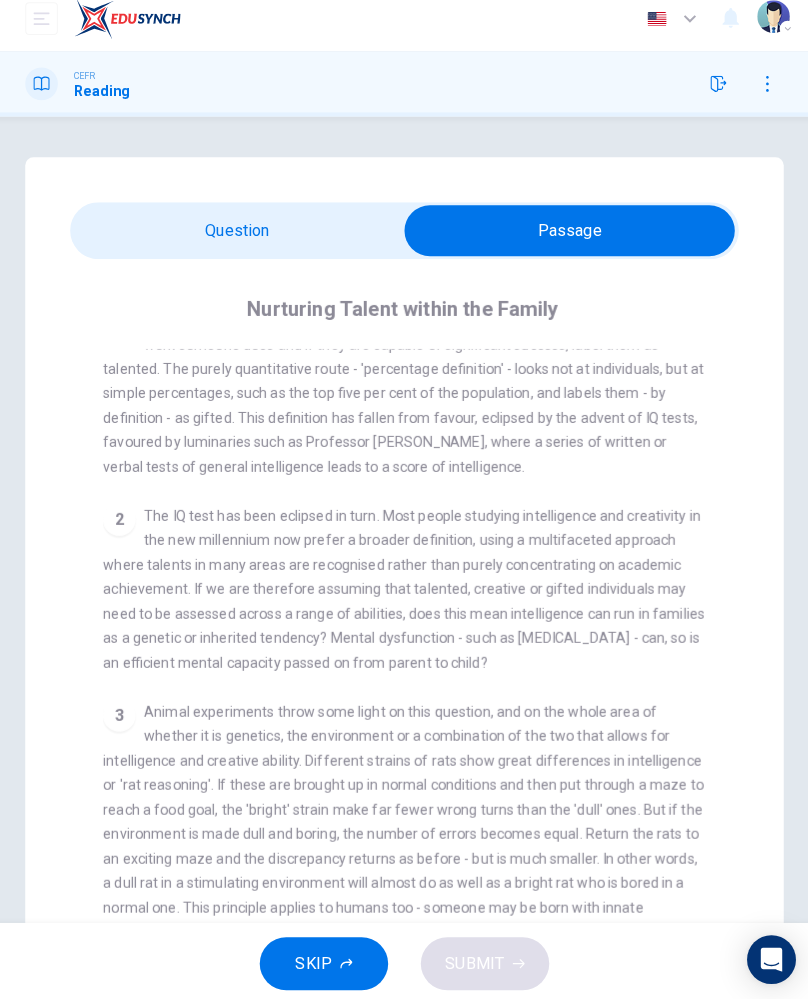 scroll, scrollTop: 427, scrollLeft: 0, axis: vertical 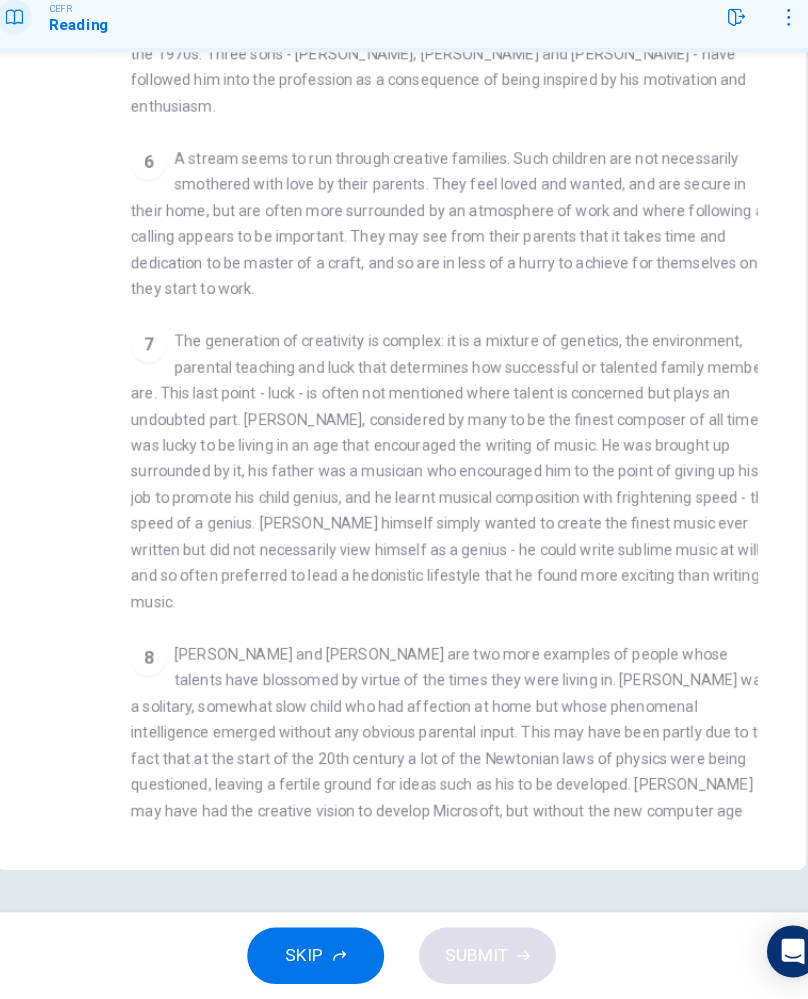 checkbox on "false" 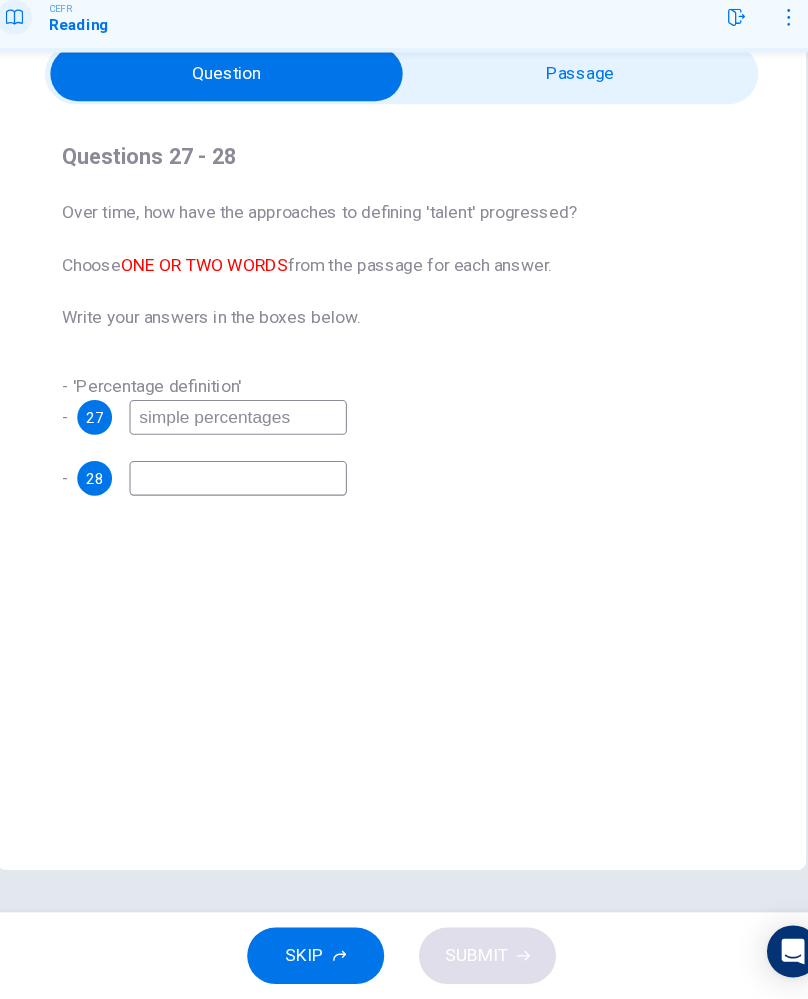 click at bounding box center [254, 520] 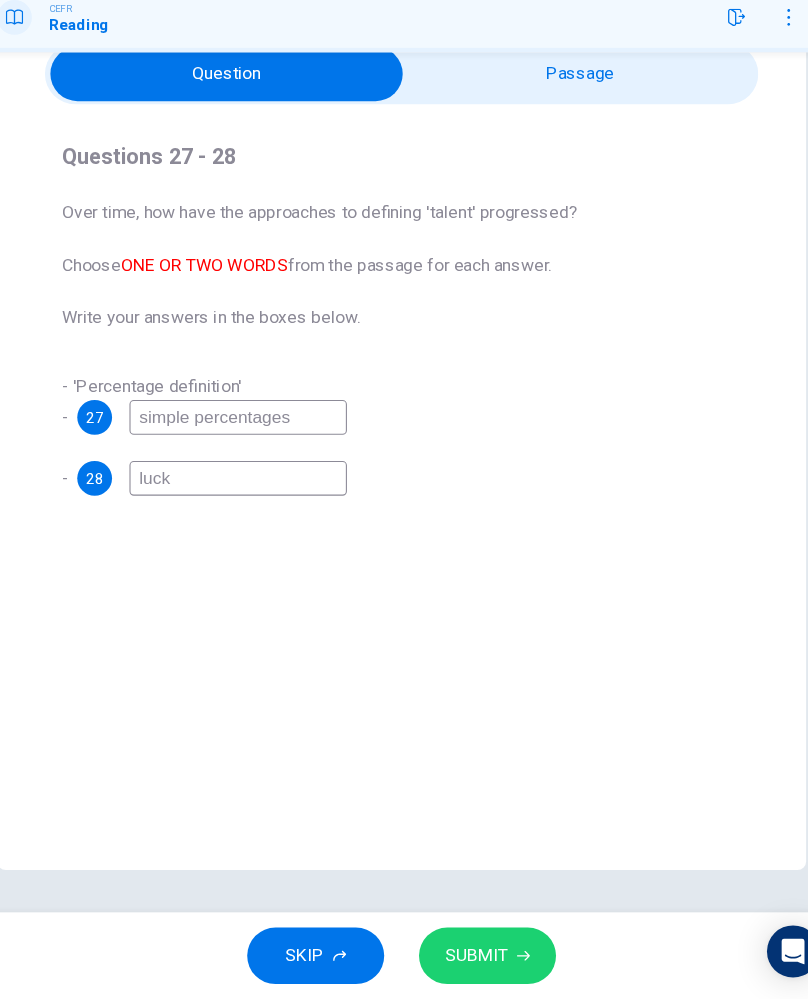 type on "luck" 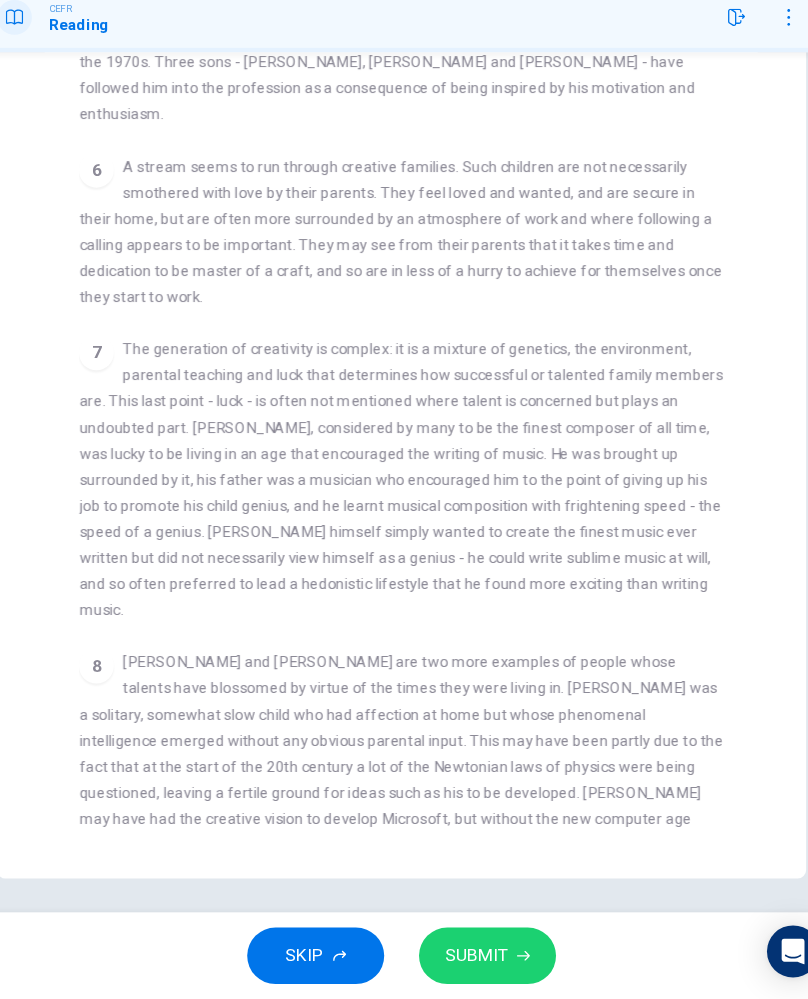 scroll, scrollTop: 236, scrollLeft: 0, axis: vertical 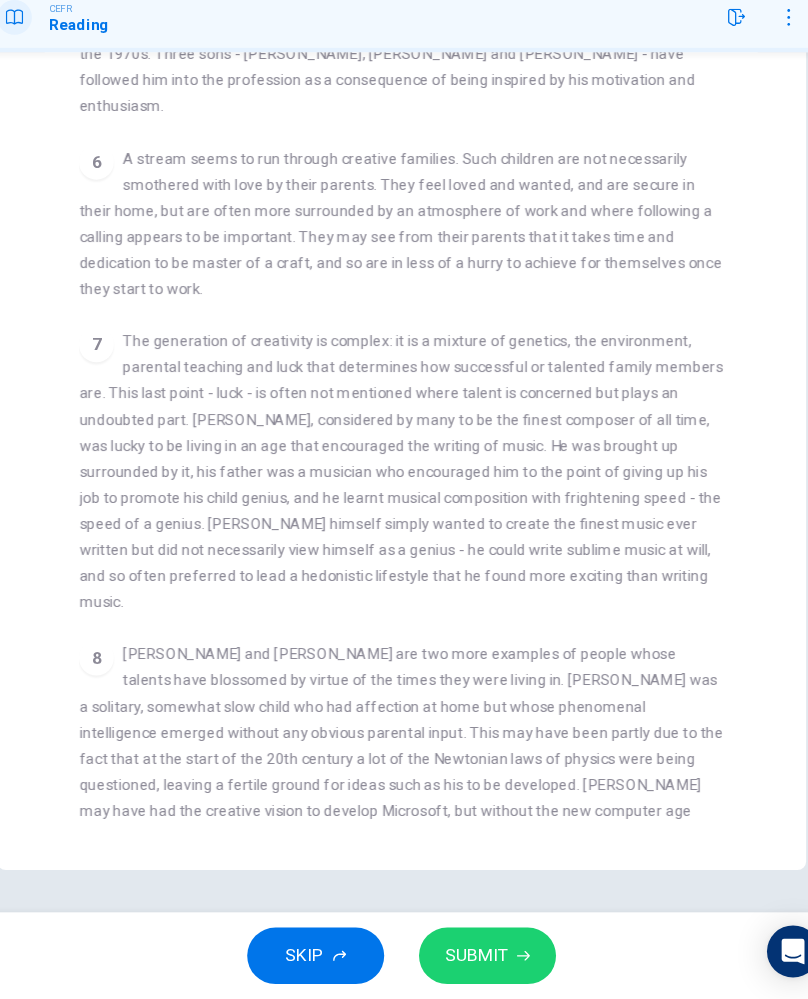 click on "CLICK TO ZOOM Click to Zoom 1 What do we mean by being 'talented' or 'gifted'? The most obvious way is to look at the work someone does and if they are capable of significant success, label them as talented. The purely quantitative route - 'percentage definition' - looks not at individuals, but at simple percentages, such as the top five per cent of the population, and labels them - by definition - as gifted. This definition has fallen from favour, eclipsed by the advent of IQ tests, favoured by luminaries such as Professor [PERSON_NAME], where a series of written or verbal tests of general intelligence leads to a score of intelligence. 2 3 4 5 6 7 8" at bounding box center [417, 478] 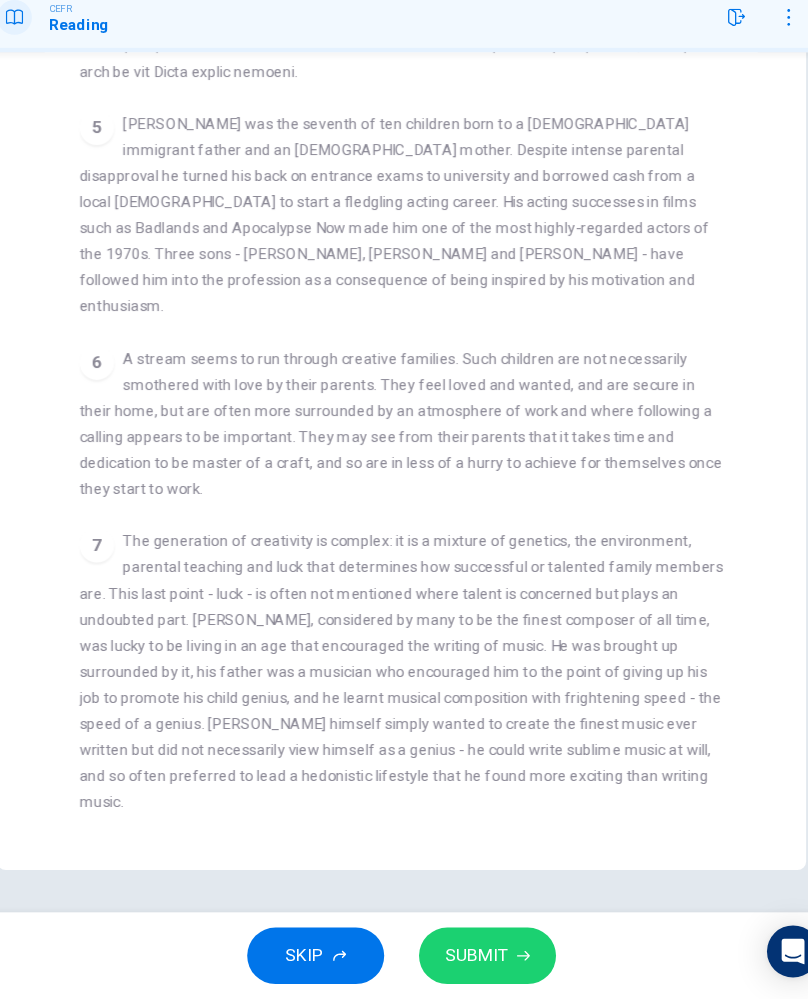 scroll, scrollTop: 1380, scrollLeft: 0, axis: vertical 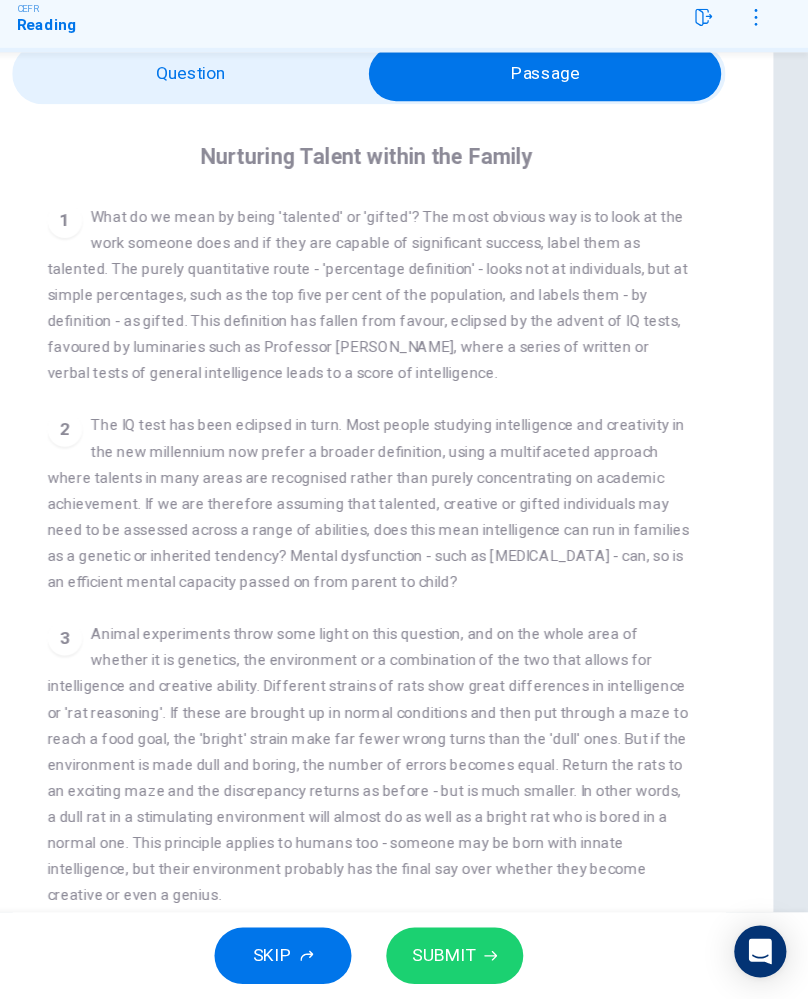 checkbox on "false" 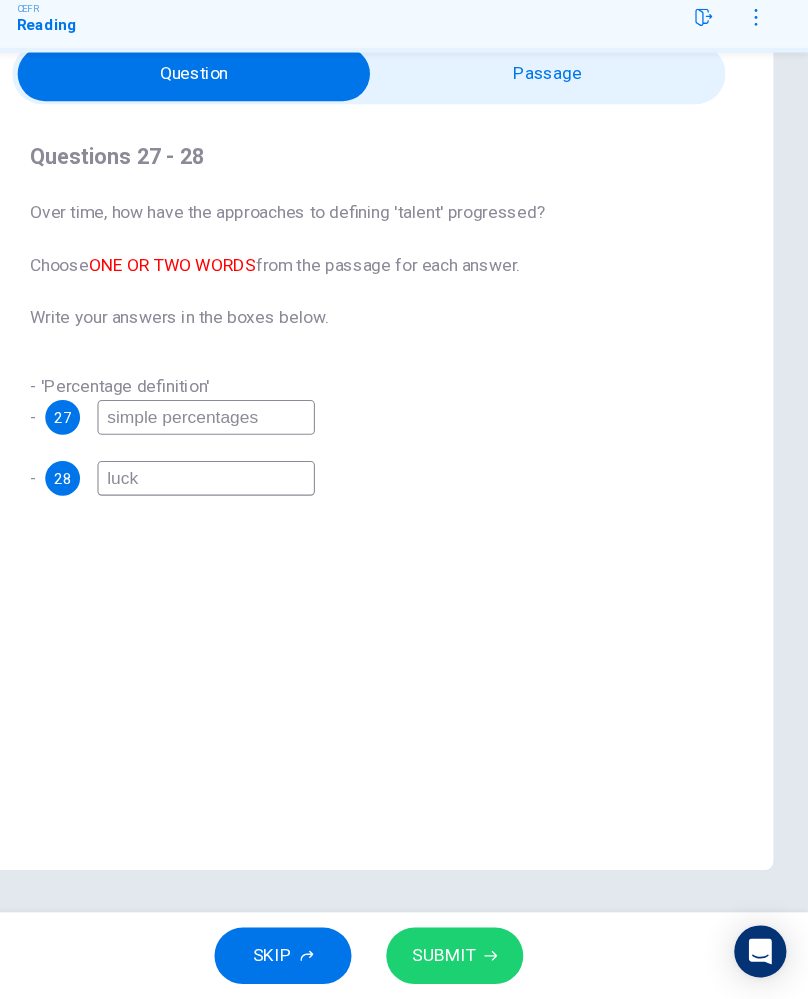 click on "SUBMIT" at bounding box center [473, 959] 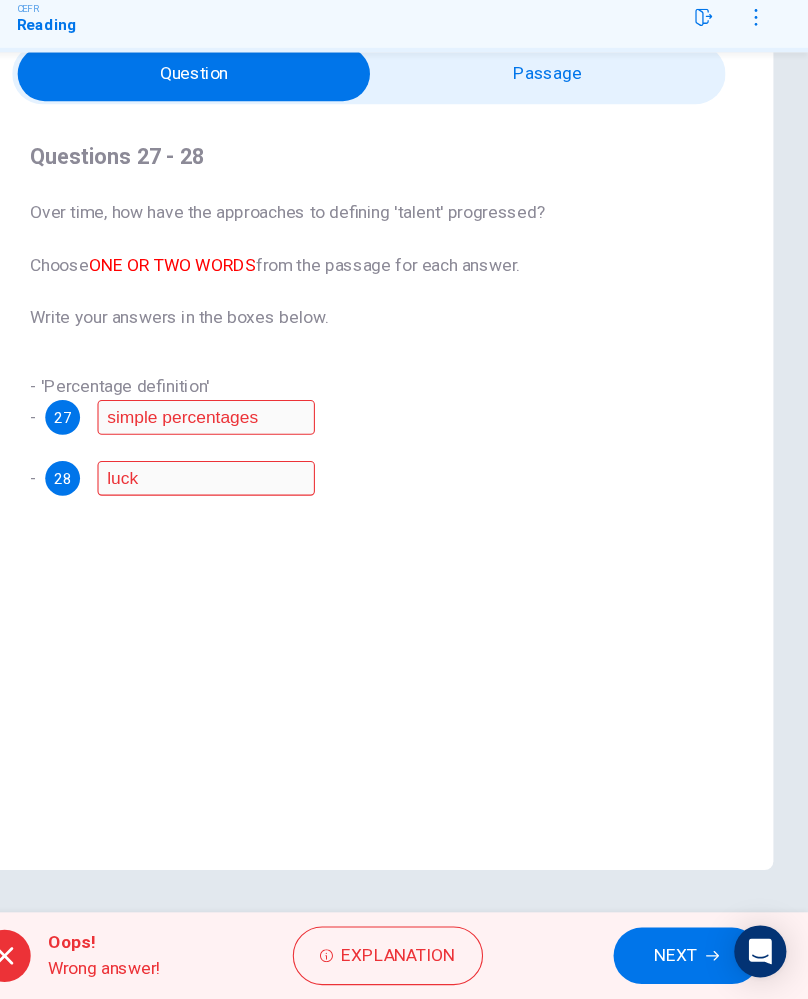 click on "Explanation" at bounding box center [431, 959] 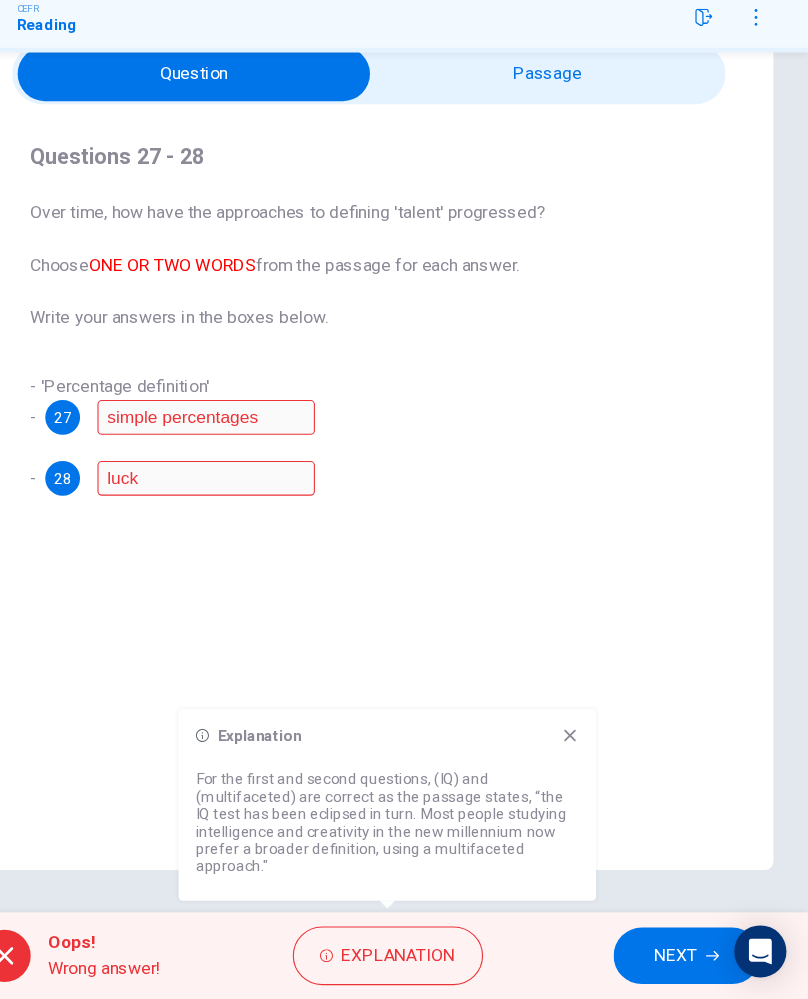 click on "Question Passage Questions 27 - 28 Over time, how have the approaches to defining 'talent' progressed?
Choose  ONE OR TWO WORDS  from the passage for each answer.
Write your answers in the boxes below. - 'Percentage definition'
-  27 simple percentages -  28 luck Nurturing Talent within the Family CLICK TO ZOOM Click to Zoom 1 What do we mean by being 'talented' or 'gifted'? The most obvious way is to look at the work someone does and if they are capable of significant success, label them as talented. The purely quantitative route - 'percentage definition' - looks not at individuals, but at simple percentages, such as the top five per cent of the population, and labels them - by definition - as gifted. This definition has fallen from favour, eclipsed by the advent of IQ tests, favoured by luminaries such as Professor [PERSON_NAME], where a series of written or verbal tests of general intelligence leads to a score of intelligence. 2 3 4 5 6 7 8" at bounding box center [404, 478] 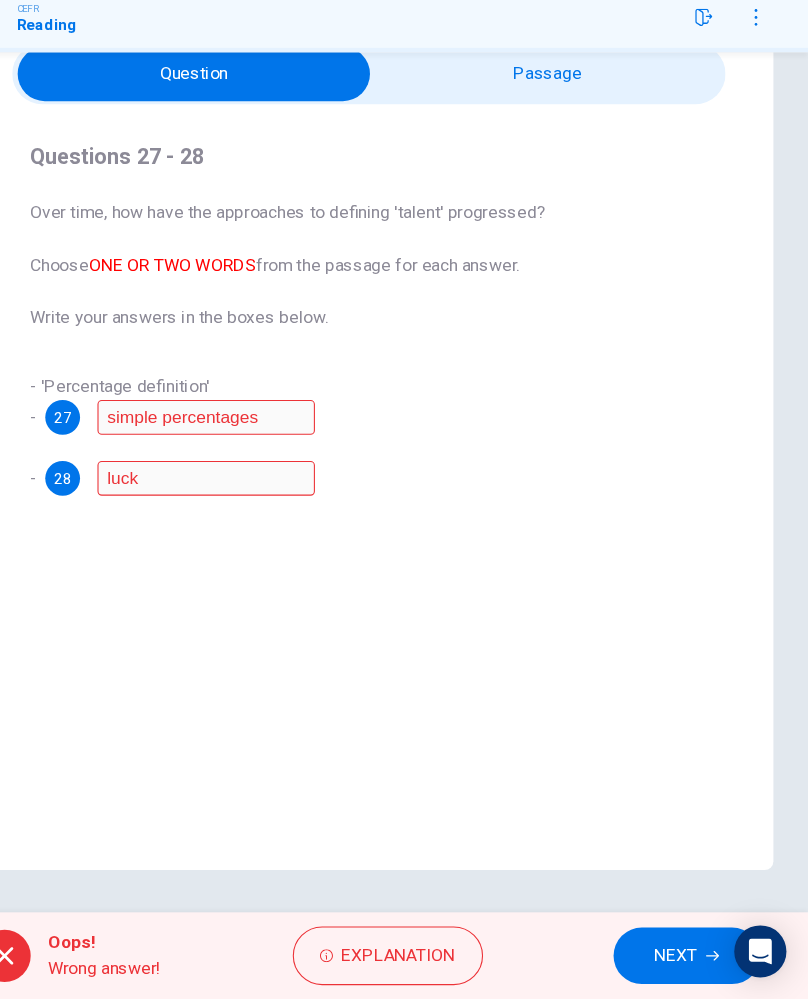 click on "Explanation" at bounding box center [431, 959] 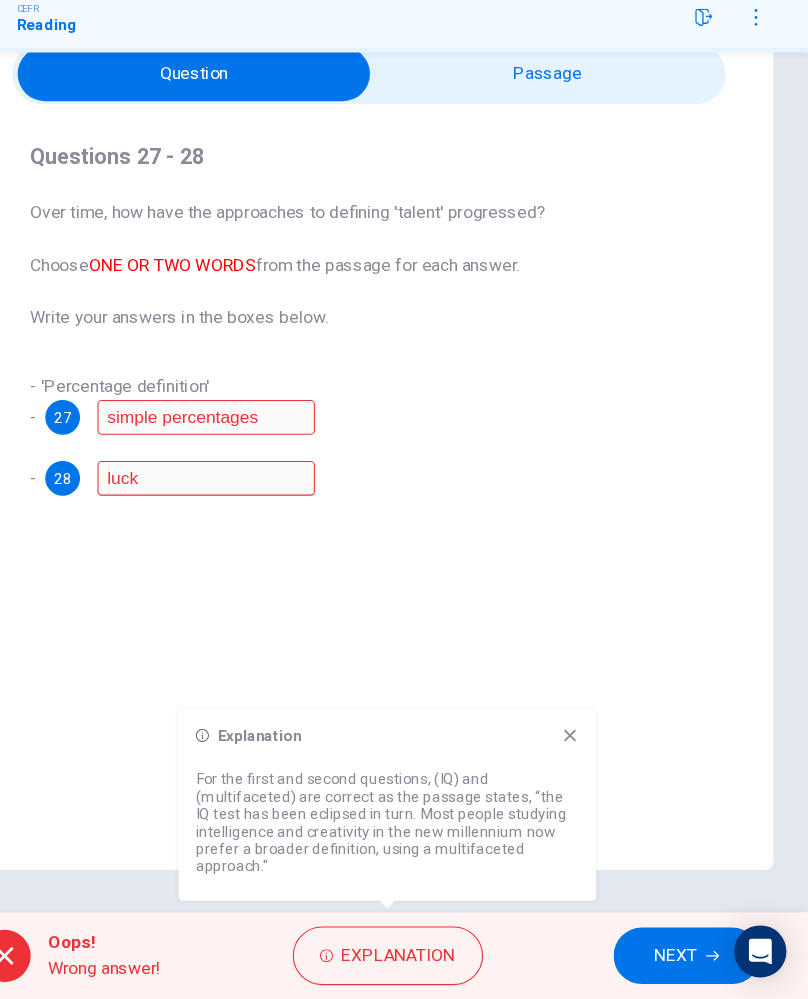 click on "Question Passage Questions 27 - 28 Over time, how have the approaches to defining 'talent' progressed?
Choose  ONE OR TWO WORDS  from the passage for each answer.
Write your answers in the boxes below. - 'Percentage definition'
-  27 simple percentages -  28 luck Nurturing Talent within the Family CLICK TO ZOOM Click to Zoom 1 What do we mean by being 'talented' or 'gifted'? The most obvious way is to look at the work someone does and if they are capable of significant success, label them as talented. The purely quantitative route - 'percentage definition' - looks not at individuals, but at simple percentages, such as the top five per cent of the population, and labels them - by definition - as gifted. This definition has fallen from favour, eclipsed by the advent of IQ tests, favoured by luminaries such as Professor [PERSON_NAME], where a series of written or verbal tests of general intelligence leads to a score of intelligence. 2 3 4 5 6 7 8" at bounding box center (404, 478) 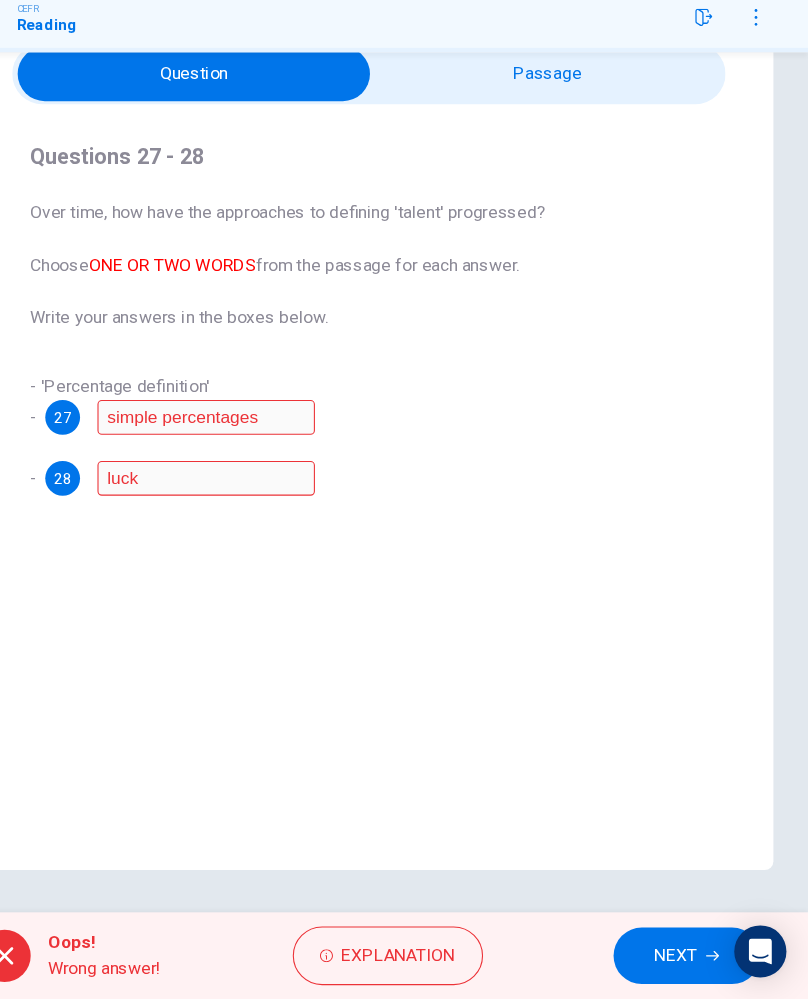 click on "Oops! Wrong answer! Explanation NEXT" at bounding box center [404, 959] 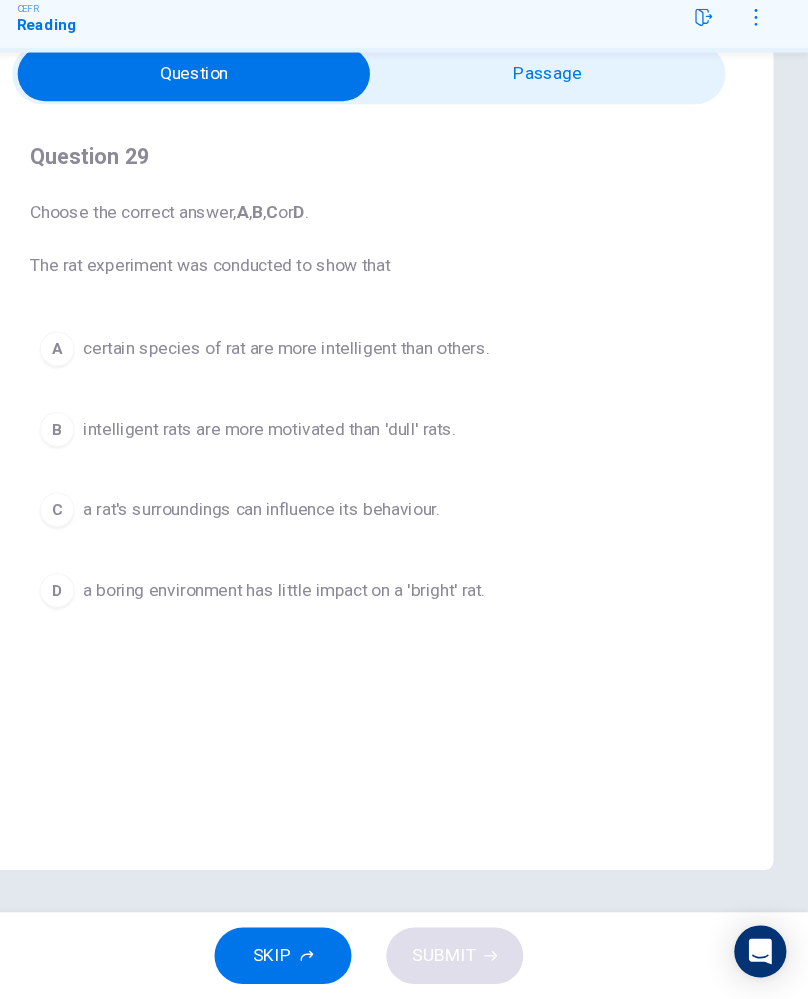 click on "A" at bounding box center [117, 401] 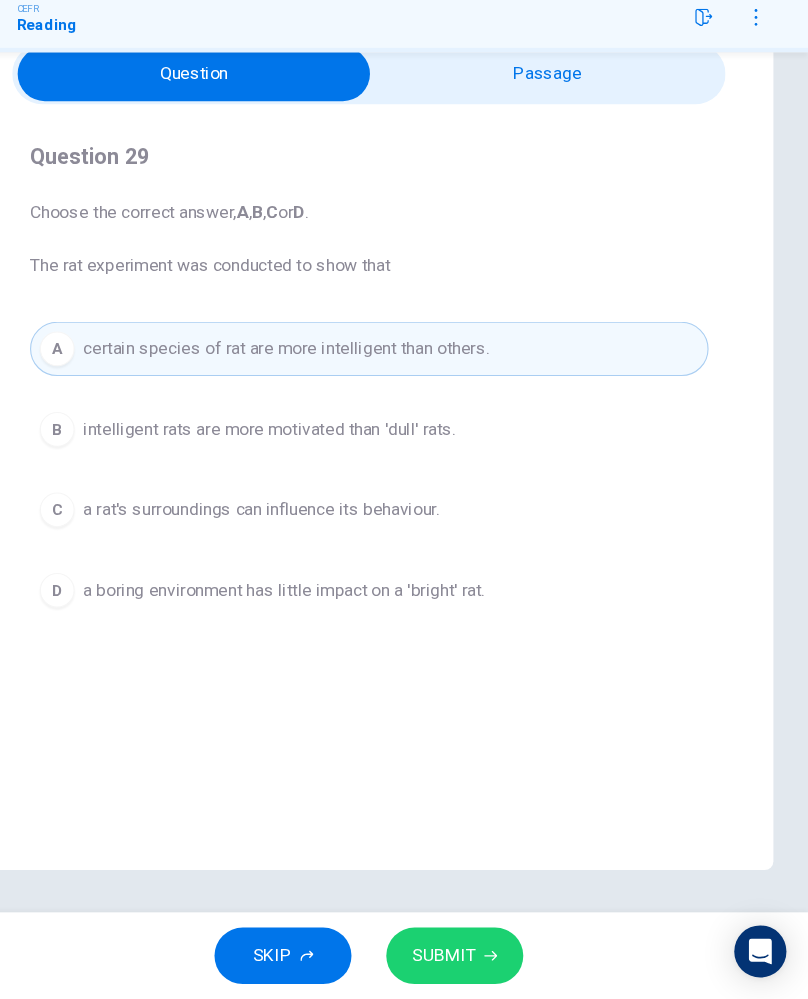 click on "B" at bounding box center [117, 475] 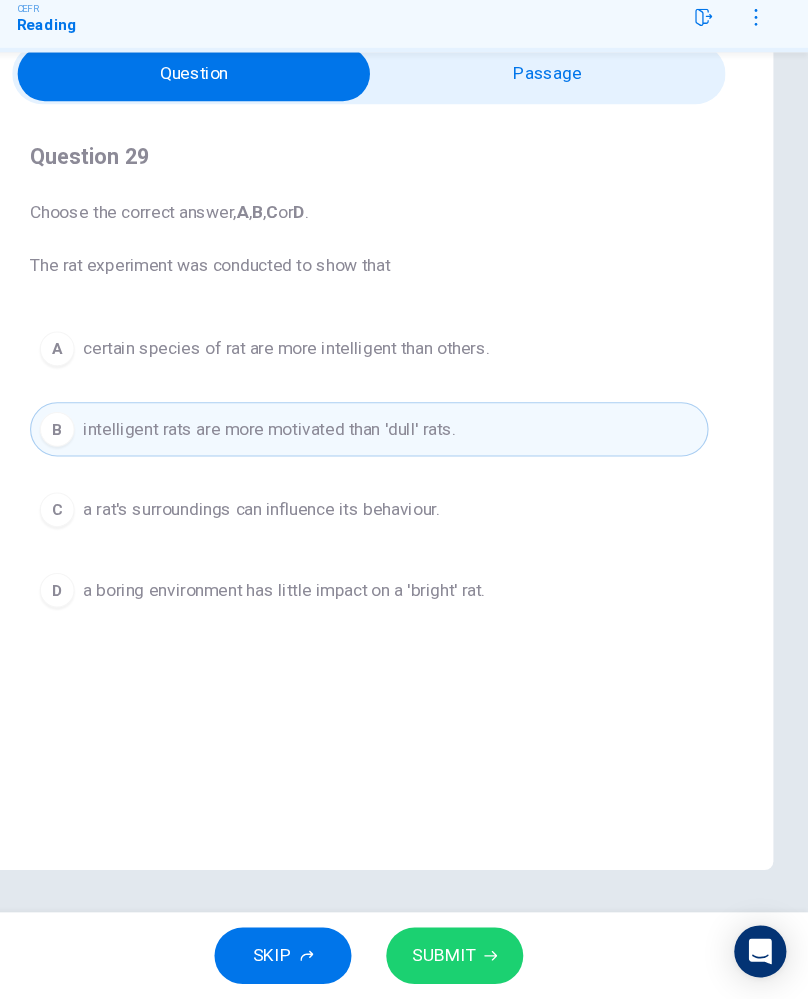 click on "a rat's surroundings can influence its behaviour." at bounding box center (304, 549) 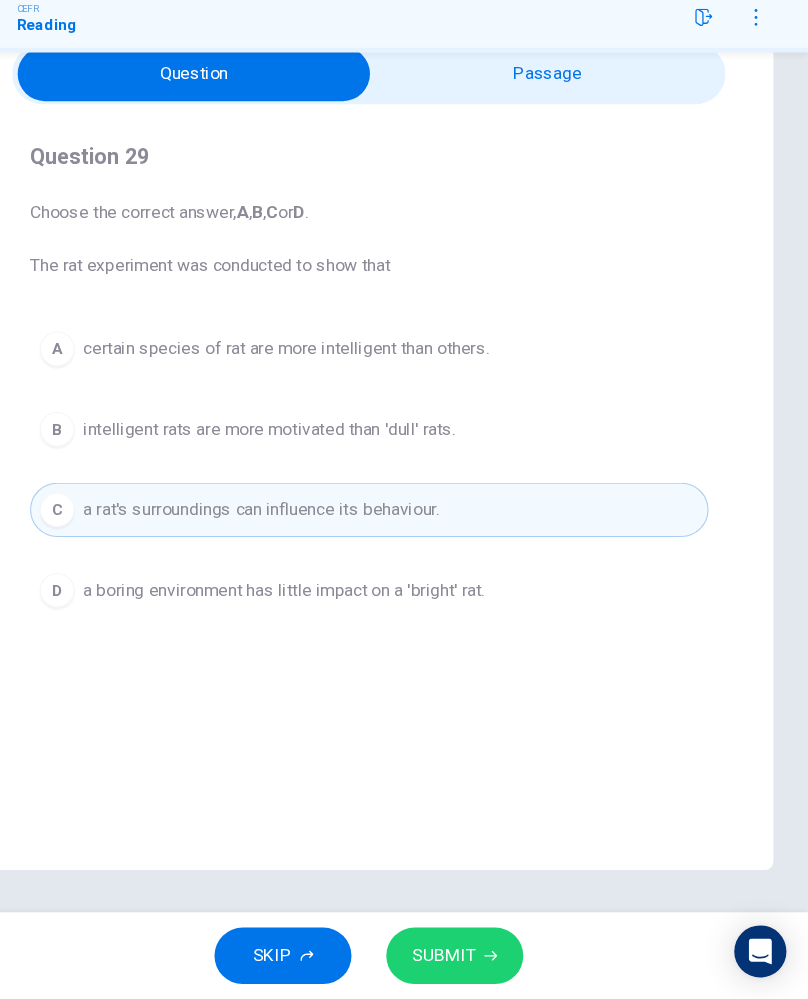 click on "a boring environment has little impact on a 'bright' rat." at bounding box center (325, 623) 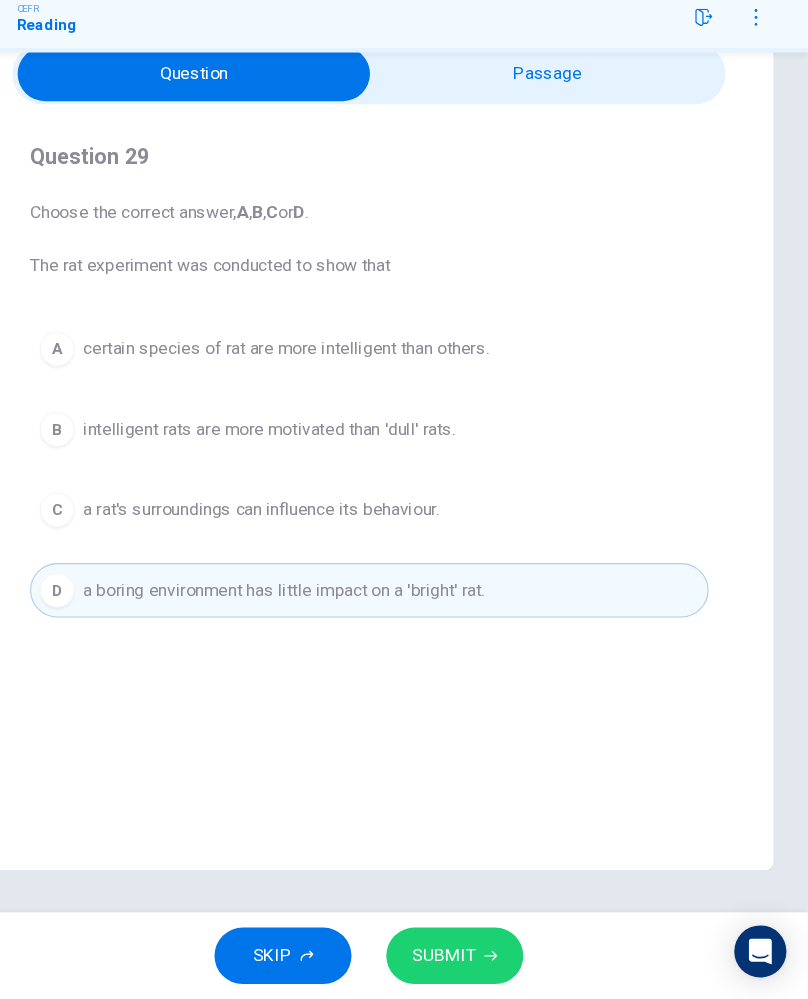 click on "B intelligent rats are more motivated than 'dull' rats." at bounding box center [404, 475] 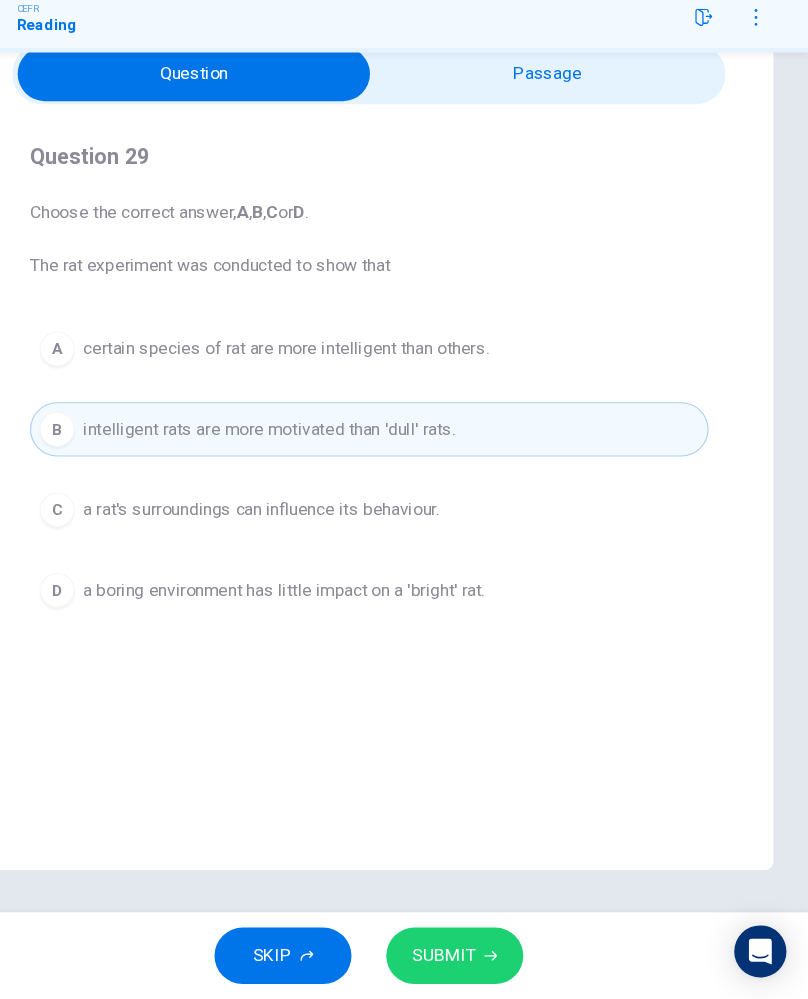 click on "a boring environment has little impact on a 'bright' rat." at bounding box center (325, 623) 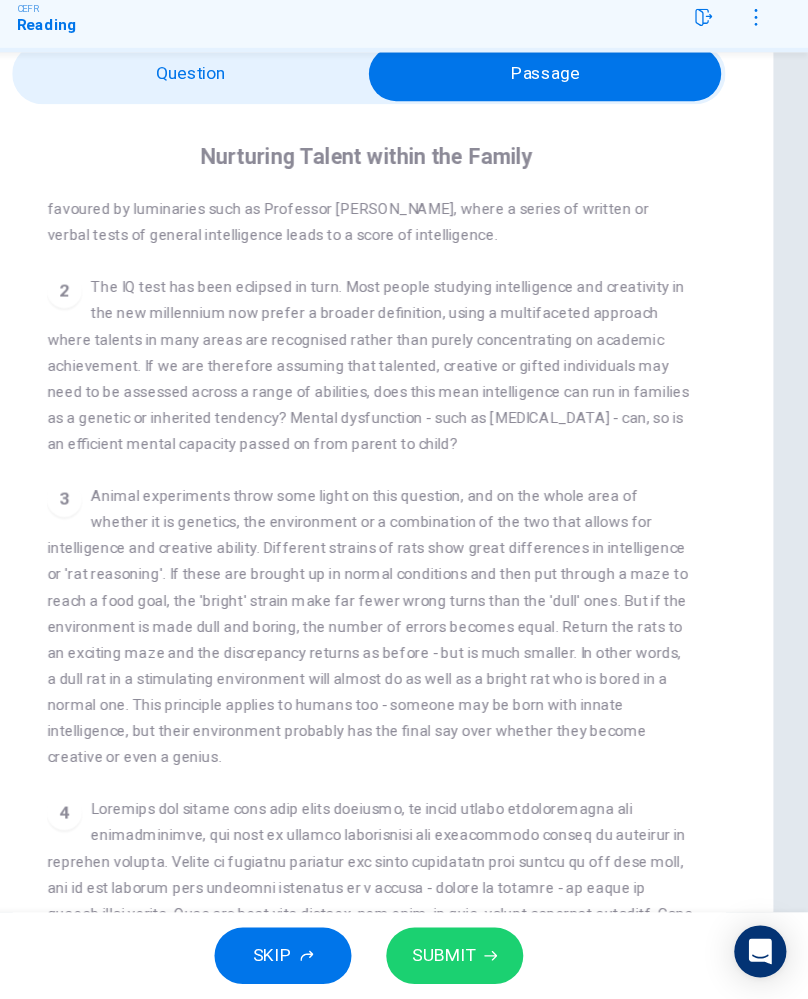 scroll, scrollTop: 510, scrollLeft: 0, axis: vertical 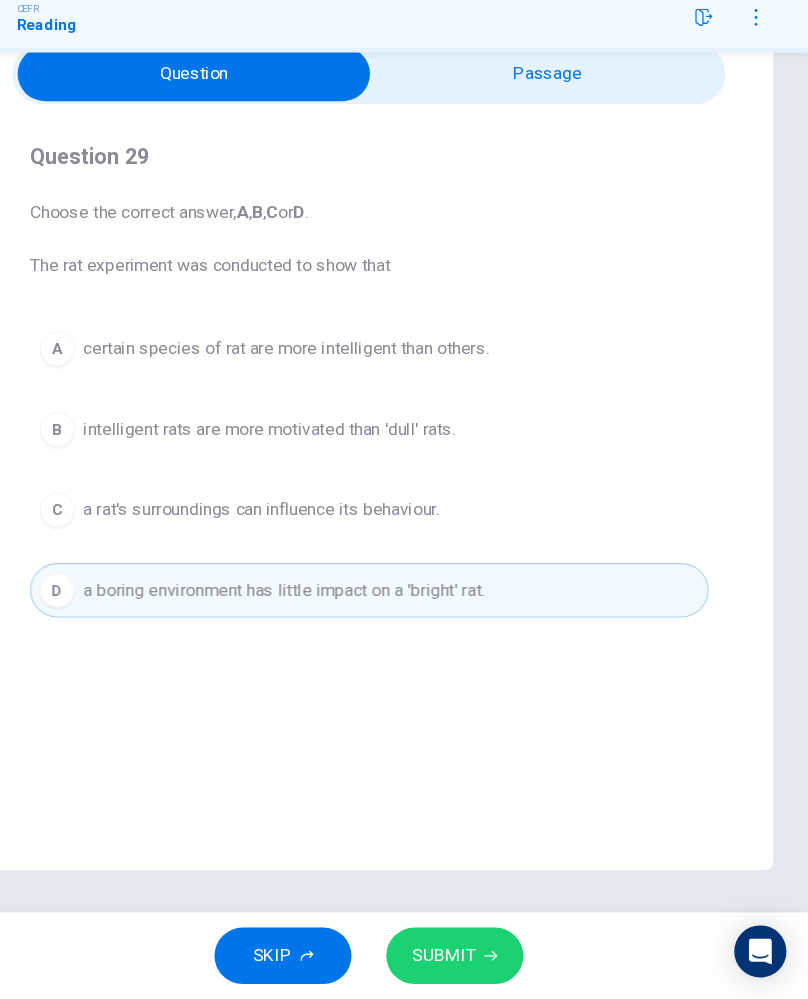 click on "a rat's surroundings can influence its behaviour." at bounding box center (304, 549) 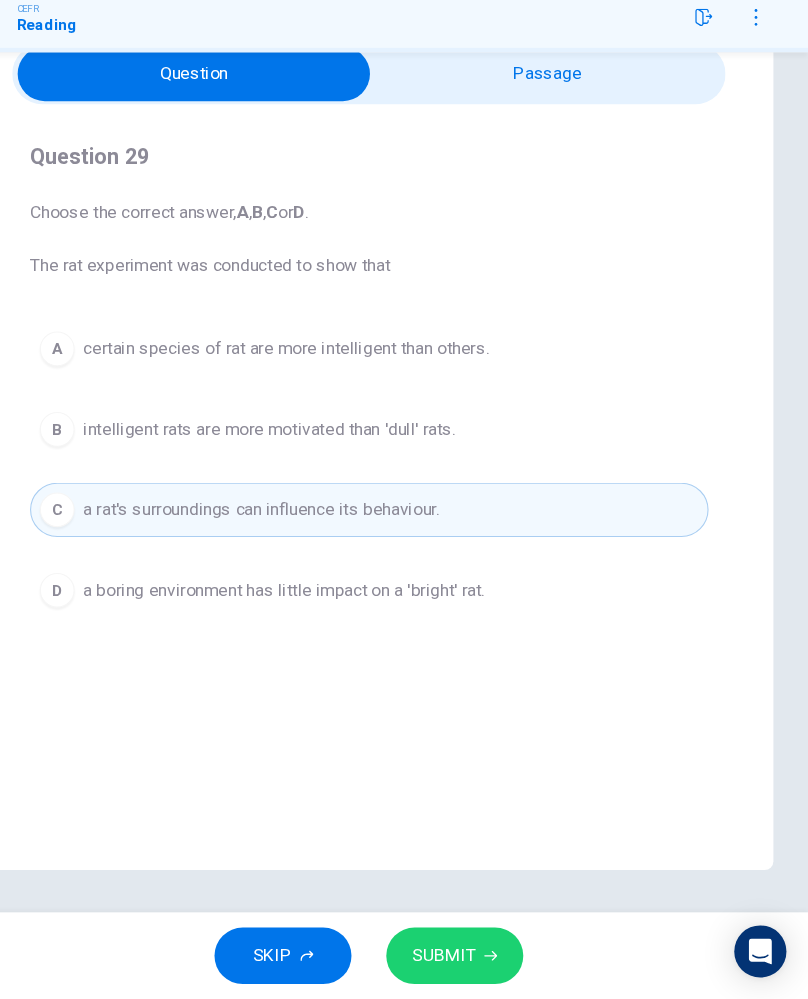 click on "B intelligent rats are more motivated than 'dull' rats." at bounding box center (404, 475) 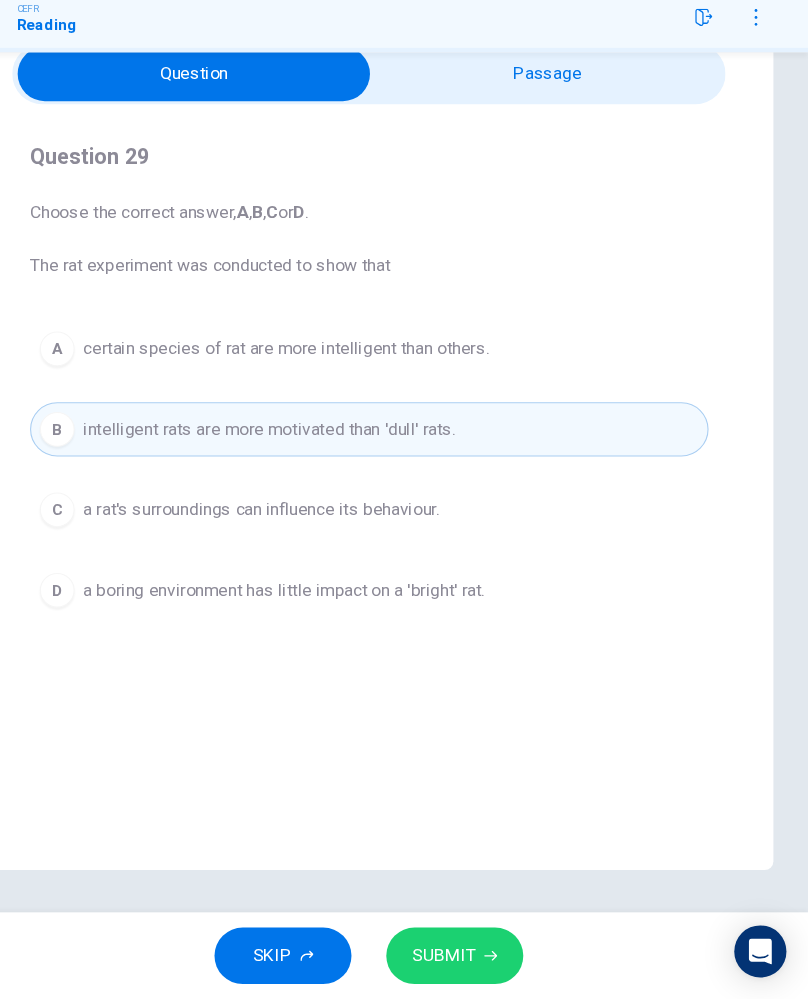 click on "a rat's surroundings can influence its behaviour." at bounding box center [304, 549] 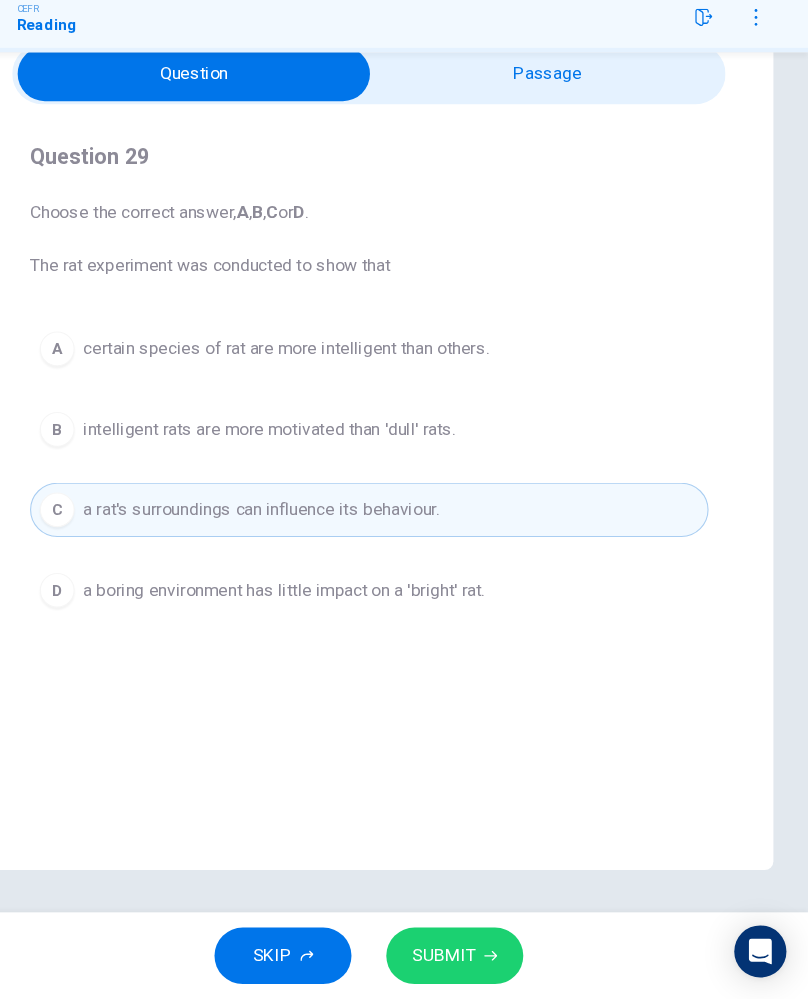 click on "B" at bounding box center [117, 475] 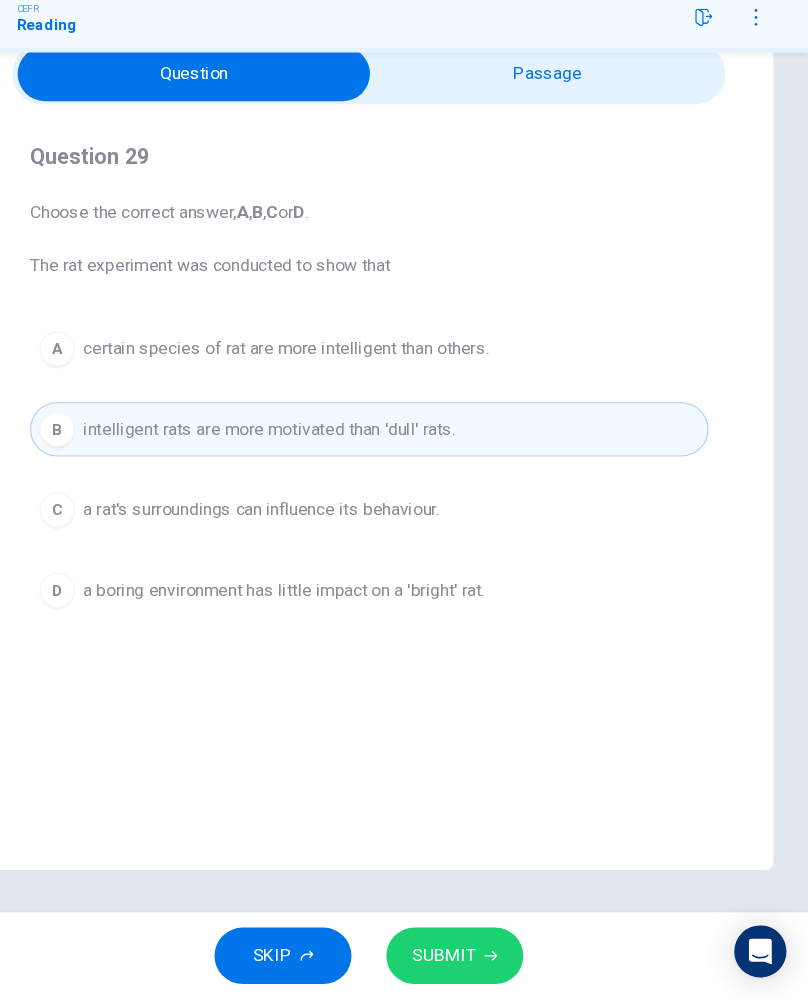 click on "a rat's surroundings can influence its behaviour." at bounding box center (304, 549) 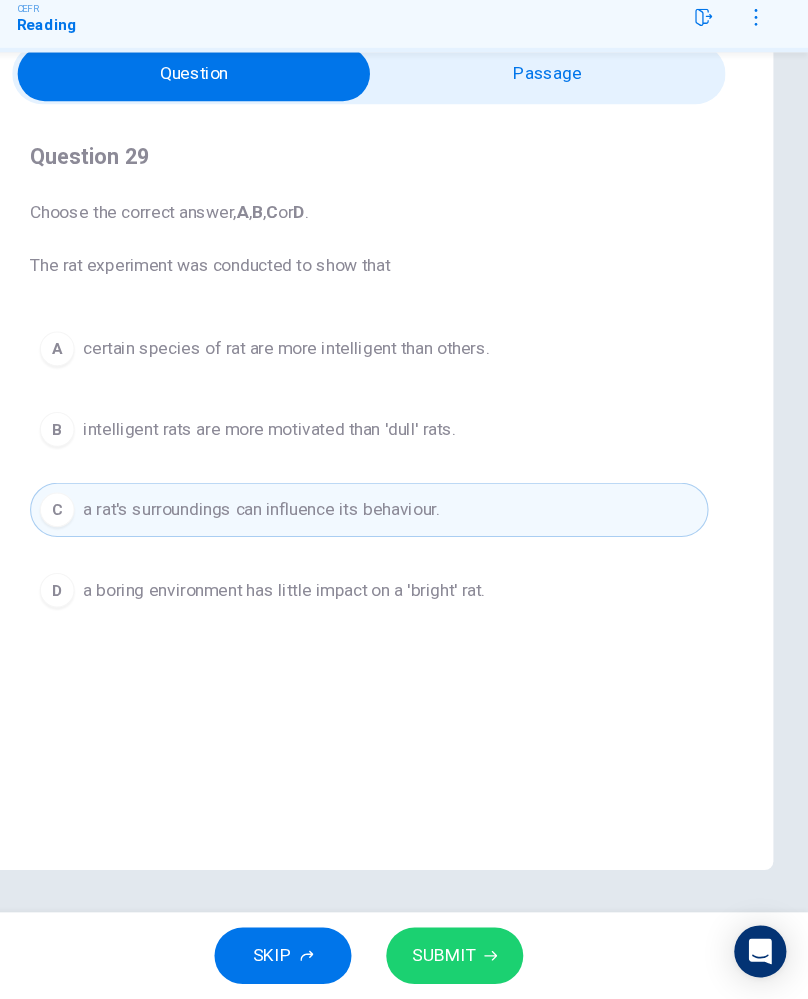 click 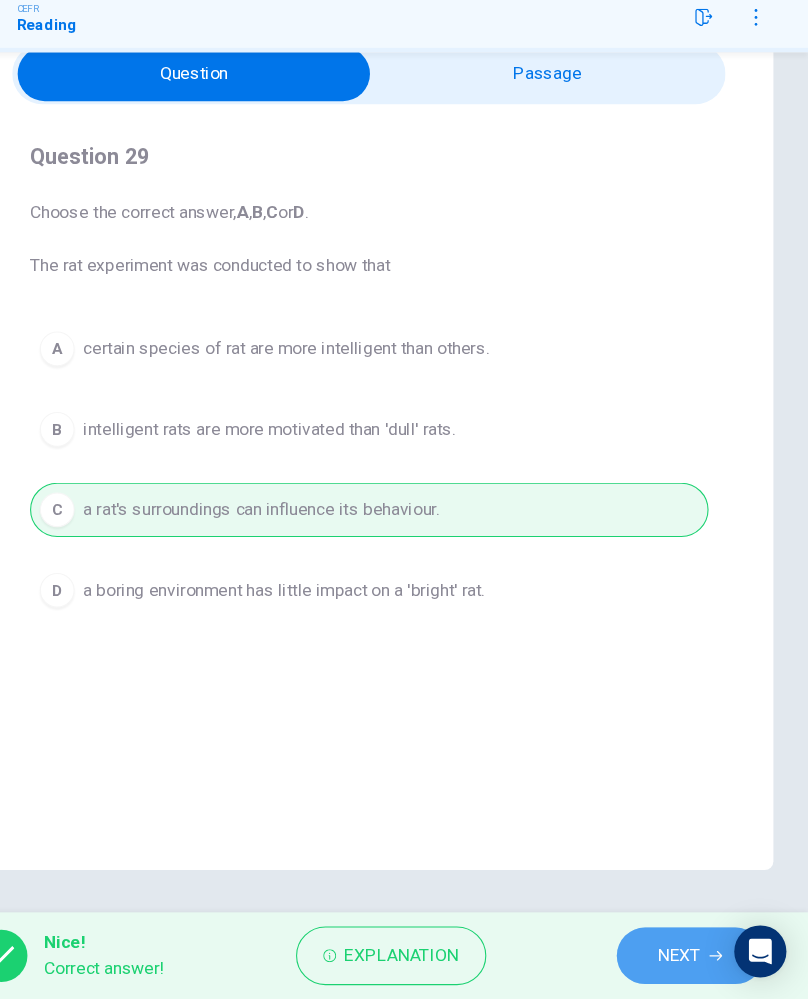 click on "NEXT" at bounding box center (699, 959) 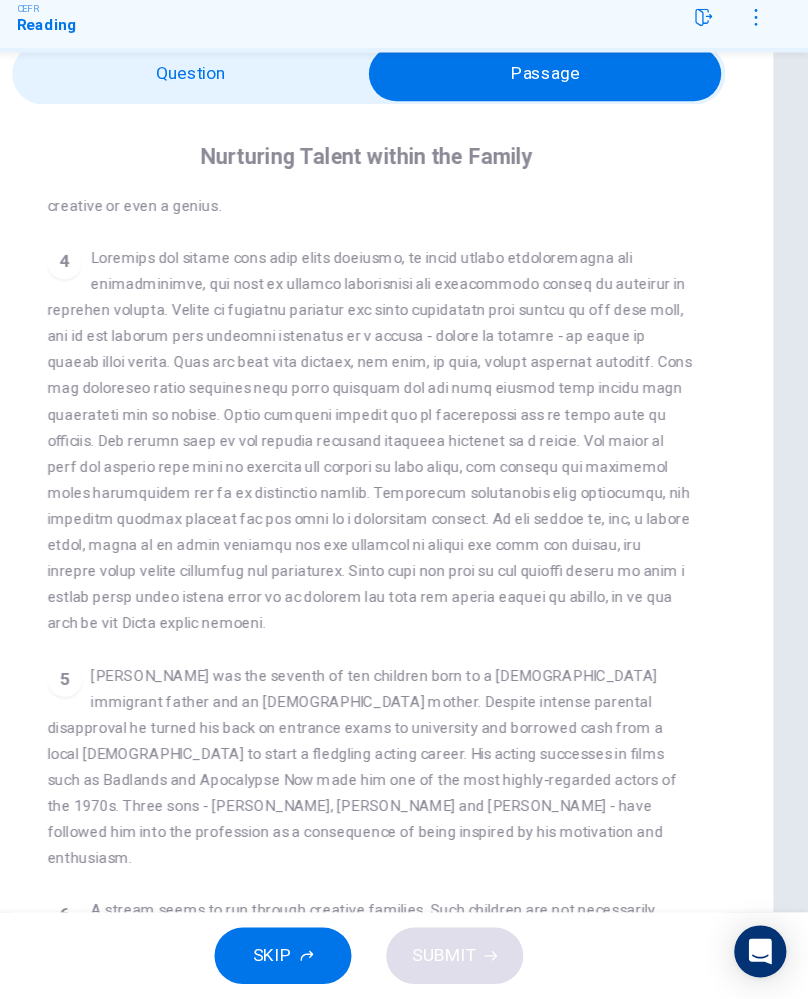 scroll, scrollTop: 1020, scrollLeft: 0, axis: vertical 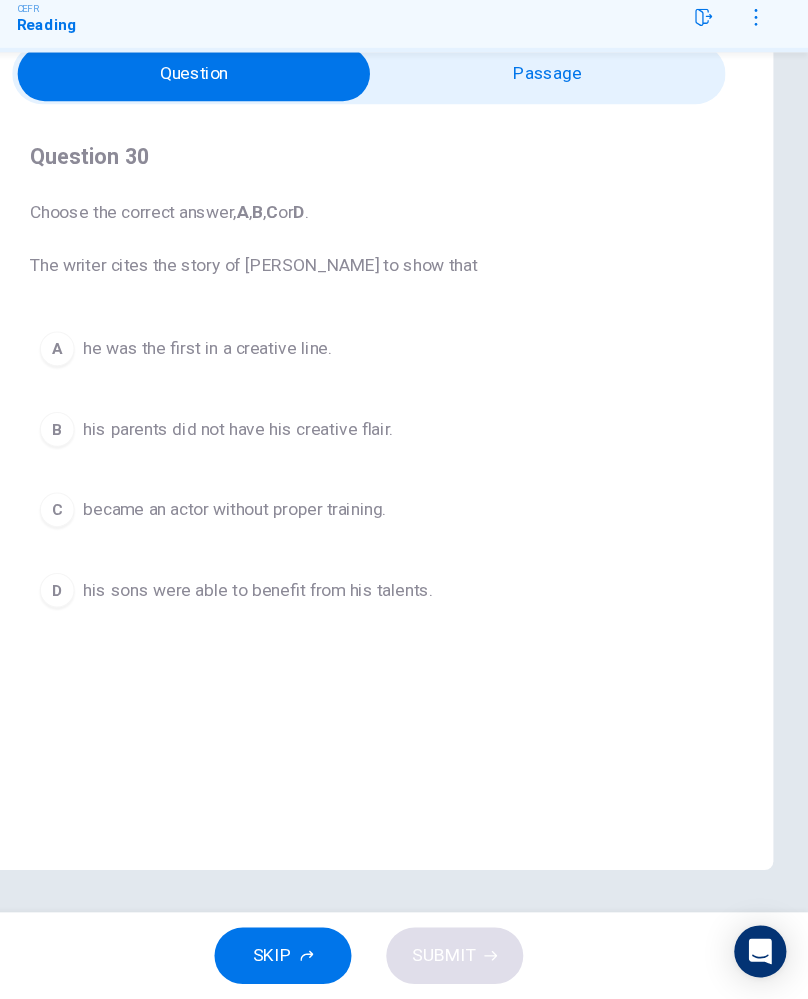 click on "his parents did not have his creative flair." at bounding box center (283, 475) 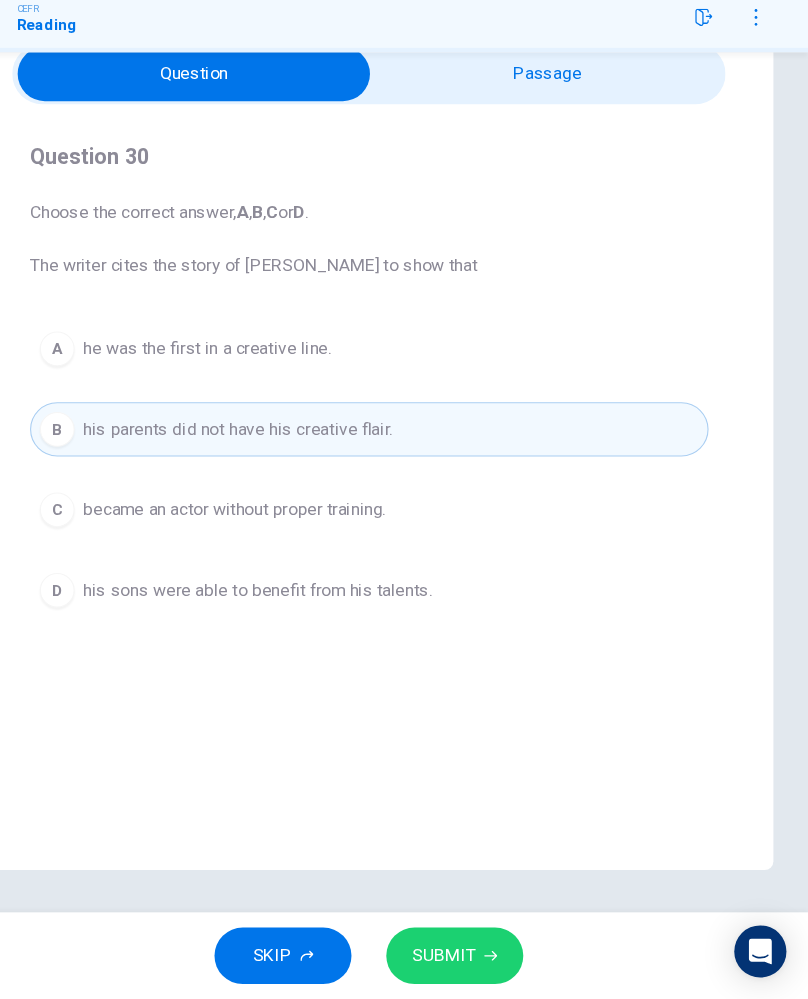 click on "became an actor without proper training." at bounding box center (280, 549) 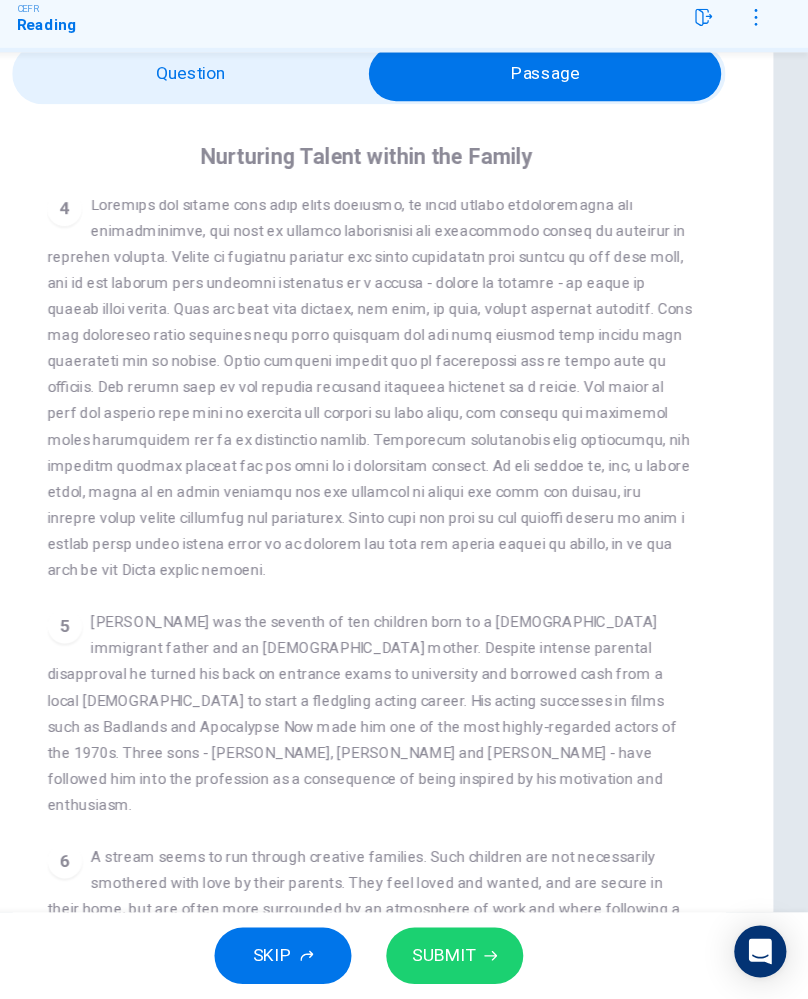 scroll, scrollTop: 1066, scrollLeft: 0, axis: vertical 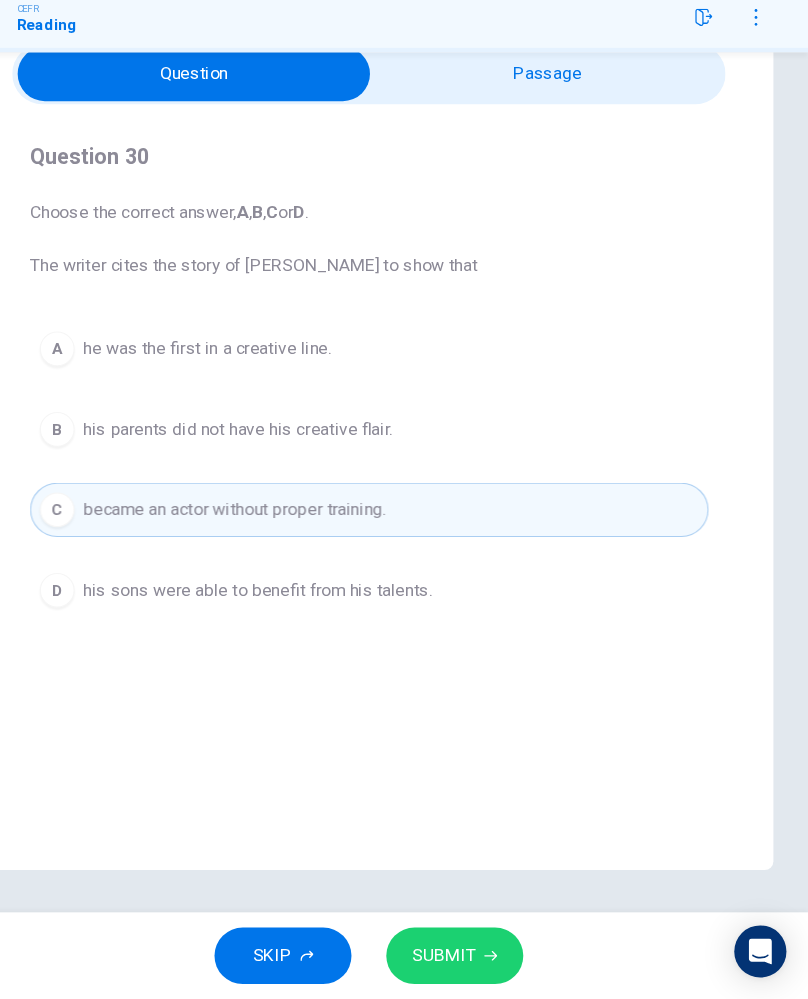 click on "his sons were able to benefit from his talents." at bounding box center (301, 623) 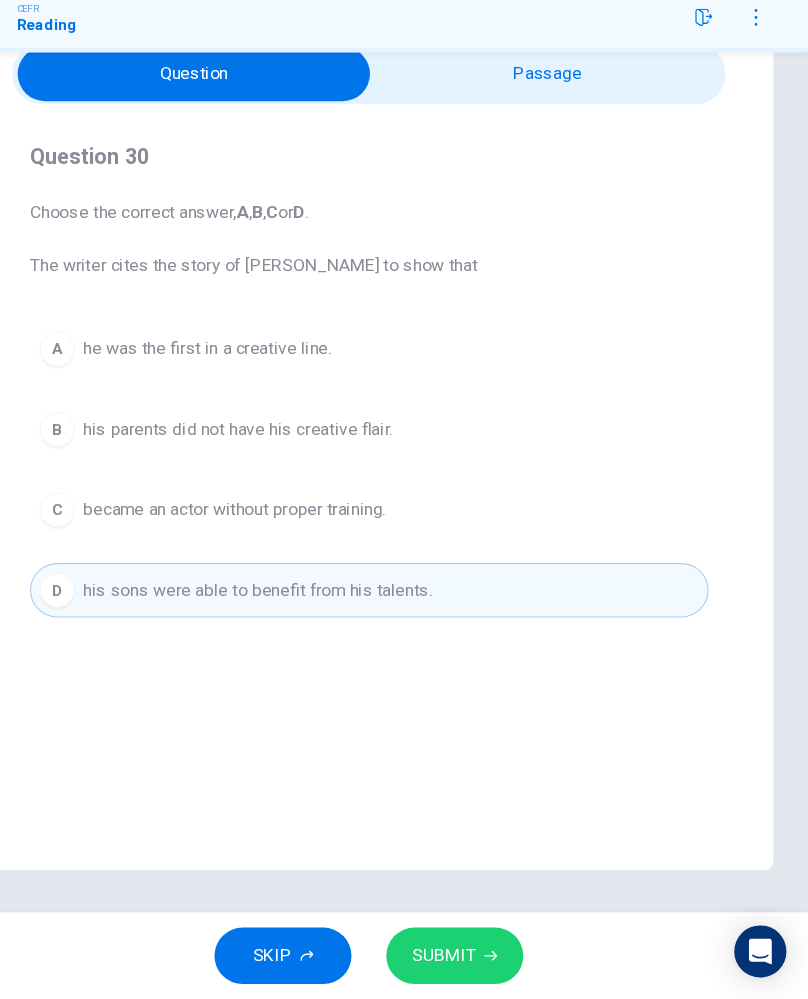 click on "he was the first in a creative line." at bounding box center (255, 401) 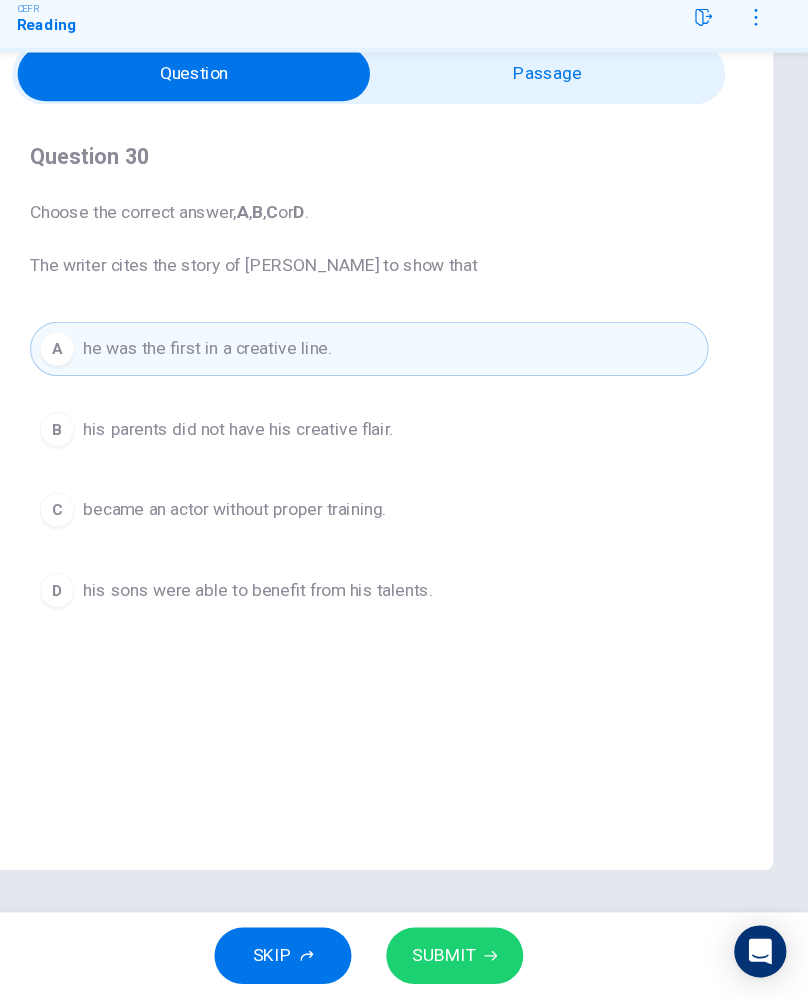 click on "became an actor without proper training." at bounding box center [280, 549] 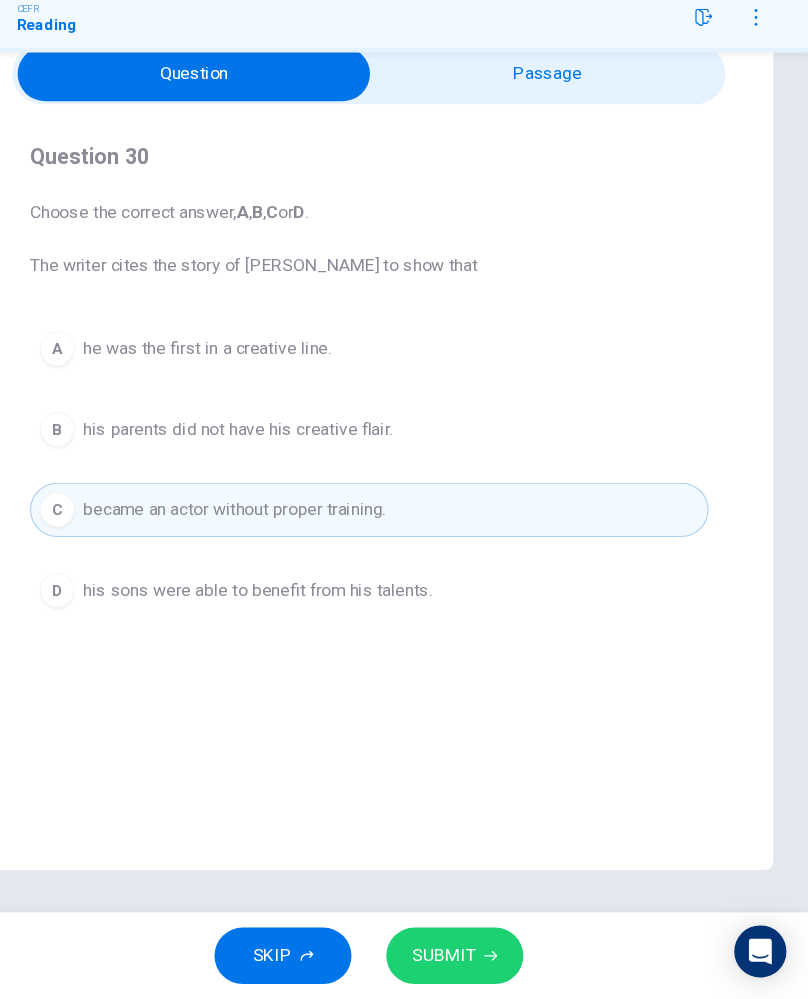 click on "B" at bounding box center (117, 475) 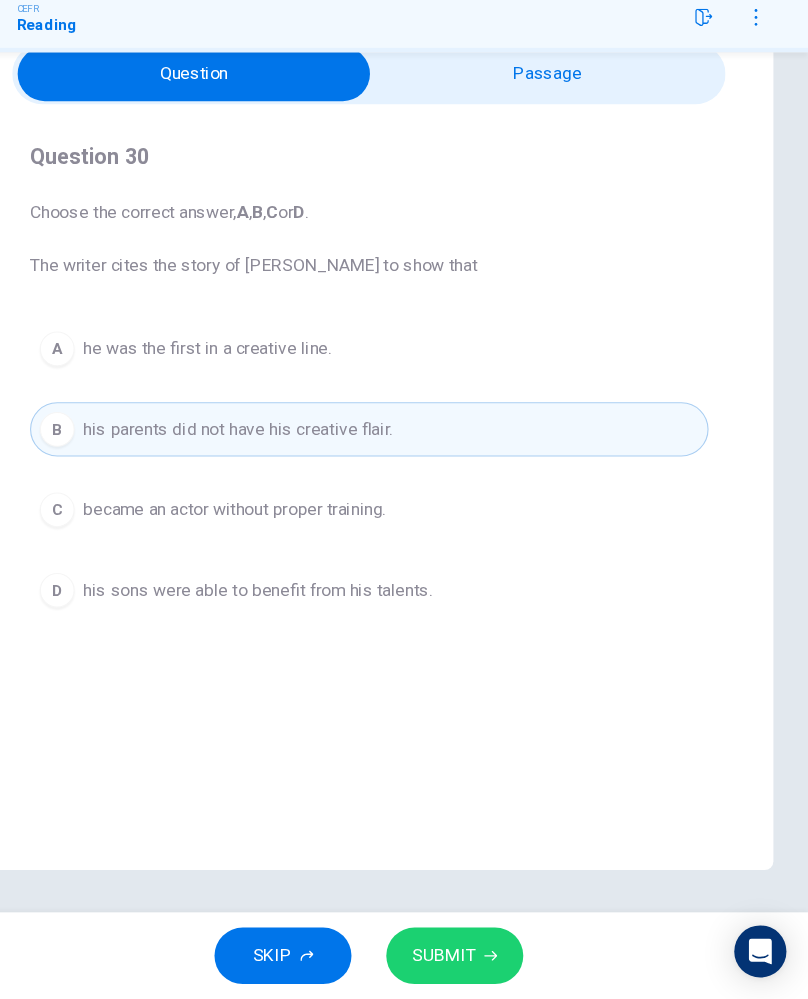 click on "became an actor without proper training." at bounding box center [280, 549] 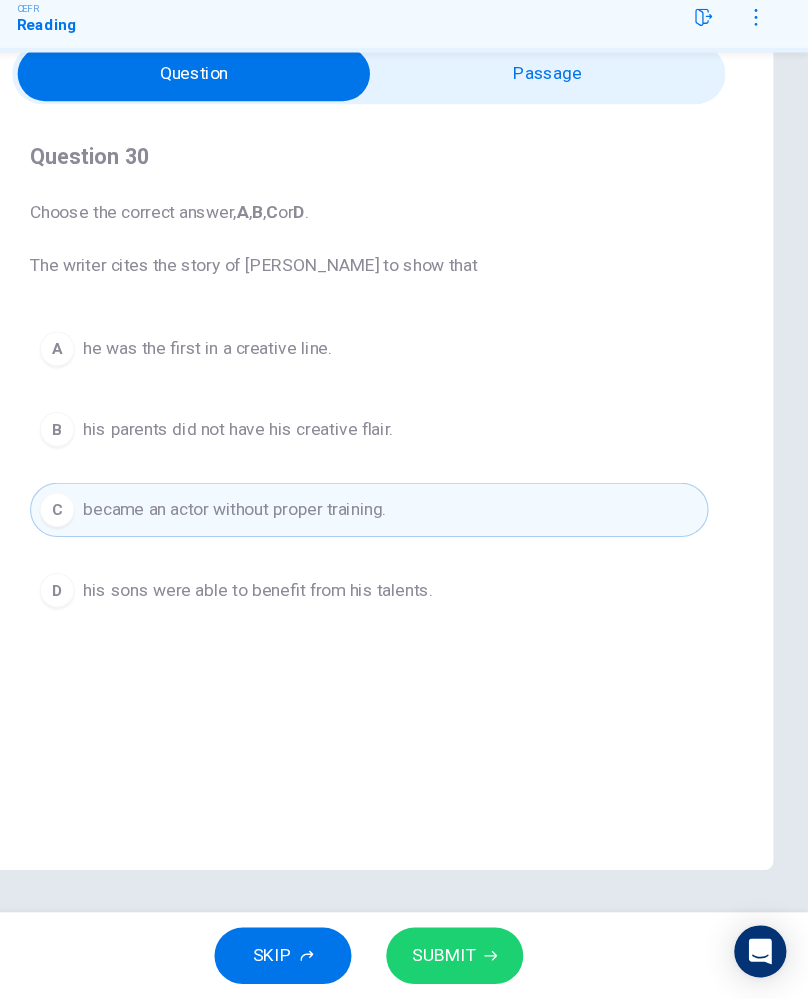 click 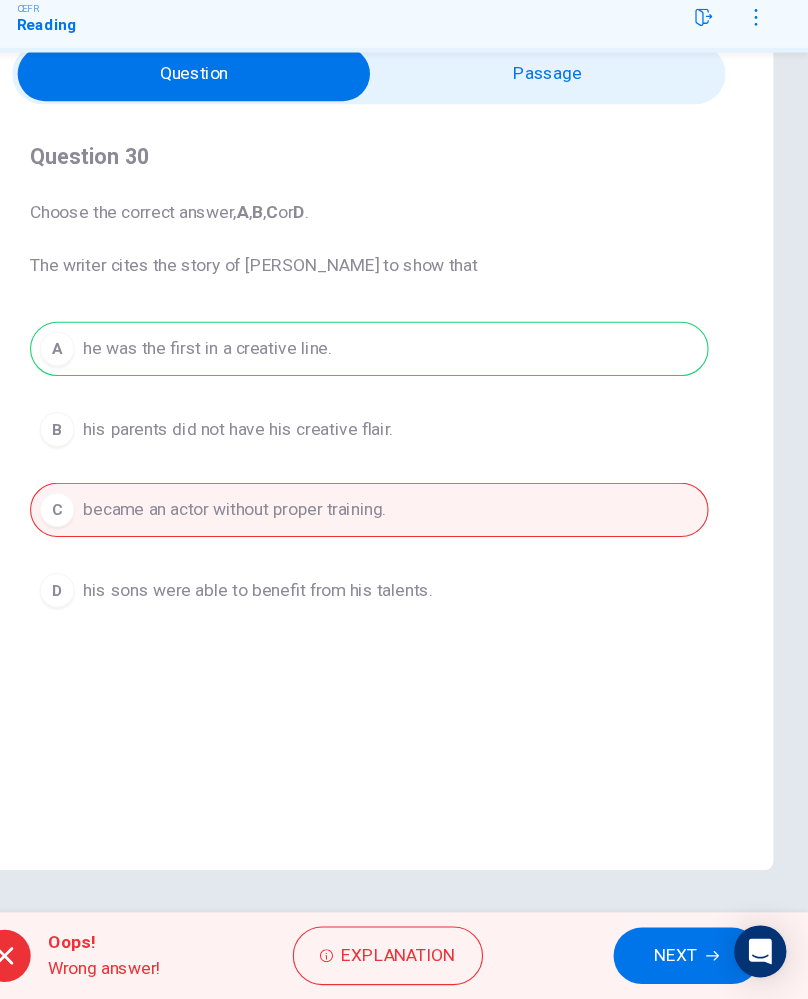 click on "Explanation" at bounding box center [431, 959] 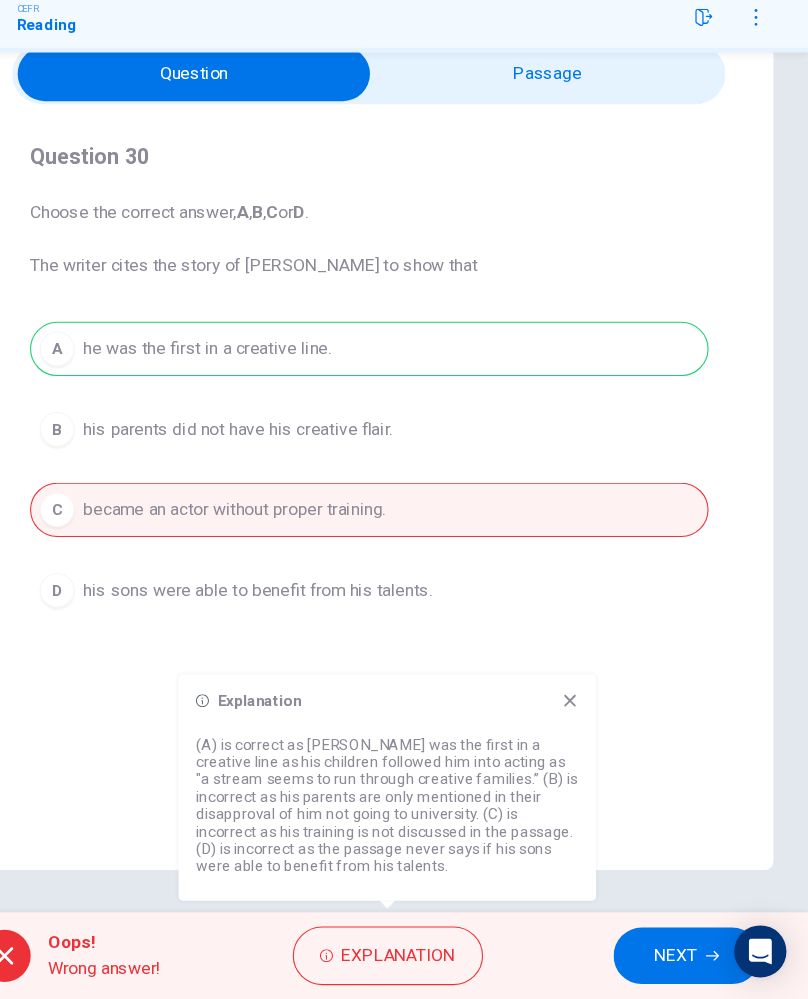 click on "Explanation (A) is correct as [PERSON_NAME] was the first in a creative line as his children followed him into acting as "a stream seems to run through creative families.” (B) is incorrect as his parents are only mentioned in their disapproval of him not going to university. (C) is incorrect as his training is not discussed in the passage. (D) is incorrect as the passage never says if his sons were able to benefit from his talents." at bounding box center (421, 804) 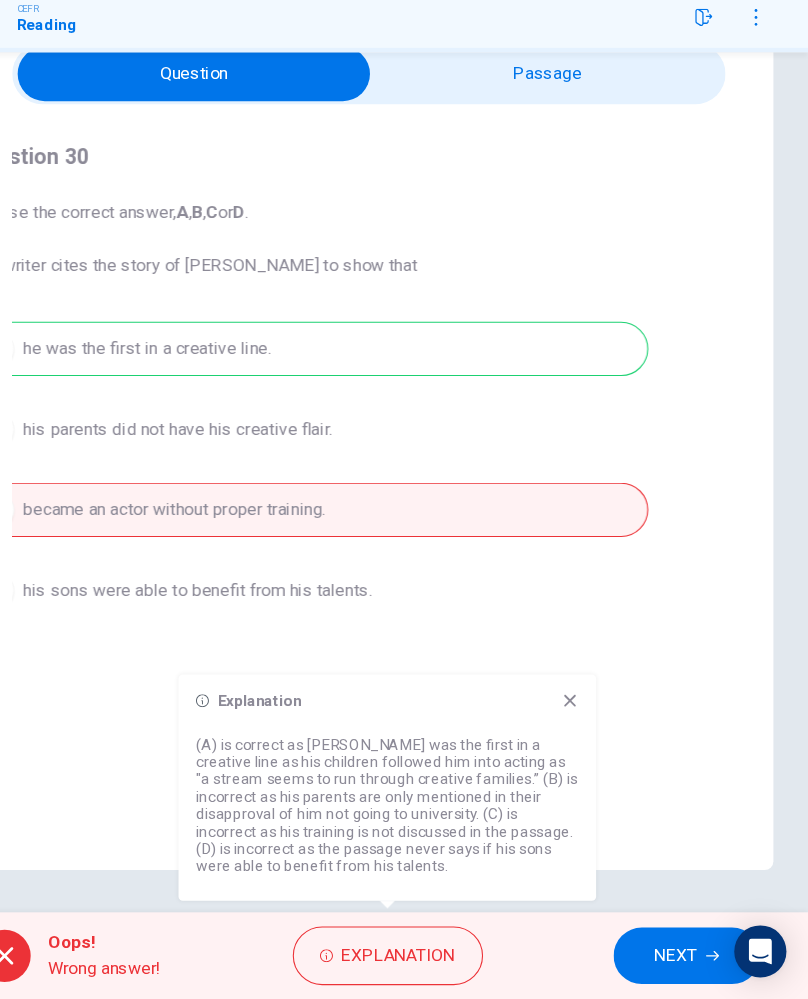 checkbox on "true" 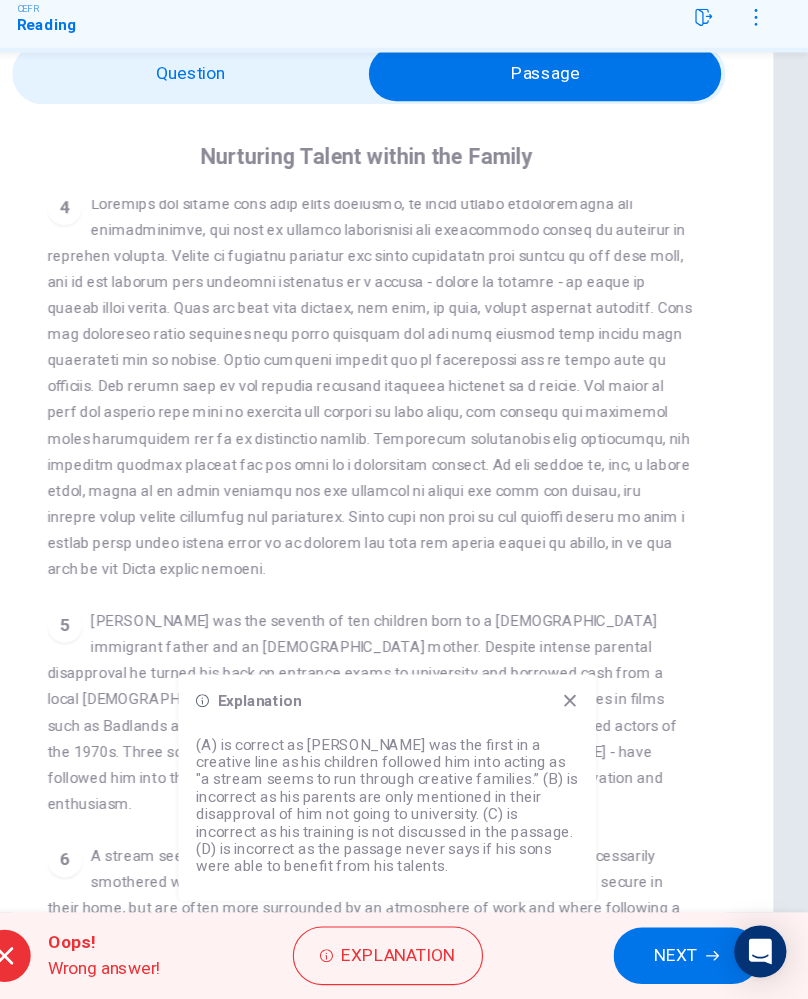 click on "[PERSON_NAME] was the seventh of ten children born to a [DEMOGRAPHIC_DATA] immigrant father and an [DEMOGRAPHIC_DATA] mother. Despite intense parental disapproval he turned his back on entrance exams to university and borrowed cash from a local [DEMOGRAPHIC_DATA] to start a fledgling acting career. His acting successes in films such as Badlands and Apocalypse Now made him one of the most highly-regarded actors of the 1970s. Three sons - [PERSON_NAME], [PERSON_NAME] and [PERSON_NAME] - have followed him into the profession as a consequence of being inspired by his motivation and enthusiasm." at bounding box center (397, 735) 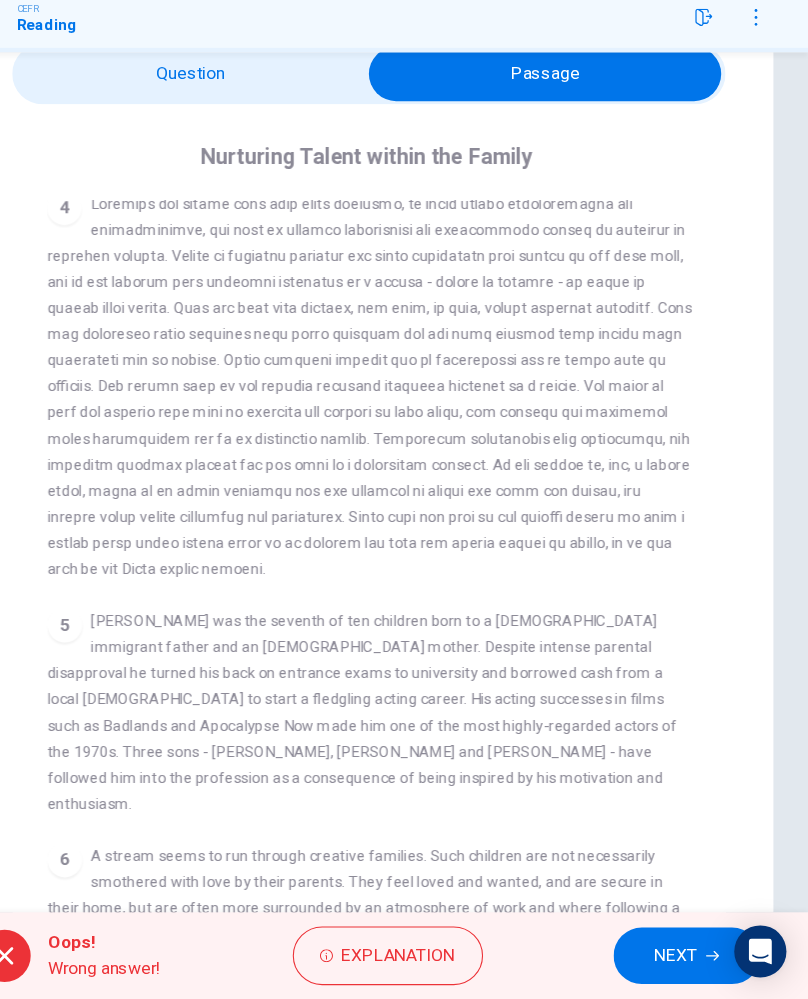 click on "[PERSON_NAME] was the seventh of ten children born to a [DEMOGRAPHIC_DATA] immigrant father and an [DEMOGRAPHIC_DATA] mother. Despite intense parental disapproval he turned his back on entrance exams to university and borrowed cash from a local [DEMOGRAPHIC_DATA] to start a fledgling acting career. His acting successes in films such as Badlands and Apocalypse Now made him one of the most highly-regarded actors of the 1970s. Three sons - [PERSON_NAME], [PERSON_NAME] and [PERSON_NAME] - have followed him into the profession as a consequence of being inspired by his motivation and enthusiasm." at bounding box center [397, 735] 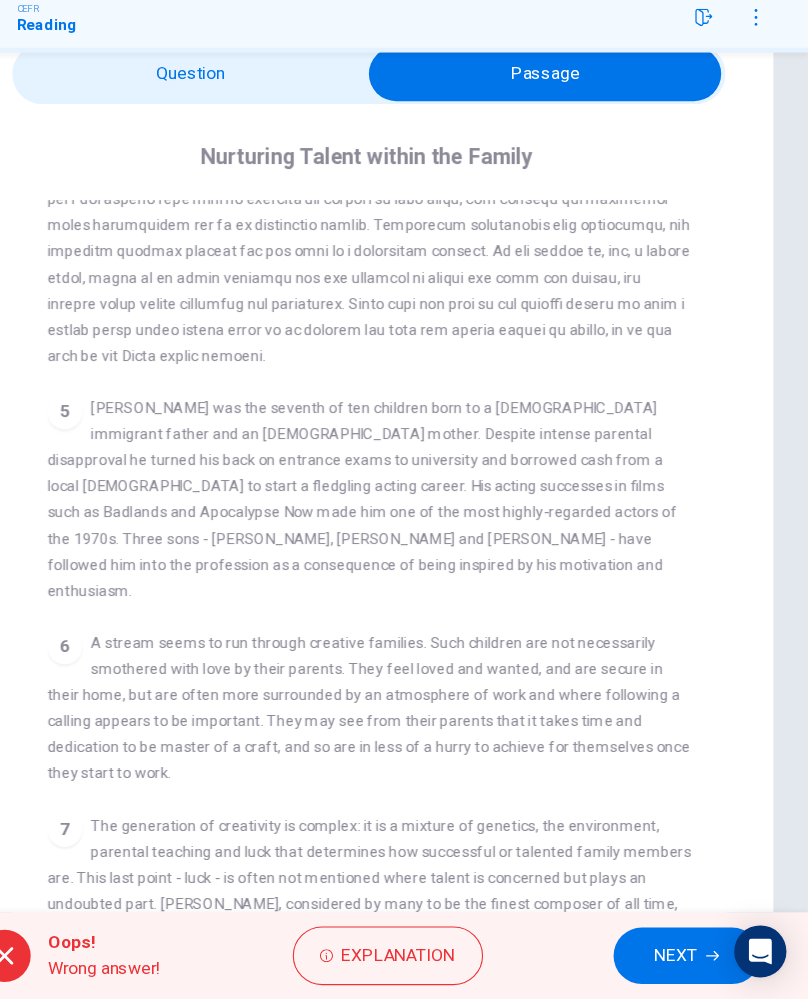scroll, scrollTop: 1263, scrollLeft: 0, axis: vertical 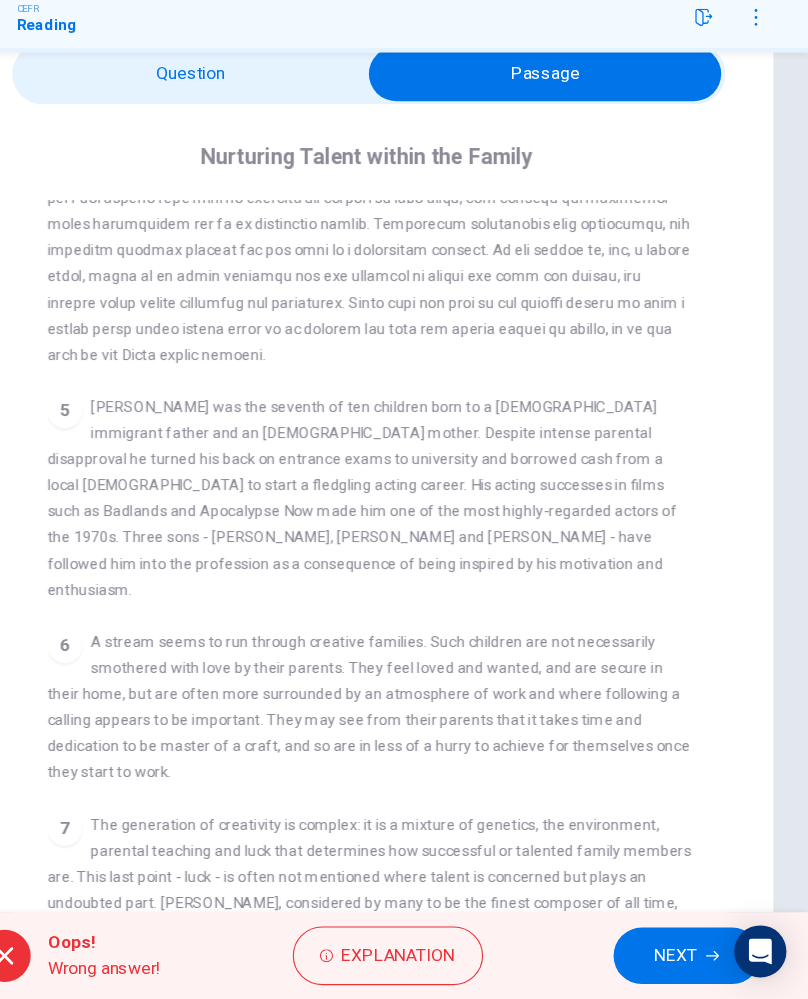 click on "NEXT" at bounding box center [686, 959] 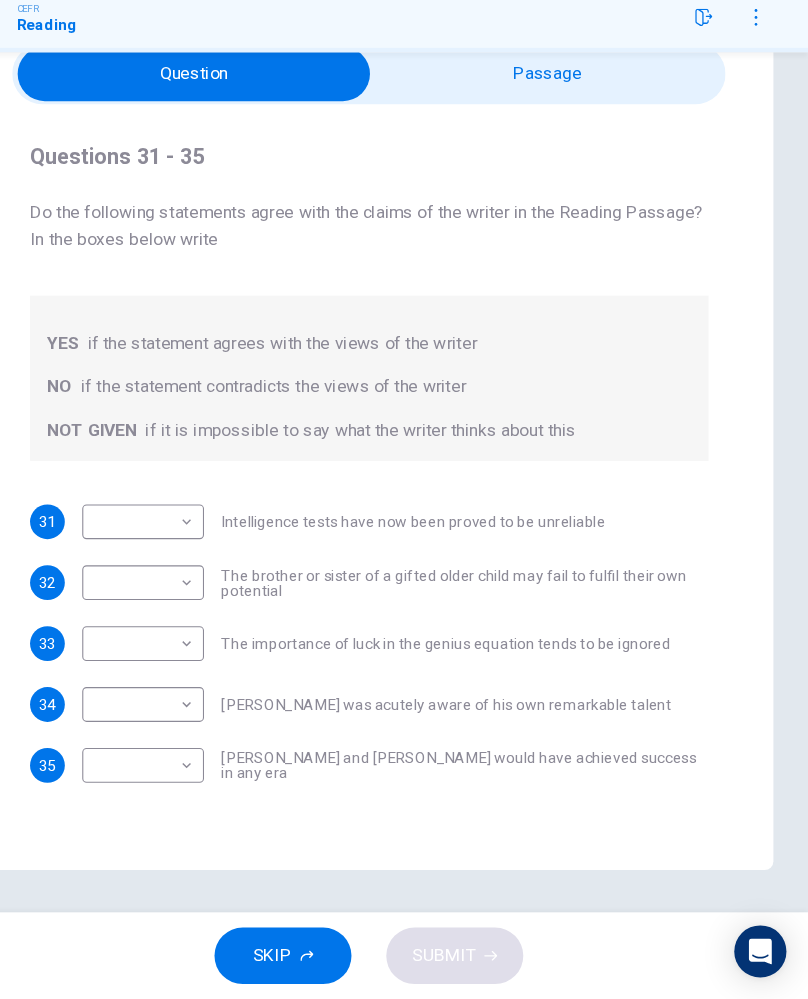 click on "Dashboard Practice Start a test Analysis English en ​ [PERSON_NAME] CEFR Reading Question Passage Questions 31 - 35 Do the following statements agree with the claims of the writer in the Reading Passage?
In the boxes below write YES if the statement agrees with the views of the writer NO if the statement contradicts the views of the writer NOT GIVEN if it is impossible to say what the writer thinks about this 31 ​ ​ Intelligence tests have now been proved to be unreliable 32 ​ ​ The brother or sister of a gifted older child may fail to fulfil their own potential 33 ​ ​ The importance of luck in the genius equation tends to be ignored 34 ​ ​ [PERSON_NAME] was acutely aware of his own remarkable talent 35 ​ ​ [PERSON_NAME] and [PERSON_NAME] would have achieved success in any era Nurturing Talent within the Family CLICK TO ZOOM Click to Zoom 1 2 3 4 5 6 7 8 SKIP SUBMIT EduSynch - Online Language Proficiency Testing
Dashboard Practice Start a test Analysis Notifications © Copyright" at bounding box center (404, 499) 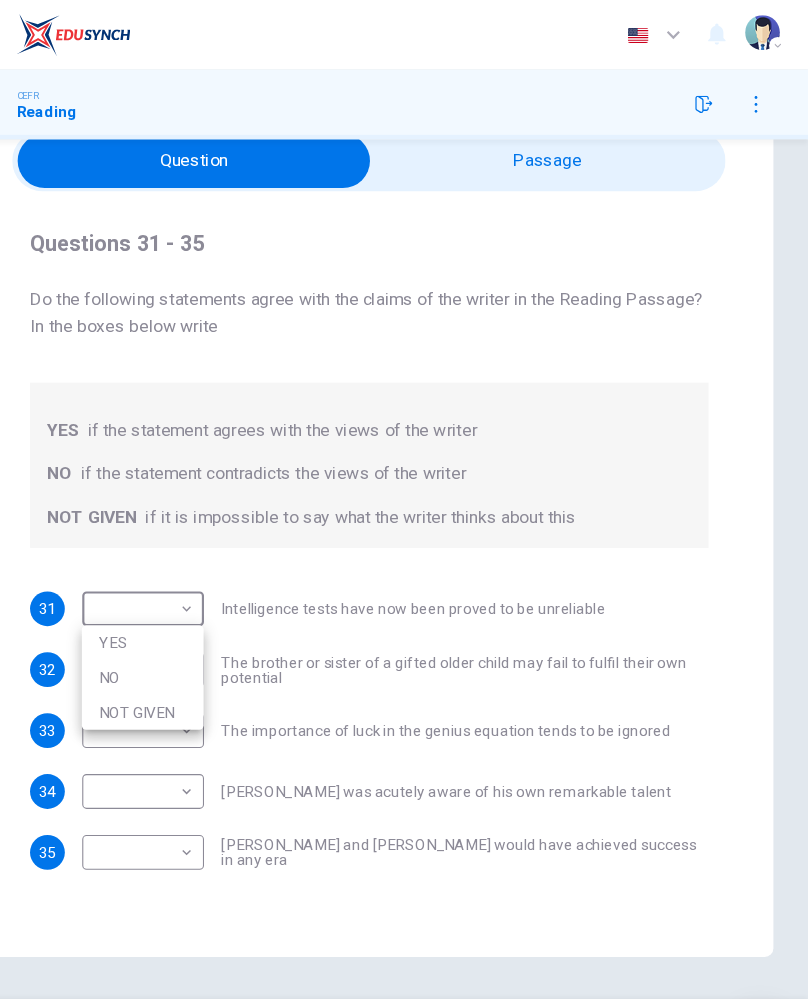 click on "NOT GIVEN" at bounding box center (196, 655) 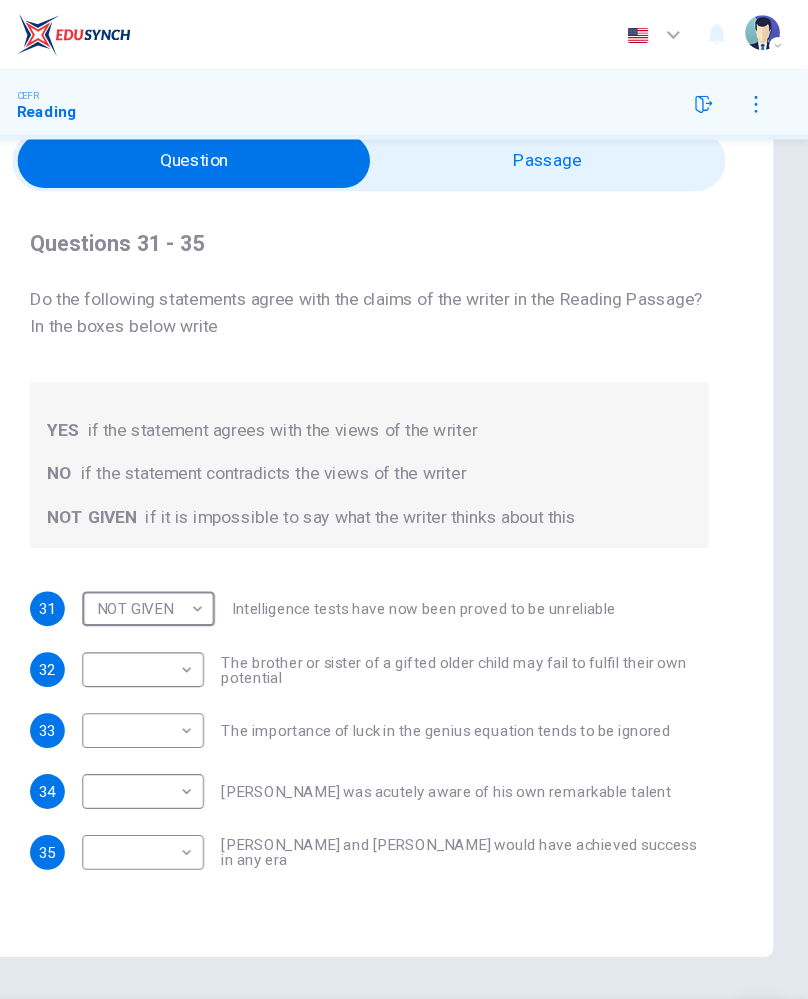 click on "Dashboard Practice Start a test Analysis English en ​ [PERSON_NAME] CEFR Reading Question Passage Questions 31 - 35 Do the following statements agree with the claims of the writer in the Reading Passage?
In the boxes below write YES if the statement agrees with the views of the writer NO if the statement contradicts the views of the writer NOT GIVEN if it is impossible to say what the writer thinks about this 31 NOT GIVEN NOT GIVEN ​ Intelligence tests have now been proved to be unreliable 32 ​ ​ The brother or sister of a gifted older child may fail to fulfil their own potential 33 ​ ​ The importance of luck in the genius equation tends to be ignored 34 ​ ​ [PERSON_NAME] was acutely aware of his own remarkable talent 35 ​ ​ [PERSON_NAME] and [PERSON_NAME] would have achieved success in any era Nurturing Talent within the Family CLICK TO ZOOM Click to Zoom 1 2 3 4 5 6 7 8 SKIP SUBMIT EduSynch - Online Language Proficiency Testing
Dashboard Practice Start a test Analysis 2025 Audio" at bounding box center (404, 499) 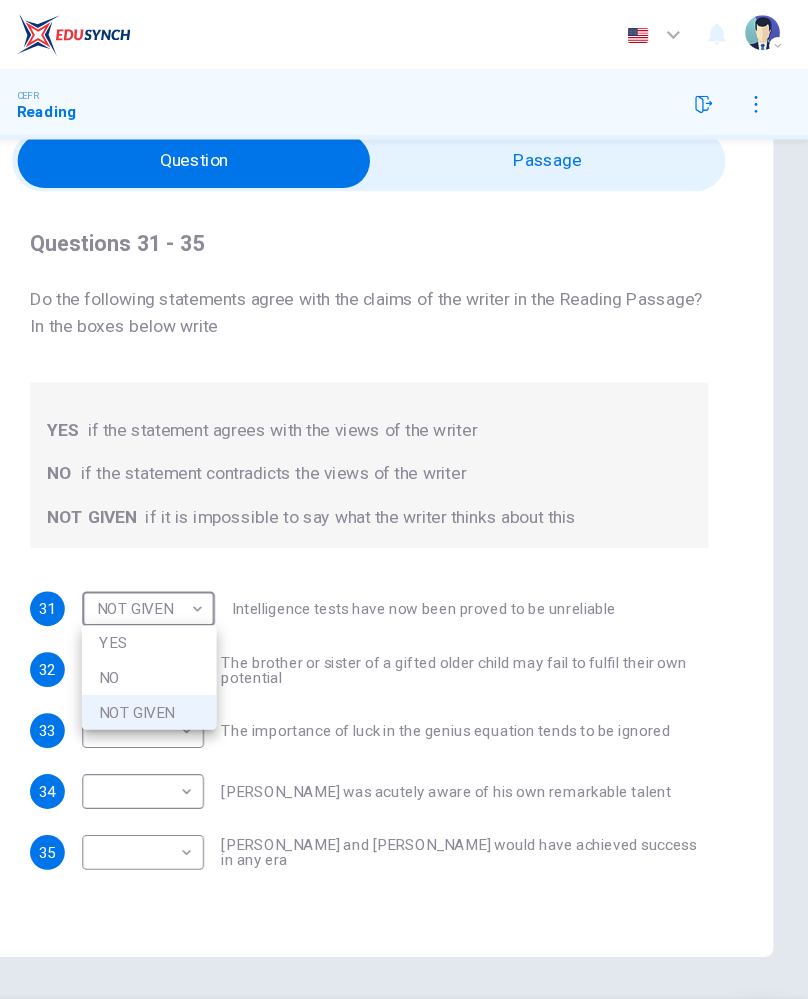 click at bounding box center [404, 499] 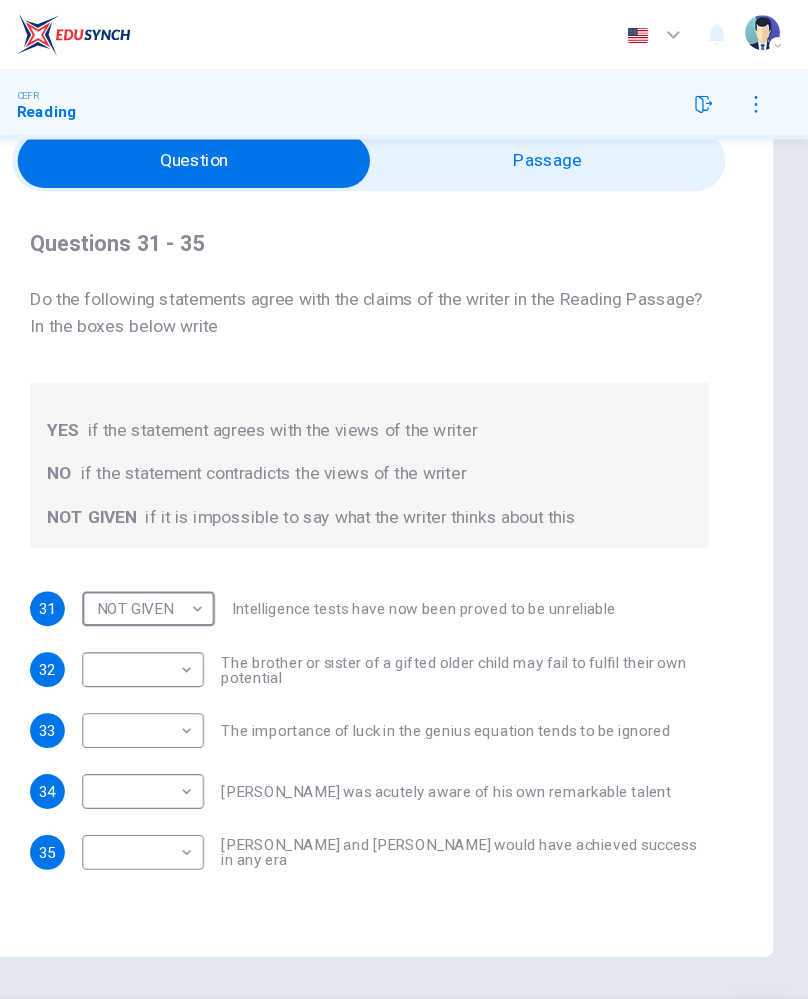 click on "Dashboard Practice Start a test Analysis English en ​ [PERSON_NAME] CEFR Reading Question Passage Questions 31 - 35 Do the following statements agree with the claims of the writer in the Reading Passage?
In the boxes below write YES if the statement agrees with the views of the writer NO if the statement contradicts the views of the writer NOT GIVEN if it is impossible to say what the writer thinks about this 31 NOT GIVEN NOT GIVEN ​ Intelligence tests have now been proved to be unreliable 32 ​ ​ The brother or sister of a gifted older child may fail to fulfil their own potential 33 ​ ​ The importance of luck in the genius equation tends to be ignored 34 ​ ​ [PERSON_NAME] was acutely aware of his own remarkable talent 35 ​ ​ [PERSON_NAME] and [PERSON_NAME] would have achieved success in any era Nurturing Talent within the Family CLICK TO ZOOM Click to Zoom 1 2 3 4 5 6 7 8 SKIP SUBMIT EduSynch - Online Language Proficiency Testing
Dashboard Practice Start a test Analysis 2025 Audio" at bounding box center [404, 499] 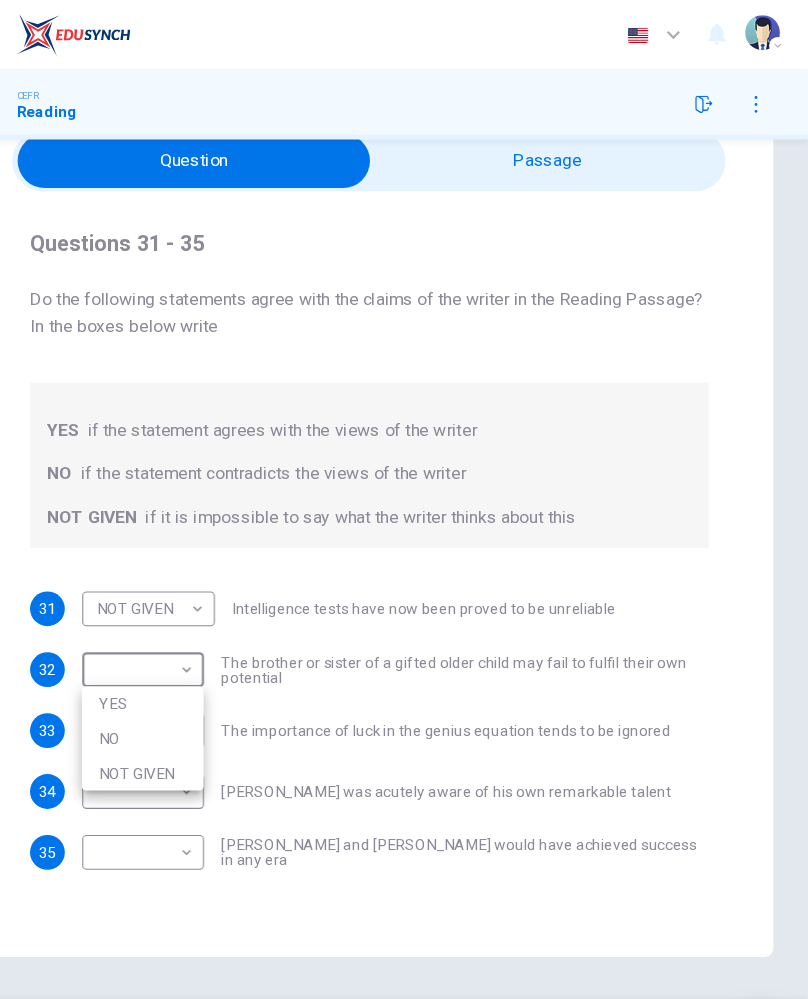 click at bounding box center (404, 499) 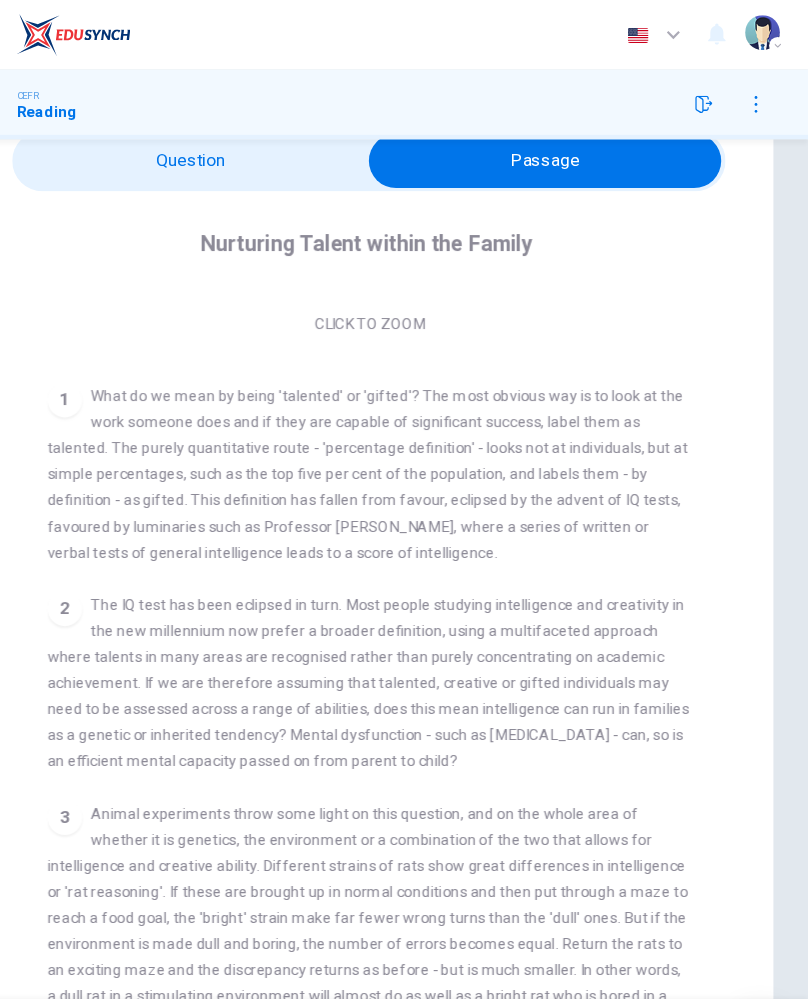 scroll, scrollTop: 297, scrollLeft: 0, axis: vertical 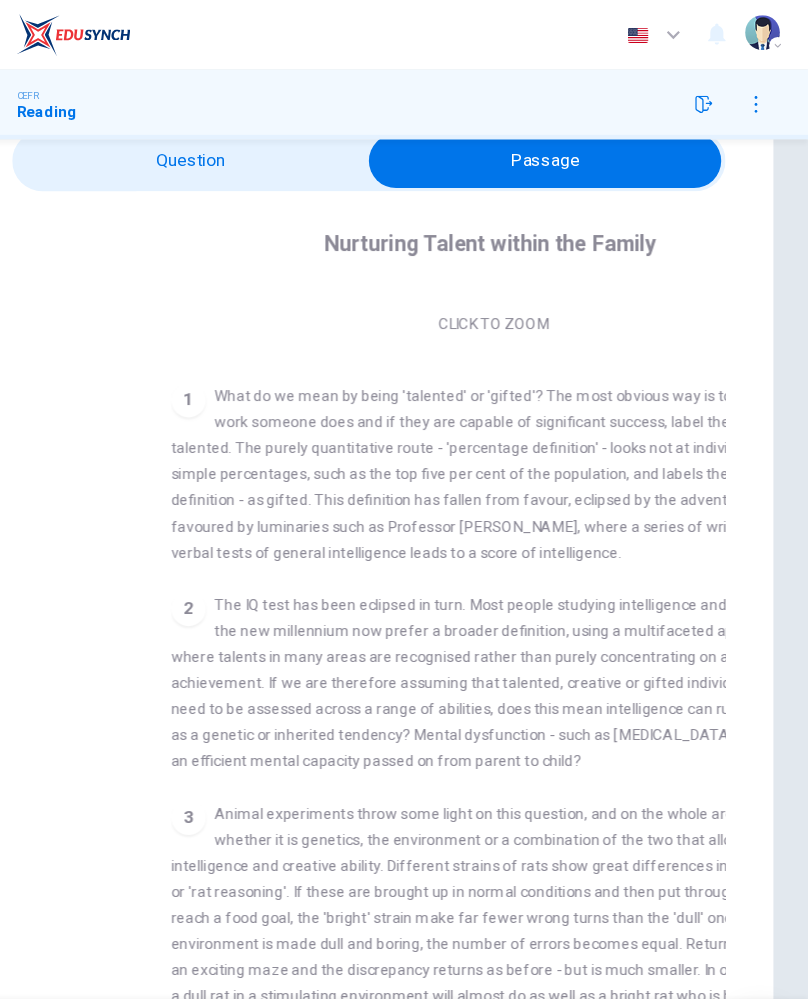 checkbox on "false" 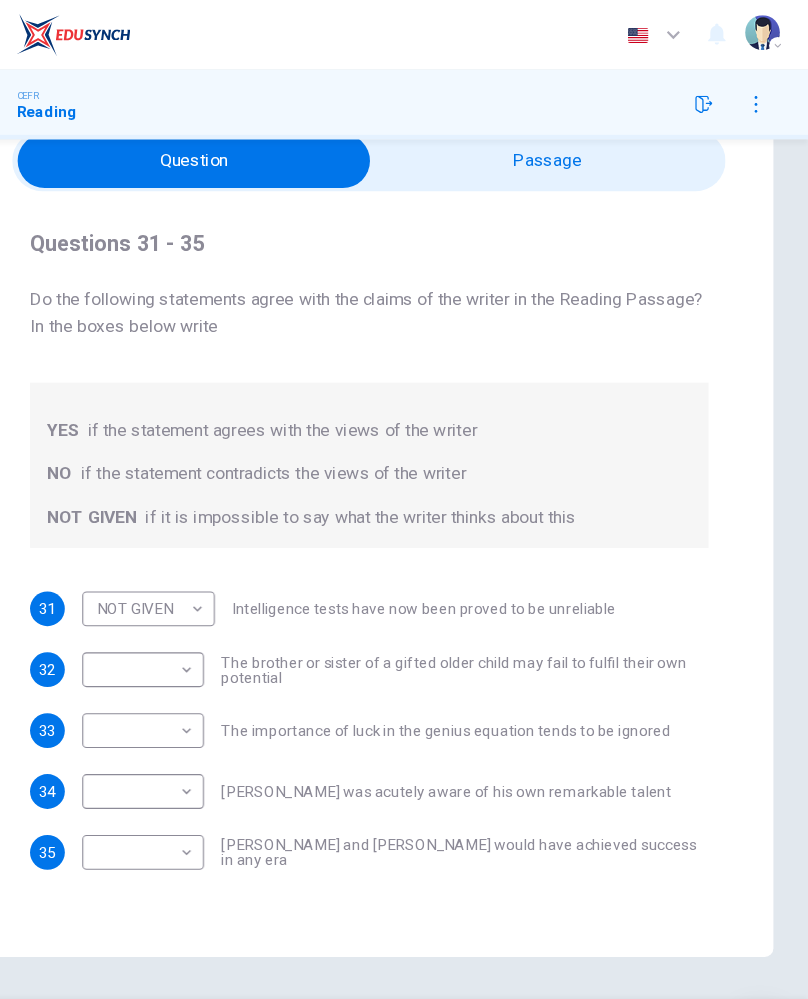 click on "Dashboard Practice Start a test Analysis English en ​ [PERSON_NAME] CEFR Reading Question Passage Questions 31 - 35 Do the following statements agree with the claims of the writer in the Reading Passage?
In the boxes below write YES if the statement agrees with the views of the writer NO if the statement contradicts the views of the writer NOT GIVEN if it is impossible to say what the writer thinks about this 31 NOT GIVEN NOT GIVEN ​ Intelligence tests have now been proved to be unreliable 32 ​ ​ The brother or sister of a gifted older child may fail to fulfil their own potential 33 ​ ​ The importance of luck in the genius equation tends to be ignored 34 ​ ​ [PERSON_NAME] was acutely aware of his own remarkable talent 35 ​ ​ [PERSON_NAME] and [PERSON_NAME] would have achieved success in any era Nurturing Talent within the Family CLICK TO ZOOM Click to Zoom 1 2 3 4 5 6 7 8 SKIP SUBMIT EduSynch - Online Language Proficiency Testing
Dashboard Practice Start a test Analysis 2025 Audio" at bounding box center [404, 499] 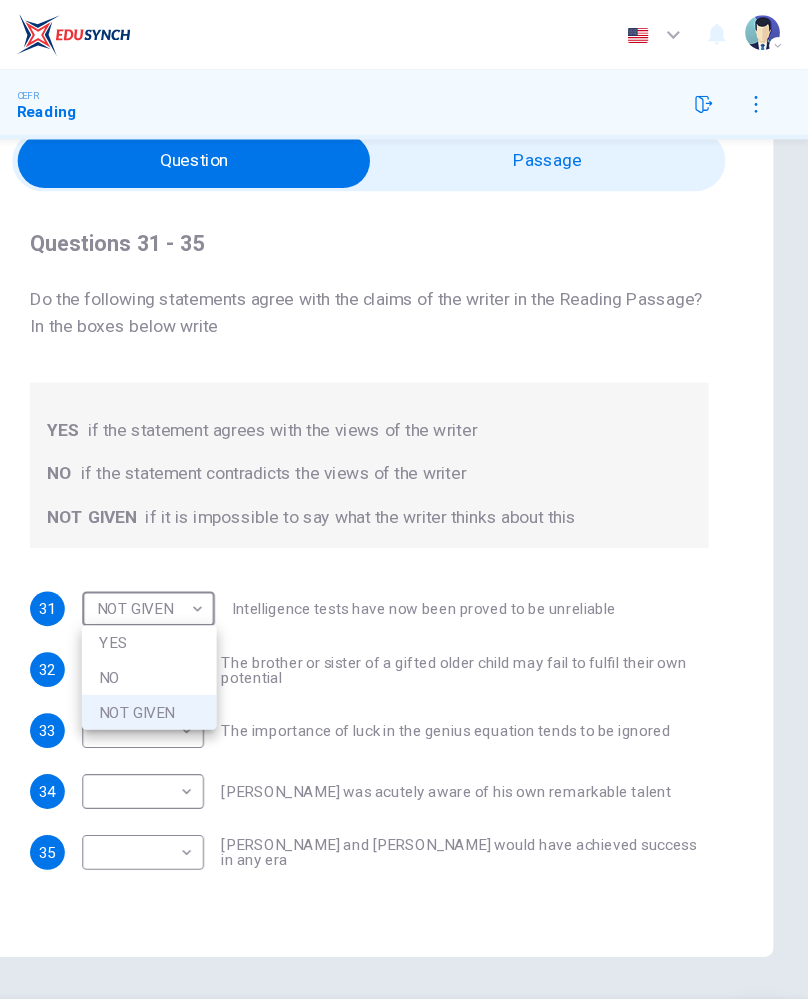 click on "YES" at bounding box center [202, 591] 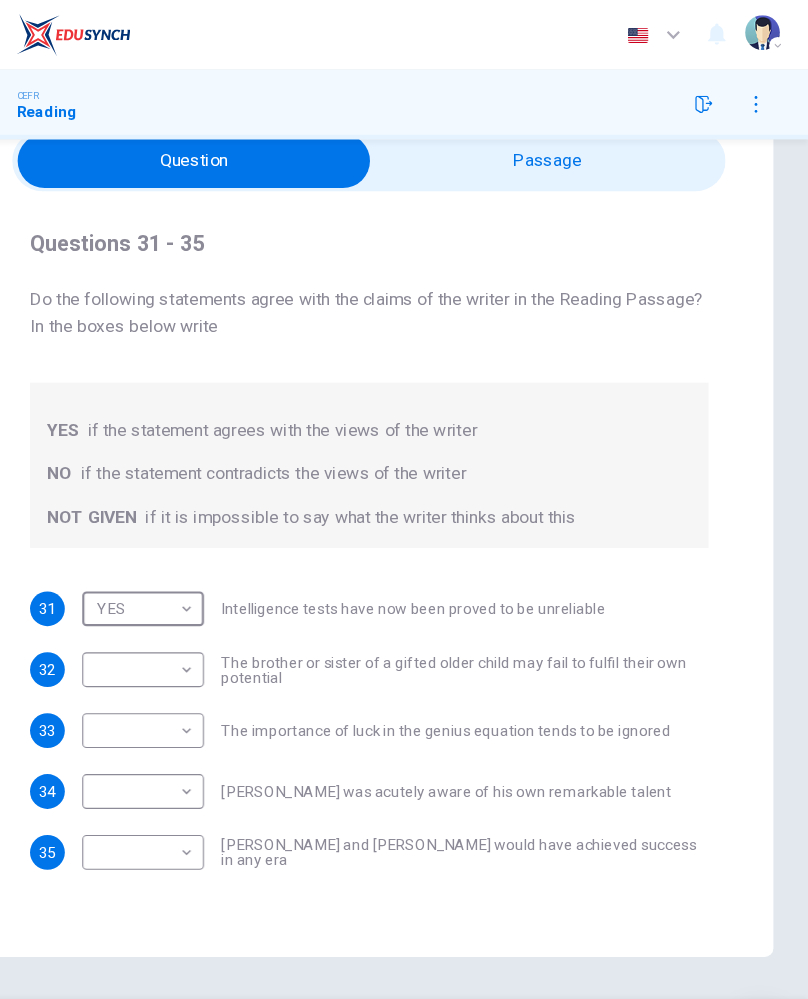 click on "Dashboard Practice Start a test Analysis English en ​ [PERSON_NAME] CEFR Reading Question Passage Questions 31 - 35 Do the following statements agree with the claims of the writer in the Reading Passage?
In the boxes below write YES if the statement agrees with the views of the writer NO if the statement contradicts the views of the writer NOT GIVEN if it is impossible to say what the writer thinks about this 31 YES YES ​ Intelligence tests have now been proved to be unreliable 32 ​ ​ The brother or sister of a gifted older child may fail to fulfil their own potential 33 ​ ​ The importance of luck in the genius equation tends to be ignored 34 ​ ​ [PERSON_NAME] was acutely aware of his own remarkable talent 35 ​ ​ [PERSON_NAME] and [PERSON_NAME] would have achieved success in any era Nurturing Talent within the Family CLICK TO ZOOM Click to Zoom 1 2 3 4 5 6 7 8 SKIP SUBMIT EduSynch - Online Language Proficiency Testing
Dashboard Practice Start a test Analysis Notifications 2025 Audio" at bounding box center (404, 499) 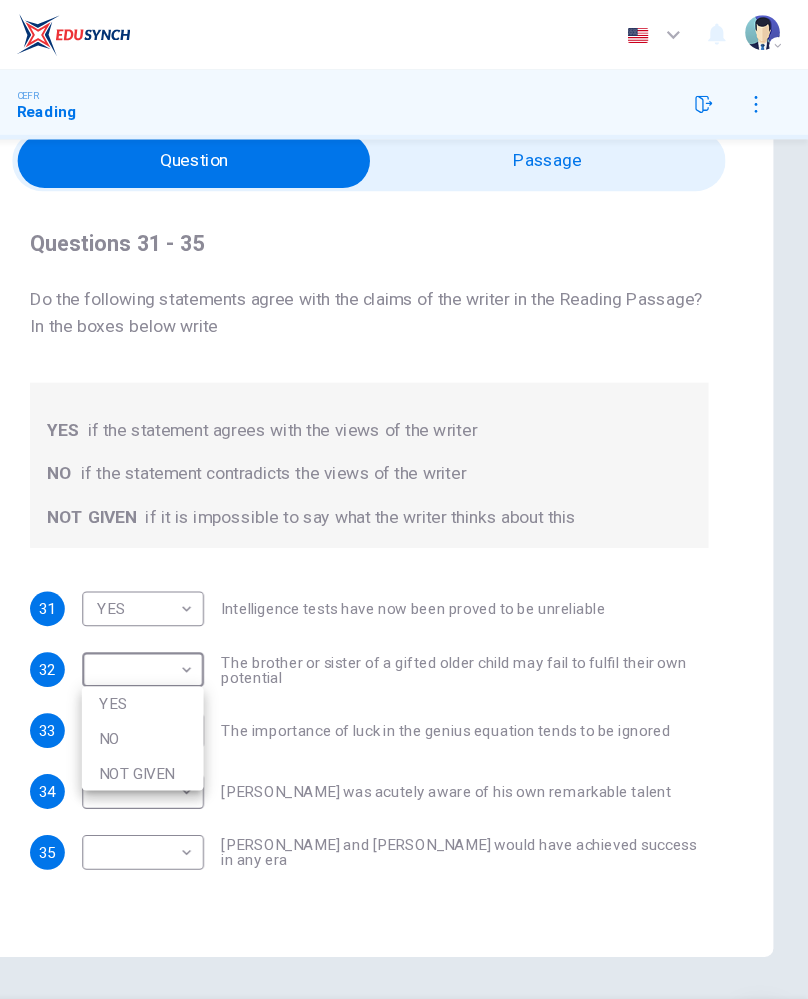 click on "NO" at bounding box center [196, 679] 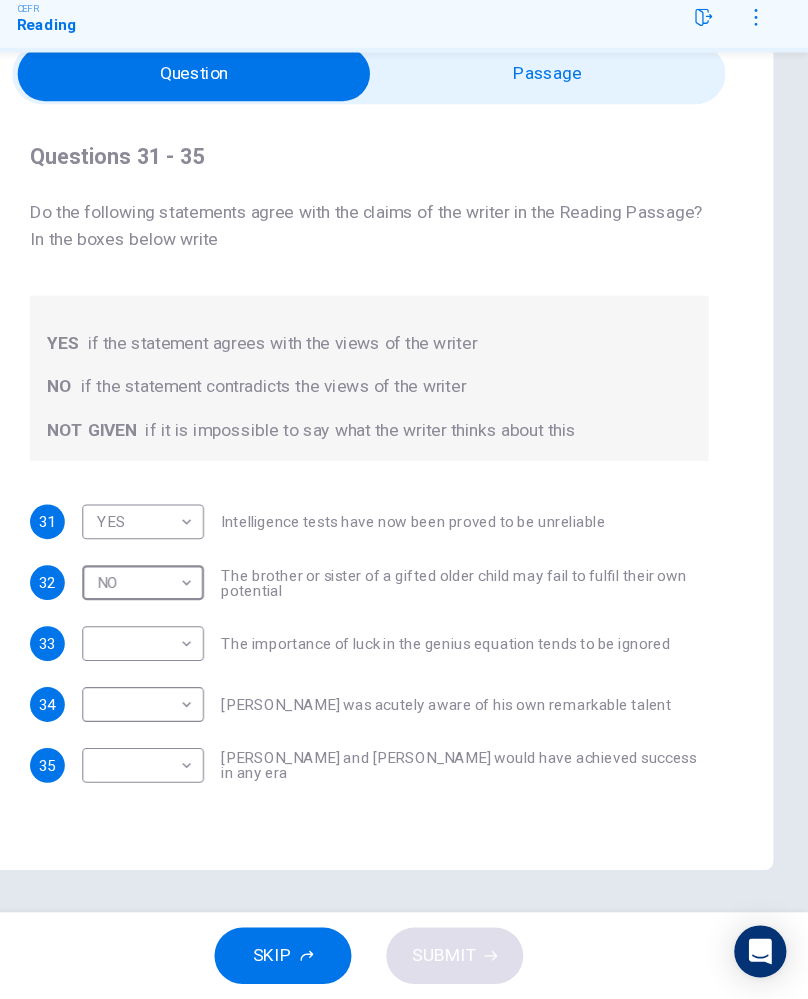 click on "Dashboard Practice Start a test Analysis English en ​ [PERSON_NAME] CEFR Reading Question Passage Questions 31 - 35 Do the following statements agree with the claims of the writer in the Reading Passage?
In the boxes below write YES if the statement agrees with the views of the writer NO if the statement contradicts the views of the writer NOT GIVEN if it is impossible to say what the writer thinks about this 31 YES YES ​ Intelligence tests have now been proved to be unreliable 32 NO NO ​ The brother or sister of a gifted older child may fail to fulfil their own potential 33 ​ ​ The importance of luck in the genius equation tends to be ignored 34 ​ ​ [PERSON_NAME] was acutely aware of his own remarkable talent 35 ​ ​ [PERSON_NAME] and [PERSON_NAME] would have achieved success in any era Nurturing Talent within the Family CLICK TO ZOOM Click to Zoom 1 2 3 4 5 6 7 8 SKIP SUBMIT EduSynch - Online Language Proficiency Testing
Dashboard Practice Start a test Analysis Notifications 2025" at bounding box center (404, 499) 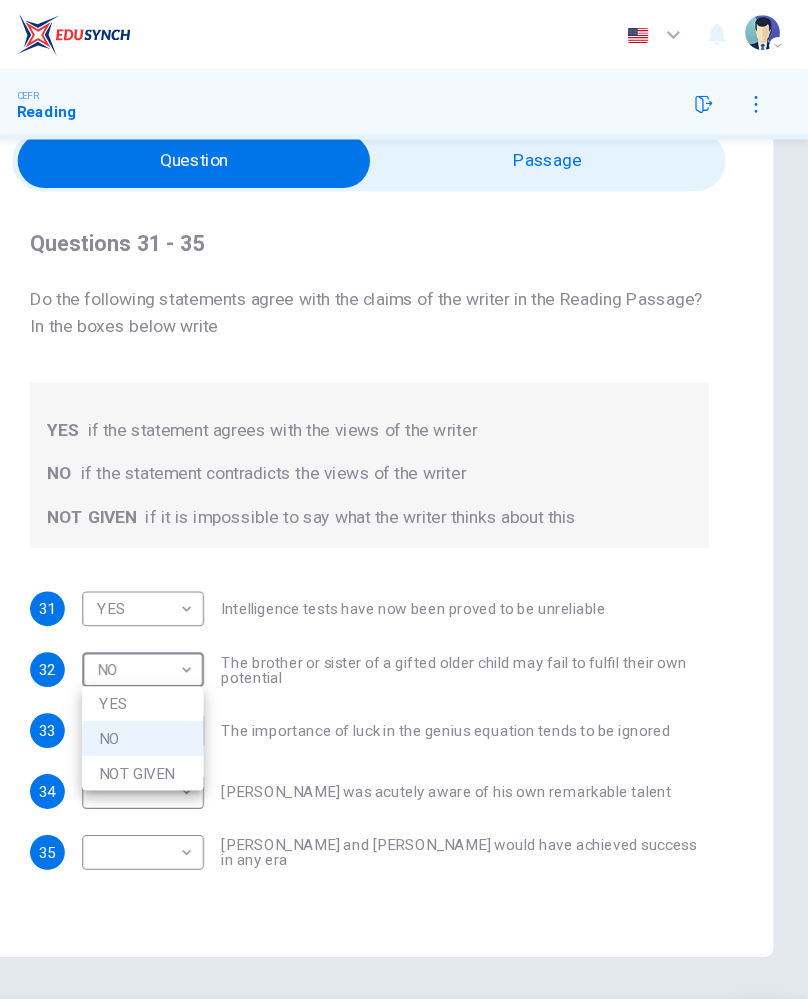 click on "NO" at bounding box center [196, 679] 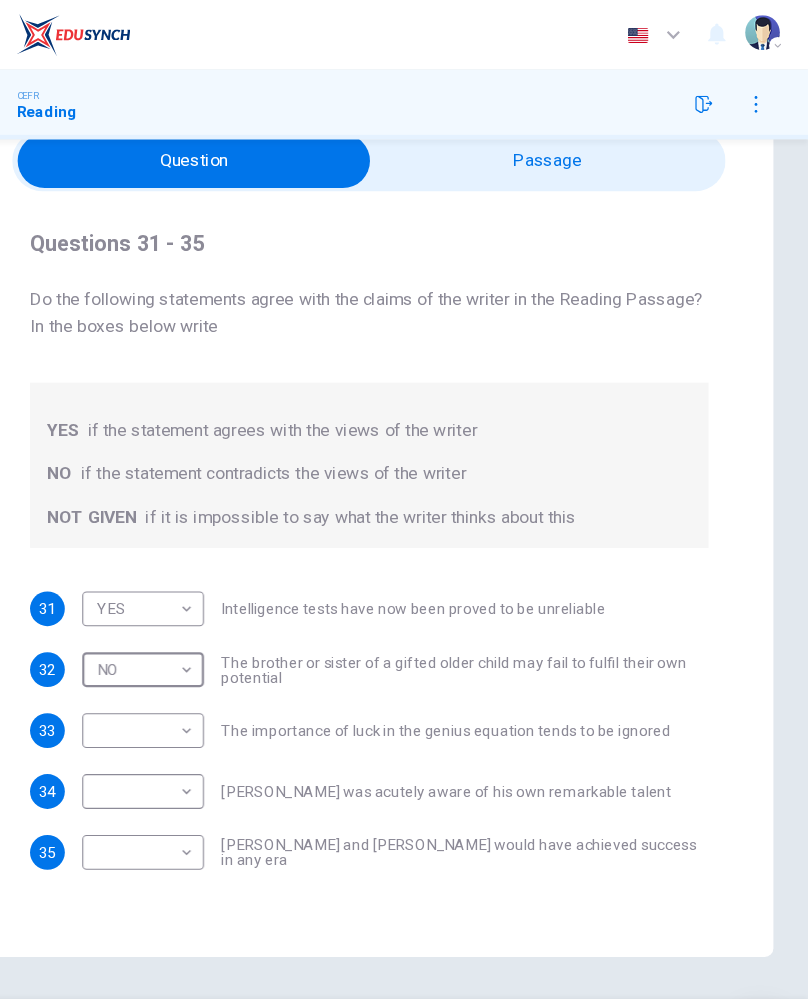 click on "Dashboard Practice Start a test Analysis English en ​ [PERSON_NAME] CEFR Reading Question Passage Questions 31 - 35 Do the following statements agree with the claims of the writer in the Reading Passage?
In the boxes below write YES if the statement agrees with the views of the writer NO if the statement contradicts the views of the writer NOT GIVEN if it is impossible to say what the writer thinks about this 31 YES YES ​ Intelligence tests have now been proved to be unreliable 32 NO NO ​ The brother or sister of a gifted older child may fail to fulfil their own potential 33 ​ ​ The importance of luck in the genius equation tends to be ignored 34 ​ ​ [PERSON_NAME] was acutely aware of his own remarkable talent 35 ​ ​ [PERSON_NAME] and [PERSON_NAME] would have achieved success in any era Nurturing Talent within the Family CLICK TO ZOOM Click to Zoom 1 2 3 4 5 6 7 8 SKIP SUBMIT EduSynch - Online Language Proficiency Testing
Dashboard Practice Start a test Analysis Notifications 2025" at bounding box center [404, 499] 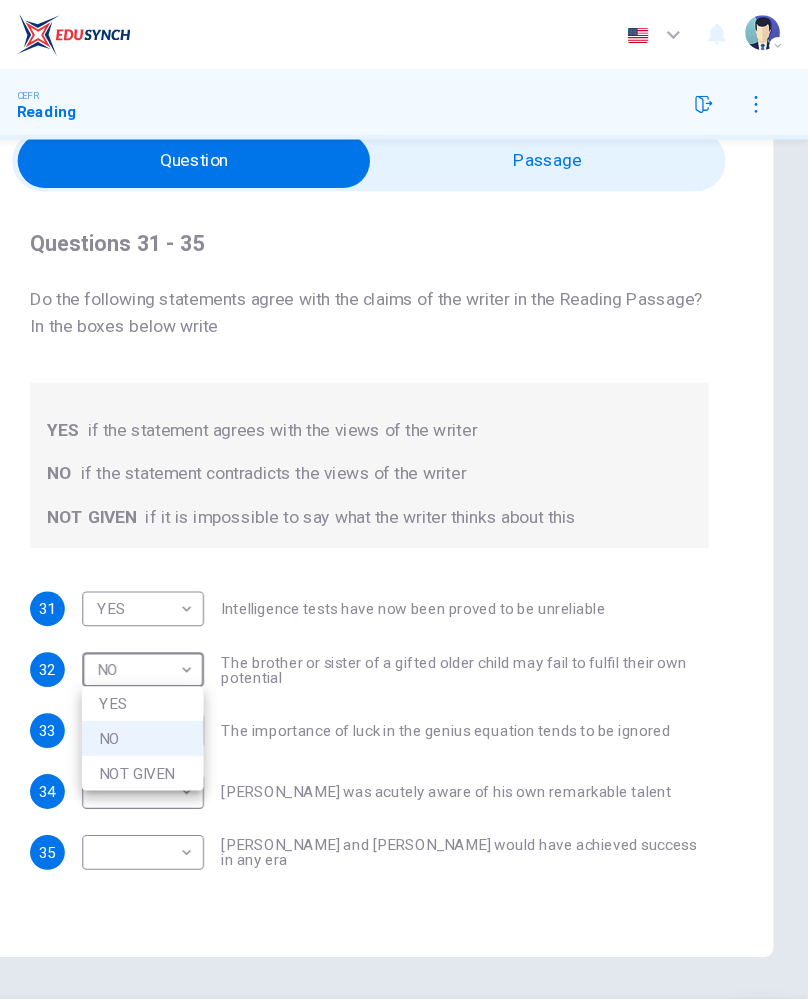 click on "YES" at bounding box center (196, 647) 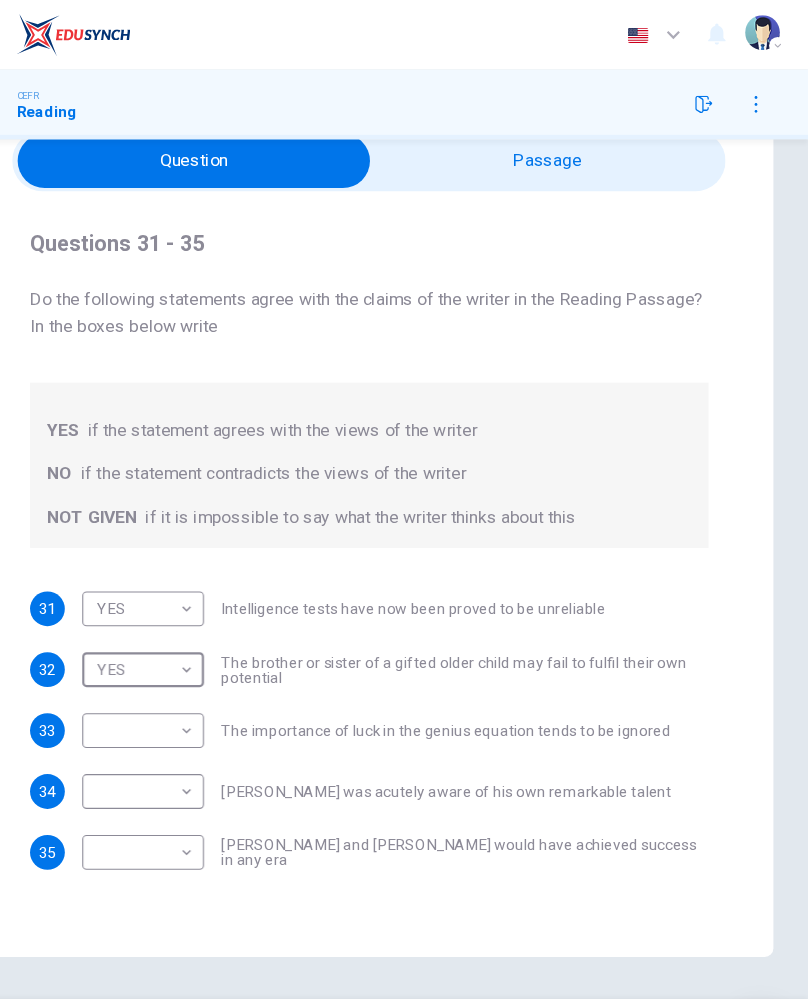 type on "YES" 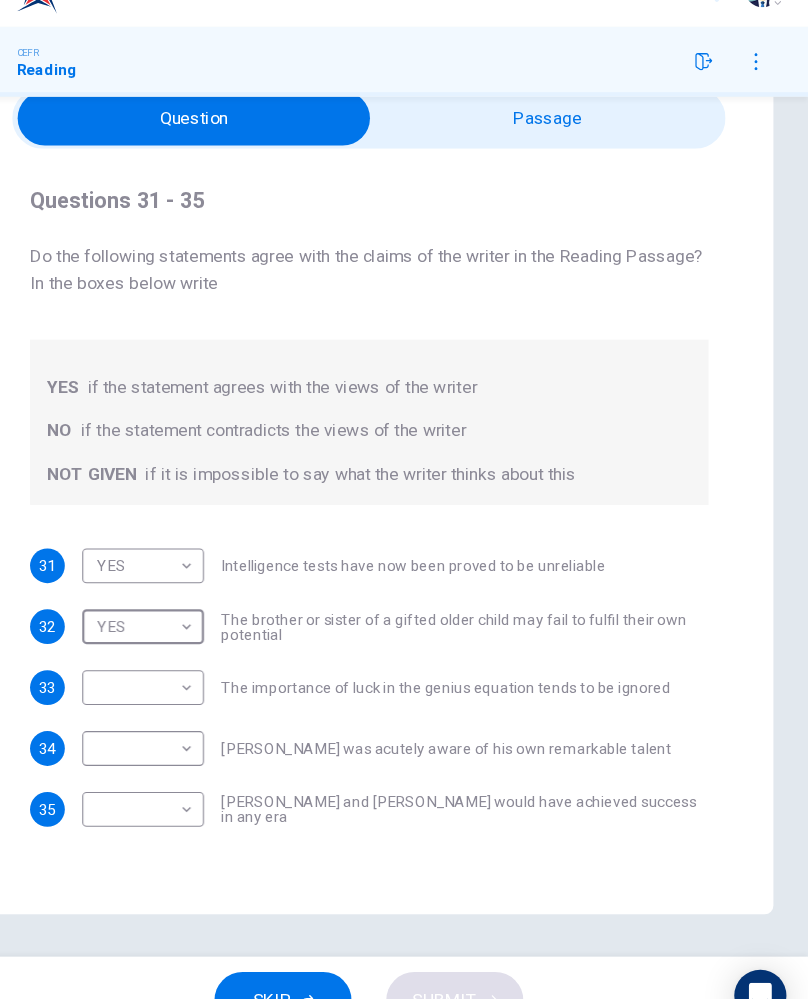 click on "Dashboard Practice Start a test Analysis English en ​ [PERSON_NAME] CEFR Reading Question Passage Questions 31 - 35 Do the following statements agree with the claims of the writer in the Reading Passage?
In the boxes below write YES if the statement agrees with the views of the writer NO if the statement contradicts the views of the writer NOT GIVEN if it is impossible to say what the writer thinks about this 31 YES YES ​ Intelligence tests have now been proved to be unreliable 32 YES YES ​ The brother or sister of a gifted older child may fail to fulfil their own potential 33 ​ ​ The importance of luck in the genius equation tends to be ignored 34 ​ ​ [PERSON_NAME] was acutely aware of his own remarkable talent 35 ​ ​ [PERSON_NAME] and [PERSON_NAME] would have achieved success in any era Nurturing Talent within the Family CLICK TO ZOOM Click to Zoom 1 2 3 4 5 6 7 8 SKIP SUBMIT EduSynch - Online Language Proficiency Testing
Dashboard Practice Start a test Analysis Notifications 2025" at bounding box center (404, 499) 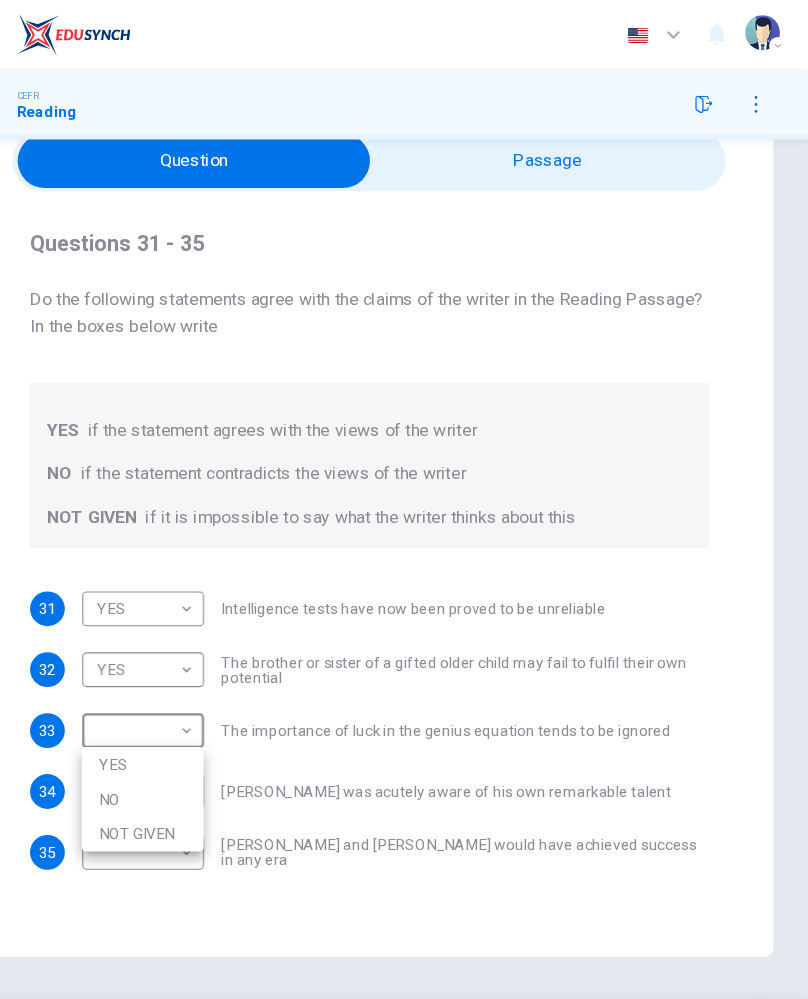 click on "NOT GIVEN" at bounding box center [196, 767] 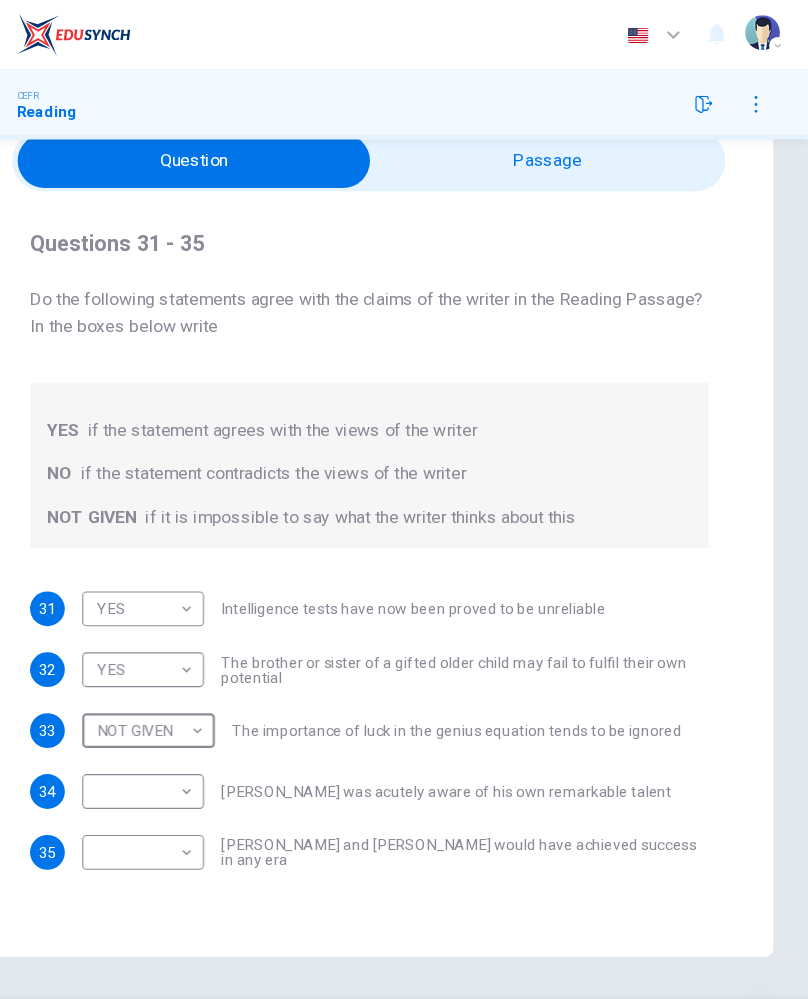 click on "Dashboard Practice Start a test Analysis English en ​ [PERSON_NAME] CEFR Reading Question Passage Questions 31 - 35 Do the following statements agree with the claims of the writer in the Reading Passage?
In the boxes below write YES if the statement agrees with the views of the writer NO if the statement contradicts the views of the writer NOT GIVEN if it is impossible to say what the writer thinks about this 31 YES YES ​ Intelligence tests have now been proved to be unreliable 32 YES YES ​ The brother or sister of a gifted older child may fail to fulfil their own potential 33 NOT GIVEN NOT GIVEN ​ The importance of luck in the genius equation tends to be ignored 34 ​ ​ [PERSON_NAME] was acutely aware of his own remarkable talent 35 ​ ​ [PERSON_NAME] and [PERSON_NAME] would have achieved success in any era Nurturing Talent within the Family CLICK TO ZOOM Click to Zoom 1 2 3 4 5 6 7 8 SKIP SUBMIT EduSynch - Online Language Proficiency Testing
Dashboard Practice Start a test Analysis 2025" at bounding box center [404, 499] 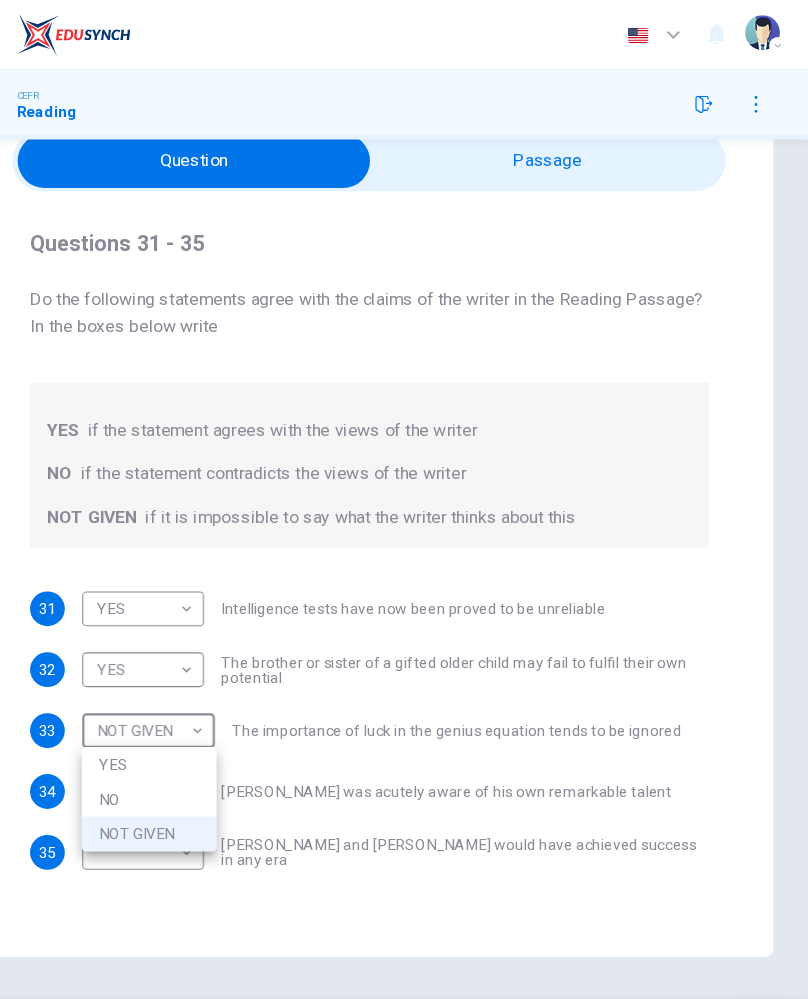 click on "YES" at bounding box center (202, 703) 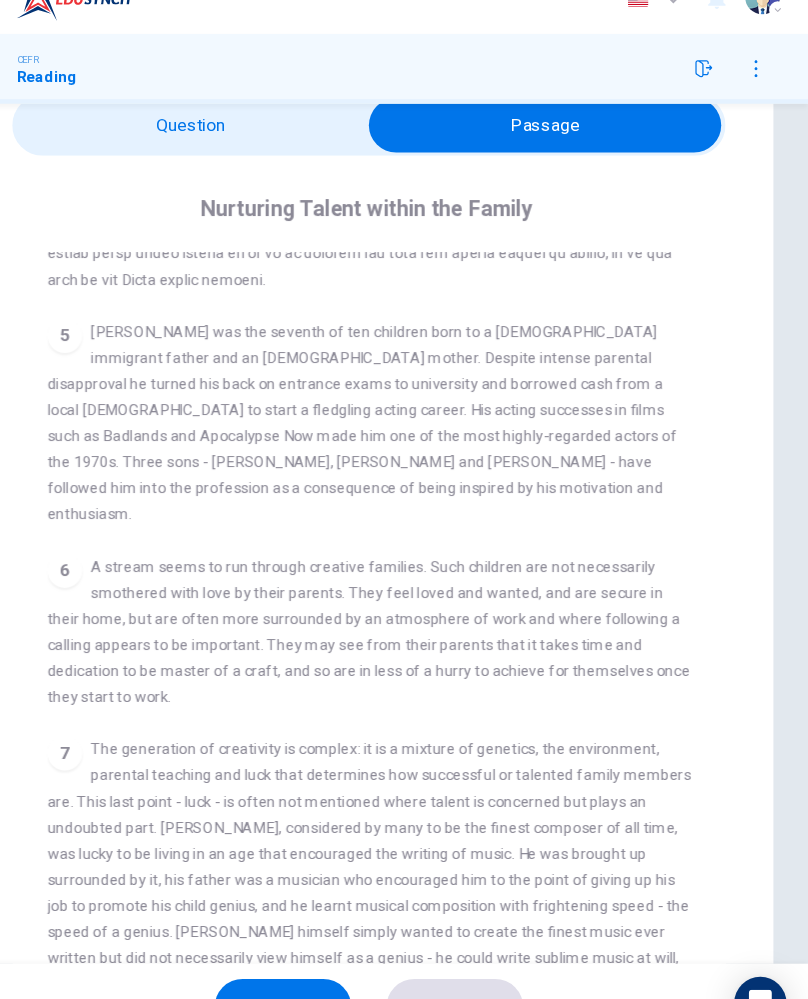 scroll, scrollTop: 1431, scrollLeft: 0, axis: vertical 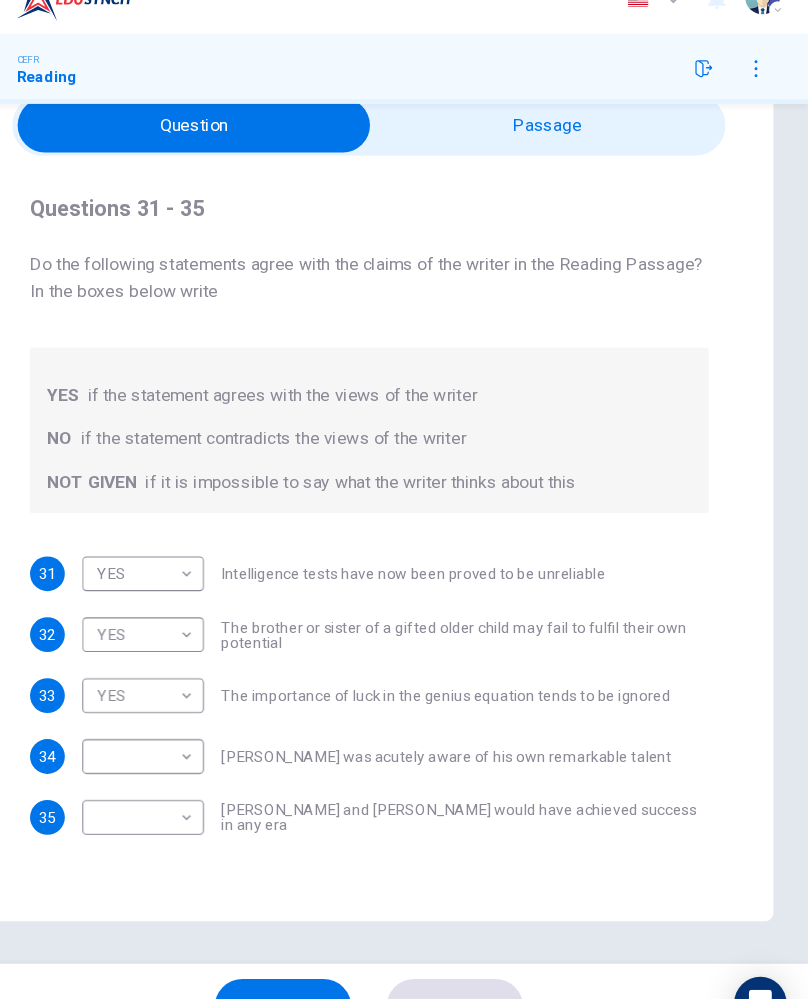 click on "Dashboard Practice Start a test Analysis English en ​ [PERSON_NAME] CEFR Reading Question Passage Questions 31 - 35 Do the following statements agree with the claims of the writer in the Reading Passage?
In the boxes below write YES if the statement agrees with the views of the writer NO if the statement contradicts the views of the writer NOT GIVEN if it is impossible to say what the writer thinks about this 31 YES YES ​ Intelligence tests have now been proved to be unreliable 32 YES YES ​ The brother or sister of a gifted older child may fail to fulfil their own potential 33 YES YES ​ The importance of luck in the genius equation tends to be ignored 34 ​ ​ [PERSON_NAME] was acutely aware of his own remarkable talent 35 ​ ​ [PERSON_NAME] and [PERSON_NAME] would have achieved success in any era Nurturing Talent within the Family CLICK TO ZOOM Click to Zoom 1 2 3 4 5 6 7 8 SKIP SUBMIT EduSynch - Online Language Proficiency Testing
Dashboard Practice Start a test Analysis Notifications" at bounding box center (404, 499) 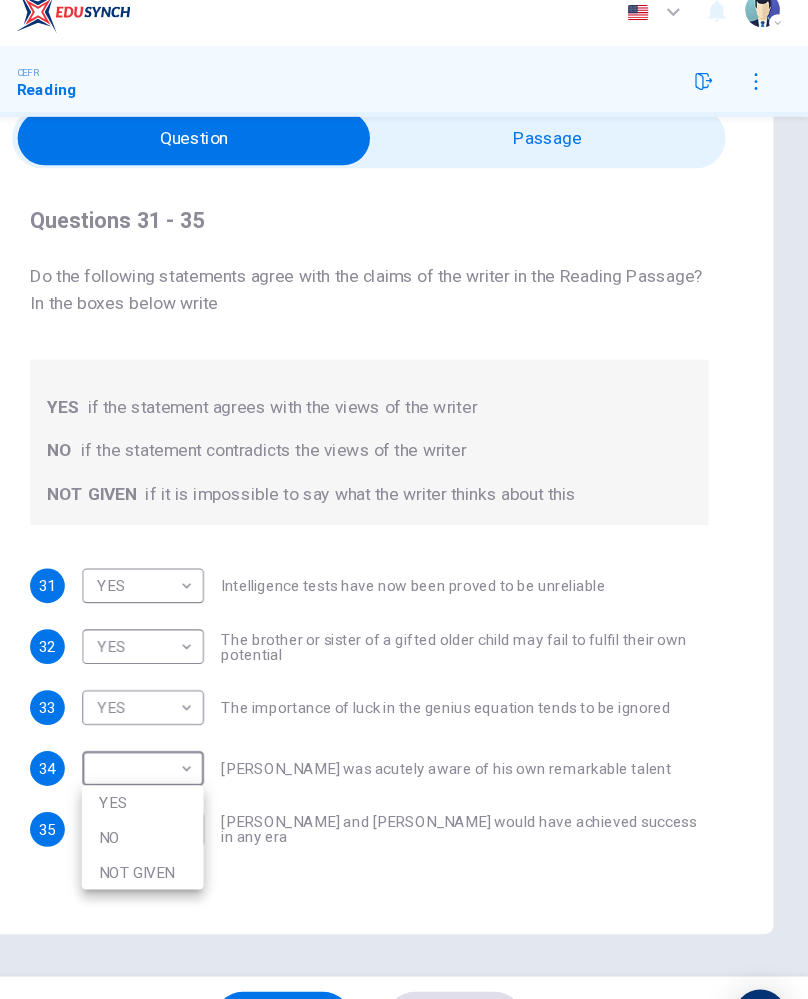 click at bounding box center [404, 499] 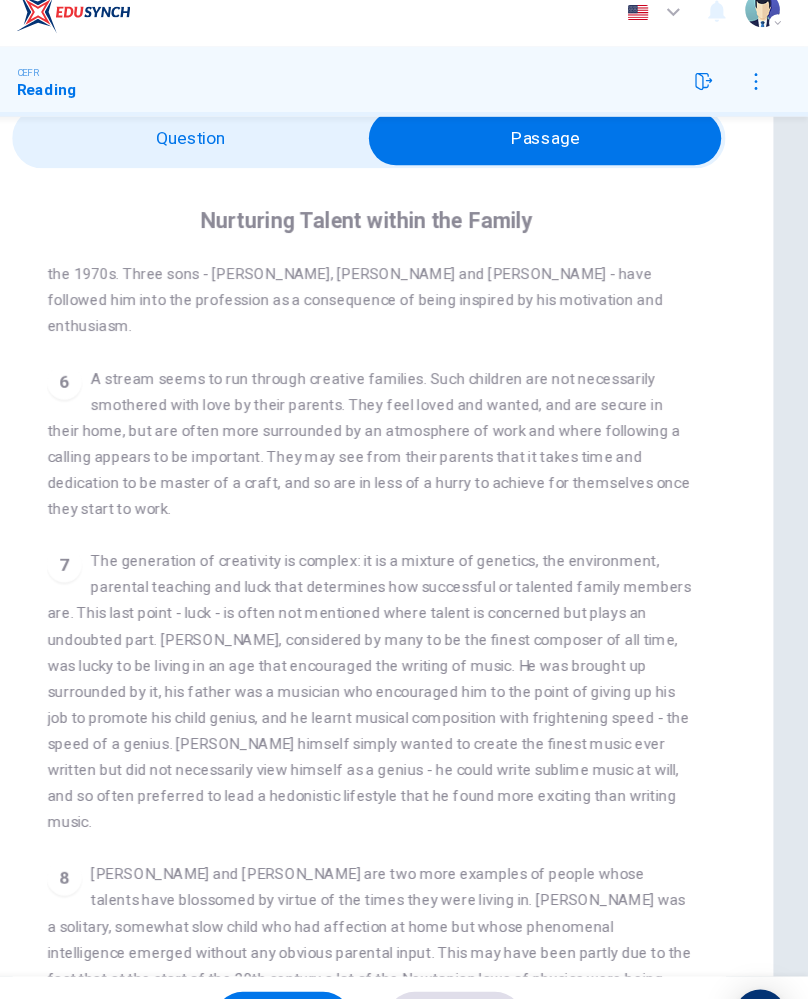 scroll, scrollTop: 1564, scrollLeft: 0, axis: vertical 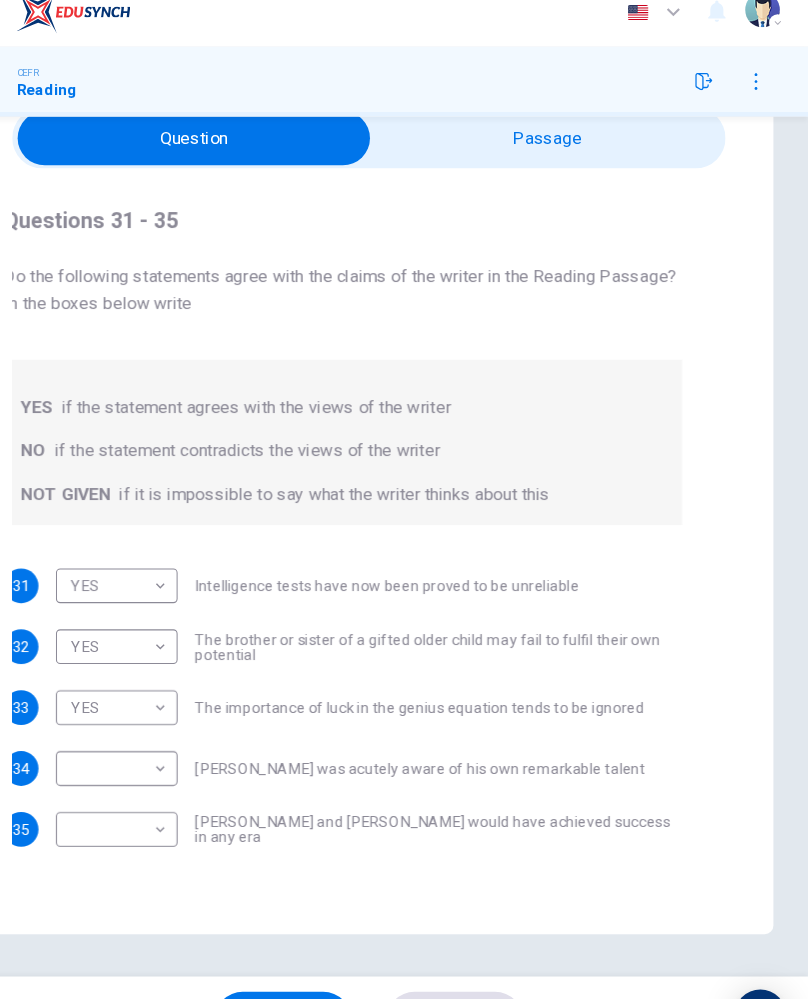 click on "Dashboard Practice Start a test Analysis English en ​ [PERSON_NAME] CEFR Reading Question Passage Questions 31 - 35 Do the following statements agree with the claims of the writer in the Reading Passage?
In the boxes below write YES if the statement agrees with the views of the writer NO if the statement contradicts the views of the writer NOT GIVEN if it is impossible to say what the writer thinks about this 31 YES YES ​ Intelligence tests have now been proved to be unreliable 32 YES YES ​ The brother or sister of a gifted older child may fail to fulfil their own potential 33 YES YES ​ The importance of luck in the genius equation tends to be ignored 34 ​ ​ [PERSON_NAME] was acutely aware of his own remarkable talent 35 ​ ​ [PERSON_NAME] and [PERSON_NAME] would have achieved success in any era Nurturing Talent within the Family CLICK TO ZOOM Click to Zoom 1 2 3 4 5 6 7 8 SKIP SUBMIT EduSynch - Online Language Proficiency Testing
Dashboard Practice Start a test Analysis Notifications" at bounding box center (404, 499) 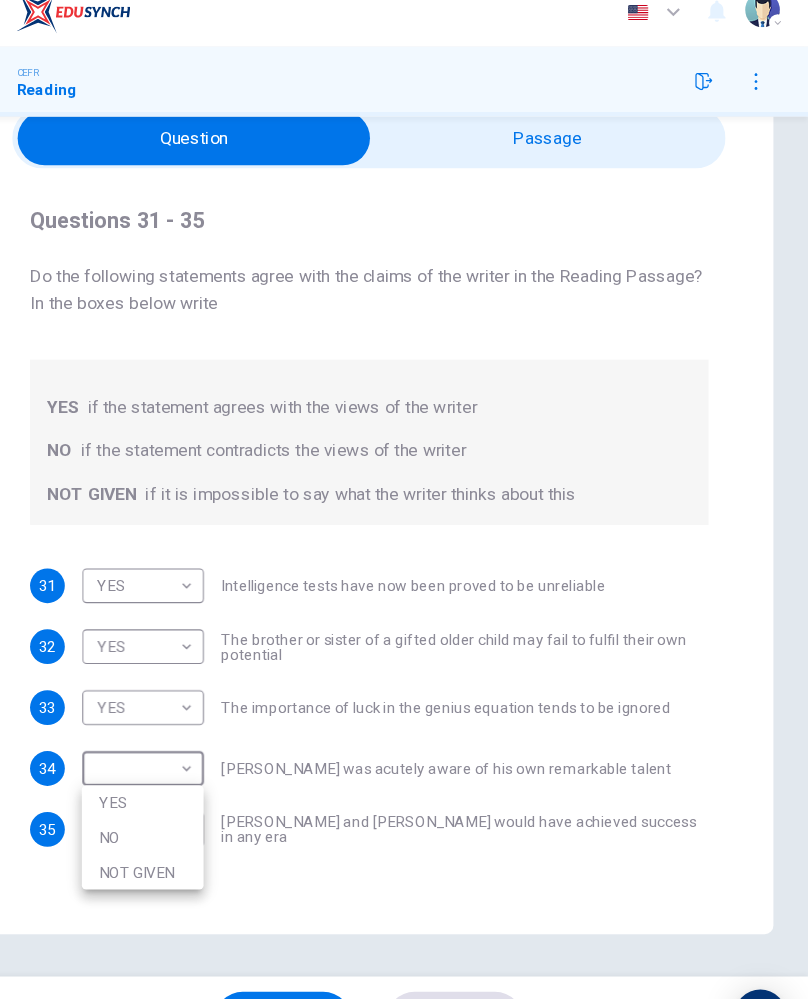 click at bounding box center [404, 499] 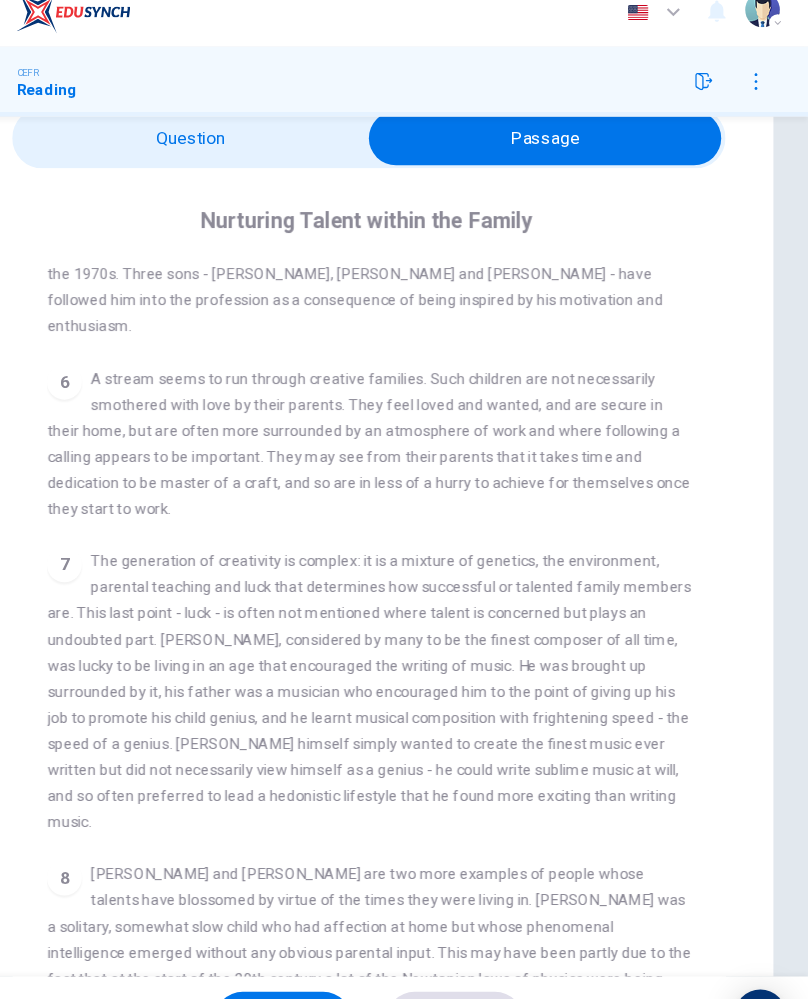 click on "7 The generation of creativity is complex: it is a mixture of genetics, the environment, parental teaching and luck that determines how successful or talented family members are. This last point - luck - is often not mentioned where talent is concerned but plays an undoubted part. [PERSON_NAME], considered by many to be the finest composer of all time, was lucky to be living in an age that encouraged the writing of music. He was brought up surrounded by it, his father was a musician who encouraged him to the point of giving up his job to promote his child genius, and he learnt musical composition with frightening speed - the speed of a genius. [PERSON_NAME] himself simply wanted to create the finest music ever written but did not necessarily view himself as a genius - he could write sublime music at will, and so often preferred to lead a hedonistic lifestyle that he found more exciting than writing music." at bounding box center [404, 657] 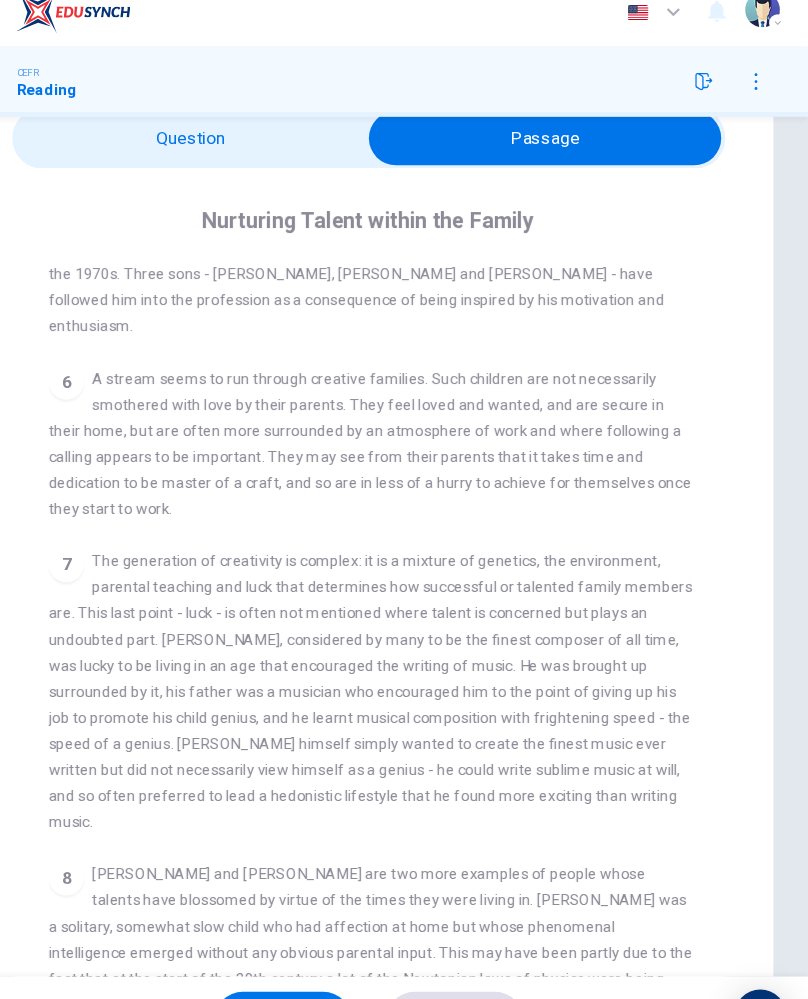 checkbox on "false" 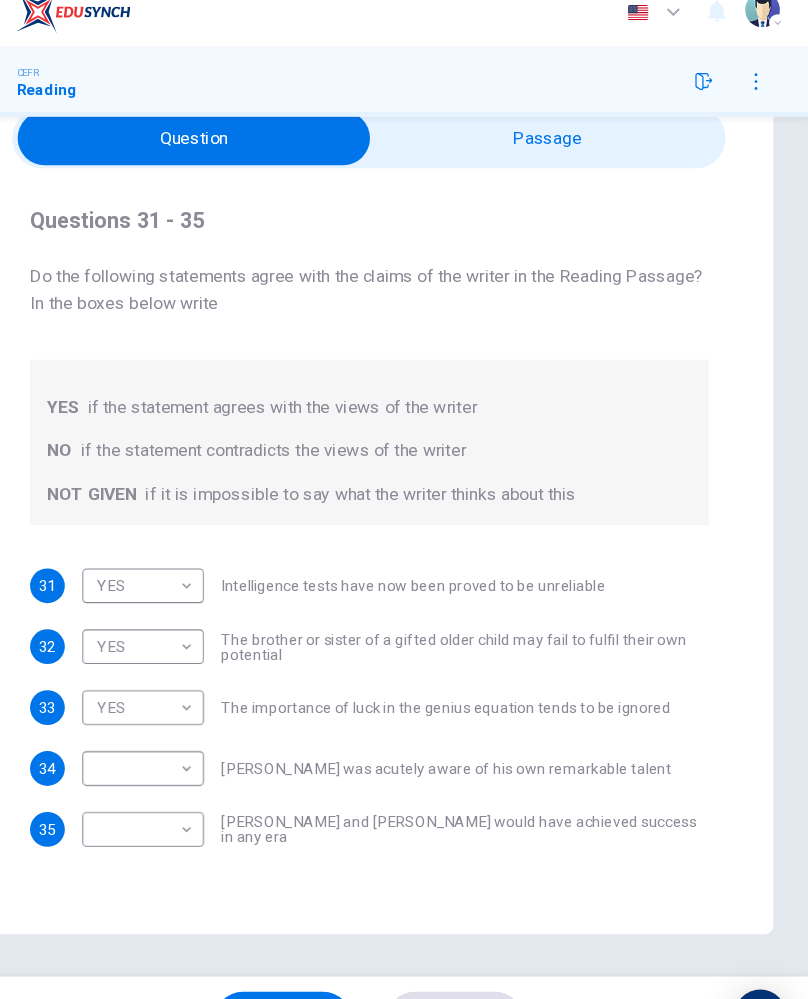 click on "Dashboard Practice Start a test Analysis English en ​ [PERSON_NAME] CEFR Reading Question Passage Questions 31 - 35 Do the following statements agree with the claims of the writer in the Reading Passage?
In the boxes below write YES if the statement agrees with the views of the writer NO if the statement contradicts the views of the writer NOT GIVEN if it is impossible to say what the writer thinks about this 31 YES YES ​ Intelligence tests have now been proved to be unreliable 32 YES YES ​ The brother or sister of a gifted older child may fail to fulfil their own potential 33 YES YES ​ The importance of luck in the genius equation tends to be ignored 34 ​ ​ [PERSON_NAME] was acutely aware of his own remarkable talent 35 ​ ​ [PERSON_NAME] and [PERSON_NAME] would have achieved success in any era Nurturing Talent within the Family CLICK TO ZOOM Click to Zoom 1 2 3 4 5 6 7 8 SKIP SUBMIT EduSynch - Online Language Proficiency Testing
Dashboard Practice Start a test Analysis Notifications" at bounding box center [404, 499] 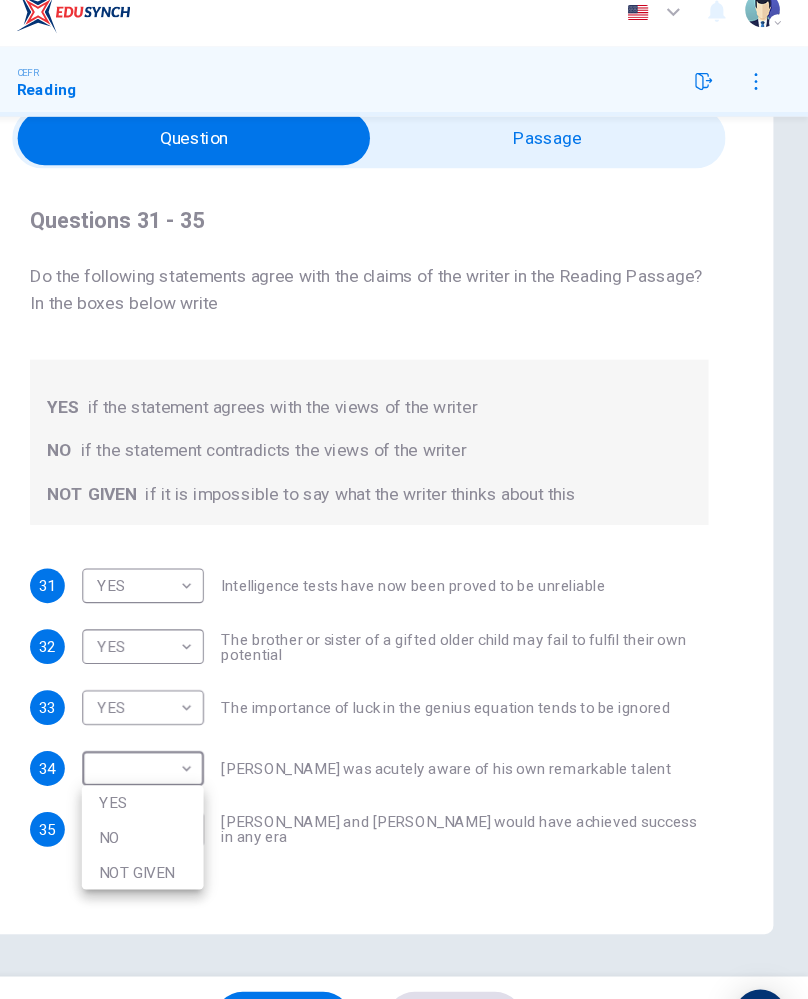 click on "NOT GIVEN" at bounding box center [196, 823] 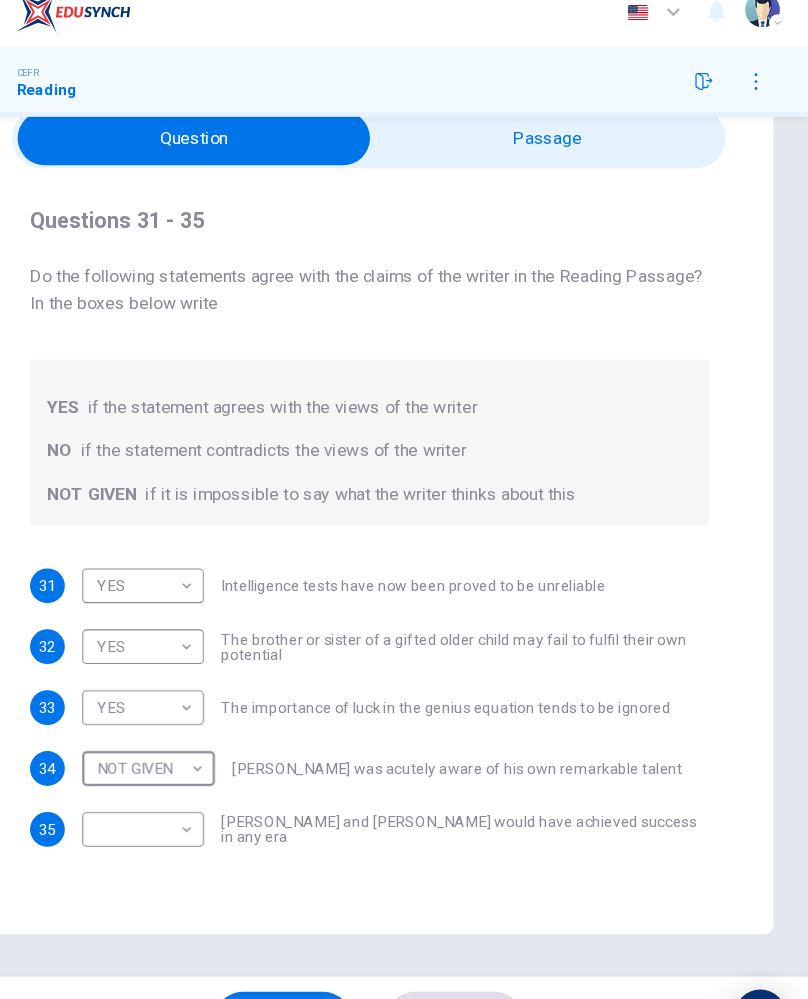 type on "NOT GIVEN" 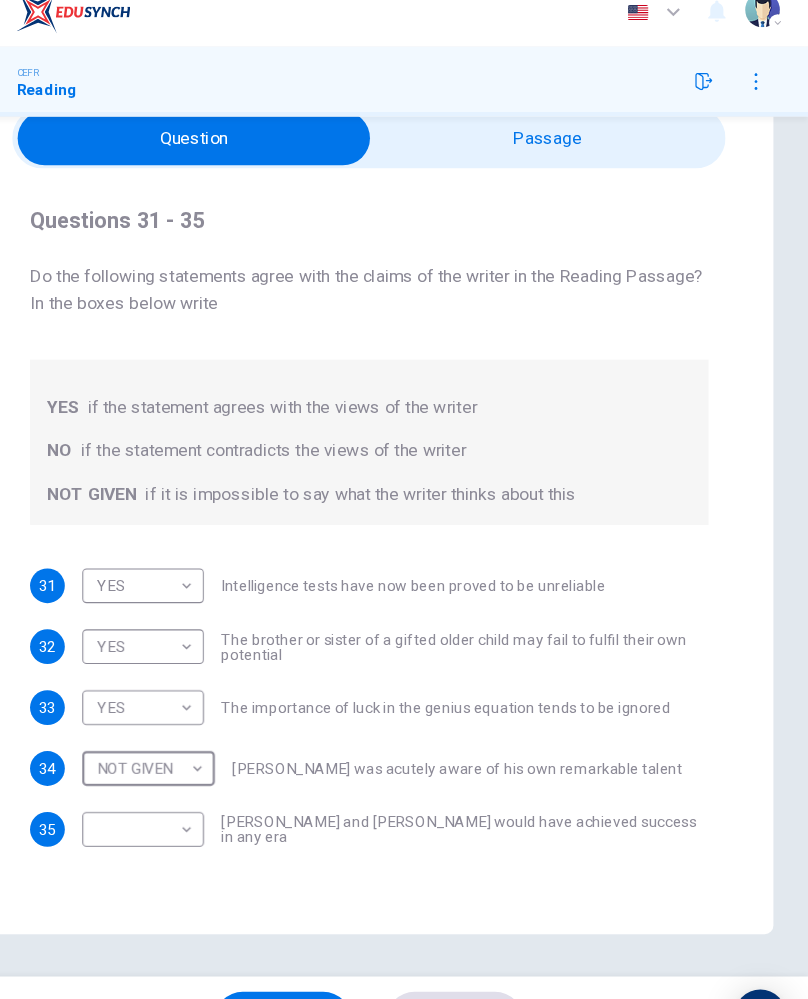 click on "Dashboard Practice Start a test Analysis English en ​ [PERSON_NAME] CEFR Reading Question Passage Questions 31 - 35 Do the following statements agree with the claims of the writer in the Reading Passage?
In the boxes below write YES if the statement agrees with the views of the writer NO if the statement contradicts the views of the writer NOT GIVEN if it is impossible to say what the writer thinks about this 31 YES YES ​ Intelligence tests have now been proved to be unreliable 32 YES YES ​ The brother or sister of a gifted older child may fail to fulfil their own potential 33 YES YES ​ The importance of luck in the genius equation tends to be ignored 34 NOT GIVEN NOT GIVEN ​ [PERSON_NAME] was acutely aware of his own remarkable talent 35 ​ ​ [PERSON_NAME] and [PERSON_NAME] would have achieved success in any era Nurturing Talent within the Family CLICK TO ZOOM Click to Zoom 1 2 3 4 5 6 7 8 SKIP SUBMIT EduSynch - Online Language Proficiency Testing
Dashboard Practice Start a test Analysis" at bounding box center (404, 499) 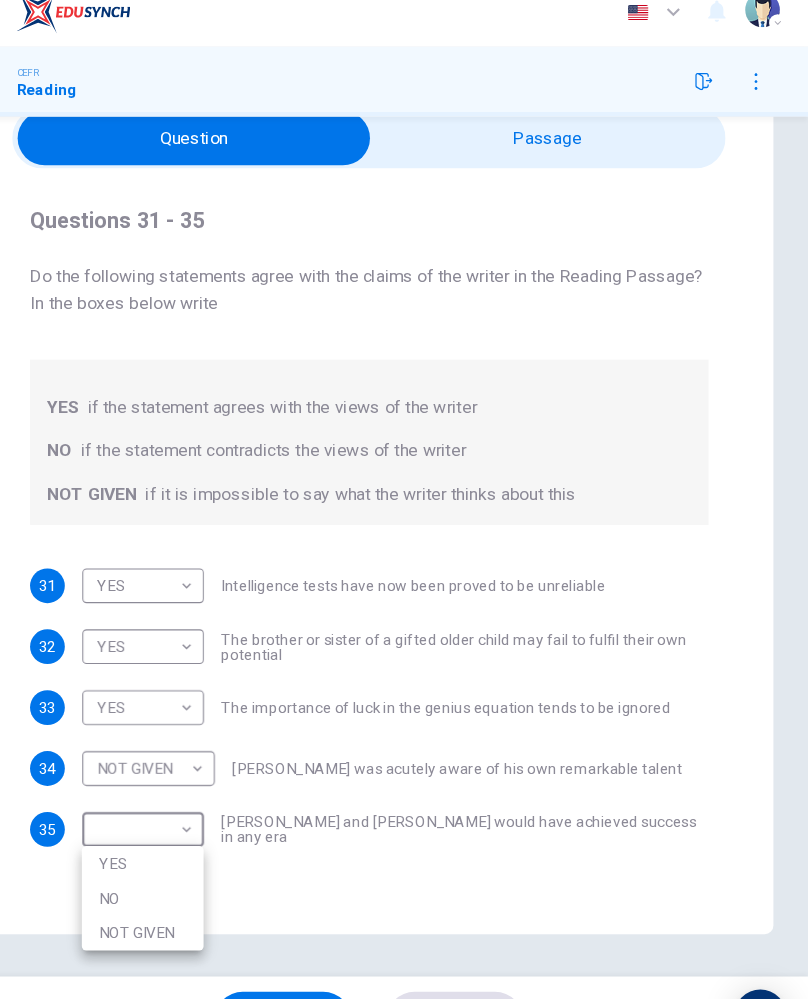 click on "NO" at bounding box center [196, 847] 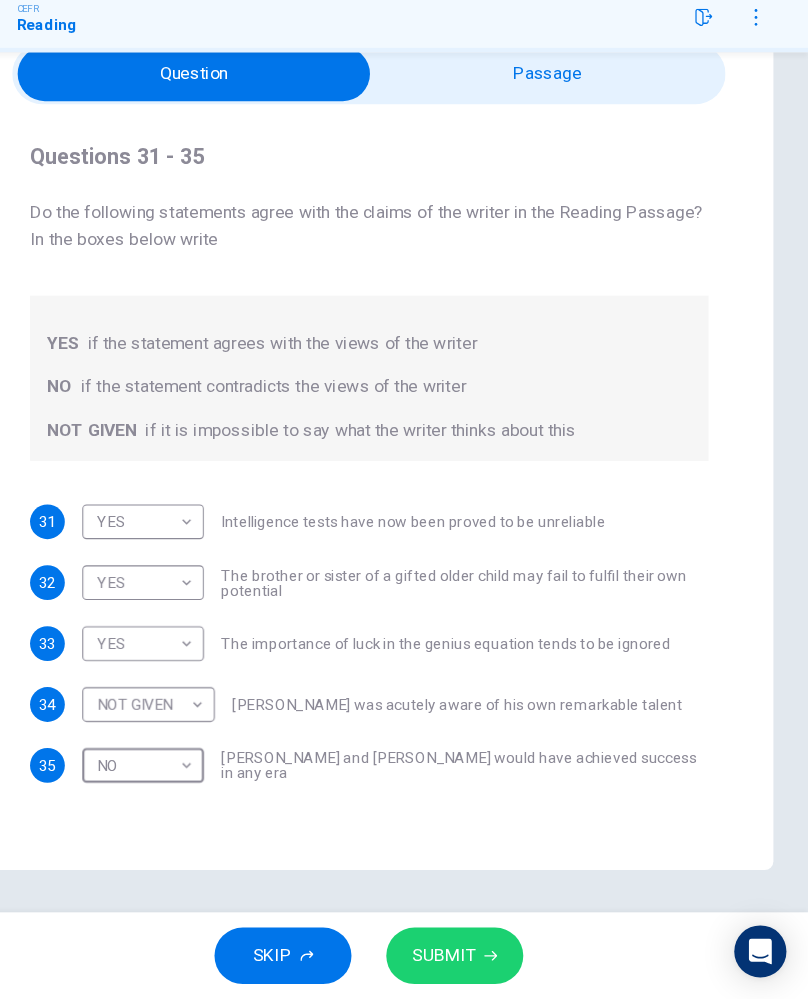 click on "Dashboard Practice Start a test Analysis English en ​ [PERSON_NAME] CEFR Reading Question Passage Questions 31 - 35 Do the following statements agree with the claims of the writer in the Reading Passage?
In the boxes below write YES if the statement agrees with the views of the writer NO if the statement contradicts the views of the writer NOT GIVEN if it is impossible to say what the writer thinks about this 31 YES YES ​ Intelligence tests have now been proved to be unreliable 32 YES YES ​ The brother or sister of a gifted older child may fail to fulfil their own potential 33 YES YES ​ The importance of luck in the genius equation tends to be ignored 34 NOT GIVEN NOT GIVEN ​ [PERSON_NAME] was acutely aware of his own remarkable talent 35 NO NO ​ [PERSON_NAME] and [PERSON_NAME] would have achieved success in any era Nurturing Talent within the Family CLICK TO ZOOM Click to Zoom 1 2 3 4 5 6 7 8 SKIP SUBMIT EduSynch - Online Language Proficiency Testing
Dashboard Practice Start a test 2025" at bounding box center (404, 499) 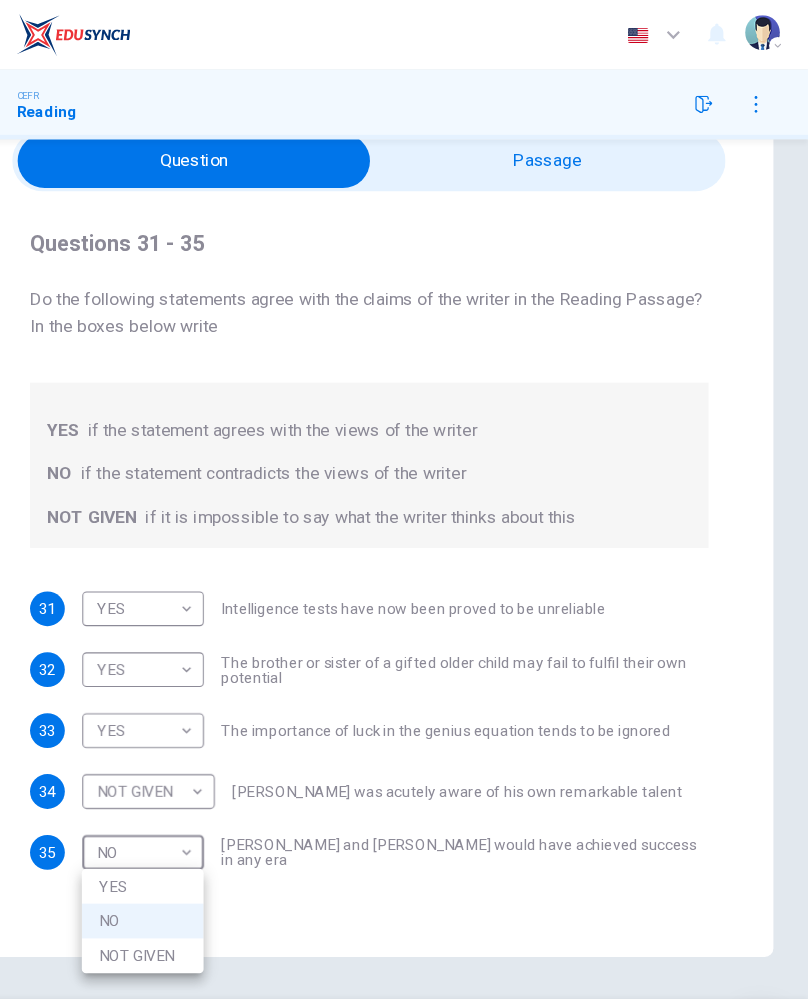 click on "NOT GIVEN" at bounding box center [196, 879] 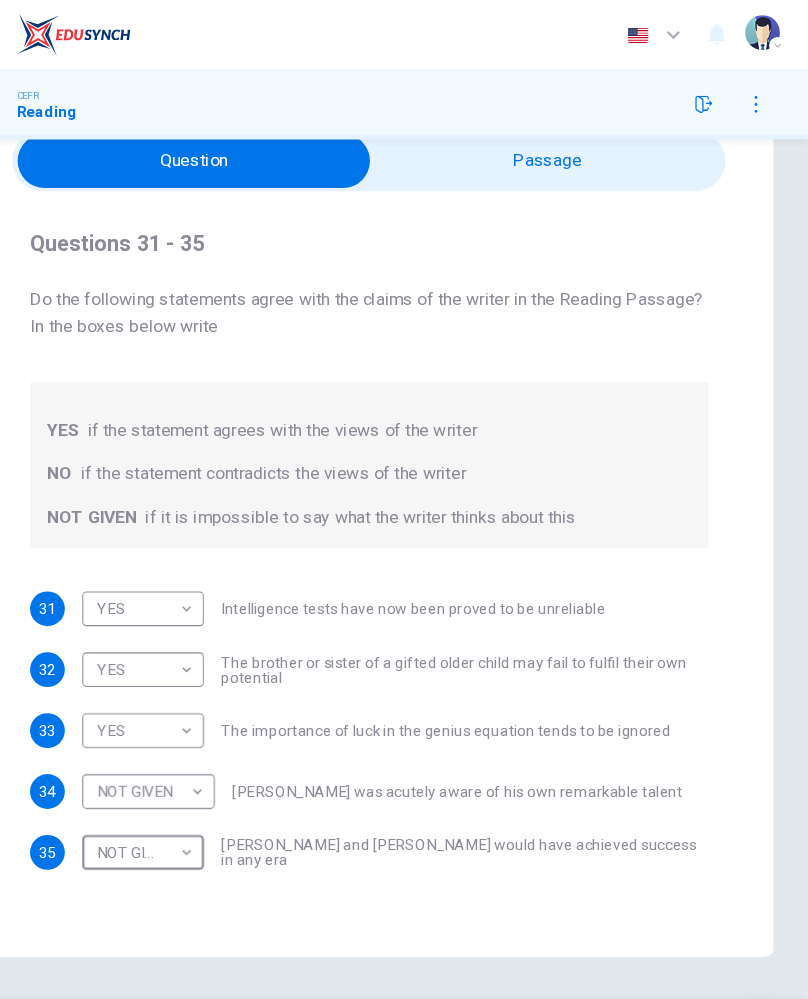 click on "31 YES YES ​ Intelligence tests have now been proved to be unreliable 32 YES YES ​ The brother or sister of a gifted older child may fail to fulfil their own potential 33 YES YES ​ The importance of luck in the genius equation tends to be ignored 34 NOT GIVEN NOT GIVEN ​ [PERSON_NAME] was acutely aware of his own remarkable talent 35 NOT GIVEN NOT GIVEN ​ [PERSON_NAME] and [PERSON_NAME] would have achieved success in any era" at bounding box center (404, 672) 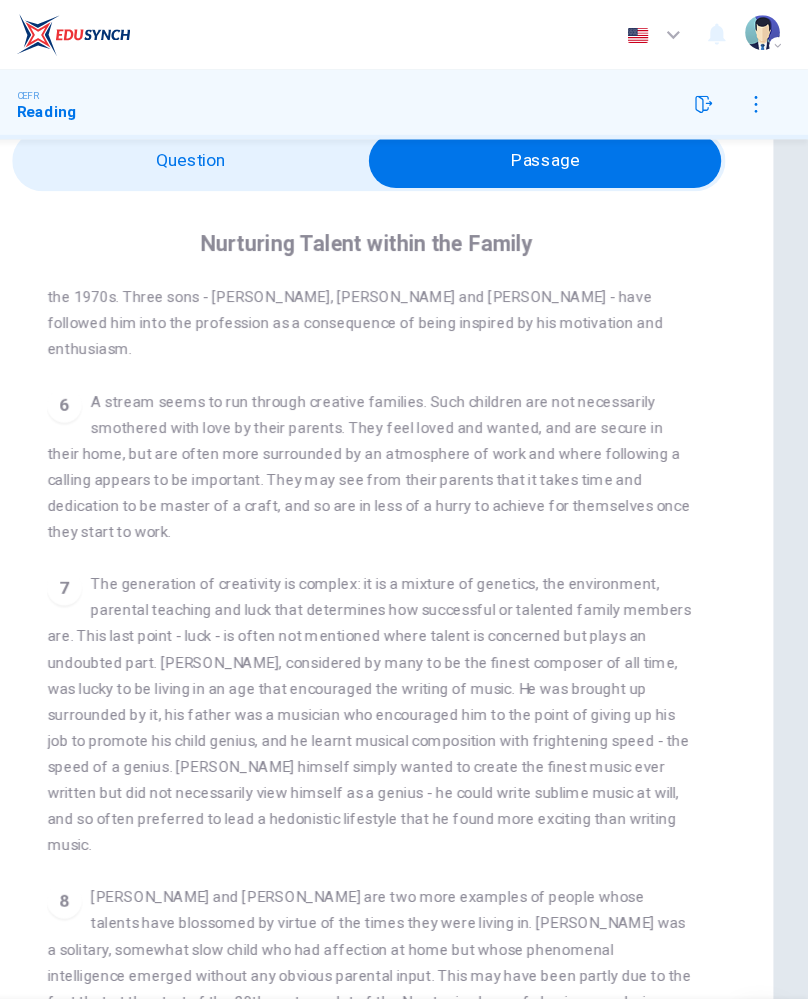 scroll, scrollTop: 236, scrollLeft: 0, axis: vertical 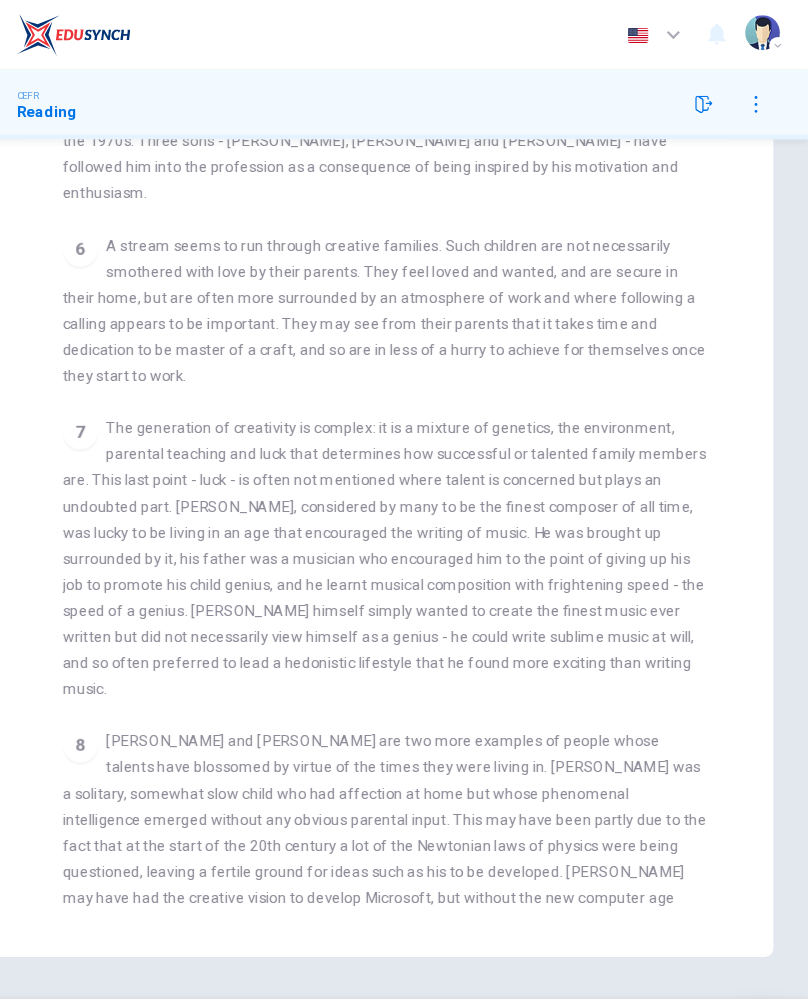 checkbox on "false" 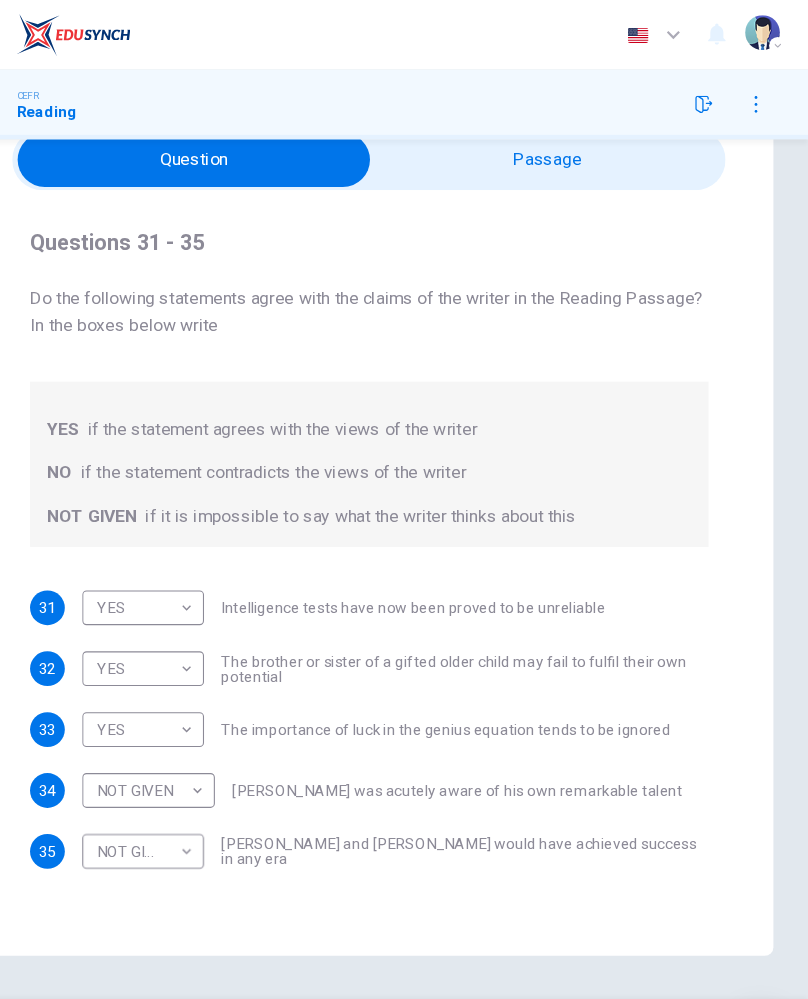 scroll, scrollTop: 92, scrollLeft: 0, axis: vertical 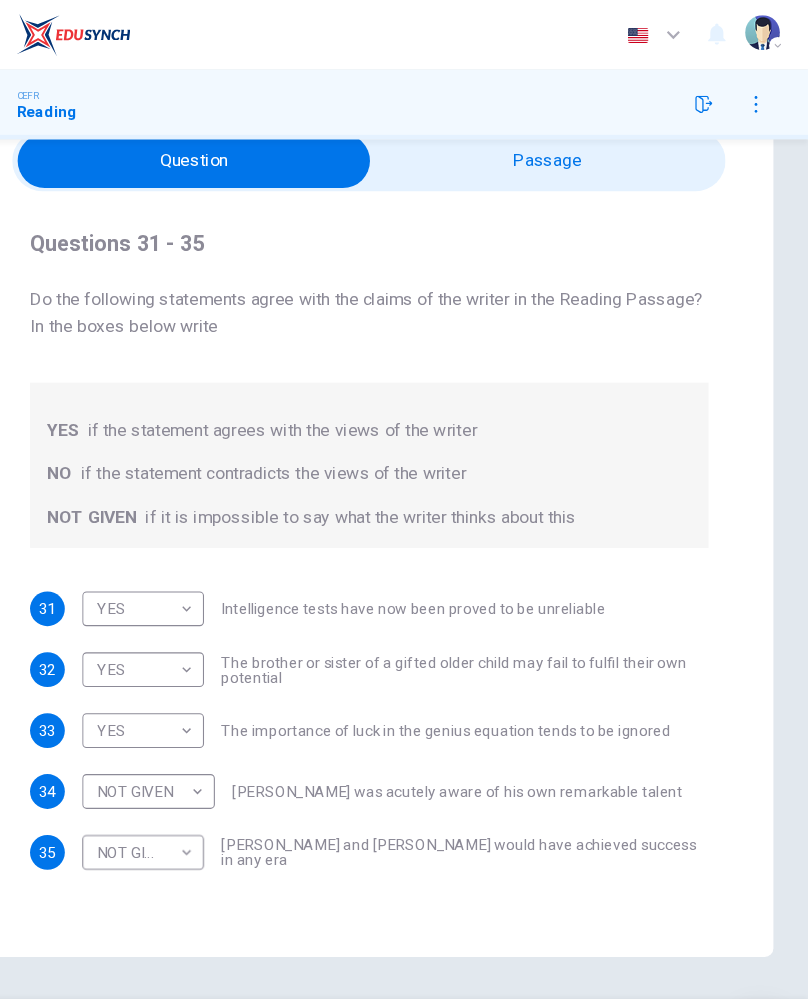 click on "Dashboard Practice Start a test Analysis English en ​ [PERSON_NAME] CEFR Reading Question Passage Questions 31 - 35 Do the following statements agree with the claims of the writer in the Reading Passage?
In the boxes below write YES if the statement agrees with the views of the writer NO if the statement contradicts the views of the writer NOT GIVEN if it is impossible to say what the writer thinks about this 31 YES YES ​ Intelligence tests have now been proved to be unreliable 32 YES YES ​ The brother or sister of a gifted older child may fail to fulfil their own potential 33 YES YES ​ The importance of luck in the genius equation tends to be ignored 34 NOT GIVEN NOT GIVEN ​ [PERSON_NAME] was acutely aware of his own remarkable talent 35 NOT GIVEN NOT GIVEN ​ [PERSON_NAME] and [PERSON_NAME] would have achieved success in any era Nurturing Talent within the Family CLICK TO ZOOM Click to Zoom 1 2 3 4 5 6 7 8 SKIP SUBMIT EduSynch - Online Language Proficiency Testing
Dashboard Practice 2025" at bounding box center (404, 499) 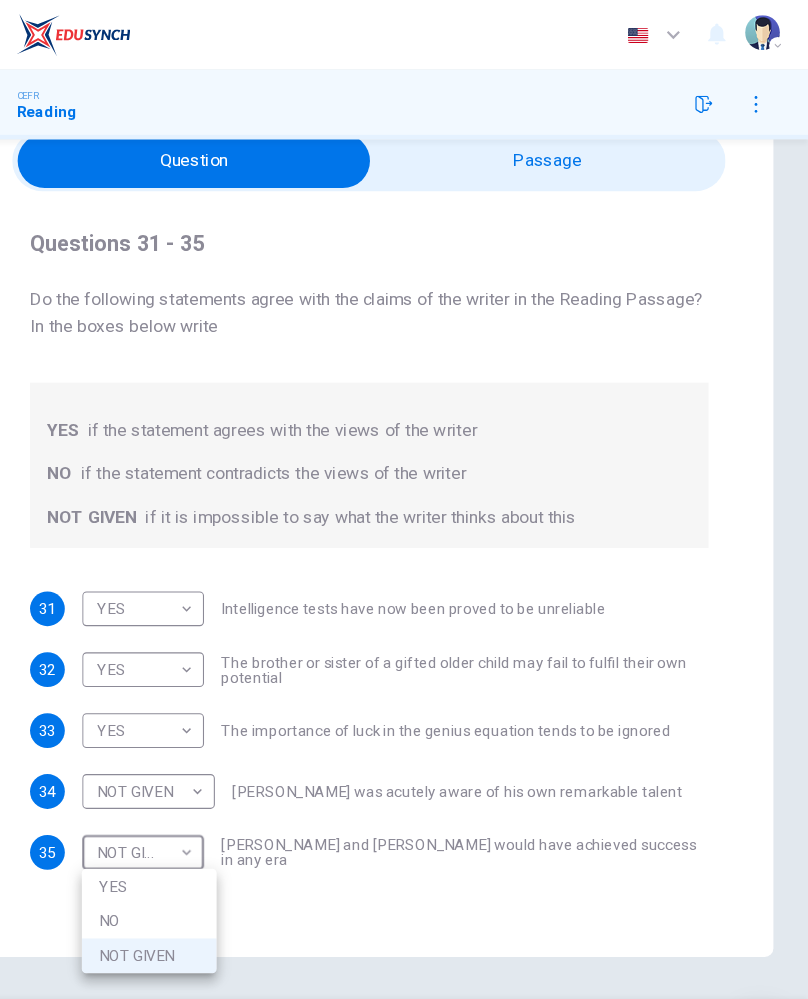 click on "NO" at bounding box center (202, 847) 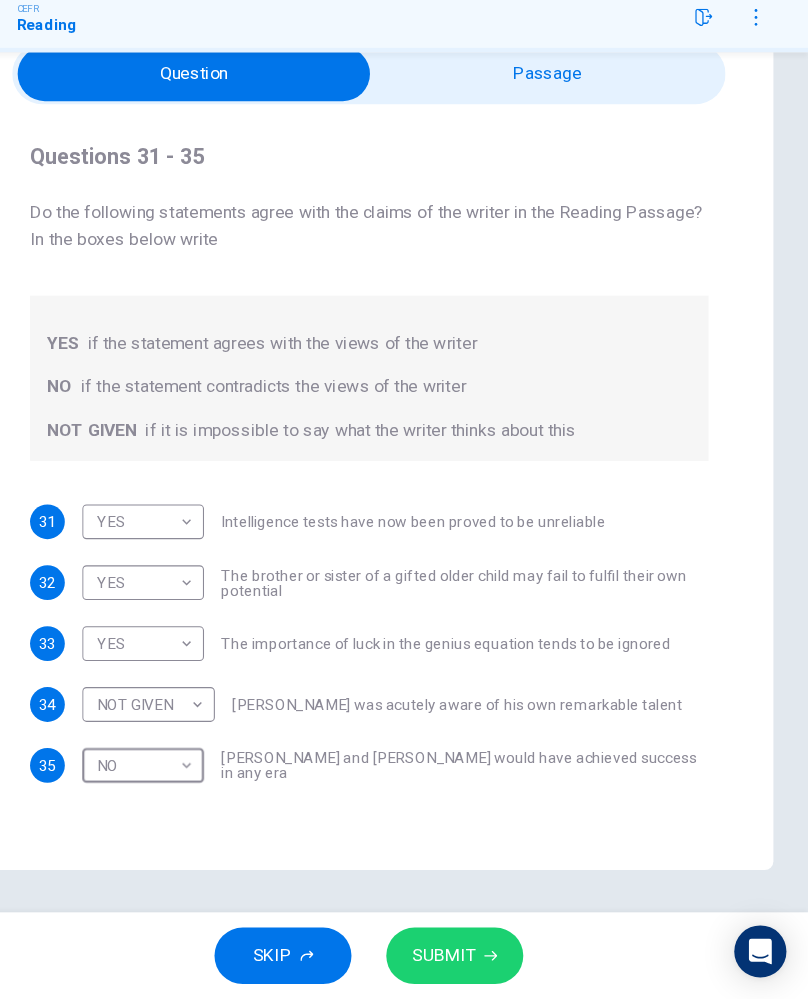 click 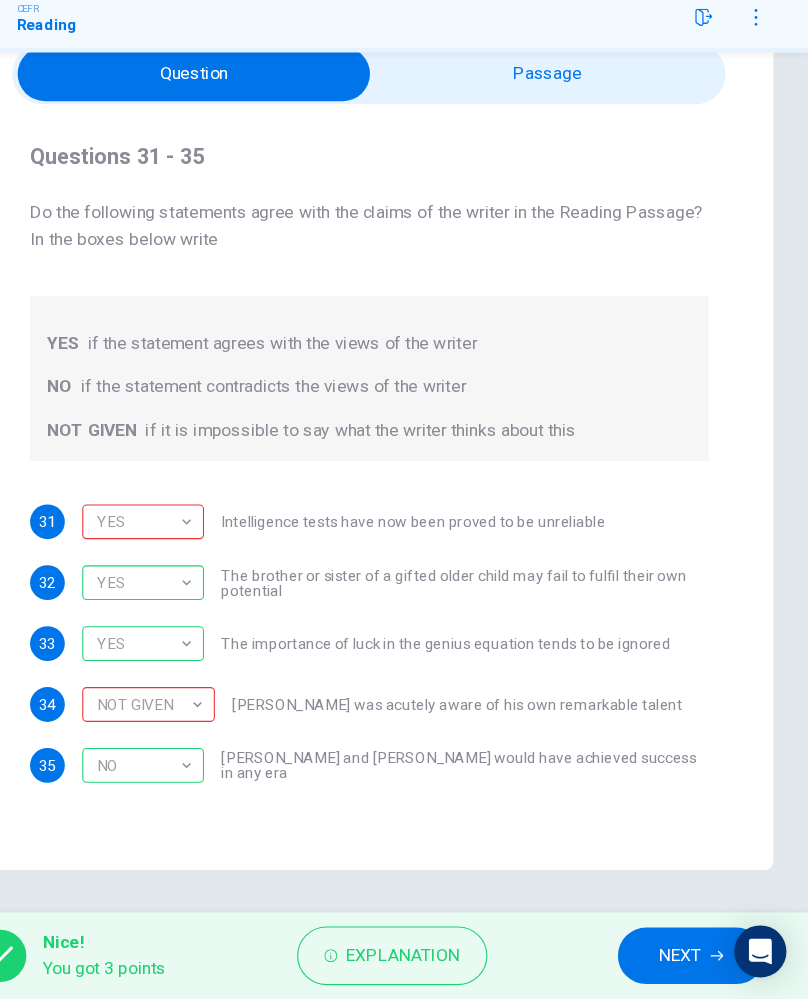click on "Explanation" at bounding box center [435, 959] 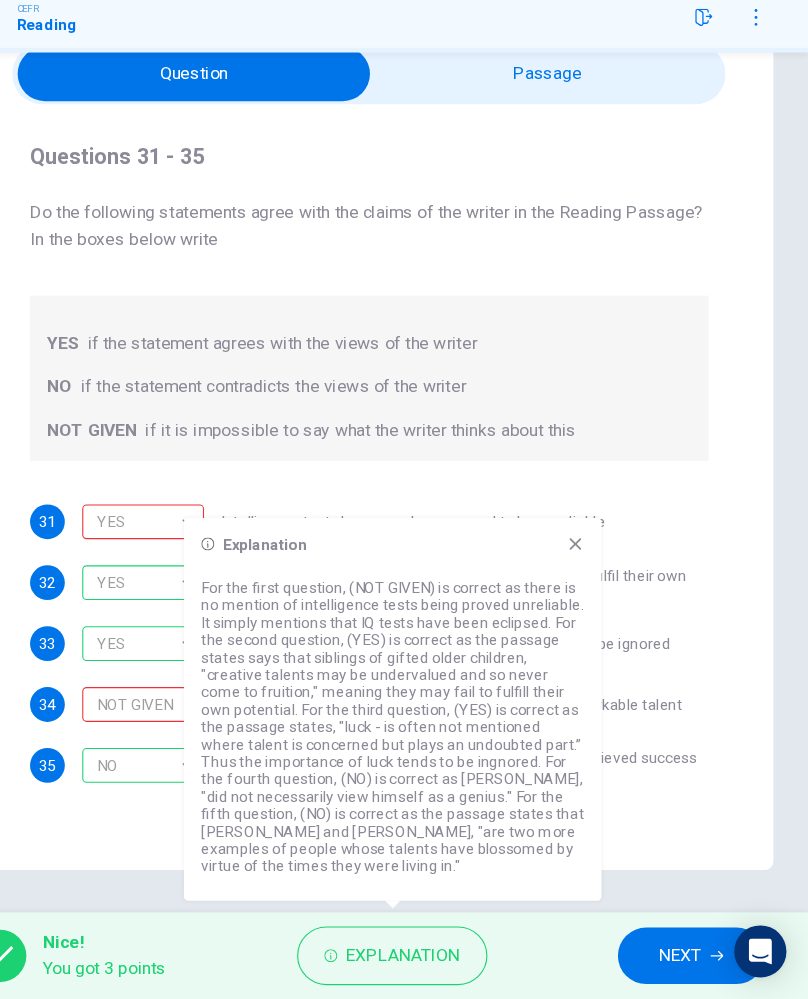 click on "Explanation" at bounding box center [435, 959] 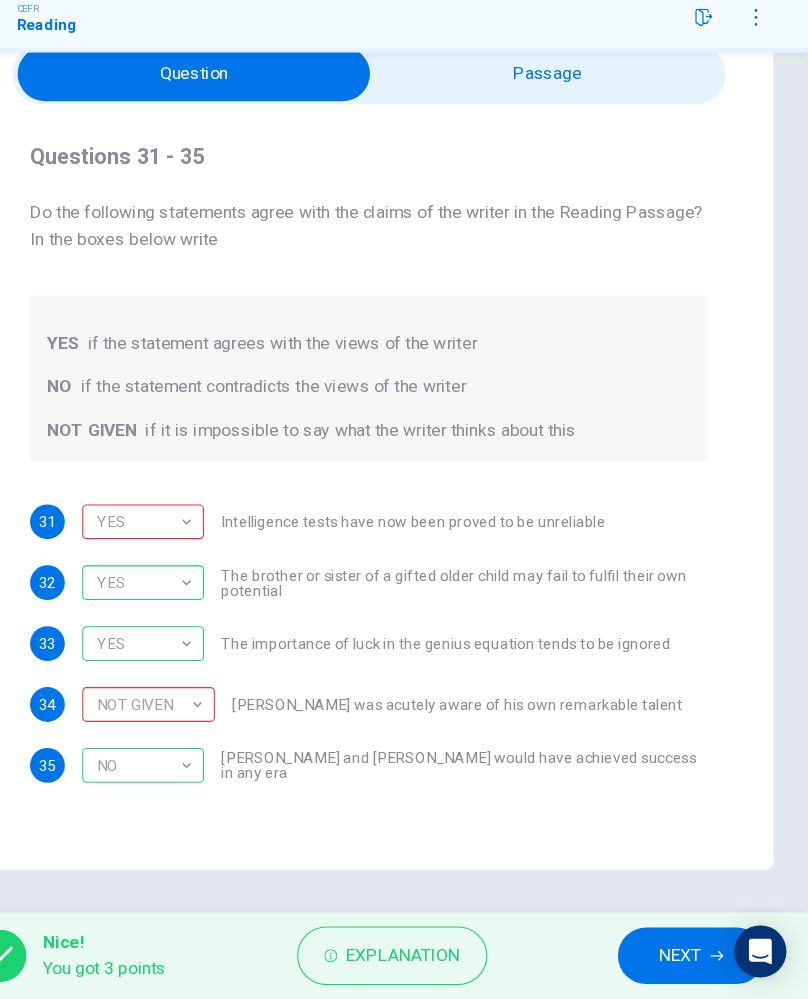 click on "Explanation" at bounding box center [435, 959] 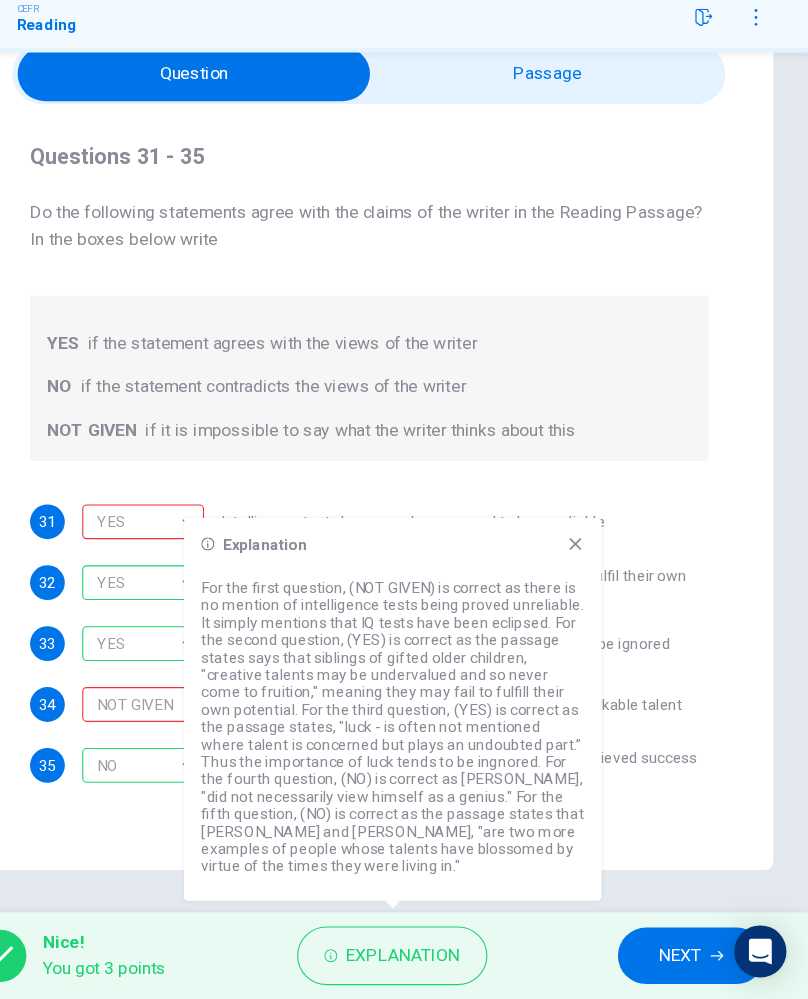 click on "Explanation" at bounding box center (435, 959) 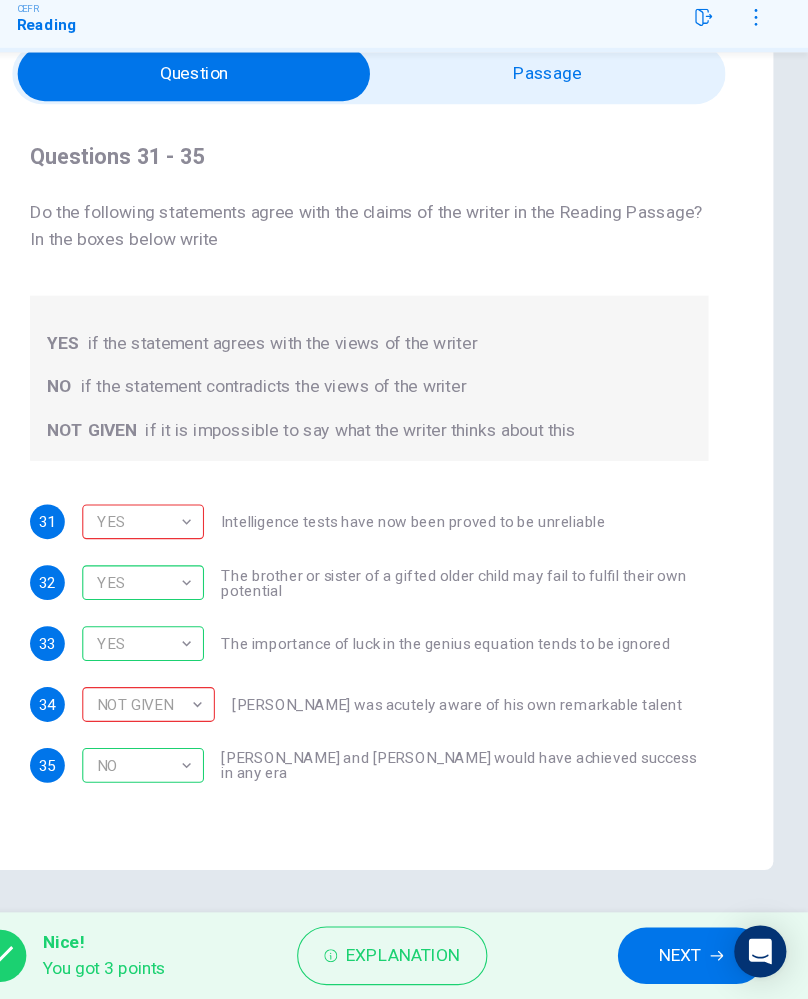 click on "Explanation" at bounding box center [435, 959] 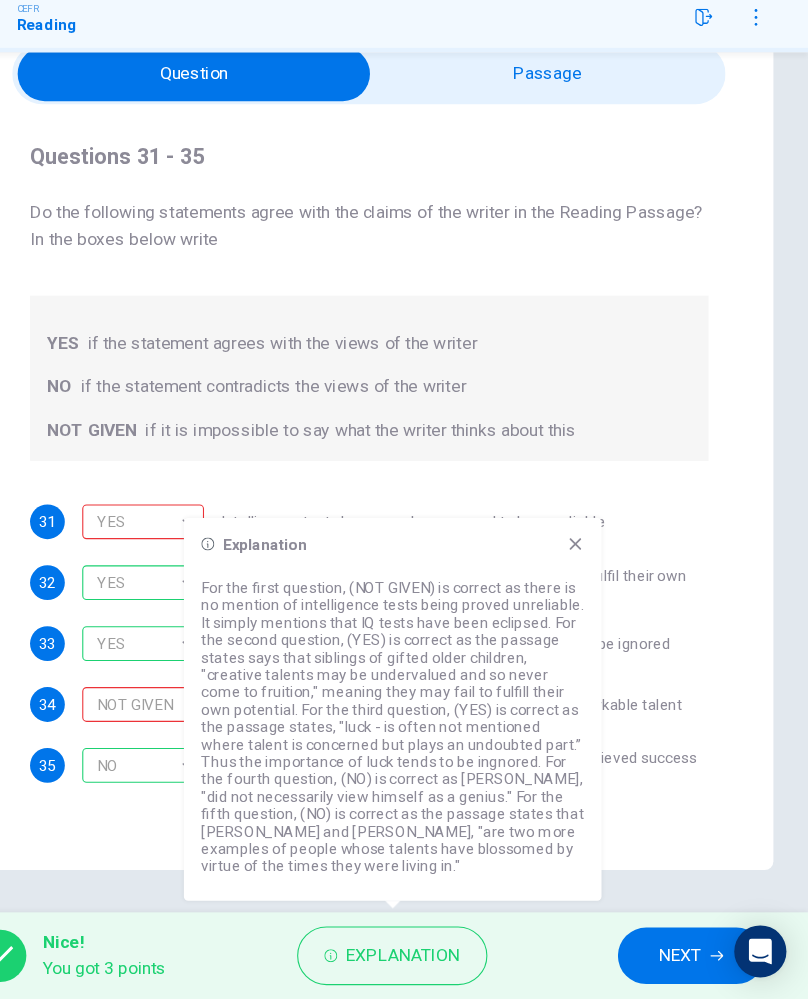 click on "Explanation" at bounding box center (435, 959) 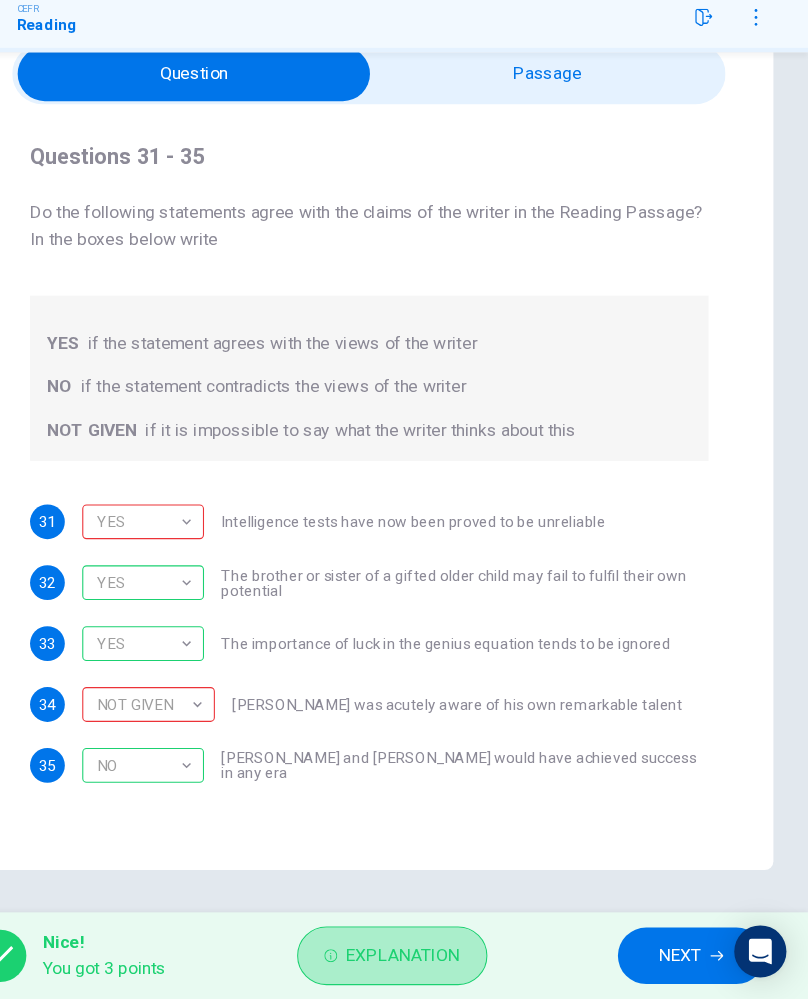 click on "Explanation" at bounding box center [435, 959] 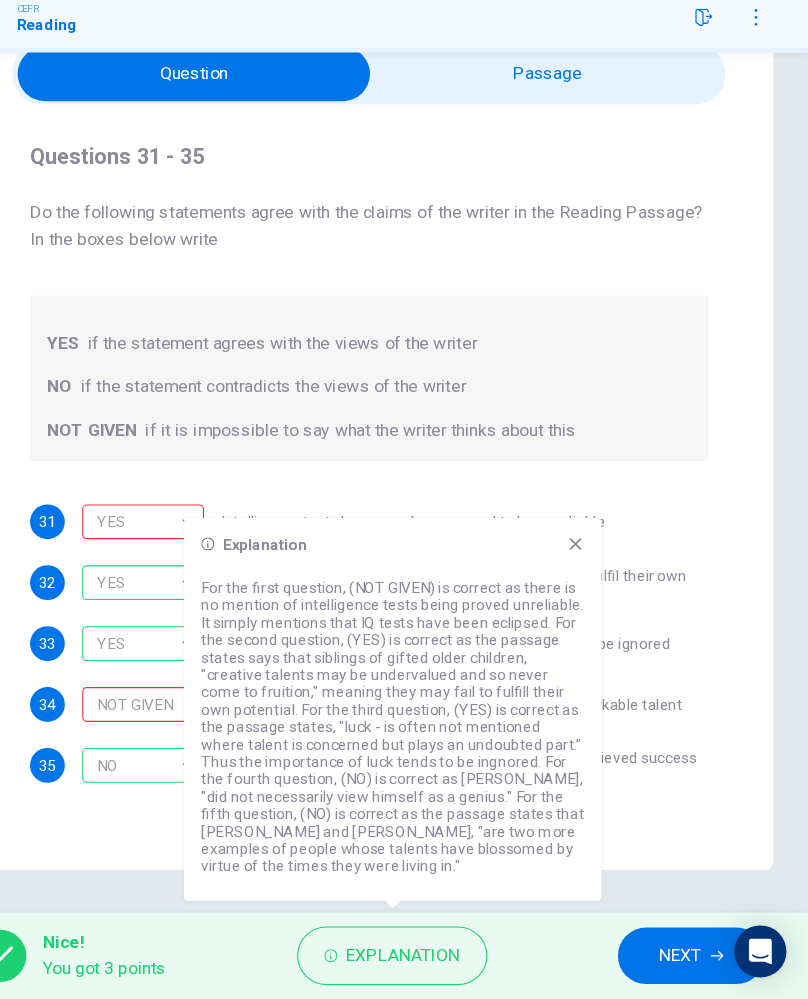 click on "Explanation" at bounding box center (435, 959) 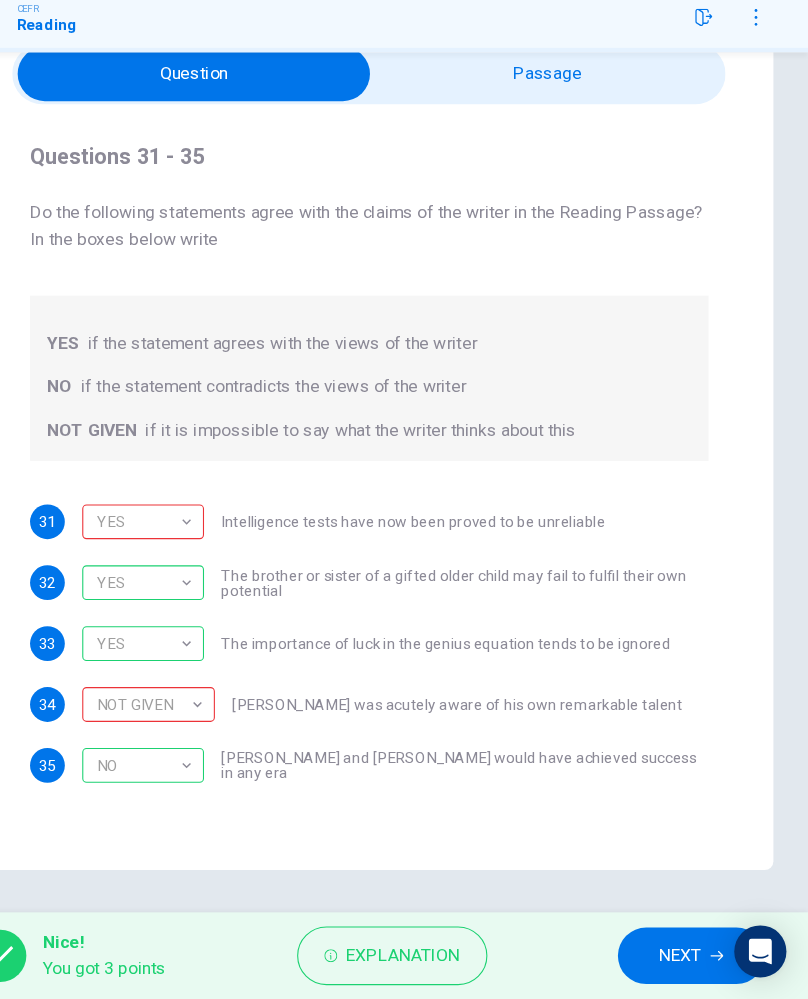 click on "Explanation" at bounding box center [435, 959] 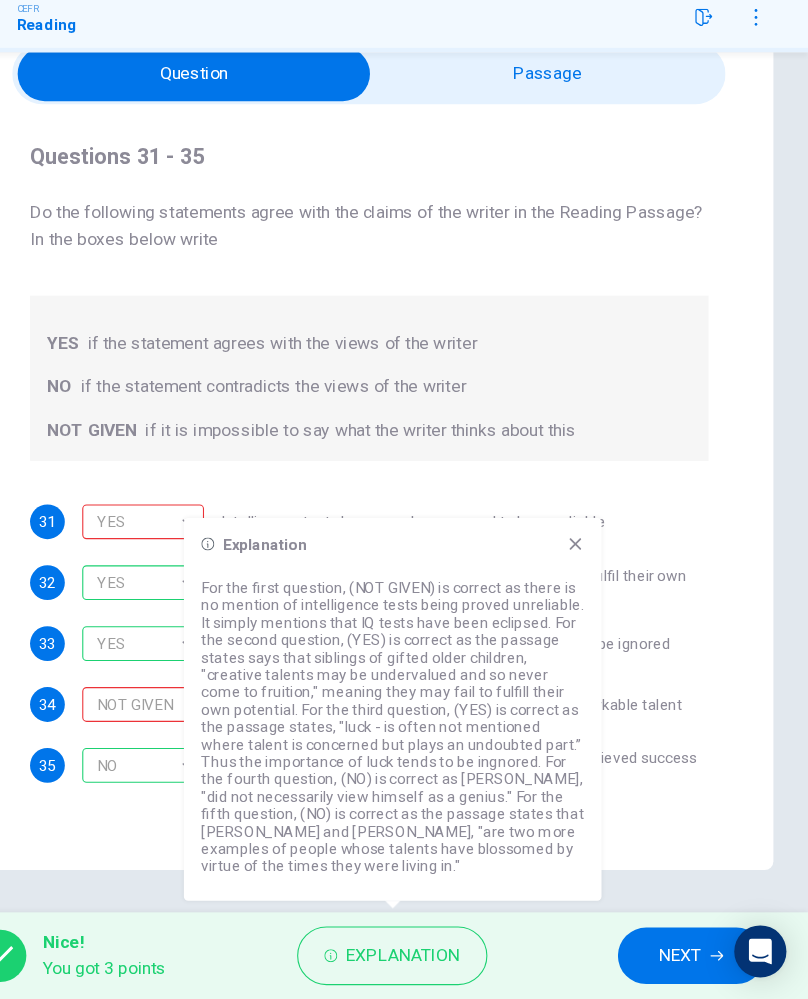 click on "NEXT" at bounding box center (690, 959) 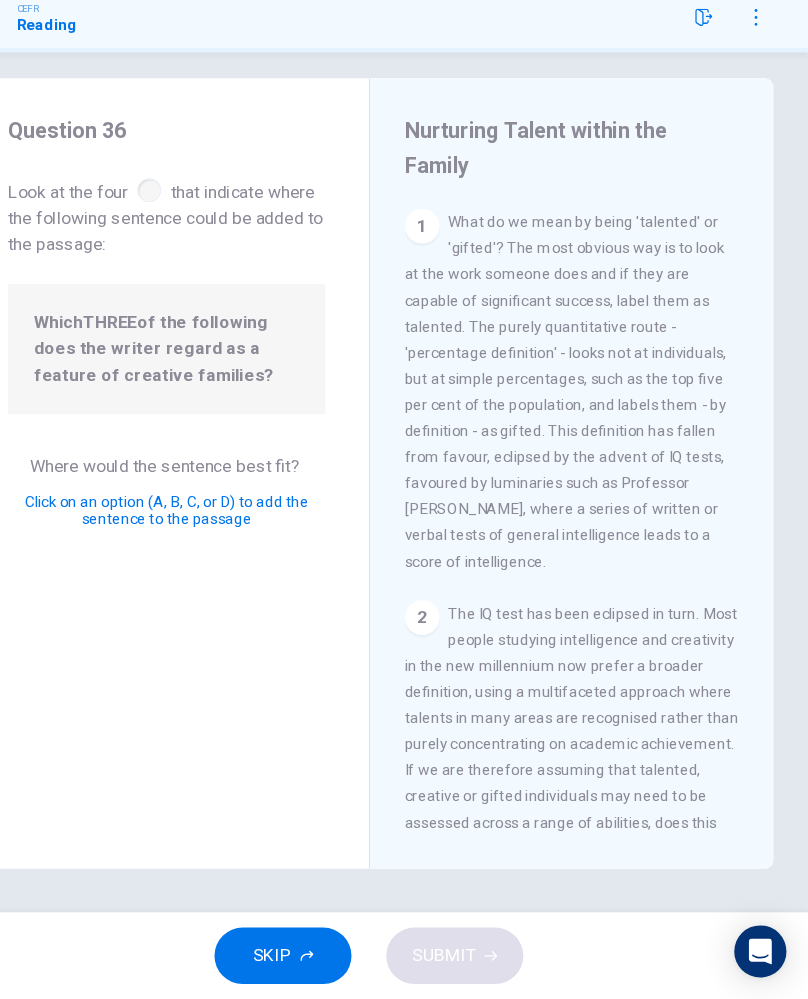 scroll, scrollTop: 0, scrollLeft: 0, axis: both 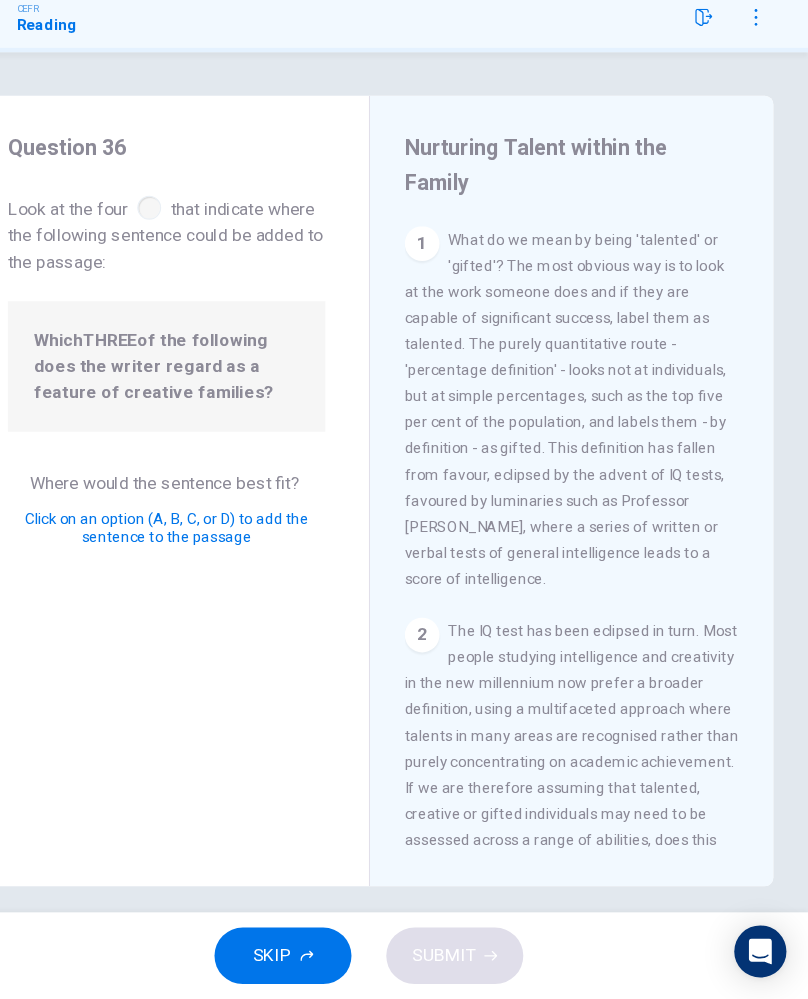 click on "SKIP SUBMIT" at bounding box center (404, 959) 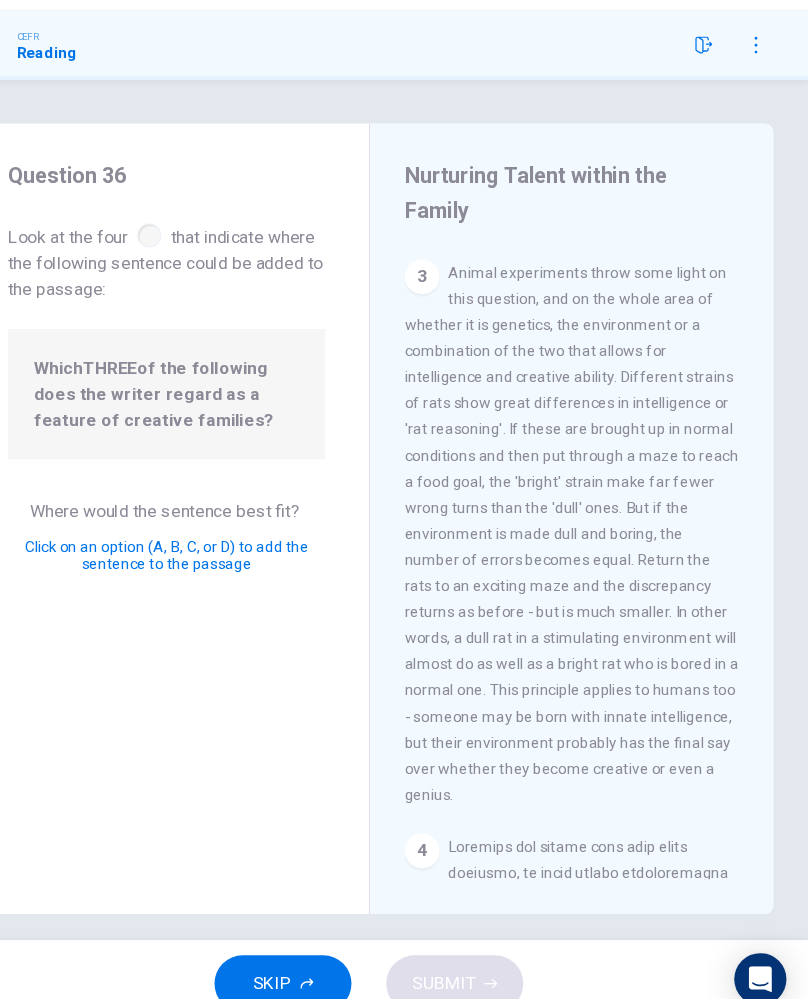 scroll, scrollTop: 0, scrollLeft: 0, axis: both 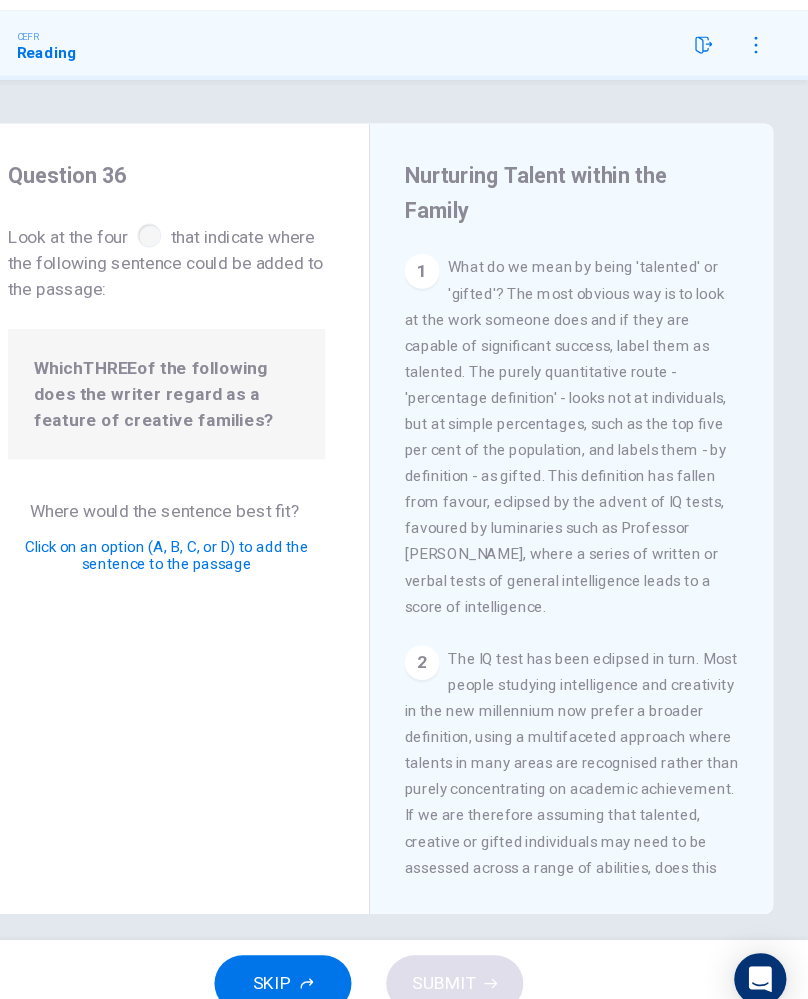 click on "The IQ test has been eclipsed in turn. Most people studying intelligence and creativity in the new millennium now prefer a broader definition, using a multifaceted approach where talents in many areas are recognised rather than purely concentrating on academic achievement. If we are therefore assuming that talented, creative or gifted individuals may need to be assessed across a range of abilities, does this mean intelligence can run in families as a genetic or inherited tendency? Mental dysfunction - such as [MEDICAL_DATA] - can, so is an efficient mental capacity passed on from parent to child?" at bounding box center [590, 816] 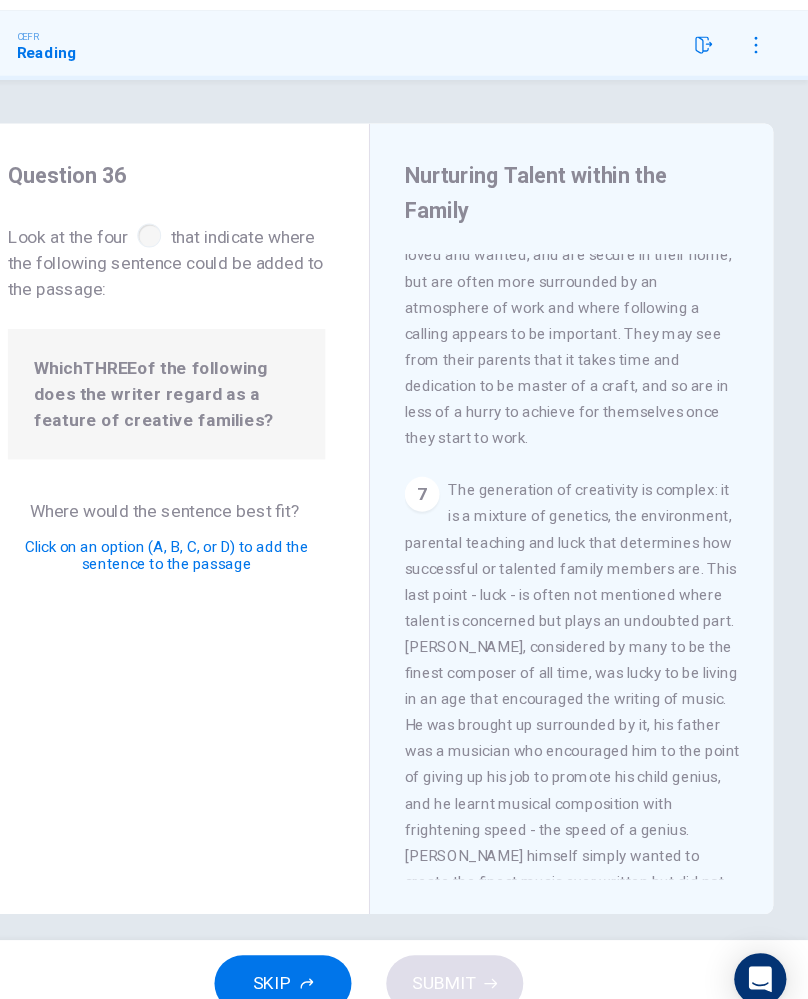 click on "The generation of creativity is complex: it is a mixture of genetics, the environment, parental teaching and luck that determines how successful or talented family members are. This last point - luck - is often not mentioned where talent is concerned but plays an undoubted part. [PERSON_NAME], considered by many to be the finest composer of all time, was lucky to be living in an age that encouraged the writing of music. He was brought up surrounded by it, his father was a musician who encouraged him to the point of giving up his job to promote his child genius, and he learnt musical composition with frightening speed - the speed of a genius. [PERSON_NAME] himself simply wanted to create the finest music ever written but did not necessarily view himself as a genius - he could write sublime music at will, and so often preferred to lead a hedonistic lifestyle that he found more exciting than writing music." at bounding box center (591, 733) 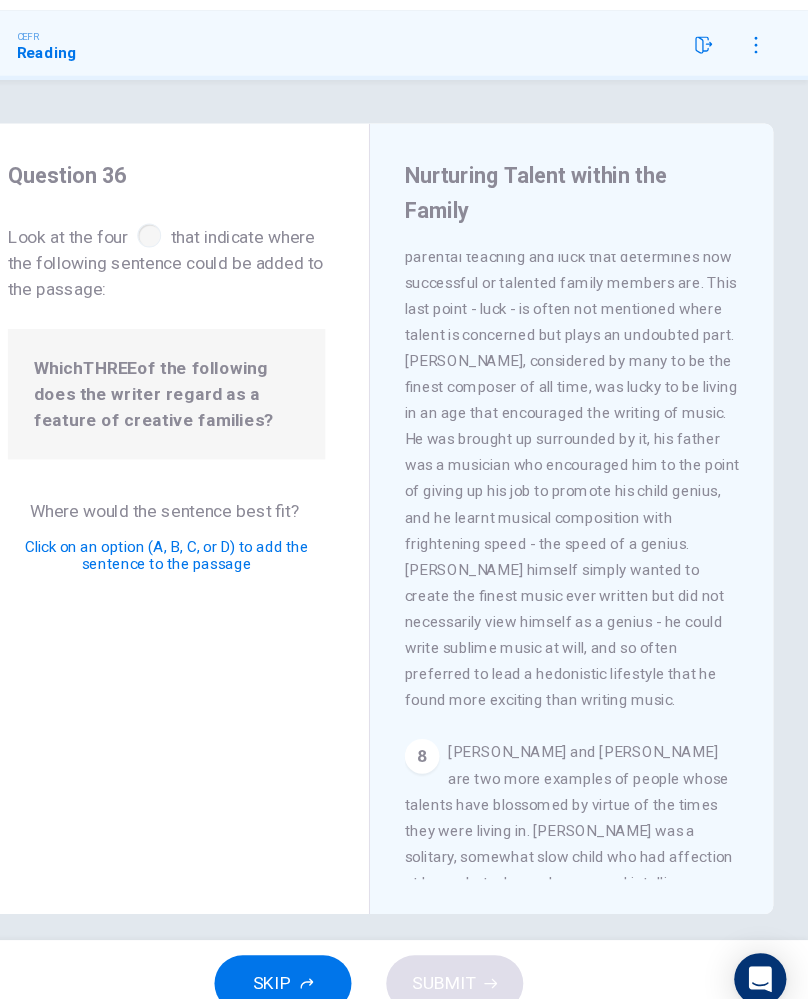scroll, scrollTop: 2833, scrollLeft: 0, axis: vertical 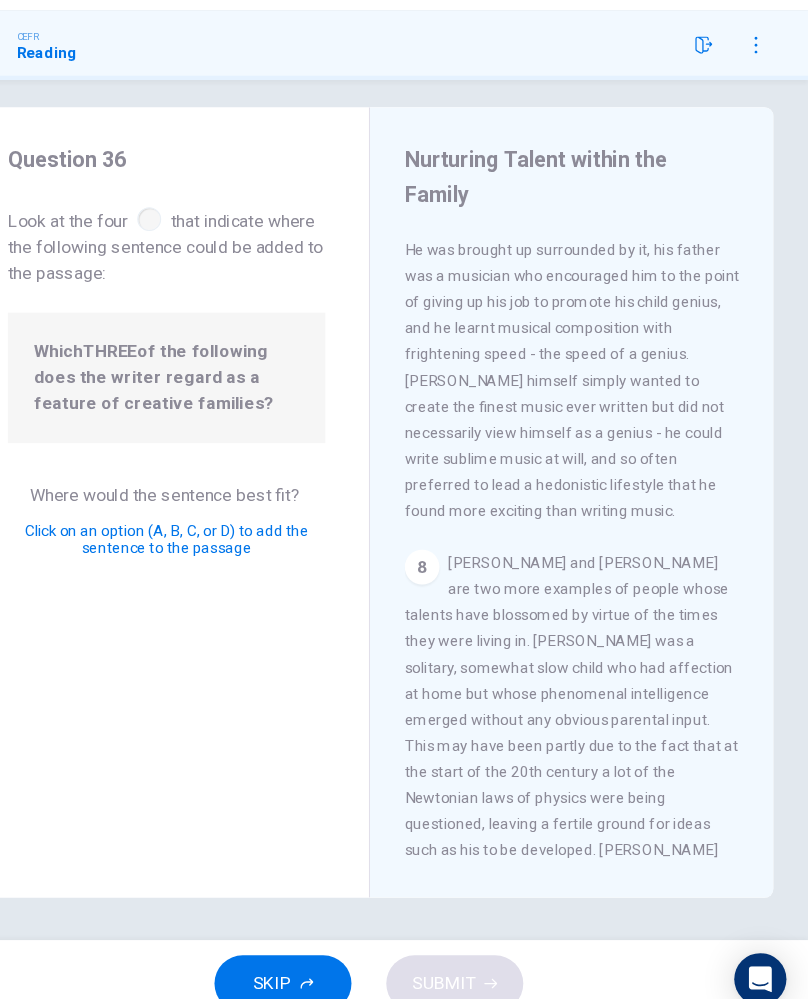 click on "[PERSON_NAME] and [PERSON_NAME] are two more examples of people whose talents have blossomed by virtue of the times they were living in. [PERSON_NAME] was a solitary, somewhat slow child who had affection at home but whose phenomenal intelligence emerged without any obvious parental input. This may have been partly due to the fact that at the start of the 20th century a lot of the Newtonian laws of physics were being questioned, leaving a fertile ground for ideas such as his to be developed. [PERSON_NAME] may have had the creative vision to develop Microsoft, but without the new computer age dawning at the same time he may never have achieved the position on the world stage he now occupies." at bounding box center (590, 764) 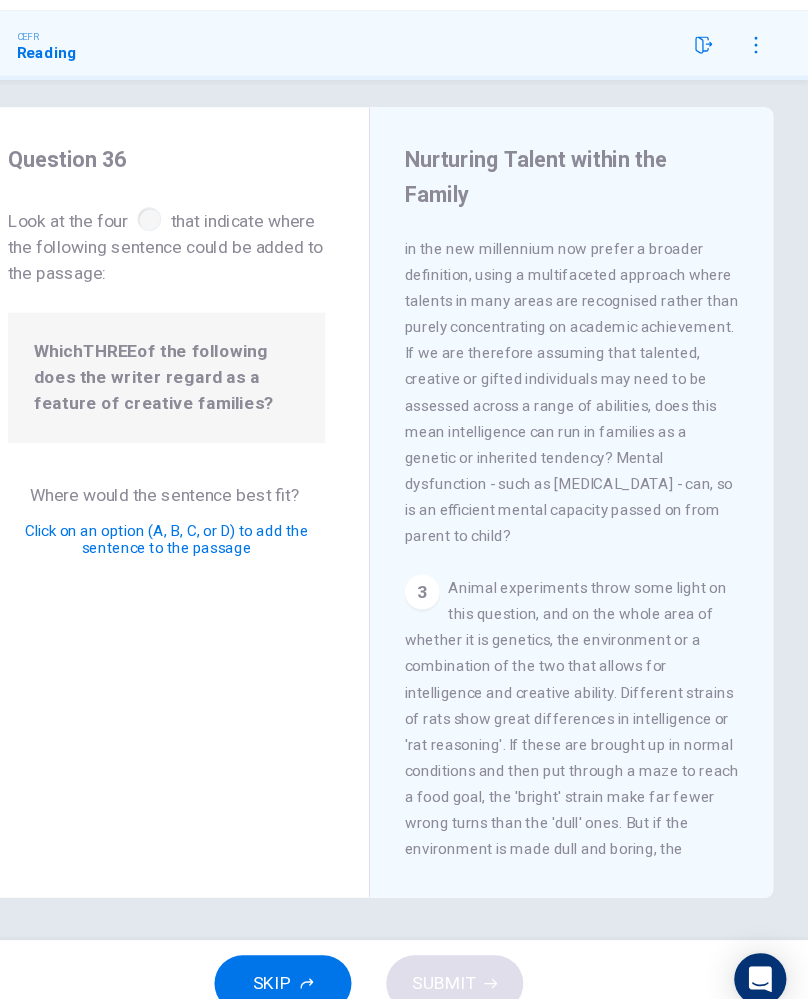 scroll, scrollTop: 356, scrollLeft: 0, axis: vertical 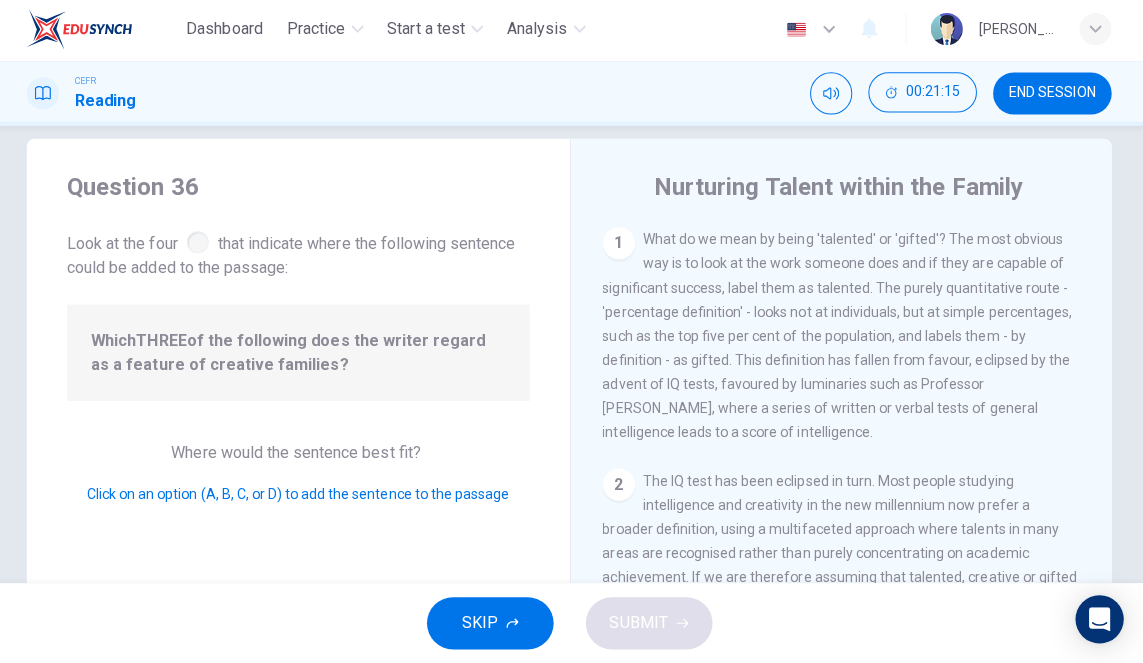 click on "What do we mean by being 'talented' or 'gifted'? The most obvious way is to look at the work someone does and if they are capable of significant success, label them as talented. The purely quantitative route - 'percentage definition' - looks not at individuals, but at simple percentages, such as the top five per cent of the population, and labels them - by definition - as gifted. This definition has fallen from favour, eclipsed by the advent of IQ tests, favoured by luminaries such as Professor [PERSON_NAME], where a series of written or verbal tests of general intelligence leads to a score of intelligence." at bounding box center [838, 337] 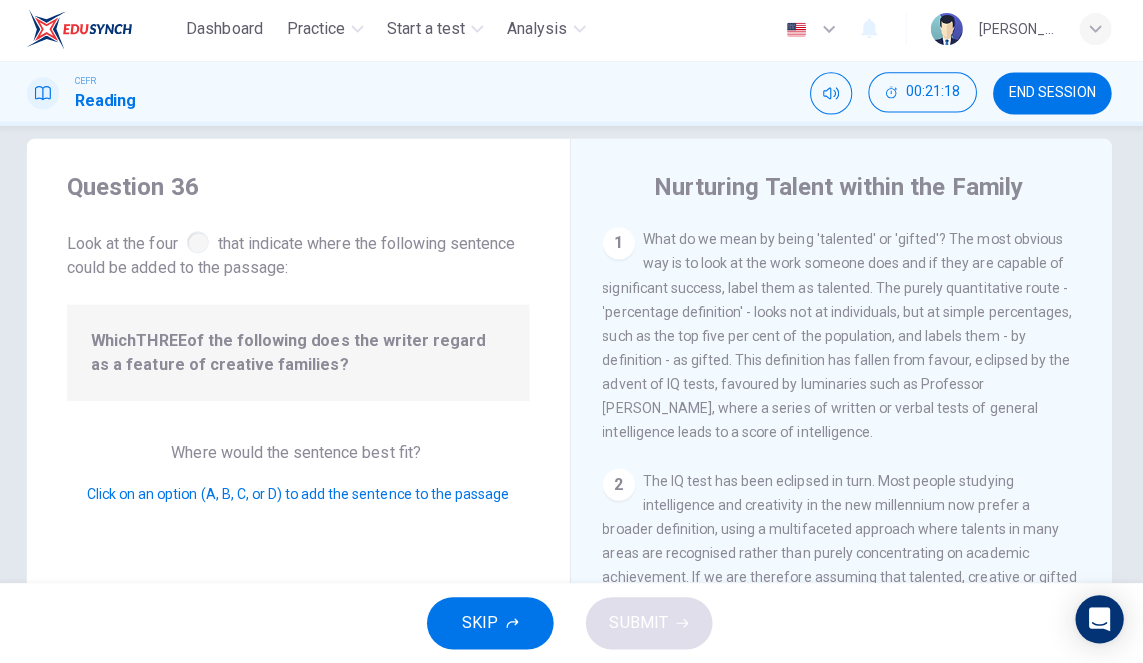 click on "What do we mean by being 'talented' or 'gifted'? The most obvious way is to look at the work someone does and if they are capable of significant success, label them as talented. The purely quantitative route - 'percentage definition' - looks not at individuals, but at simple percentages, such as the top five per cent of the population, and labels them - by definition - as gifted. This definition has fallen from favour, eclipsed by the advent of IQ tests, favoured by luminaries such as Professor [PERSON_NAME], where a series of written or verbal tests of general intelligence leads to a score of intelligence." at bounding box center [838, 337] 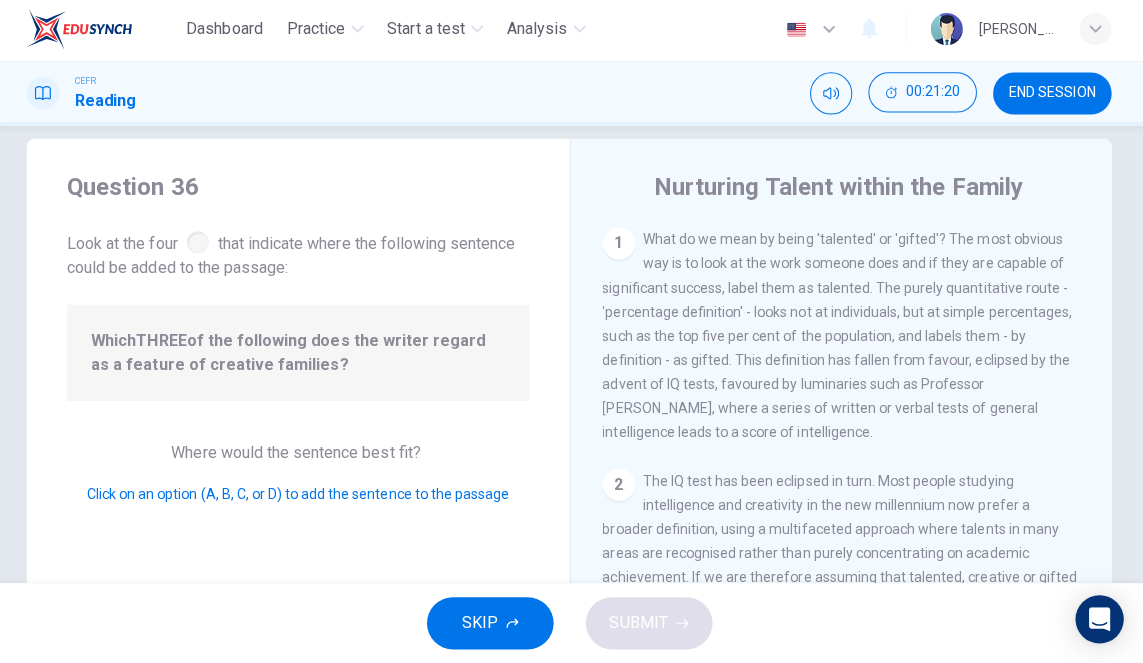 click on "1" at bounding box center (621, 245) 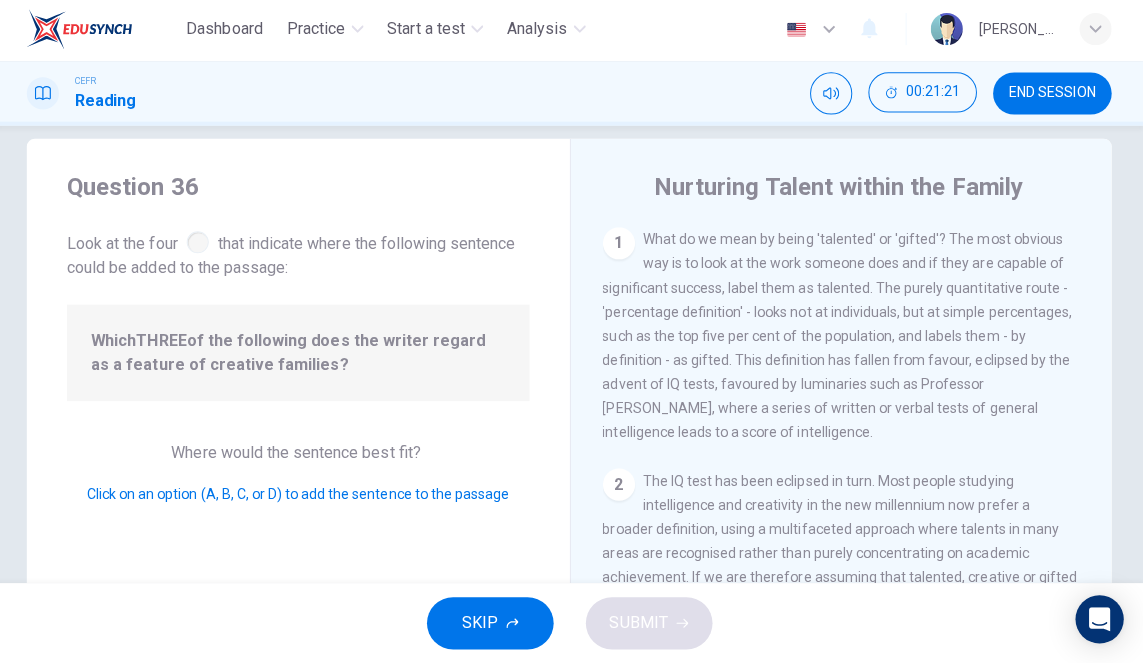 click on "What do we mean by being 'talented' or 'gifted'? The most obvious way is to look at the work someone does and if they are capable of significant success, label them as talented. The purely quantitative route - 'percentage definition' - looks not at individuals, but at simple percentages, such as the top five per cent of the population, and labels them - by definition - as gifted. This definition has fallen from favour, eclipsed by the advent of IQ tests, favoured by luminaries such as Professor [PERSON_NAME], where a series of written or verbal tests of general intelligence leads to a score of intelligence." at bounding box center [838, 337] 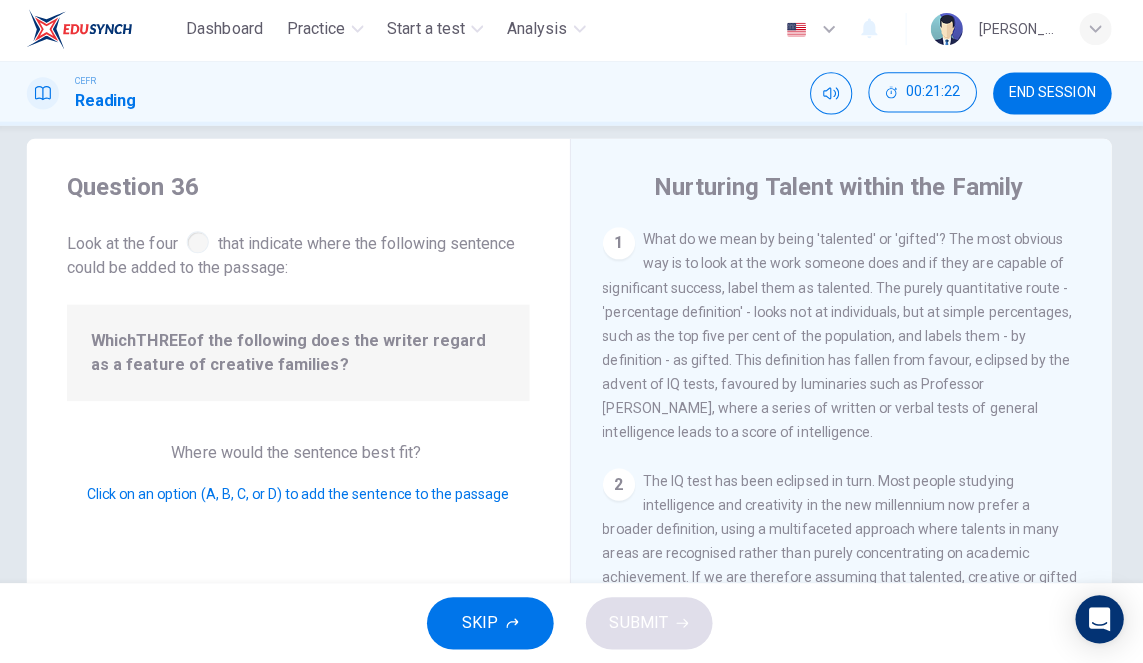 click on "What do we mean by being 'talented' or 'gifted'? The most obvious way is to look at the work someone does and if they are capable of significant success, label them as talented. The purely quantitative route - 'percentage definition' - looks not at individuals, but at simple percentages, such as the top five per cent of the population, and labels them - by definition - as gifted. This definition has fallen from favour, eclipsed by the advent of IQ tests, favoured by luminaries such as Professor [PERSON_NAME], where a series of written or verbal tests of general intelligence leads to a score of intelligence." at bounding box center [838, 337] 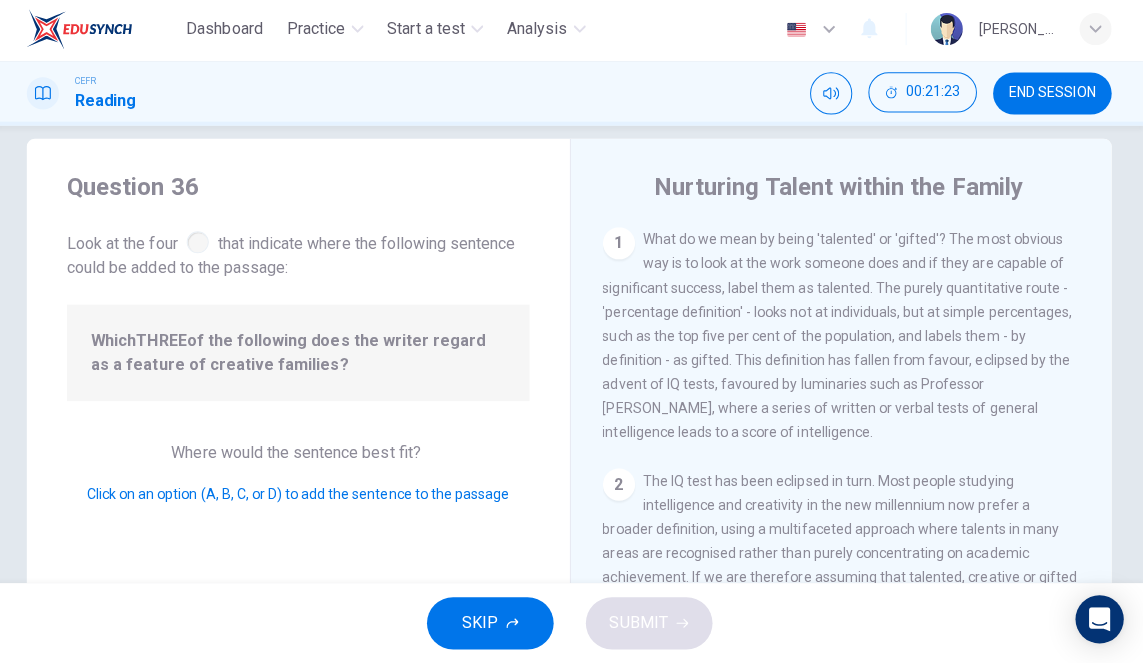 click on "Question 36 Look at the four     that indicate where the following sentence could be added to the passage: Which  THREE  of the following does the writer regard as a feature of creative families? Where would the sentence best fit?   Click on an option (A, B, C, or D) to add the sentence to the passage" at bounding box center [302, 488] 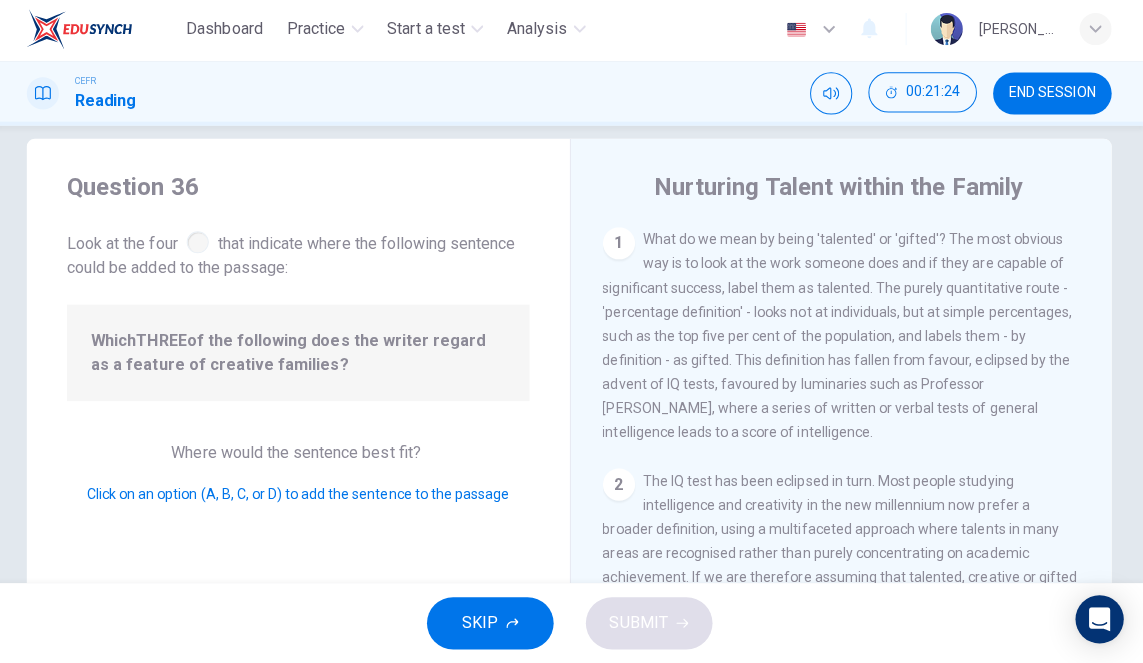 click on "Which  THREE  of the following does the writer regard as a feature of creative families?" at bounding box center [302, 354] 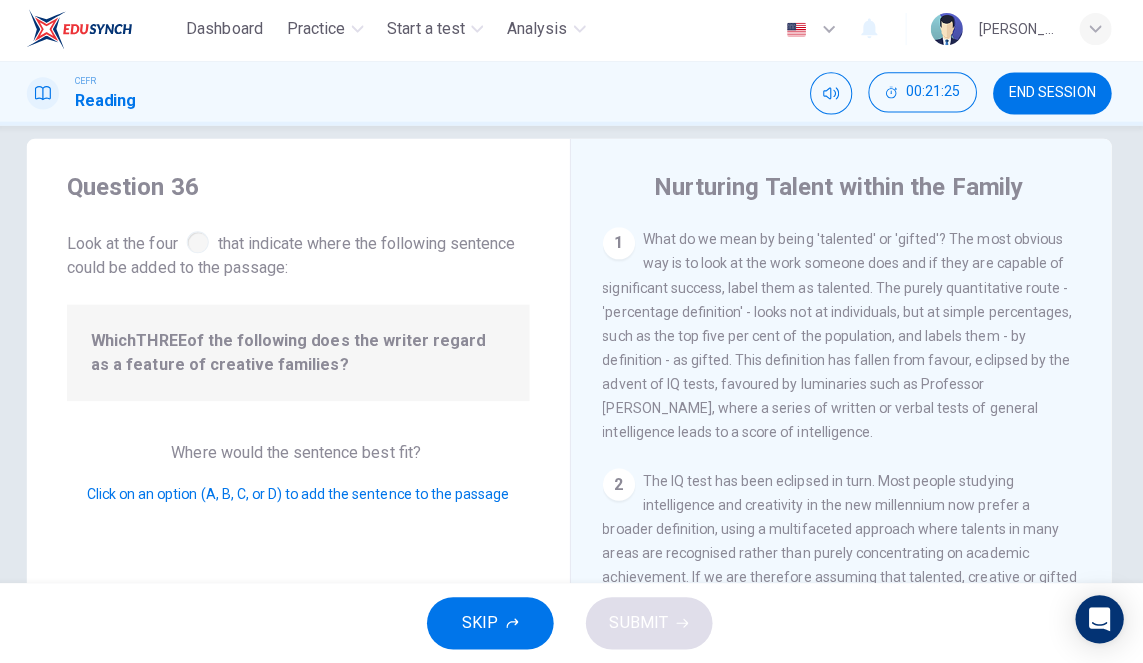click on "Which  THREE  of the following does the writer regard as a feature of creative families?" at bounding box center [302, 354] 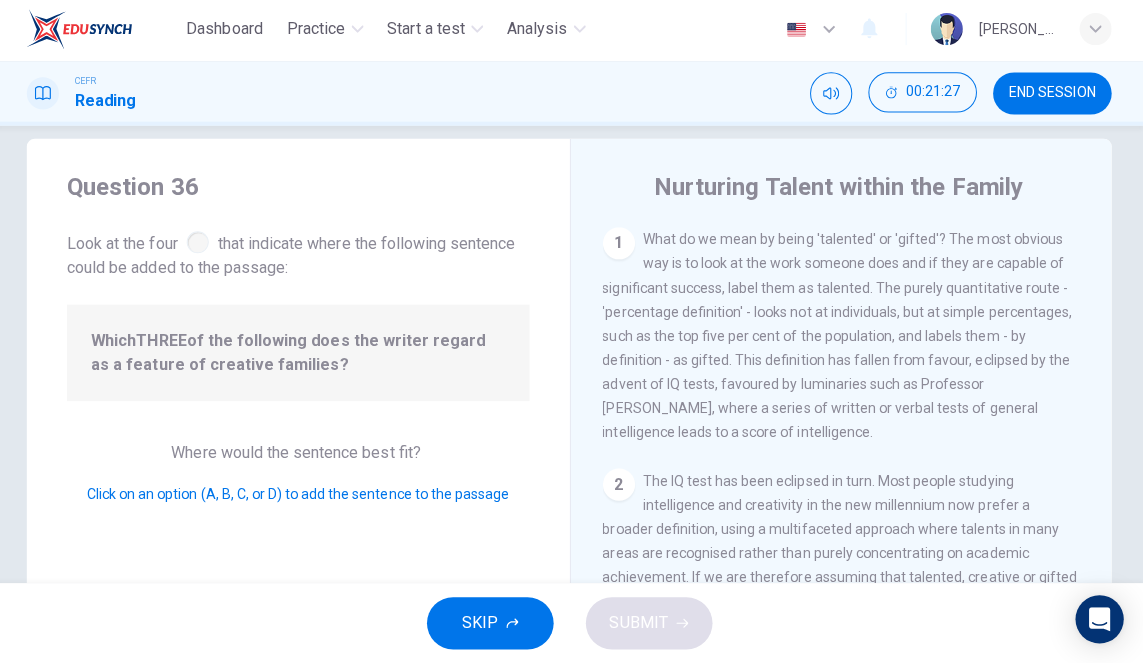 click on "Click on an option (A, B, C, or D) to add the sentence to the passage" at bounding box center [302, 494] 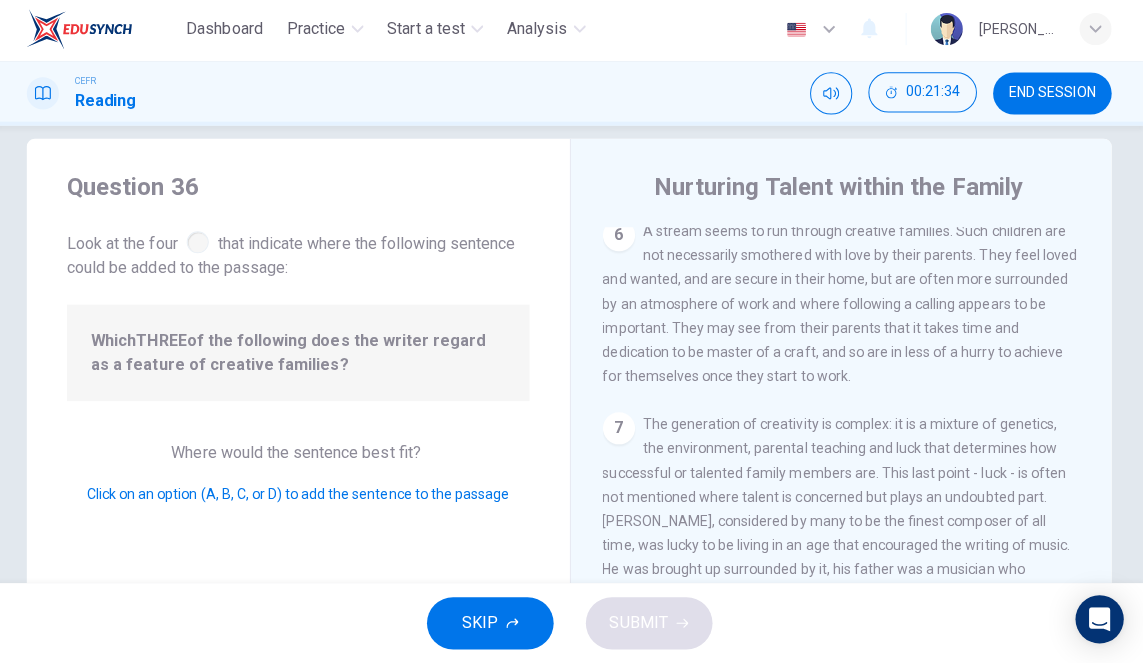 scroll, scrollTop: 1611, scrollLeft: 0, axis: vertical 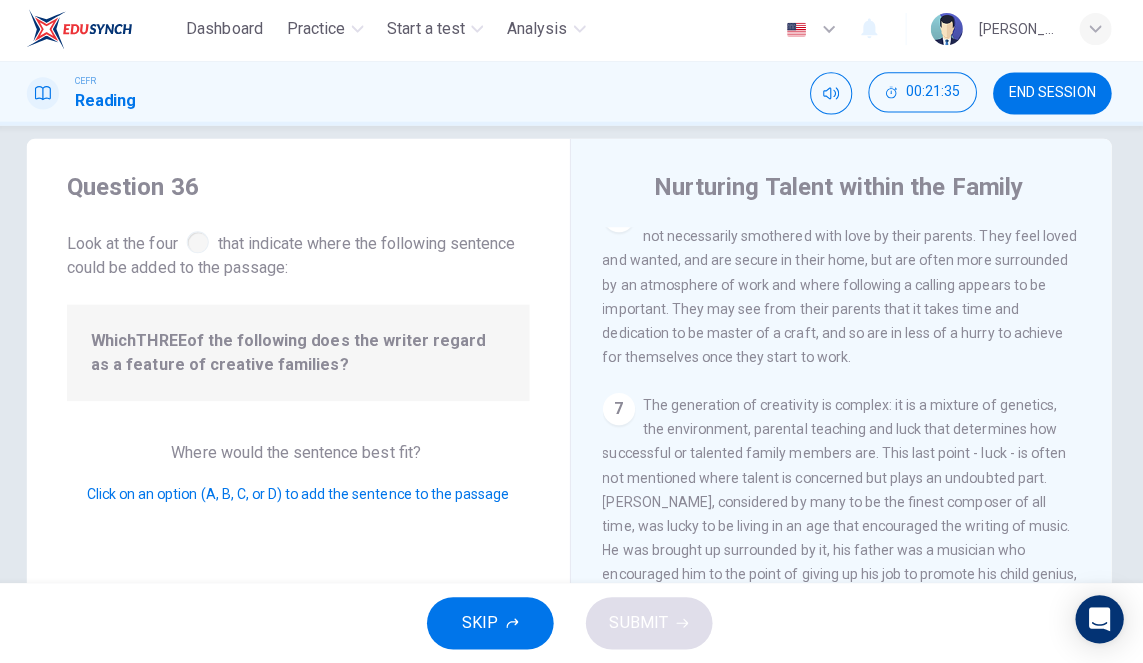 click 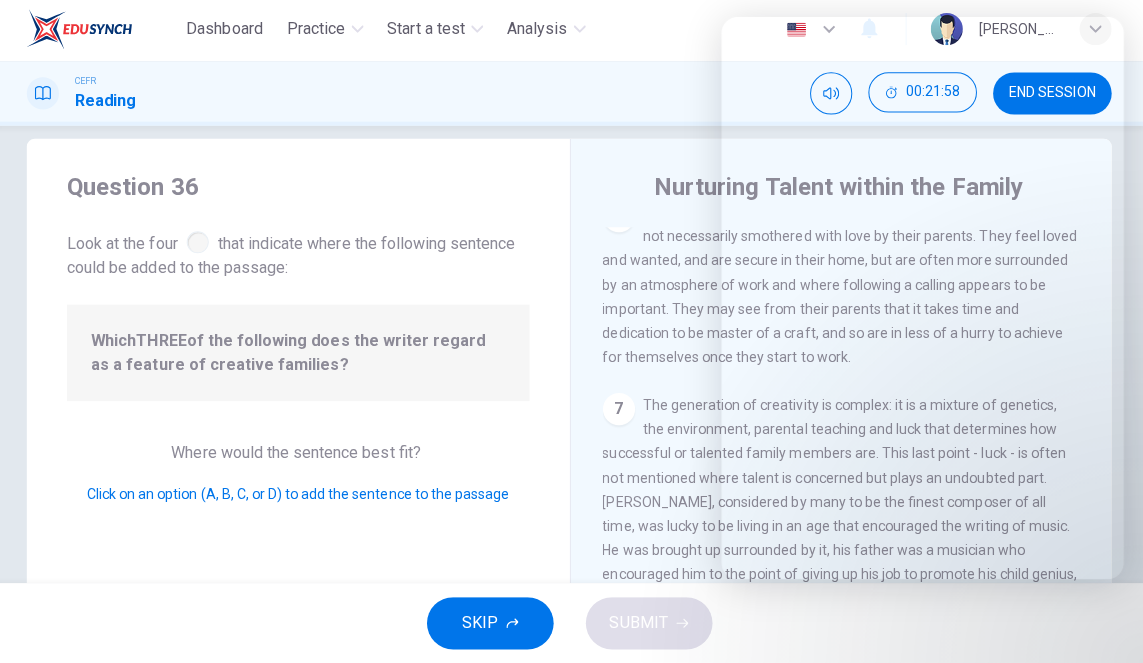 click on "Animal experiments throw some light on this question, and on the whole area of whether it is genetics, the environment or a combination of the two that allows for intelligence and creative ability. Different strains of rats show great differences in intelligence or 'rat reasoning'. If these are brought up in normal conditions and then put through a maze to reach a food goal, the 'bright' strain make far fewer wrong turns than the 'dull' ones. But if the environment is made dull and boring, the number of errors becomes equal. Return the rats to an exciting maze and the discrepancy returns as before - but is much smaller. In other words, a dull rat in a stimulating environment will almost do as well as a bright rat who is bored in a normal one. This principle applies to humans too - someone may be born with innate intelligence, but their environment probably has the final say over whether they become creative or even a genius." at bounding box center (841, -734) 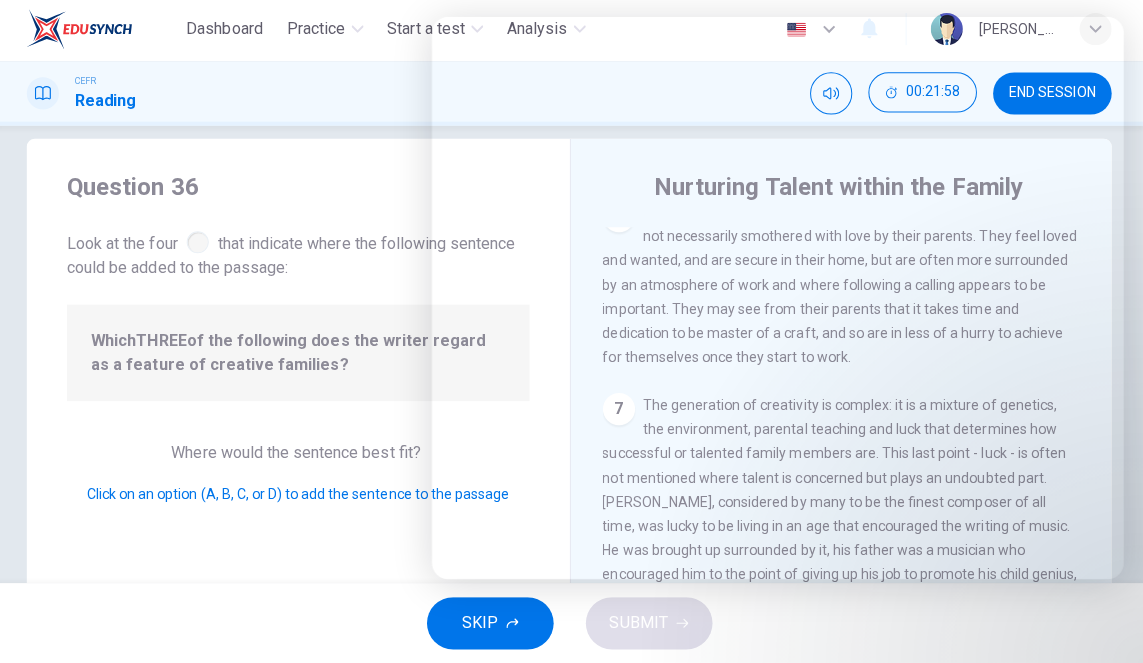 click on "Click on an option (A, B, C, or D) to add the sentence to the passage" at bounding box center (302, 494) 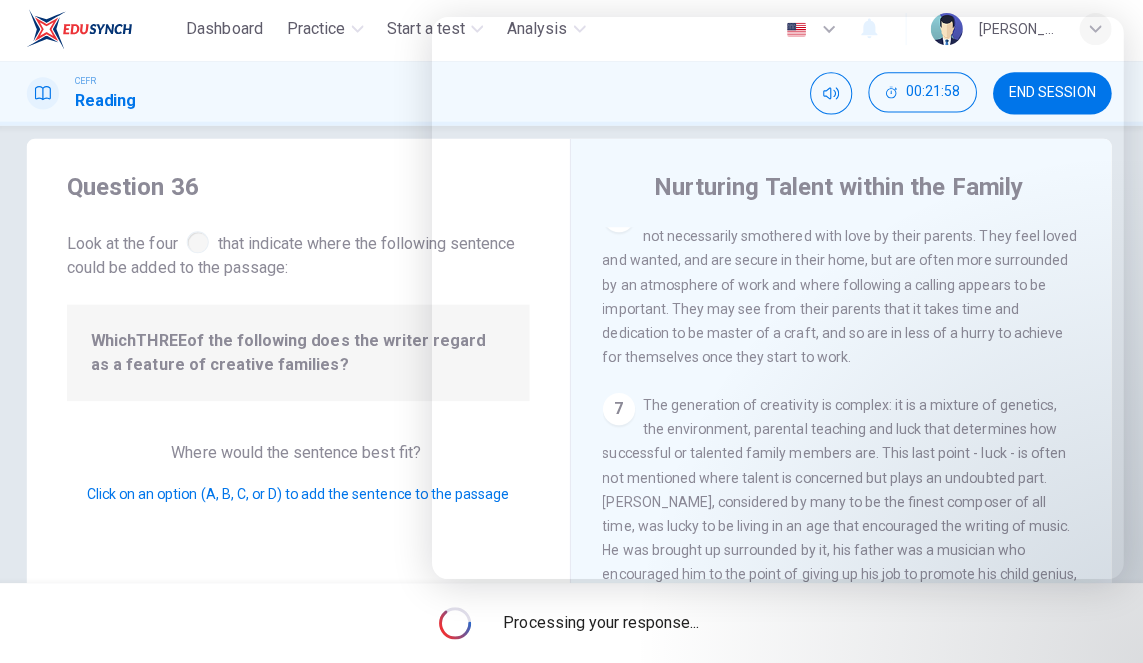 click on "Which  THREE  of the following does the writer regard as a feature of creative families?" at bounding box center (302, 354) 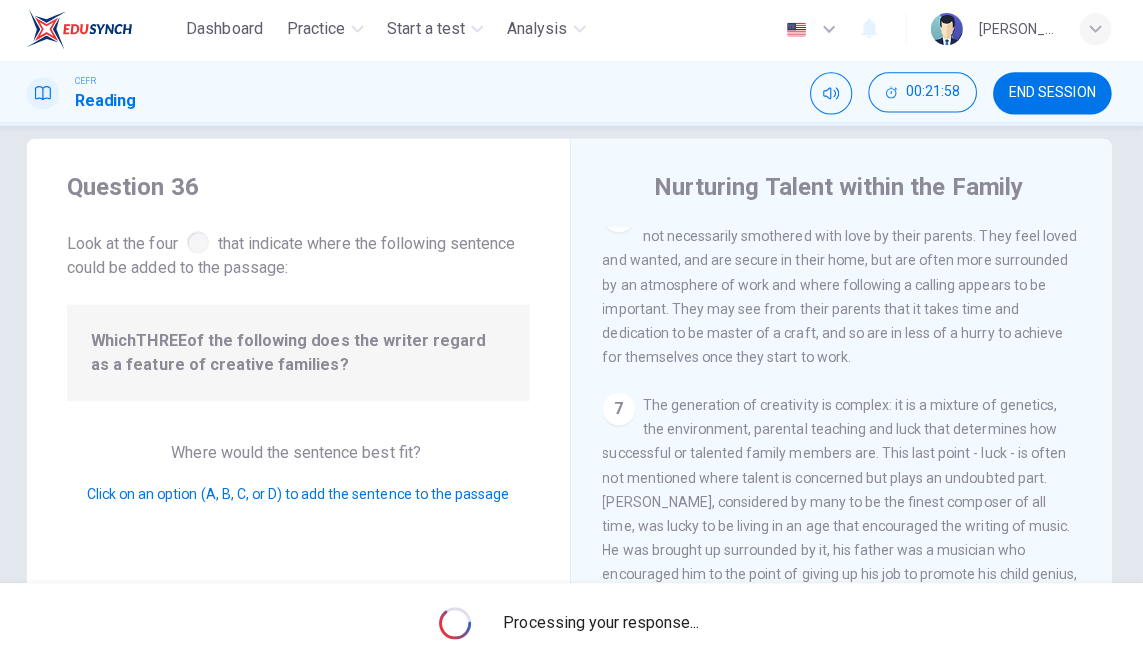 scroll, scrollTop: 1762, scrollLeft: 0, axis: vertical 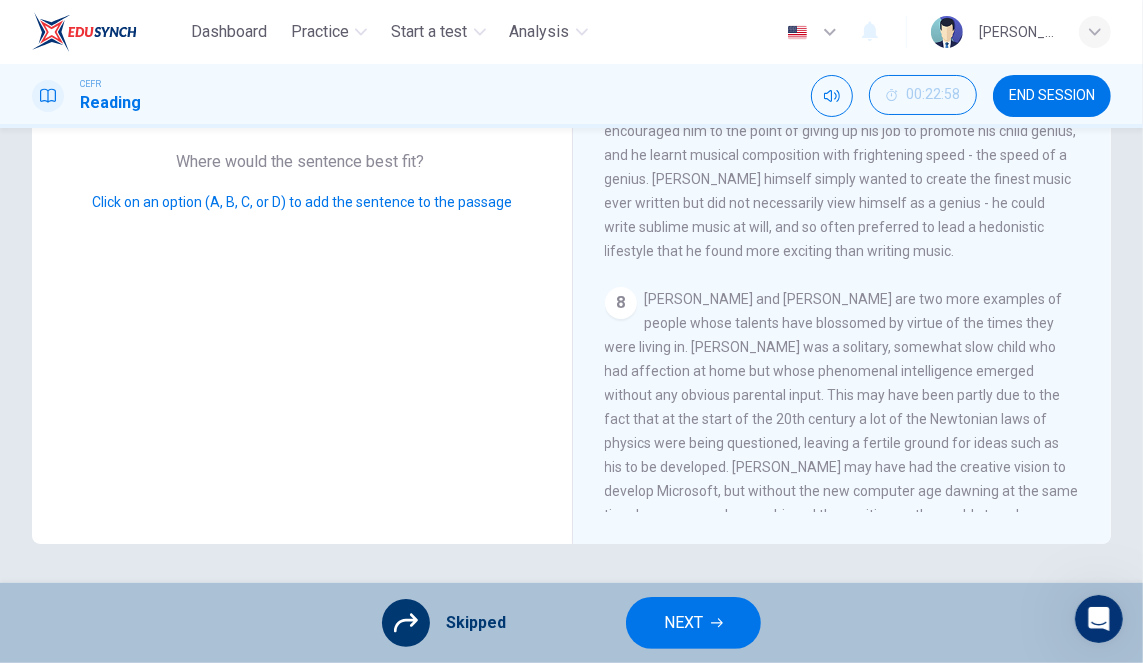 click 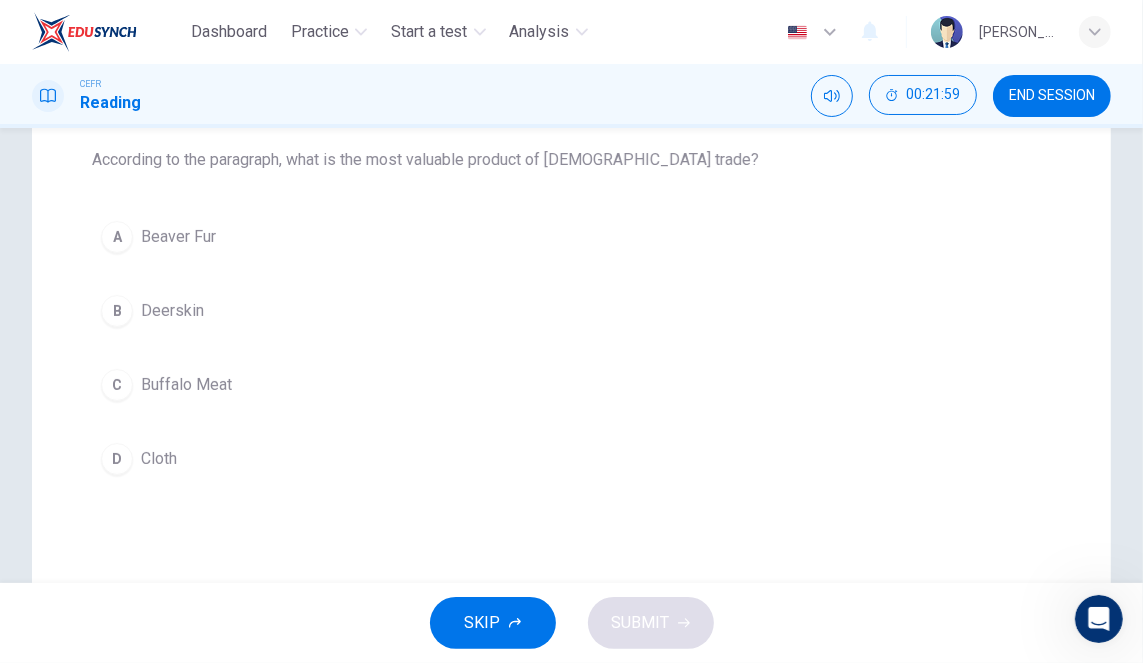 scroll, scrollTop: 192, scrollLeft: 0, axis: vertical 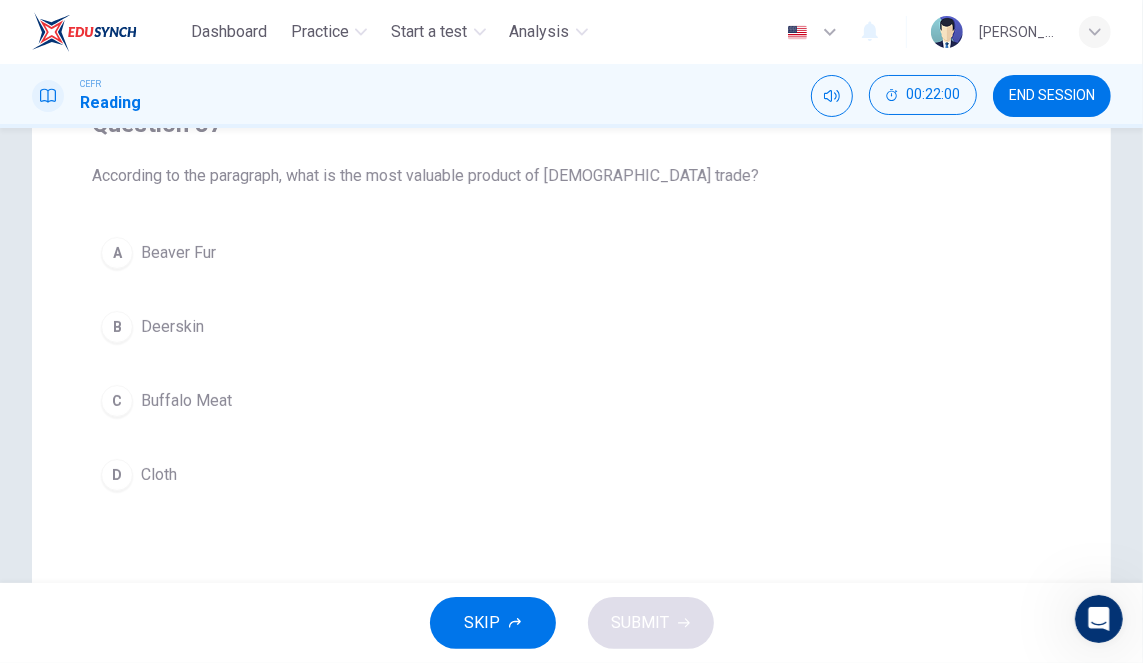 click on "A Beaver Fur" at bounding box center (571, 253) 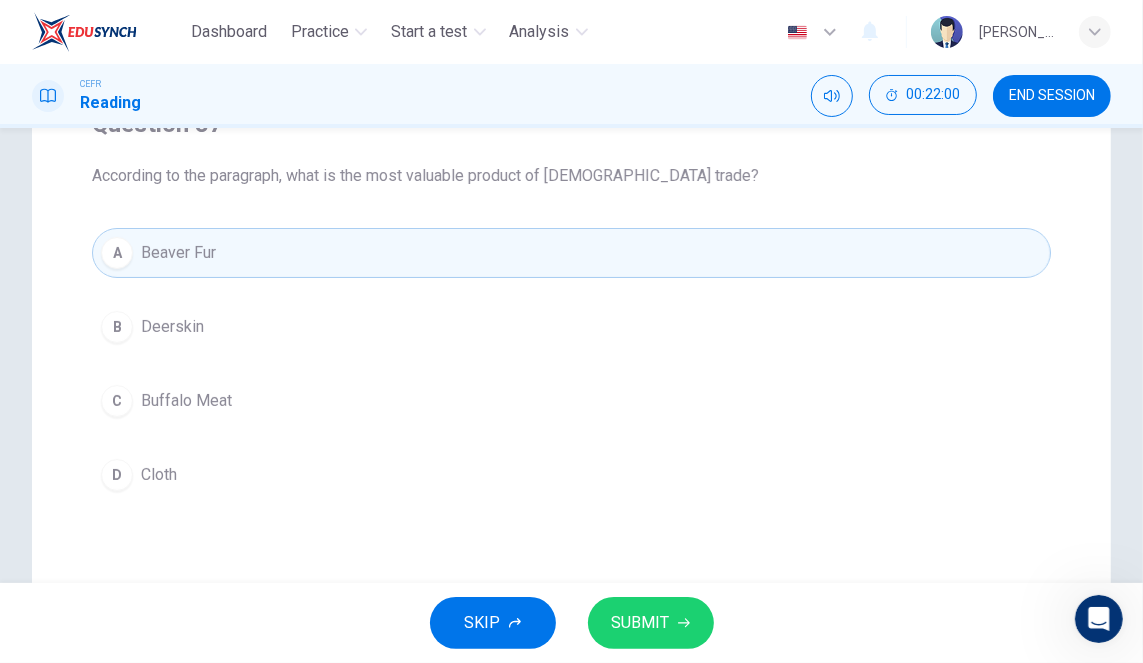 click on "D Cloth" at bounding box center [571, 475] 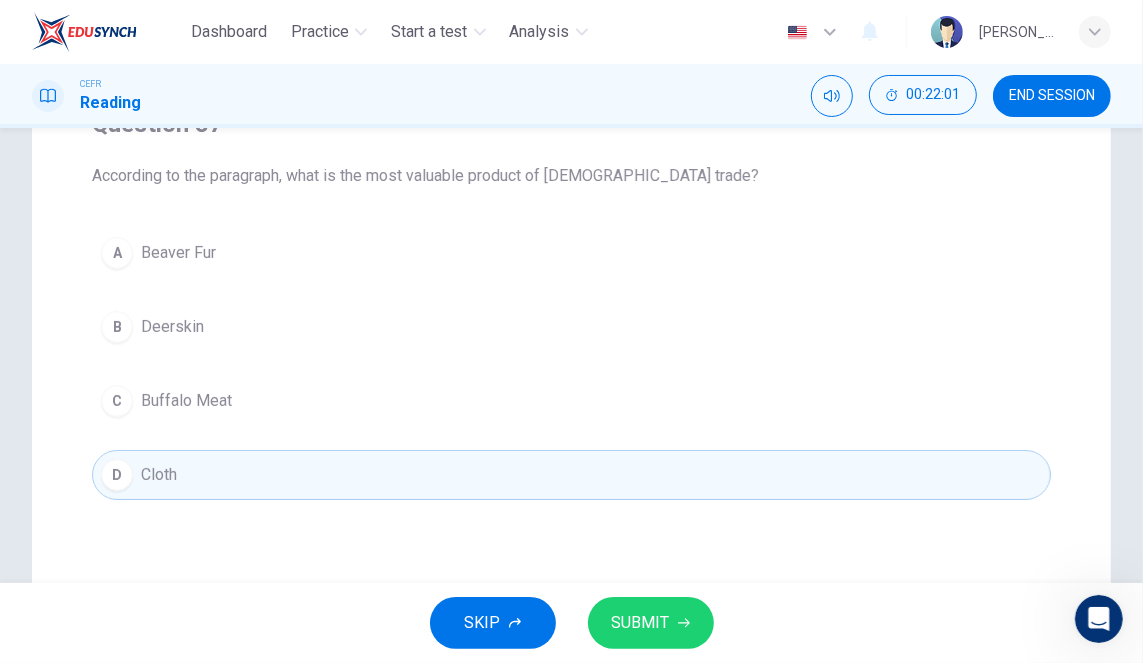 click on "C Buffalo Meat" at bounding box center [571, 401] 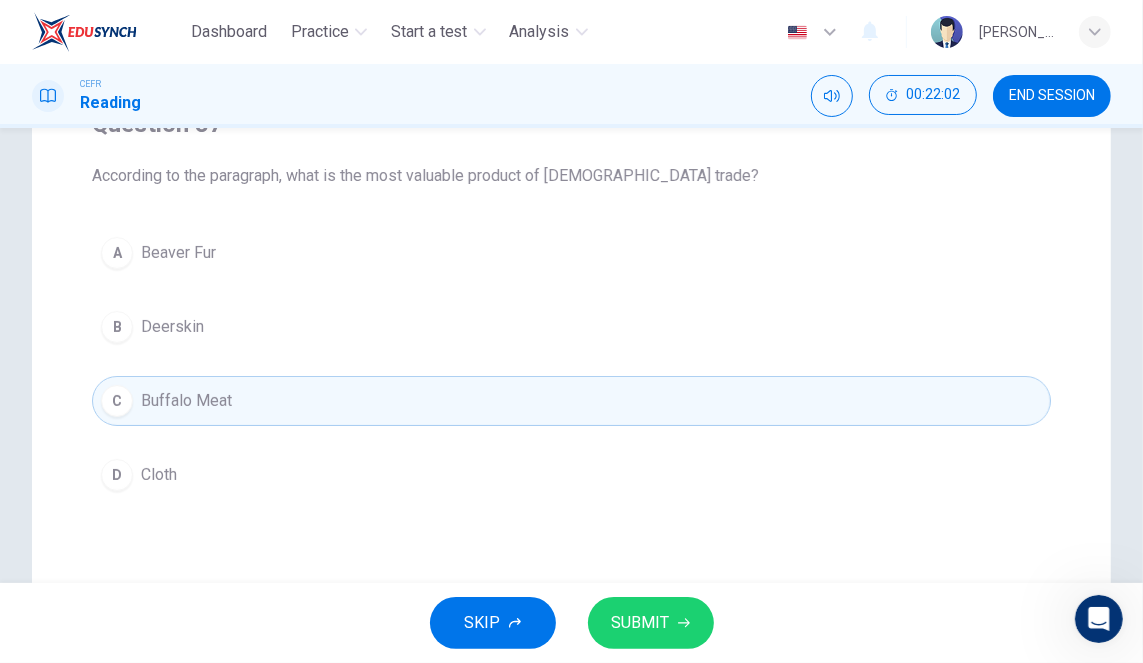 click on "B Deerskin" at bounding box center [571, 327] 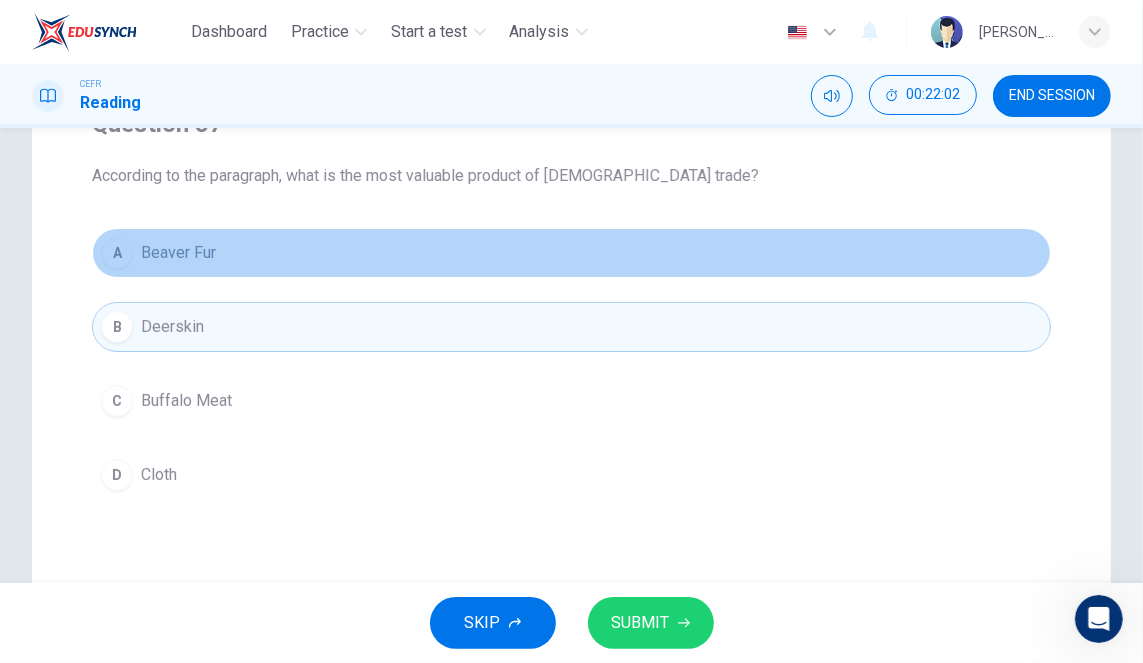 click on "A Beaver Fur" at bounding box center [571, 253] 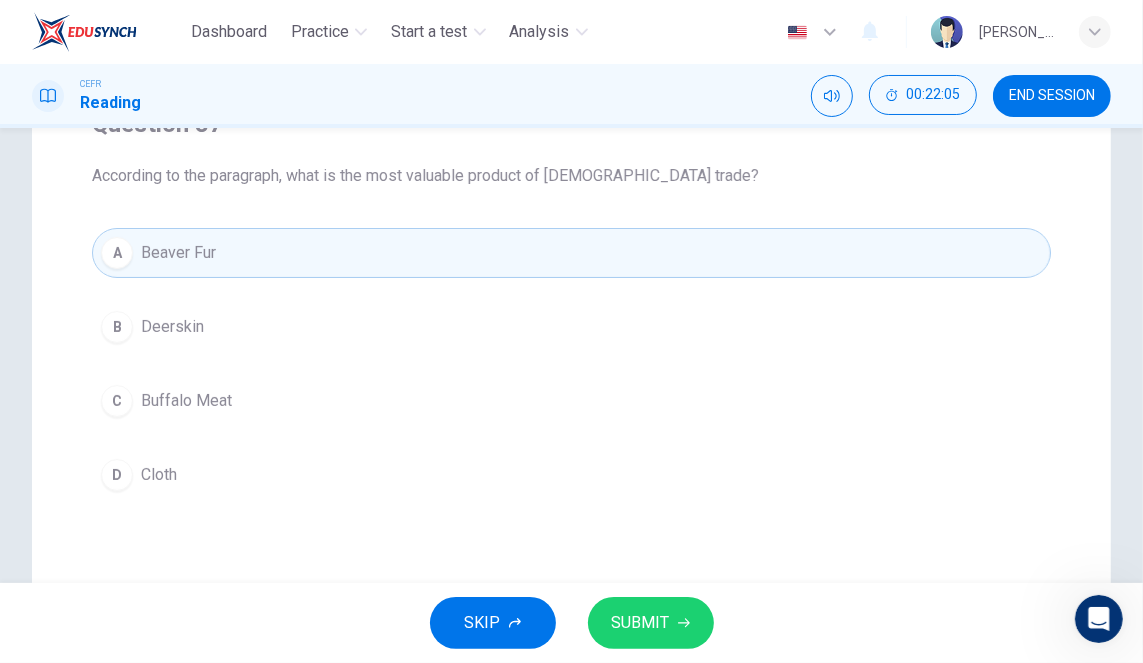click 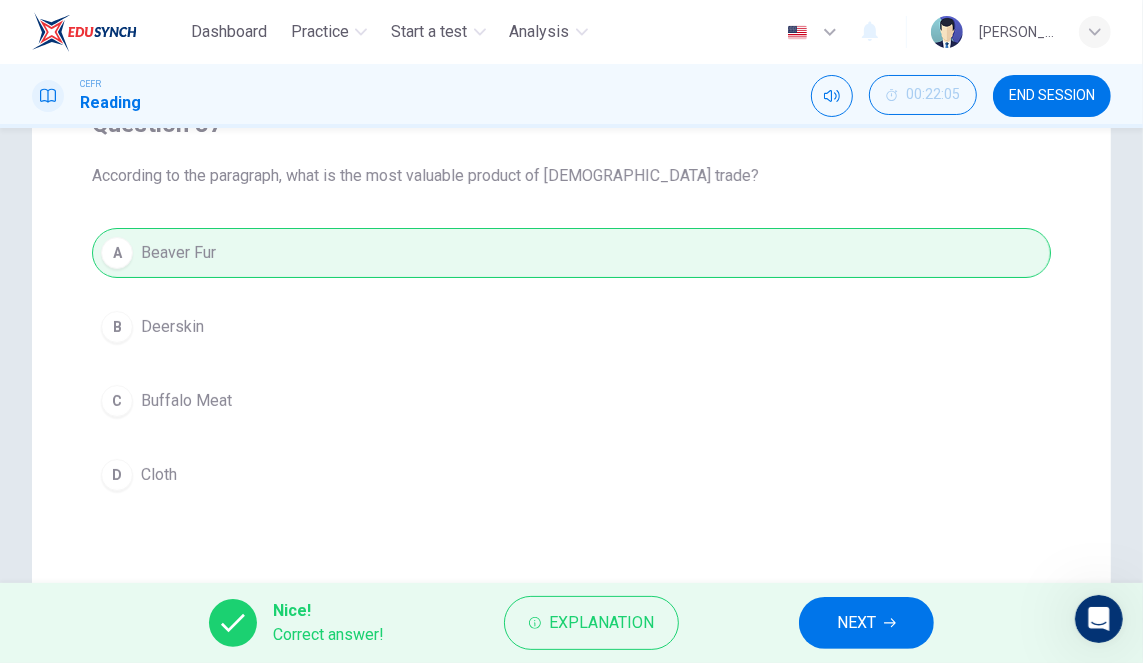 click on "NEXT" at bounding box center [856, 623] 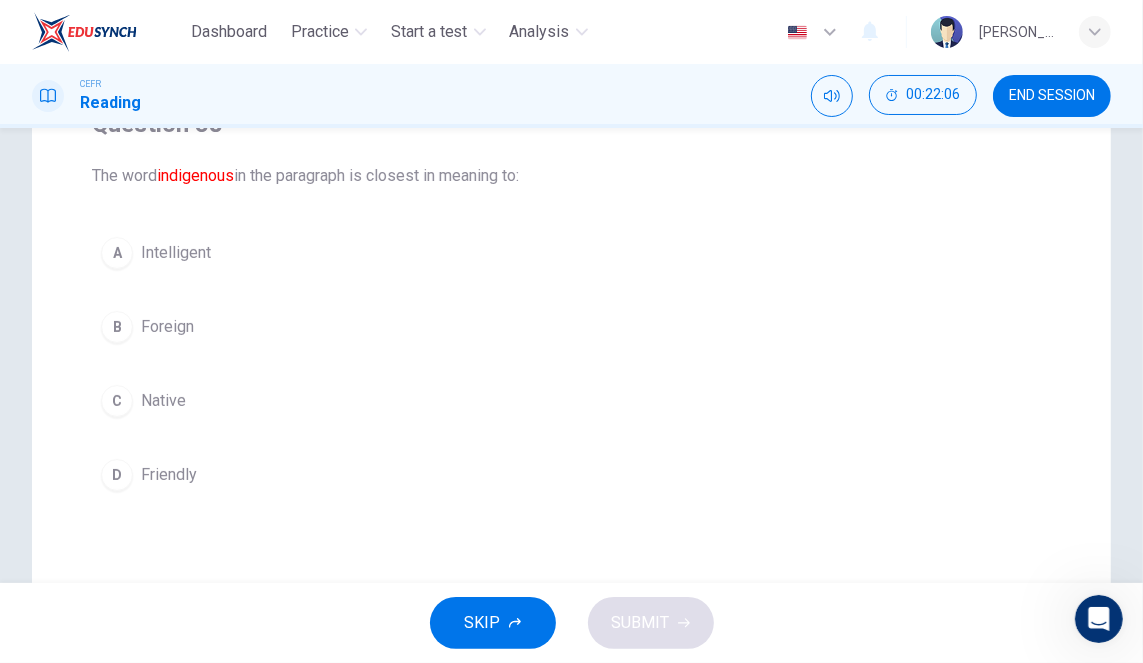 click on "C Native" at bounding box center (571, 401) 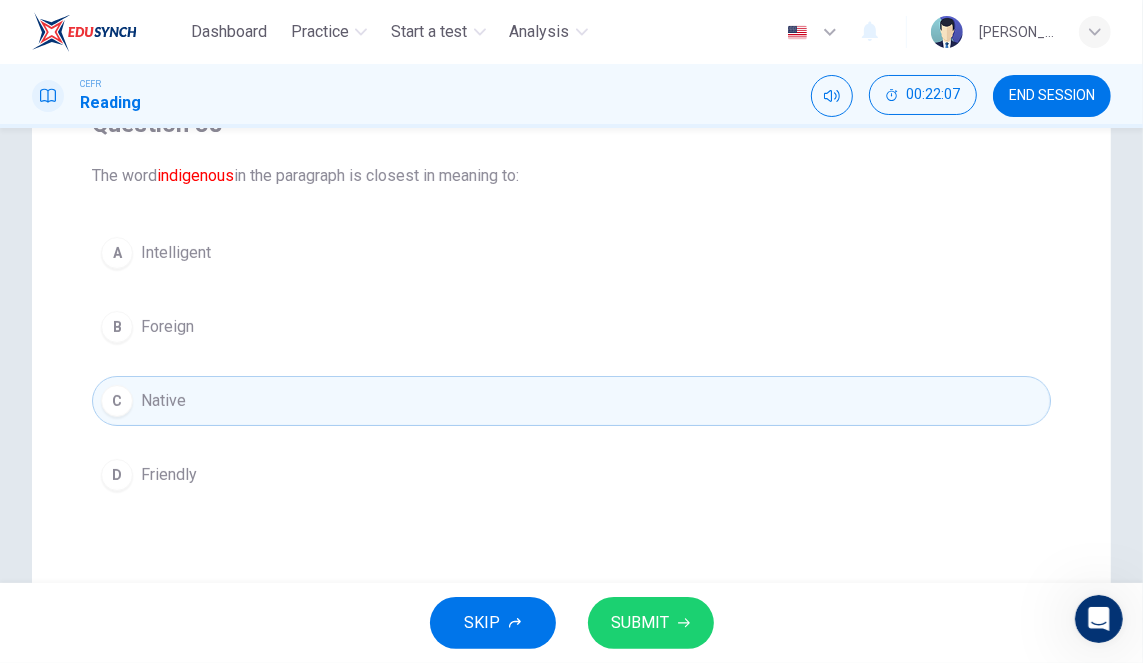 click 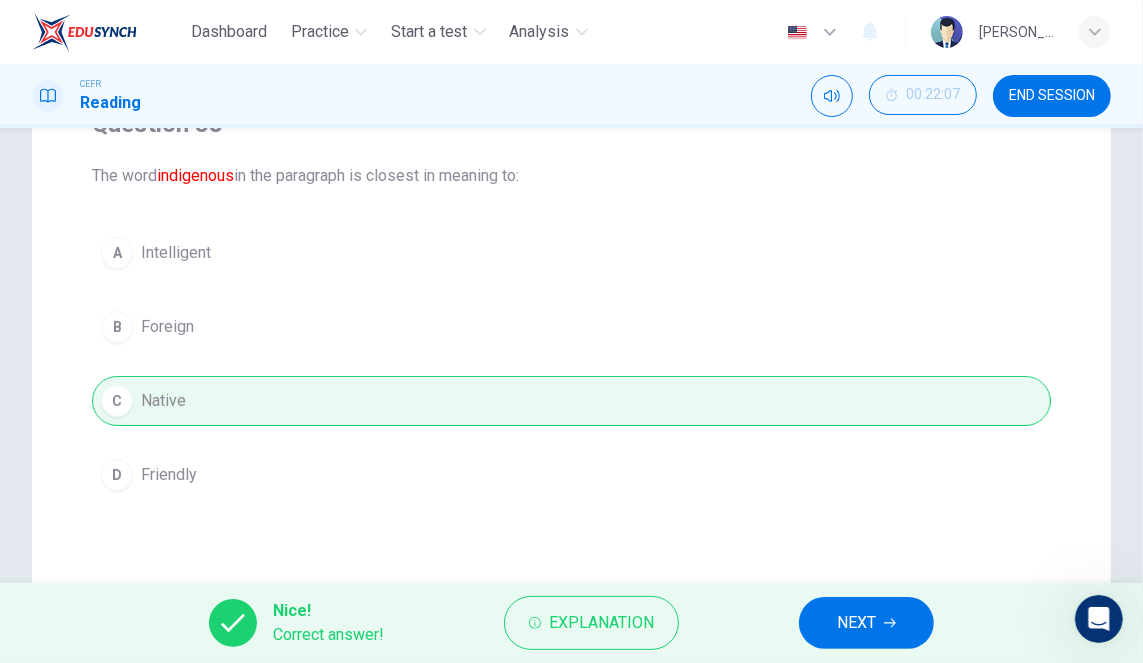 click on "00:22:07" at bounding box center [933, 95] 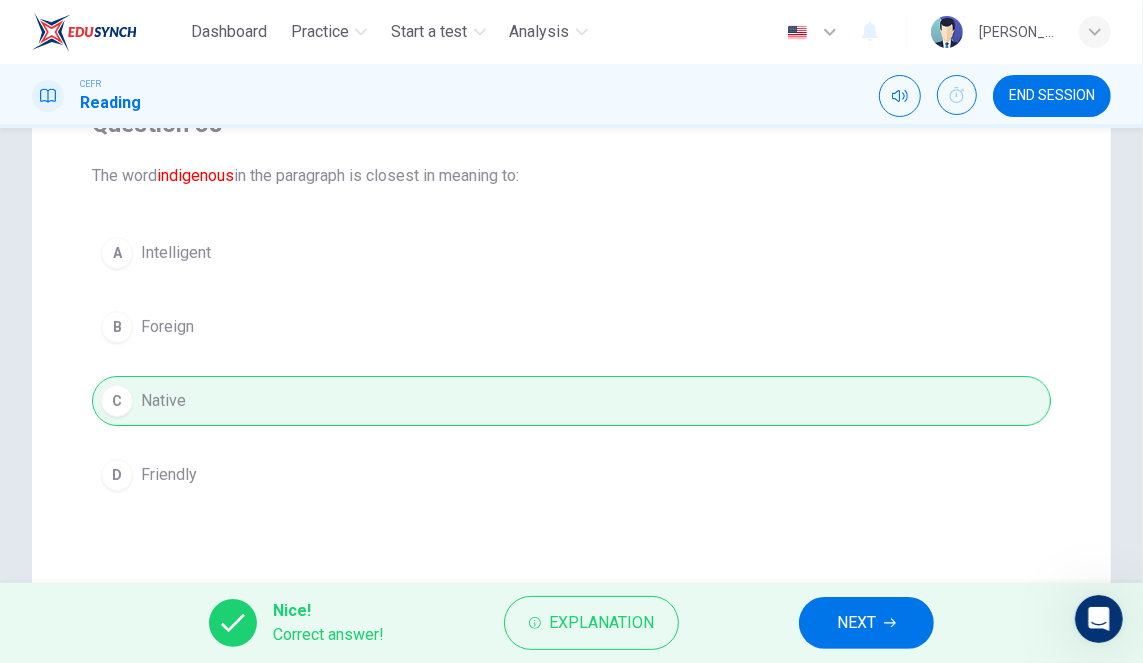 scroll, scrollTop: 236, scrollLeft: 0, axis: vertical 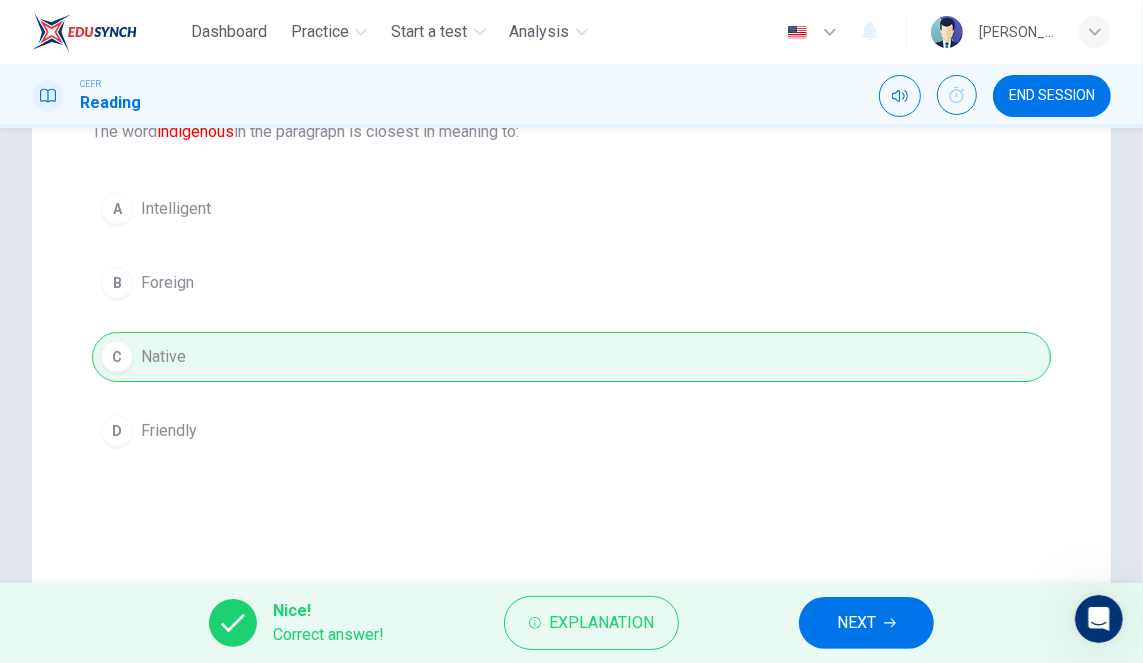 click on "NEXT" at bounding box center (866, 623) 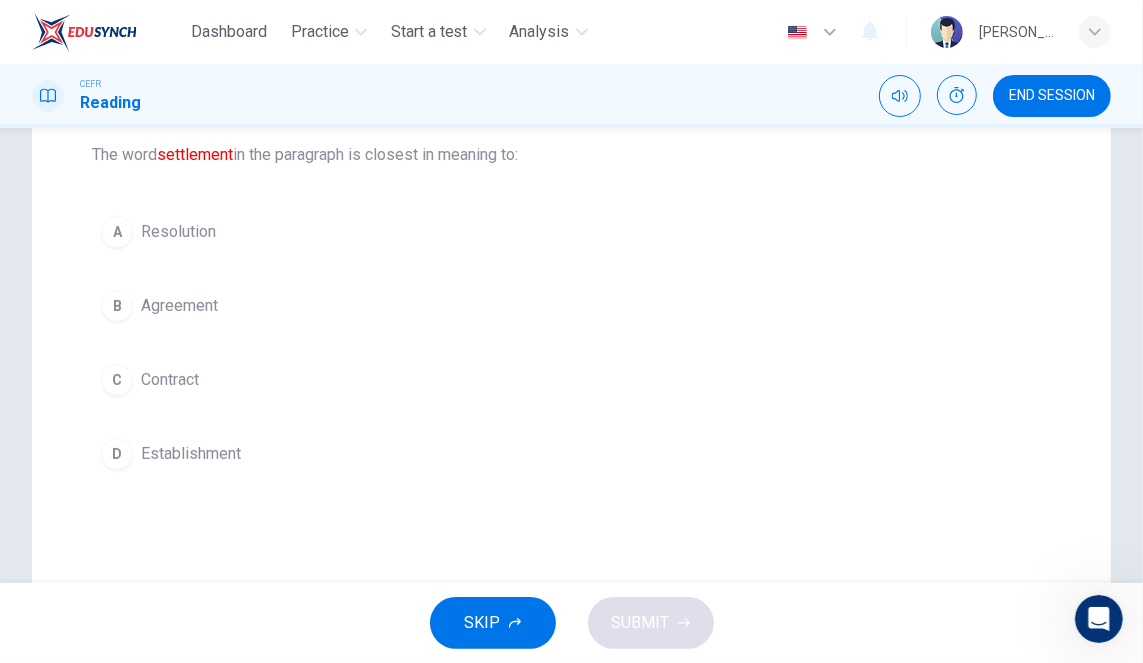 scroll, scrollTop: 211, scrollLeft: 0, axis: vertical 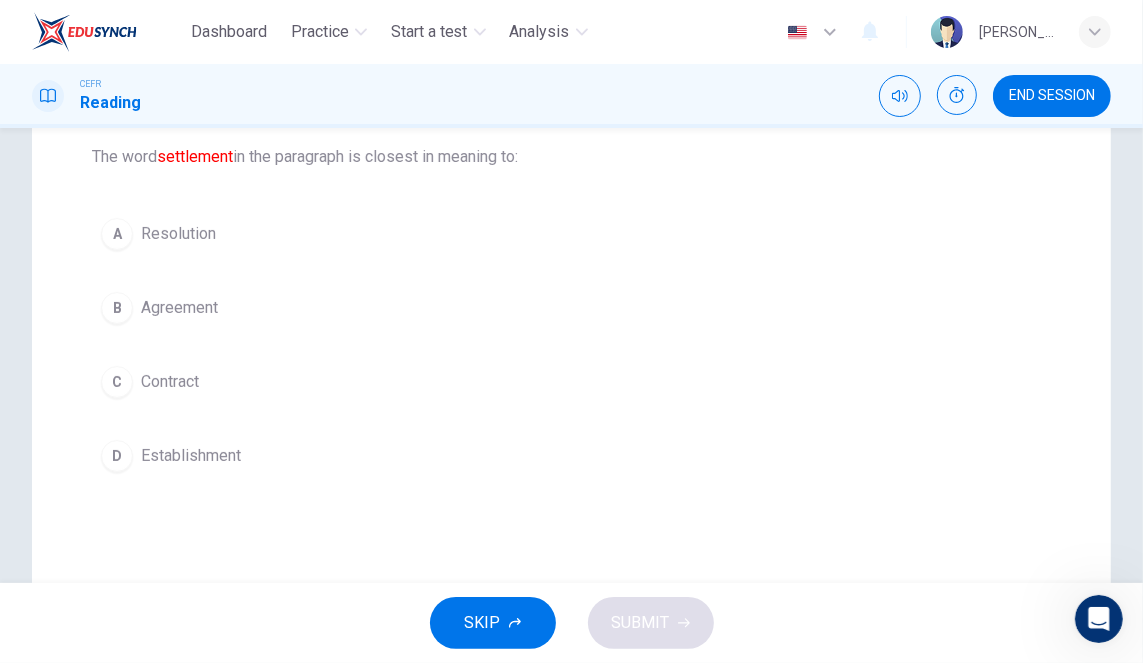 click on "Question 39 The word  settlement  in the paragraph is closest in meaning to: A Resolution B Agreement C Contract D Establishment" at bounding box center (571, 285) 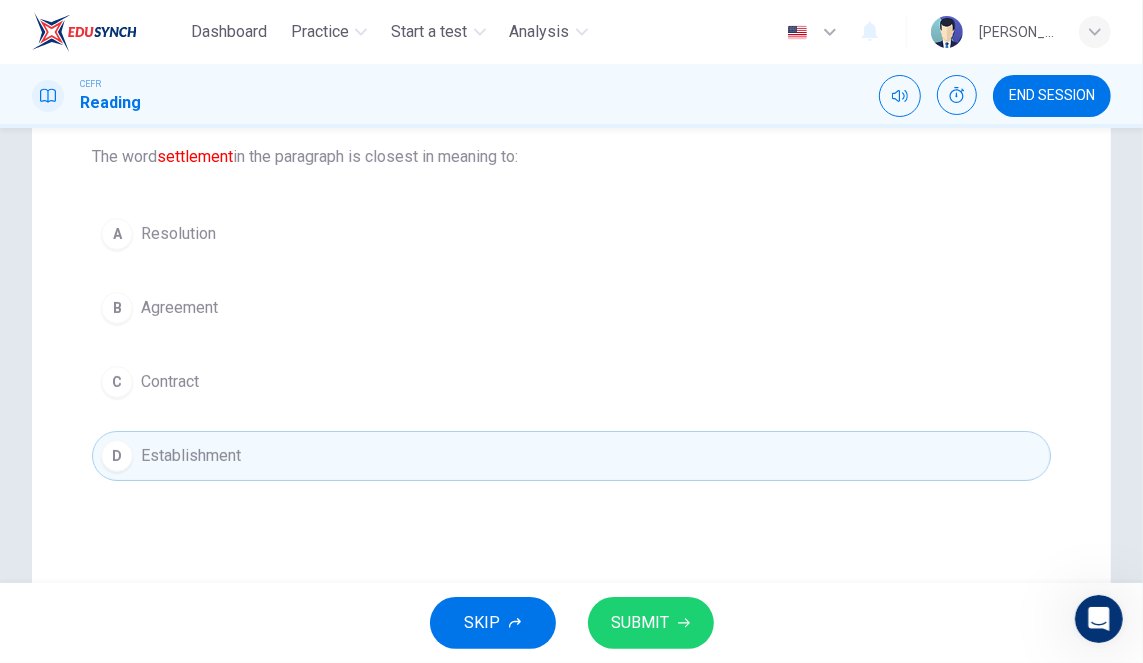 click on "SKIP SUBMIT" at bounding box center [571, 623] 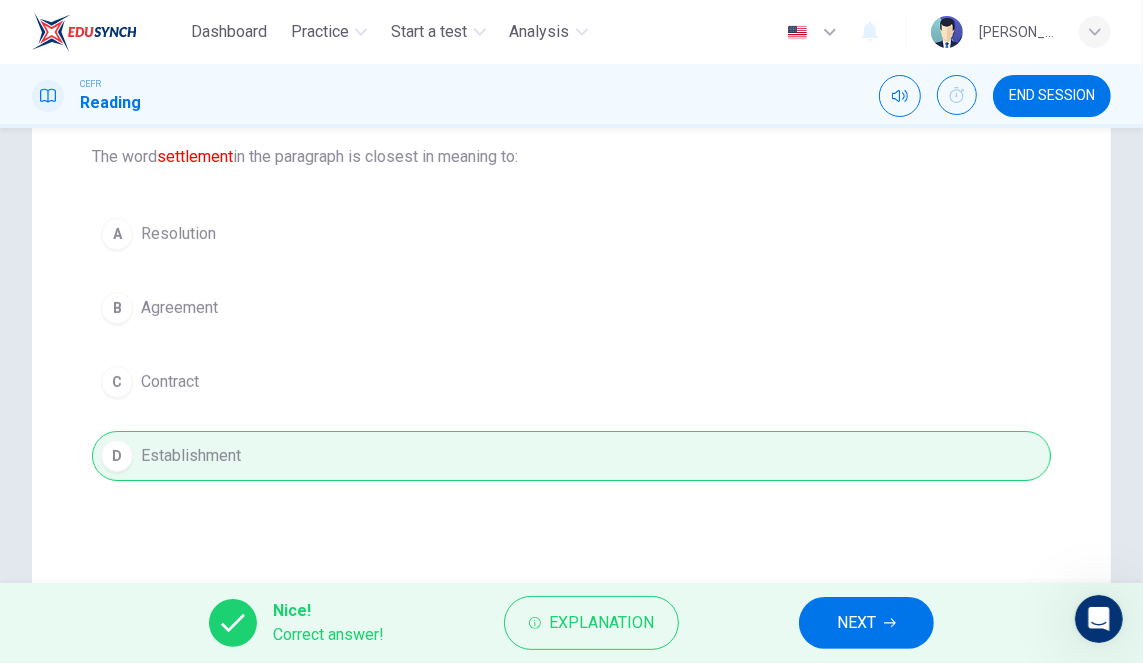 click on "Explanation" at bounding box center (601, 623) 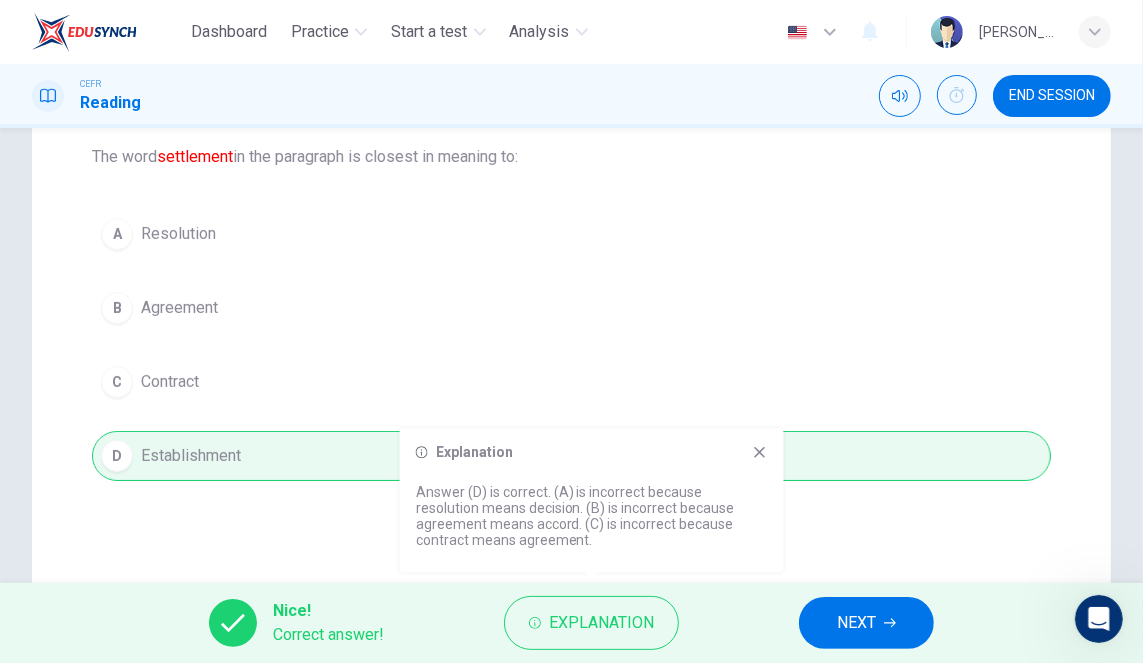 click on "Explanation" at bounding box center [591, 623] 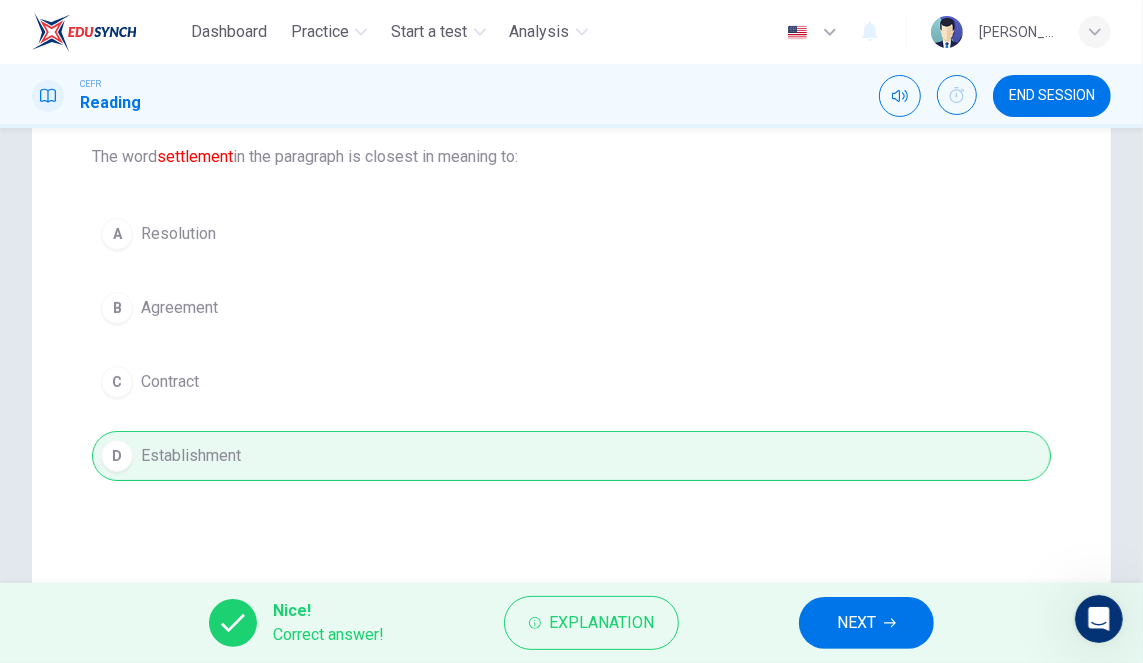 click on "Explanation" at bounding box center [591, 623] 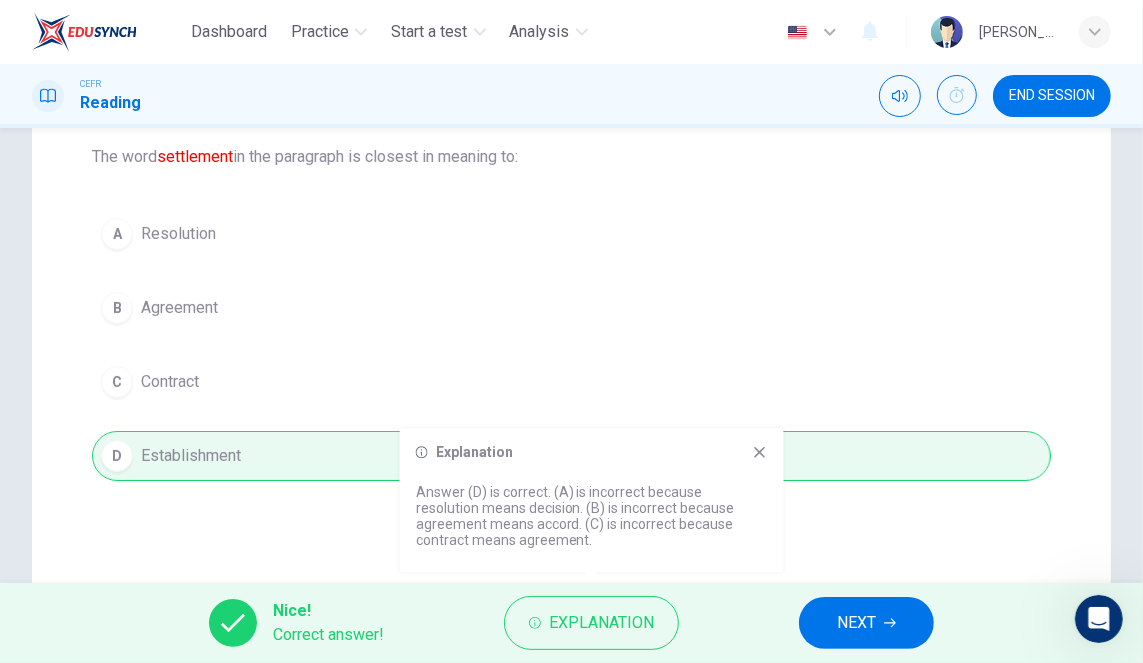 click on "NEXT" at bounding box center [856, 623] 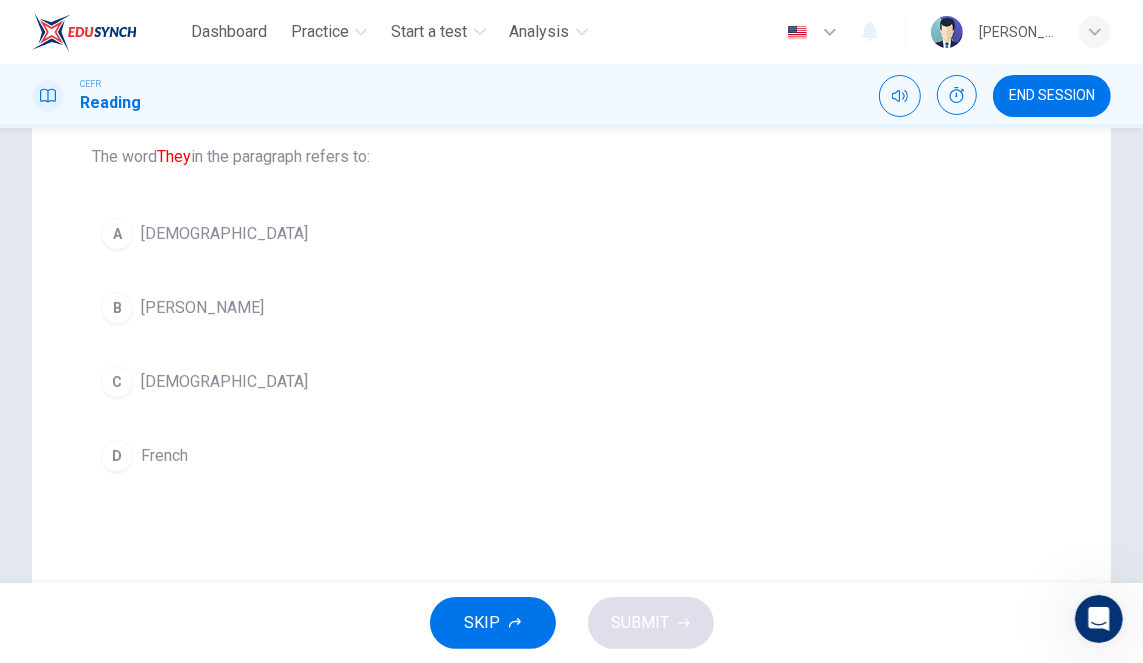 click on "A [DEMOGRAPHIC_DATA]" at bounding box center (571, 234) 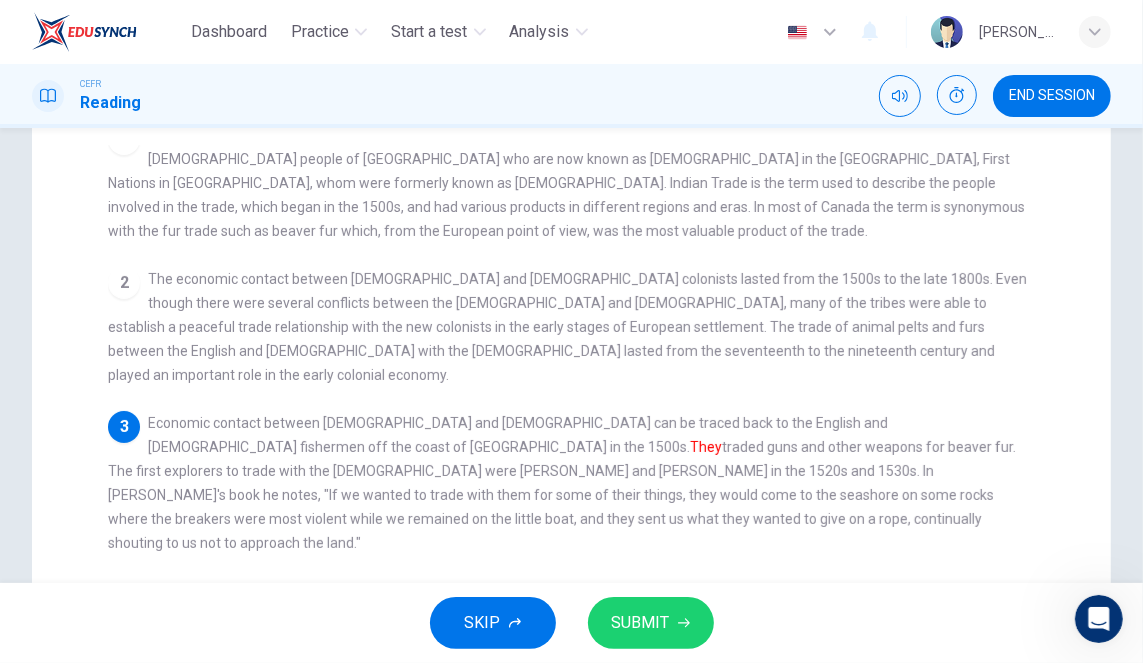 scroll, scrollTop: 27, scrollLeft: 0, axis: vertical 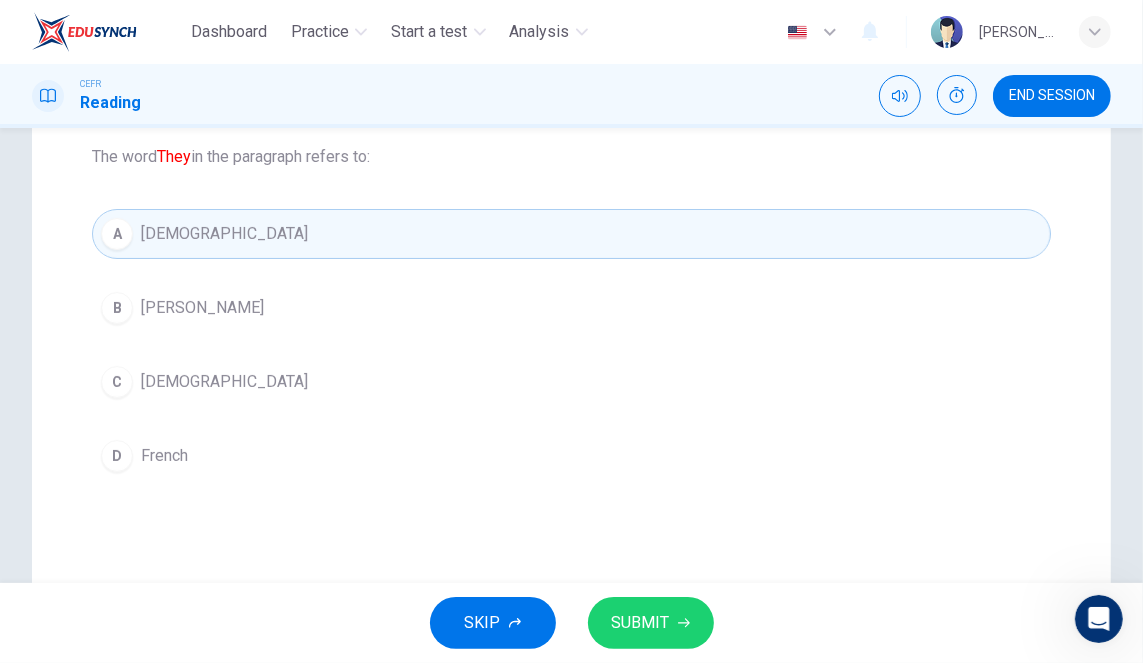 click on "B [PERSON_NAME]" at bounding box center [571, 308] 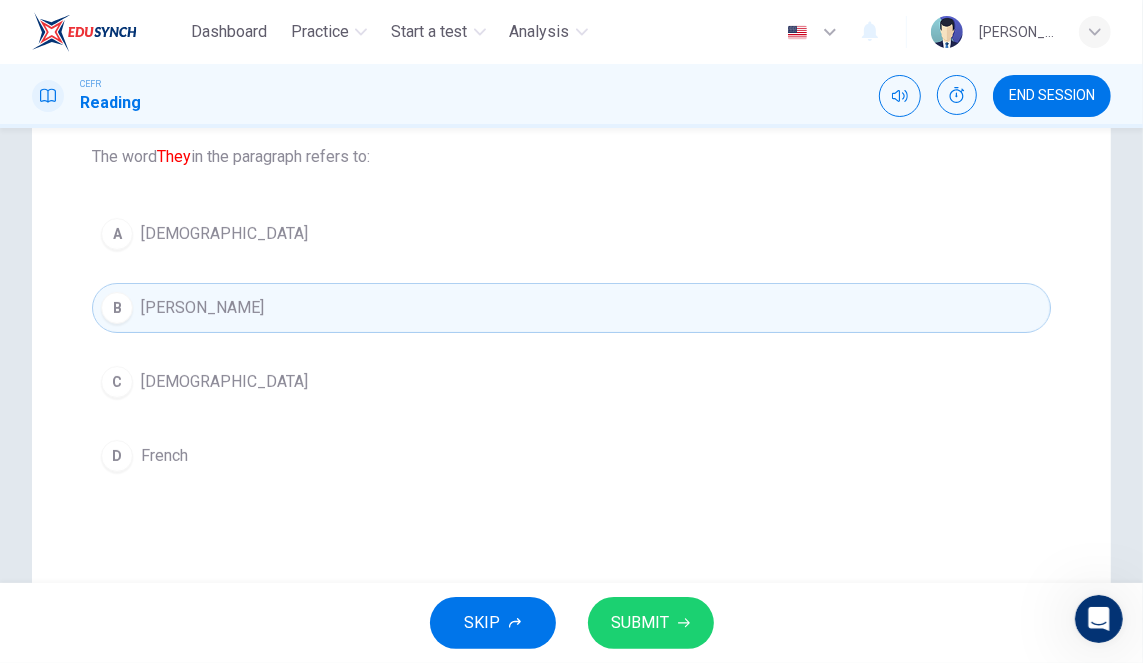 click on "C [DEMOGRAPHIC_DATA]" at bounding box center [571, 382] 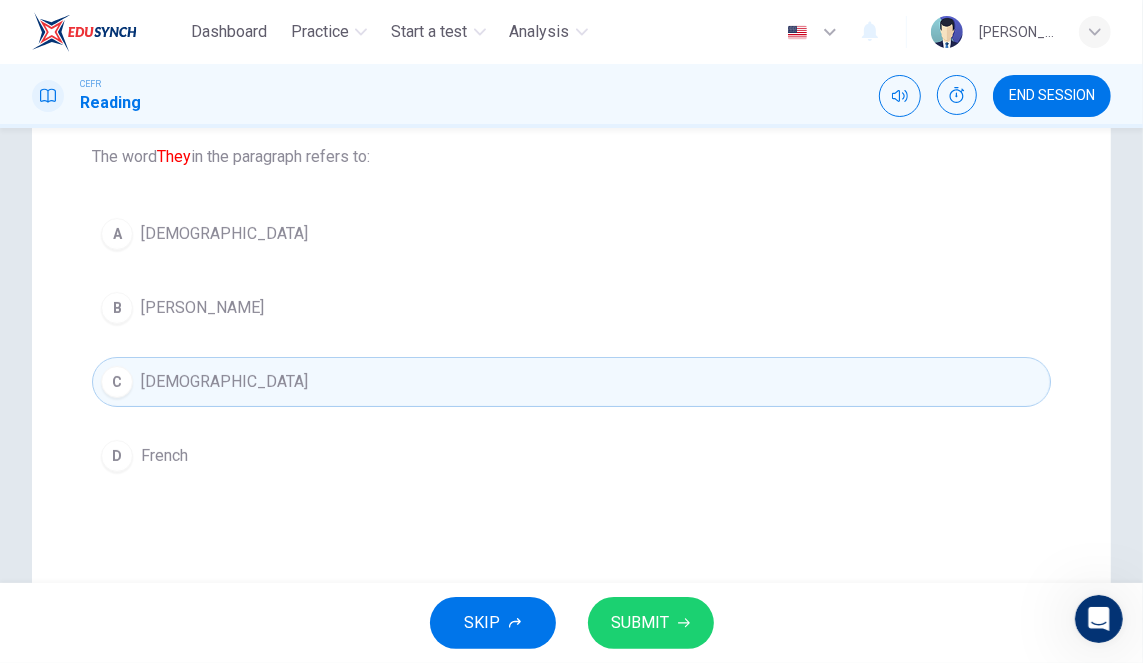 click 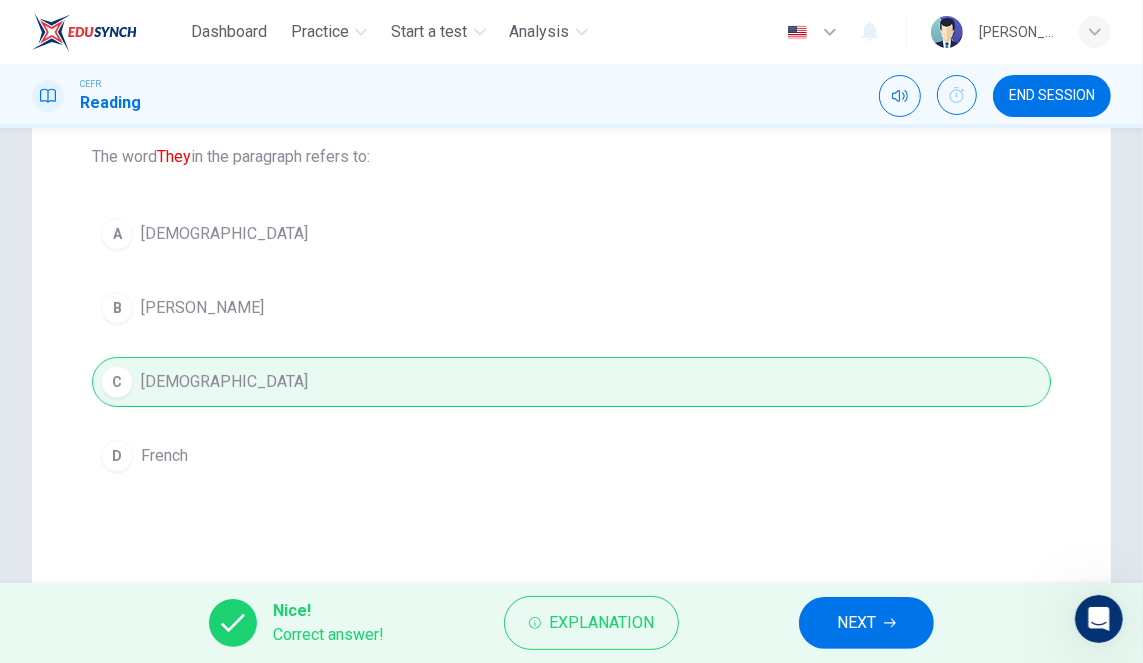 click on "NEXT" at bounding box center (856, 623) 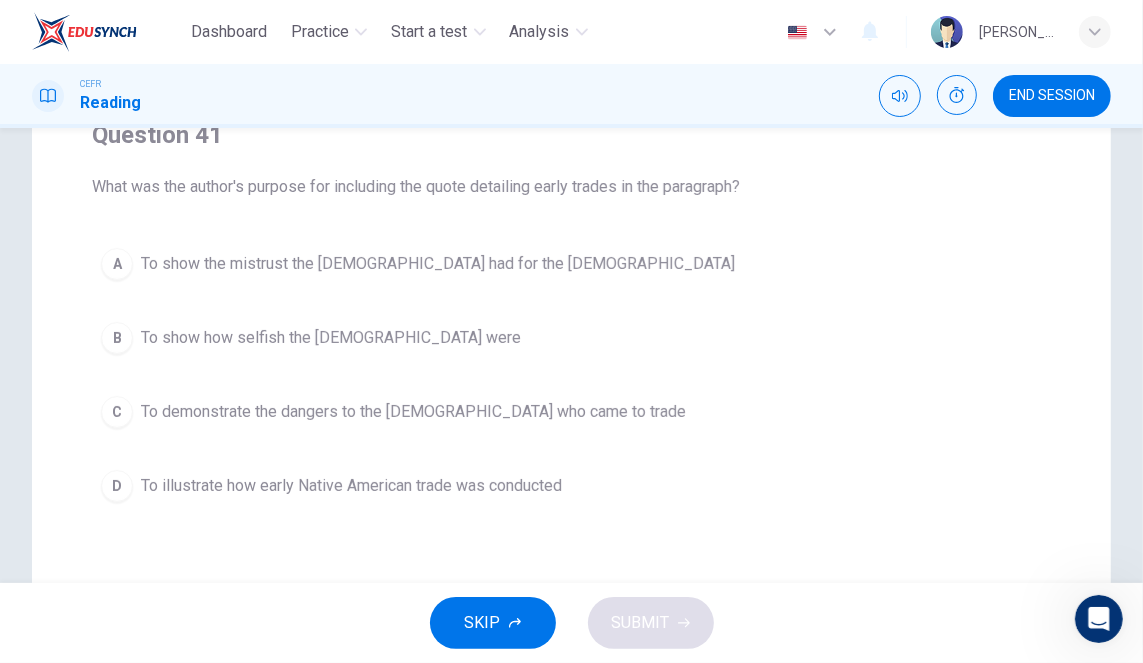 scroll, scrollTop: 180, scrollLeft: 0, axis: vertical 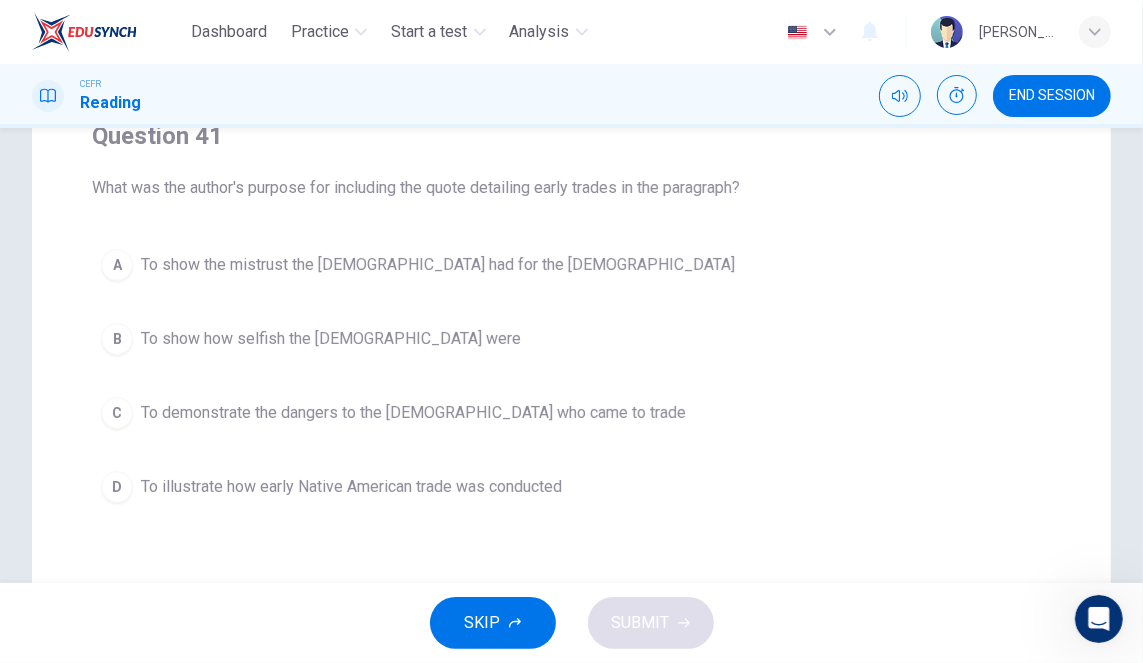 click on "A To show the mistrust the [DEMOGRAPHIC_DATA] had for the [DEMOGRAPHIC_DATA]" at bounding box center [571, 265] 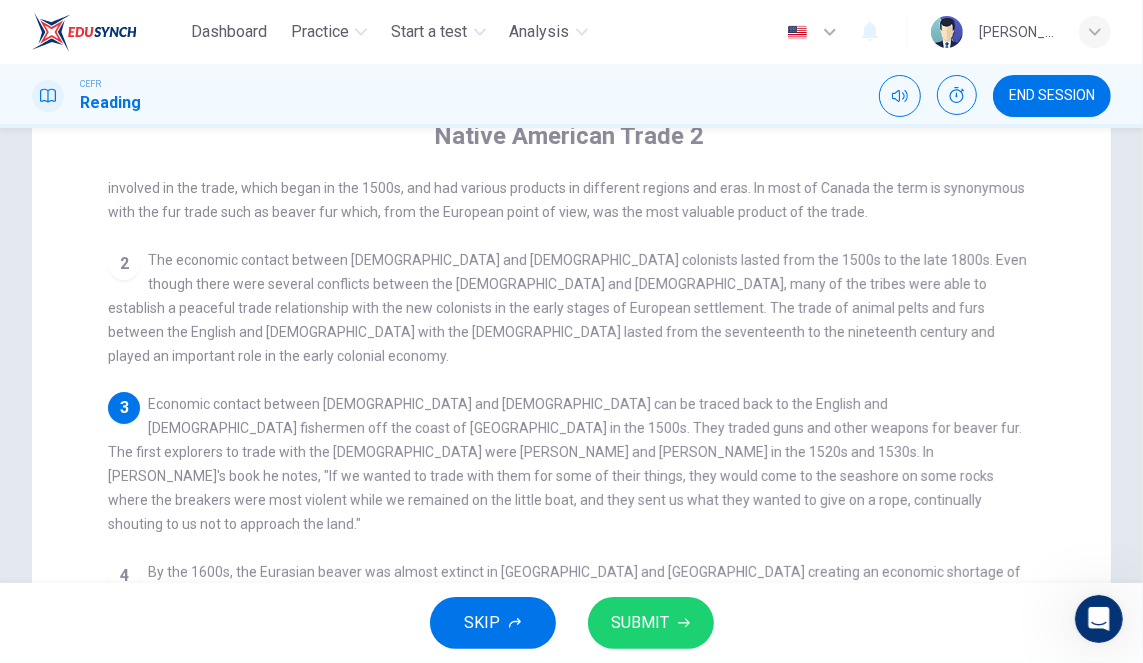 scroll, scrollTop: 87, scrollLeft: 0, axis: vertical 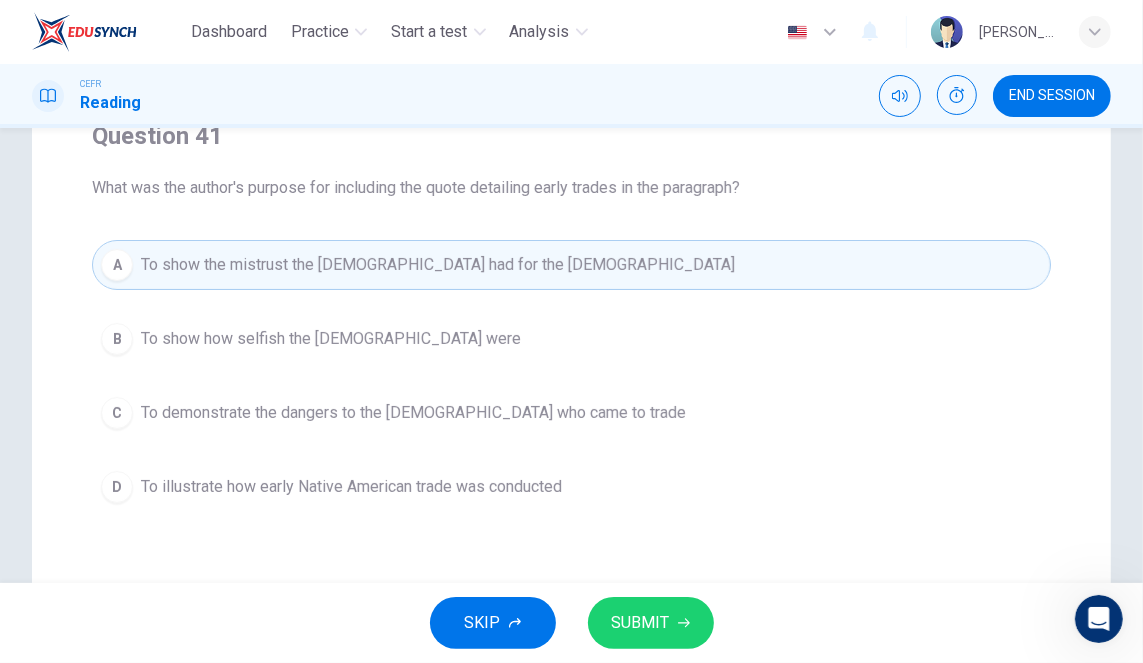 click on "SUBMIT" at bounding box center (651, 623) 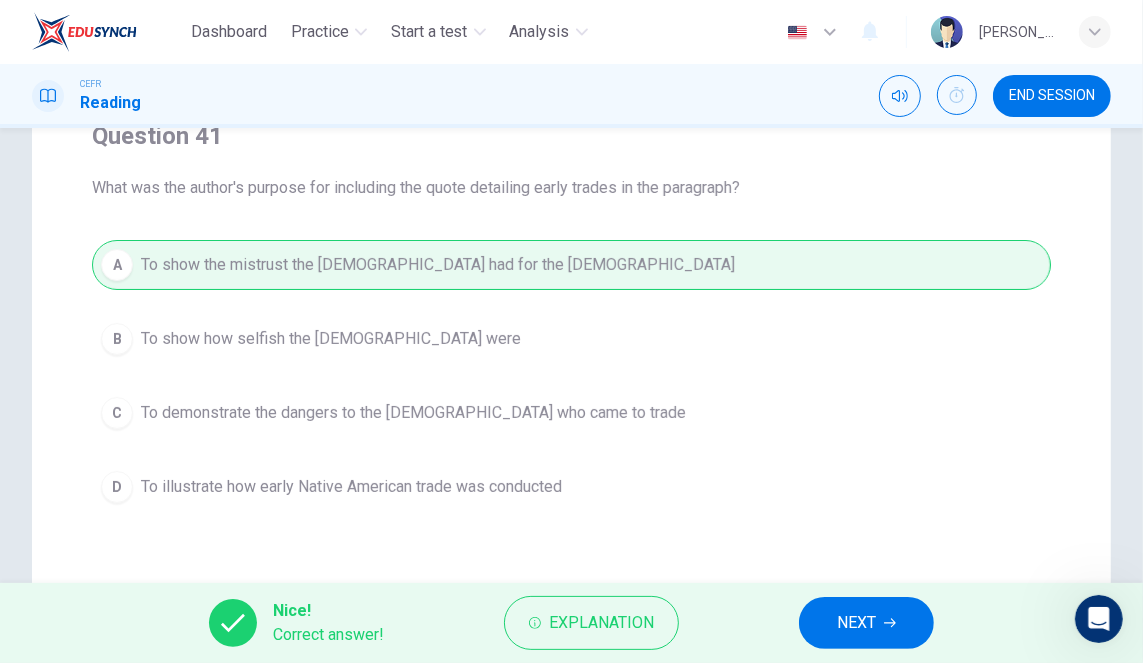 click on "NEXT" at bounding box center (856, 623) 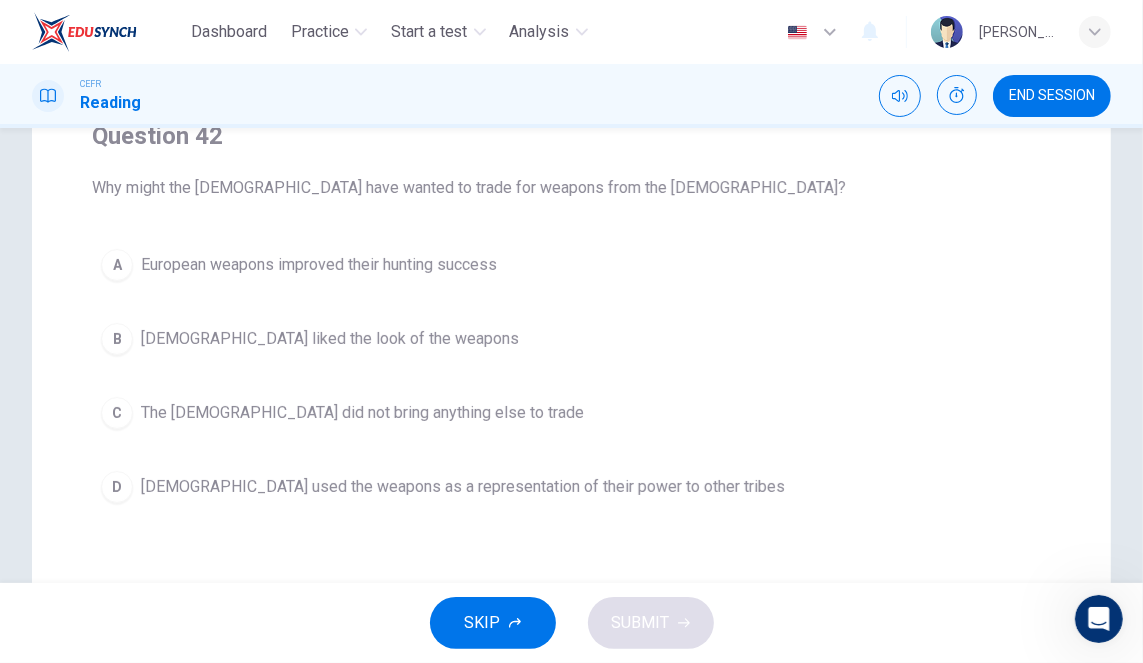 click on "A European weapons improved their hunting success B [DEMOGRAPHIC_DATA] liked the look of the weapons C The [DEMOGRAPHIC_DATA] did not bring anything else to trade D [DEMOGRAPHIC_DATA] used the weapons as a representation of their power to other tribes" at bounding box center [571, 376] 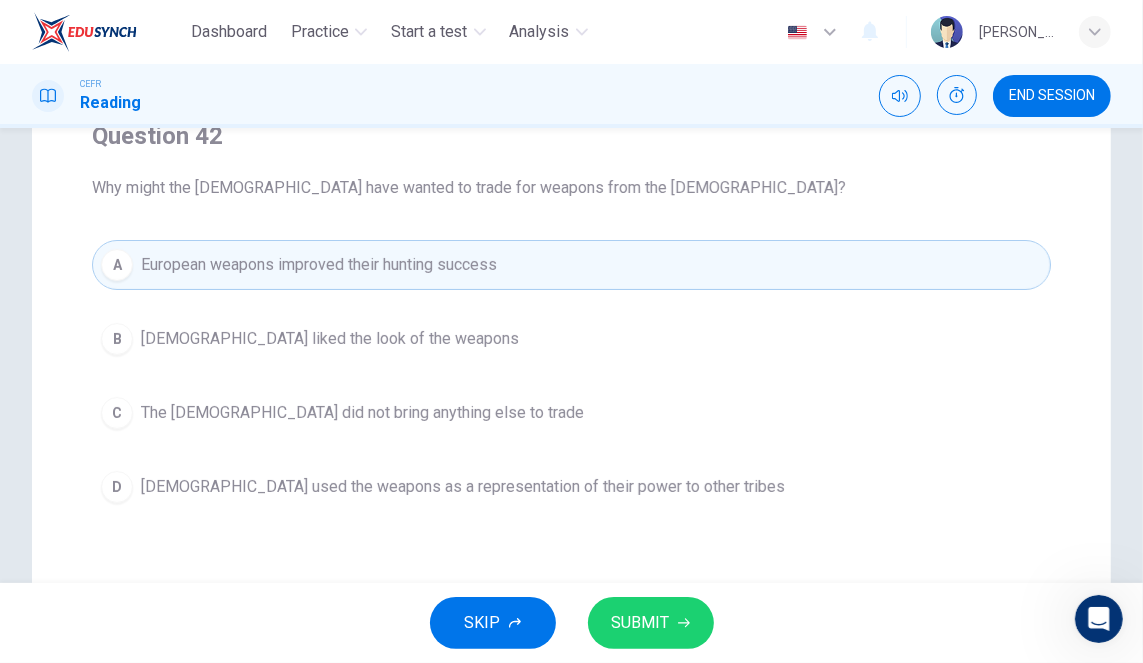 click 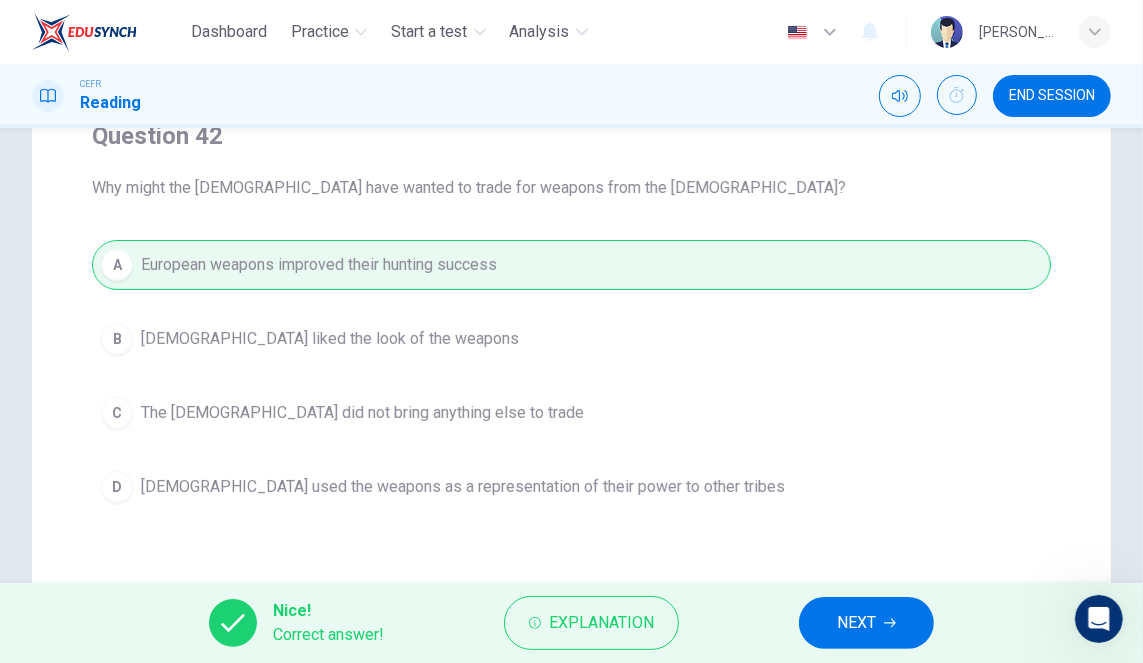 click on "Explanation" at bounding box center (601, 623) 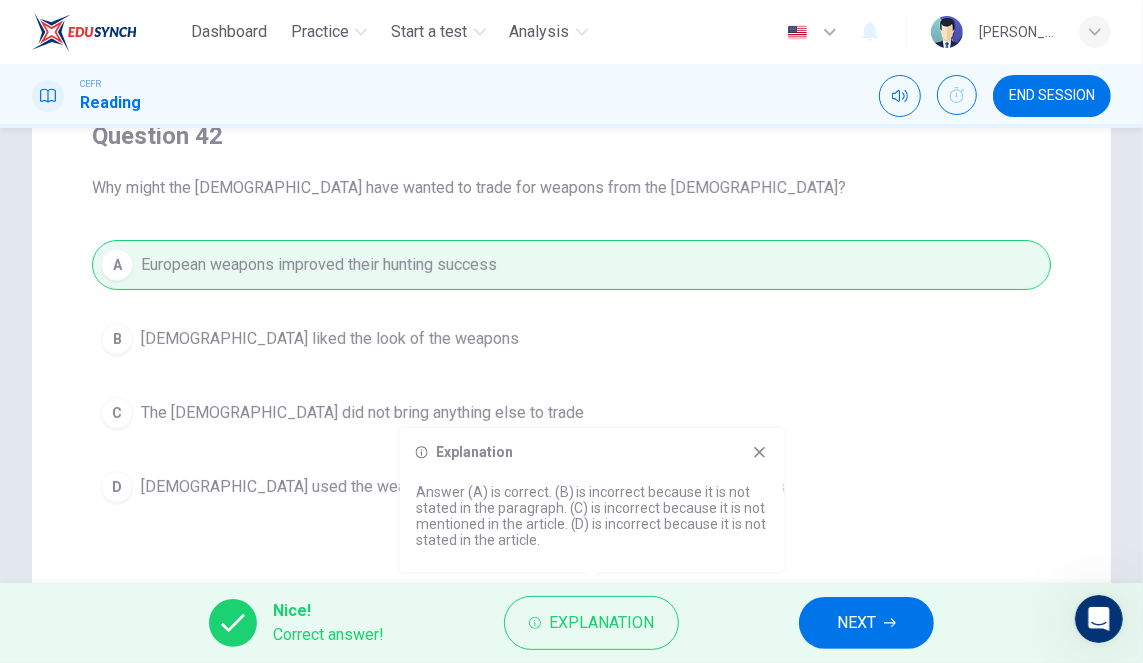 click on "NEXT" at bounding box center (856, 623) 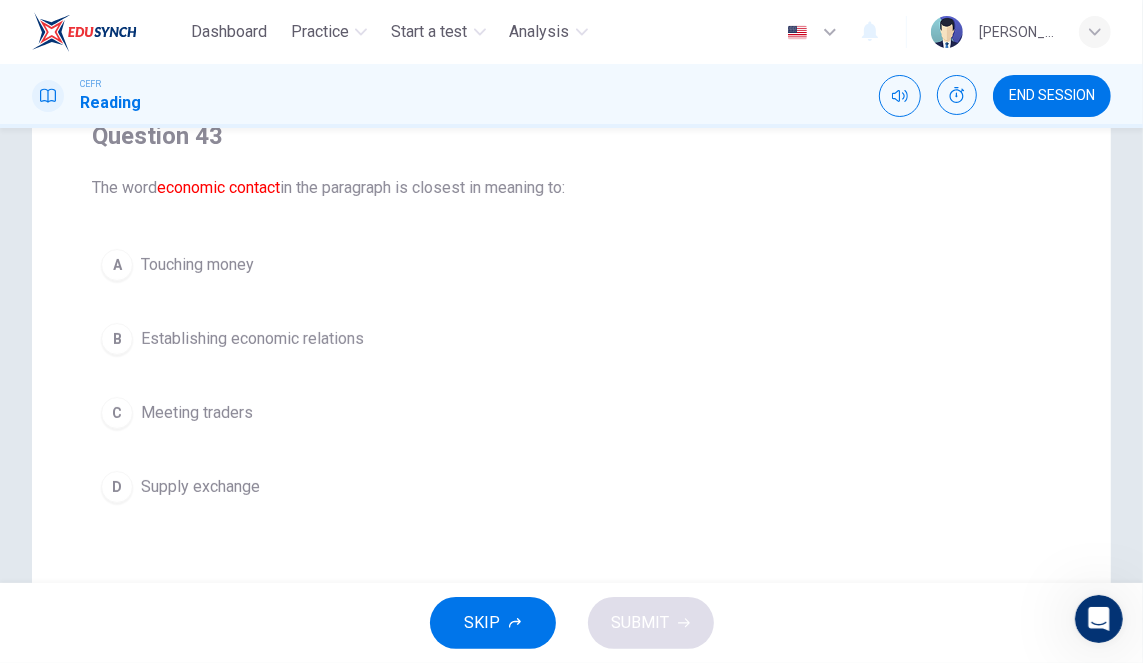 click on "[DEMOGRAPHIC_DATA] Establishing economic relations" at bounding box center [571, 339] 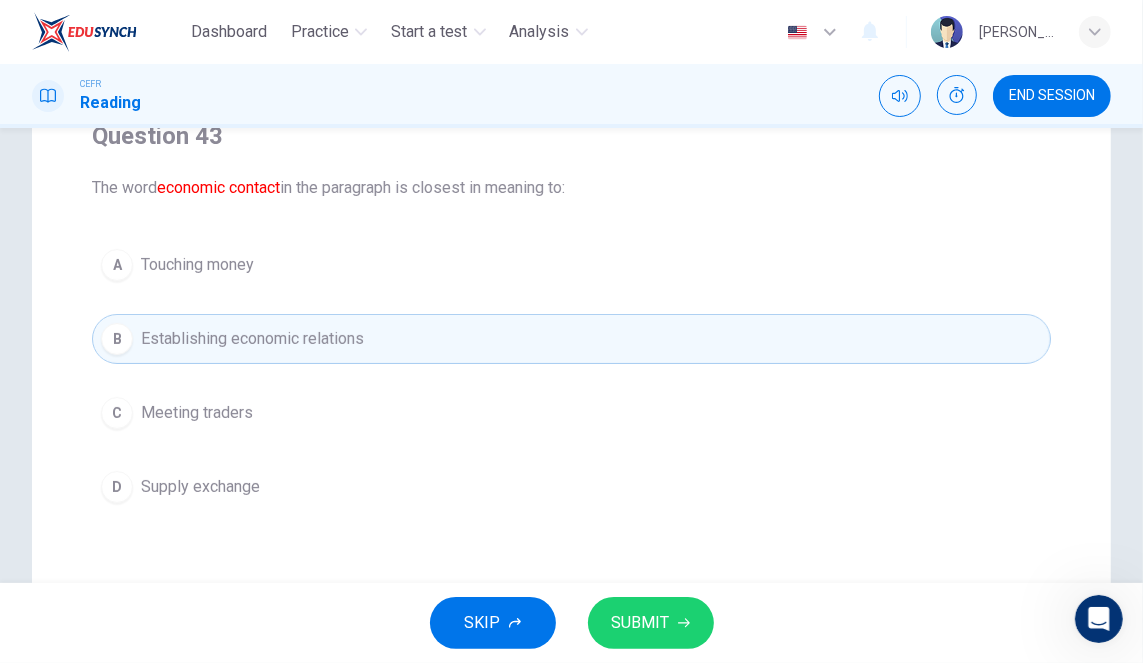 click on "C Meeting traders" at bounding box center [571, 413] 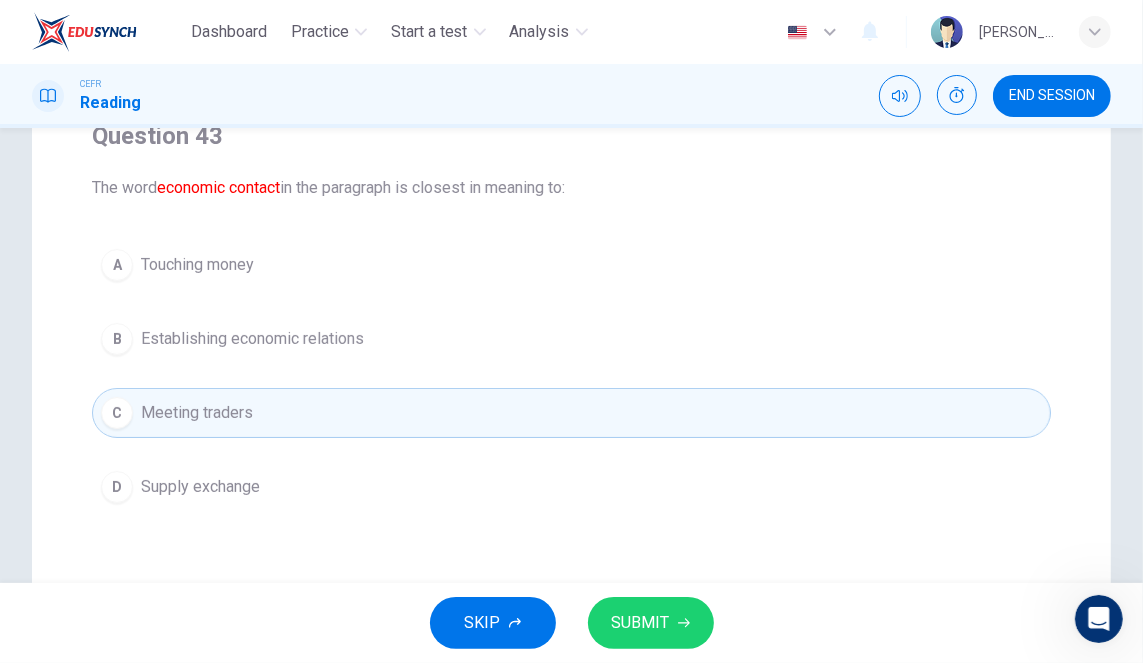 click on "C Meeting traders" at bounding box center [571, 413] 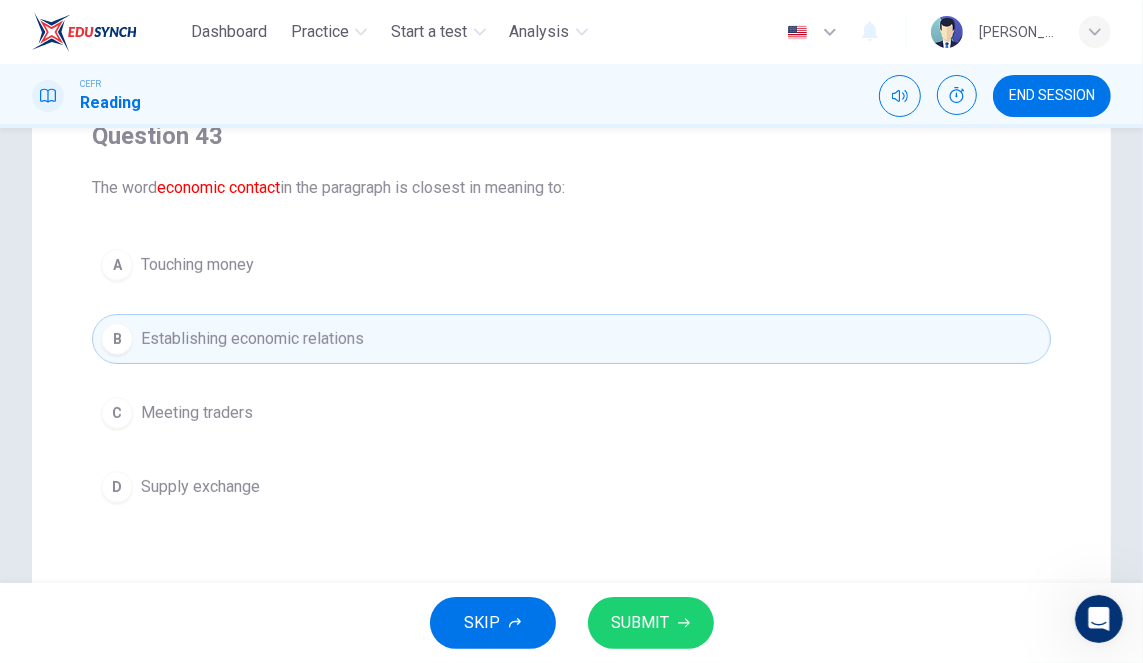 click on "SUBMIT" at bounding box center (651, 623) 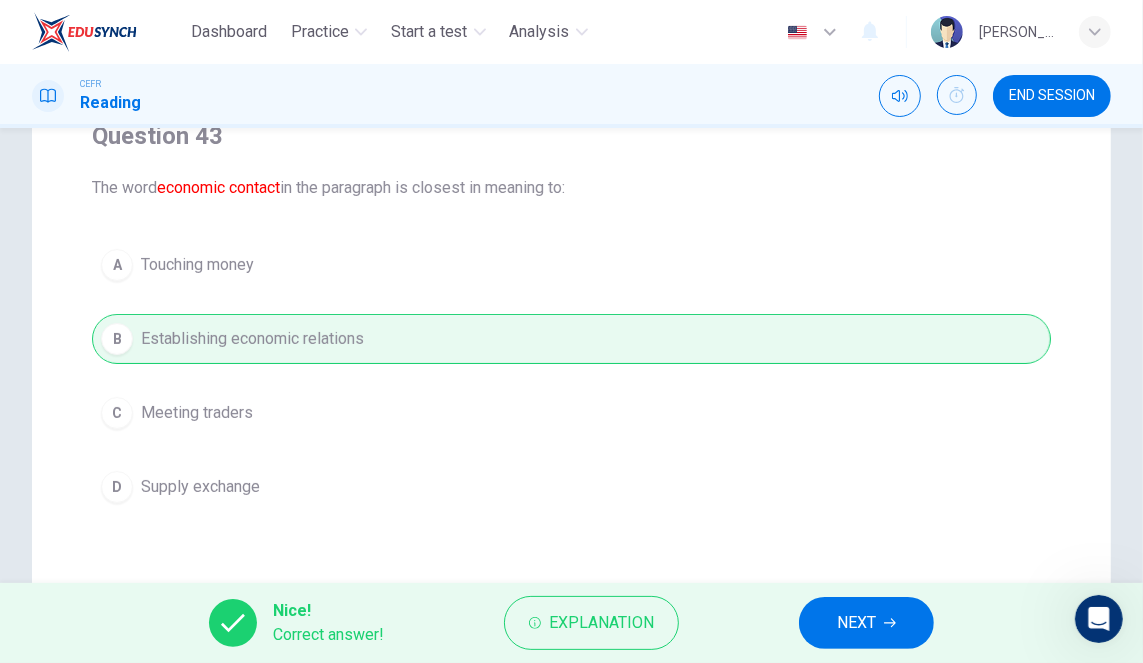 click on "NEXT" at bounding box center [856, 623] 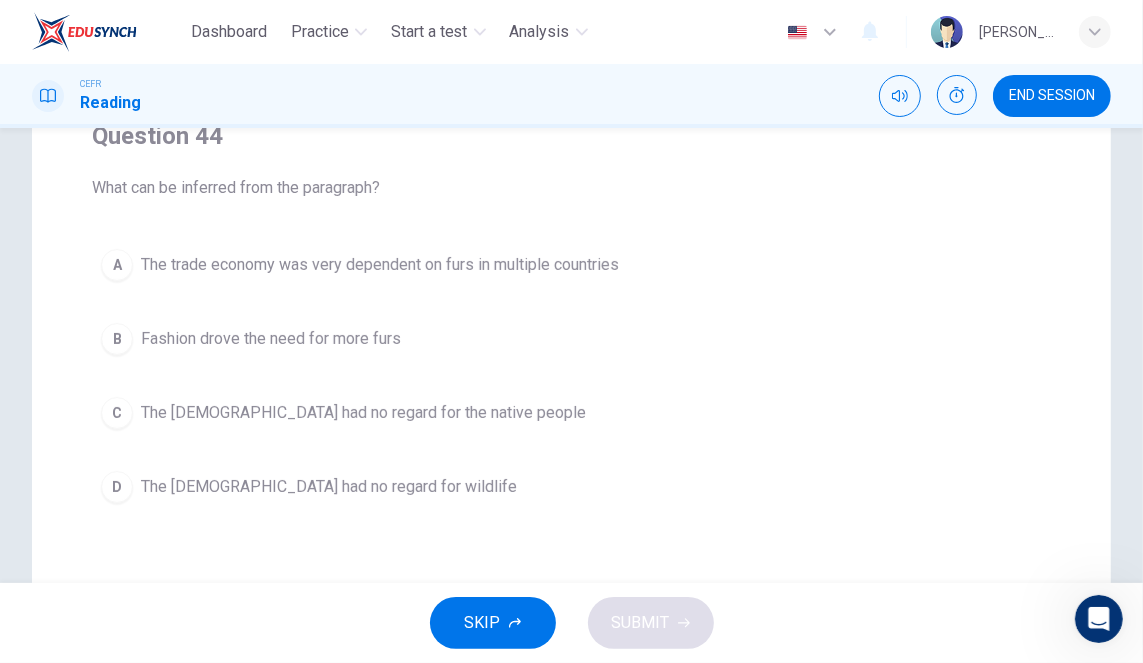 click on "B Fashion drove the need for more furs" at bounding box center (571, 339) 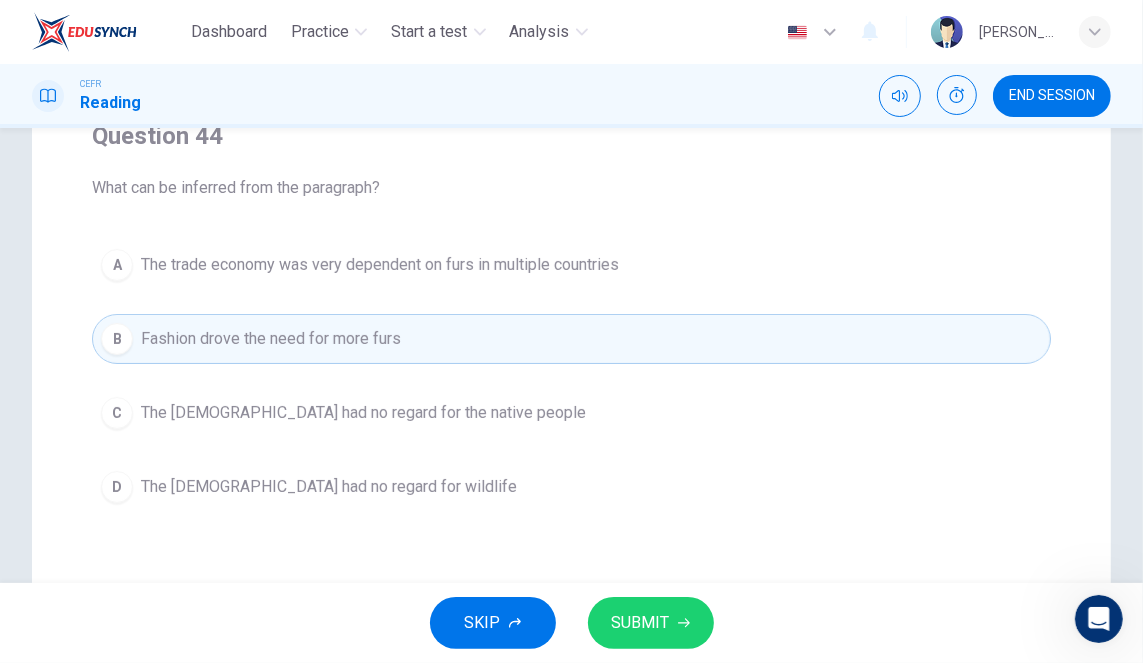 click on "A The trade economy was very dependent on furs in multiple countries" at bounding box center (571, 265) 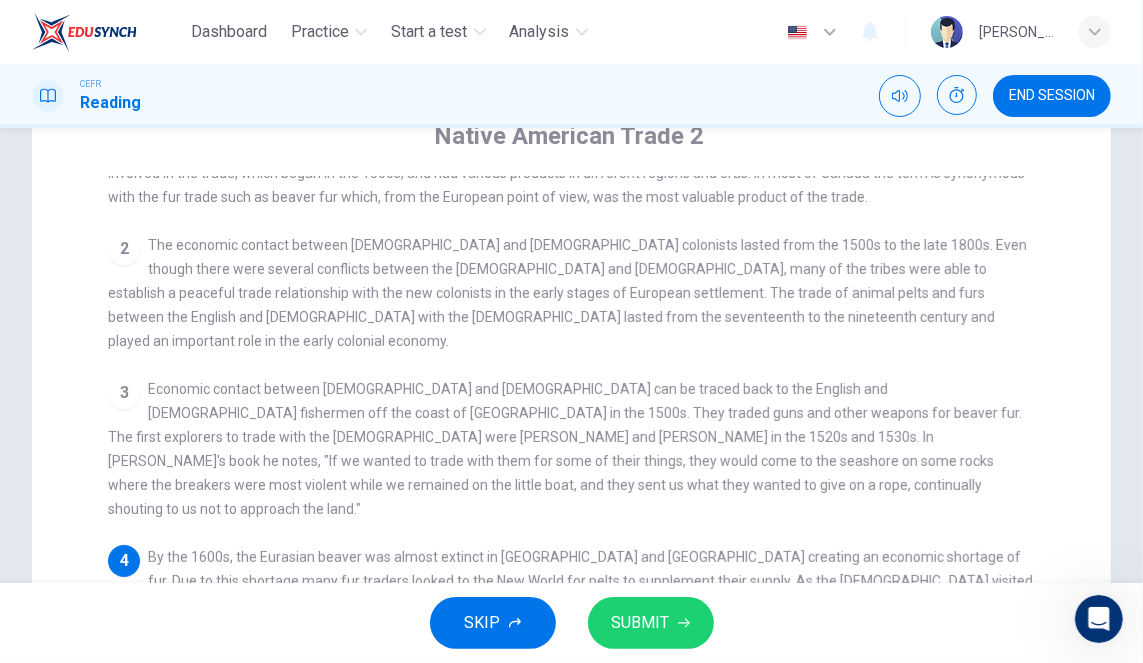 scroll, scrollTop: 110, scrollLeft: 0, axis: vertical 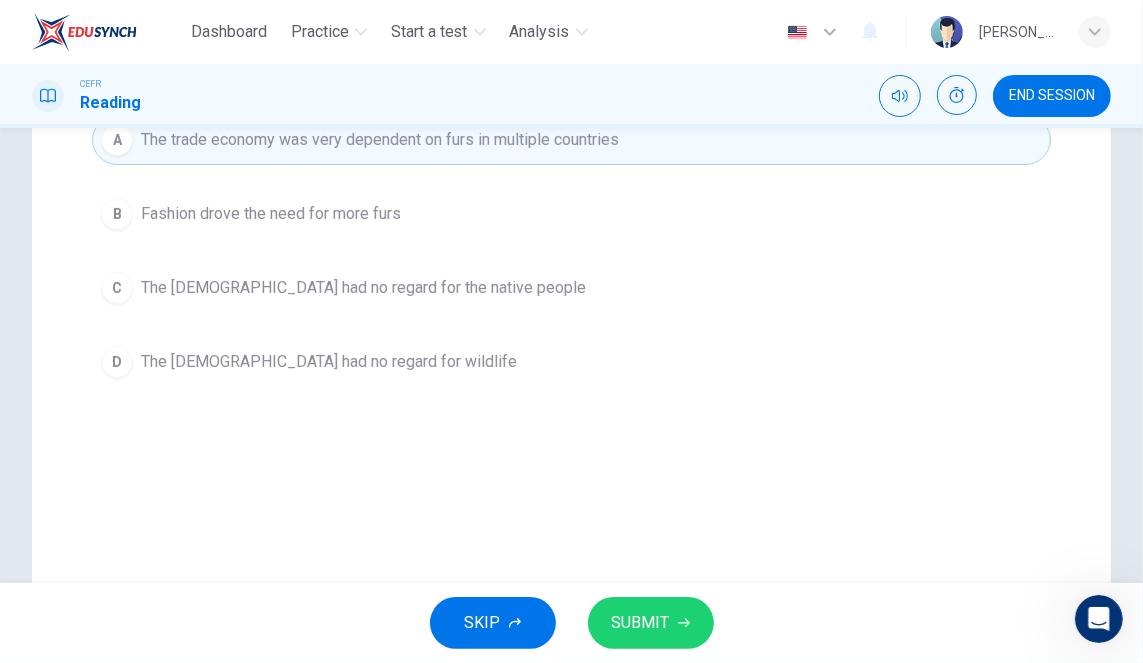 click on "C The [DEMOGRAPHIC_DATA] had no regard for the native people" at bounding box center [571, 288] 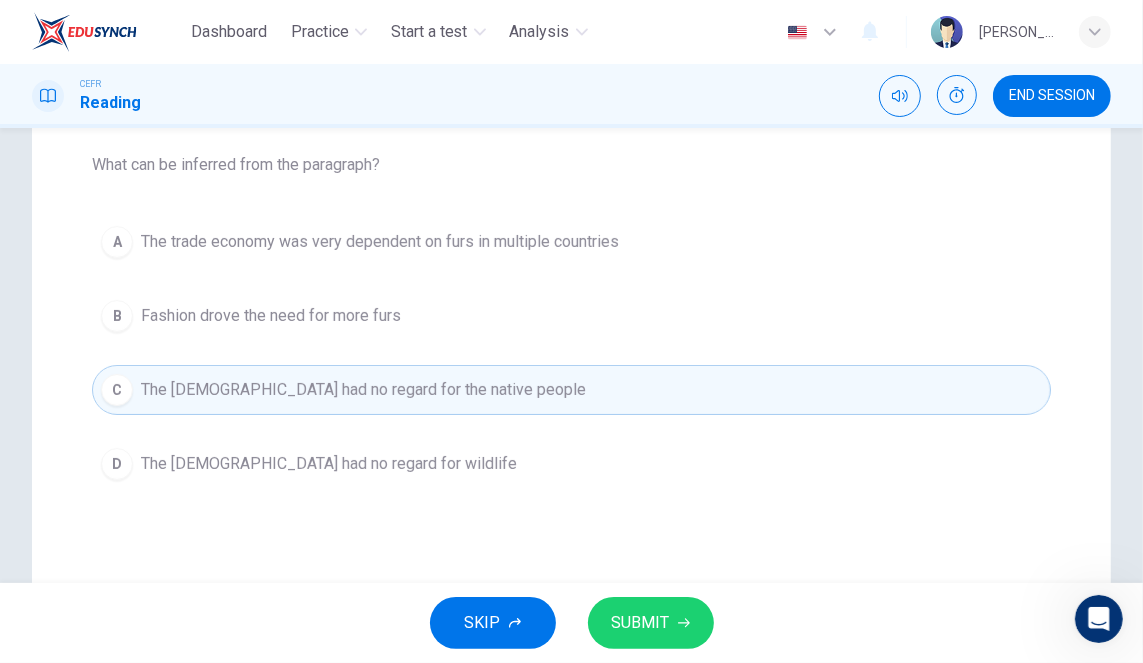 scroll, scrollTop: 200, scrollLeft: 0, axis: vertical 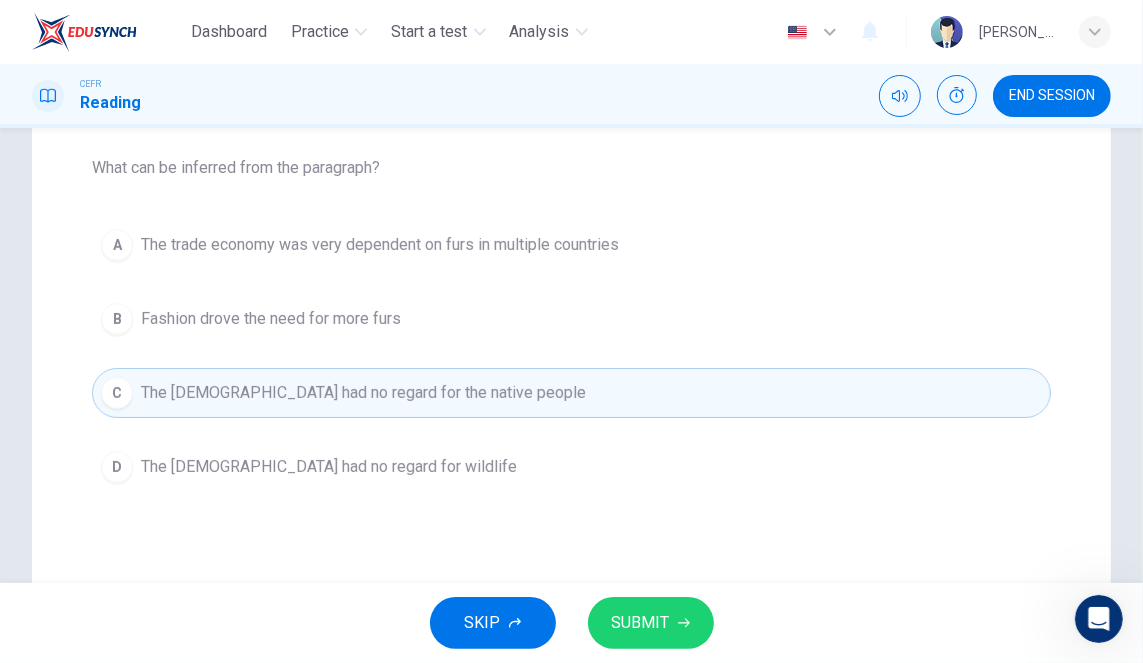 click on "A The trade economy was very dependent on furs in multiple countries" at bounding box center (571, 245) 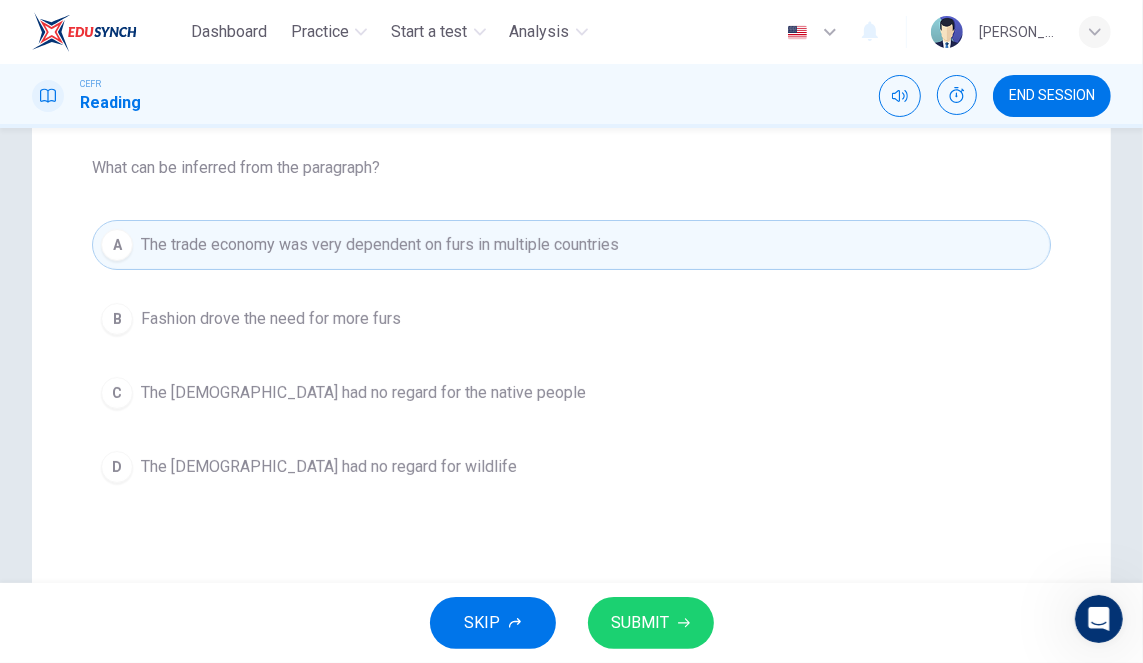 click 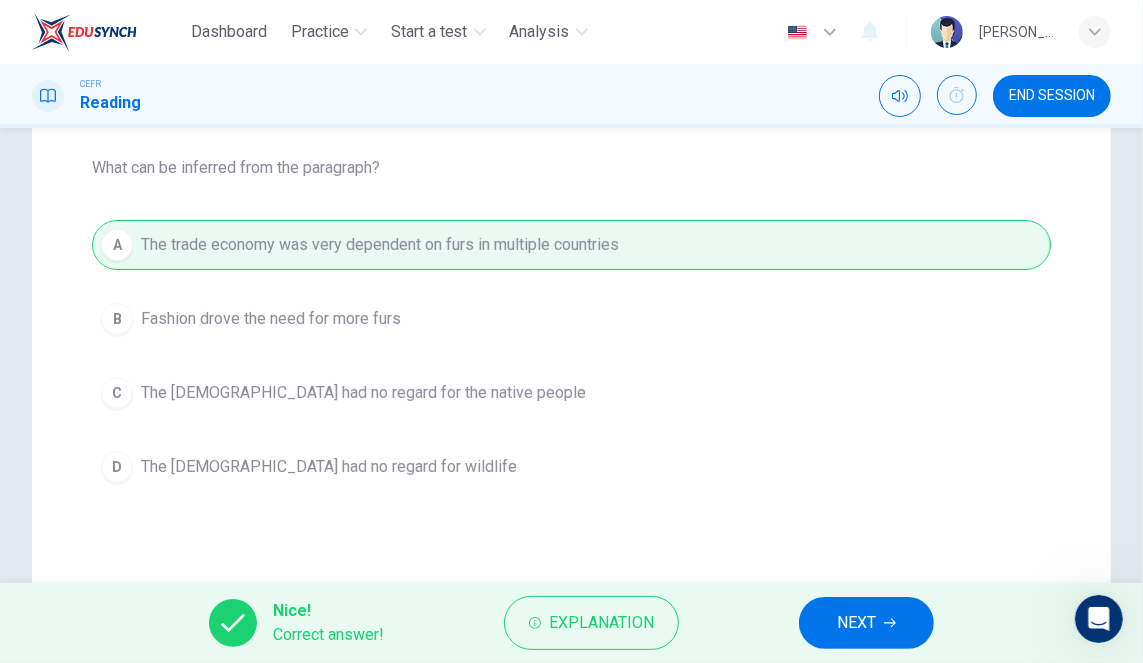 click on "Explanation" at bounding box center (601, 623) 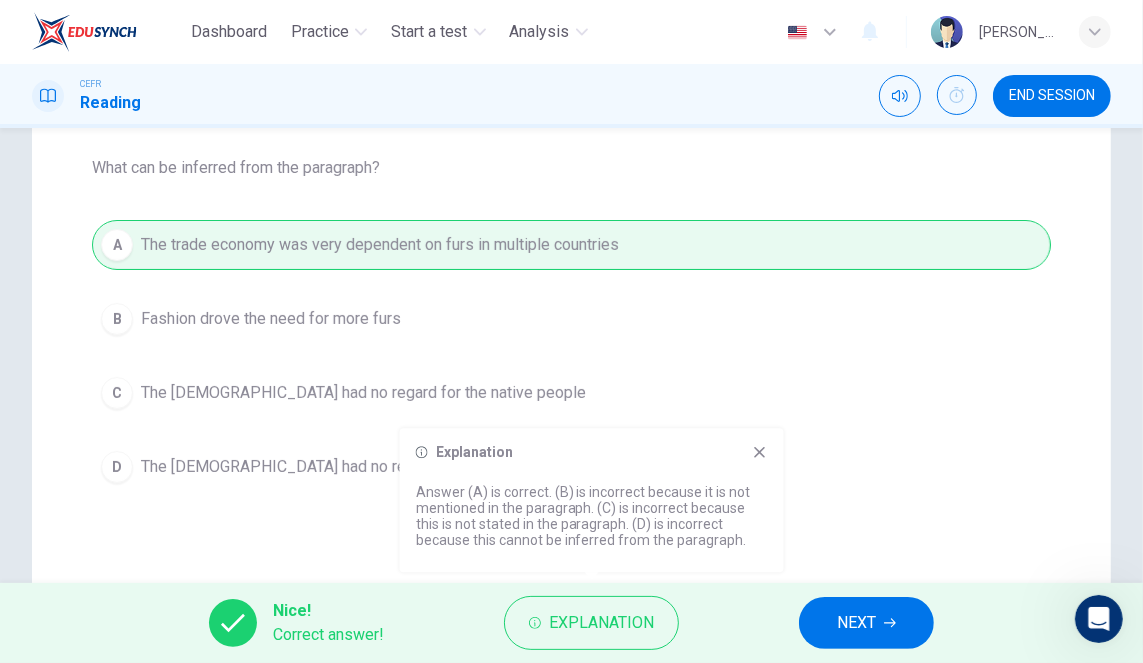 click on "NEXT" at bounding box center [856, 623] 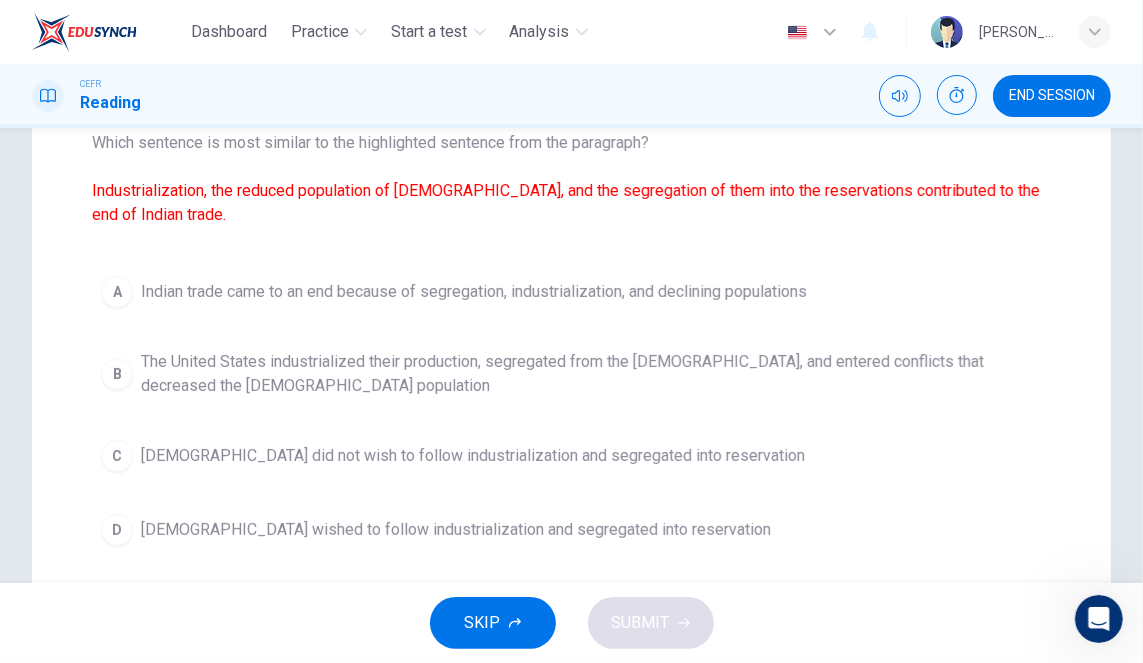 scroll, scrollTop: 223, scrollLeft: 0, axis: vertical 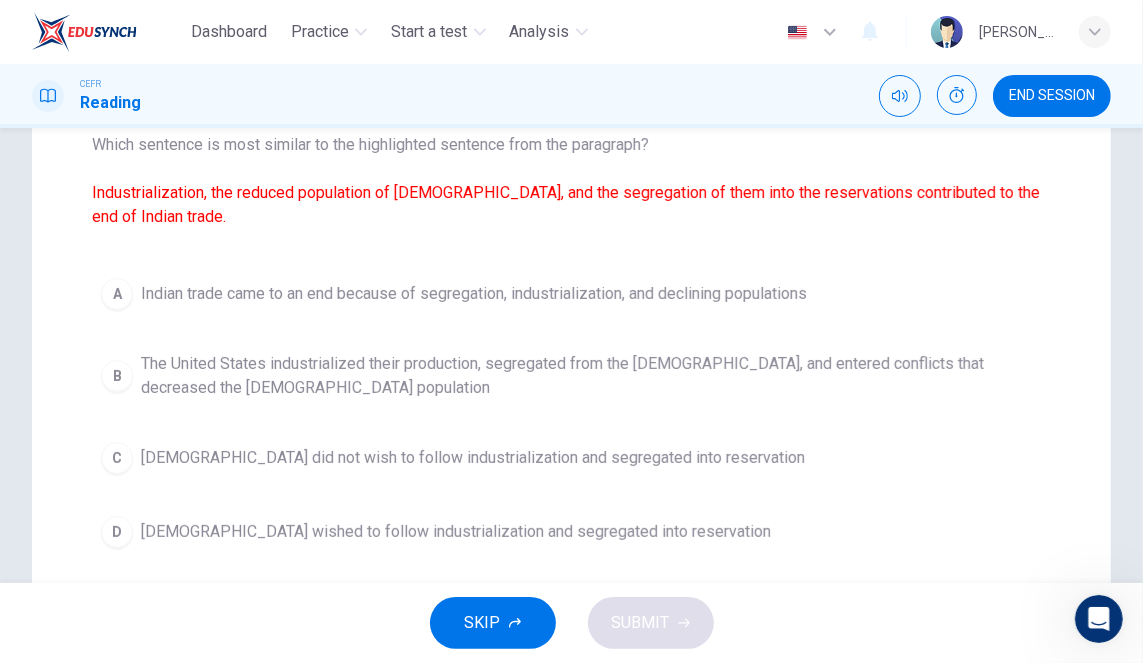 click on "Indian trade came to an end because of segregation, industrialization, and declining populations" at bounding box center (474, 294) 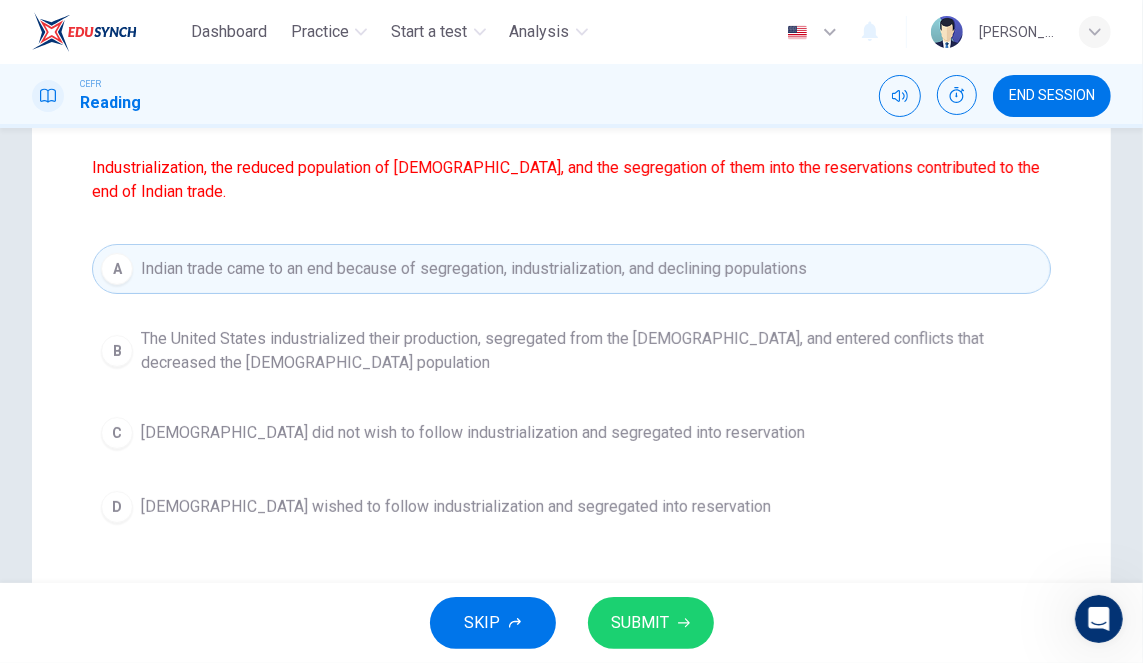 scroll, scrollTop: 248, scrollLeft: 0, axis: vertical 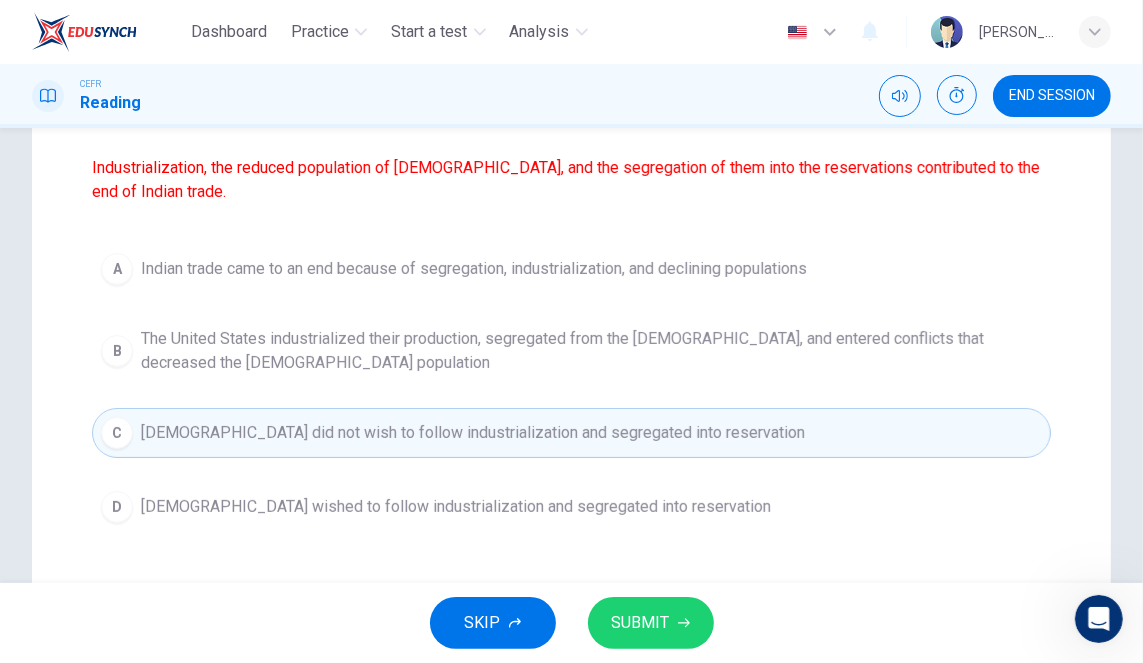 click on "B The United States industrialized their production, segregated from the [DEMOGRAPHIC_DATA], and entered conflicts that decreased the [DEMOGRAPHIC_DATA] population" at bounding box center (571, 351) 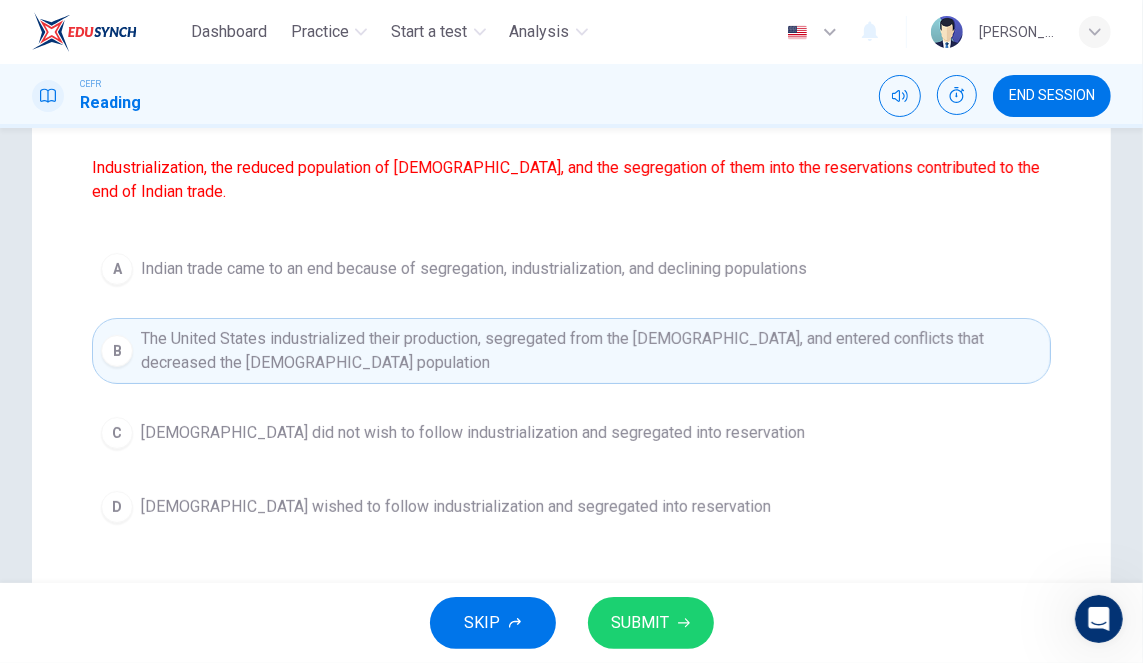 click on "[DEMOGRAPHIC_DATA] wished to follow industrialization and segregated into reservation" at bounding box center (456, 507) 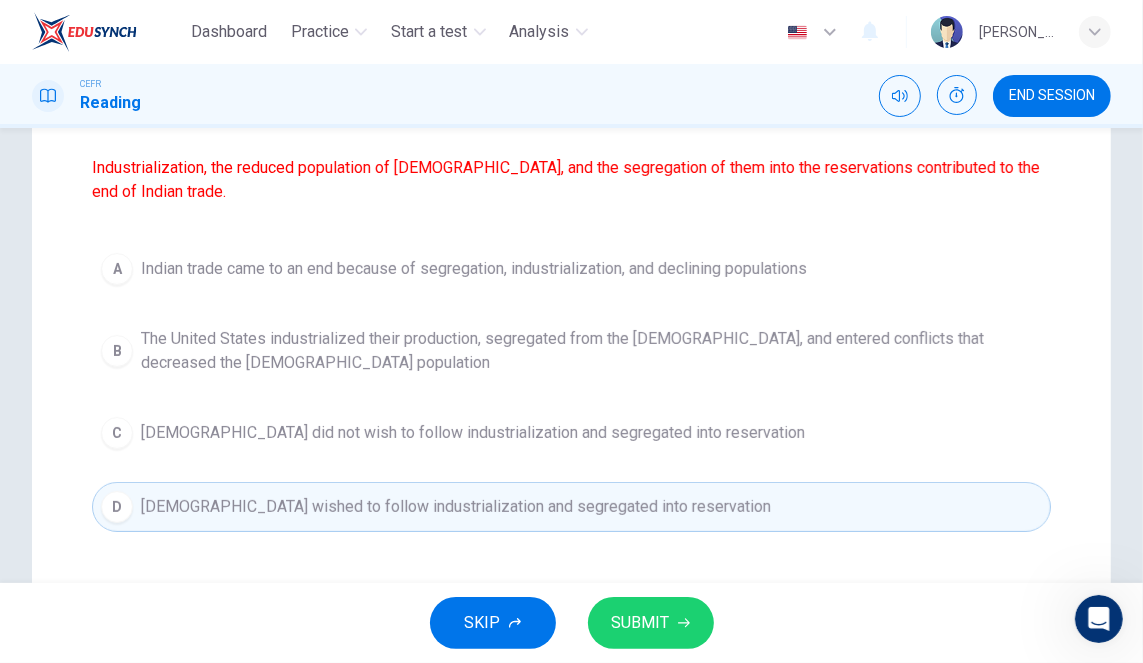 click on "C [DEMOGRAPHIC_DATA] did not wish to follow industrialization and segregated into reservation" at bounding box center (571, 433) 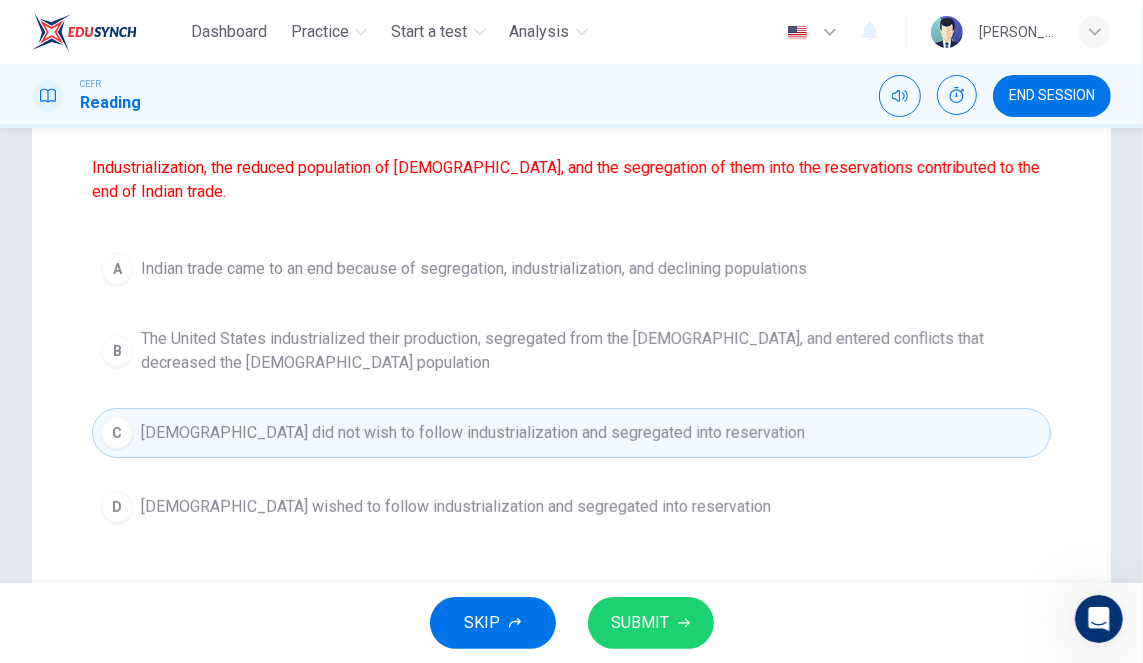 click on "Indian trade came to an end because of segregation, industrialization, and declining populations" at bounding box center (474, 269) 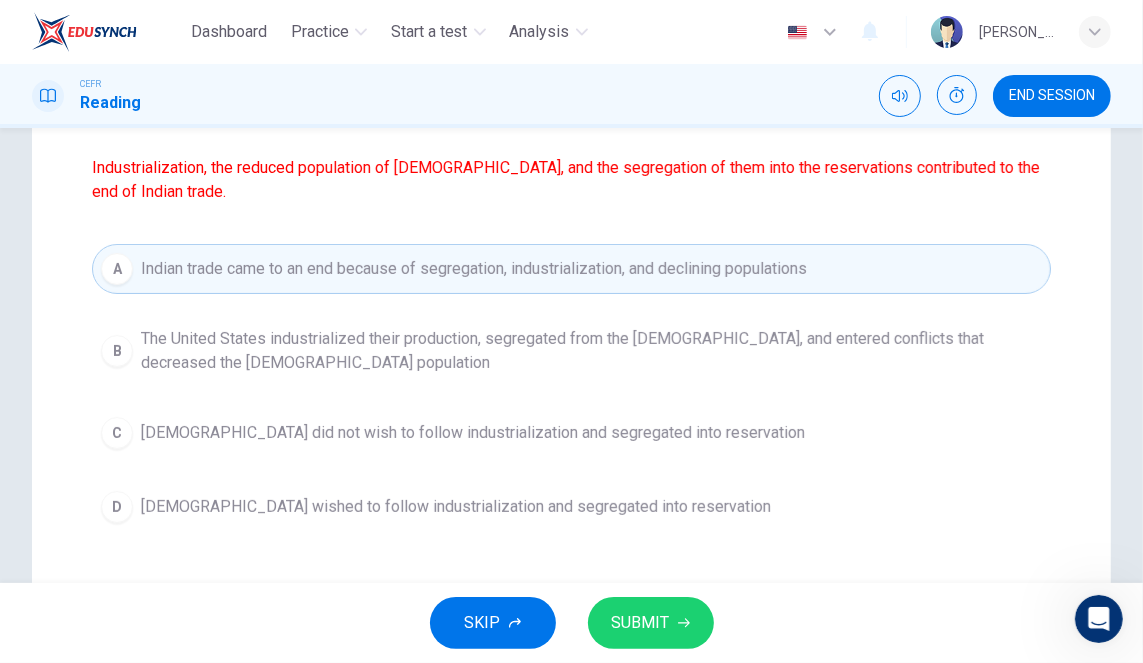 click 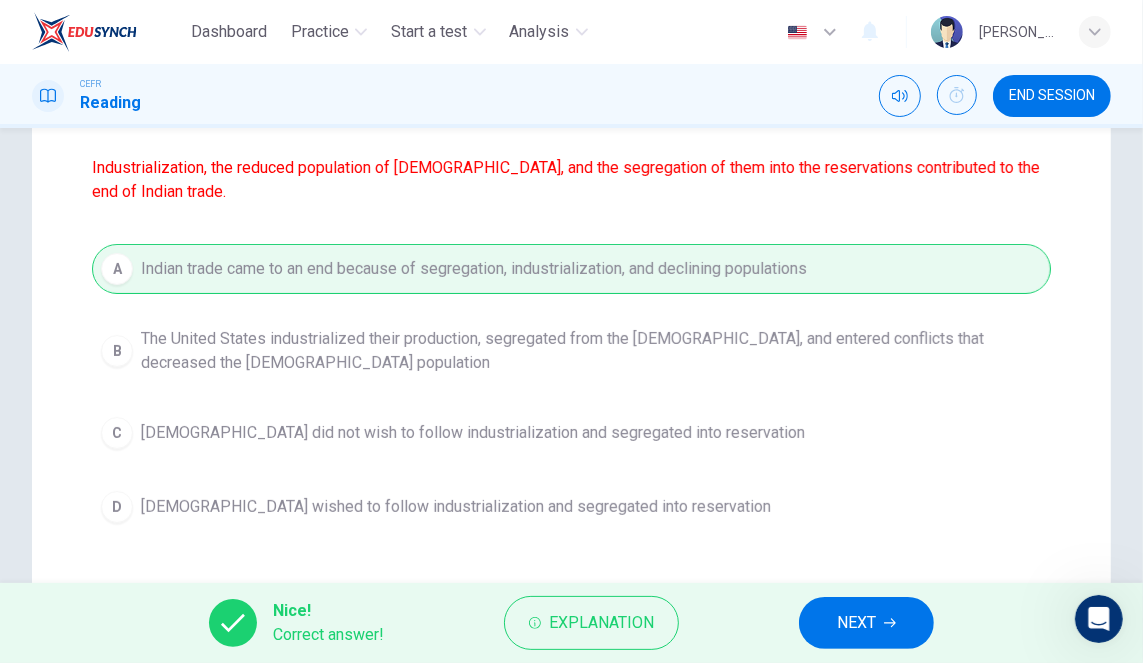 click on "NEXT" at bounding box center (866, 623) 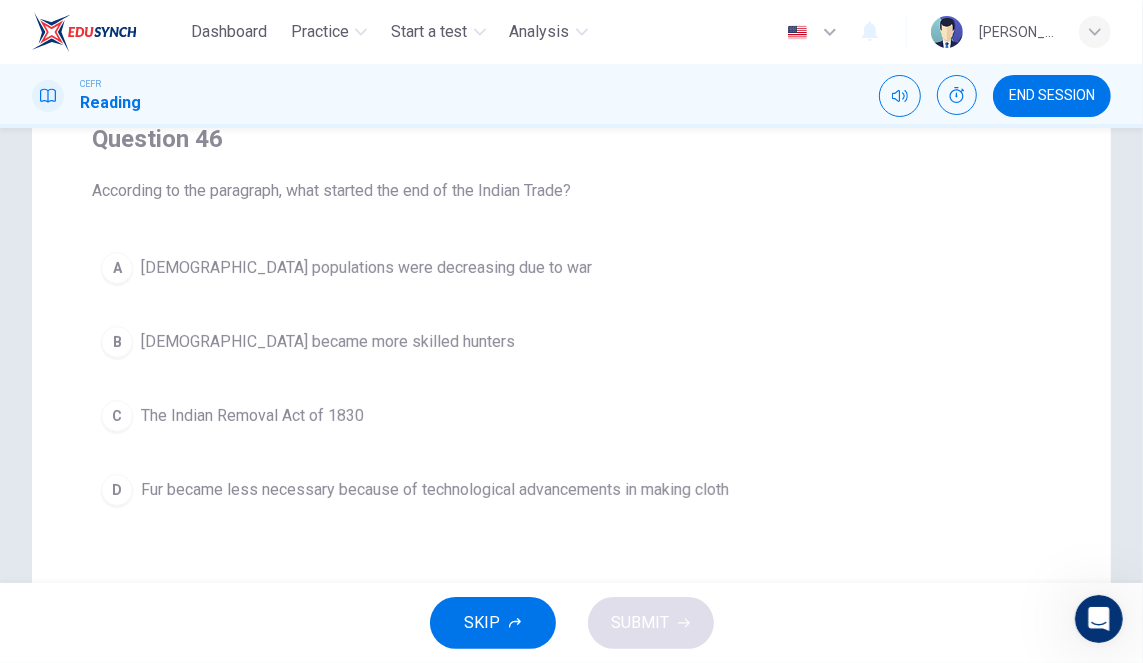 scroll, scrollTop: 181, scrollLeft: 0, axis: vertical 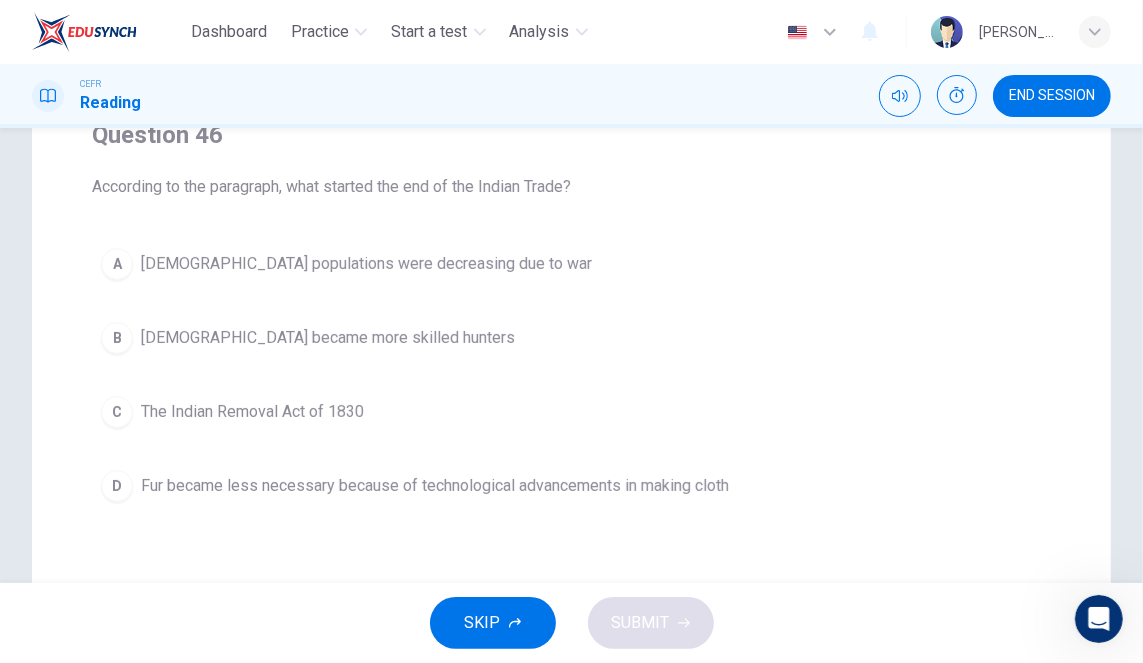 click on "C The Indian Removal Act of 1830" at bounding box center (571, 412) 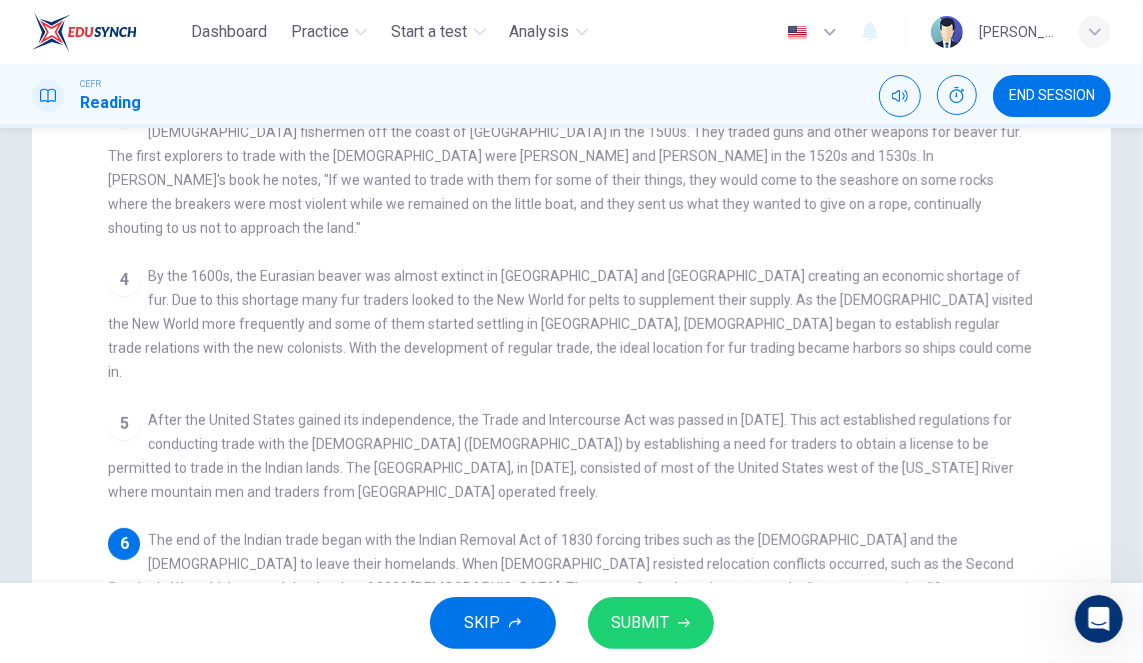 scroll, scrollTop: 572, scrollLeft: 0, axis: vertical 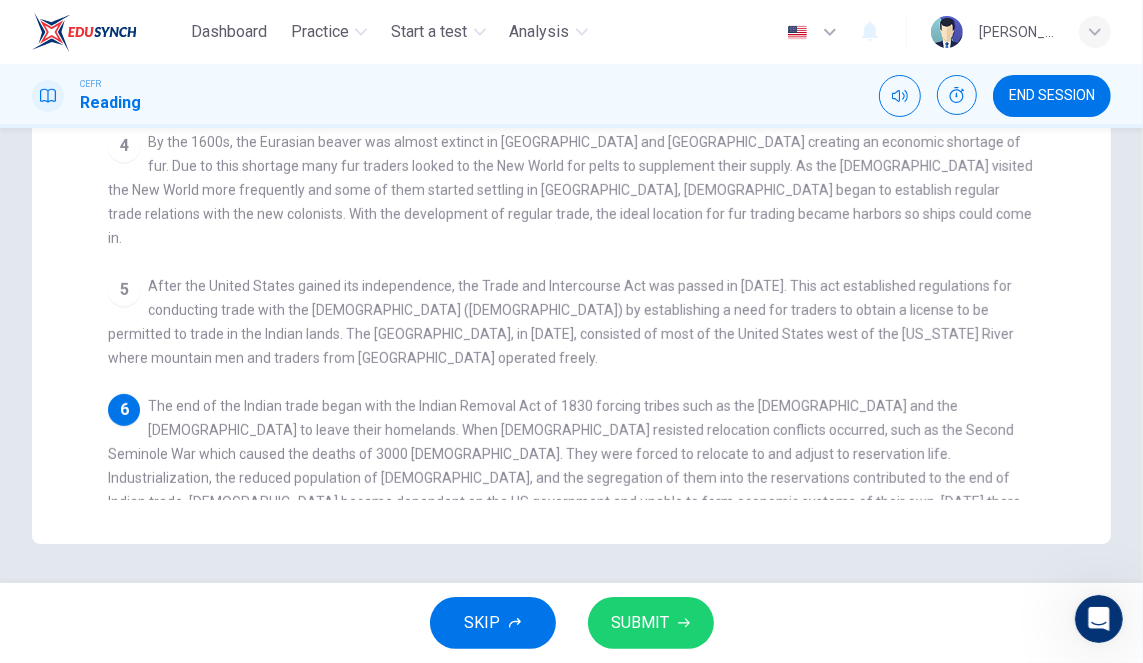 checkbox on "false" 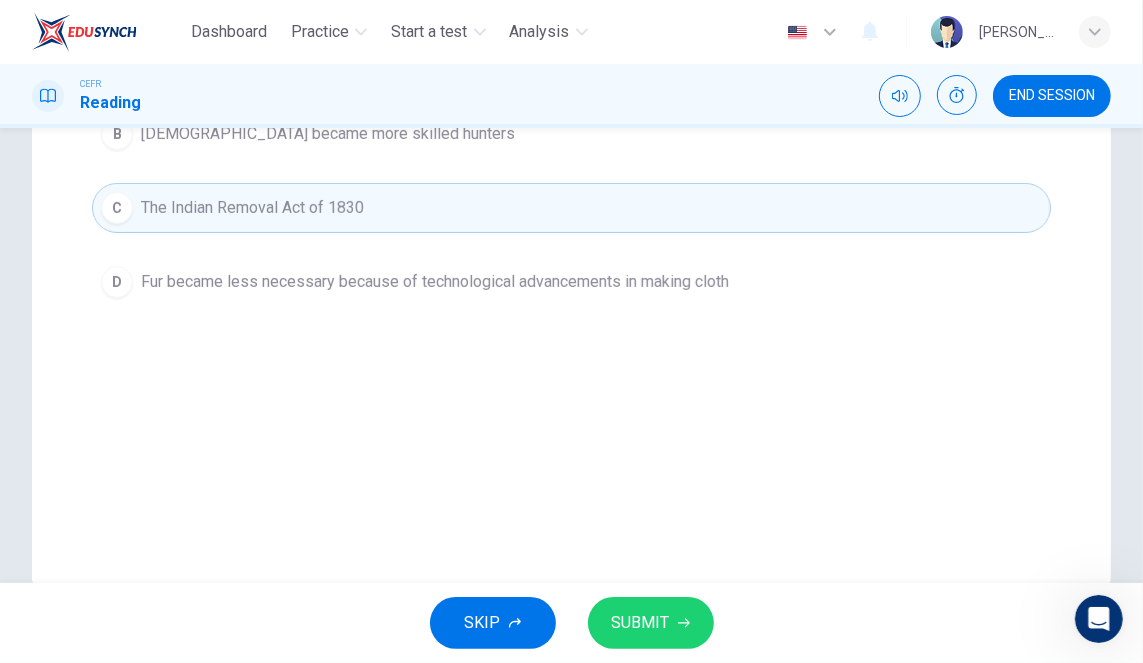 scroll, scrollTop: 372, scrollLeft: 0, axis: vertical 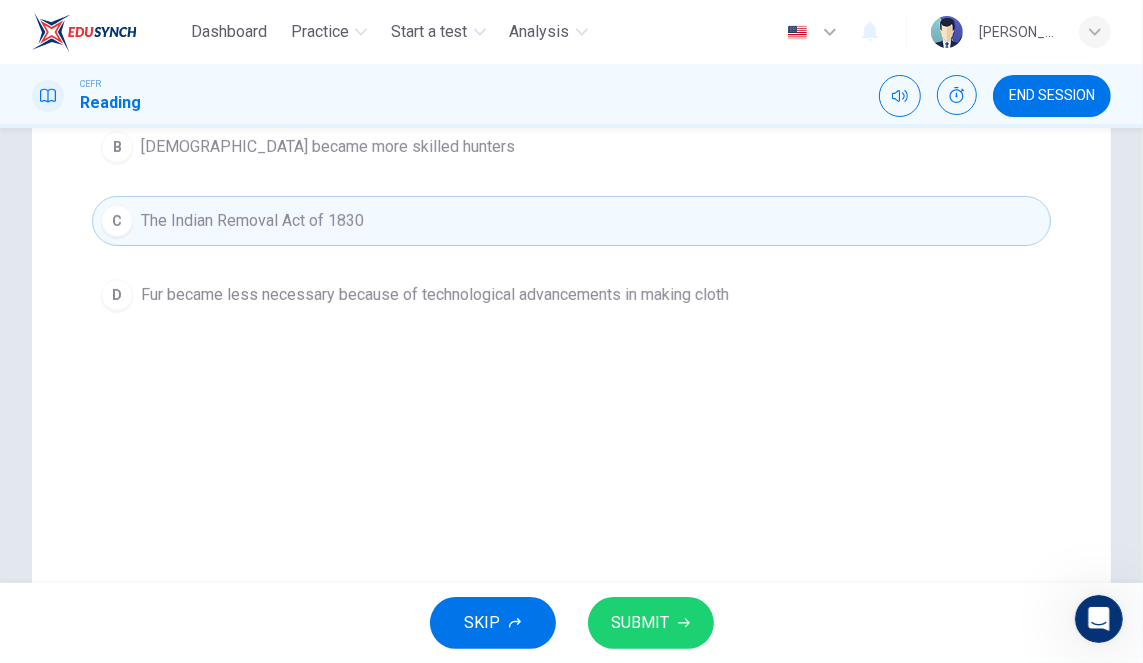 click on "SUBMIT" at bounding box center [651, 623] 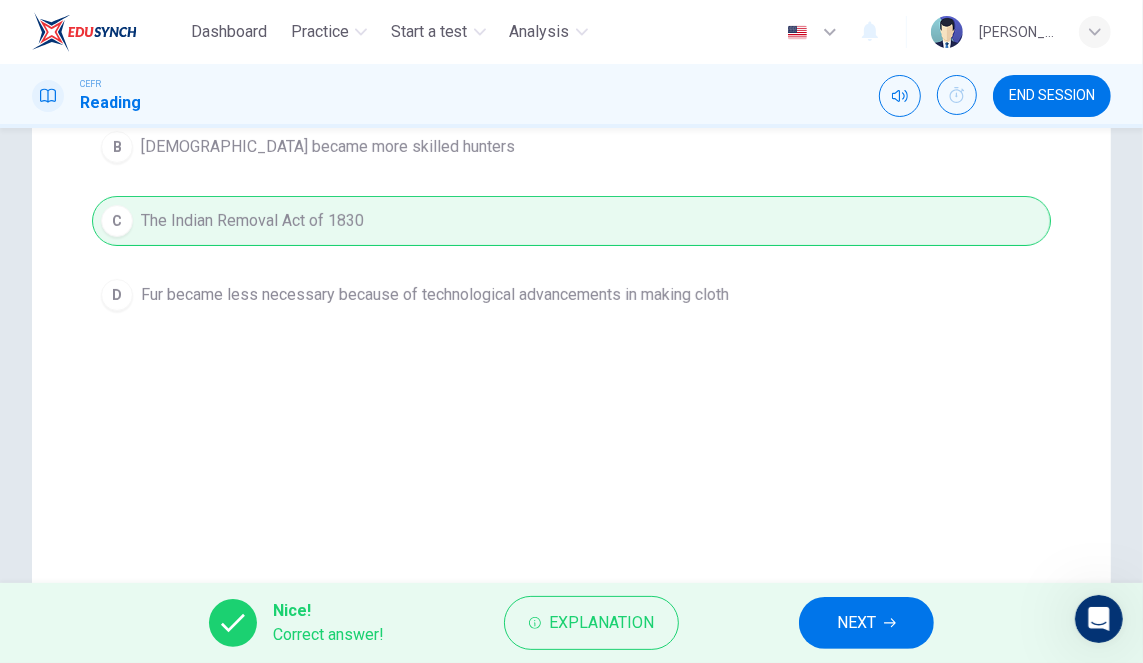 click 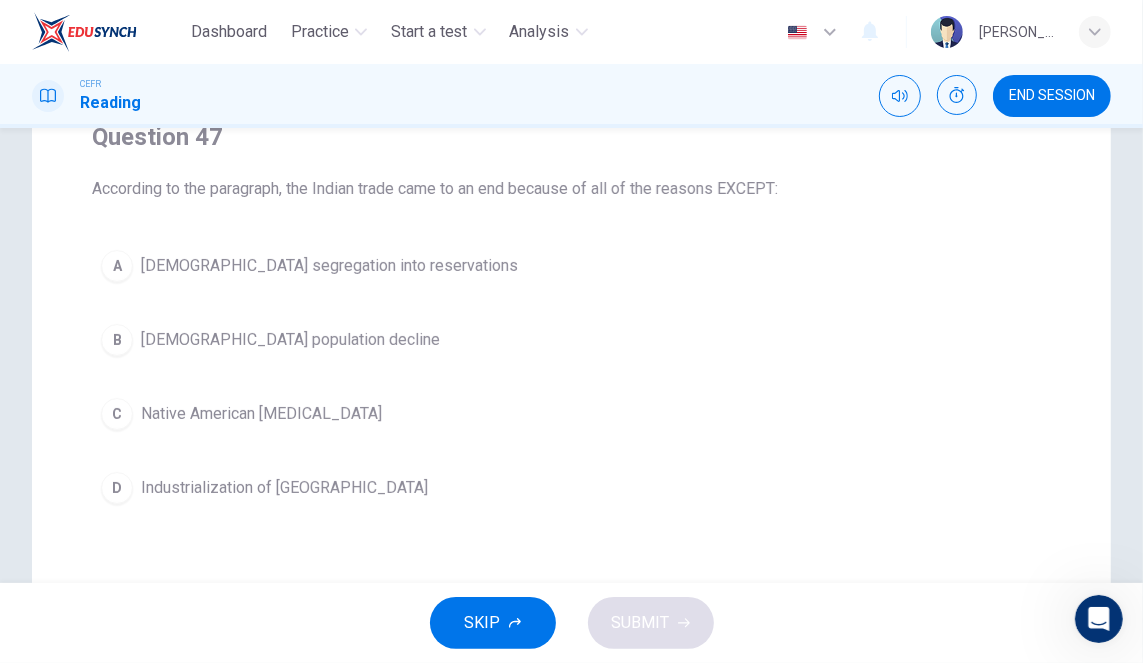 scroll, scrollTop: 182, scrollLeft: 0, axis: vertical 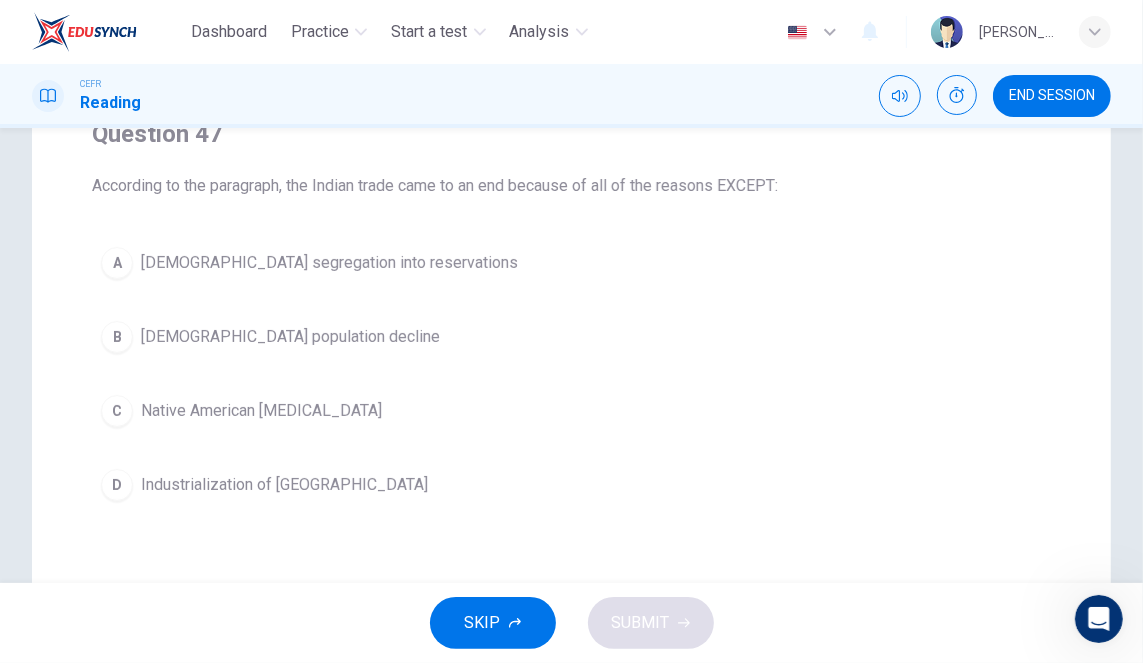 click on "C [DEMOGRAPHIC_DATA] [MEDICAL_DATA]" at bounding box center [571, 411] 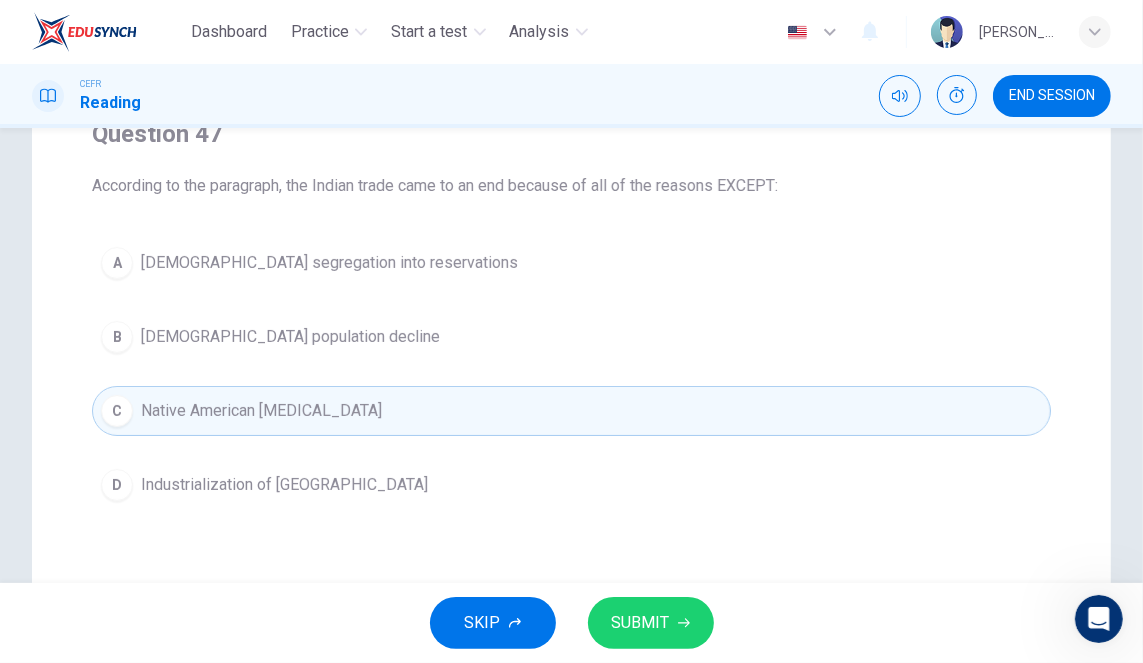 click on "SUBMIT" at bounding box center [651, 623] 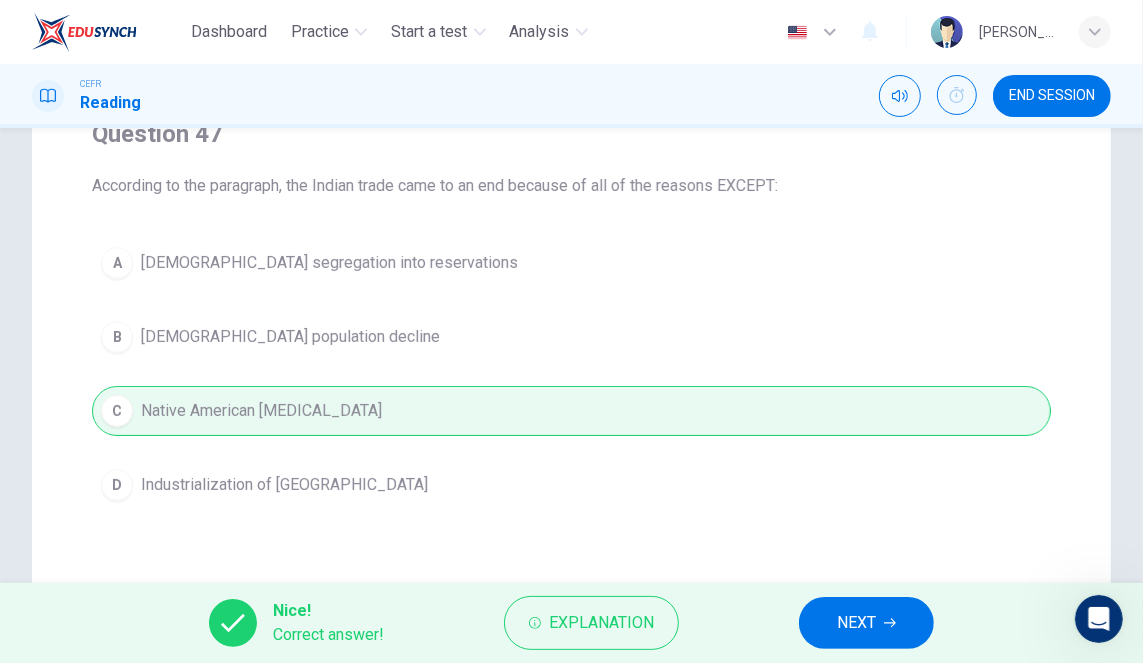 click on "NEXT" at bounding box center (856, 623) 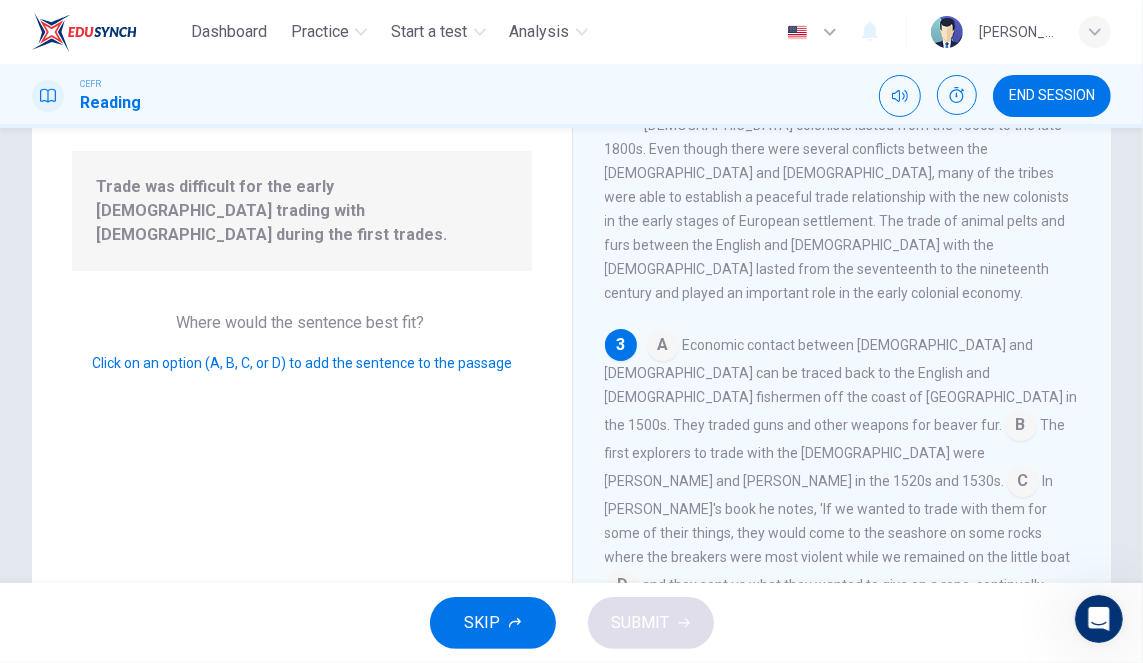 scroll, scrollTop: 249, scrollLeft: 0, axis: vertical 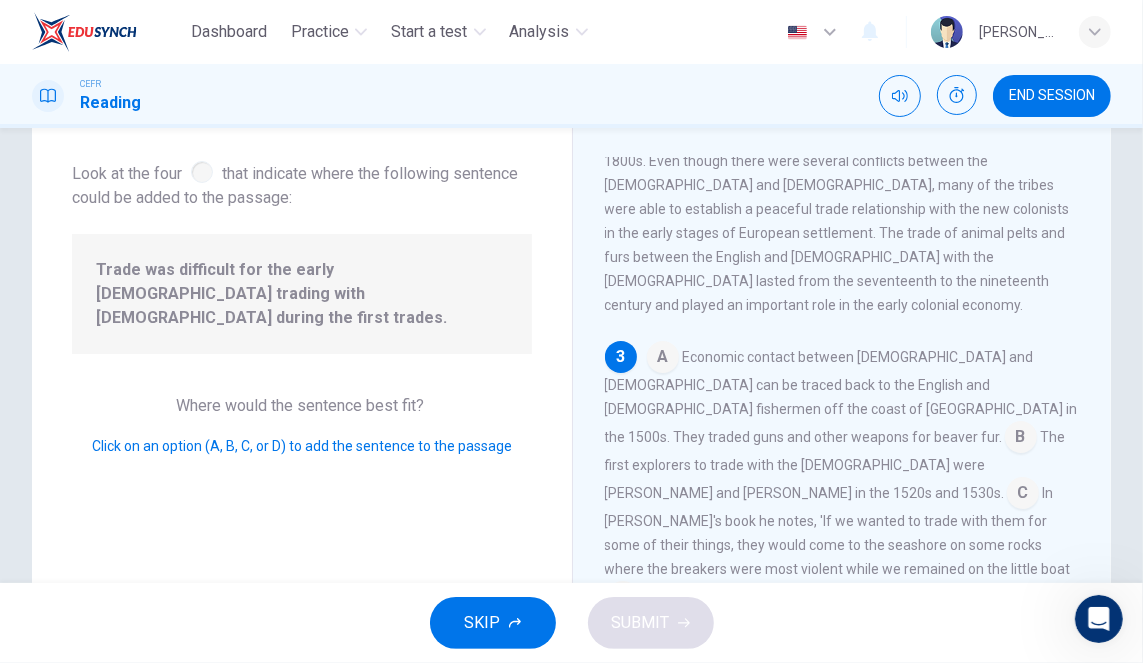 click at bounding box center [1021, 439] 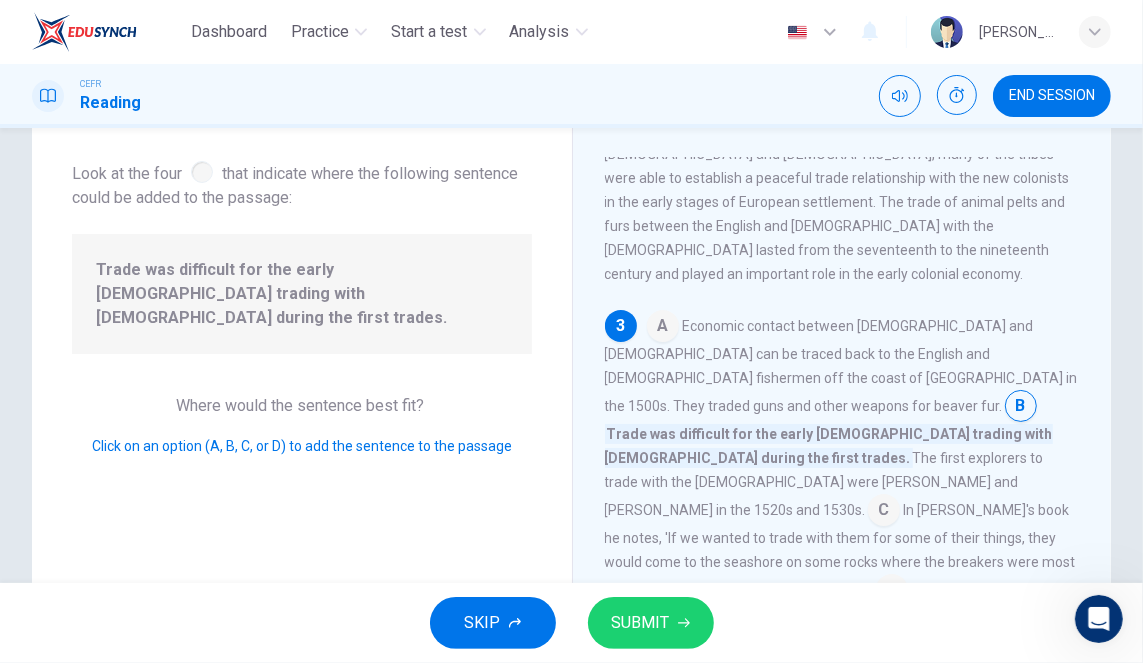 scroll, scrollTop: 352, scrollLeft: 0, axis: vertical 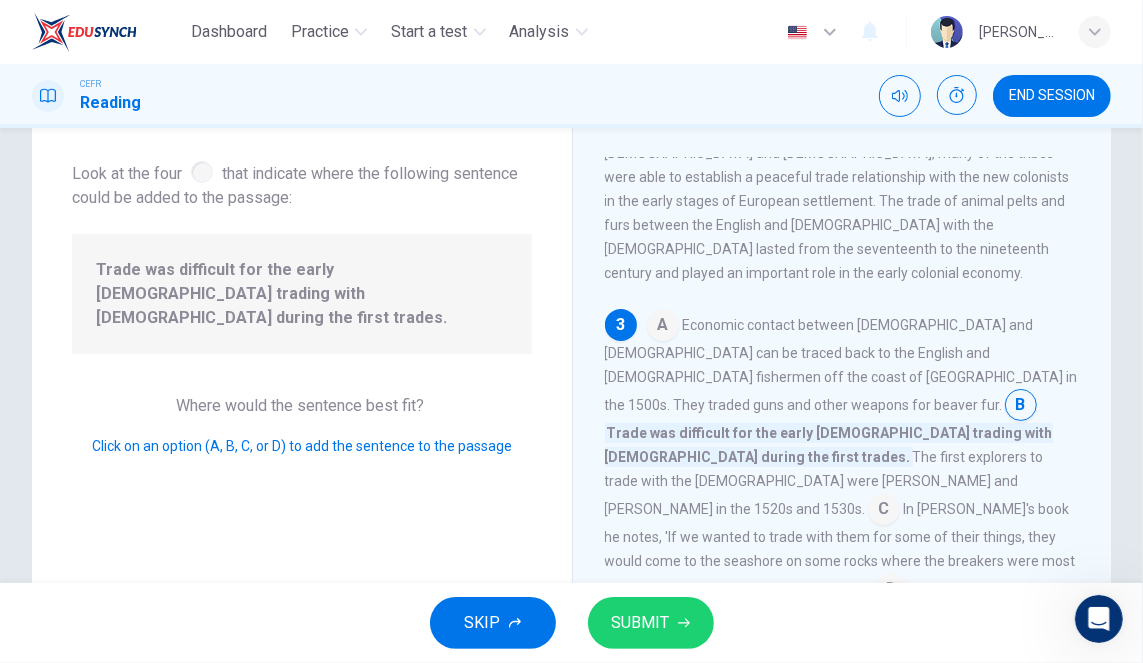 click 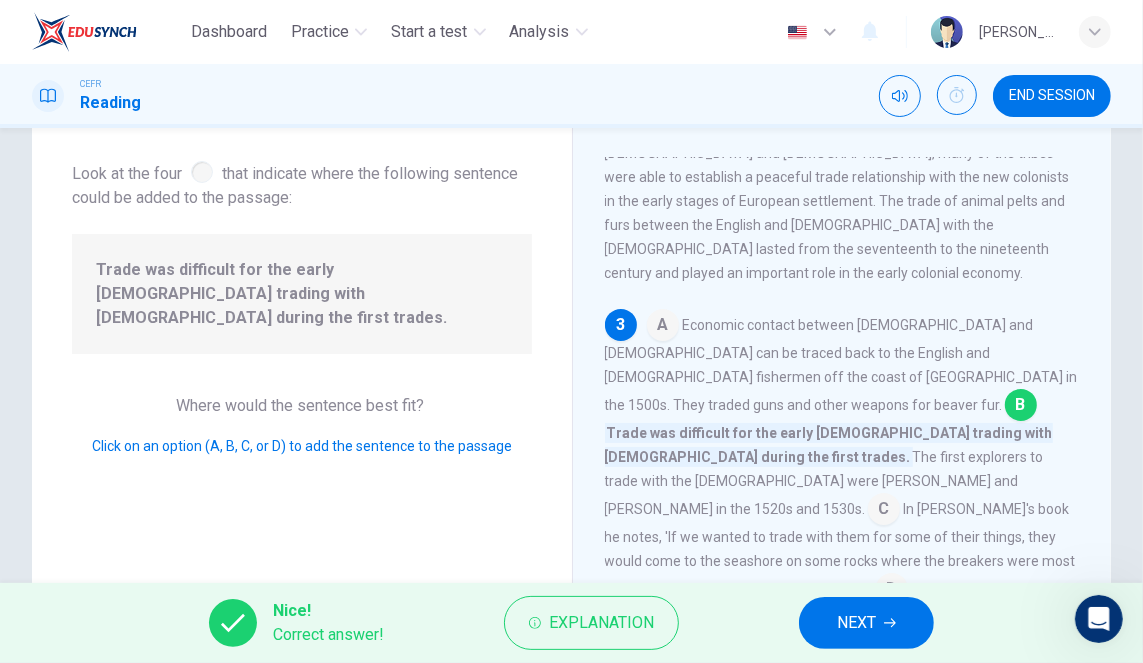 click 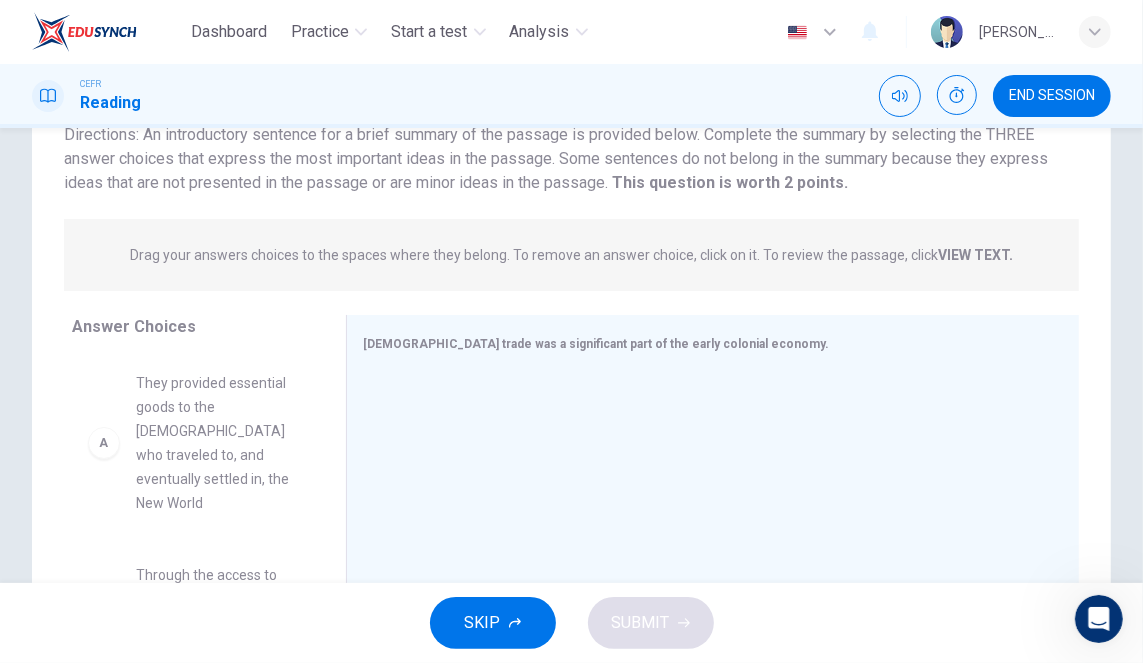 scroll, scrollTop: 162, scrollLeft: 0, axis: vertical 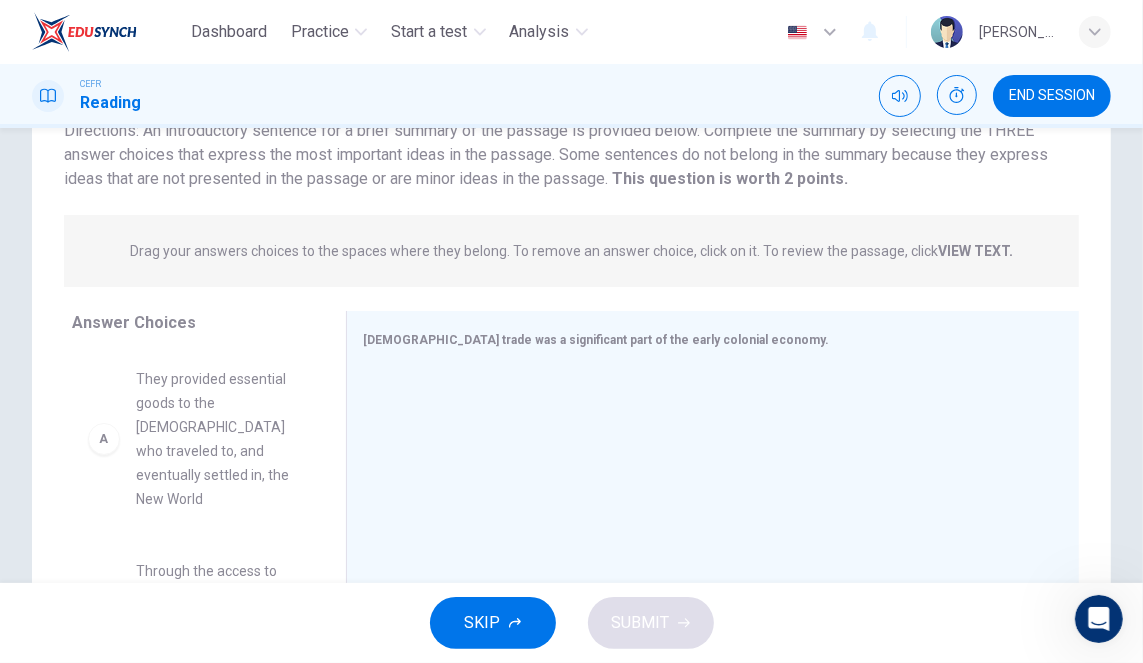 click on "They provided essential goods to the [DEMOGRAPHIC_DATA] who traveled to, and eventually settled in, the New World" at bounding box center (217, 439) 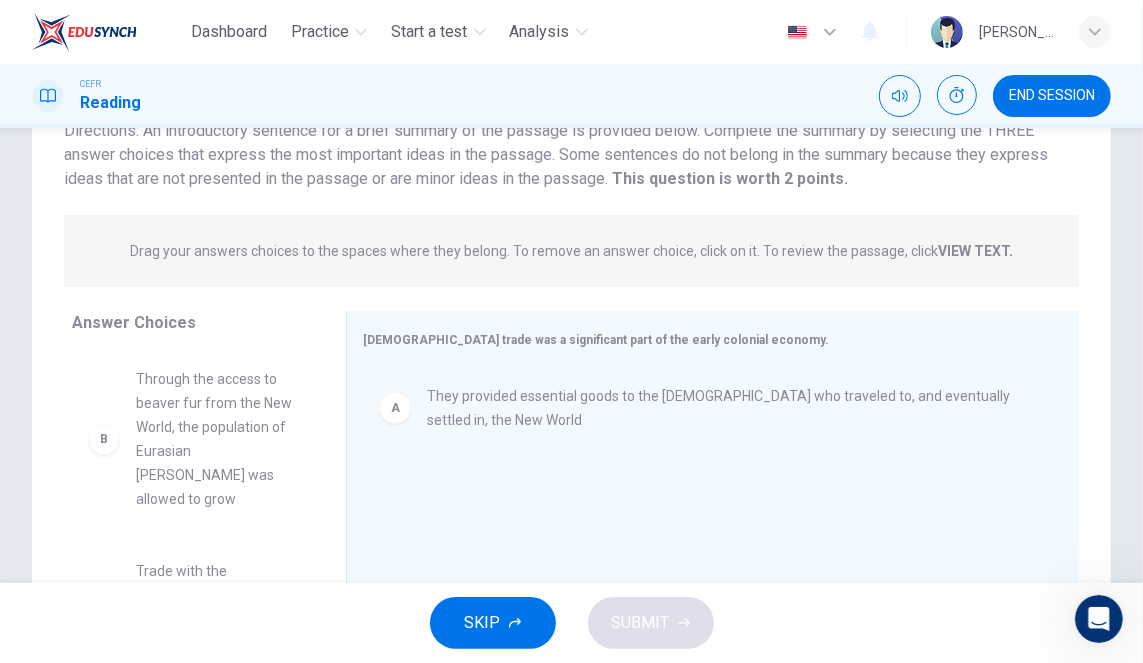 click on "Drag your answers choices to the spaces where they belong. To remove an answer choice, click on it. To review the passage, click   VIEW TEXT." at bounding box center [571, 251] 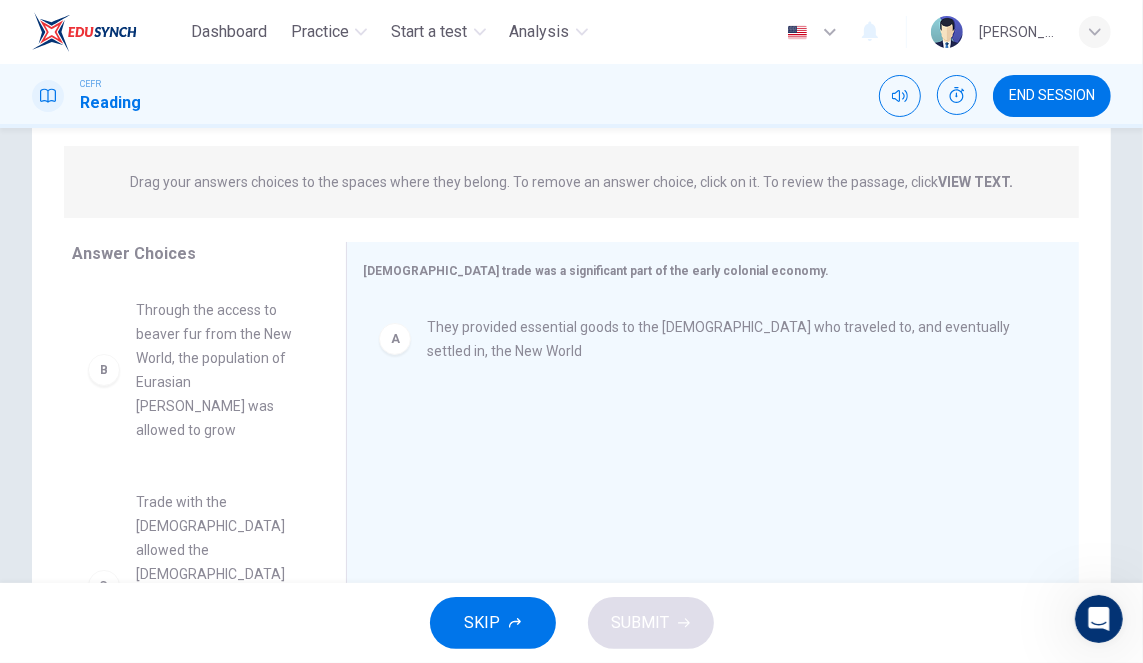 scroll, scrollTop: 239, scrollLeft: 0, axis: vertical 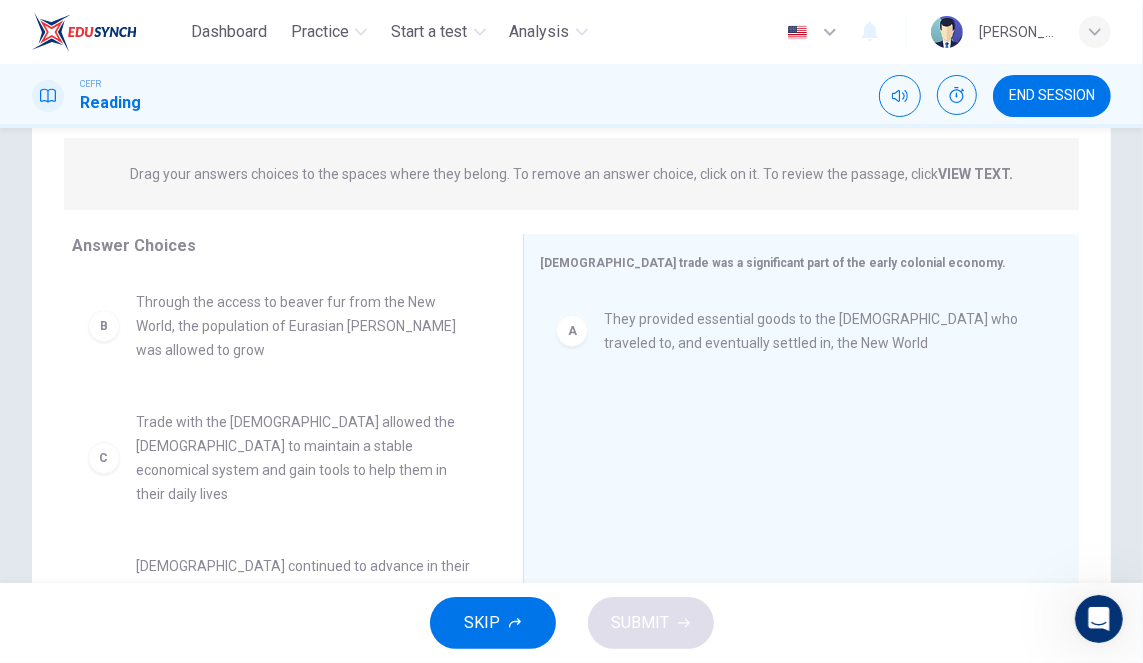 click on "A They provided essential goods to the [DEMOGRAPHIC_DATA] who traveled to, and eventually settled in, the New World" at bounding box center [793, 425] 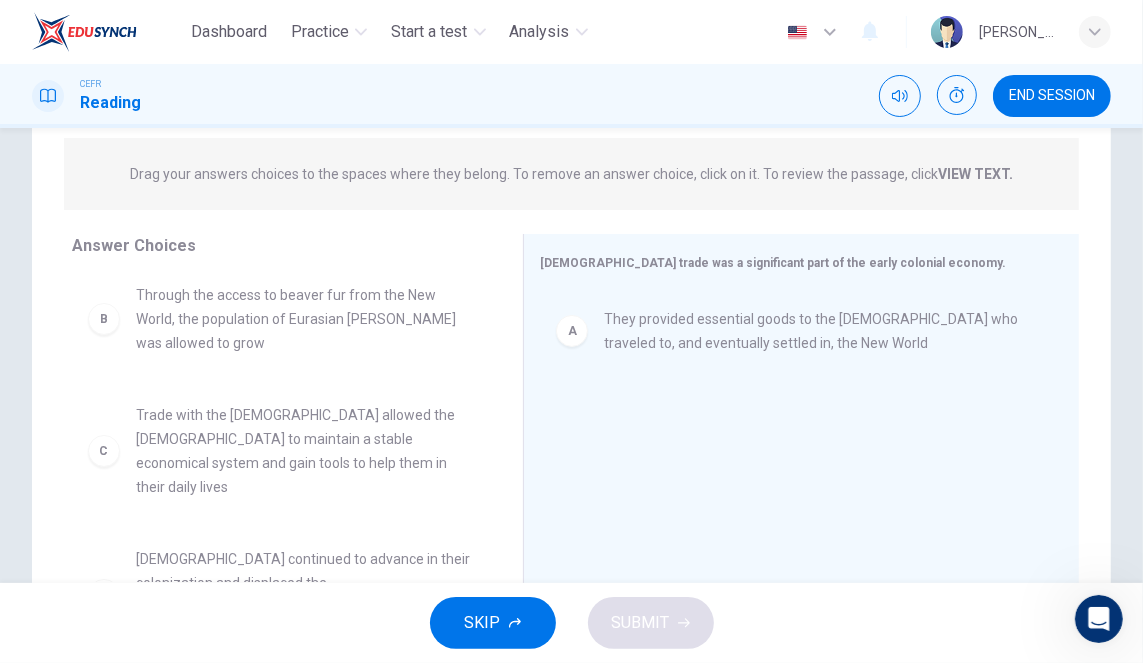 scroll, scrollTop: 0, scrollLeft: 0, axis: both 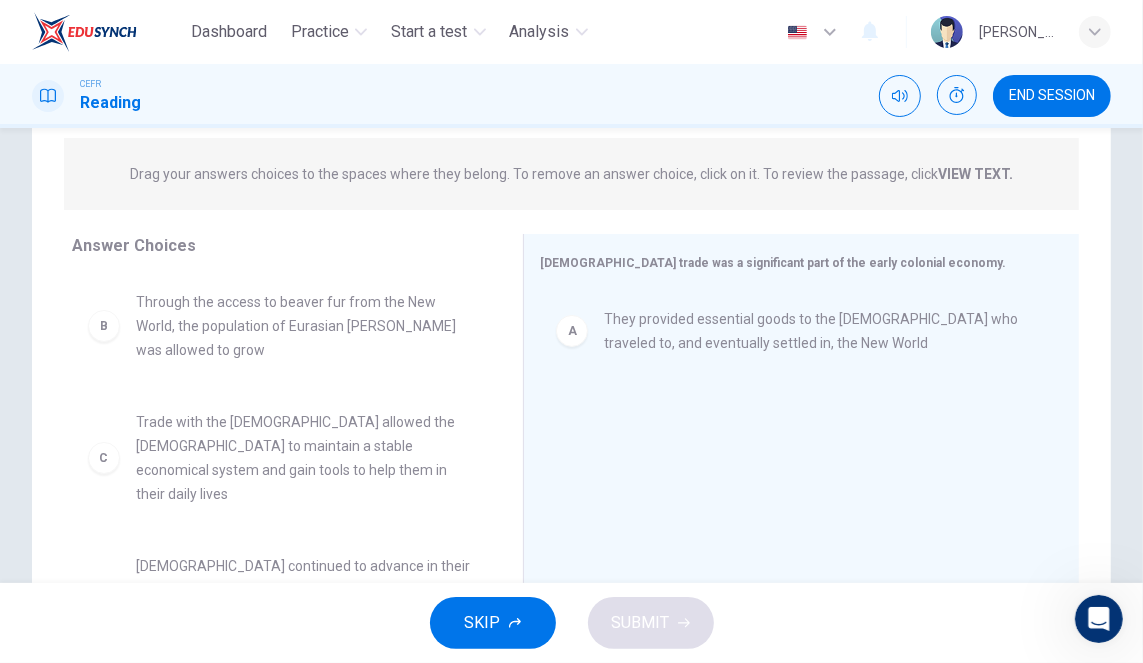 click on "Through the access to beaver fur from the New World, the population of Eurasian [PERSON_NAME] was allowed to grow" at bounding box center (305, 326) 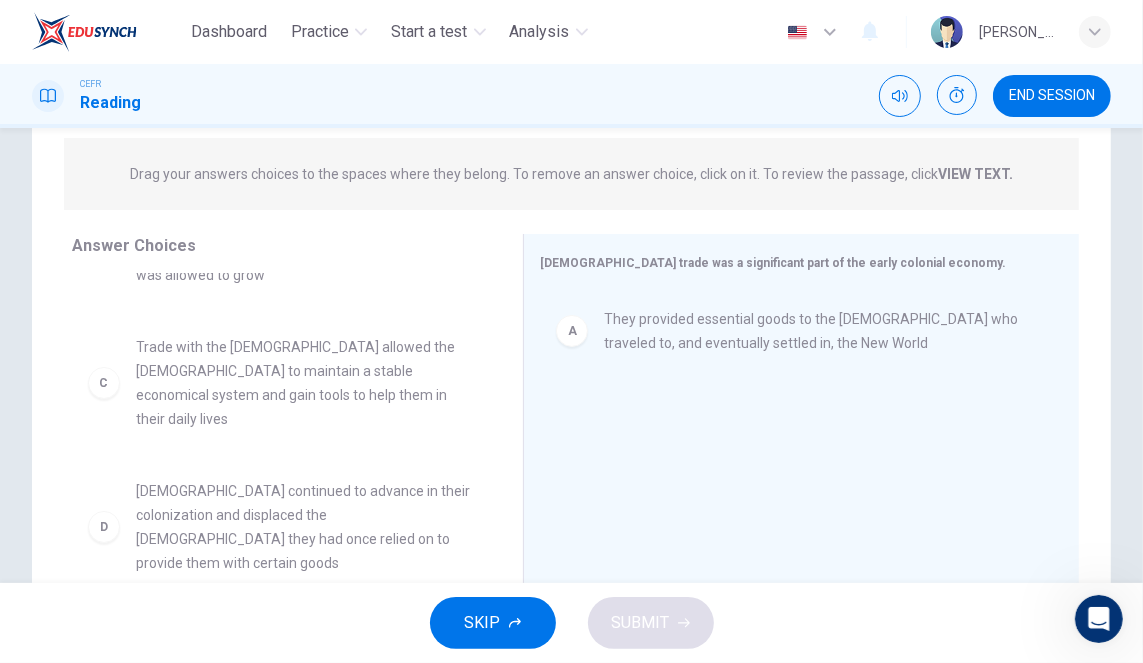 scroll, scrollTop: 77, scrollLeft: 0, axis: vertical 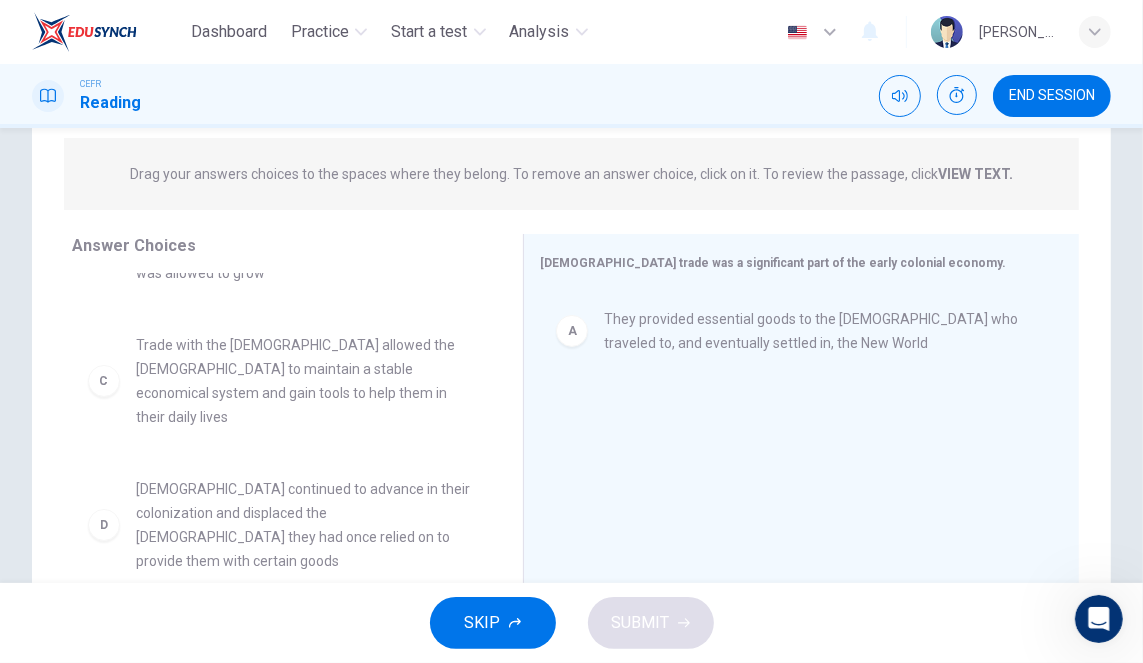 click on "Trade with the [DEMOGRAPHIC_DATA] allowed the [DEMOGRAPHIC_DATA] to maintain a stable economical system and gain tools to help them in their daily lives" at bounding box center (305, 381) 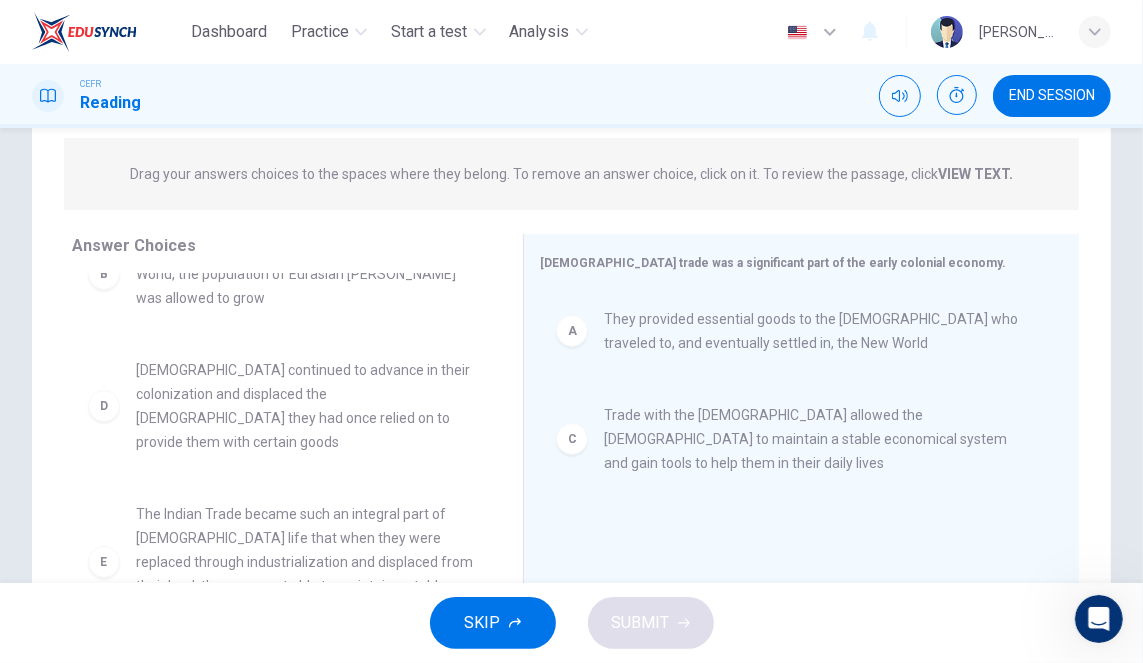 scroll, scrollTop: 54, scrollLeft: 0, axis: vertical 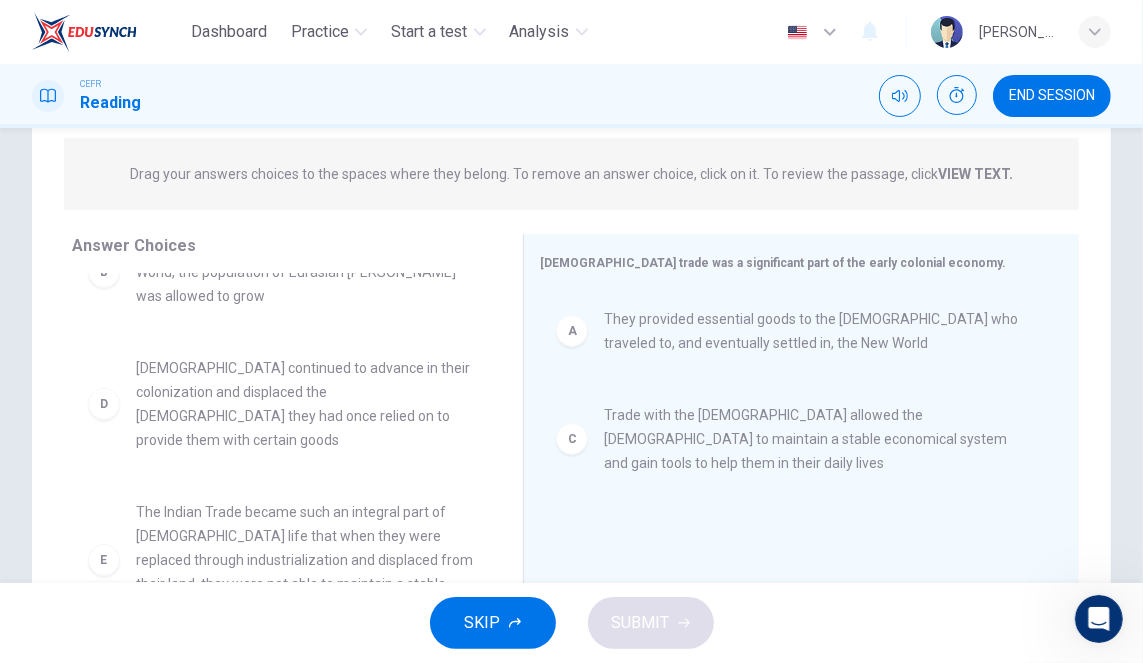 click on "[DEMOGRAPHIC_DATA] continued to advance in their colonization and displaced the [DEMOGRAPHIC_DATA] they had once relied on to provide them with certain goods" at bounding box center [305, 404] 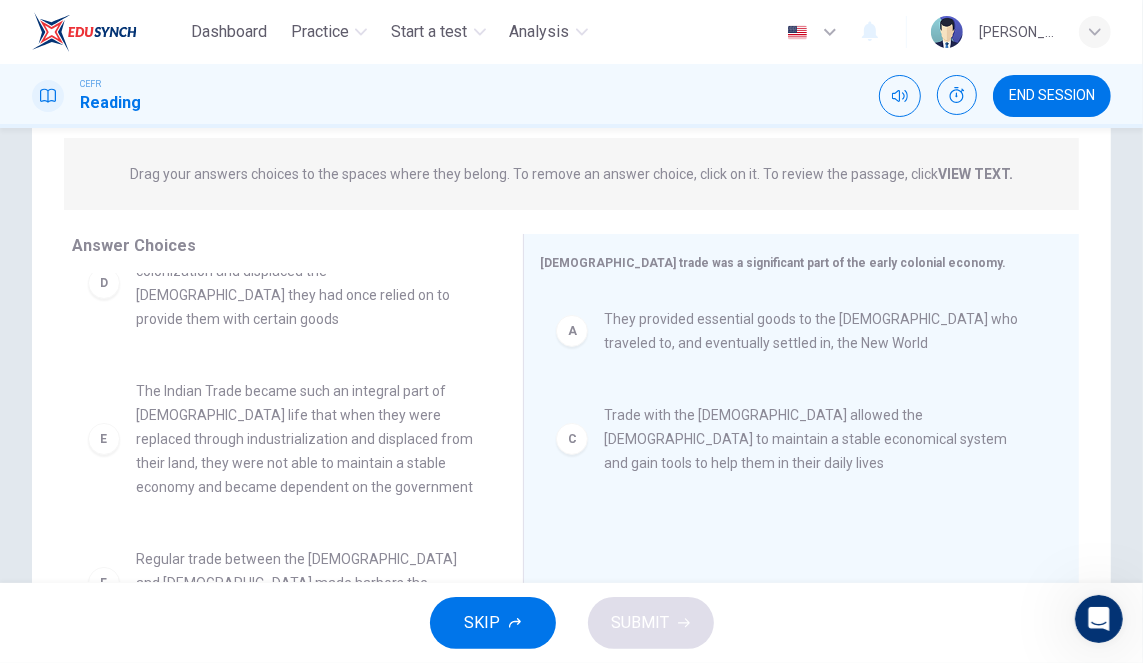 scroll, scrollTop: 179, scrollLeft: 0, axis: vertical 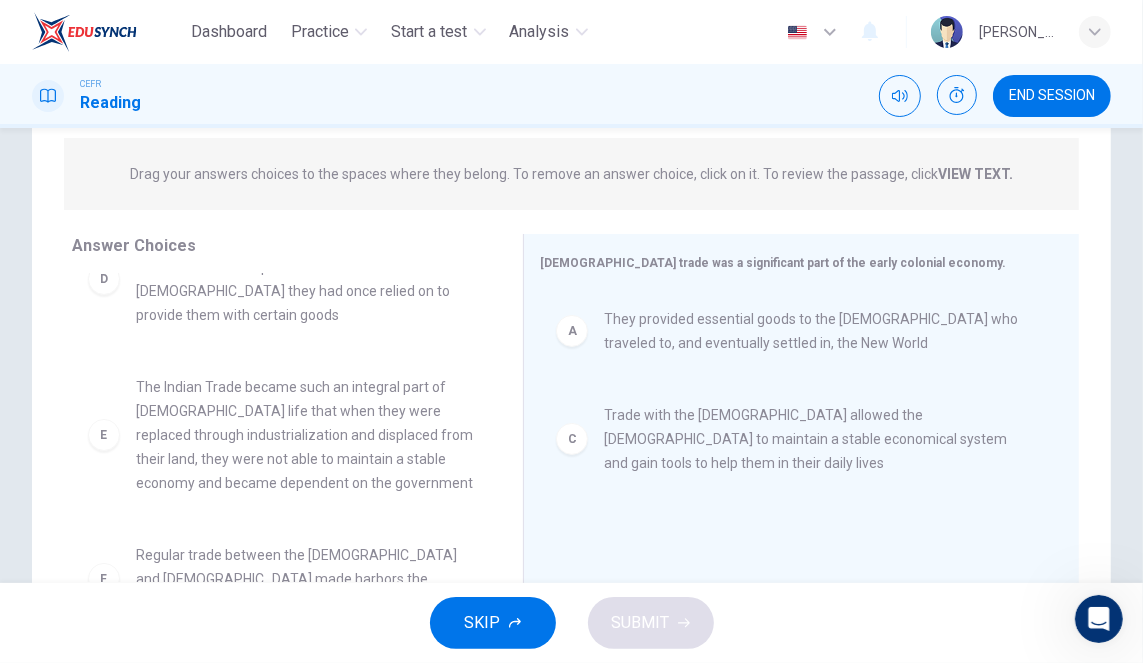 click on "The Indian Trade became such an integral part of [DEMOGRAPHIC_DATA] life that when they were replaced through industrialization and displaced from their land, they were not able to maintain a stable economy and became dependent on the government" at bounding box center [305, 435] 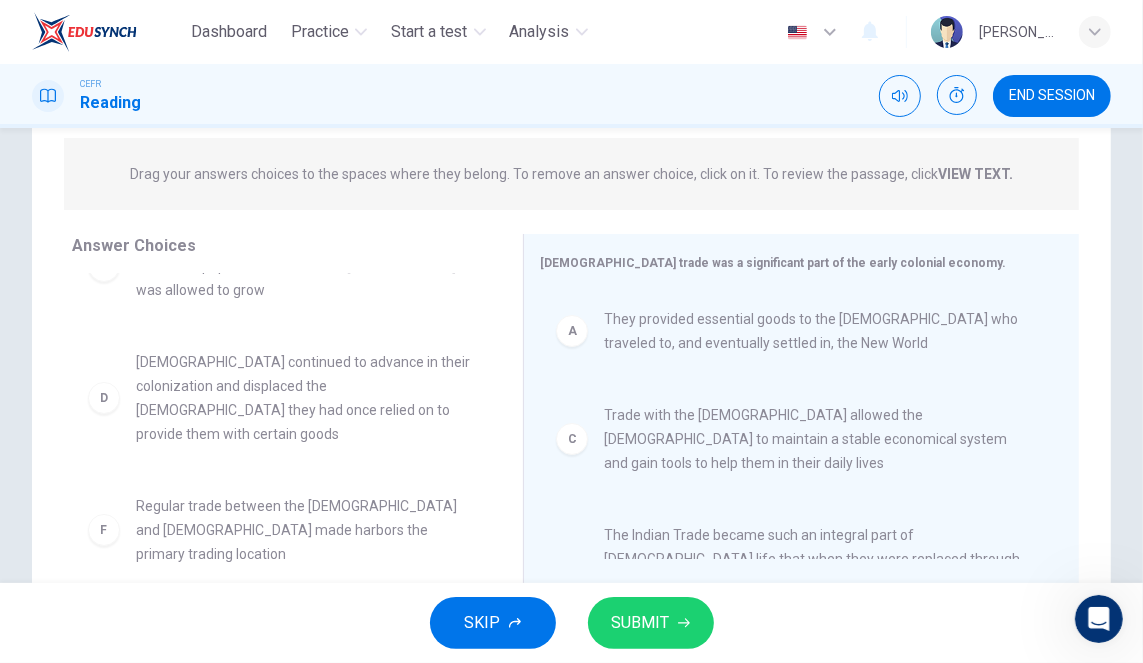 scroll, scrollTop: 11, scrollLeft: 0, axis: vertical 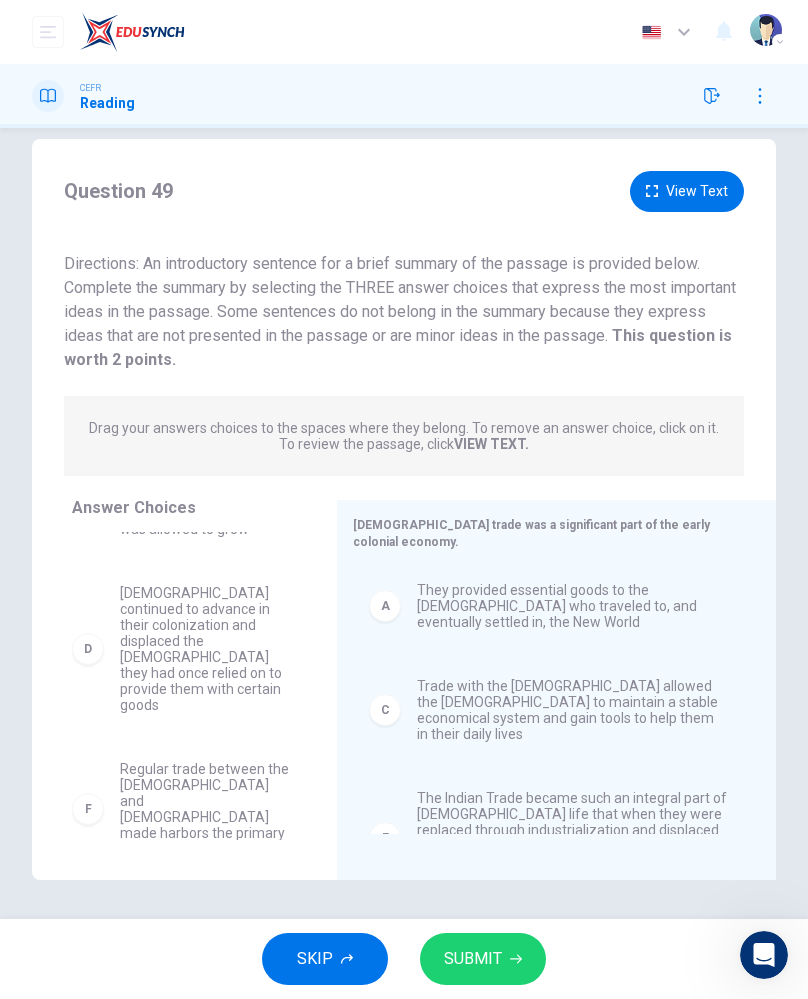 click on "View Text" at bounding box center [687, 191] 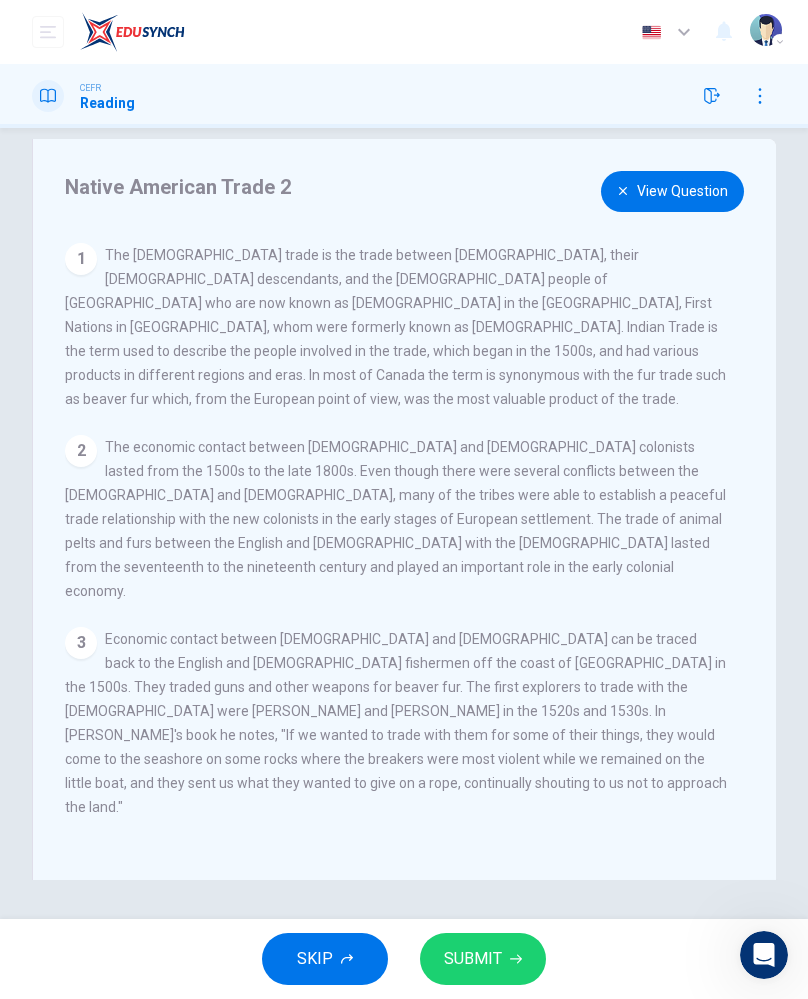 scroll, scrollTop: 0, scrollLeft: 0, axis: both 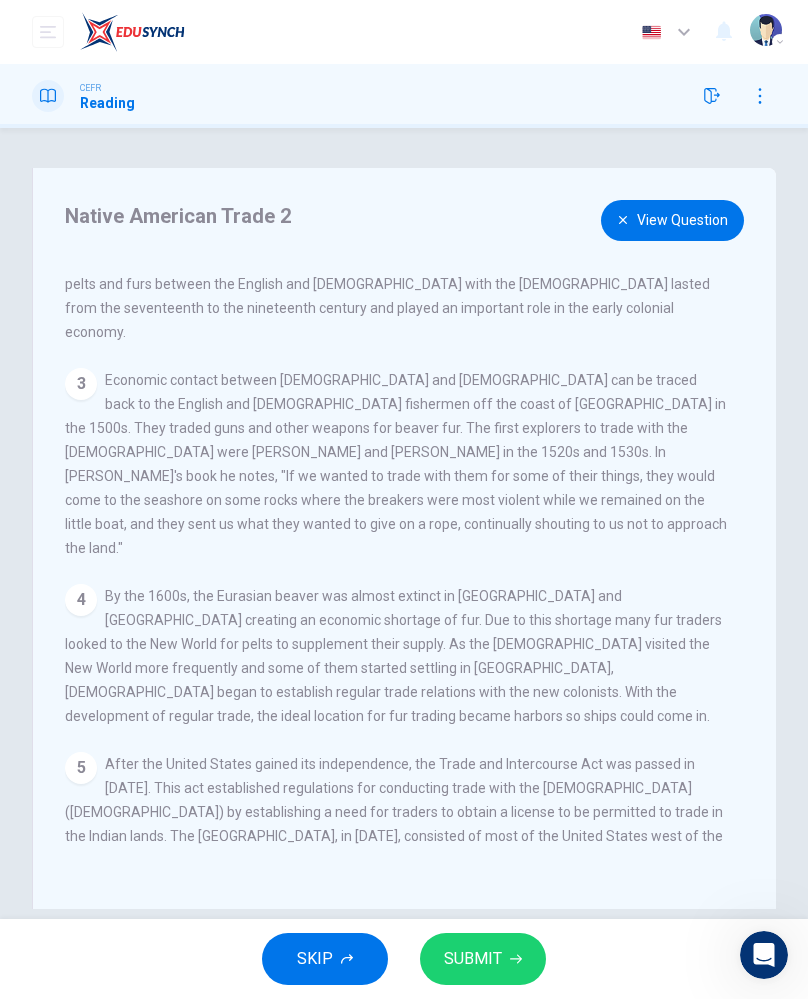 click on "View Question" at bounding box center (672, 220) 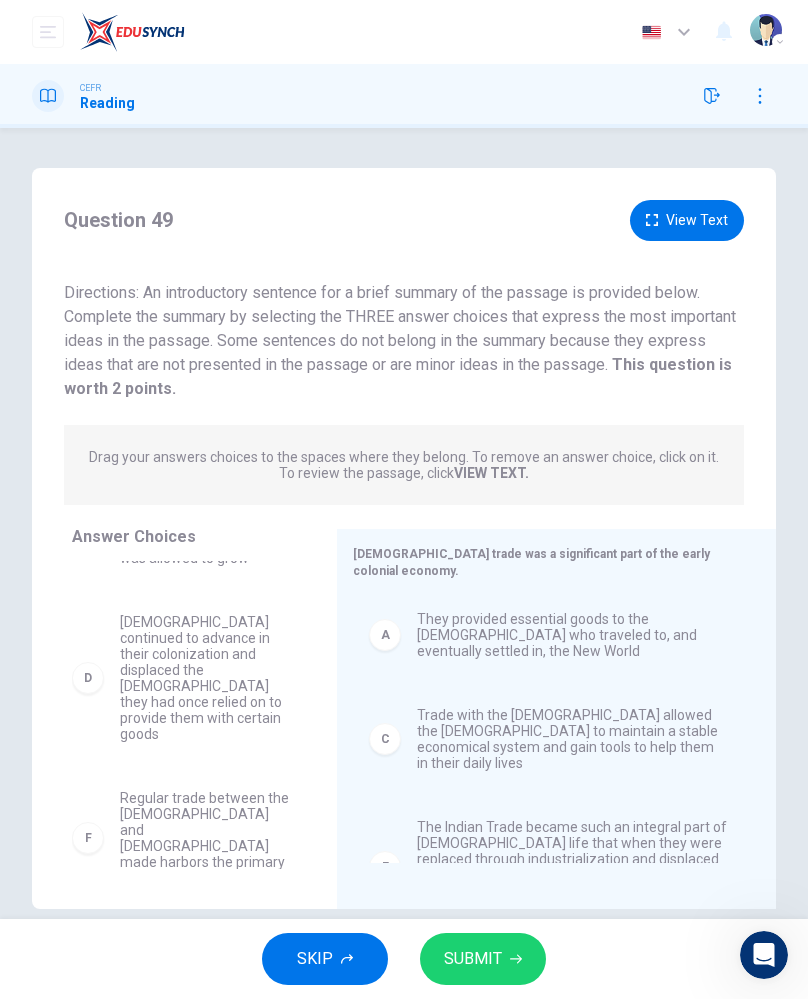 scroll, scrollTop: 67, scrollLeft: 0, axis: vertical 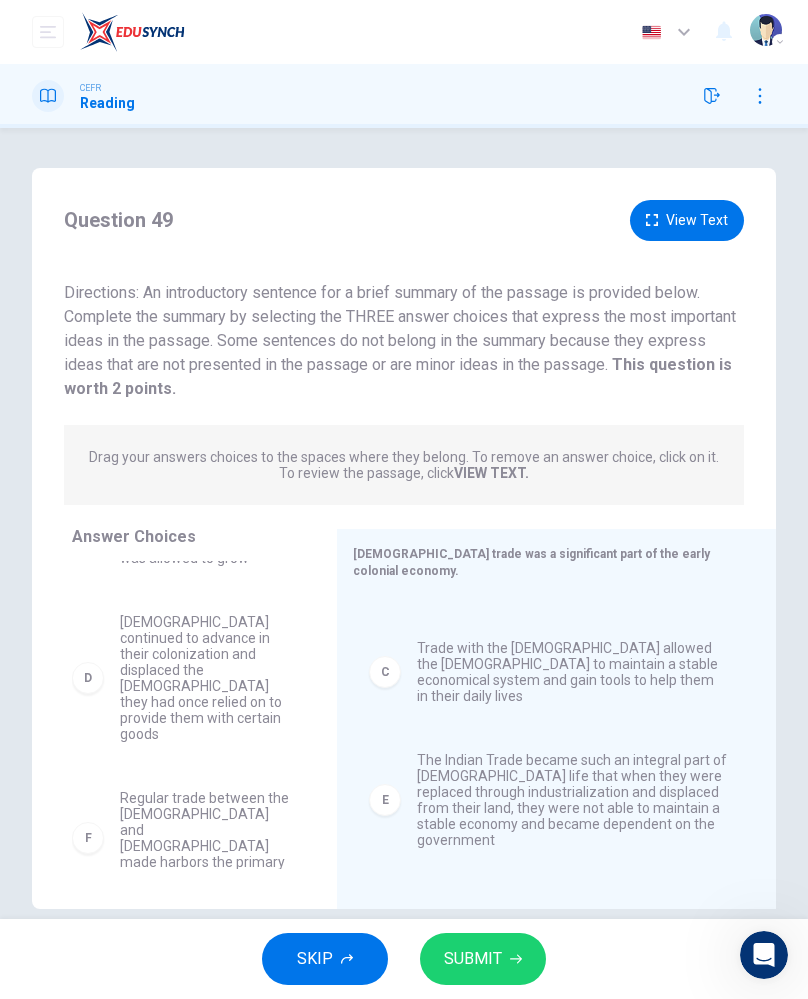 click on "View Text" at bounding box center (687, 220) 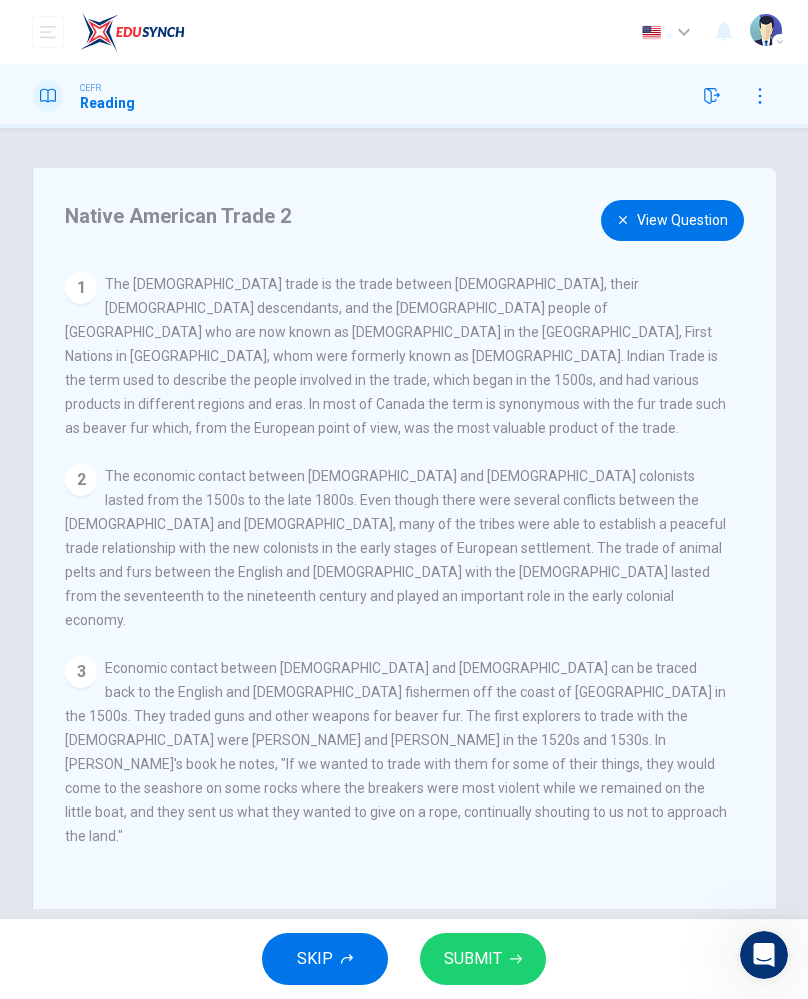 click on "View Question" at bounding box center (672, 220) 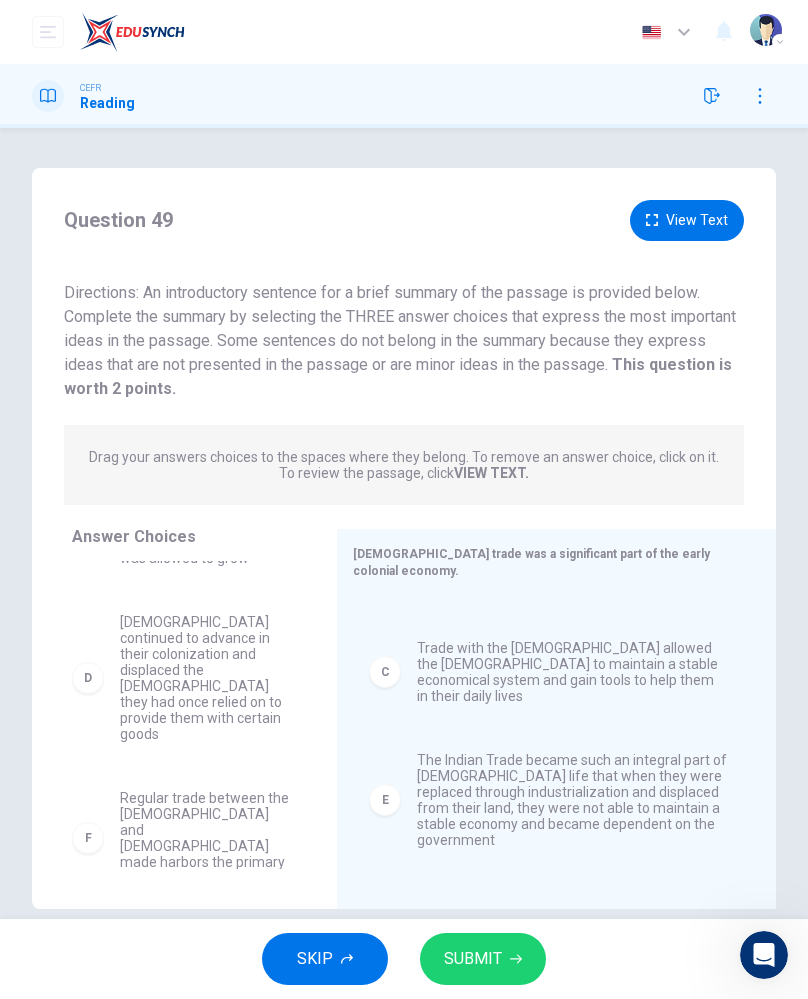 click on "SUBMIT" at bounding box center (473, 959) 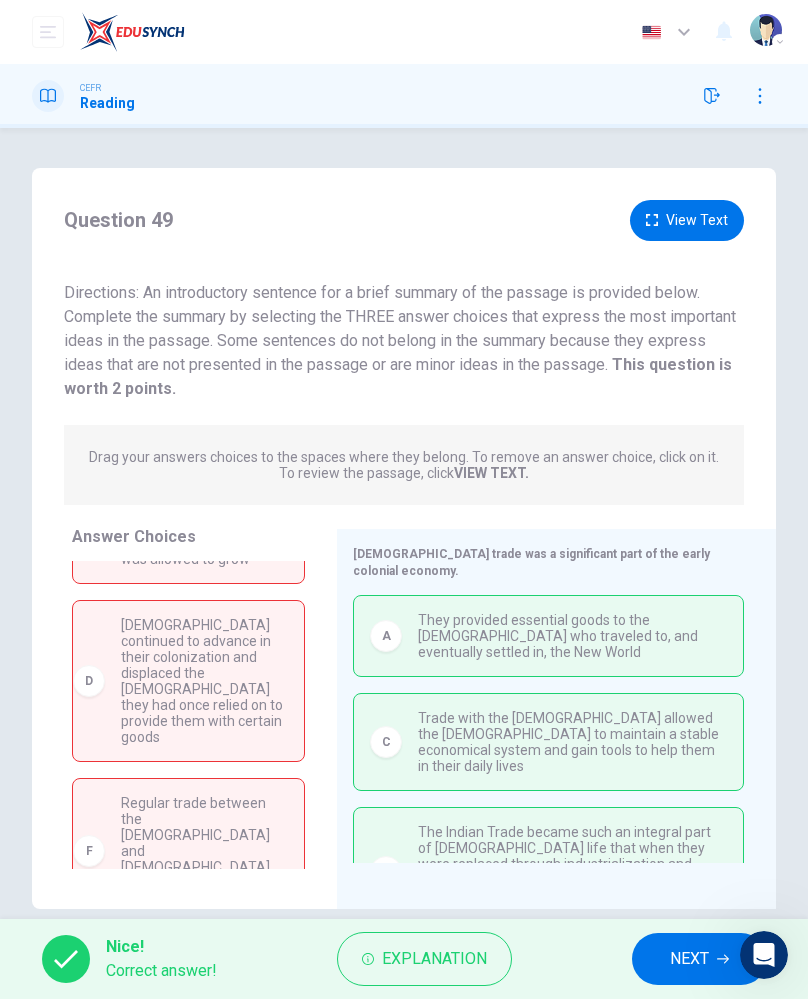 scroll, scrollTop: 72, scrollLeft: 0, axis: vertical 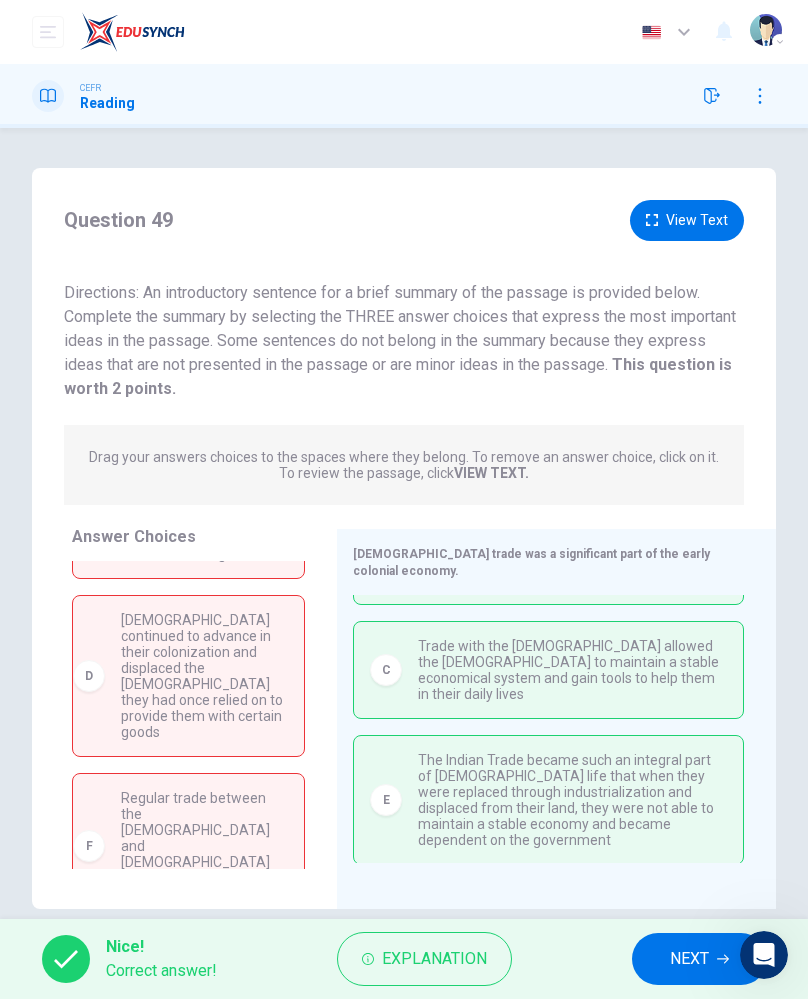click on "Explanation" at bounding box center (434, 959) 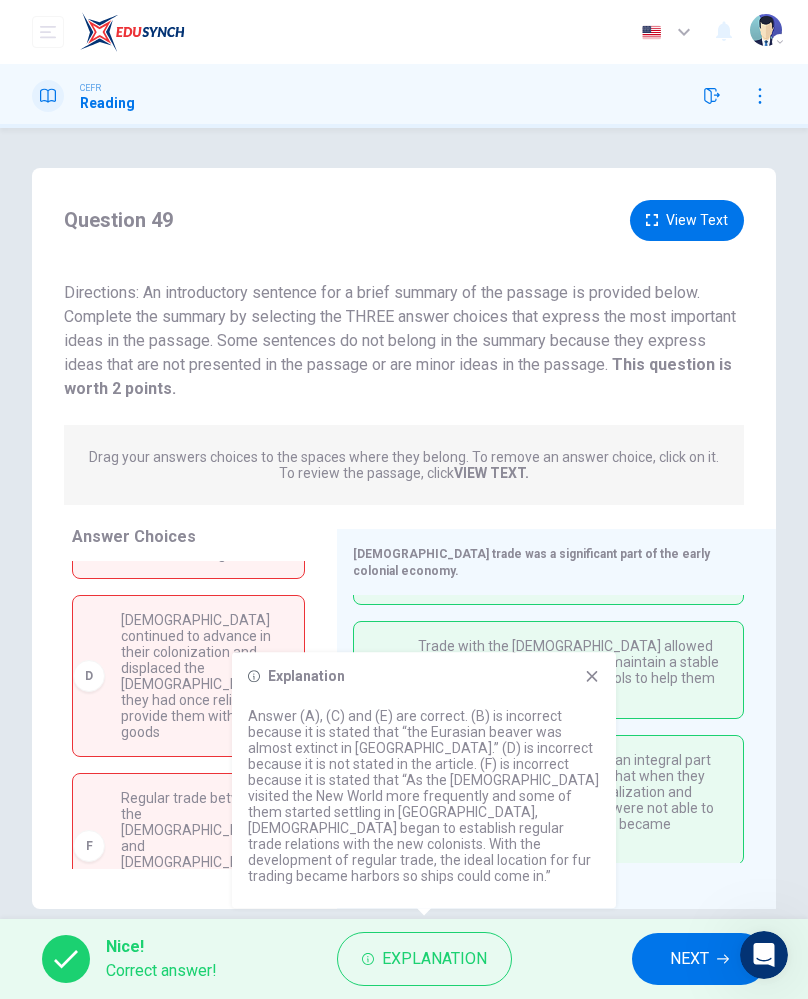 click on "View Text" at bounding box center [687, 220] 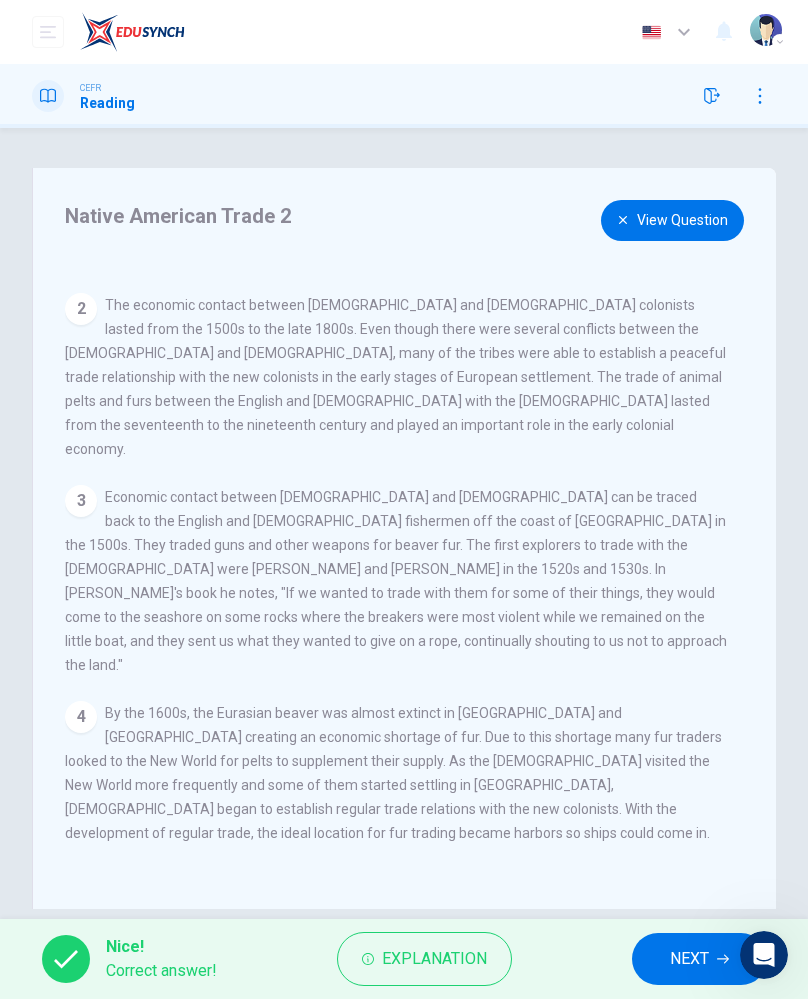 scroll, scrollTop: 172, scrollLeft: 0, axis: vertical 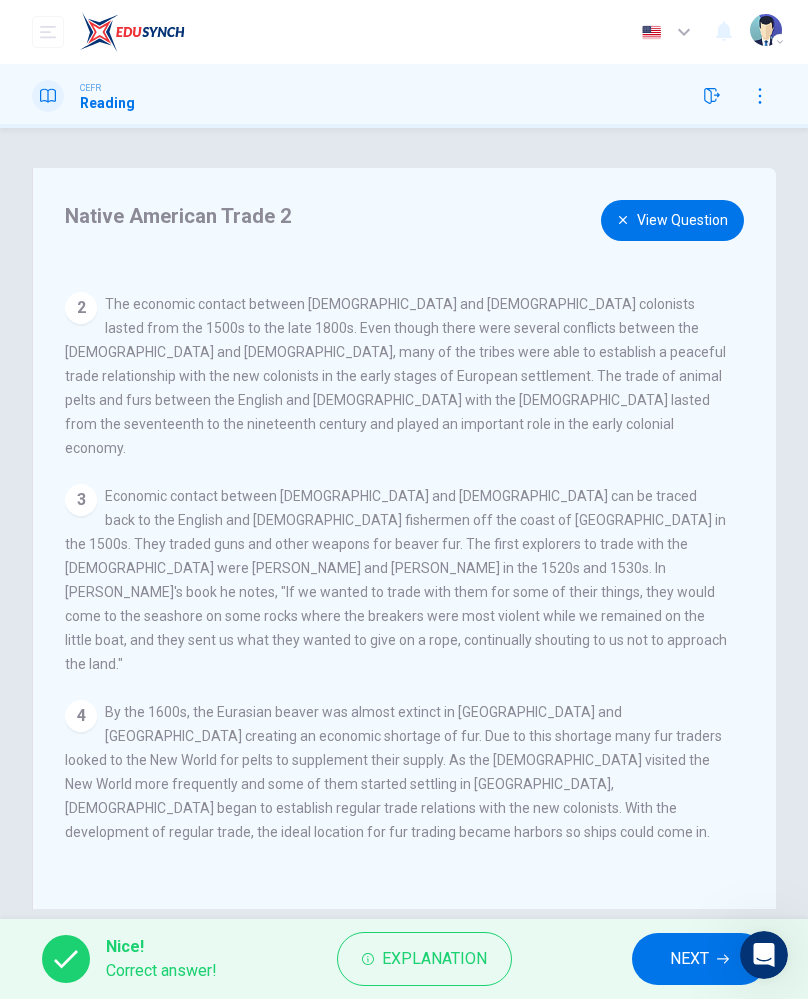 click on "View Question" at bounding box center (672, 220) 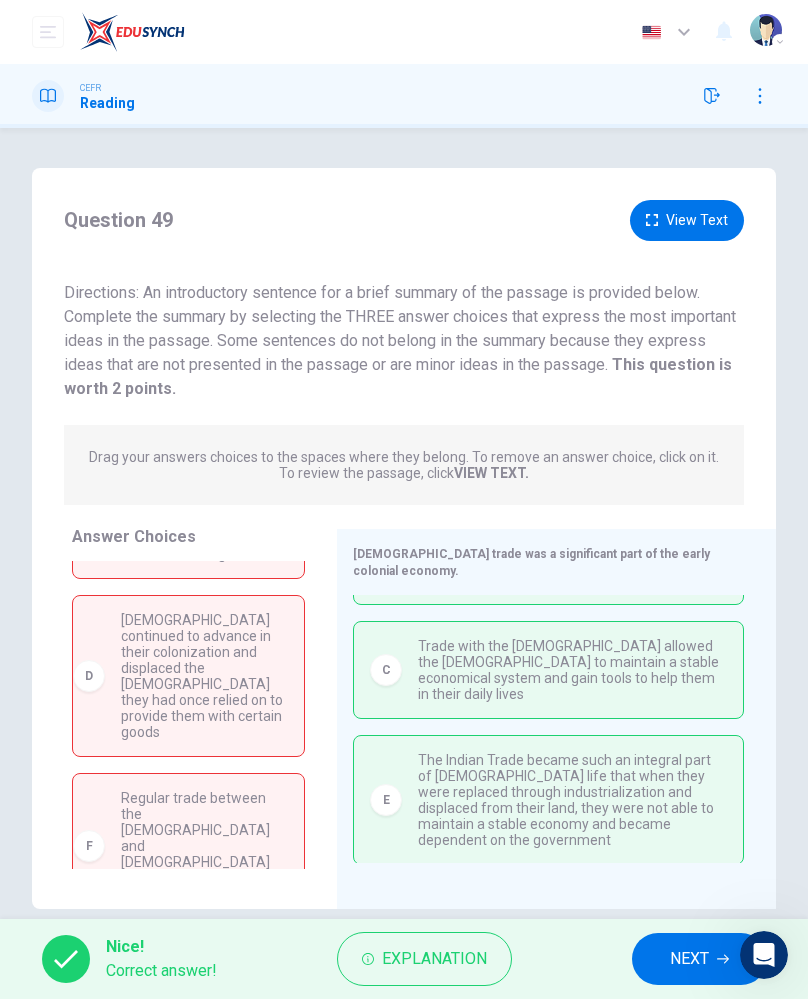 scroll, scrollTop: 29, scrollLeft: 0, axis: vertical 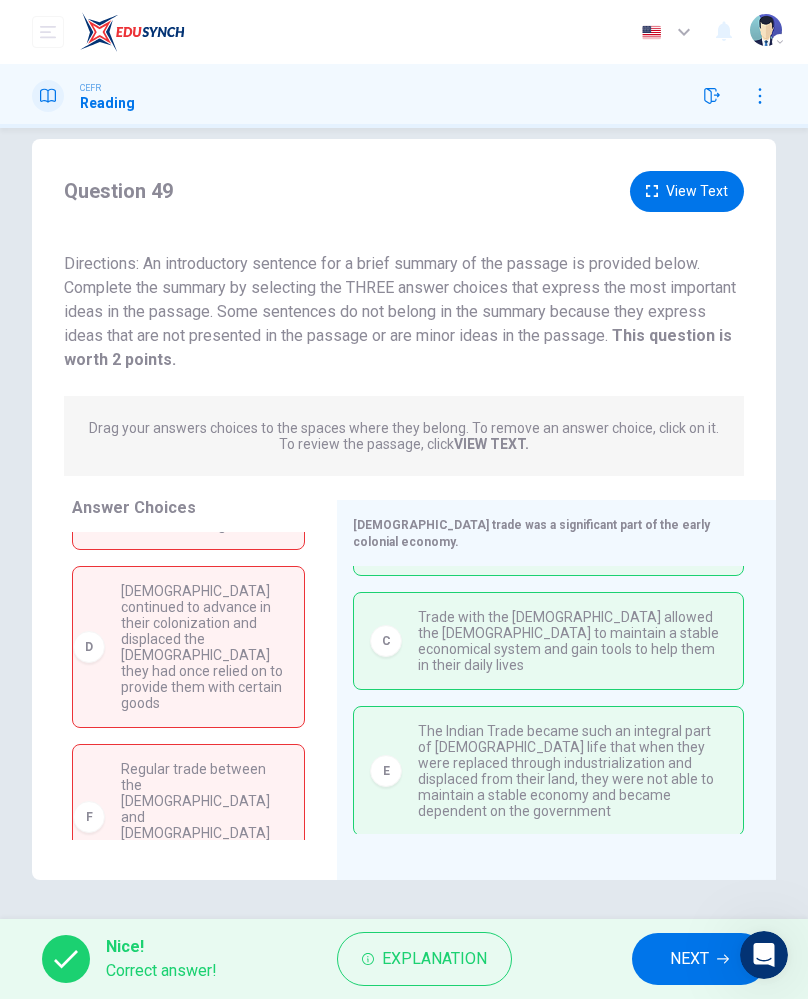 click on "NEXT" at bounding box center [689, 959] 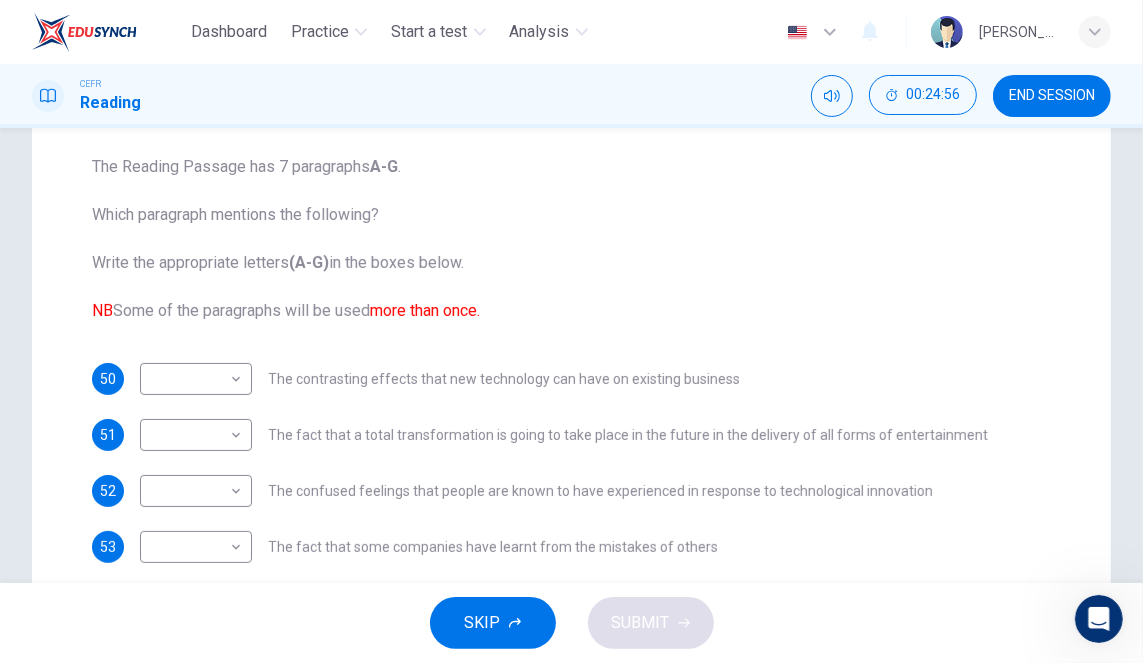 scroll, scrollTop: 206, scrollLeft: 0, axis: vertical 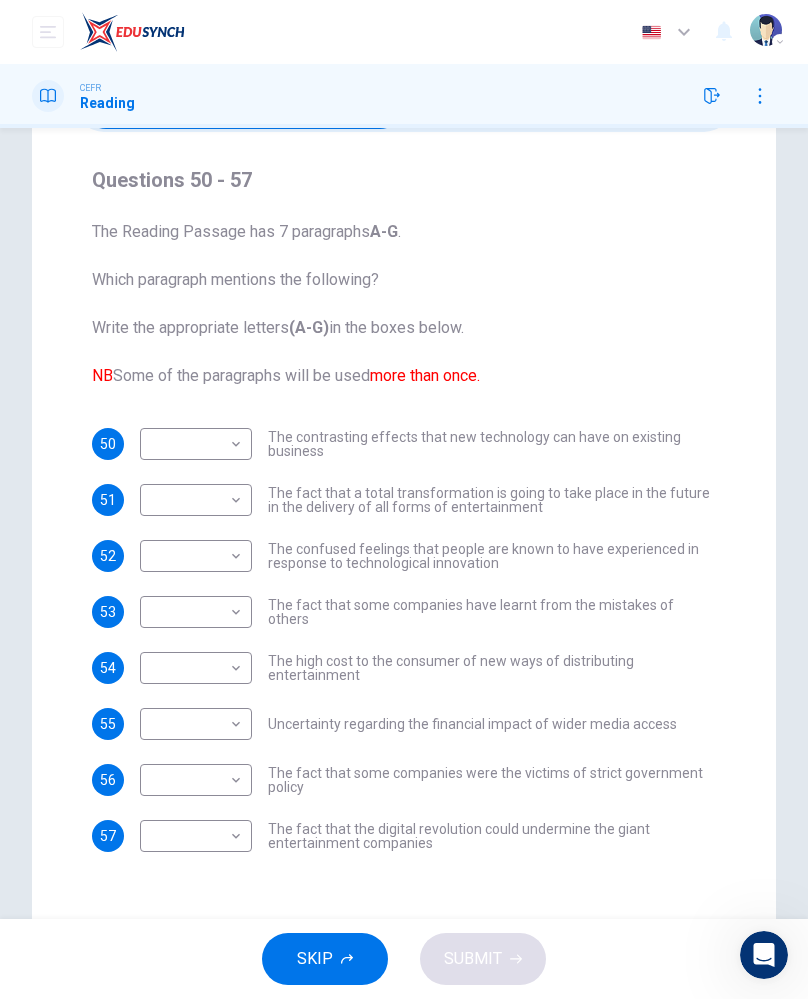 click on "Dashboard Practice Start a test Analysis English en ​ [PERSON_NAME] CEFR Reading Question Passage Questions 50 - 57 The Reading Passage has 7 paragraphs  A-G .
Which paragraph mentions the following?
Write the appropriate letters  (A-G)  in the boxes below.
NB  Some of the paragraphs will be used  more than once. 50 ​ ​ The contrasting effects that new technology can have on existing business 51 ​ ​ The fact that a total transformation is going to take place in the future in the delivery of all forms of entertainment 52 ​ ​ The confused feelings that people are known to have experienced in response to technological innovation 53 ​ ​ The fact that some companies have learnt from the mistakes of others 54 ​ ​ The high cost to the consumer of new ways of distributing entertainment 55 ​ ​ Uncertainty regarding the financial impact of wider media access 56 ​ ​ The fact that some companies were the victims of strict government policy 57 ​ ​ Wheel of Fortune A" at bounding box center [404, 499] 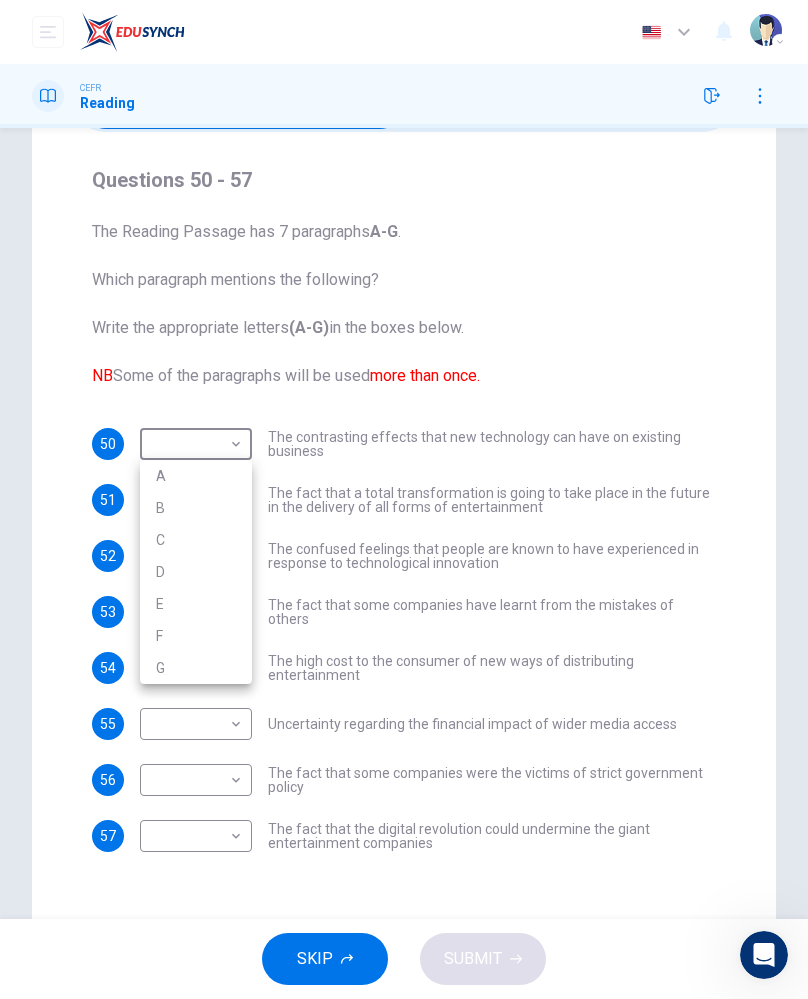 click at bounding box center [404, 499] 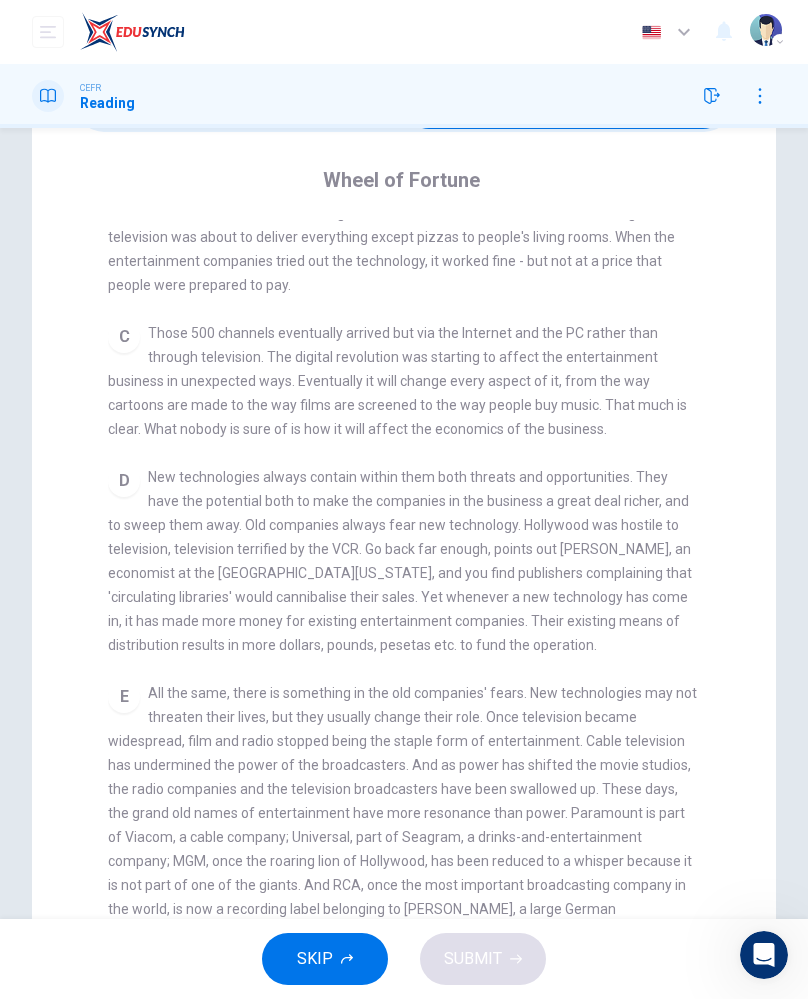 scroll, scrollTop: 581, scrollLeft: 0, axis: vertical 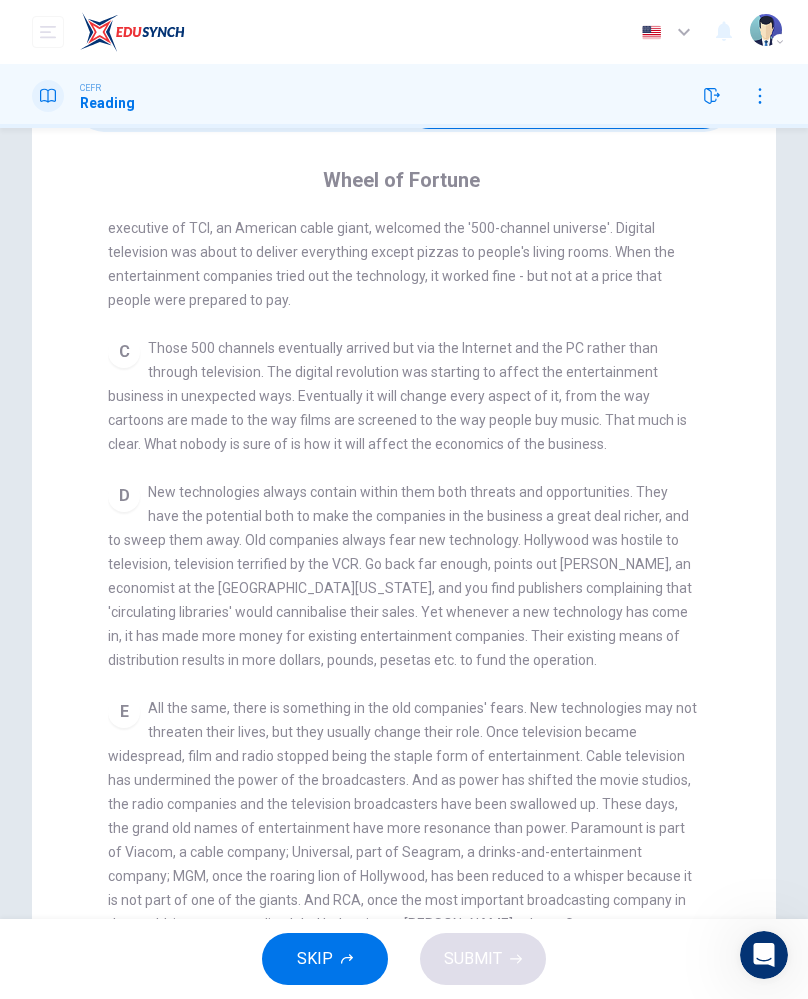 checkbox on "false" 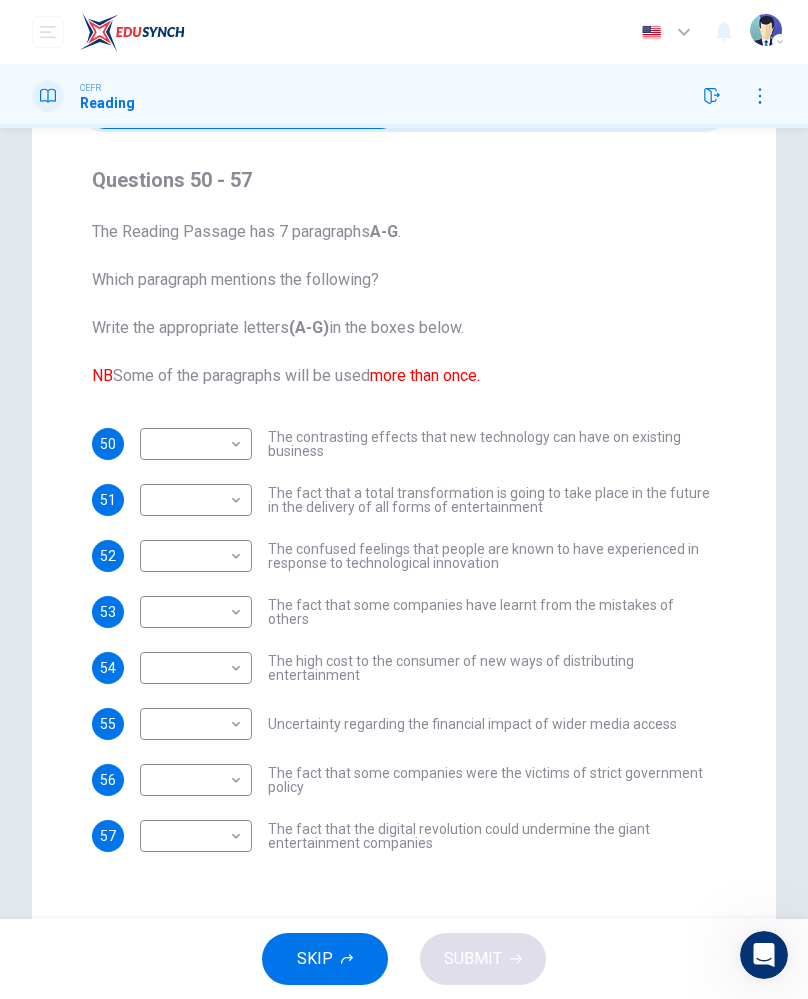 click on "Dashboard Practice Start a test Analysis English en ​ [PERSON_NAME] CEFR Reading Question Passage Questions 50 - 57 The Reading Passage has 7 paragraphs  A-G .
Which paragraph mentions the following?
Write the appropriate letters  (A-G)  in the boxes below.
NB  Some of the paragraphs will be used  more than once. 50 ​ ​ The contrasting effects that new technology can have on existing business 51 ​ ​ The fact that a total transformation is going to take place in the future in the delivery of all forms of entertainment 52 ​ ​ The confused feelings that people are known to have experienced in response to technological innovation 53 ​ ​ The fact that some companies have learnt from the mistakes of others 54 ​ ​ The high cost to the consumer of new ways of distributing entertainment 55 ​ ​ Uncertainty regarding the financial impact of wider media access 56 ​ ​ The fact that some companies were the victims of strict government policy 57 ​ ​ Wheel of Fortune A" at bounding box center [404, 499] 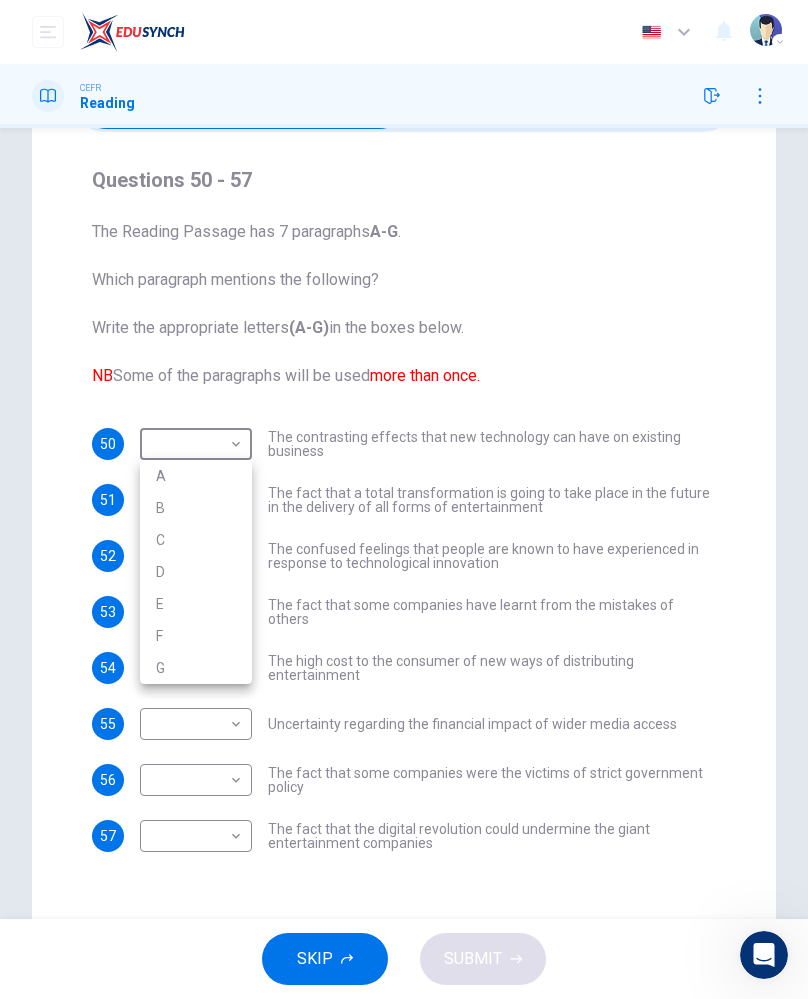 click on "D" at bounding box center [196, 572] 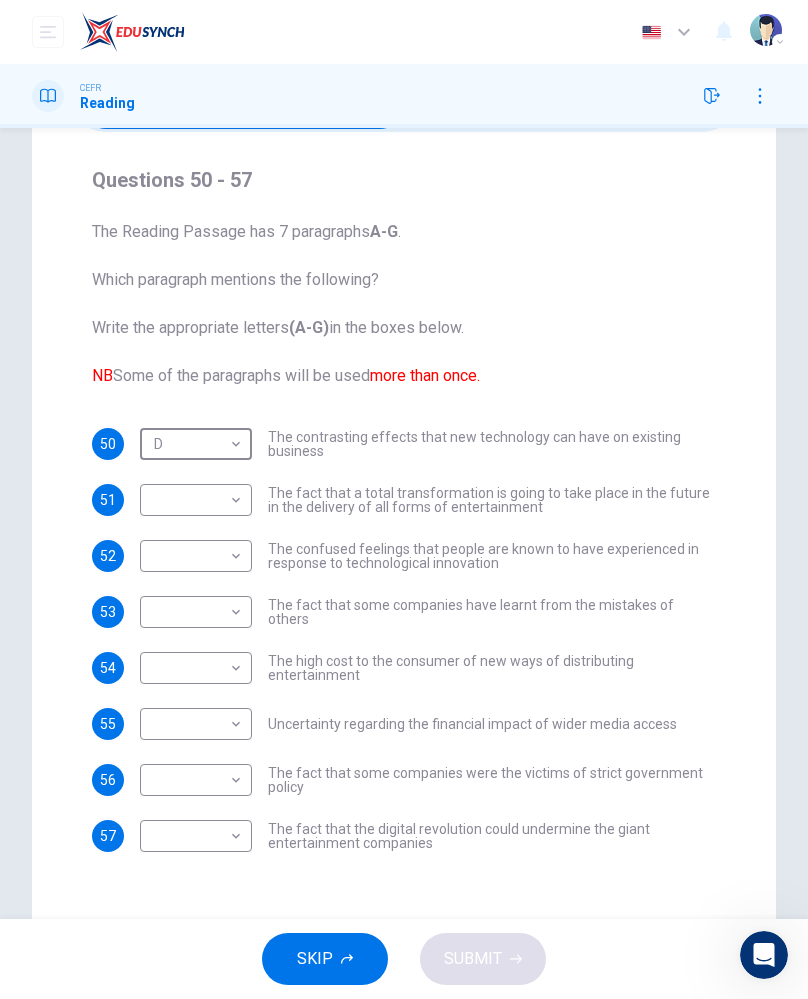 type on "D" 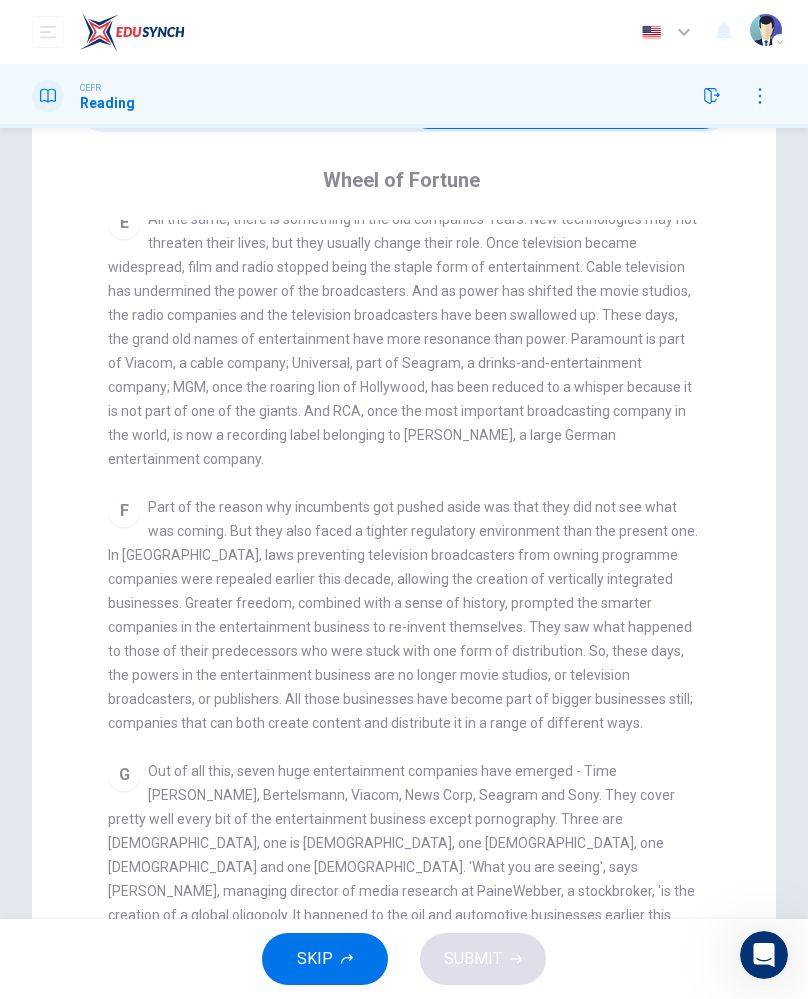 scroll, scrollTop: 1084, scrollLeft: 0, axis: vertical 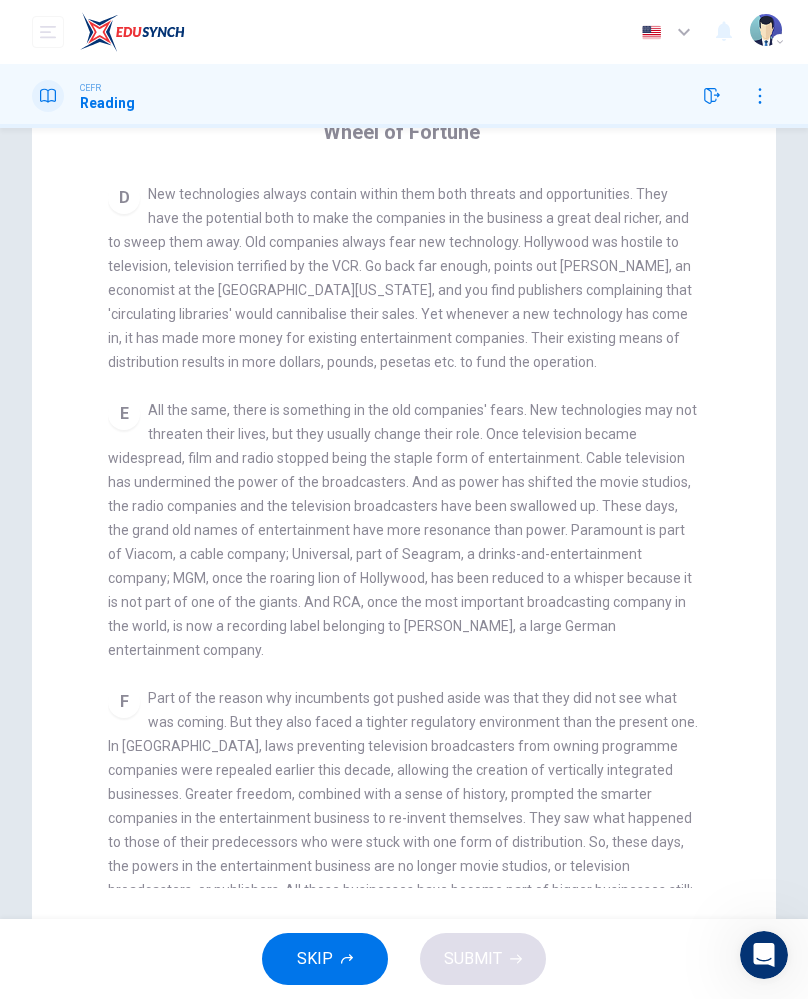 checkbox on "false" 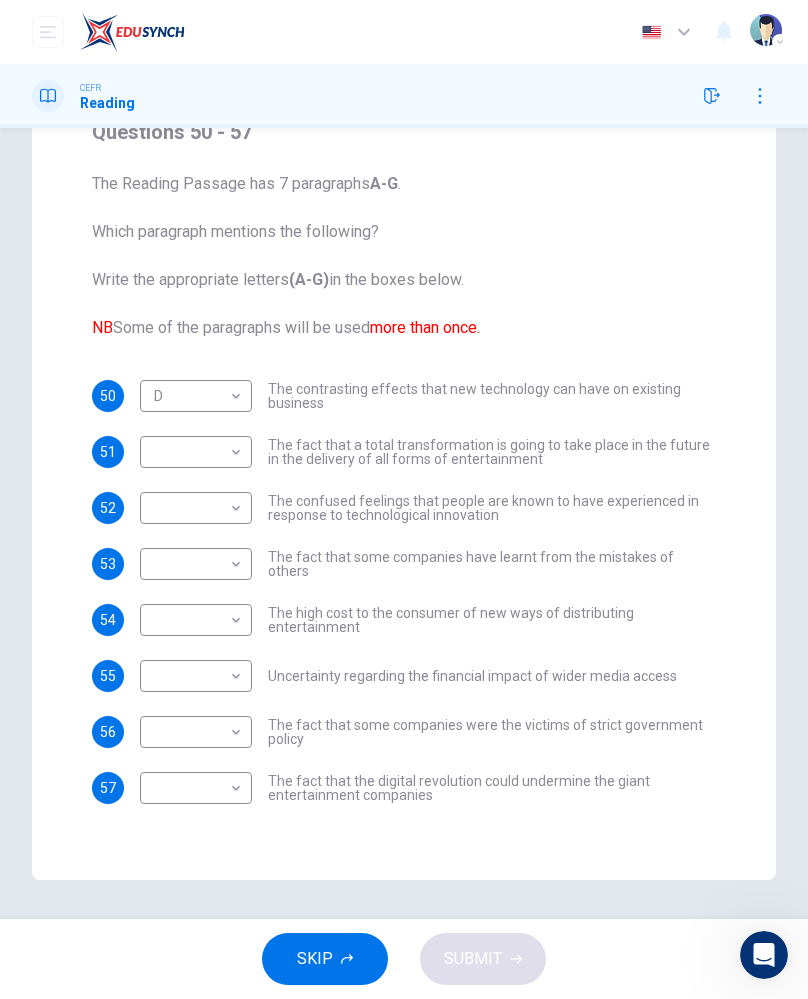 click on "Dashboard Practice Start a test Analysis English en ​ [PERSON_NAME] CEFR Reading Question Passage Questions 50 - 57 The Reading Passage has 7 paragraphs  A-G .
Which paragraph mentions the following?
Write the appropriate letters  (A-G)  in the boxes below.
NB  Some of the paragraphs will be used  more than once. 50 D D ​ The contrasting effects that new technology can have on existing business 51 ​ ​ The fact that a total transformation is going to take place in the future in the delivery of all forms of entertainment 52 ​ ​ The confused feelings that people are known to have experienced in response to technological innovation 53 ​ ​ The fact that some companies have learnt from the mistakes of others 54 ​ ​ The high cost to the consumer of new ways of distributing entertainment 55 ​ ​ Uncertainty regarding the financial impact of wider media access 56 ​ ​ The fact that some companies were the victims of strict government policy 57 ​ ​ Wheel of Fortune A" at bounding box center (404, 499) 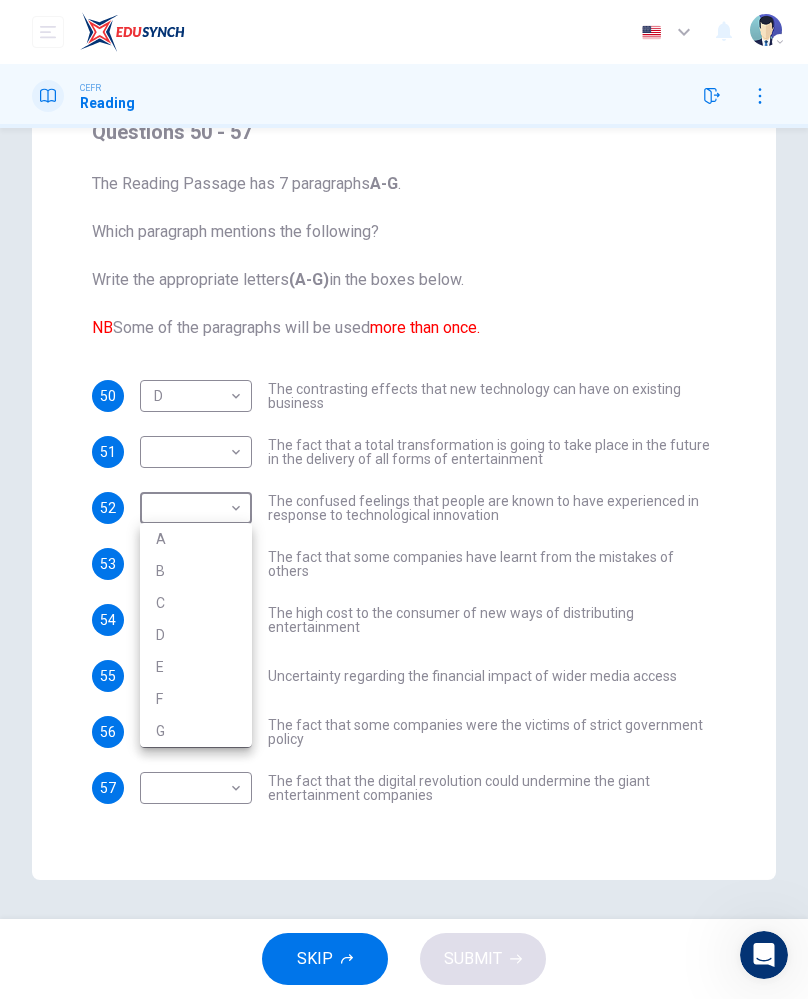 click on "E" at bounding box center (196, 667) 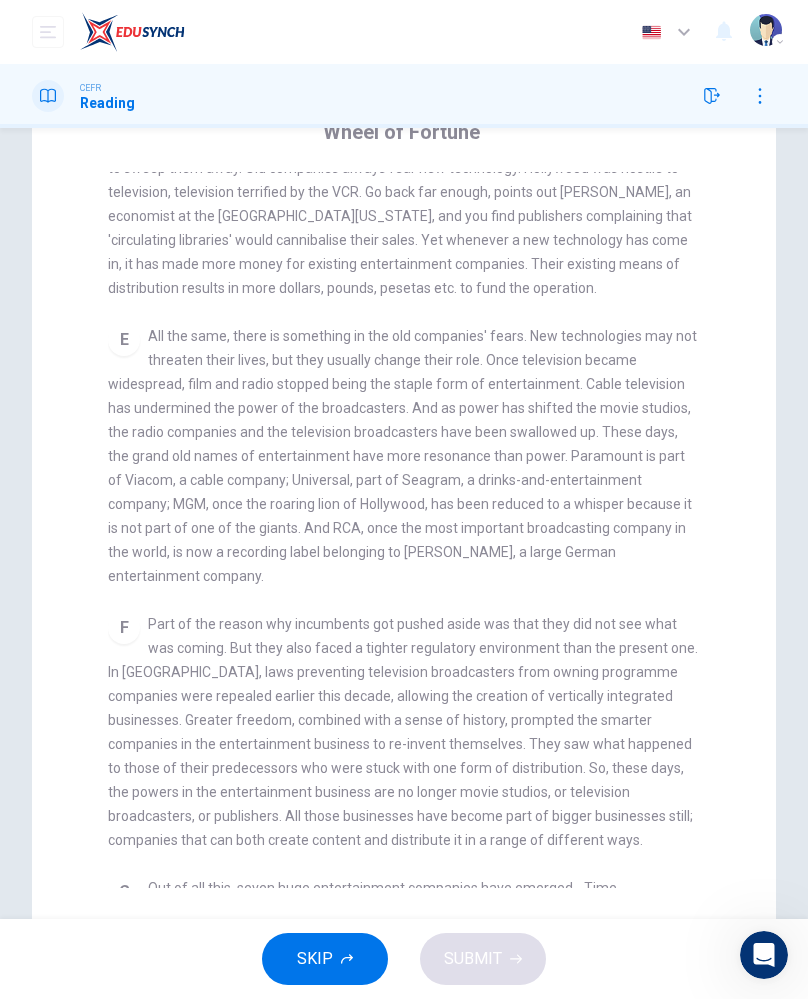scroll, scrollTop: 1084, scrollLeft: 0, axis: vertical 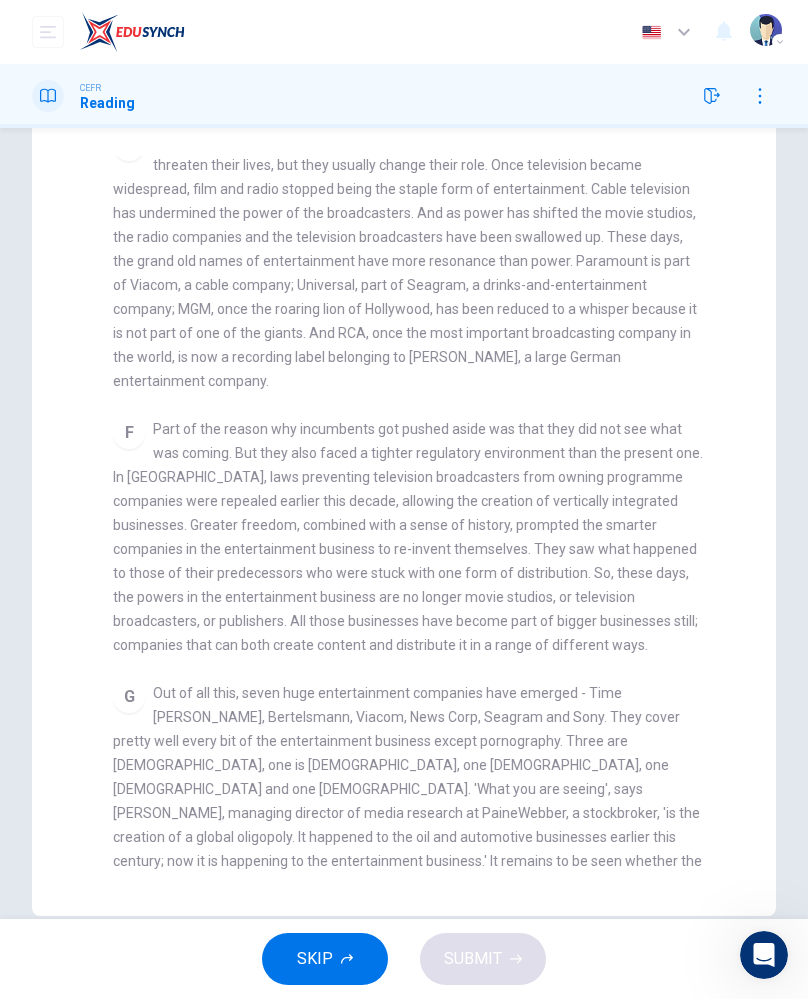 checkbox on "false" 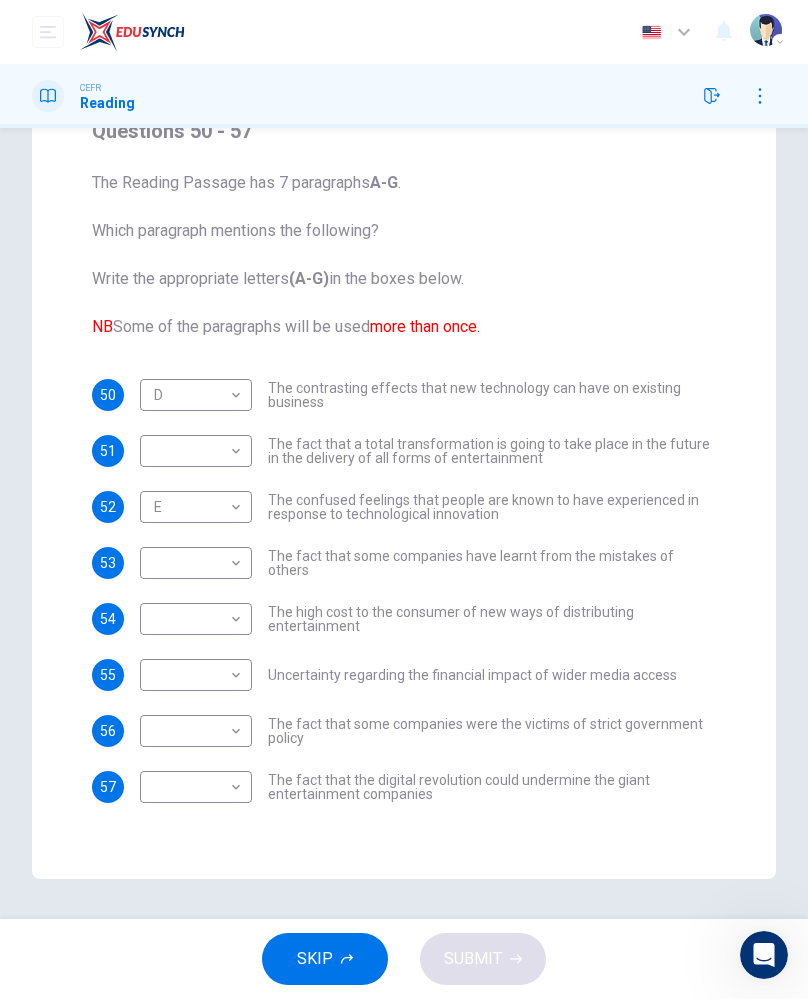 scroll, scrollTop: 184, scrollLeft: 0, axis: vertical 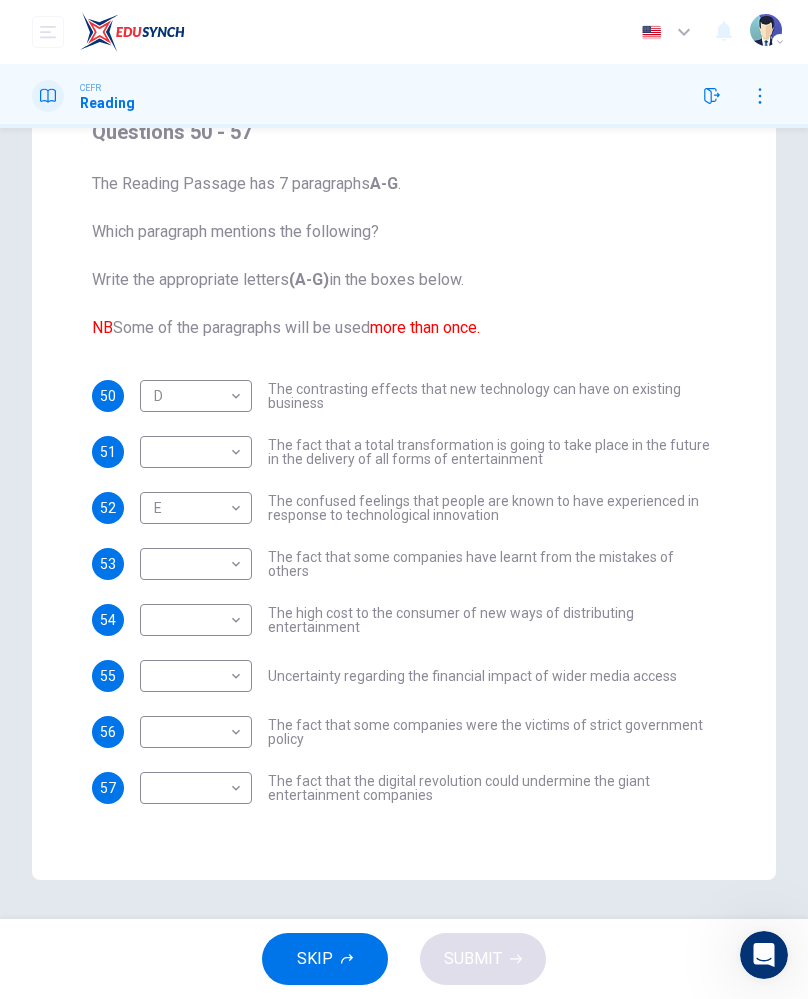 click on "Dashboard Practice Start a test Analysis English en ​ [PERSON_NAME] CEFR Reading Question Passage Questions 50 - 57 The Reading Passage has 7 paragraphs  A-G .
Which paragraph mentions the following?
Write the appropriate letters  (A-G)  in the boxes below.
NB  Some of the paragraphs will be used  more than once. 50 D D ​ The contrasting effects that new technology can have on existing business 51 ​ ​ The fact that a total transformation is going to take place in the future in the delivery of all forms of entertainment 52 E E ​ The confused feelings that people are known to have experienced in response to technological innovation 53 ​ ​ The fact that some companies have learnt from the mistakes of others 54 ​ ​ The high cost to the consumer of new ways of distributing entertainment 55 ​ ​ Uncertainty regarding the financial impact of wider media access 56 ​ ​ The fact that some companies were the victims of strict government policy 57 ​ ​ Wheel of Fortune A" at bounding box center (404, 499) 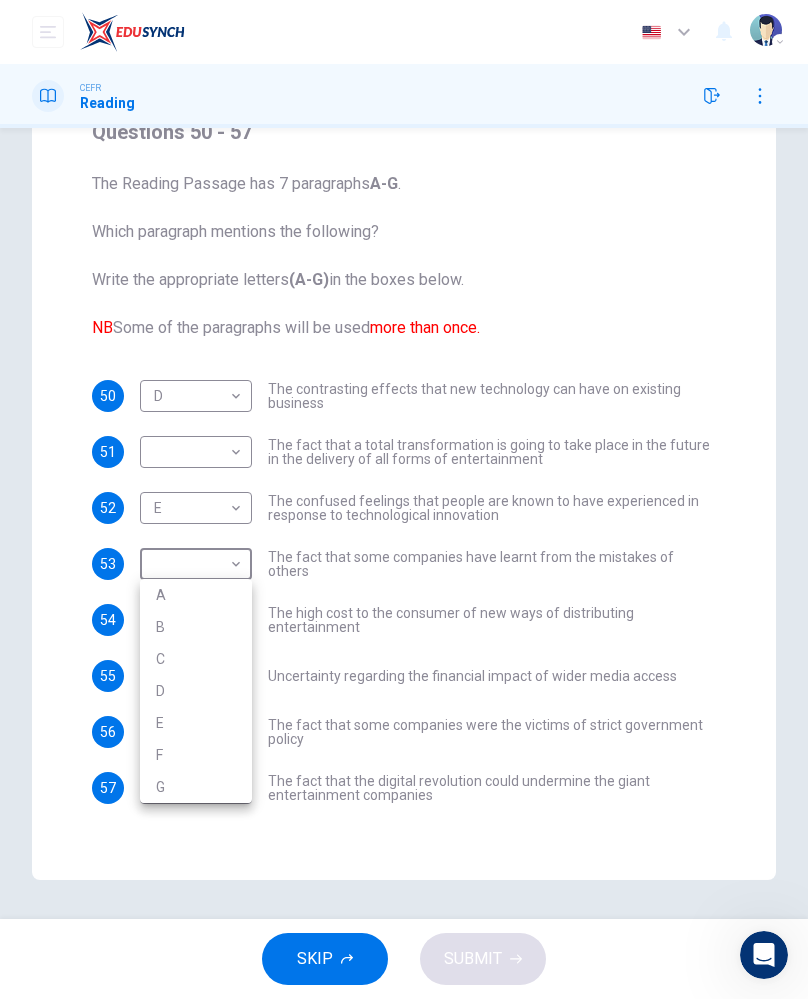 click on "F" at bounding box center [196, 755] 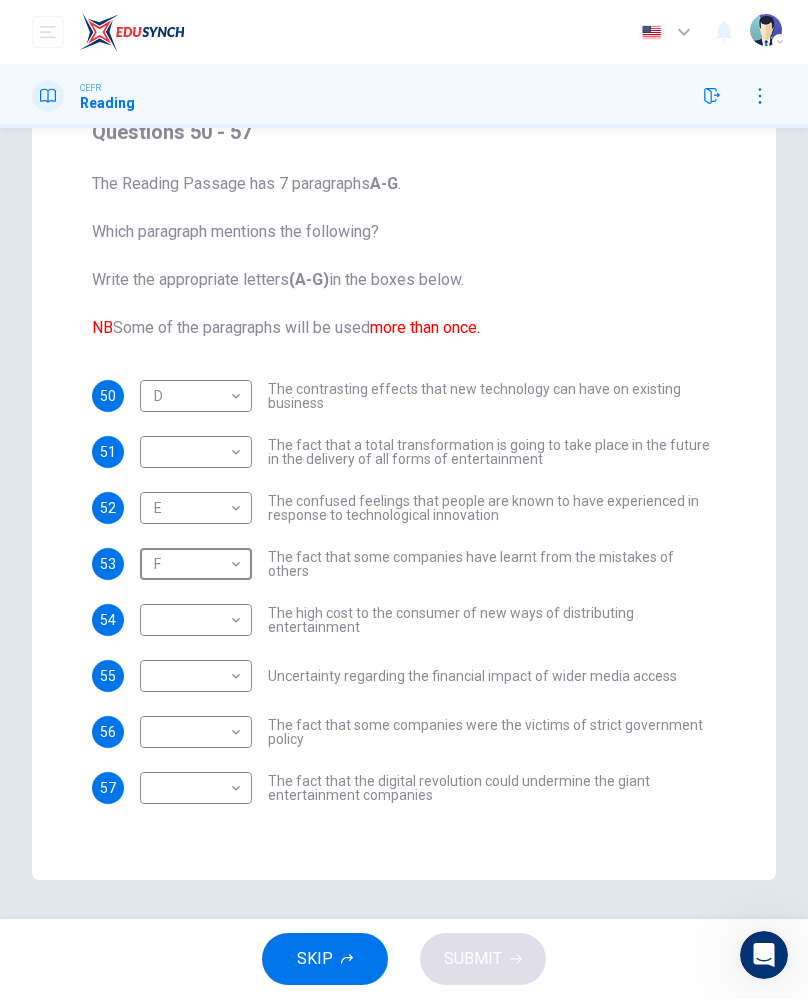 type on "F" 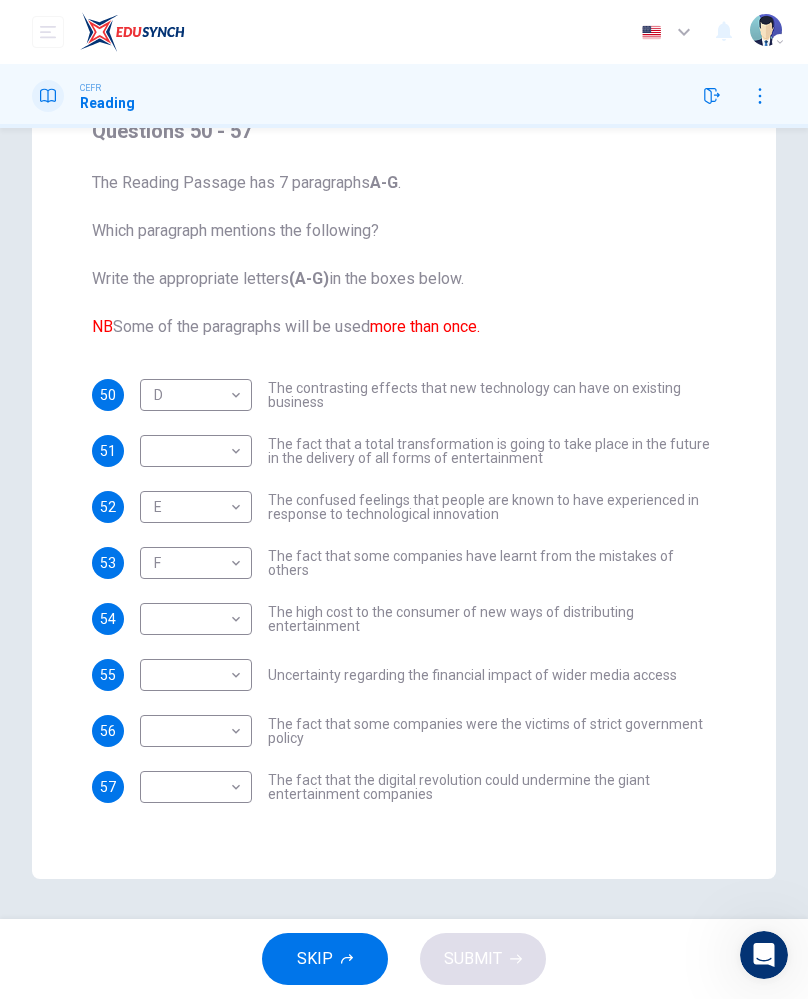 scroll, scrollTop: 184, scrollLeft: 0, axis: vertical 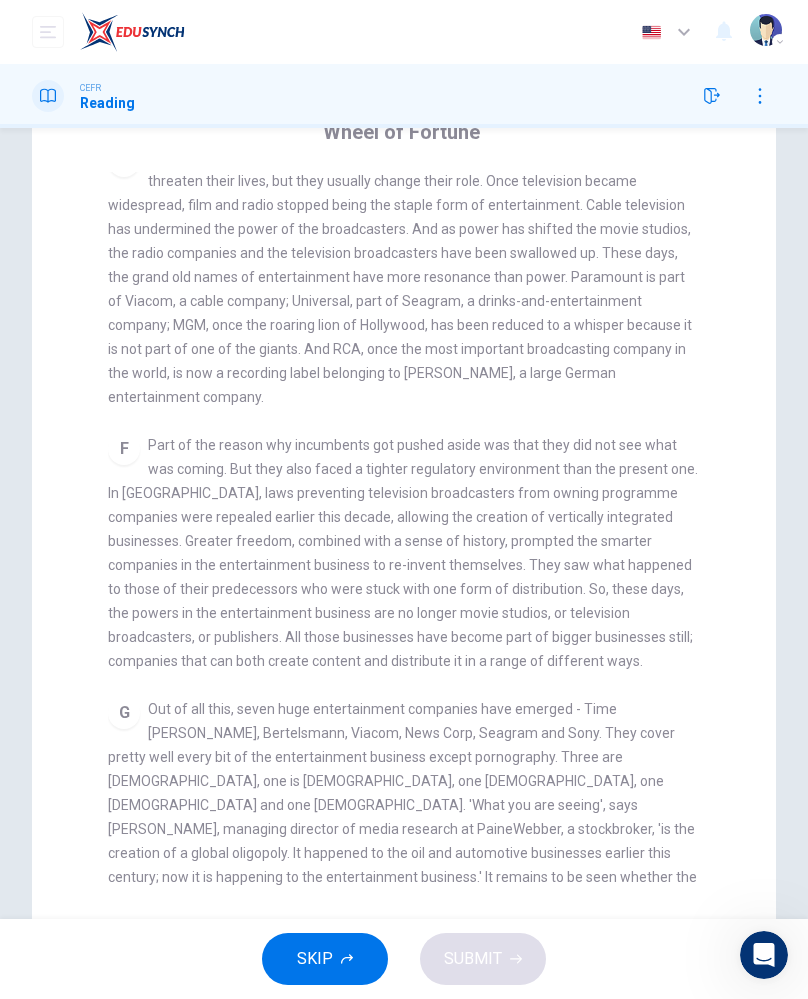checkbox on "false" 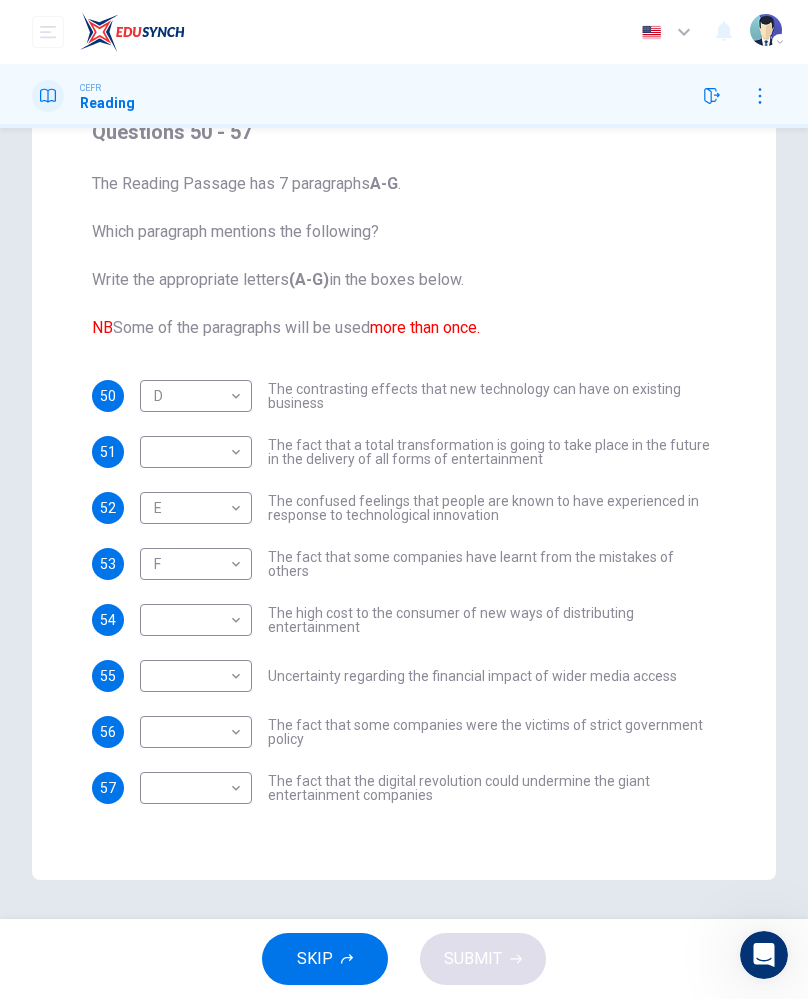 click on "Dashboard Practice Start a test Analysis English en ​ [PERSON_NAME] CEFR Reading Question Passage Questions 50 - 57 The Reading Passage has 7 paragraphs  A-G .
Which paragraph mentions the following?
Write the appropriate letters  (A-G)  in the boxes below.
NB  Some of the paragraphs will be used  more than once. 50 D D ​ The contrasting effects that new technology can have on existing business 51 ​ ​ The fact that a total transformation is going to take place in the future in the delivery of all forms of entertainment 52 E E ​ The confused feelings that people are known to have experienced in response to technological innovation 53 F F ​ The fact that some companies have learnt from the mistakes of others 54 ​ ​ The high cost to the consumer of new ways of distributing entertainment 55 ​ ​ Uncertainty regarding the financial impact of wider media access 56 ​ ​ The fact that some companies were the victims of strict government policy 57 ​ ​ Wheel of Fortune A" at bounding box center [404, 499] 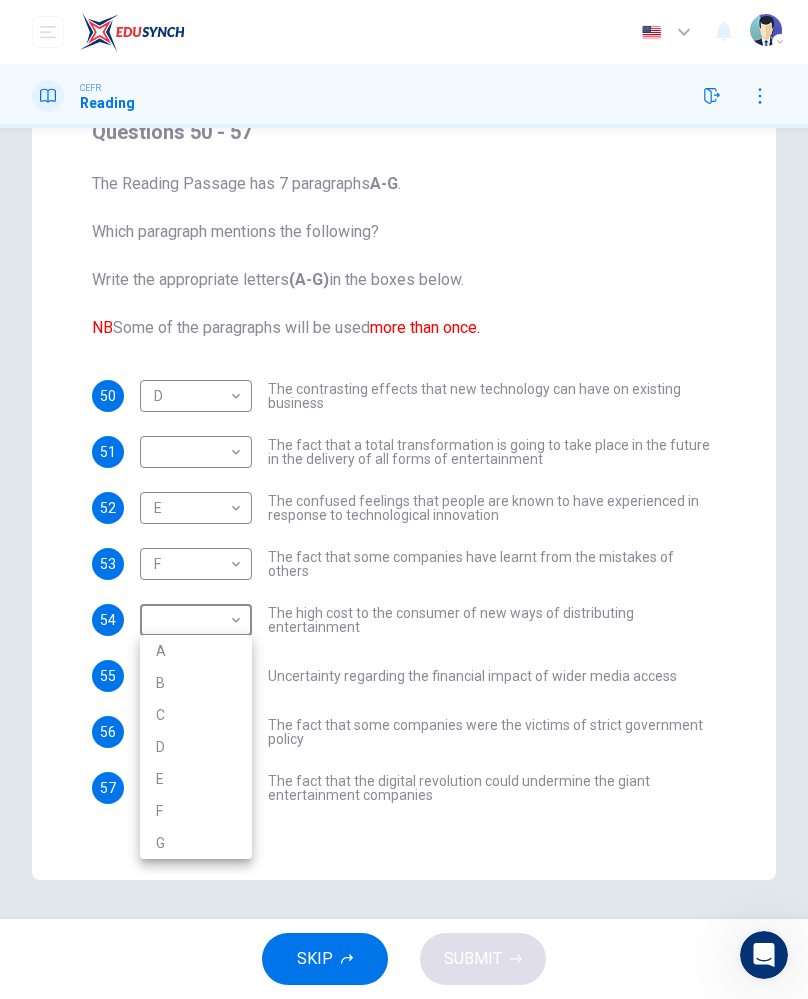 click on "G" at bounding box center (196, 843) 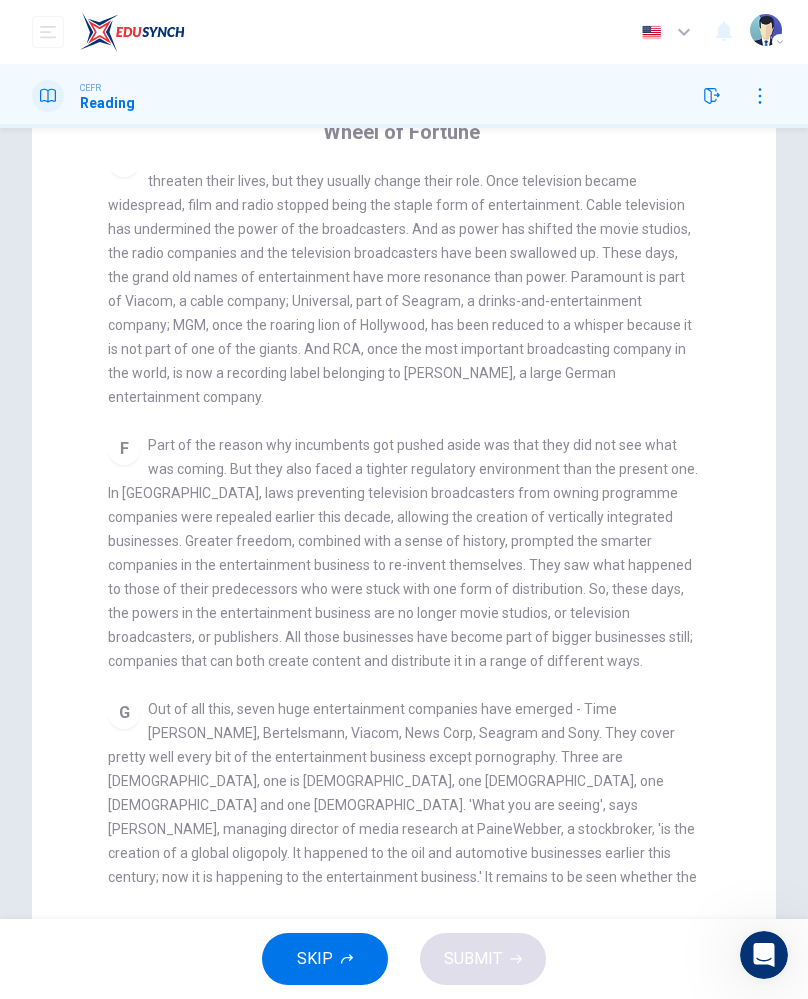 scroll, scrollTop: 221, scrollLeft: 0, axis: vertical 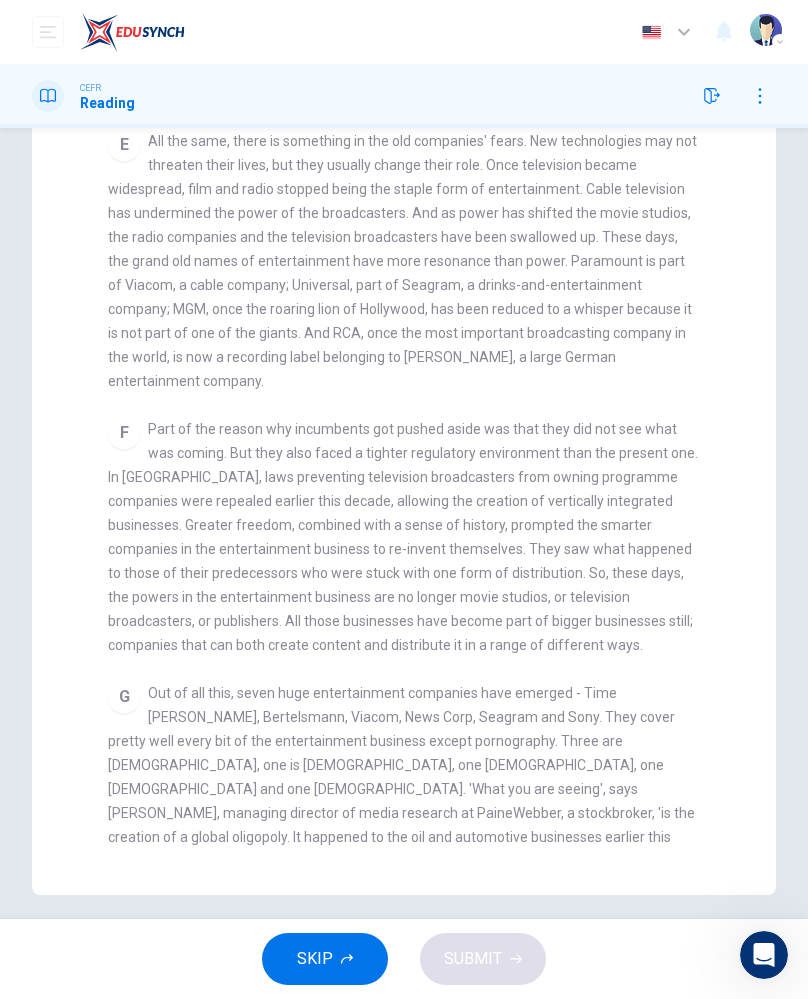 checkbox on "false" 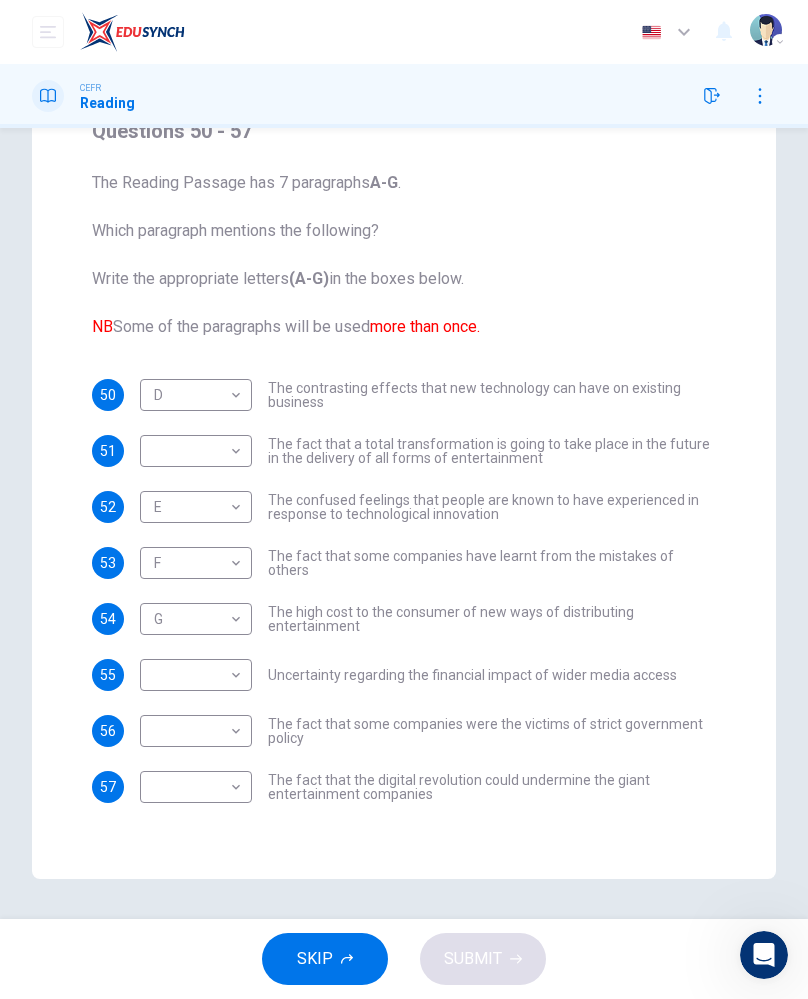 scroll, scrollTop: 184, scrollLeft: 0, axis: vertical 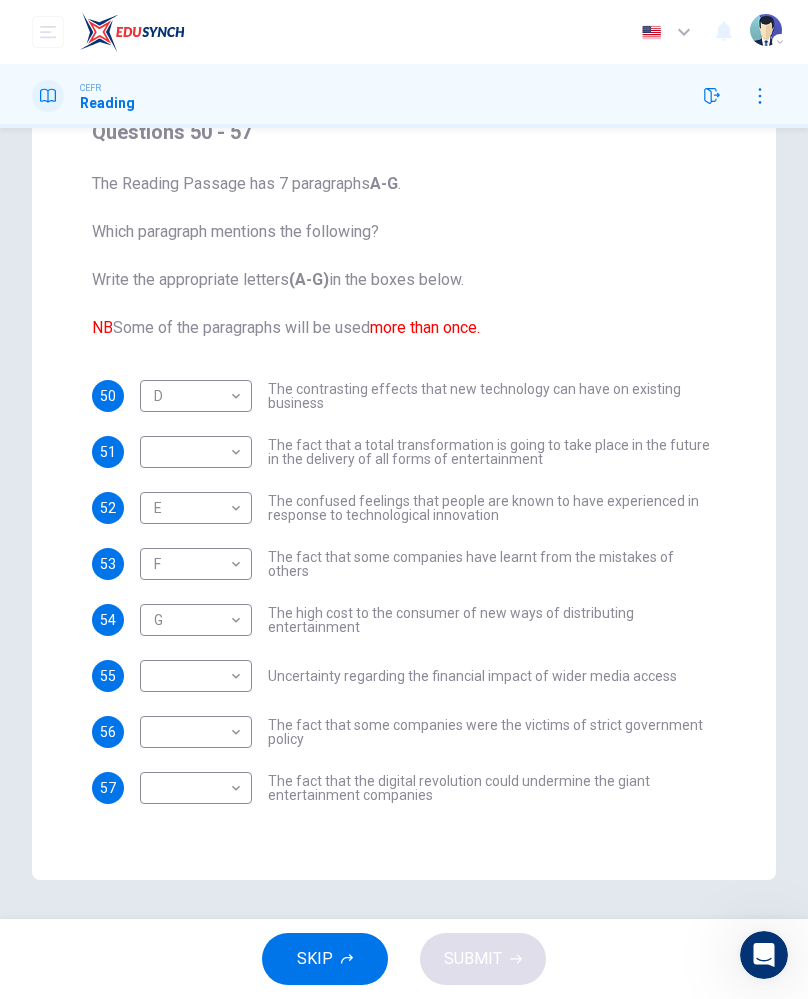 click on "Dashboard Practice Start a test Analysis English en ​ [PERSON_NAME] CEFR Reading Question Passage Questions 50 - 57 The Reading Passage has 7 paragraphs  A-G .
Which paragraph mentions the following?
Write the appropriate letters  (A-G)  in the boxes below.
NB  Some of the paragraphs will be used  more than once. 50 D D ​ The contrasting effects that new technology can have on existing business 51 ​ ​ The fact that a total transformation is going to take place in the future in the delivery of all forms of entertainment 52 E E ​ The confused feelings that people are known to have experienced in response to technological innovation 53 F F ​ The fact that some companies have learnt from the mistakes of others 54 G G ​ The high cost to the consumer of new ways of distributing entertainment 55 ​ ​ Uncertainty regarding the financial impact of wider media access 56 ​ ​ The fact that some companies were the victims of strict government policy 57 ​ ​ Wheel of Fortune A" at bounding box center (404, 499) 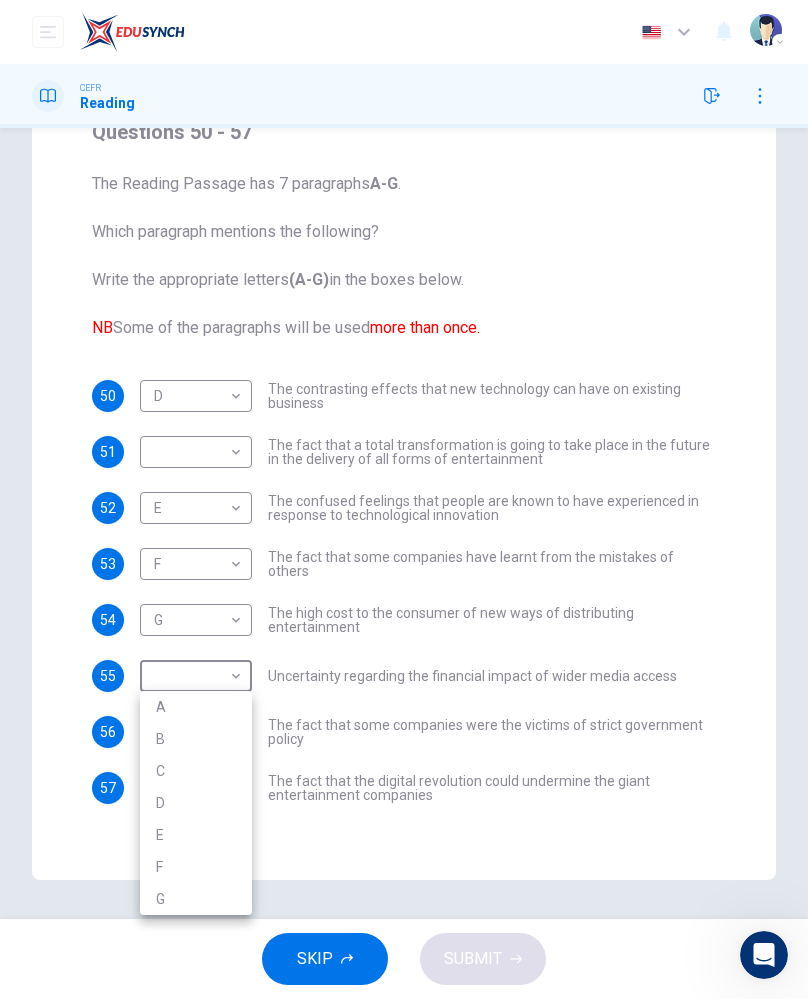 click on "G" at bounding box center (196, 899) 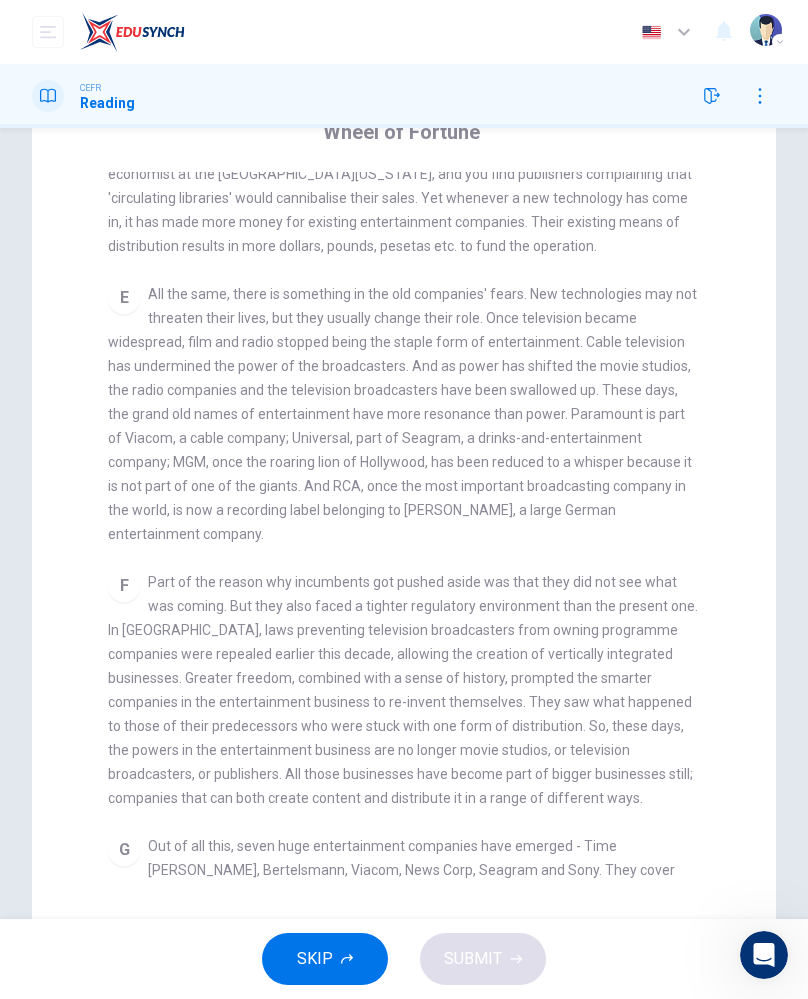 scroll, scrollTop: 952, scrollLeft: 0, axis: vertical 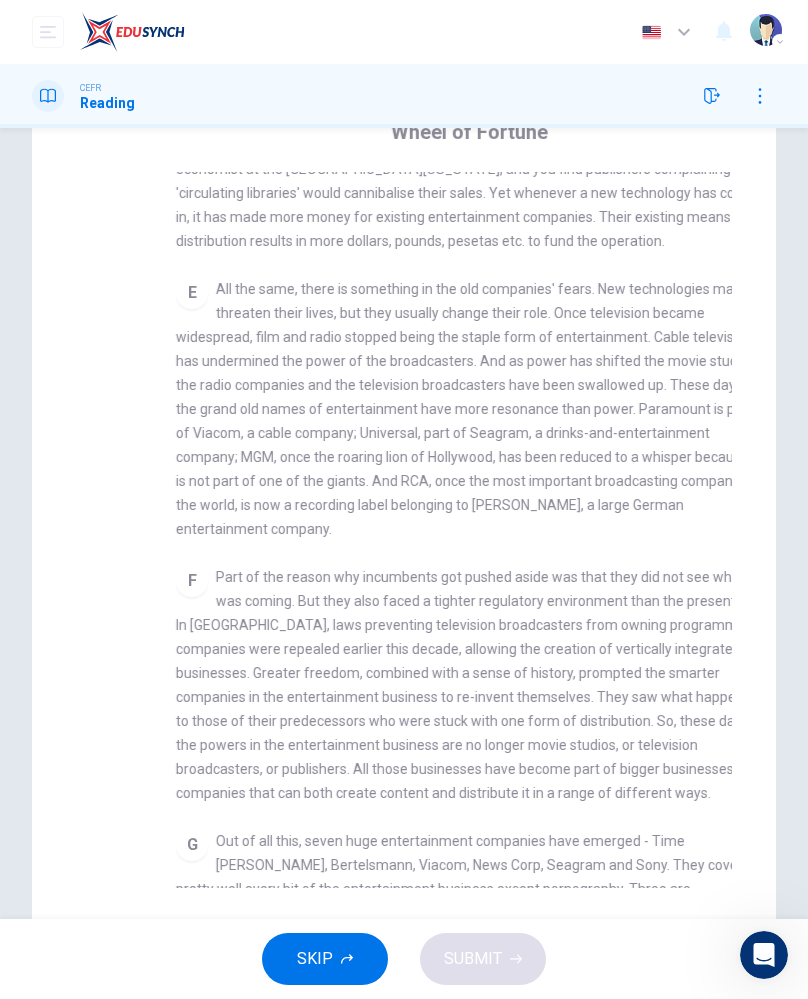 checkbox on "false" 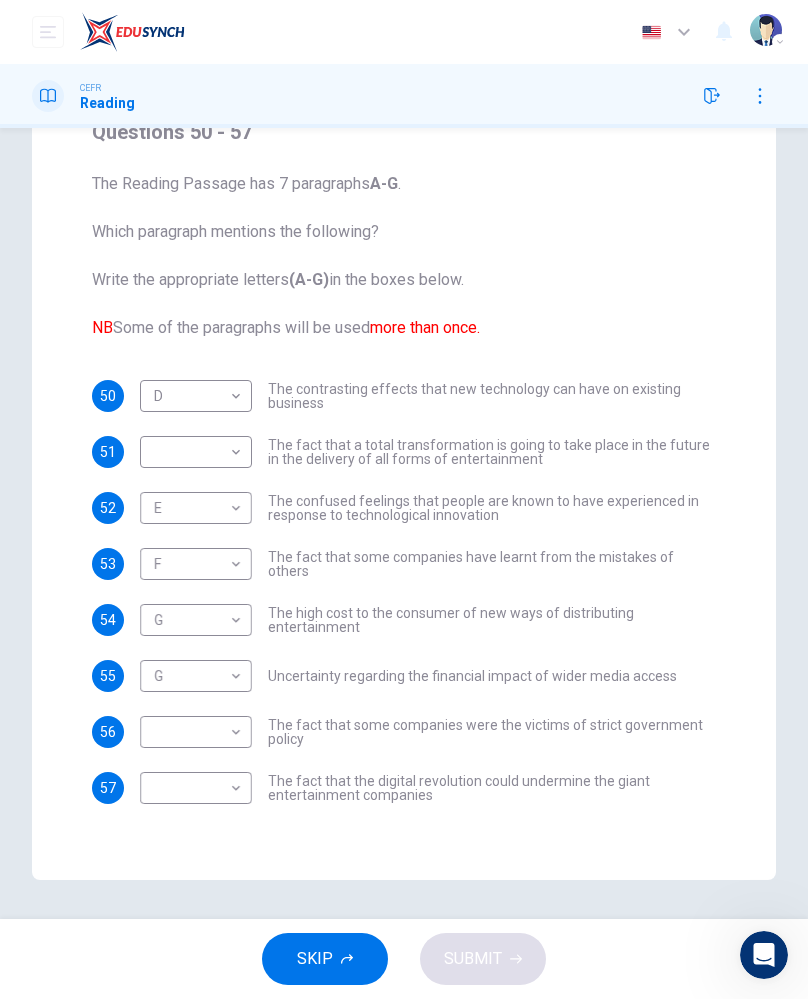 click on "Dashboard Practice Start a test Analysis English en ​ [PERSON_NAME] CEFR Reading Question Passage Questions 50 - 57 The Reading Passage has 7 paragraphs  A-G .
Which paragraph mentions the following?
Write the appropriate letters  (A-G)  in the boxes below.
NB  Some of the paragraphs will be used  more than once. 50 D D ​ The contrasting effects that new technology can have on existing business 51 ​ ​ The fact that a total transformation is going to take place in the future in the delivery of all forms of entertainment 52 E E ​ The confused feelings that people are known to have experienced in response to technological innovation 53 F F ​ The fact that some companies have learnt from the mistakes of others 54 G G ​ The high cost to the consumer of new ways of distributing entertainment 55 G G ​ Uncertainty regarding the financial impact of wider media access 56 ​ ​ The fact that some companies were the victims of strict government policy 57 ​ ​ Wheel of Fortune A" at bounding box center (404, 499) 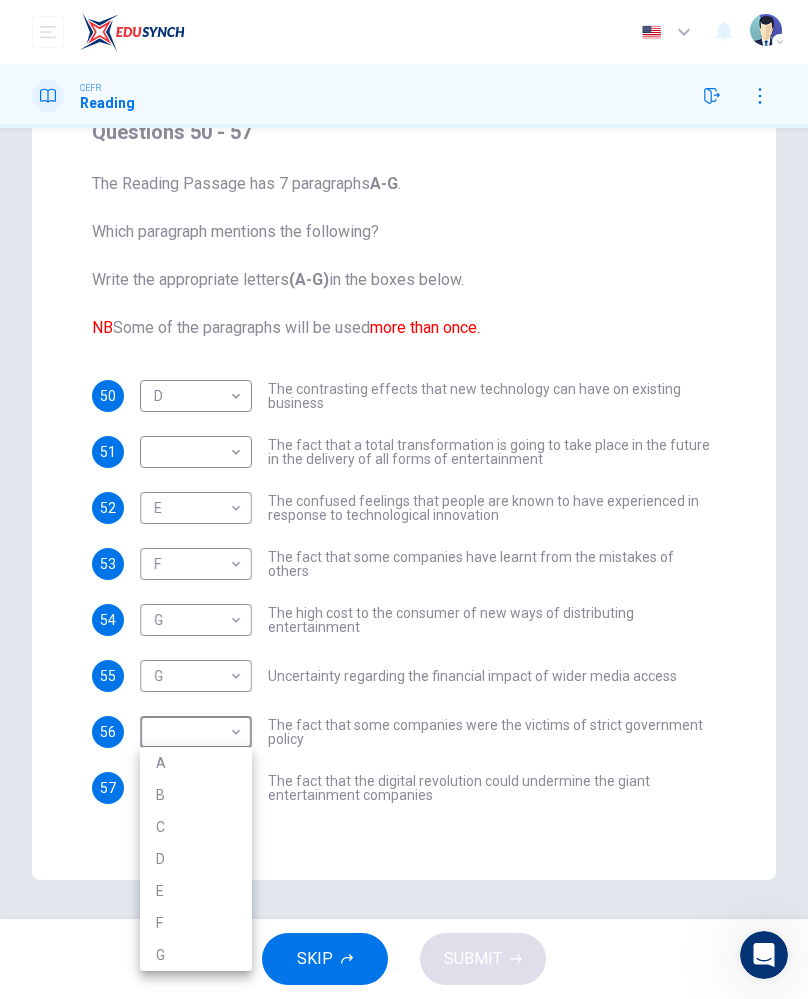 click on "F" at bounding box center [196, 923] 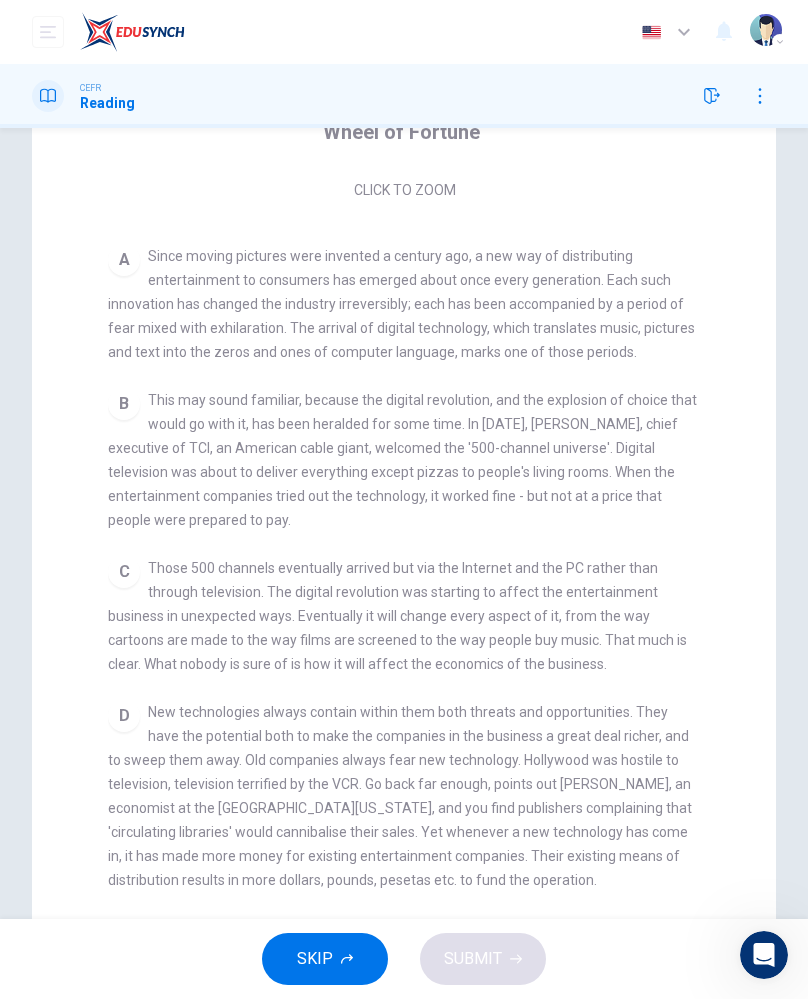 scroll, scrollTop: 312, scrollLeft: 0, axis: vertical 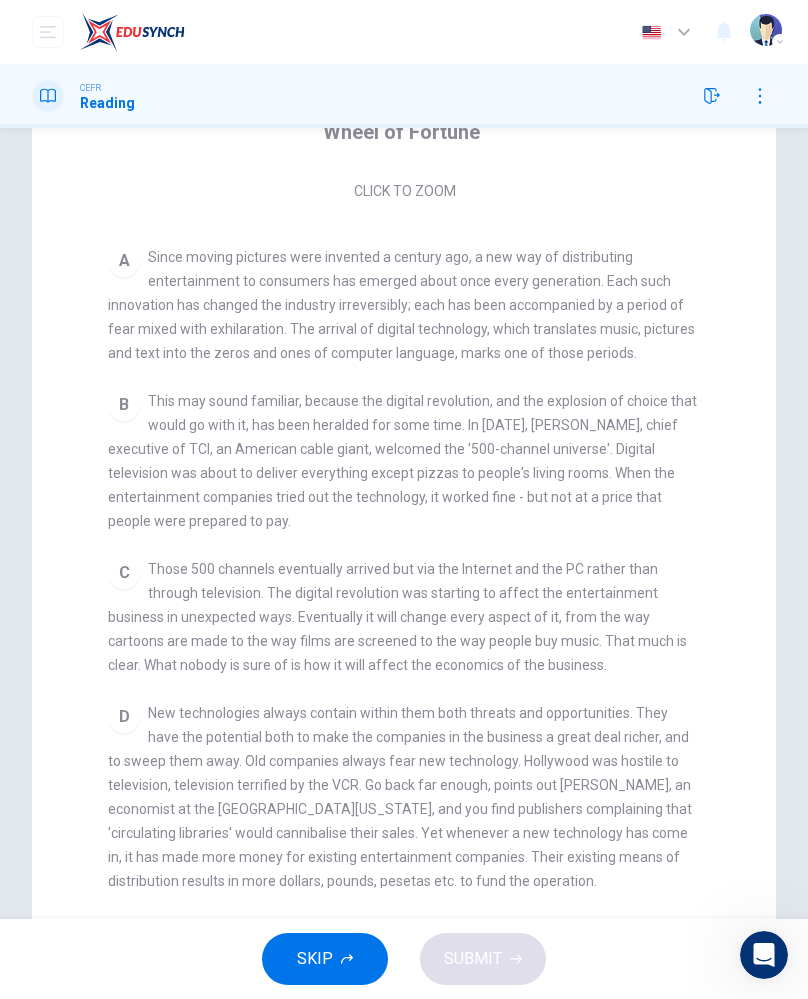 checkbox on "false" 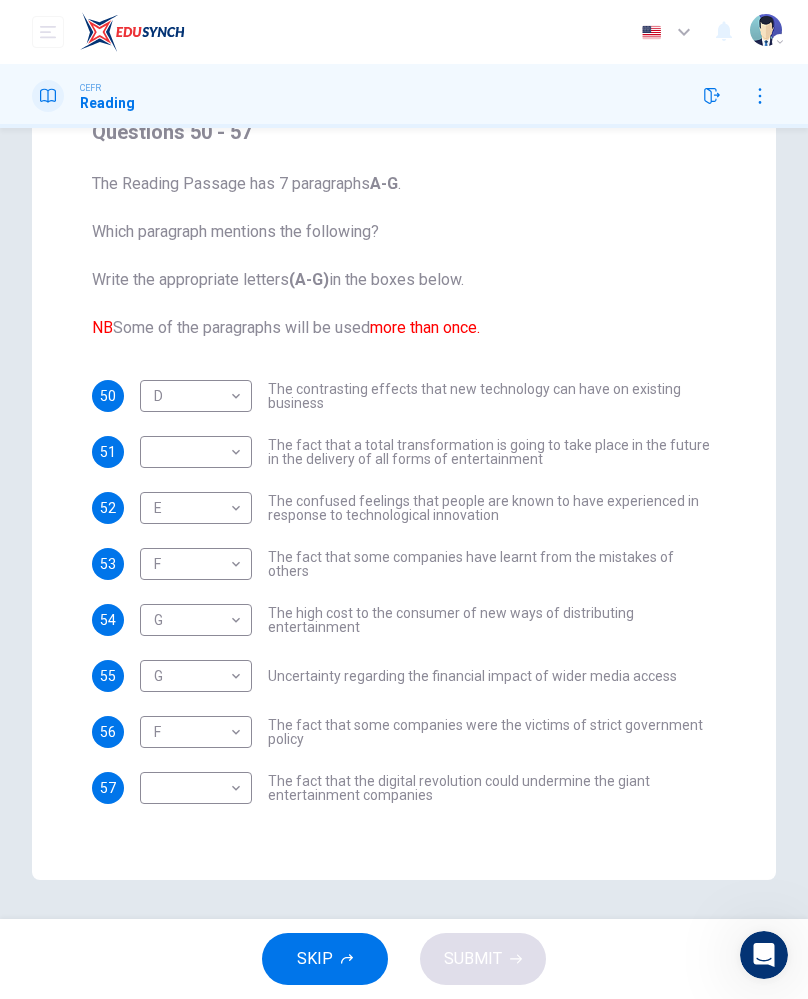 click on "Dashboard Practice Start a test Analysis English en ​ [PERSON_NAME] CEFR Reading Question Passage Questions 50 - 57 The Reading Passage has 7 paragraphs  A-G .
Which paragraph mentions the following?
Write the appropriate letters  (A-G)  in the boxes below.
NB  Some of the paragraphs will be used  more than once. 50 D D ​ The contrasting effects that new technology can have on existing business 51 ​ ​ The fact that a total transformation is going to take place in the future in the delivery of all forms of entertainment 52 E E ​ The confused feelings that people are known to have experienced in response to technological innovation 53 F F ​ The fact that some companies have learnt from the mistakes of others 54 G G ​ The high cost to the consumer of new ways of distributing entertainment 55 G G ​ Uncertainty regarding the financial impact of wider media access 56 F F ​ The fact that some companies were the victims of strict government policy 57 ​ ​ Wheel of Fortune A" at bounding box center (404, 499) 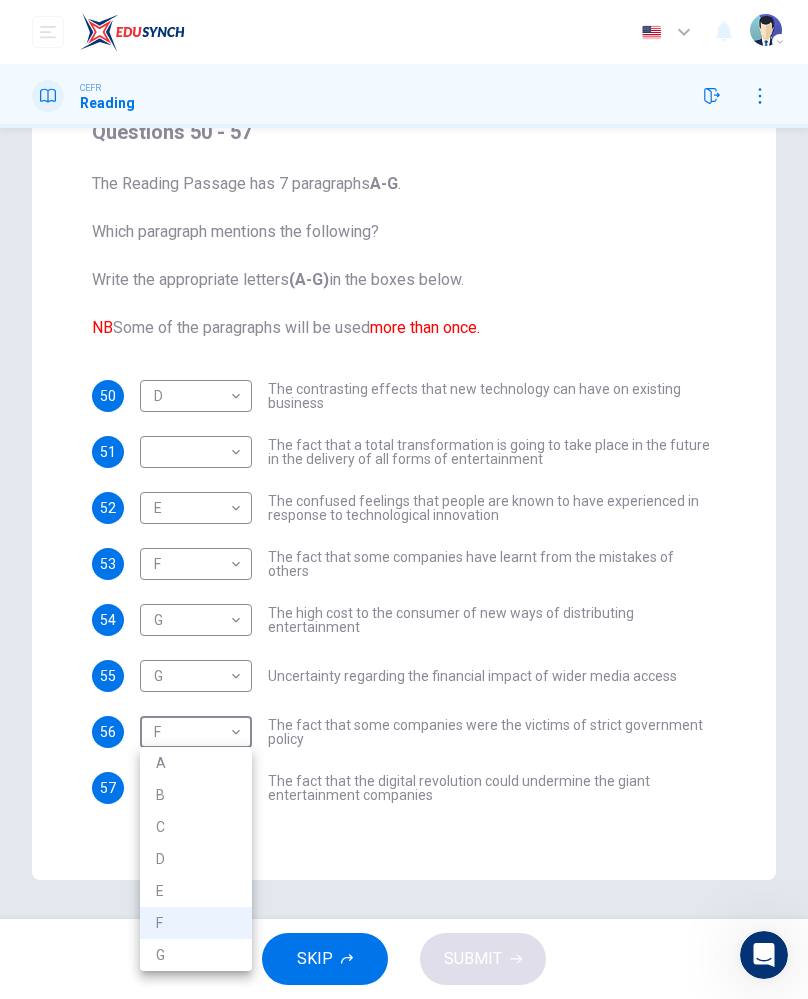 click at bounding box center (404, 499) 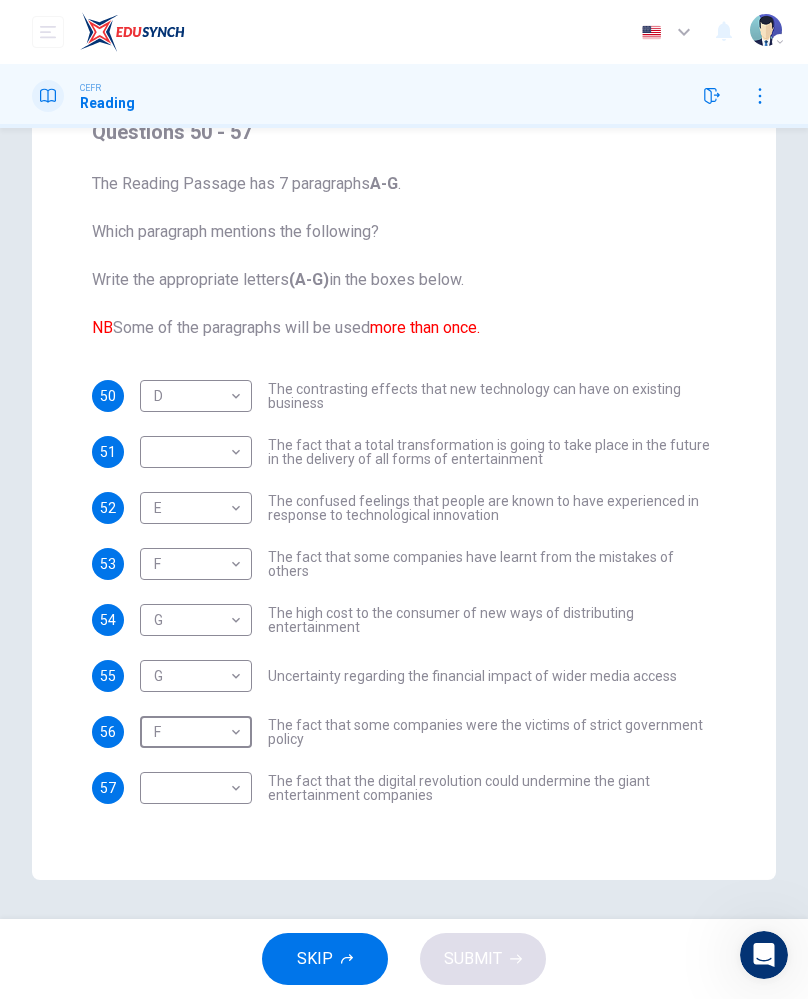click on "A B C D E F G" at bounding box center (404, 499) 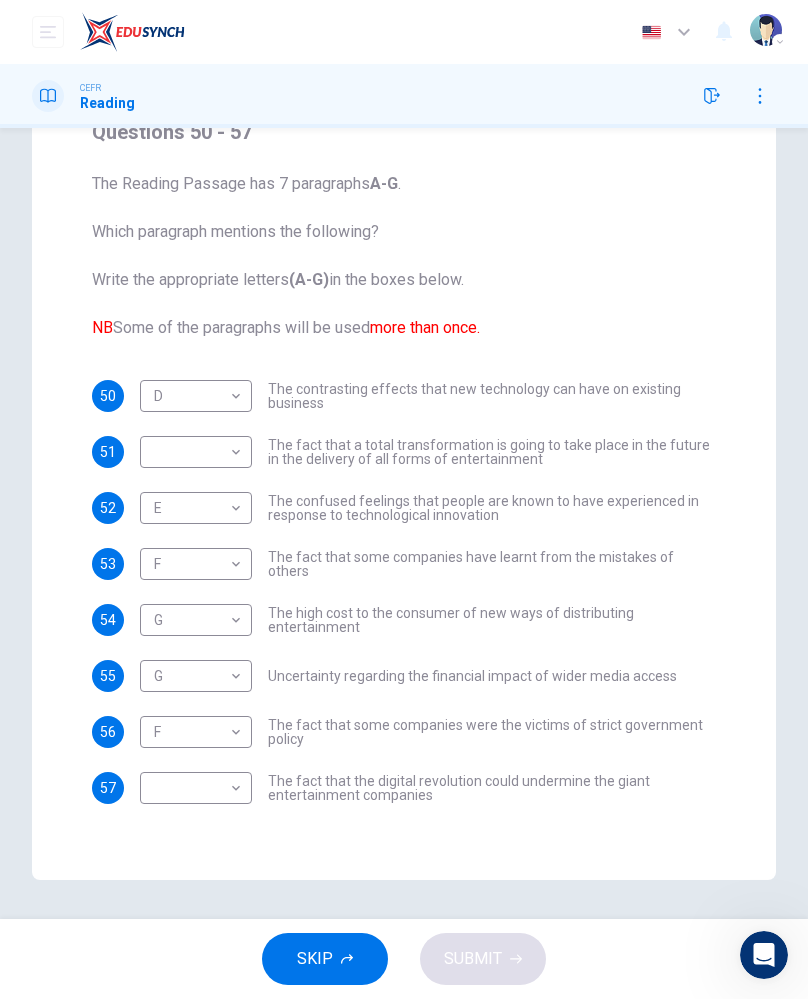click on "Dashboard Practice Start a test Analysis English en ​ [PERSON_NAME] CEFR Reading Question Passage Questions 50 - 57 The Reading Passage has 7 paragraphs  A-G .
Which paragraph mentions the following?
Write the appropriate letters  (A-G)  in the boxes below.
NB  Some of the paragraphs will be used  more than once. 50 D D ​ The contrasting effects that new technology can have on existing business 51 ​ ​ The fact that a total transformation is going to take place in the future in the delivery of all forms of entertainment 52 E E ​ The confused feelings that people are known to have experienced in response to technological innovation 53 F F ​ The fact that some companies have learnt from the mistakes of others 54 G G ​ The high cost to the consumer of new ways of distributing entertainment 55 G G ​ Uncertainty regarding the financial impact of wider media access 56 F F ​ The fact that some companies were the victims of strict government policy 57 ​ ​ Wheel of Fortune A" at bounding box center (404, 499) 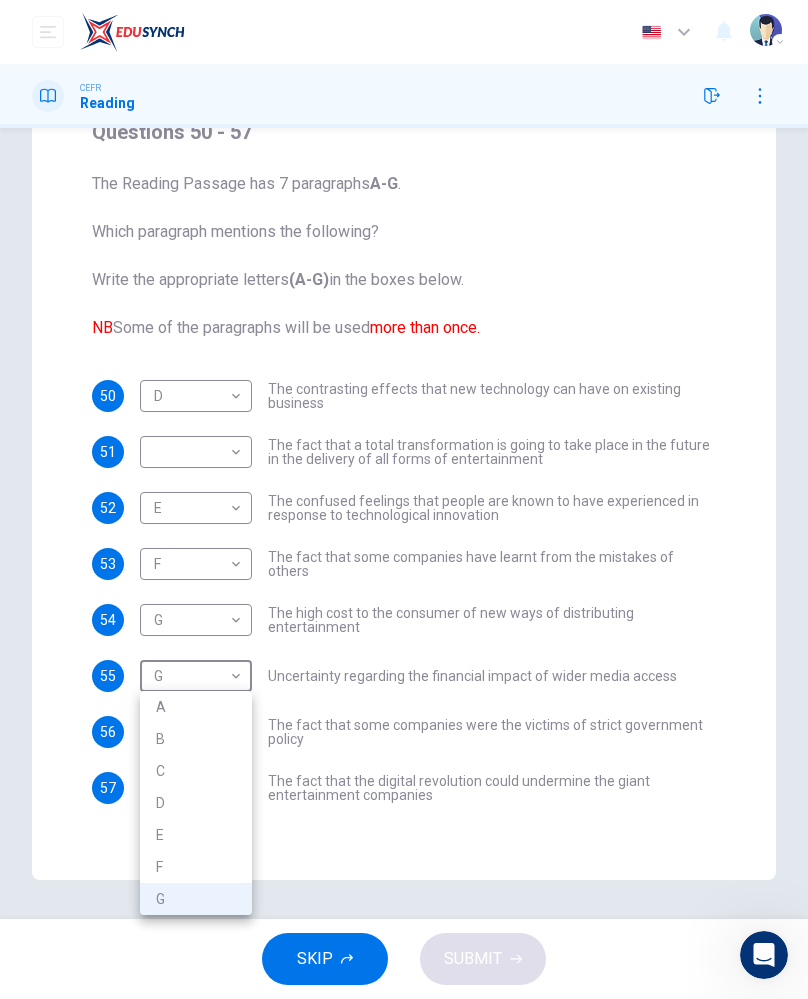 click on "C" at bounding box center (196, 771) 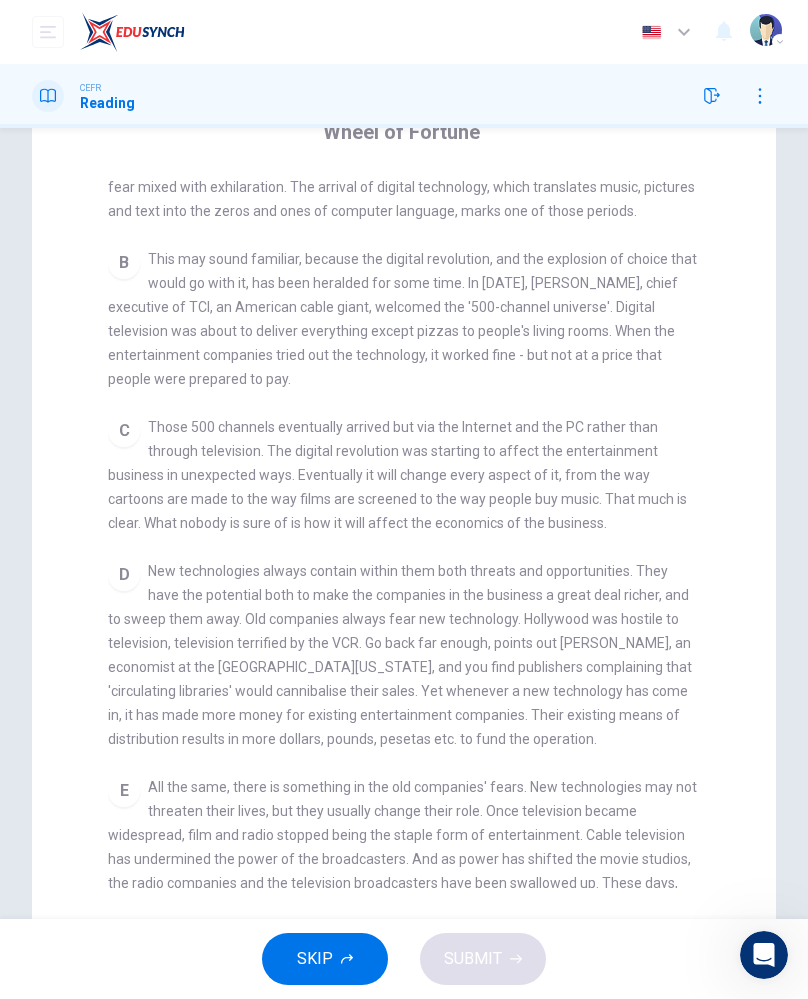 scroll, scrollTop: 454, scrollLeft: 0, axis: vertical 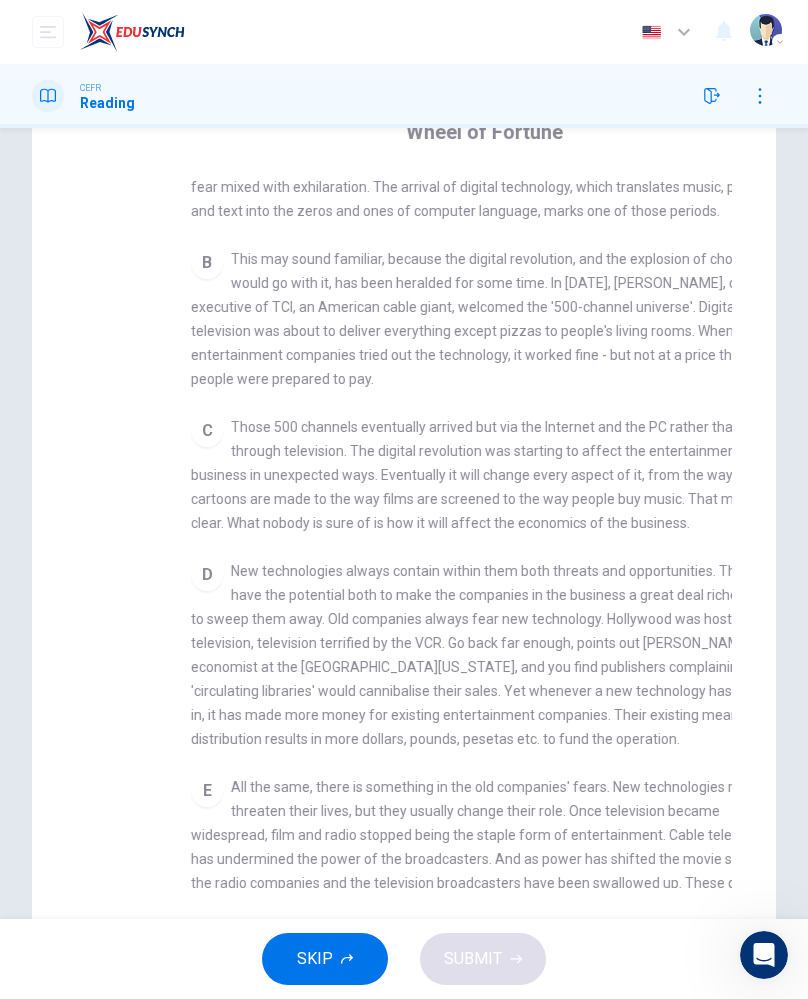 checkbox on "false" 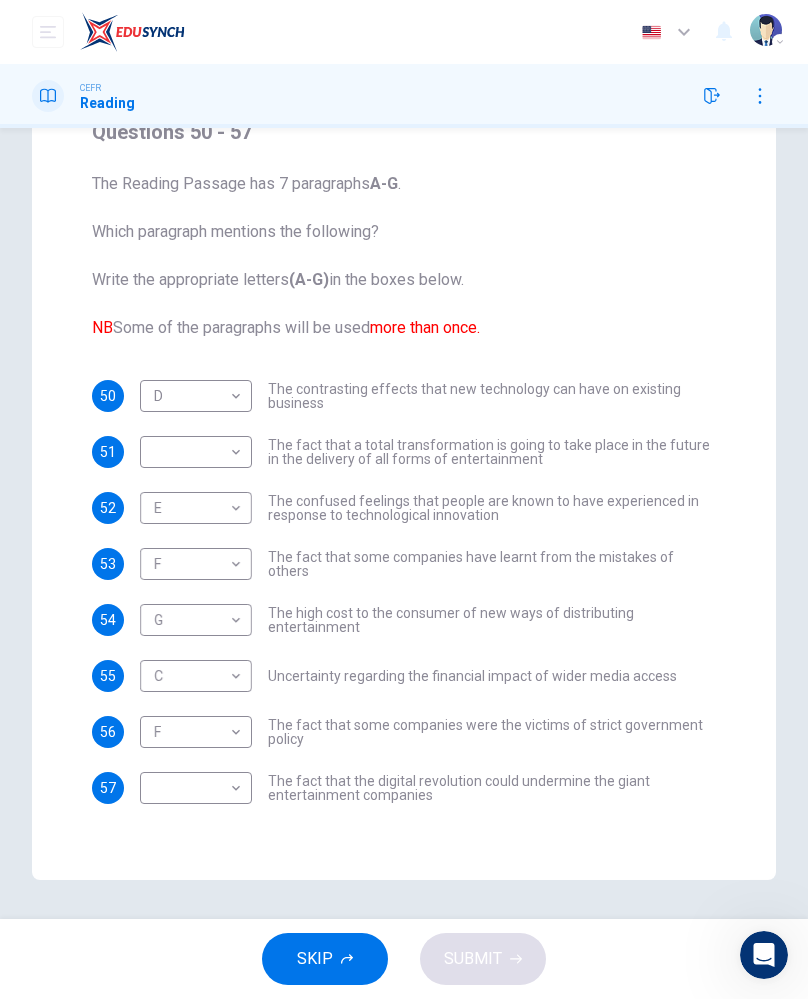click on "Dashboard Practice Start a test Analysis English en ​ [PERSON_NAME] CEFR Reading Question Passage Questions 50 - 57 The Reading Passage has 7 paragraphs  A-G .
Which paragraph mentions the following?
Write the appropriate letters  (A-G)  in the boxes below.
NB  Some of the paragraphs will be used  more than once. 50 D D ​ The contrasting effects that new technology can have on existing business 51 ​ ​ The fact that a total transformation is going to take place in the future in the delivery of all forms of entertainment 52 E E ​ The confused feelings that people are known to have experienced in response to technological innovation 53 F F ​ The fact that some companies have learnt from the mistakes of others 54 G G ​ The high cost to the consumer of new ways of distributing entertainment 55 C C ​ Uncertainty regarding the financial impact of wider media access 56 F F ​ The fact that some companies were the victims of strict government policy 57 ​ ​ Wheel of Fortune A" at bounding box center (404, 499) 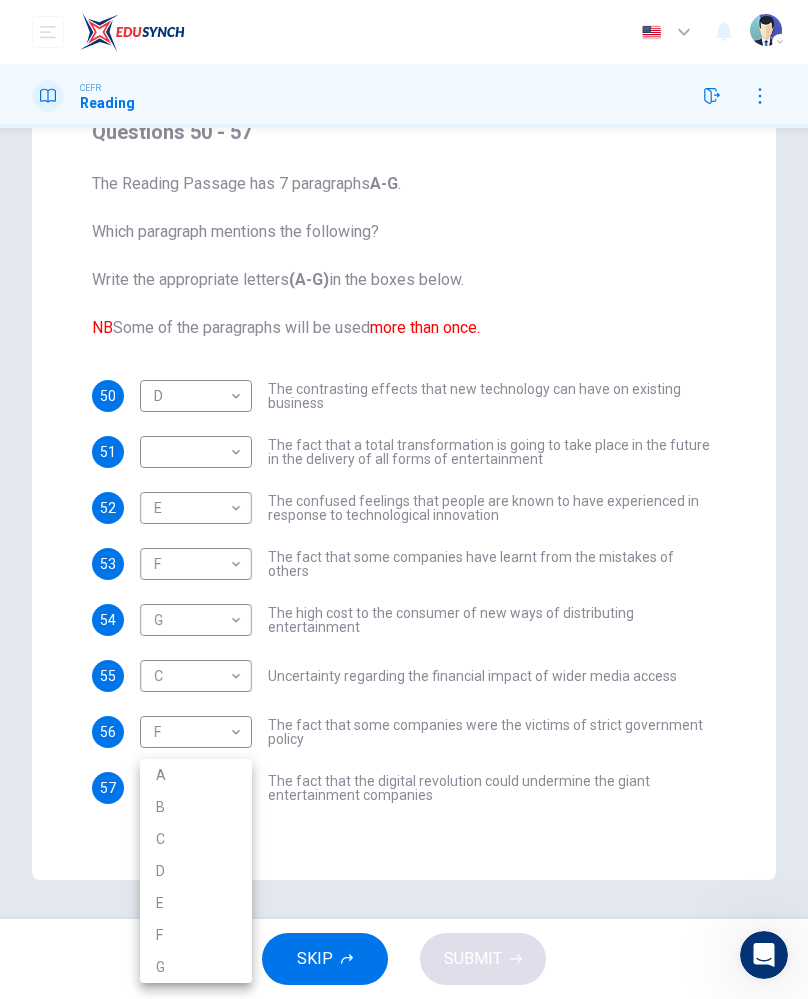 click on "D" at bounding box center (196, 871) 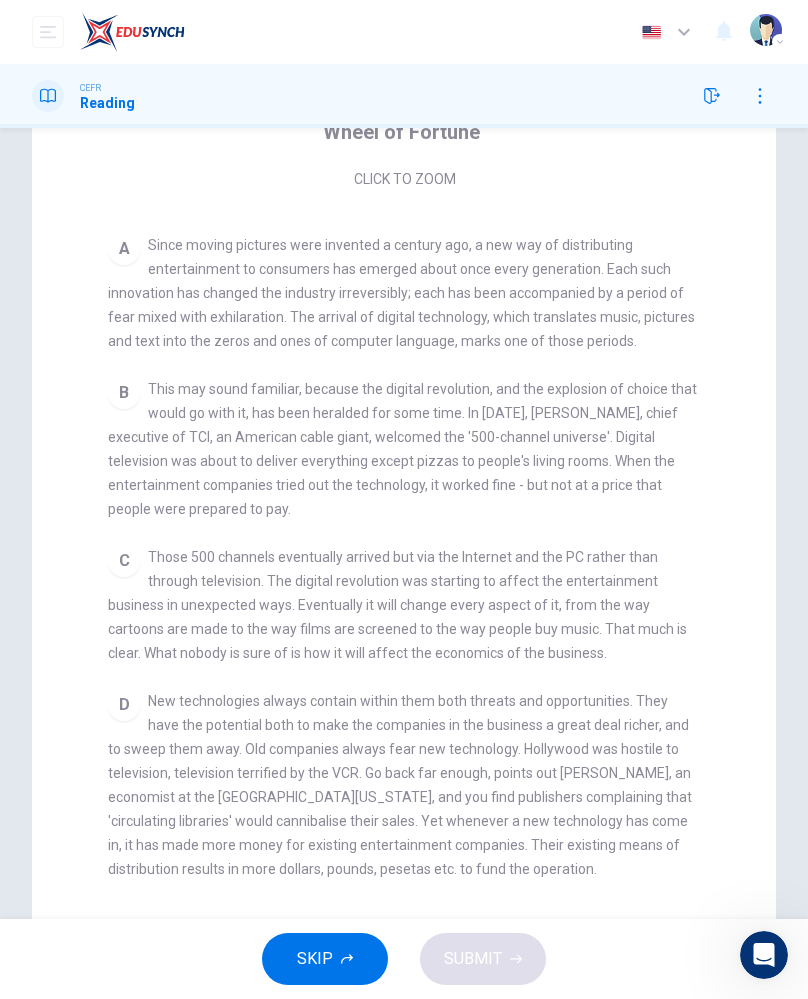 scroll, scrollTop: 320, scrollLeft: 0, axis: vertical 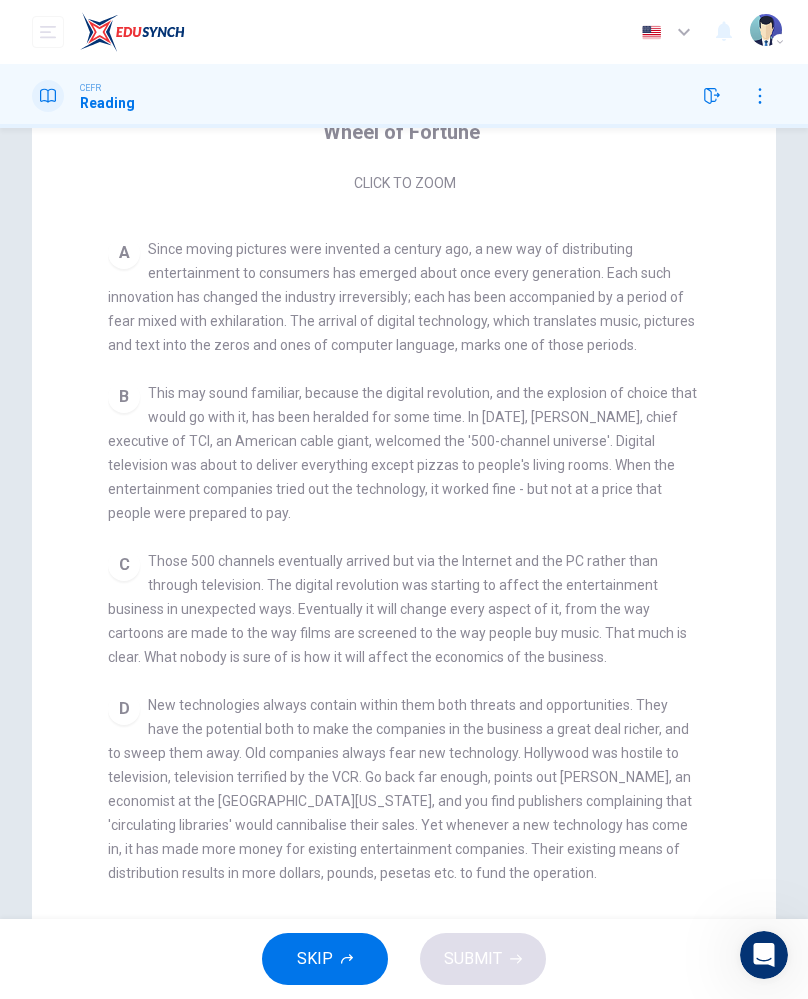 checkbox on "false" 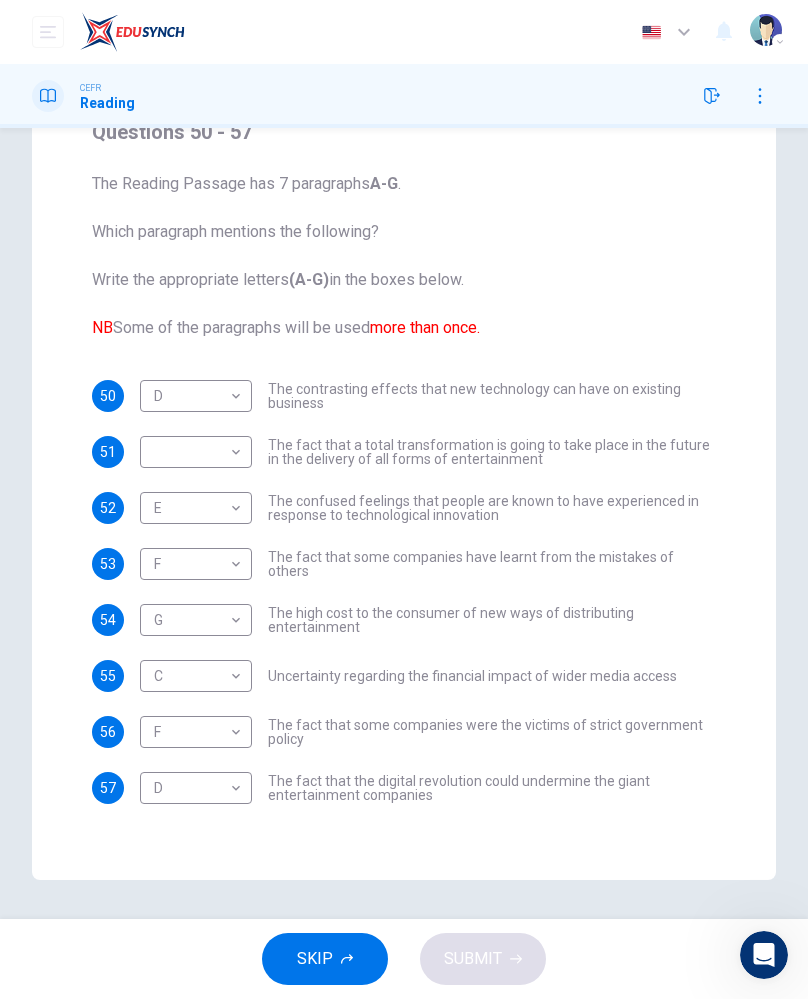 click on "Dashboard Practice Start a test Analysis English en ​ [PERSON_NAME] CEFR Reading Question Passage Questions 50 - 57 The Reading Passage has 7 paragraphs  A-G .
Which paragraph mentions the following?
Write the appropriate letters  (A-G)  in the boxes below.
NB  Some of the paragraphs will be used  more than once. 50 D D ​ The contrasting effects that new technology can have on existing business 51 ​ ​ The fact that a total transformation is going to take place in the future in the delivery of all forms of entertainment 52 E E ​ The confused feelings that people are known to have experienced in response to technological innovation 53 F F ​ The fact that some companies have learnt from the mistakes of others 54 G G ​ The high cost to the consumer of new ways of distributing entertainment 55 C C ​ Uncertainty regarding the financial impact of wider media access 56 F F ​ The fact that some companies were the victims of strict government policy 57 D D ​ Wheel of Fortune A" at bounding box center [404, 499] 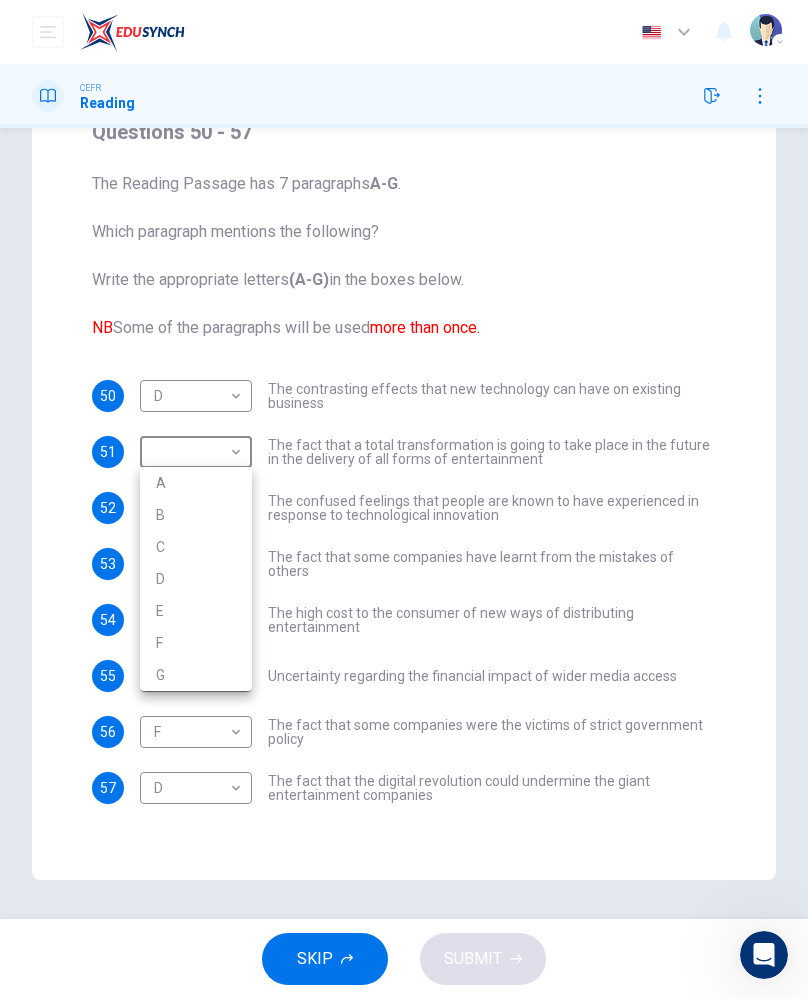 click on "C" at bounding box center (196, 547) 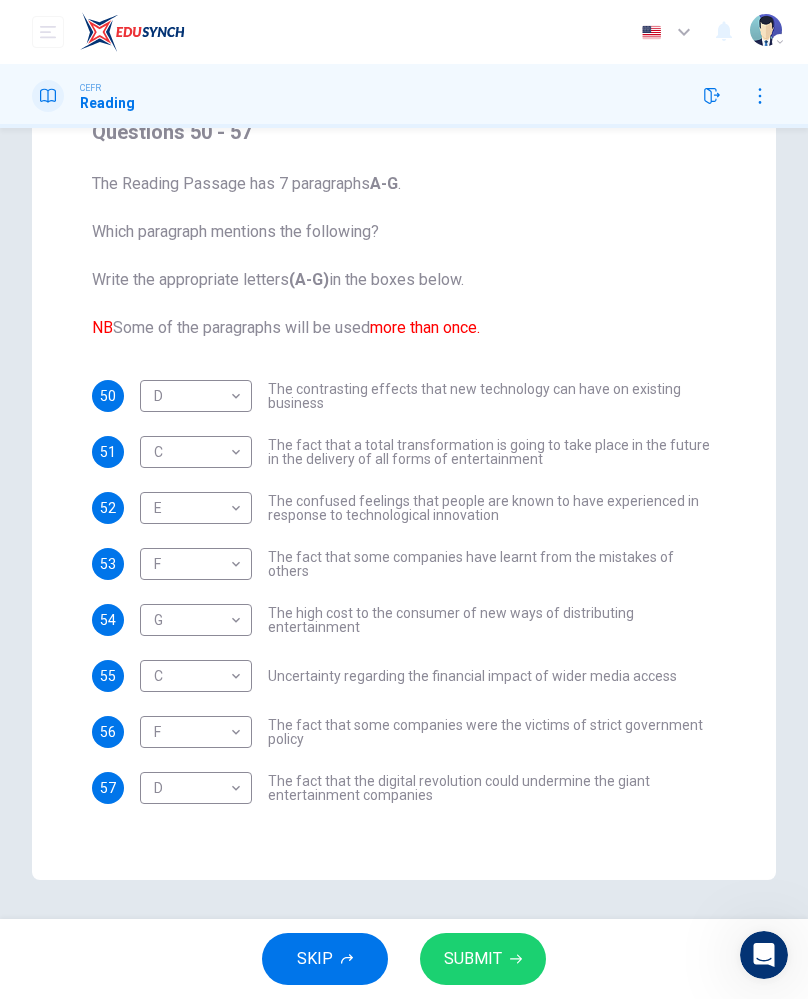 click on "SUBMIT" at bounding box center [483, 959] 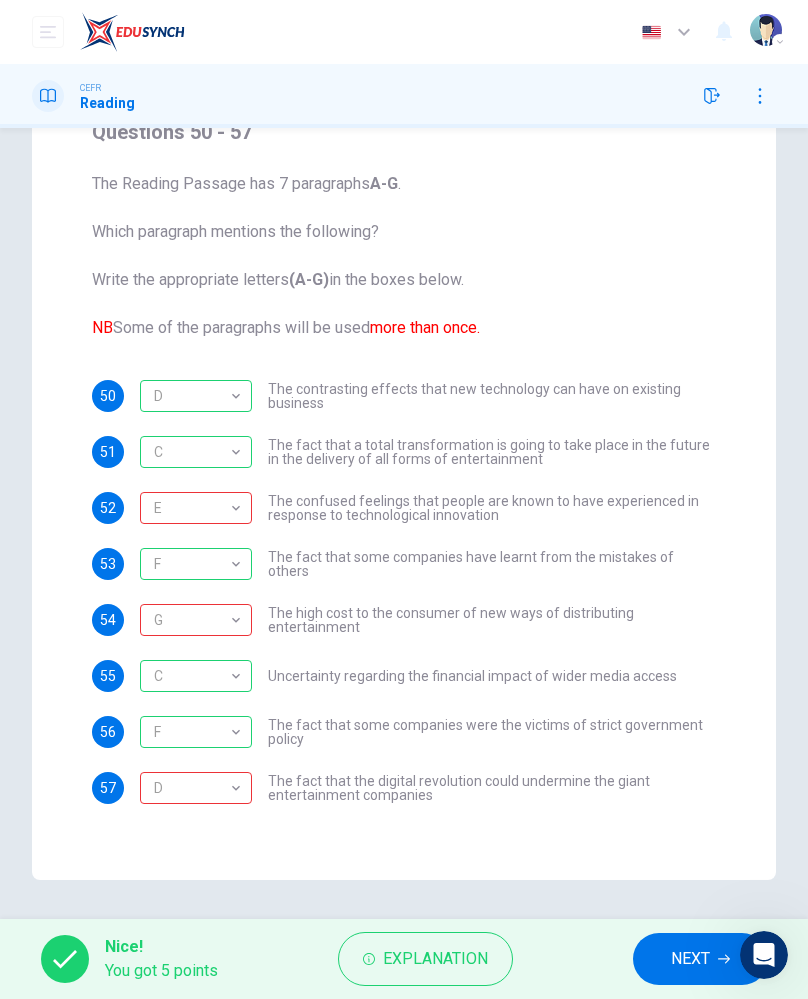click on "Explanation" at bounding box center [435, 959] 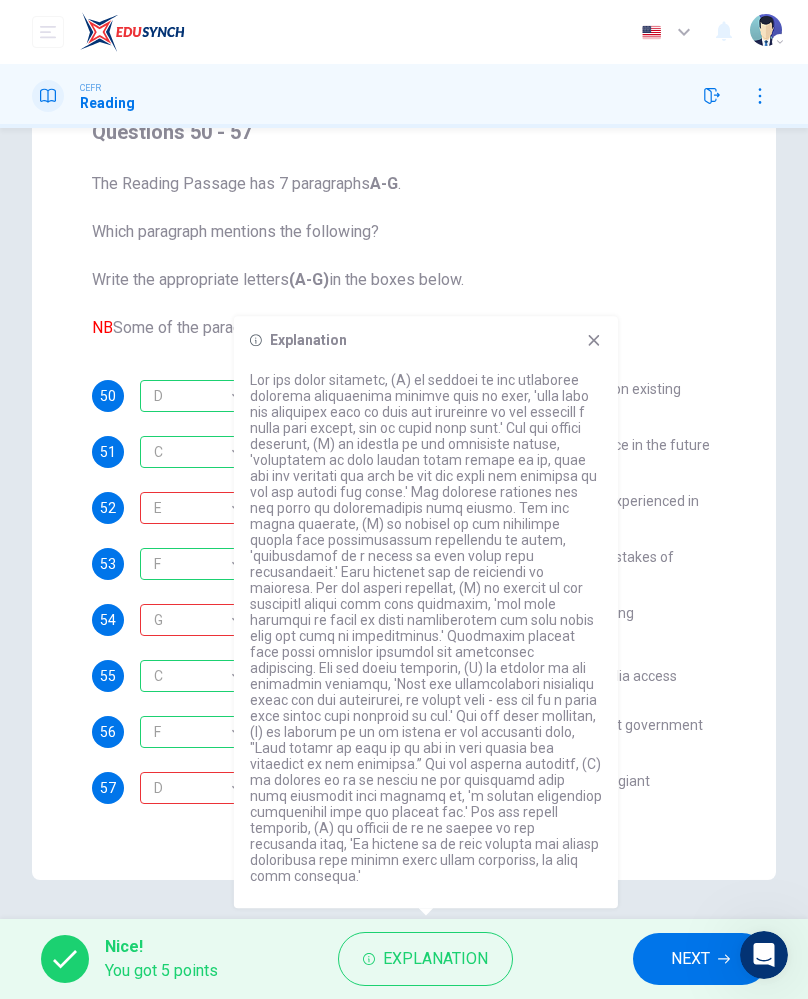 click on "55 C C ​ Uncertainty regarding the financial impact of wider media access" at bounding box center [404, 676] 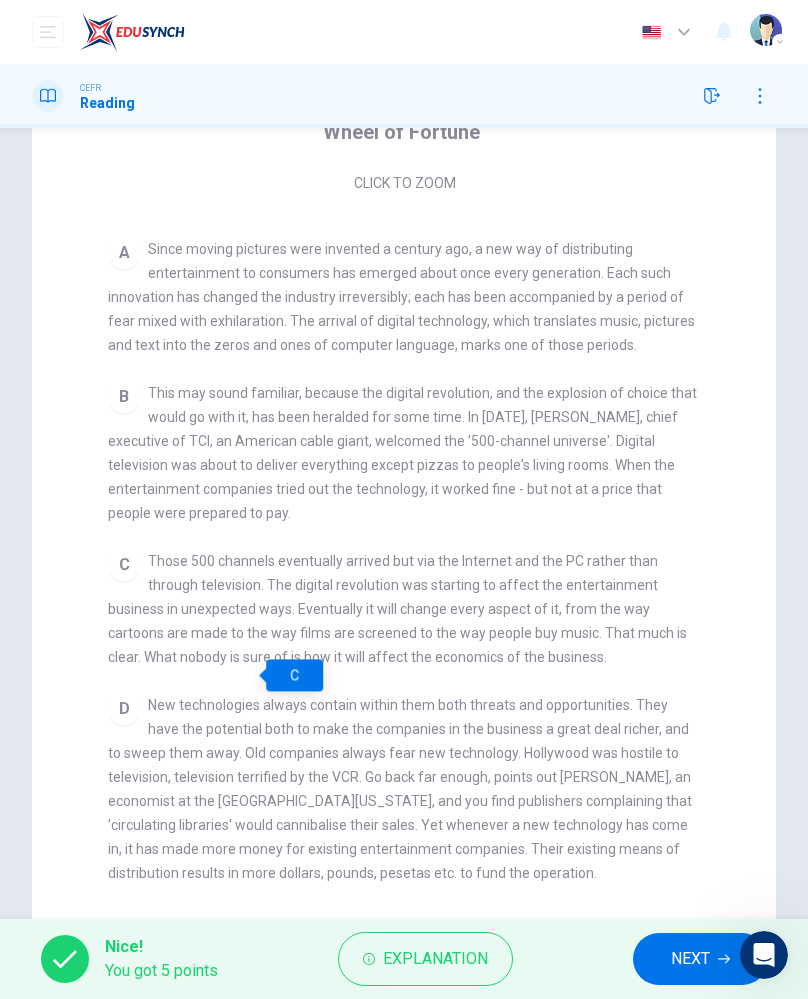 scroll, scrollTop: 320, scrollLeft: 0, axis: vertical 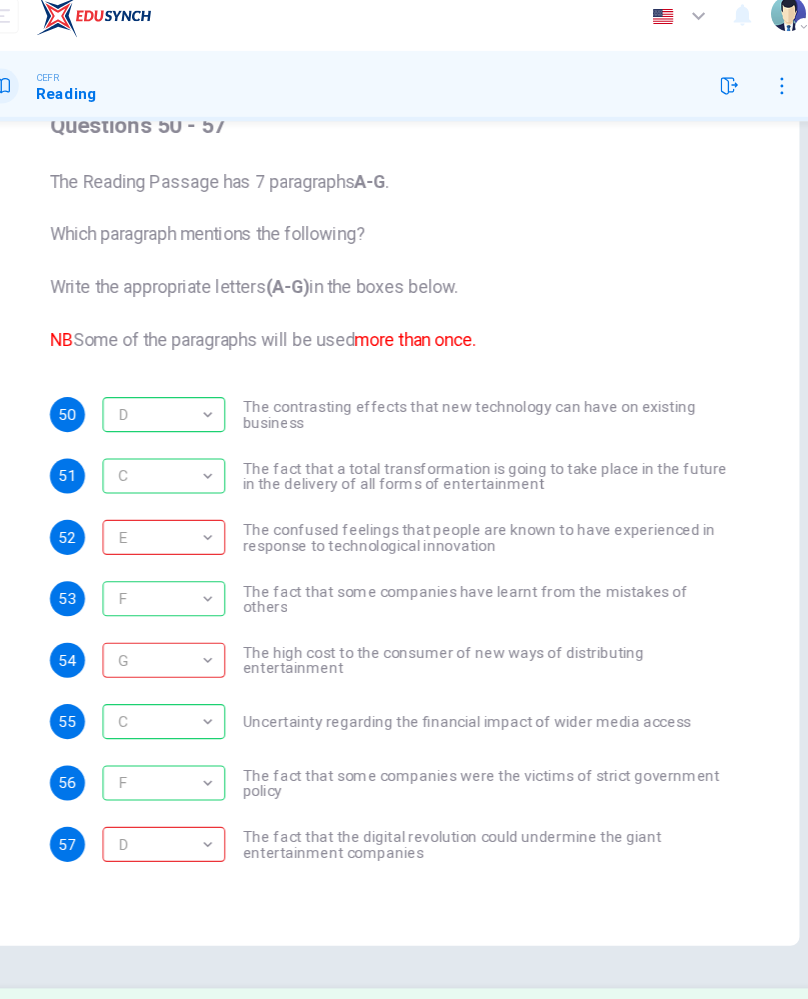 click on "E" at bounding box center [192, 508] 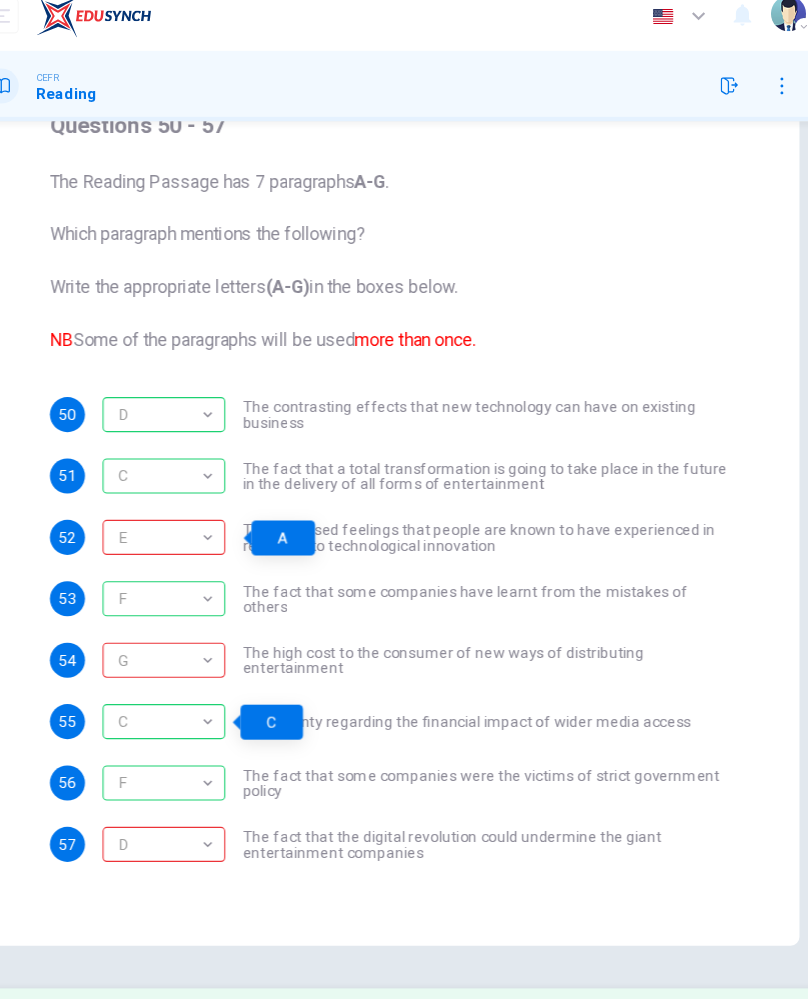scroll, scrollTop: 184, scrollLeft: 0, axis: vertical 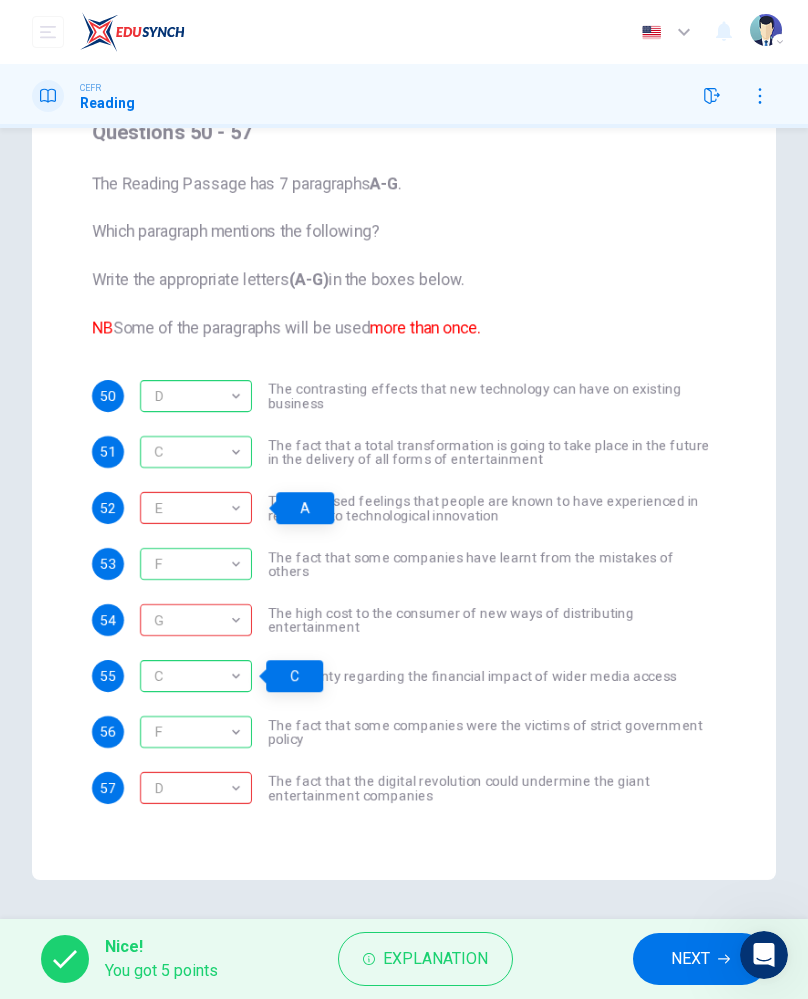 click on "Explanation" at bounding box center [435, 959] 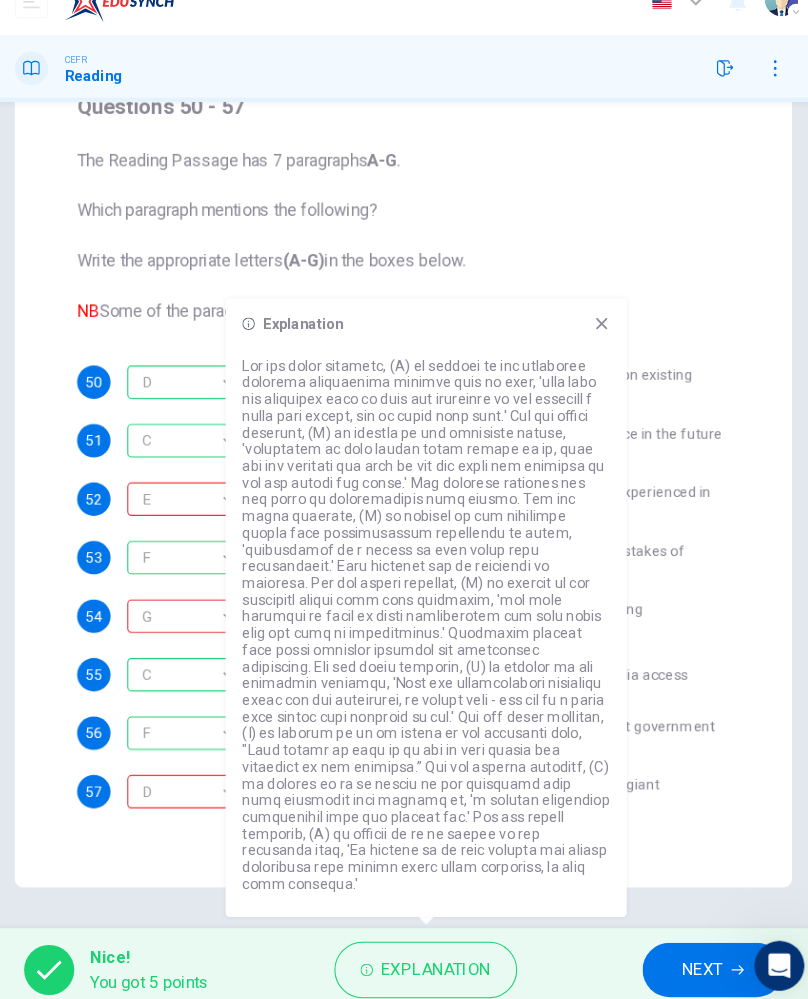 click on "The fact that a total transformation is going to take place in the future in the delivery of all forms of entertainment" at bounding box center (492, 452) 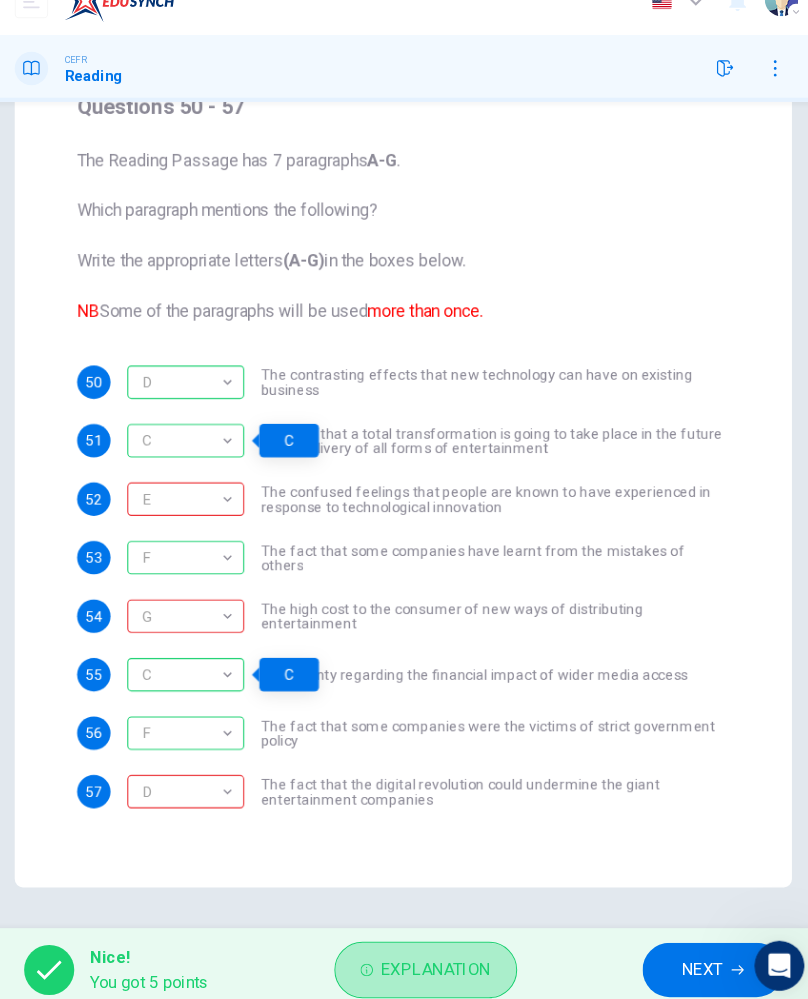 click on "Explanation" at bounding box center [425, 959] 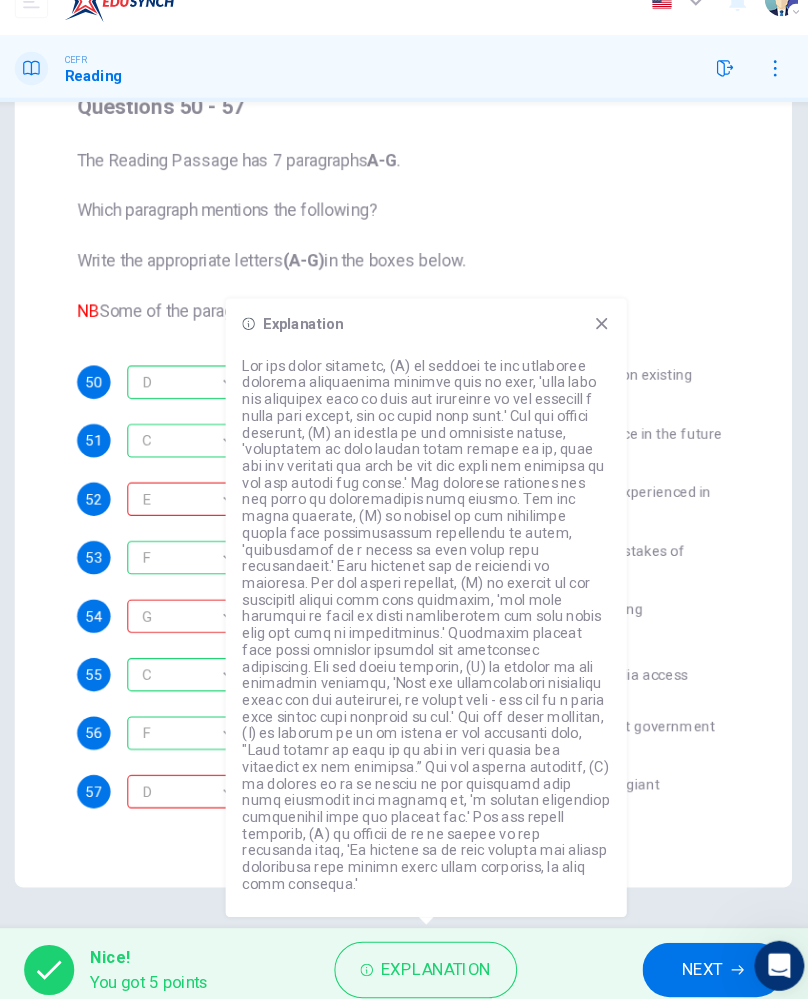 click on "Explanation" at bounding box center (435, 959) 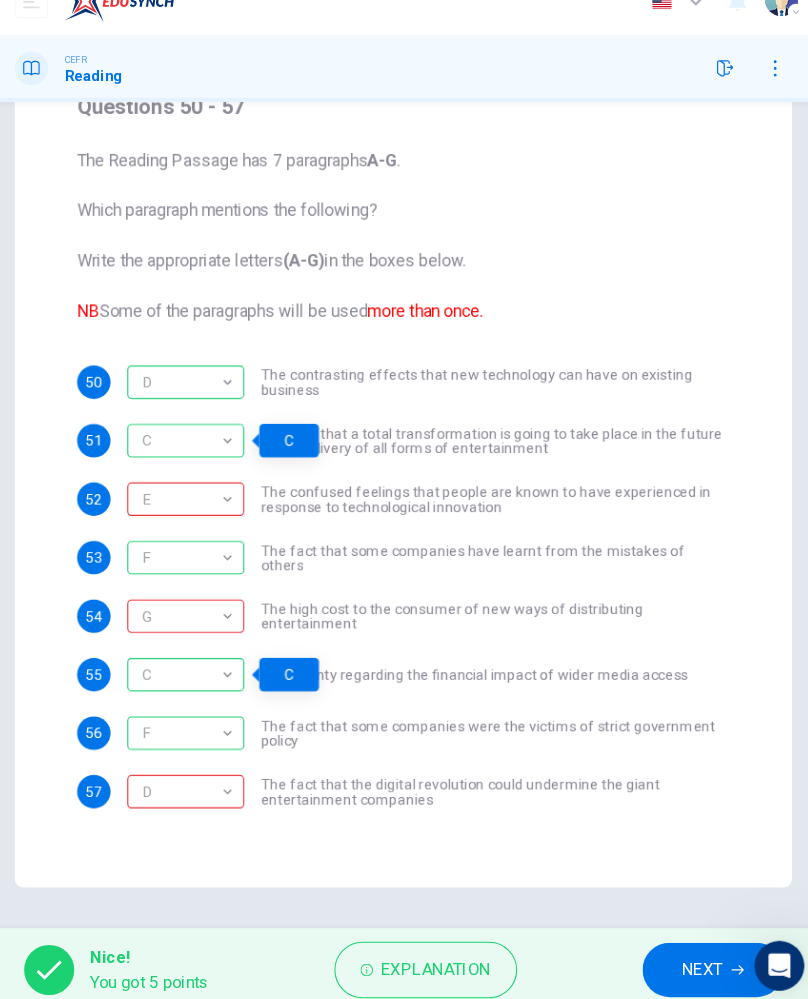 click on "Explanation" at bounding box center (435, 959) 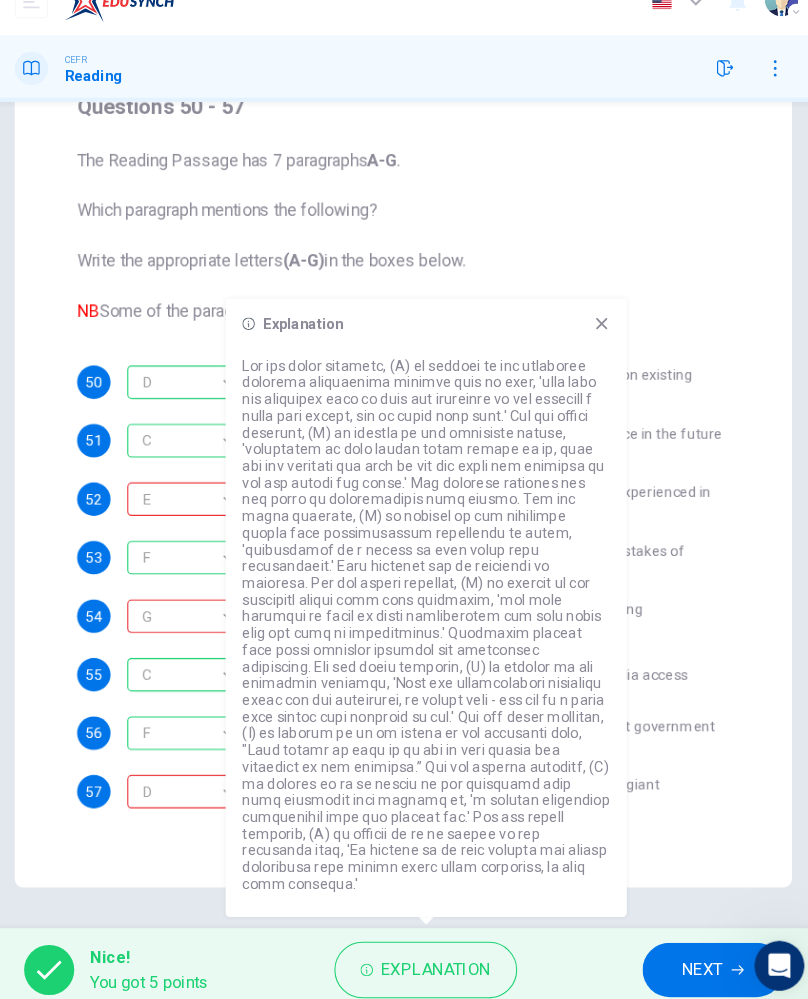 click on "Explanation" at bounding box center [435, 959] 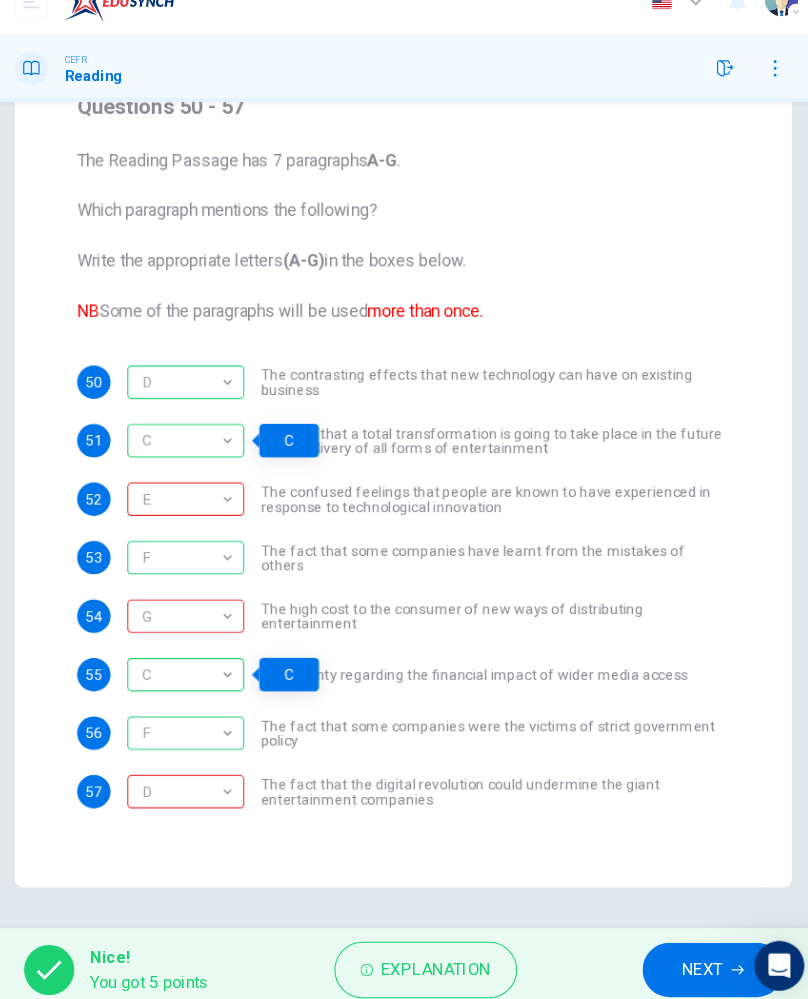 click on "Explanation" at bounding box center [435, 959] 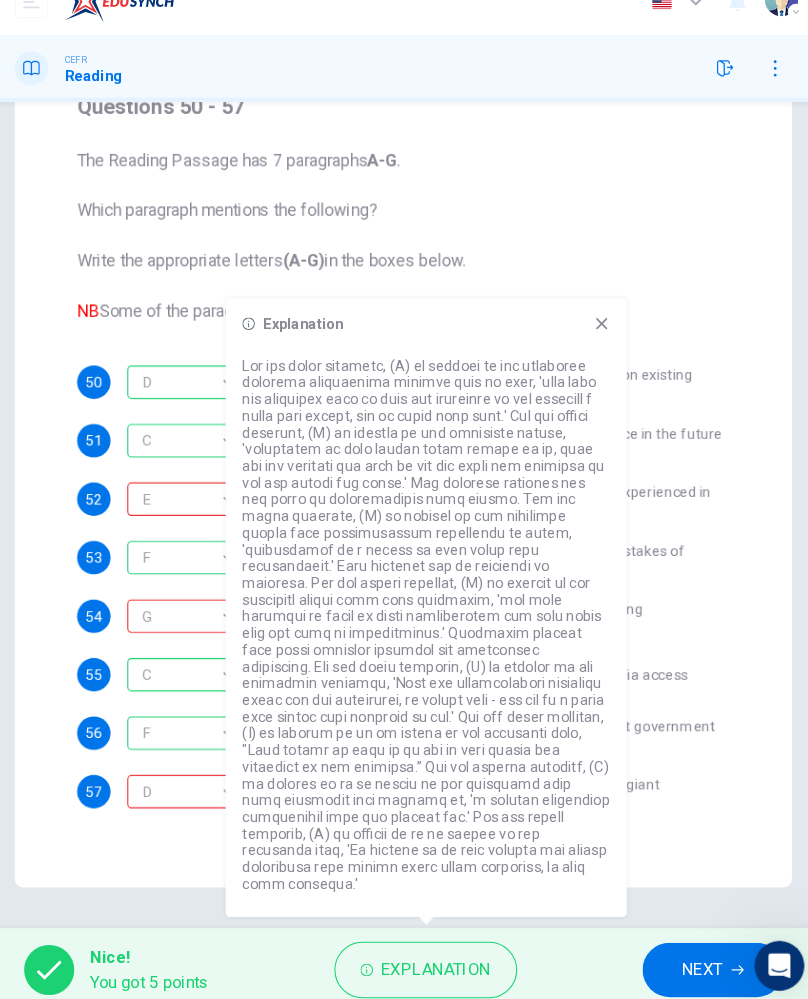 click on "Explanation" at bounding box center (435, 959) 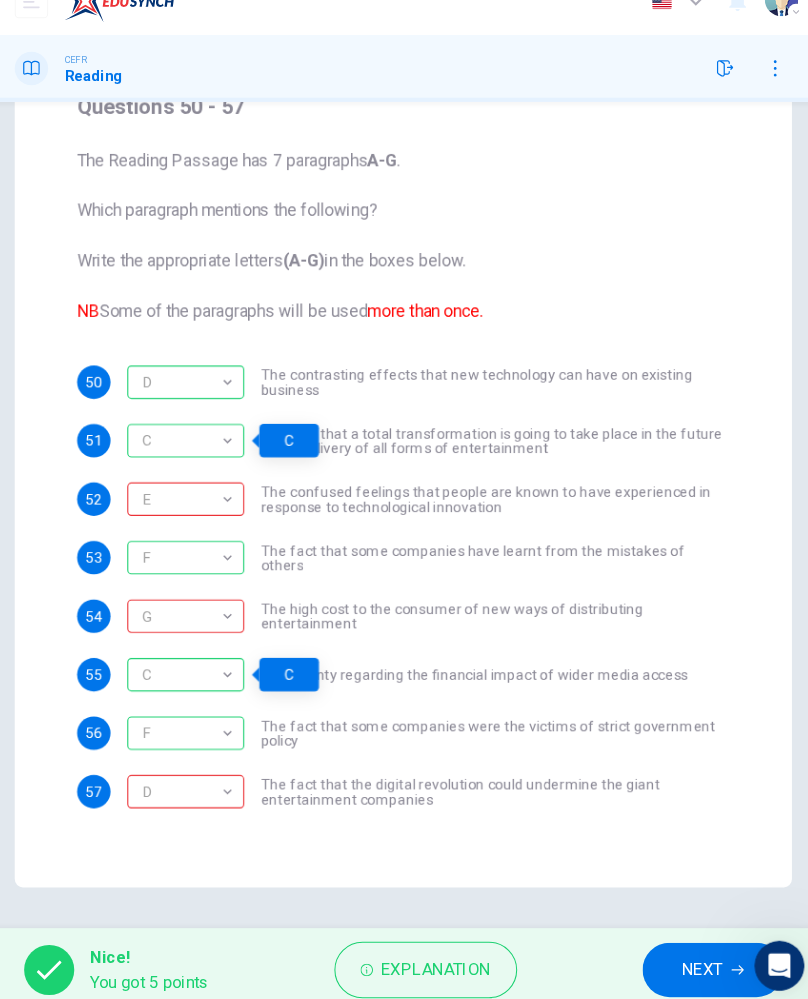 click on "Explanation" at bounding box center [435, 959] 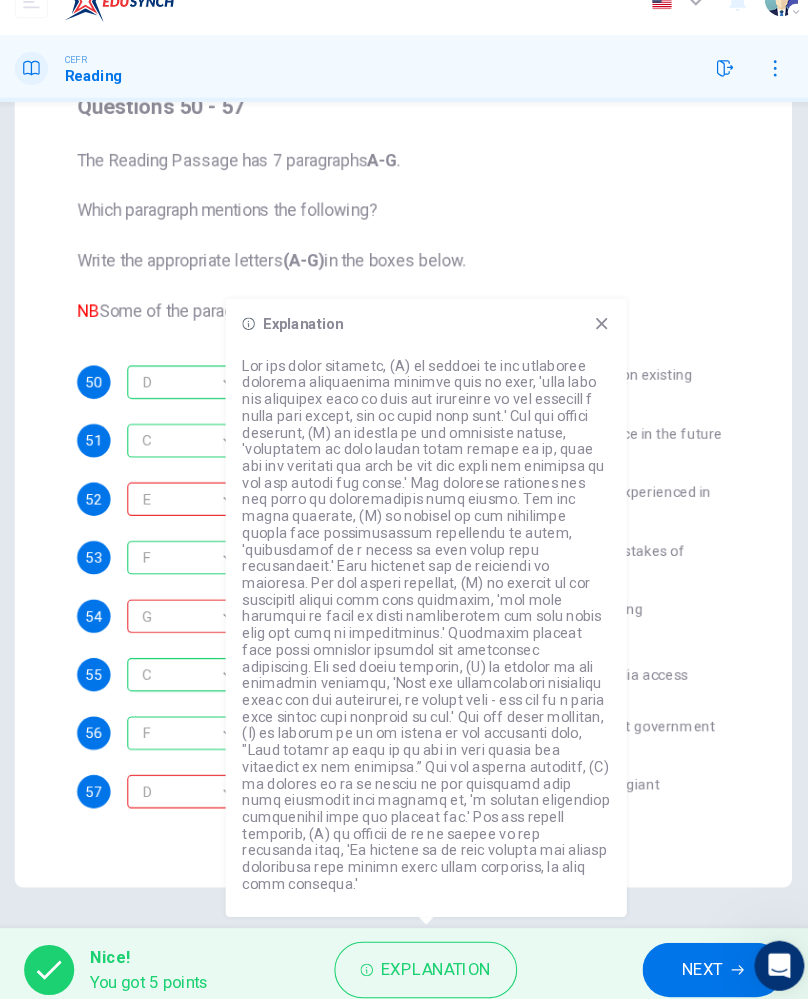 click on "Explanation" at bounding box center [435, 959] 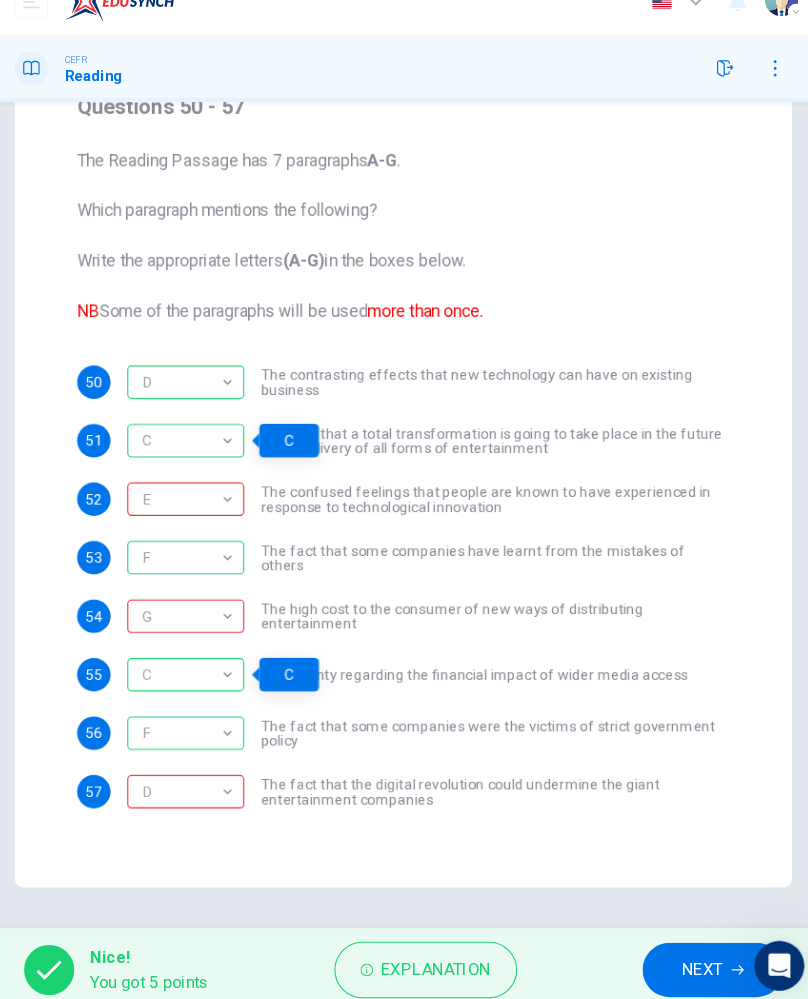 click on "Explanation" at bounding box center (435, 959) 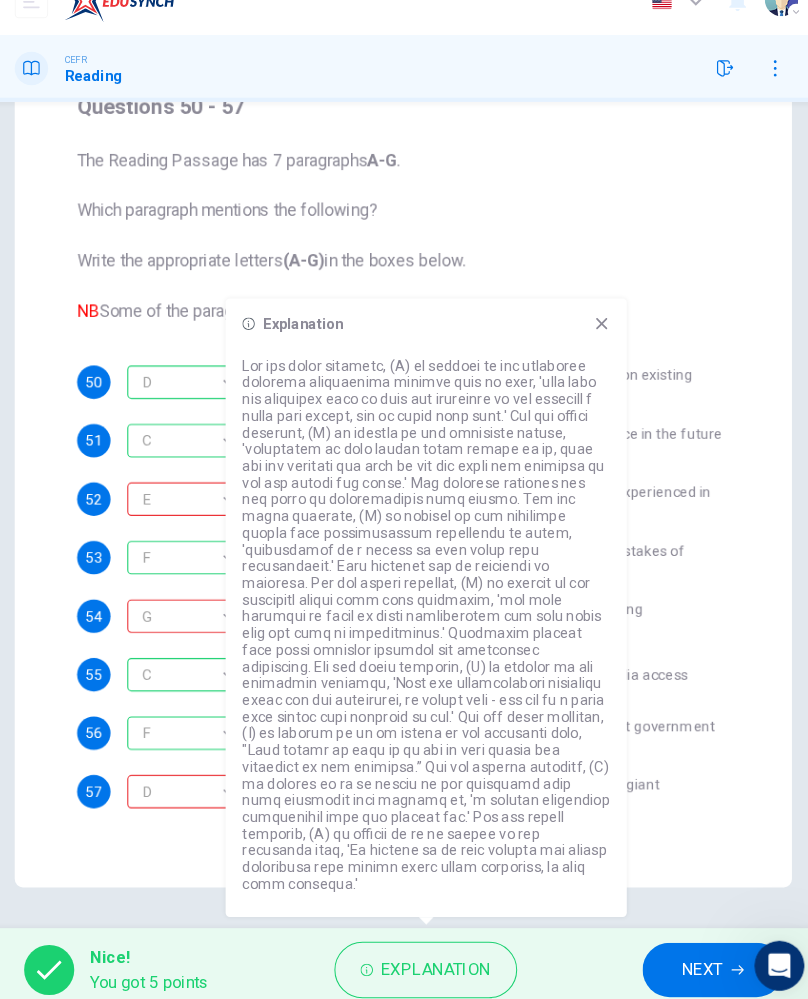 click on "Explanation" at bounding box center (435, 959) 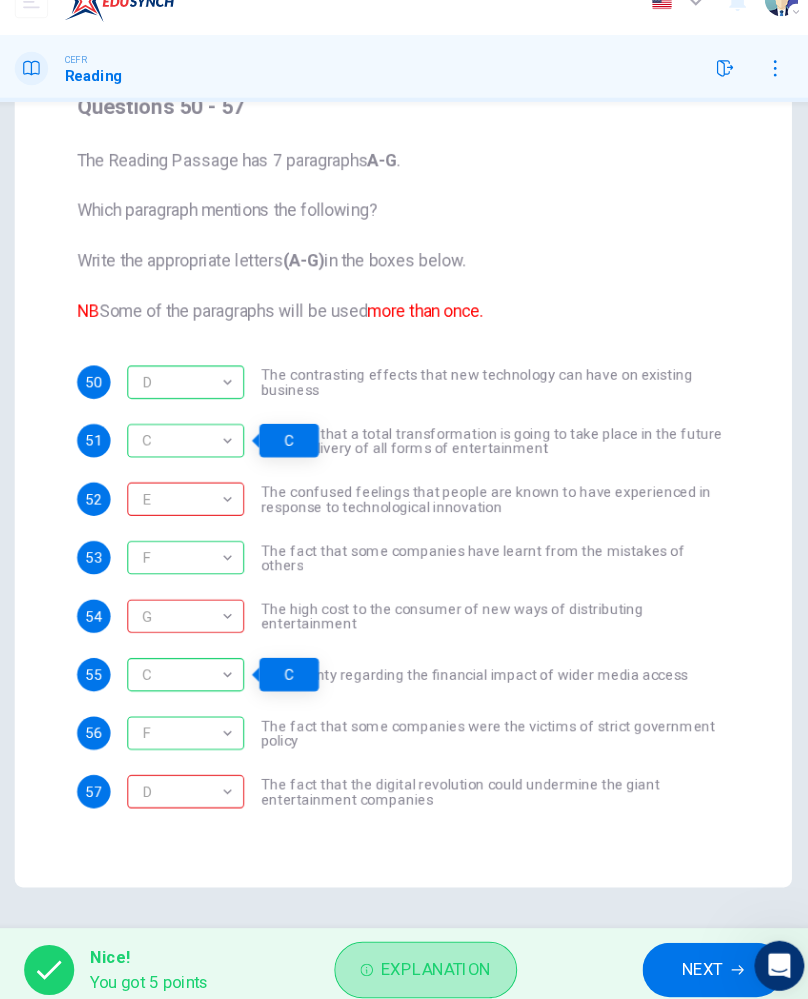 click on "Explanation" at bounding box center [435, 959] 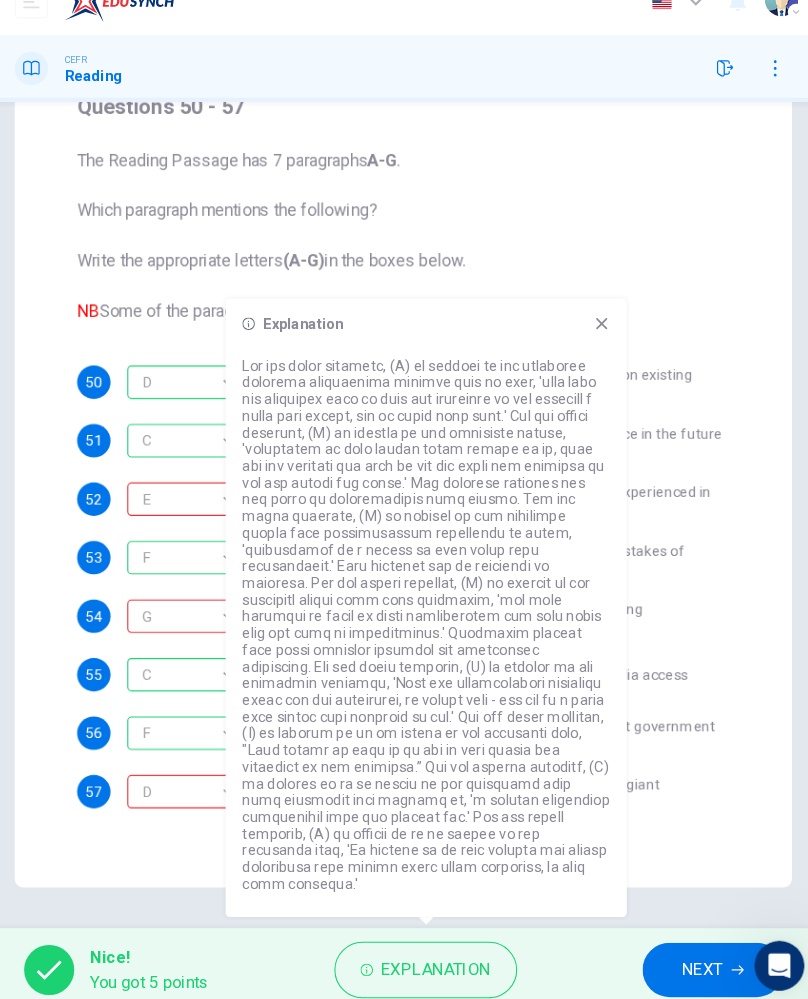 click on "Explanation" at bounding box center [435, 959] 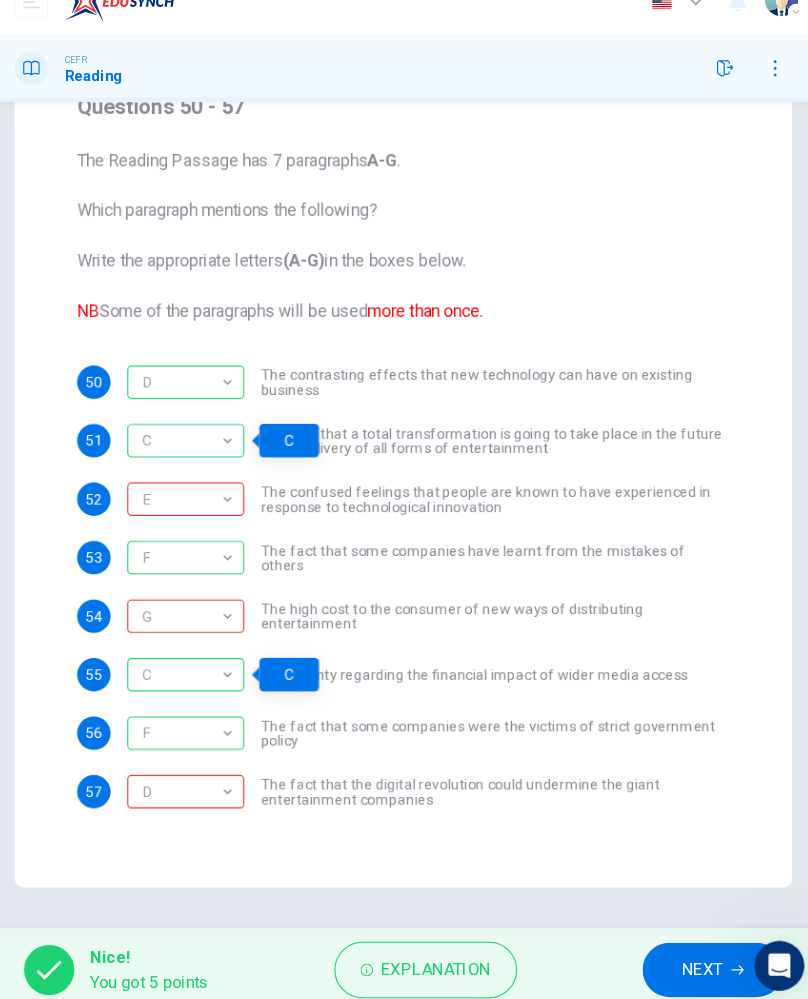 click on "Explanation" at bounding box center (435, 959) 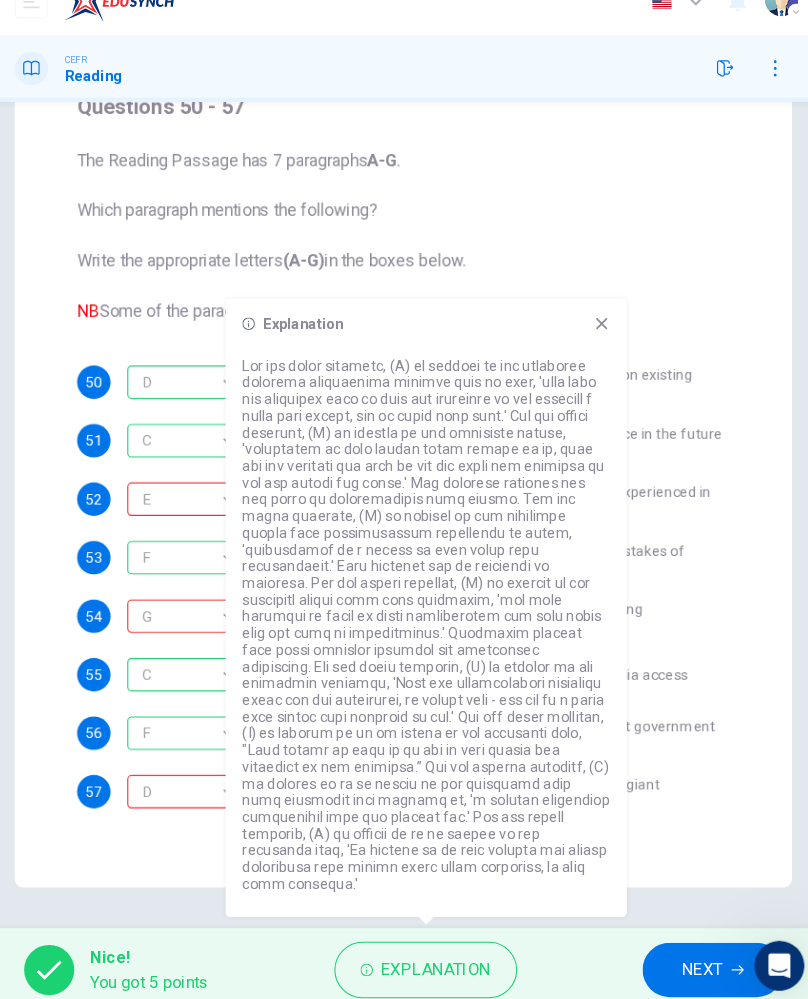click on "Explanation" at bounding box center [435, 959] 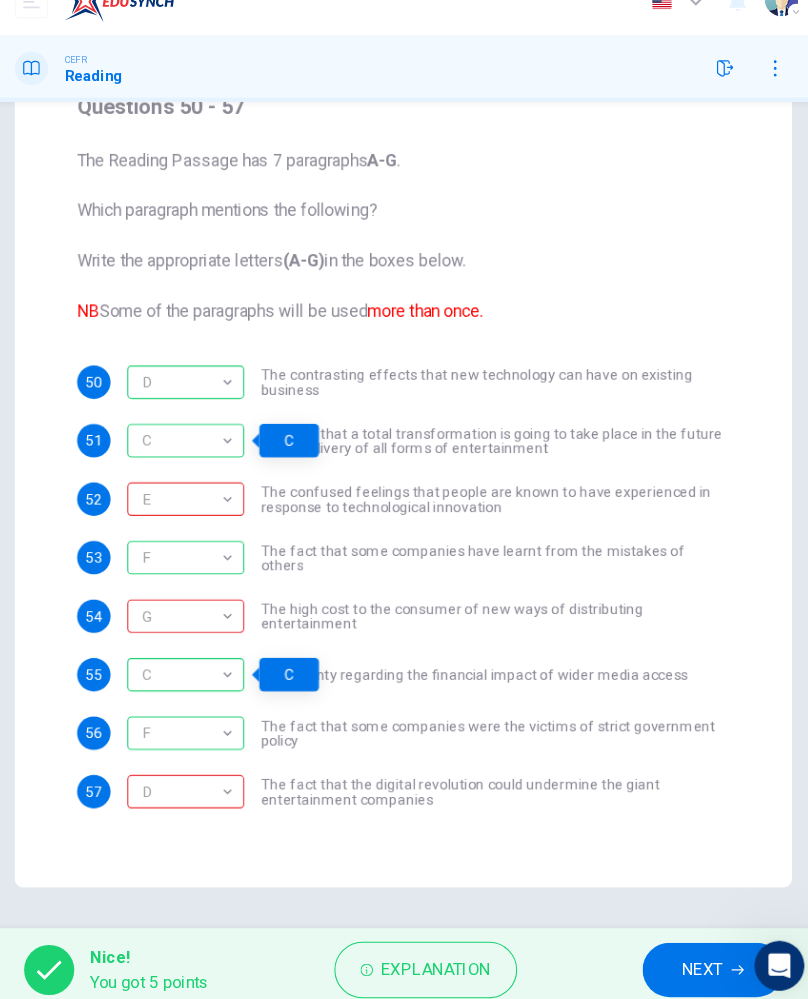 click on "Explanation" at bounding box center (435, 959) 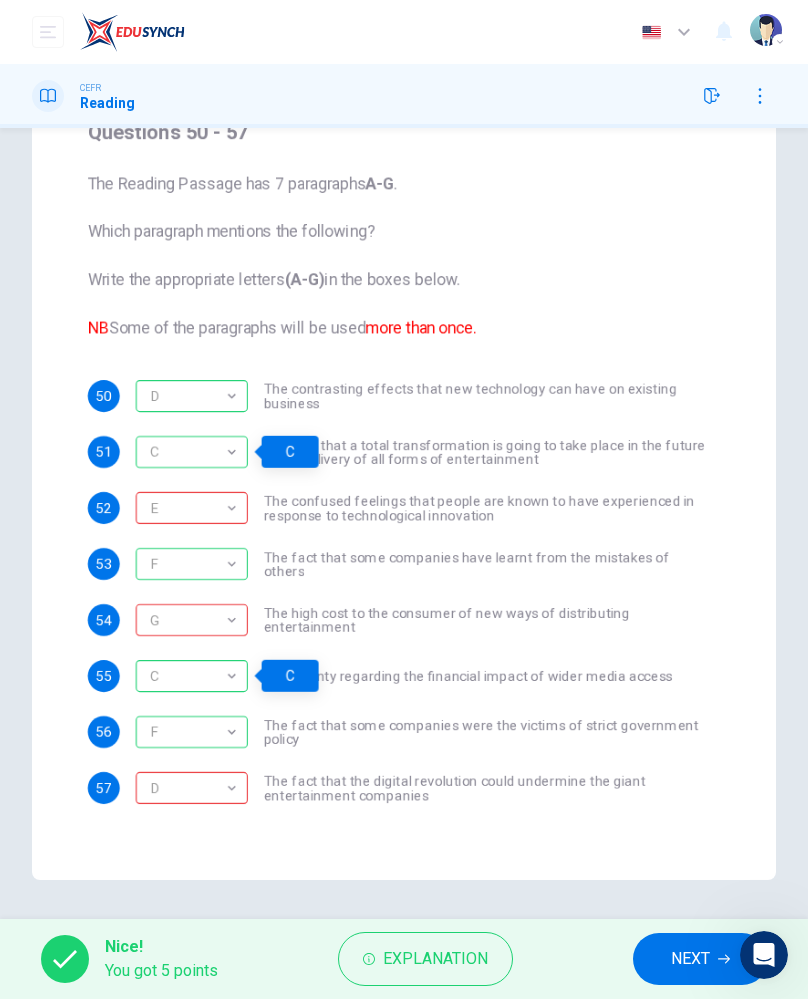 scroll, scrollTop: 184, scrollLeft: 0, axis: vertical 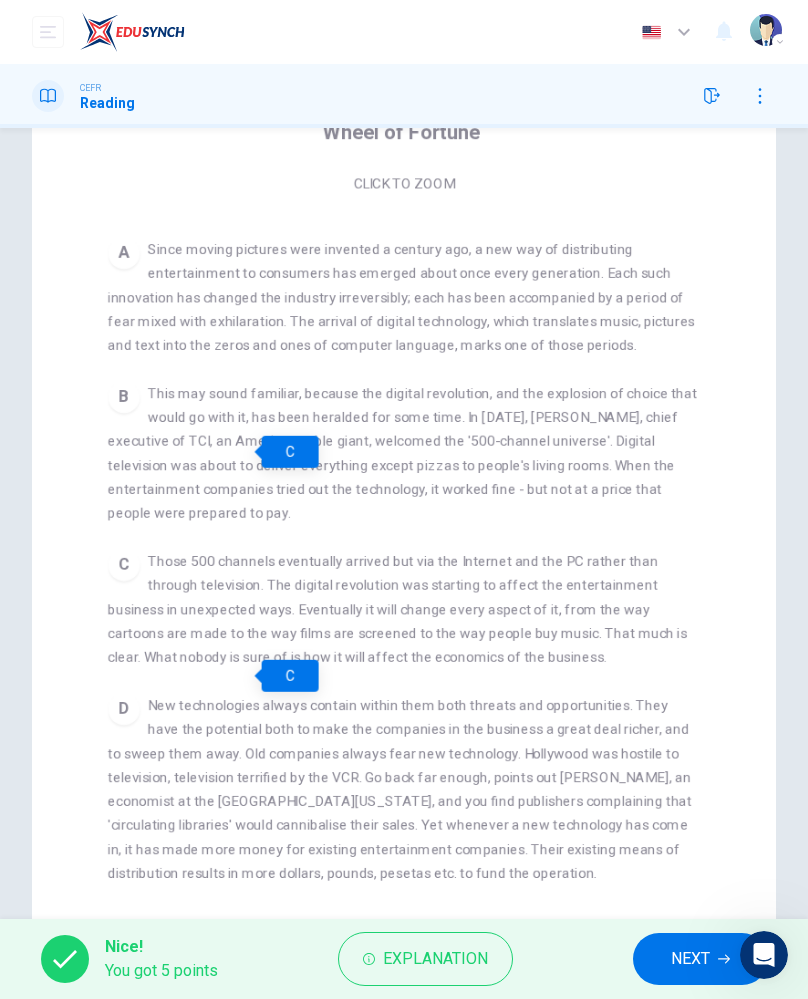 click on "New technologies always contain within them both threats and opportunities. They have the potential both to make the companies in the business a great deal richer, and to sweep them away. Old companies always fear new technology. Hollywood was hostile to television, television terrified by the VCR. Go back far enough, points out [PERSON_NAME], an economist at the [GEOGRAPHIC_DATA][US_STATE], and you find publishers complaining that 'circulating libraries' would cannibalise their sales. Yet whenever a new technology has come in, it has made more money for existing entertainment companies. Their existing means of distribution results in more dollars, pounds, pesetas etc. to fund the operation." at bounding box center (400, 789) 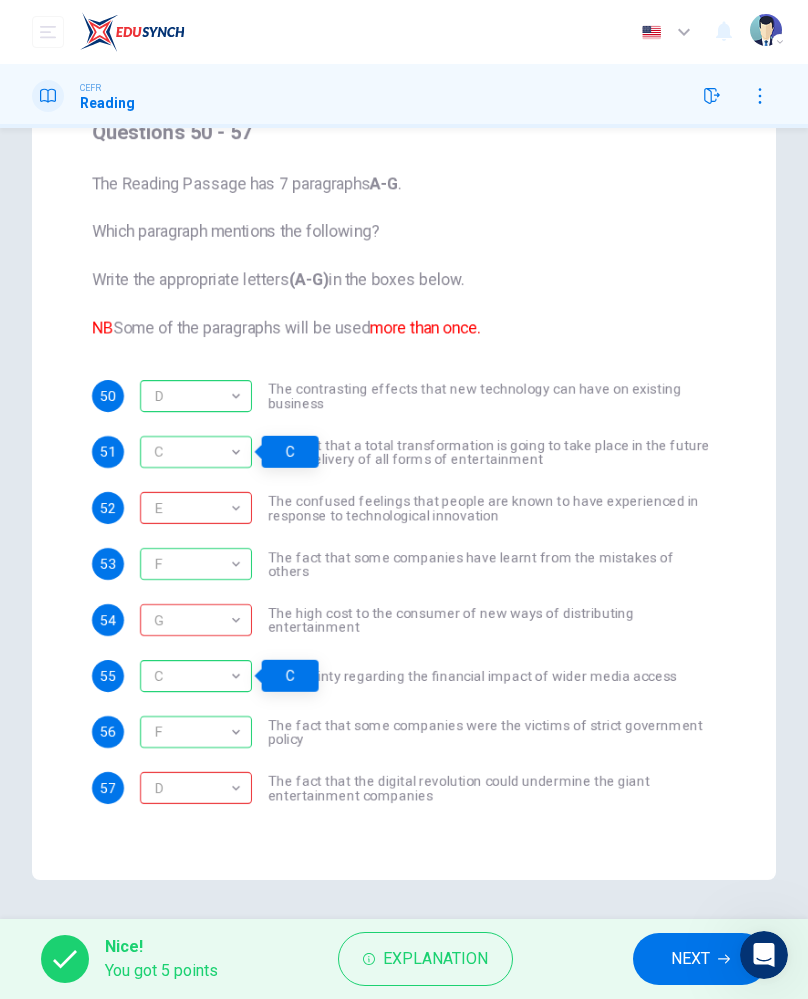 click on "NEXT" at bounding box center (690, 959) 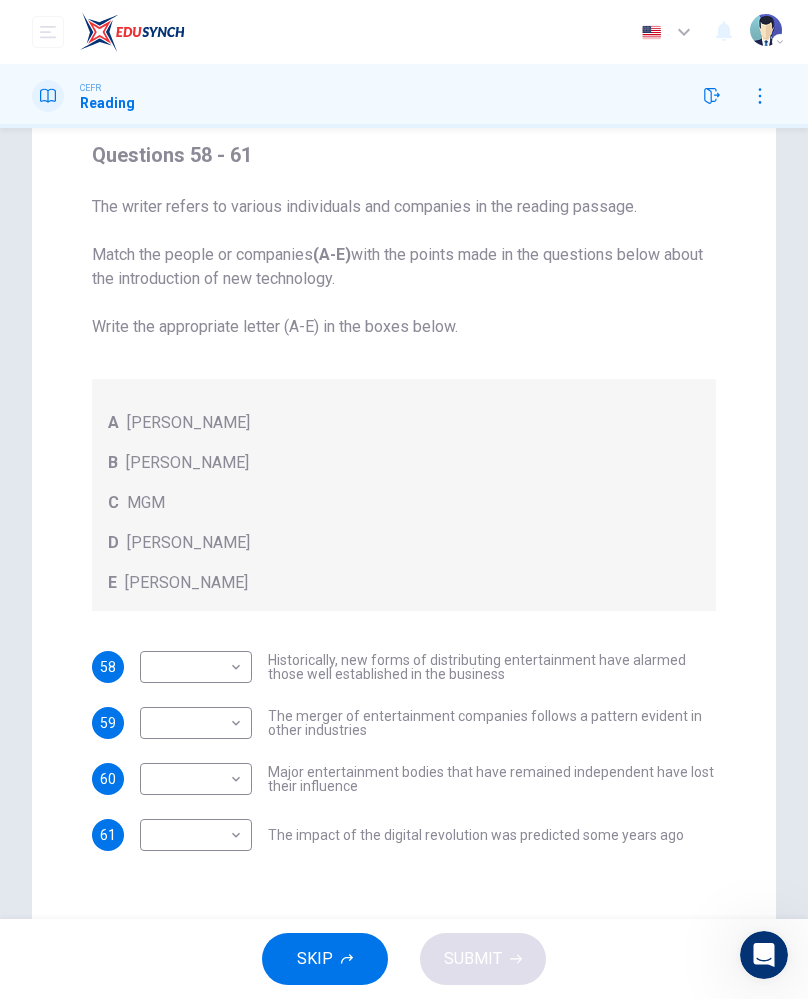 scroll, scrollTop: 164, scrollLeft: 0, axis: vertical 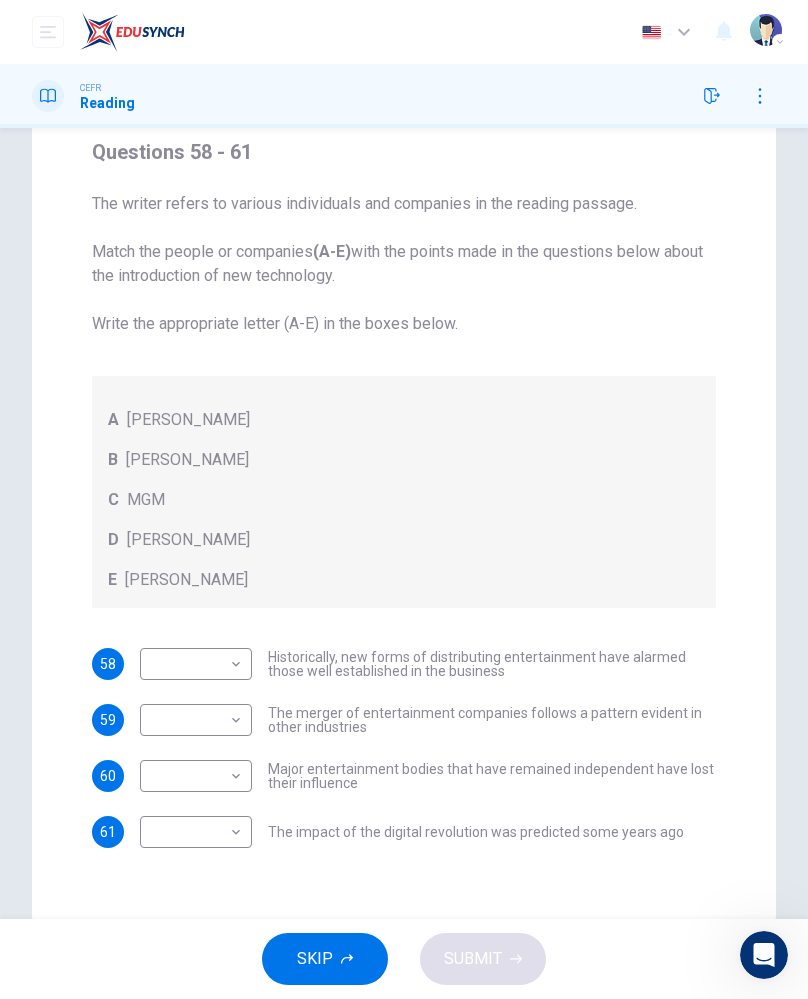 click on "Dashboard Practice Start a test Analysis English en ​ [PERSON_NAME] CEFR Reading Question Passage Questions 58 - 61 The writer refers to various individuals and companies in the reading passage.
Match the people or companies  (A-E)  with the points made in the questions below about the introduction of new technology.
Write the appropriate letter (A-E) in the boxes below. A [PERSON_NAME] B [PERSON_NAME] C MGM D [PERSON_NAME] E [PERSON_NAME] 58 ​ ​ Historically, new forms of distributing entertainment have alarmed those well established in the business 59 ​ ​ The merger of entertainment companies follows a pattern evident in other industries 60 ​ ​ Major entertainment bodies that have remained independent have lost their influence 61 ​ ​ The impact of the digital revolution was predicted some years ago Wheel of Fortune CLICK TO ZOOM Click to Zoom A B C D E F G SKIP SUBMIT EduSynch - Online Language Proficiency Testing Dashboard Practice Start a test Analysis Notifications" at bounding box center [404, 499] 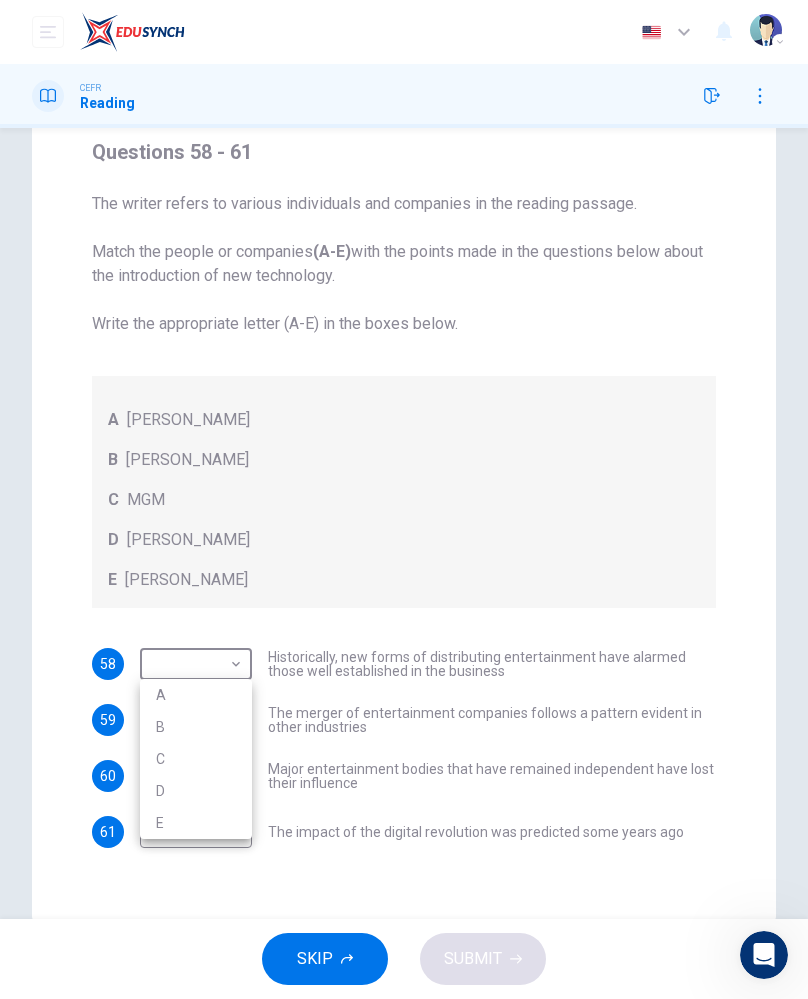 click at bounding box center [404, 499] 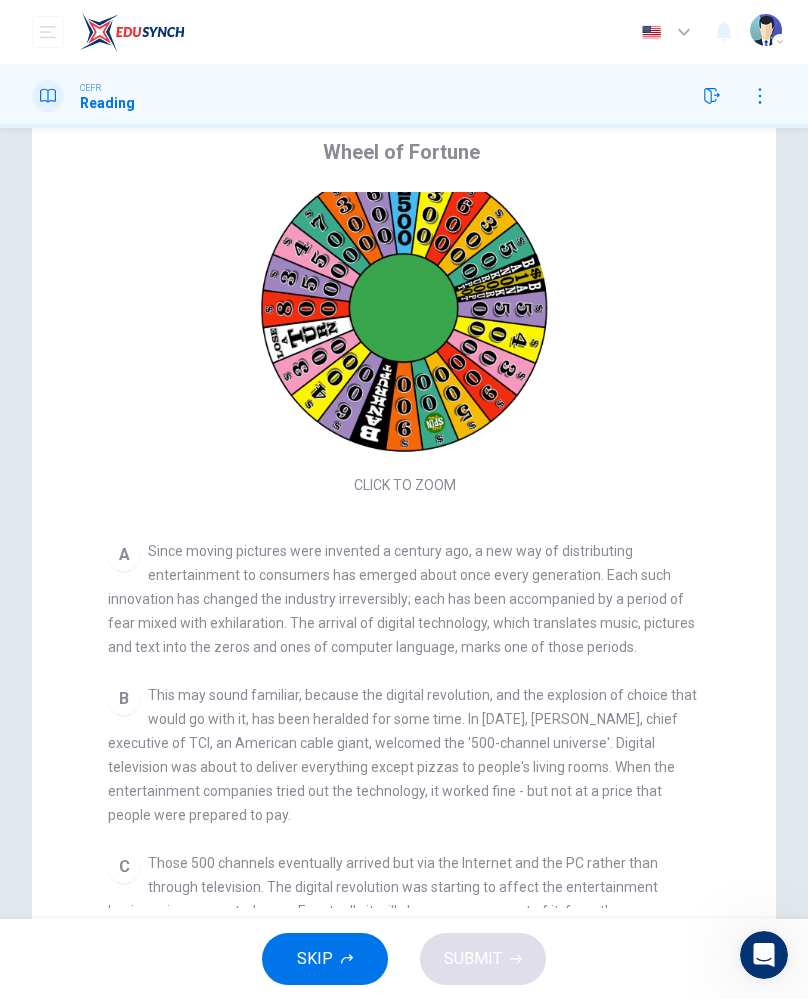 scroll, scrollTop: 39, scrollLeft: 0, axis: vertical 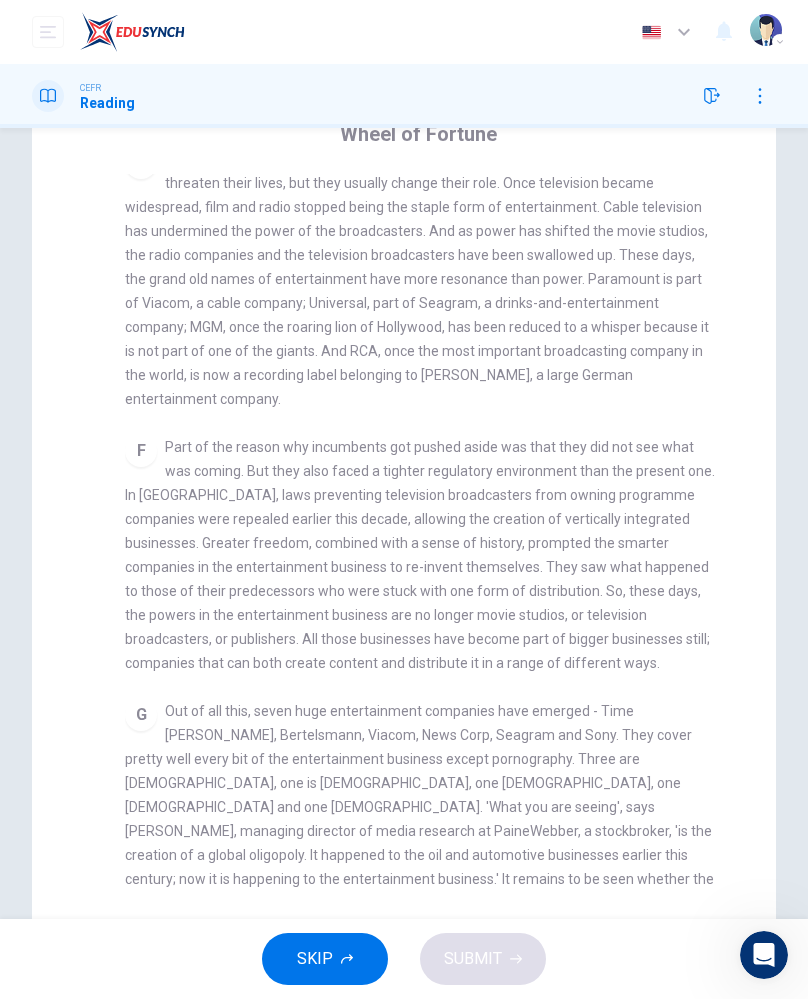 checkbox on "false" 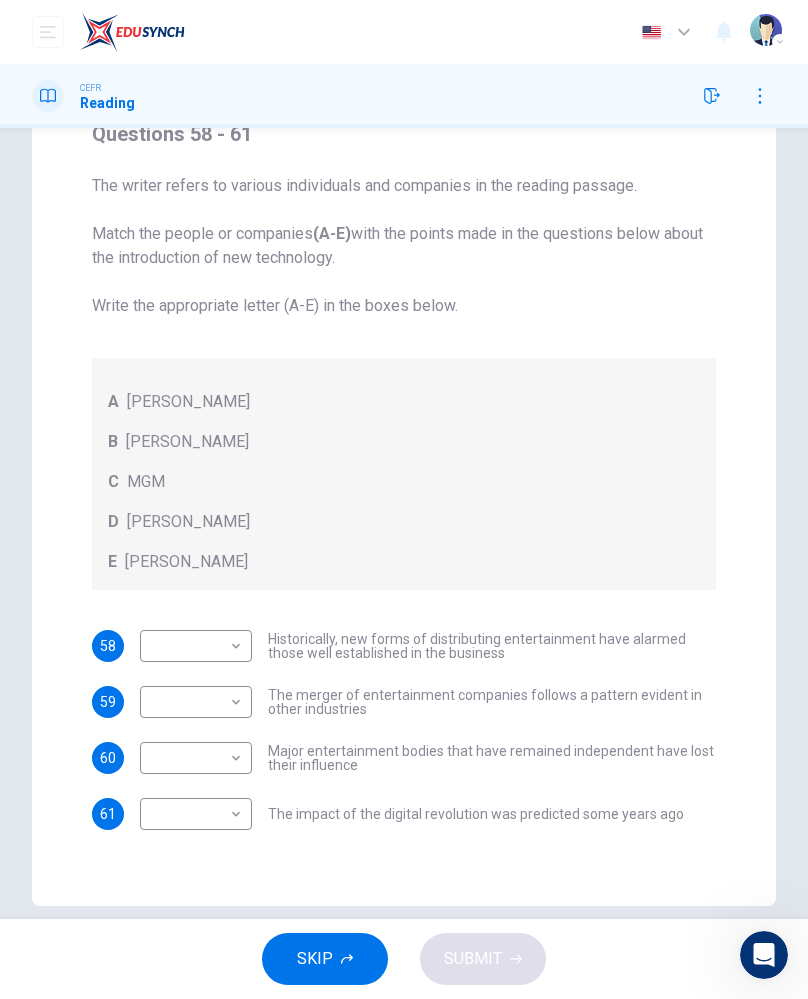 click on "Dashboard Practice Start a test Analysis English en ​ [PERSON_NAME] CEFR Reading Question Passage Questions 58 - 61 The writer refers to various individuals and companies in the reading passage.
Match the people or companies  (A-E)  with the points made in the questions below about the introduction of new technology.
Write the appropriate letter (A-E) in the boxes below. A [PERSON_NAME] B [PERSON_NAME] C MGM D [PERSON_NAME] E [PERSON_NAME] 58 ​ ​ Historically, new forms of distributing entertainment have alarmed those well established in the business 59 ​ ​ The merger of entertainment companies follows a pattern evident in other industries 60 ​ ​ Major entertainment bodies that have remained independent have lost their influence 61 ​ ​ The impact of the digital revolution was predicted some years ago Wheel of Fortune CLICK TO ZOOM Click to Zoom A B C D E F G SKIP SUBMIT EduSynch - Online Language Proficiency Testing Dashboard Practice Start a test Analysis Notifications" at bounding box center [404, 499] 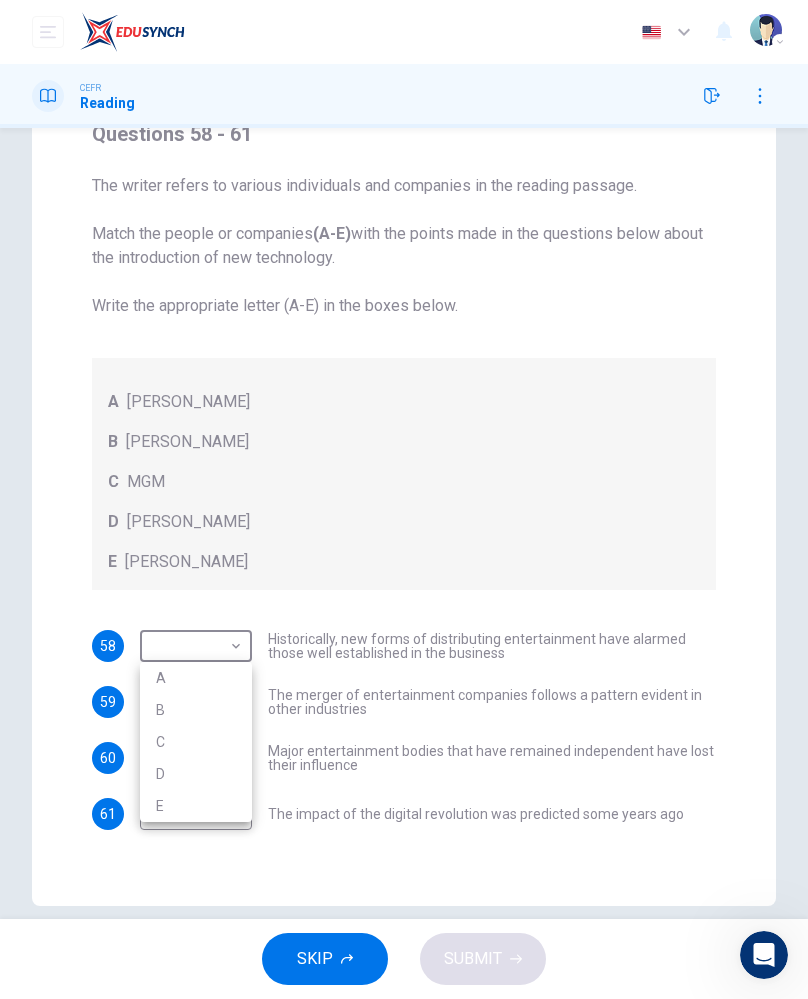 click at bounding box center (404, 499) 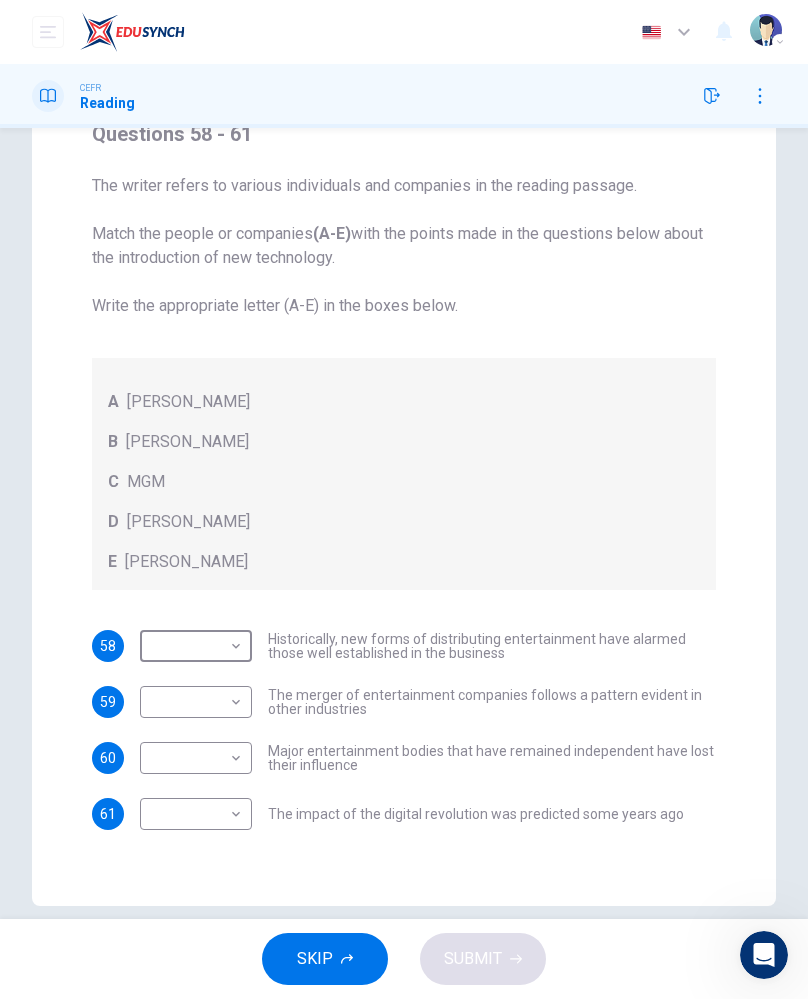 click on "Dashboard Practice Start a test Analysis English en ​ [PERSON_NAME] CEFR Reading Question Passage Questions 58 - 61 The writer refers to various individuals and companies in the reading passage.
Match the people or companies  (A-E)  with the points made in the questions below about the introduction of new technology.
Write the appropriate letter (A-E) in the boxes below. A [PERSON_NAME] B [PERSON_NAME] C MGM D [PERSON_NAME] E [PERSON_NAME] 58 ​ ​ Historically, new forms of distributing entertainment have alarmed those well established in the business 59 ​ ​ The merger of entertainment companies follows a pattern evident in other industries 60 ​ ​ Major entertainment bodies that have remained independent have lost their influence 61 ​ ​ The impact of the digital revolution was predicted some years ago Wheel of Fortune CLICK TO ZOOM Click to Zoom A B C D E F G SKIP SUBMIT EduSynch - Online Language Proficiency Testing Dashboard Practice Start a test Analysis Notifications" at bounding box center (404, 499) 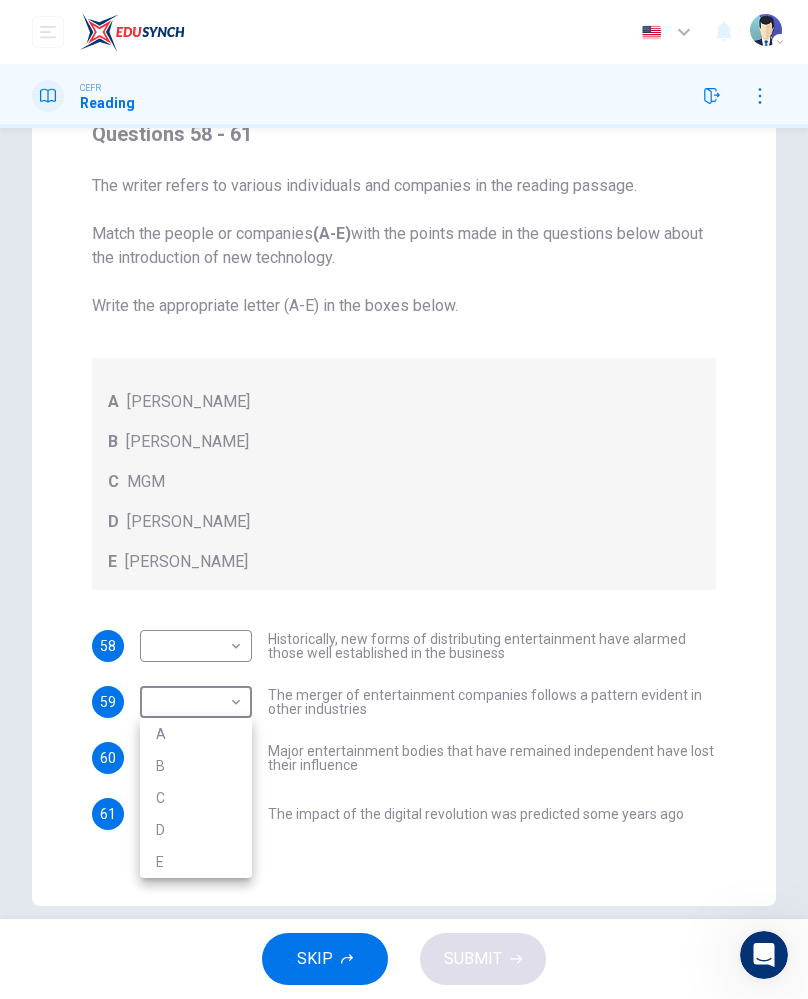 click on "D" at bounding box center [196, 830] 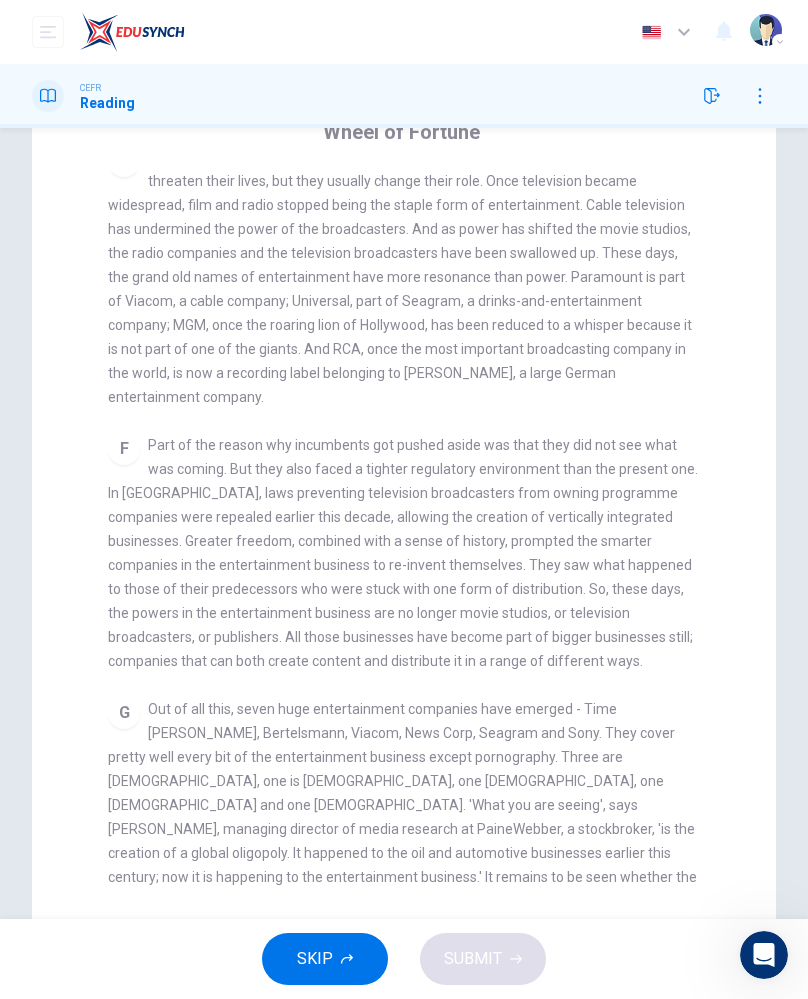 scroll, scrollTop: 186, scrollLeft: 0, axis: vertical 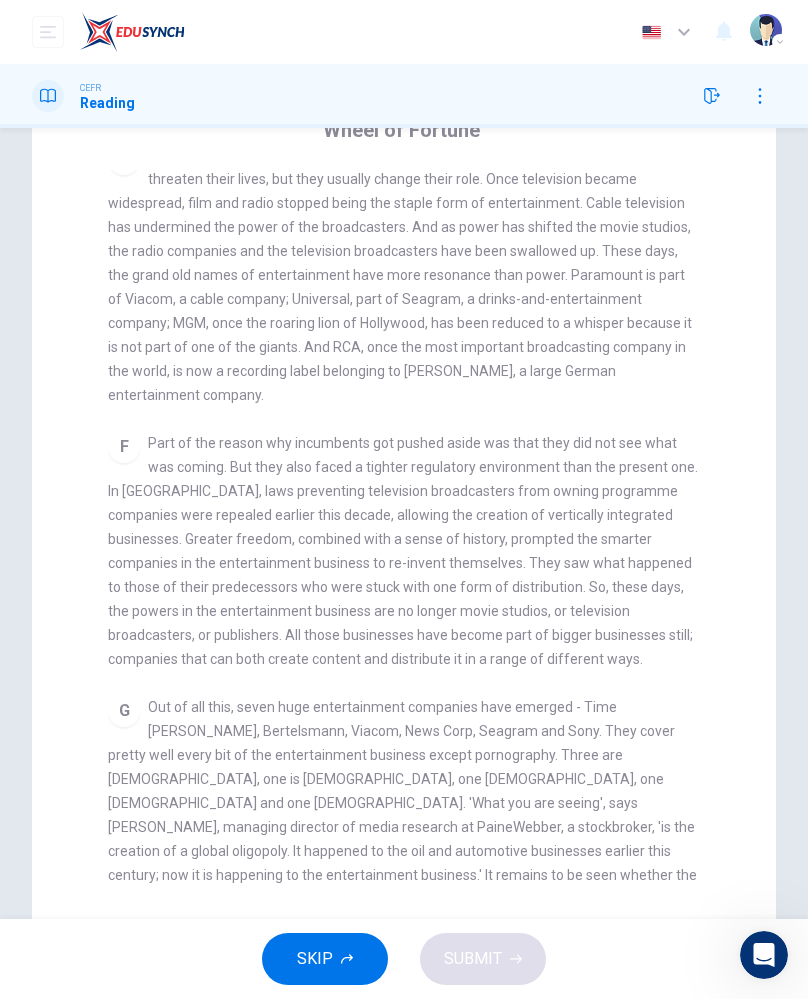 checkbox on "false" 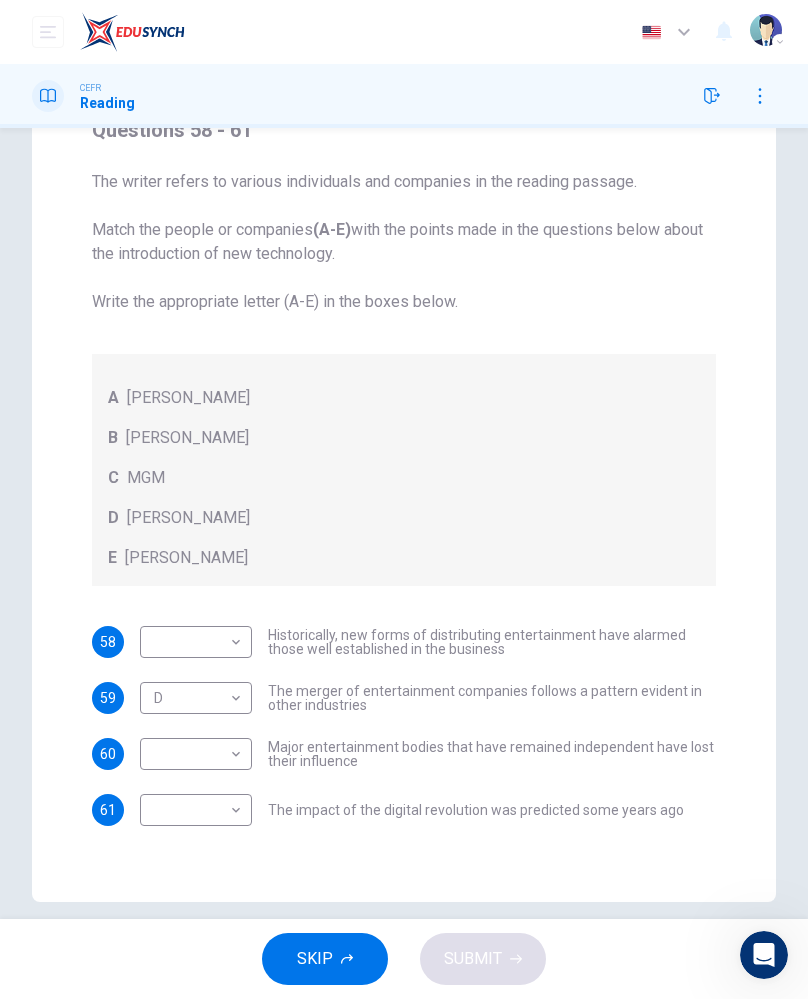 click on "Dashboard Practice Start a test Analysis English en ​ [PERSON_NAME] CEFR Reading Question Passage Questions 58 - 61 The writer refers to various individuals and companies in the reading passage.
Match the people or companies  (A-E)  with the points made in the questions below about the introduction of new technology.
Write the appropriate letter (A-E) in the boxes below. A [PERSON_NAME] B [PERSON_NAME] C MGM D [PERSON_NAME] E [PERSON_NAME] 58 ​ ​ Historically, new forms of distributing entertainment have alarmed those well established in the business 59 D D ​ The merger of entertainment companies follows a pattern evident in other industries 60 ​ ​ Major entertainment bodies that have remained independent have lost their influence 61 ​ ​ The impact of the digital revolution was predicted some years ago Wheel of Fortune CLICK TO ZOOM Click to Zoom A B C D E F G SKIP SUBMIT EduSynch - Online Language Proficiency Testing Dashboard Practice Start a test Analysis Notifications" at bounding box center [404, 499] 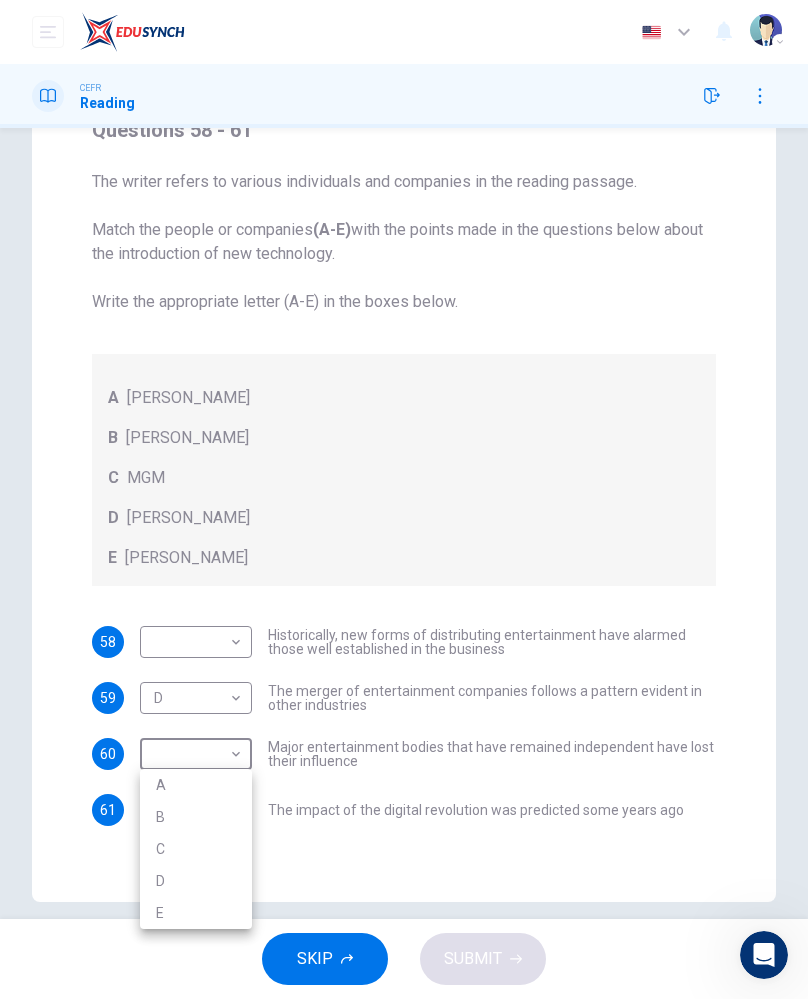 click on "C" at bounding box center (196, 849) 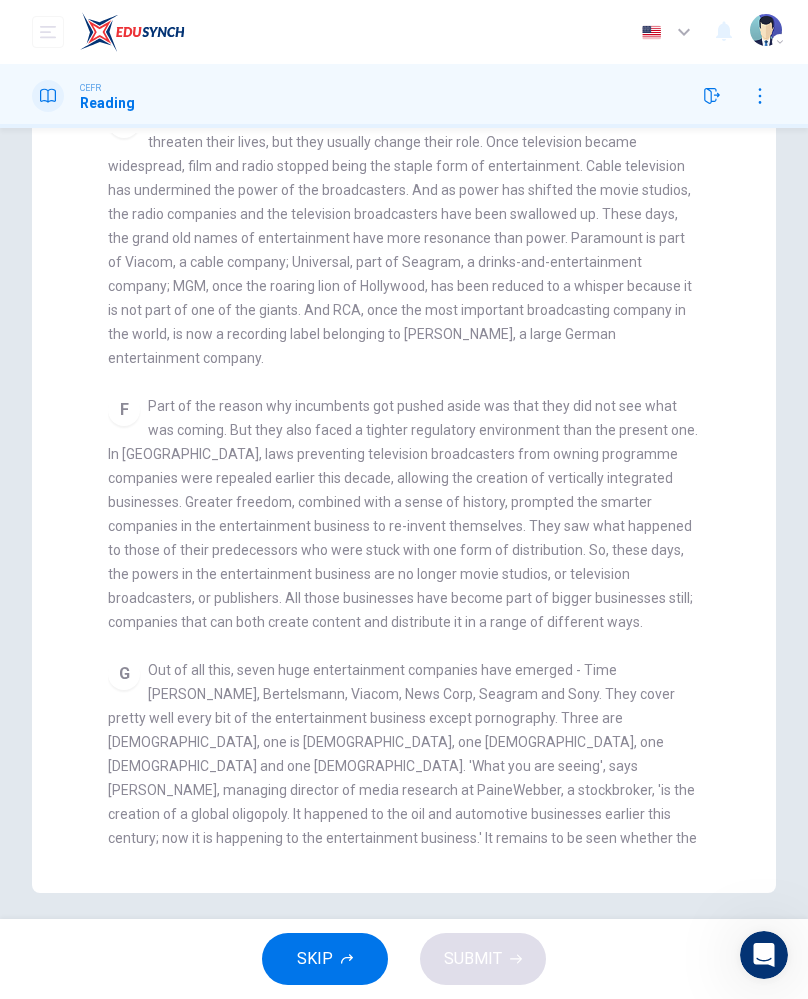 scroll, scrollTop: 236, scrollLeft: 0, axis: vertical 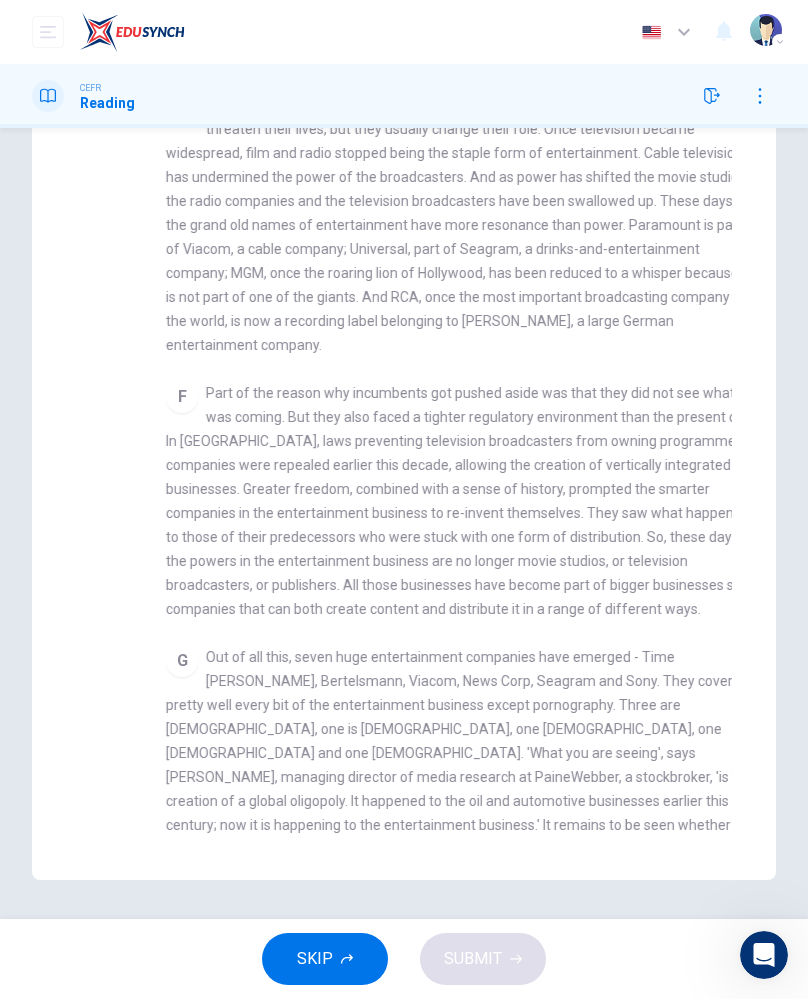 checkbox on "false" 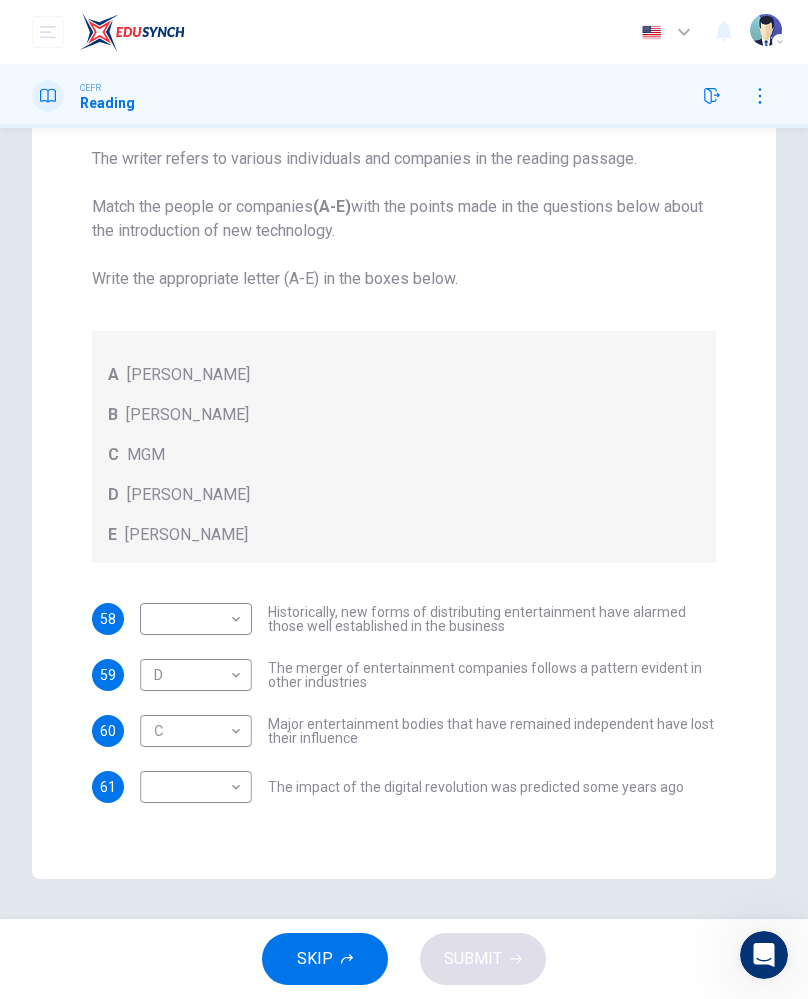 scroll, scrollTop: 208, scrollLeft: 0, axis: vertical 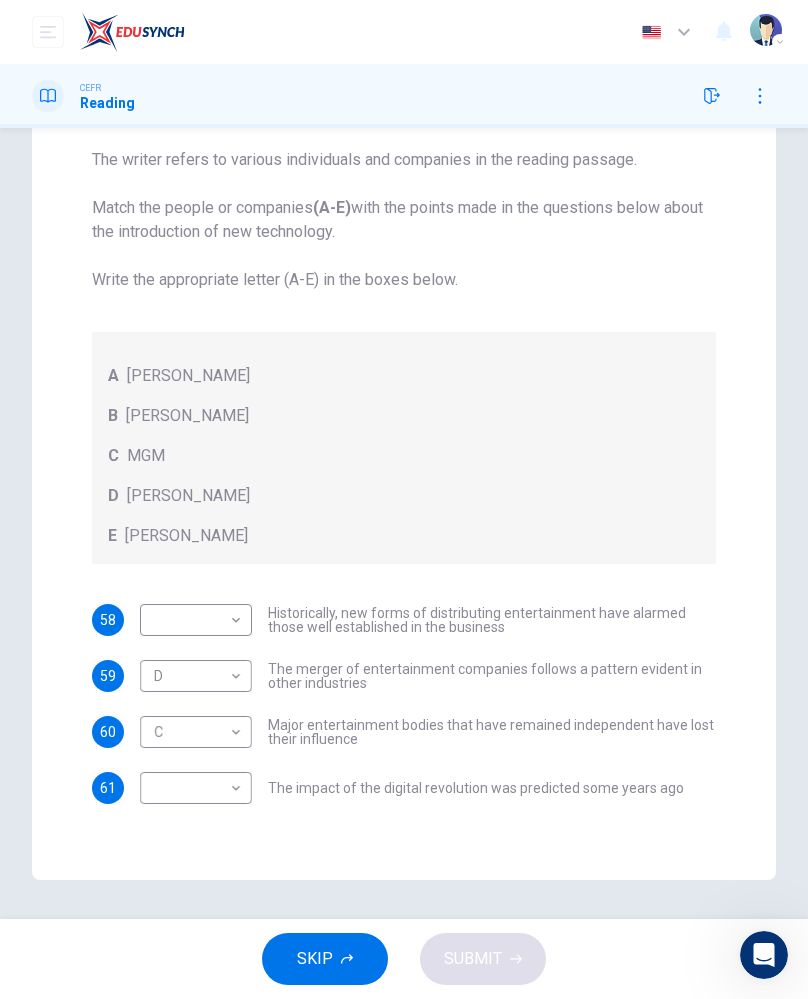 click on "Dashboard Practice Start a test Analysis English en ​ [PERSON_NAME] CEFR Reading Question Passage Questions 58 - 61 The writer refers to various individuals and companies in the reading passage.
Match the people or companies  (A-E)  with the points made in the questions below about the introduction of new technology.
Write the appropriate letter (A-E) in the boxes below. A [PERSON_NAME] B [PERSON_NAME] C MGM D [PERSON_NAME] E [PERSON_NAME] 58 ​ ​ Historically, new forms of distributing entertainment have alarmed those well established in the business 59 D D ​ The merger of entertainment companies follows a pattern evident in other industries 60 C C ​ Major entertainment bodies that have remained independent have lost their influence 61 ​ ​ The impact of the digital revolution was predicted some years ago Wheel of Fortune CLICK TO ZOOM Click to Zoom A B C D E F G SKIP SUBMIT EduSynch - Online Language Proficiency Testing Dashboard Practice Start a test Analysis Notifications" at bounding box center (404, 499) 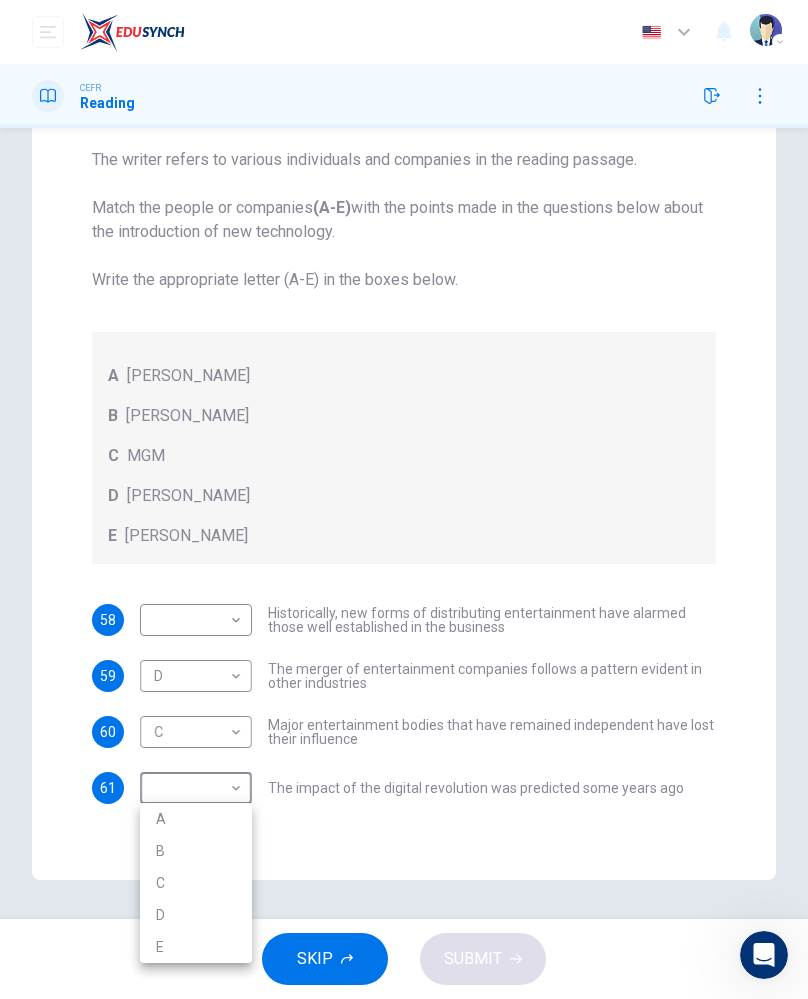 click on "E" at bounding box center [196, 947] 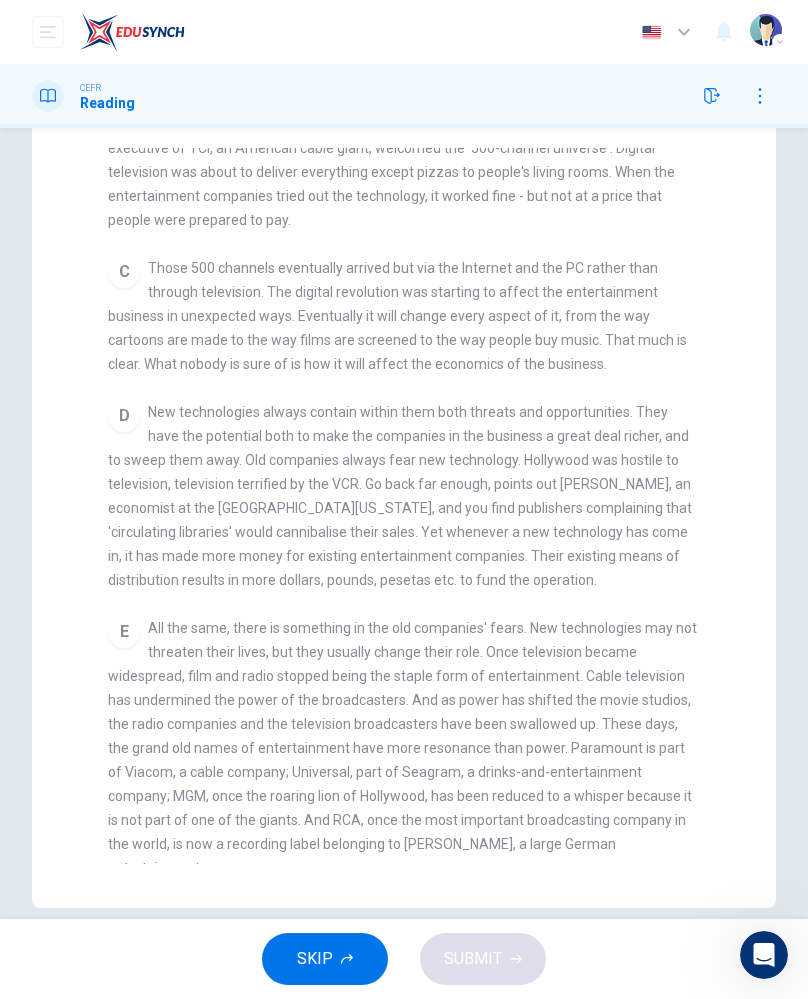 scroll, scrollTop: 572, scrollLeft: 0, axis: vertical 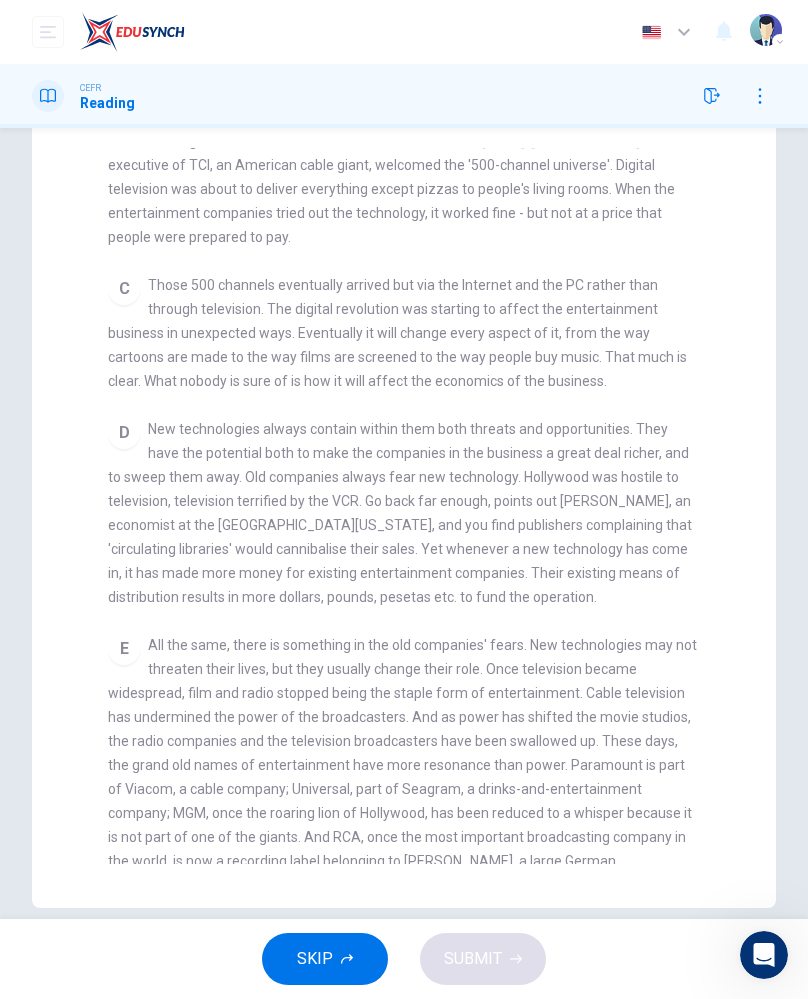 checkbox on "false" 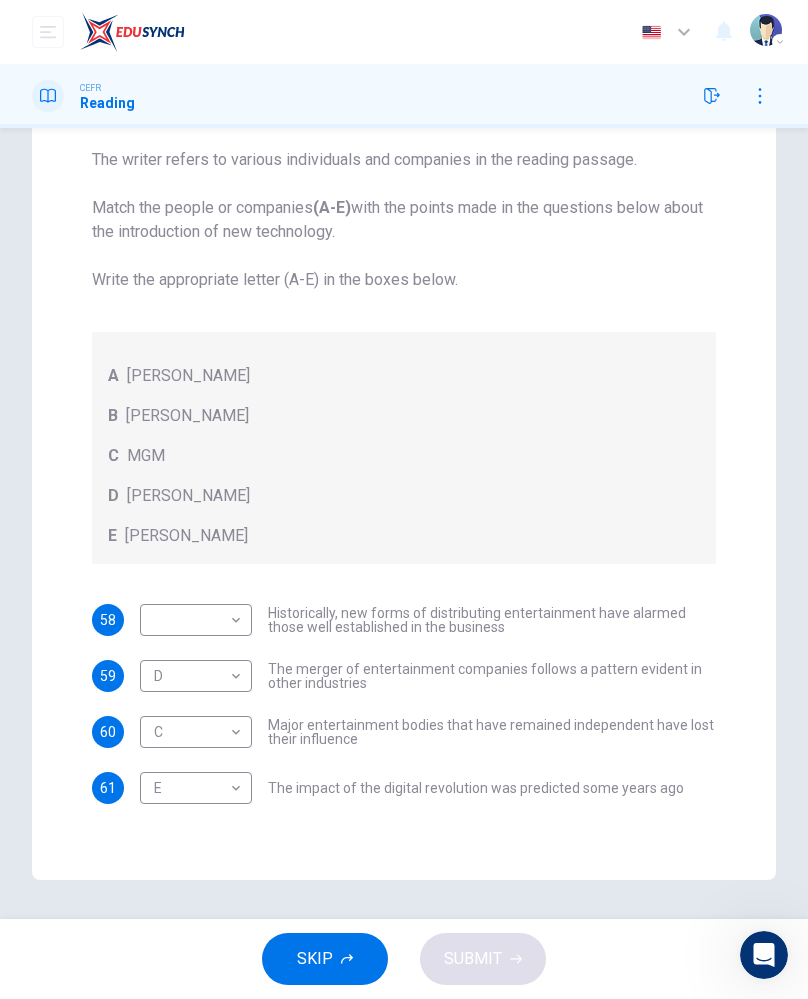 click on "Dashboard Practice Start a test Analysis English en ​ [PERSON_NAME] CEFR Reading Question Passage Questions 58 - 61 The writer refers to various individuals and companies in the reading passage.
Match the people or companies  (A-E)  with the points made in the questions below about the introduction of new technology.
Write the appropriate letter (A-E) in the boxes below. A [PERSON_NAME] B [PERSON_NAME] C MGM D [PERSON_NAME] E [PERSON_NAME] 58 ​ ​ Historically, new forms of distributing entertainment have alarmed those well established in the business 59 D D ​ The merger of entertainment companies follows a pattern evident in other industries 60 C C ​ Major entertainment bodies that have remained independent have lost their influence 61 E E ​ The impact of the digital revolution was predicted some years ago Wheel of Fortune CLICK TO ZOOM Click to Zoom A B C D E F G SKIP SUBMIT EduSynch - Online Language Proficiency Testing Dashboard Practice Start a test Analysis Notifications" at bounding box center (404, 499) 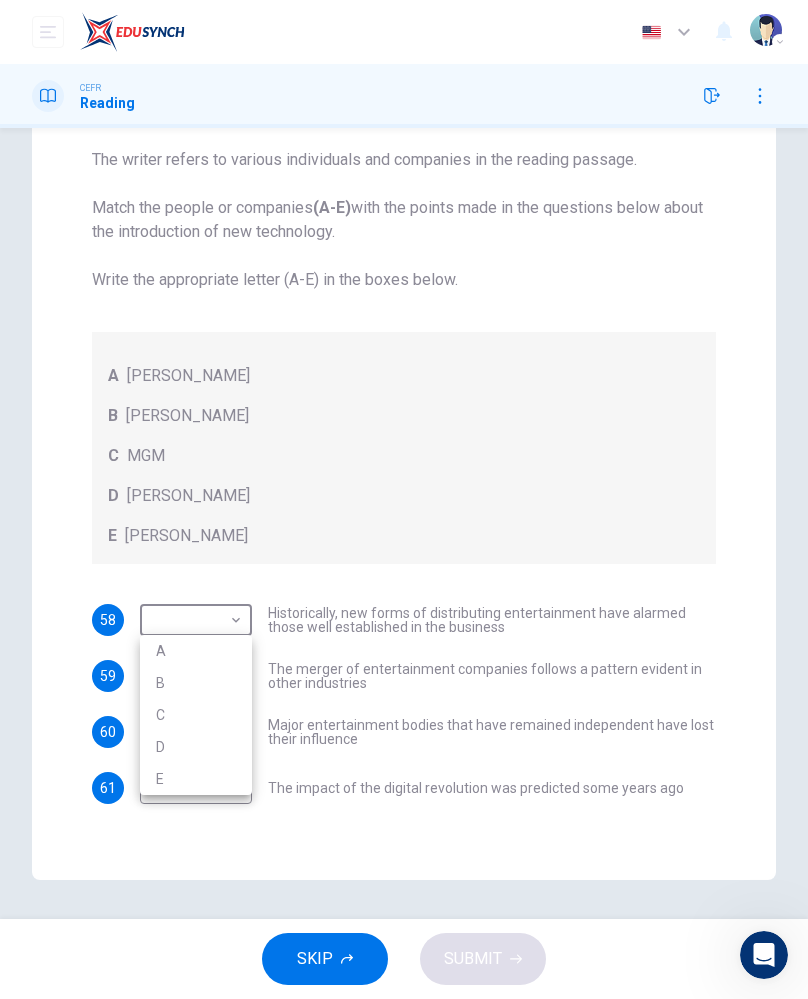 click on "B" at bounding box center [196, 683] 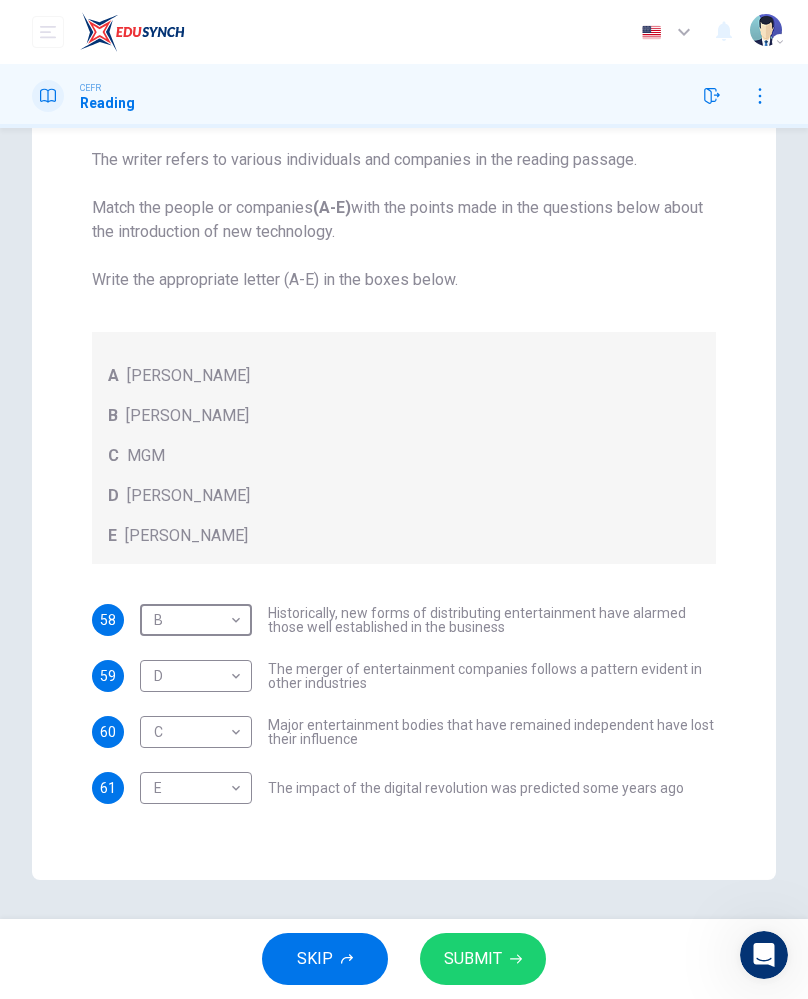 click on "SUBMIT" at bounding box center (473, 959) 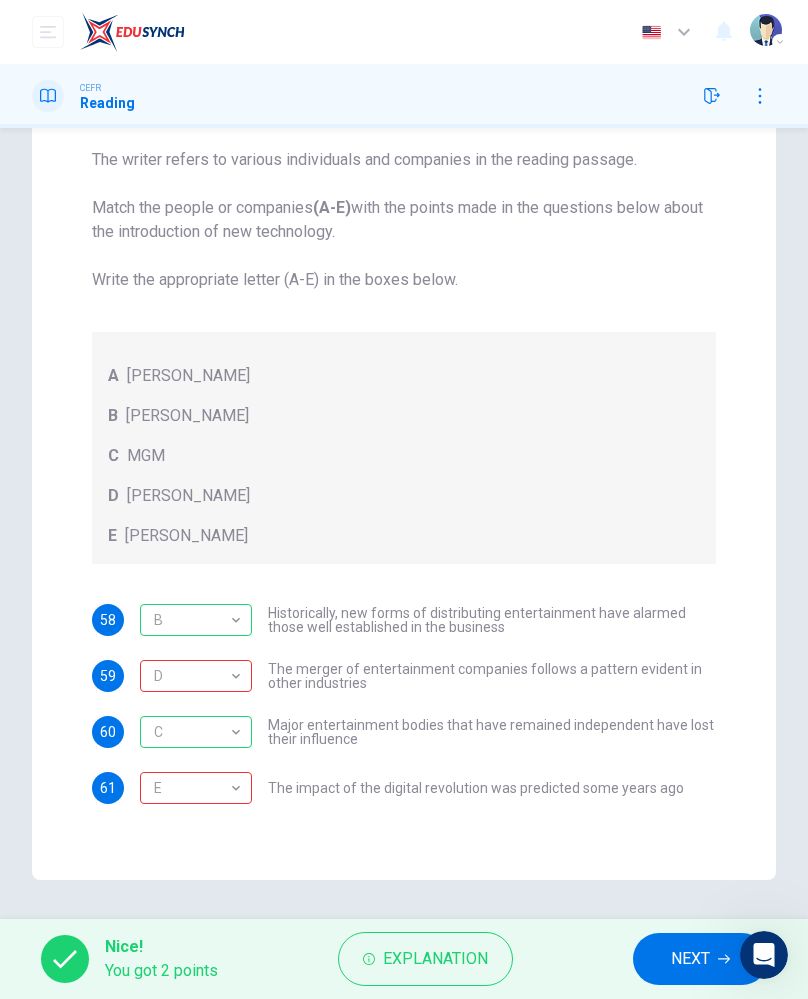click on "Explanation" at bounding box center [435, 959] 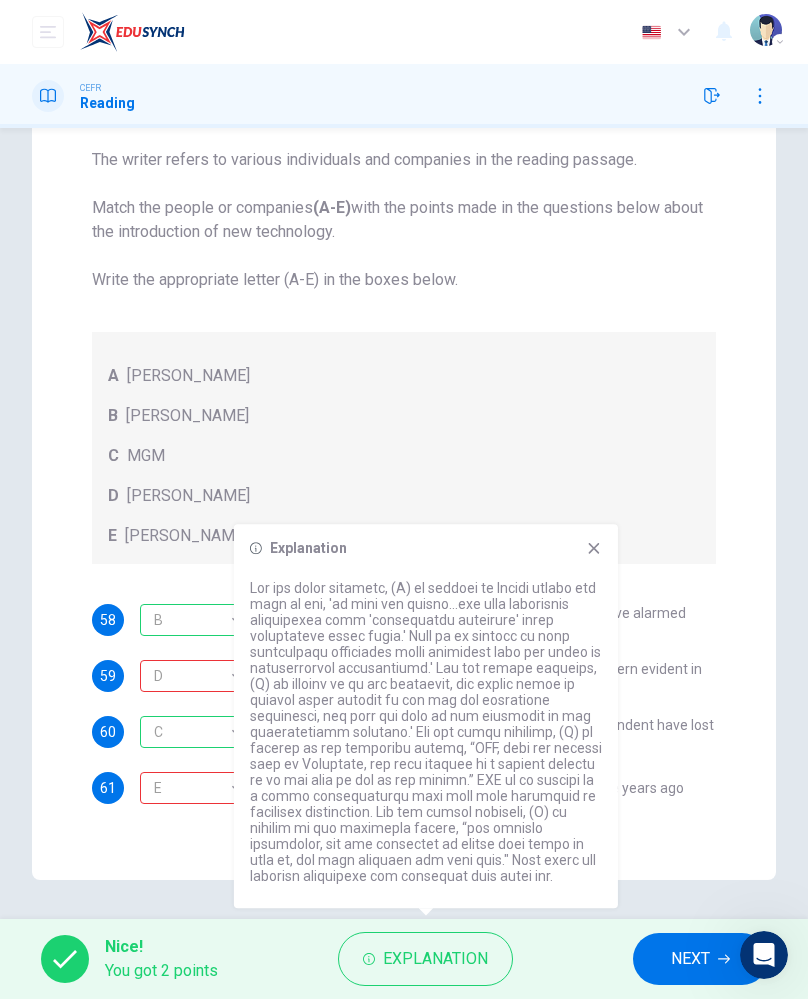 click on "Explanation" at bounding box center [426, 716] 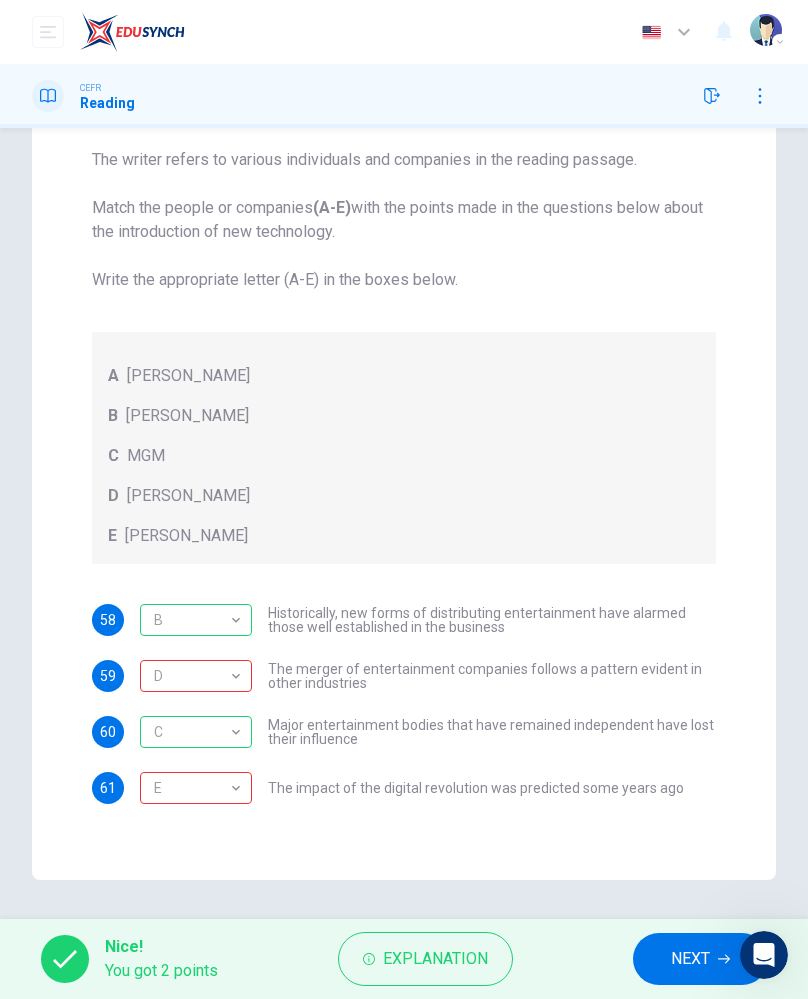 click on "Explanation" at bounding box center [435, 959] 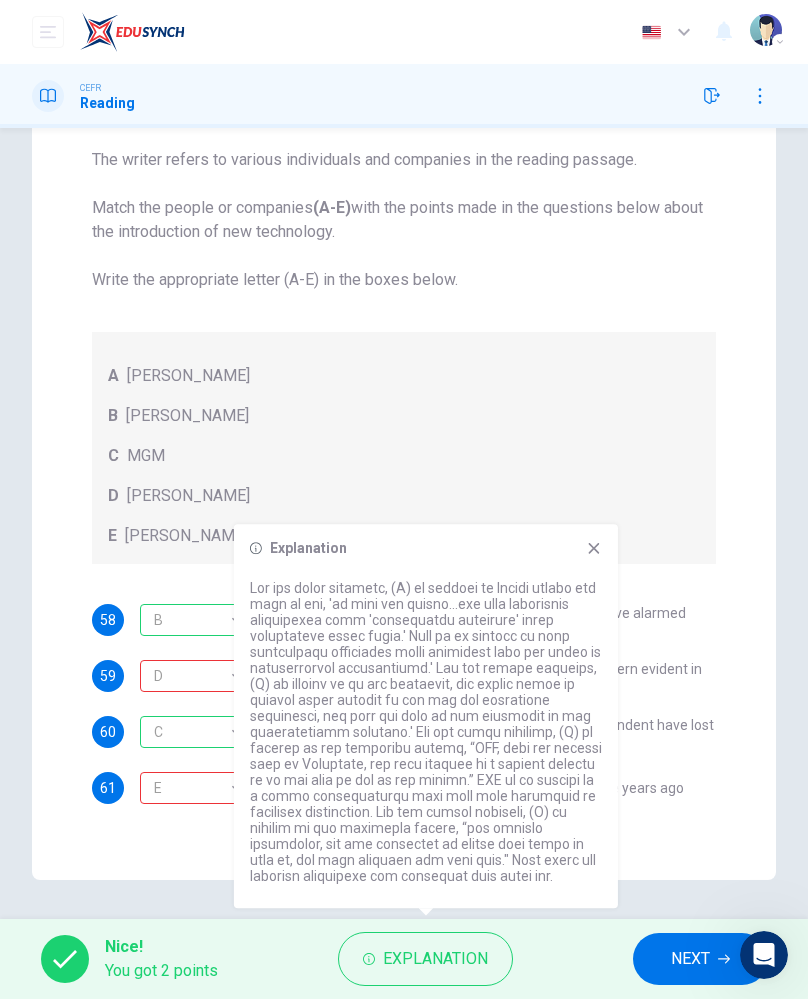 click on "Explanation" at bounding box center [426, 728] 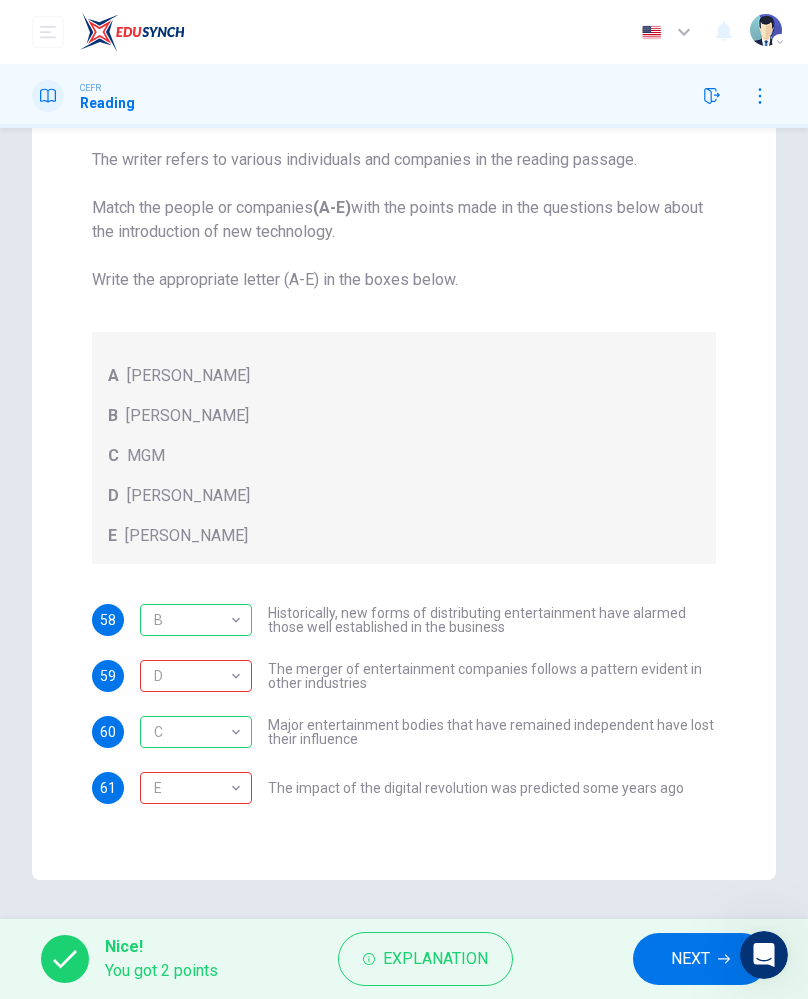 click on "Explanation" at bounding box center [435, 959] 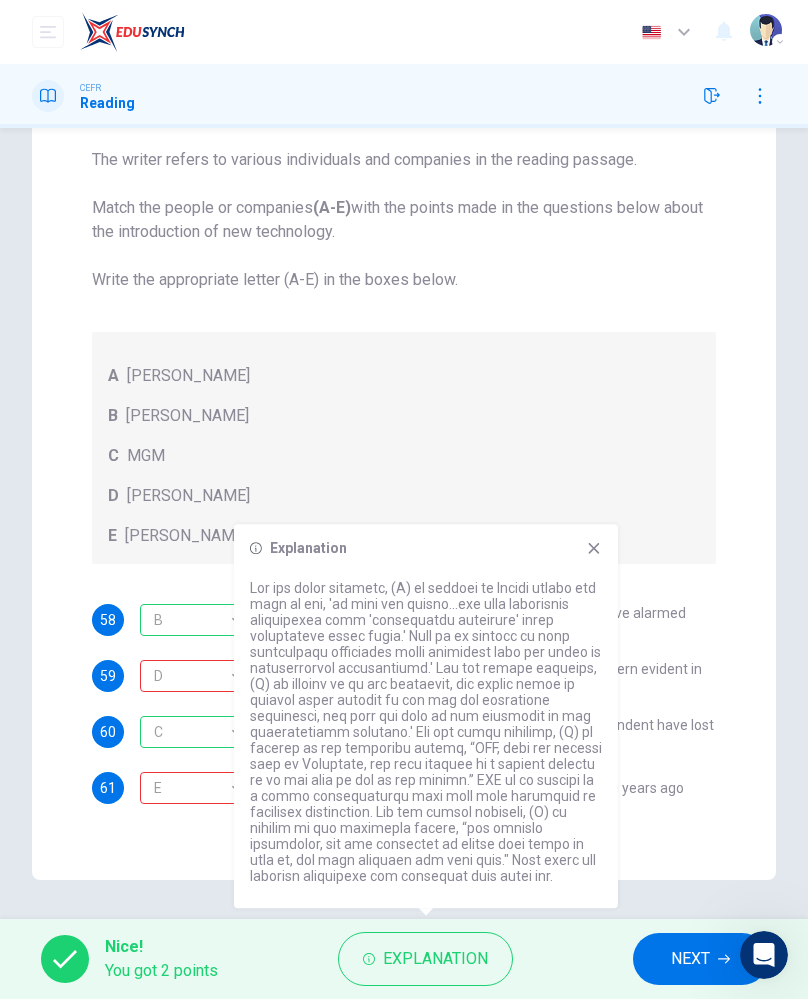 click on "Explanation" at bounding box center (435, 959) 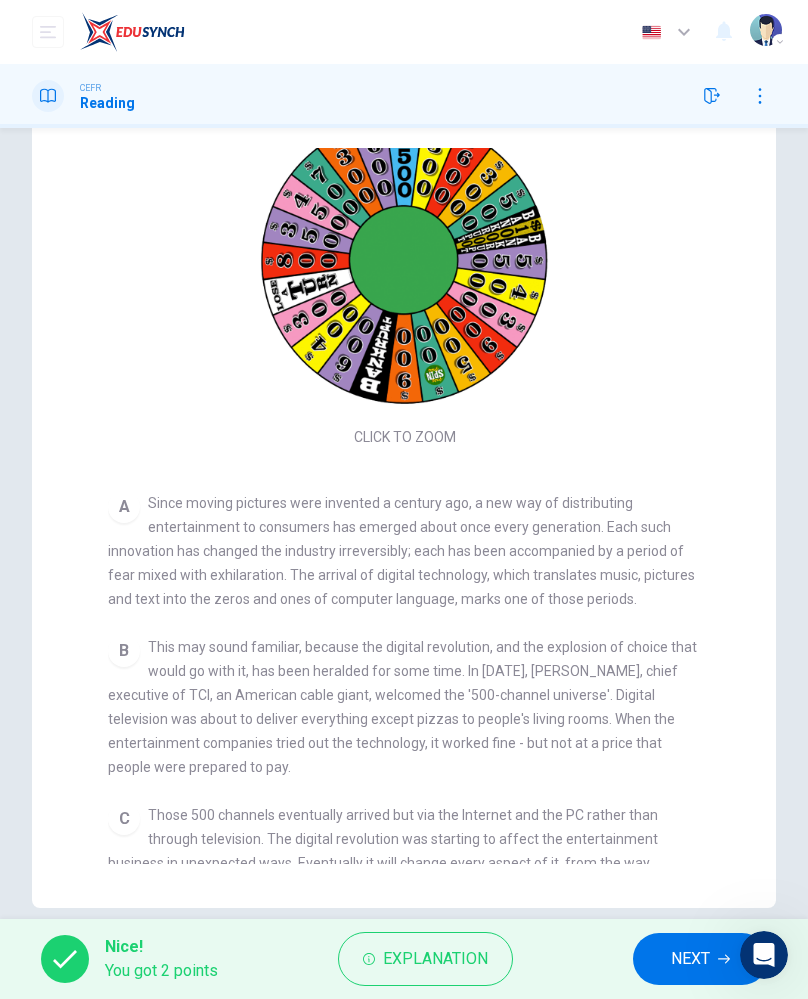 scroll, scrollTop: 52, scrollLeft: 0, axis: vertical 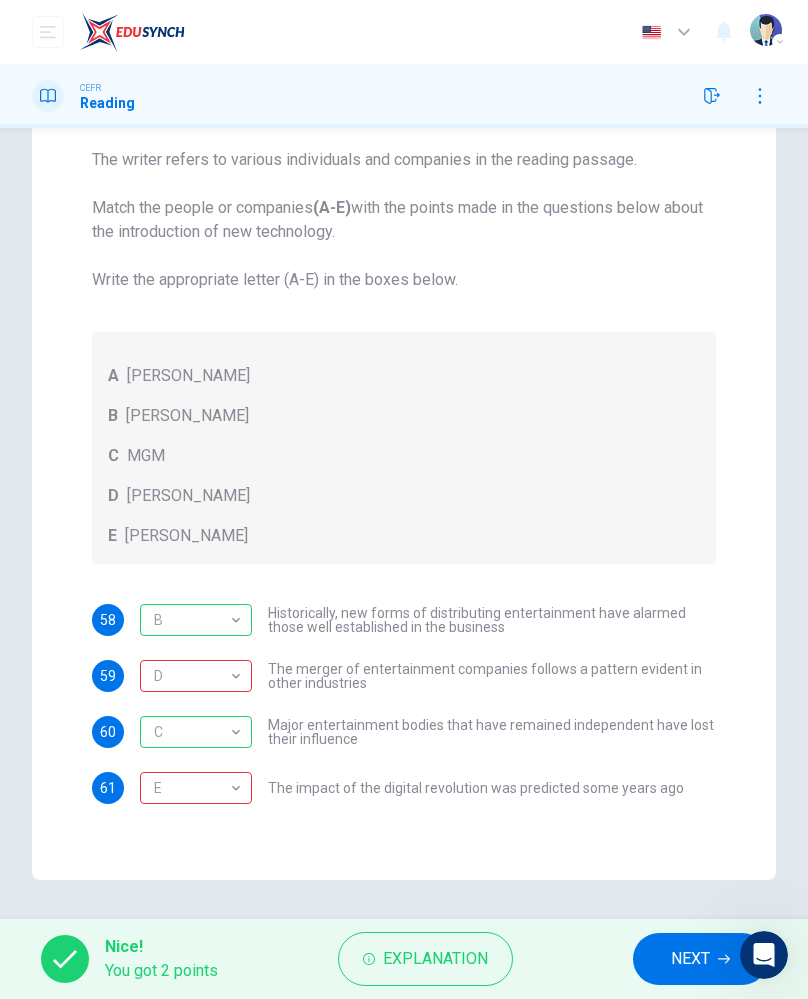 click on "Explanation" at bounding box center (435, 959) 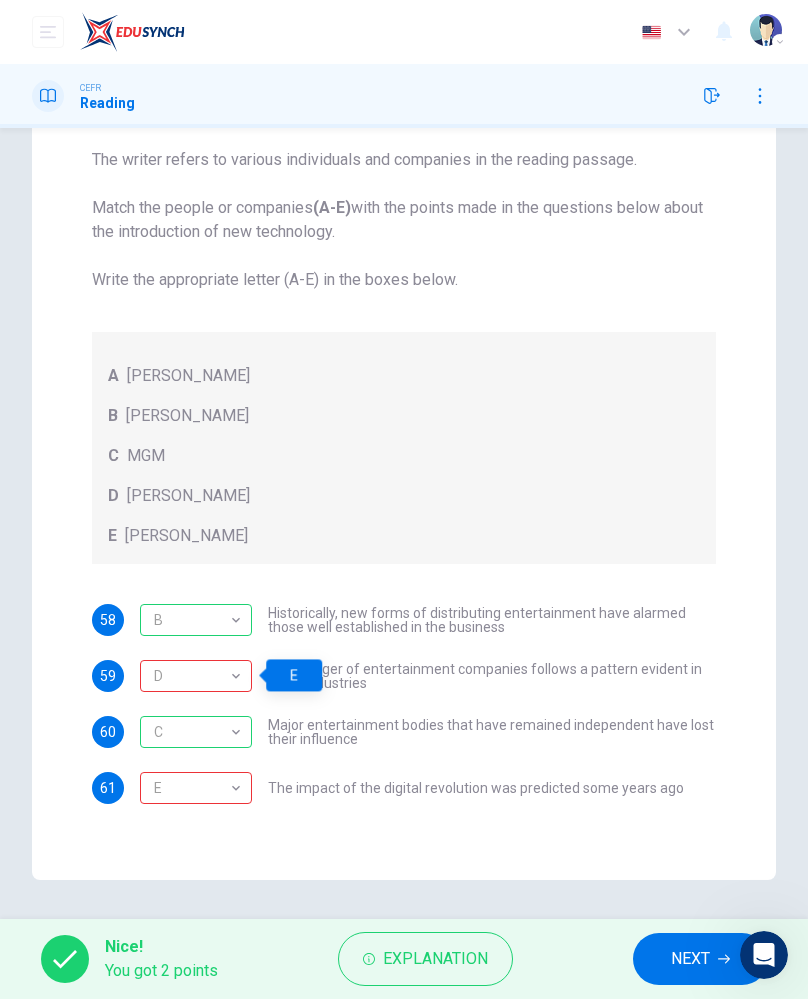checkbox on "true" 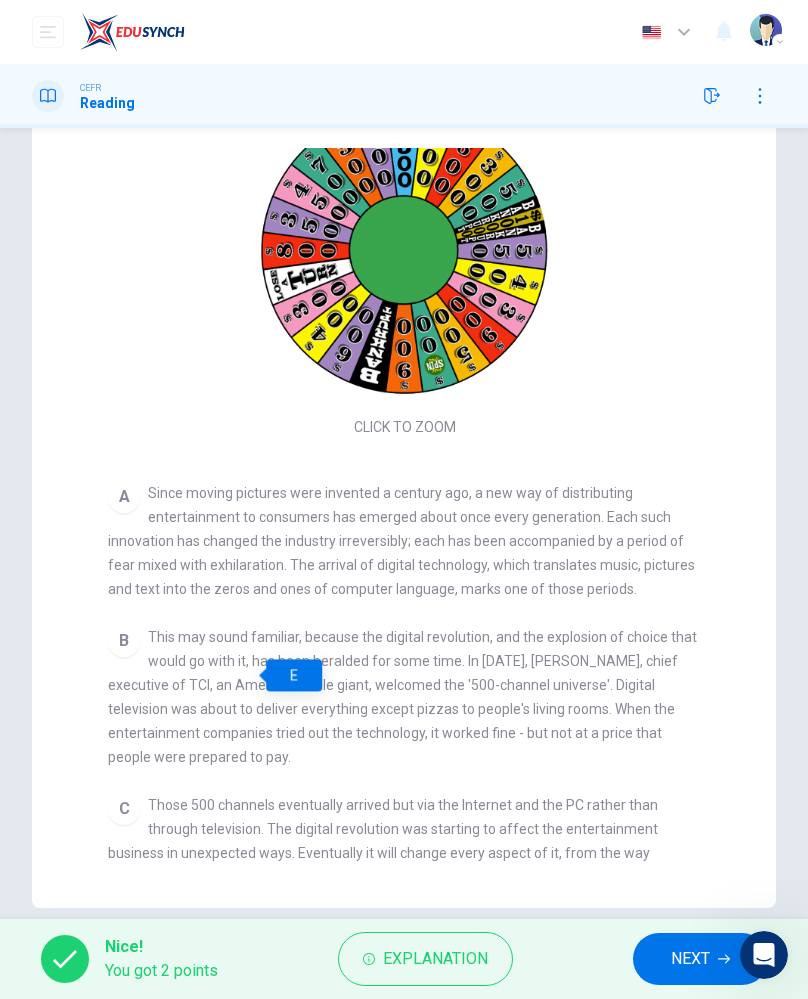 click on "B This may sound familiar, because the digital revolution, and the explosion of choice that would go with it, has been heralded for some time. In [DATE], [PERSON_NAME], chief executive of TCI, an American cable giant, welcomed the '500-channel universe'. Digital television was about to deliver everything except pizzas to people's living rooms. When the entertainment companies tried out the technology, it worked fine - but not at a price that people were prepared to pay." at bounding box center [404, 697] 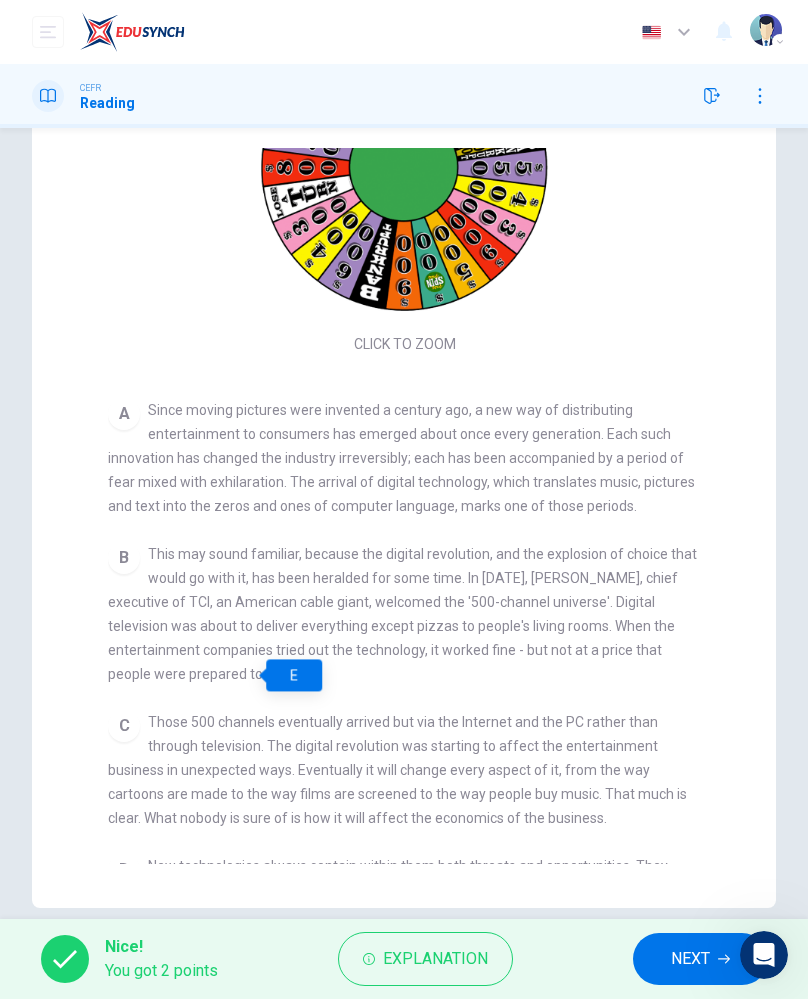 scroll, scrollTop: 136, scrollLeft: 0, axis: vertical 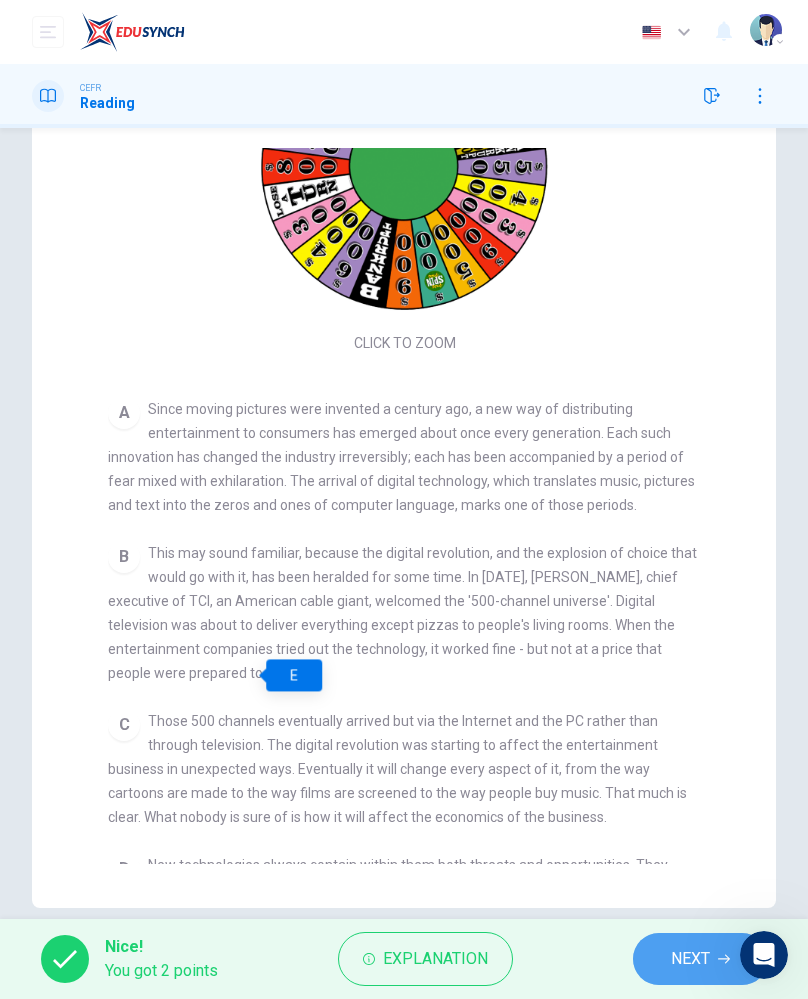 click on "NEXT" at bounding box center (690, 959) 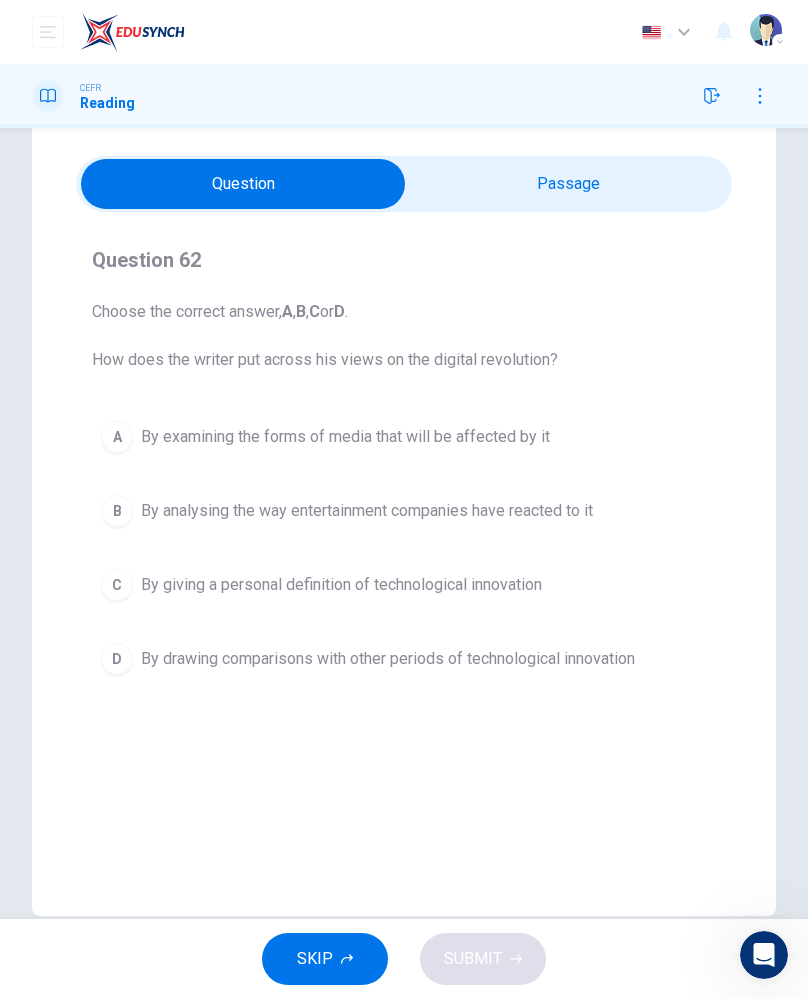 scroll, scrollTop: 37, scrollLeft: 0, axis: vertical 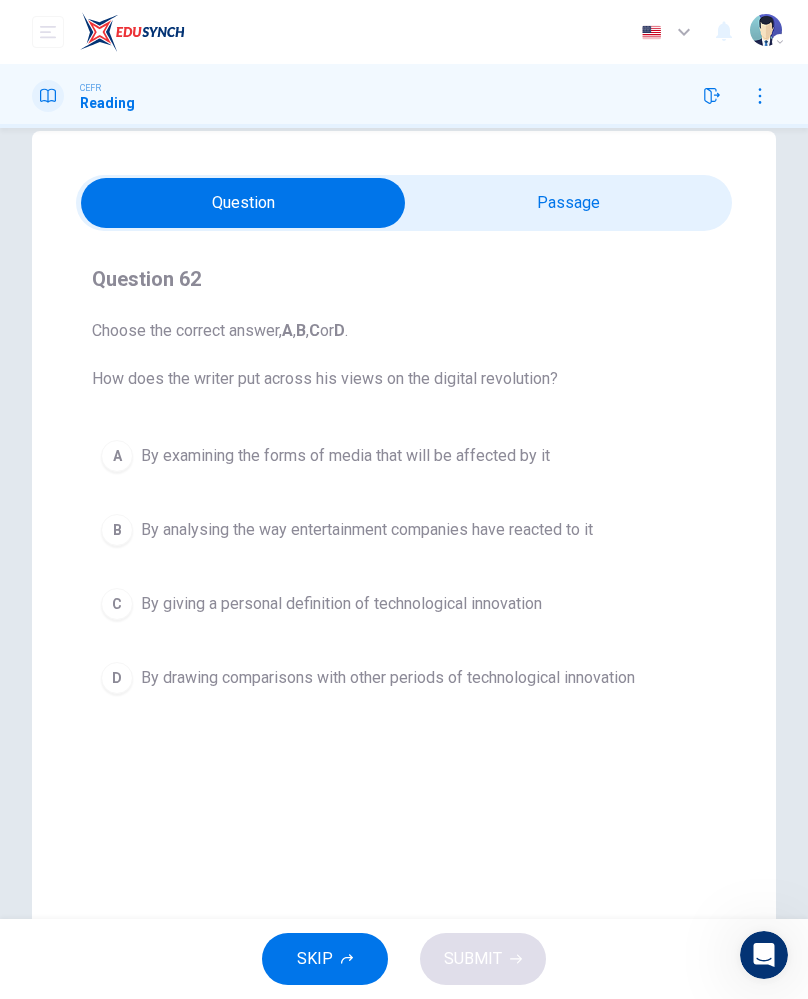click on "By analysing the way entertainment companies have reacted to it" at bounding box center [367, 530] 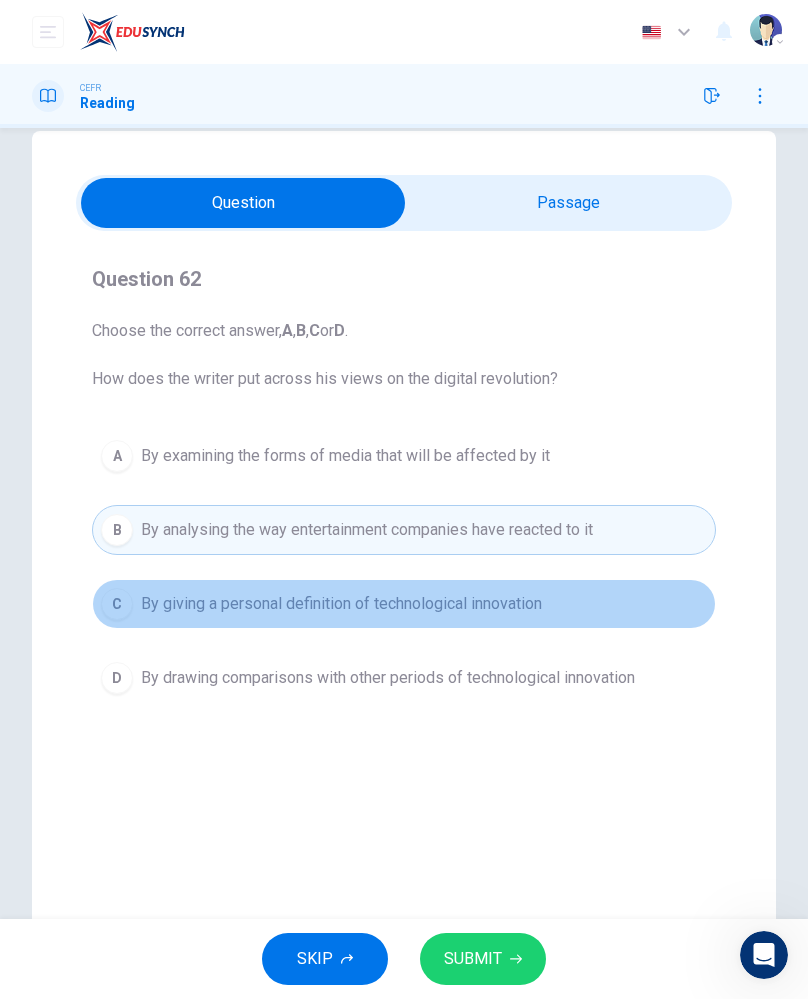 click on "By giving a personal definition of technological innovation" at bounding box center (341, 604) 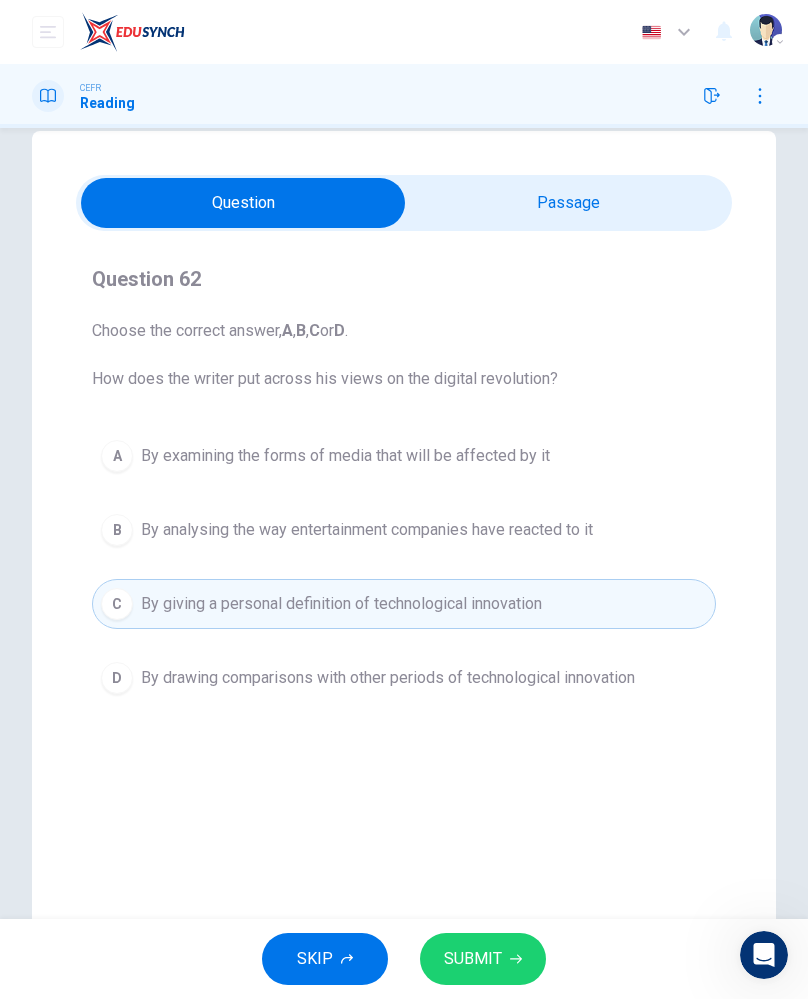 click on "By drawing comparisons with other periods of technological innovation" at bounding box center [388, 678] 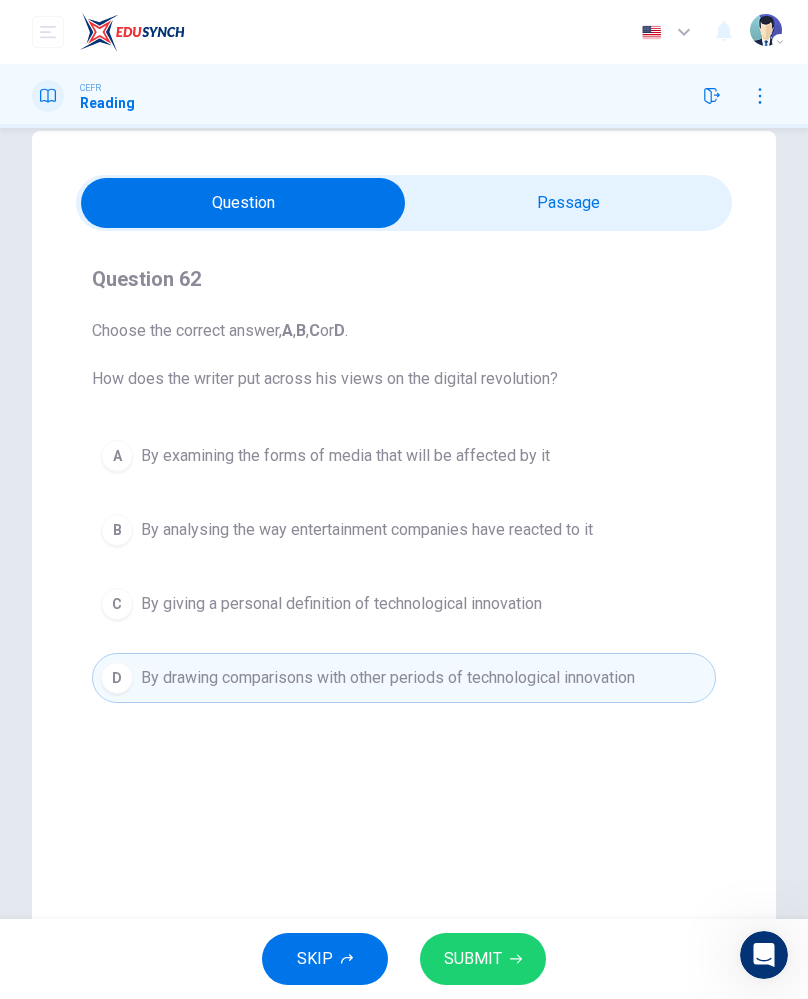 click on "By analysing the way entertainment companies have reacted to it" at bounding box center (367, 530) 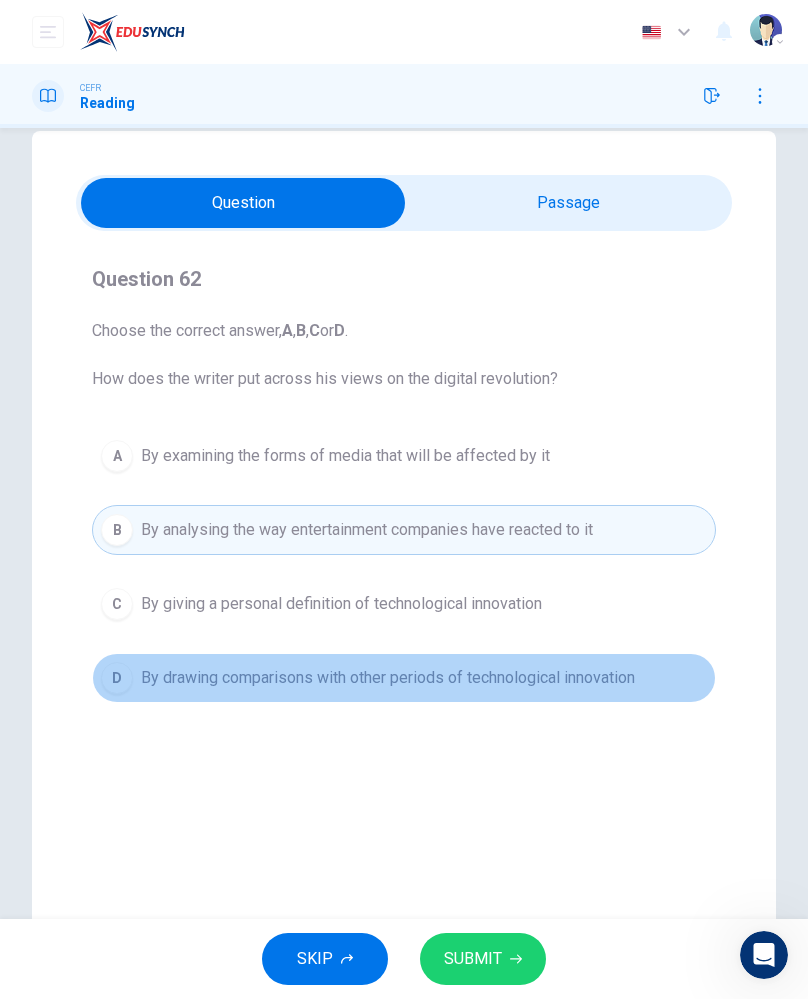 click on "By drawing comparisons with other periods of technological innovation" at bounding box center (388, 678) 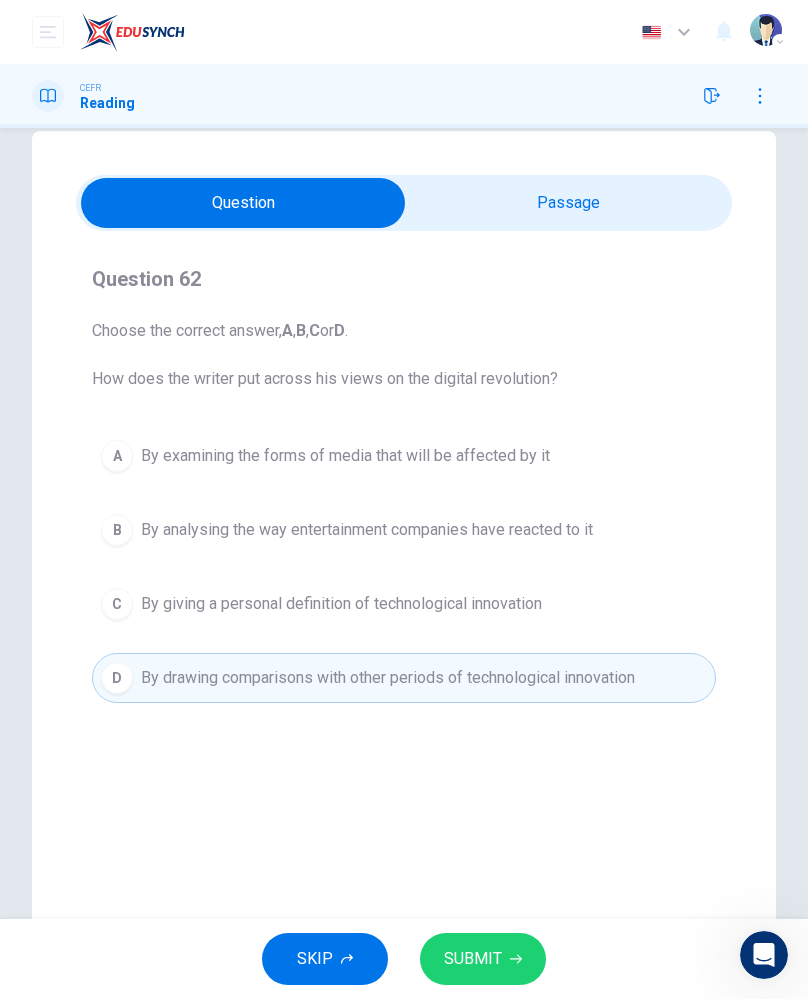 click on "By examining the forms of media that will be affected by it" at bounding box center (345, 456) 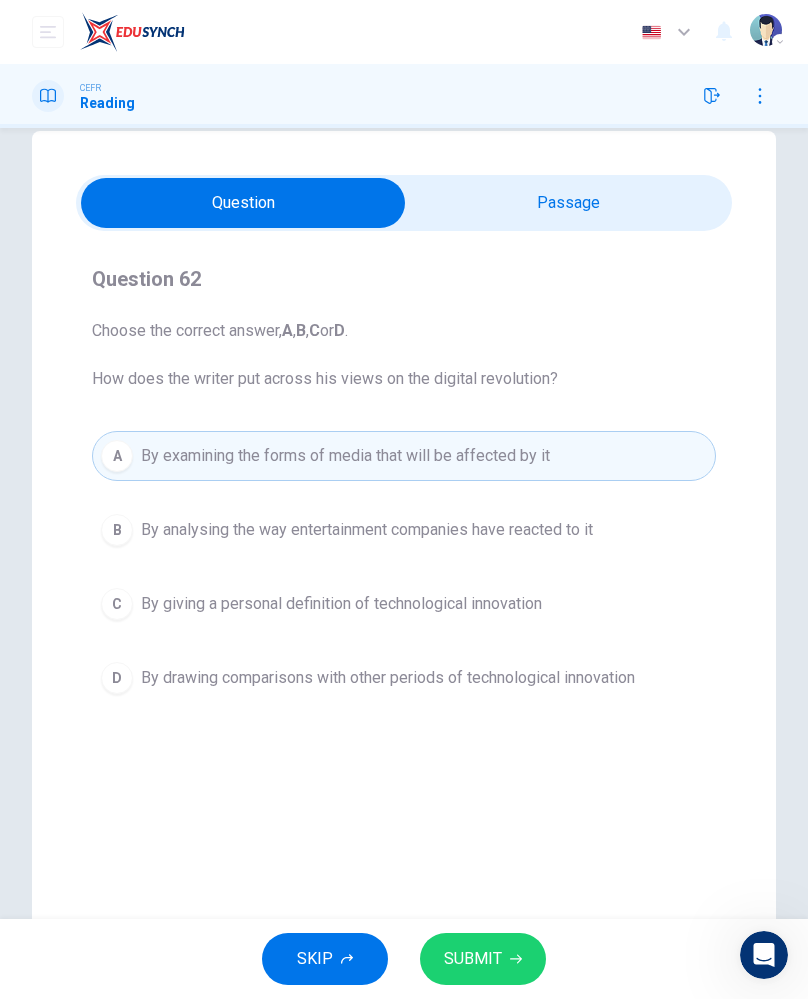 click on "A" at bounding box center (117, 456) 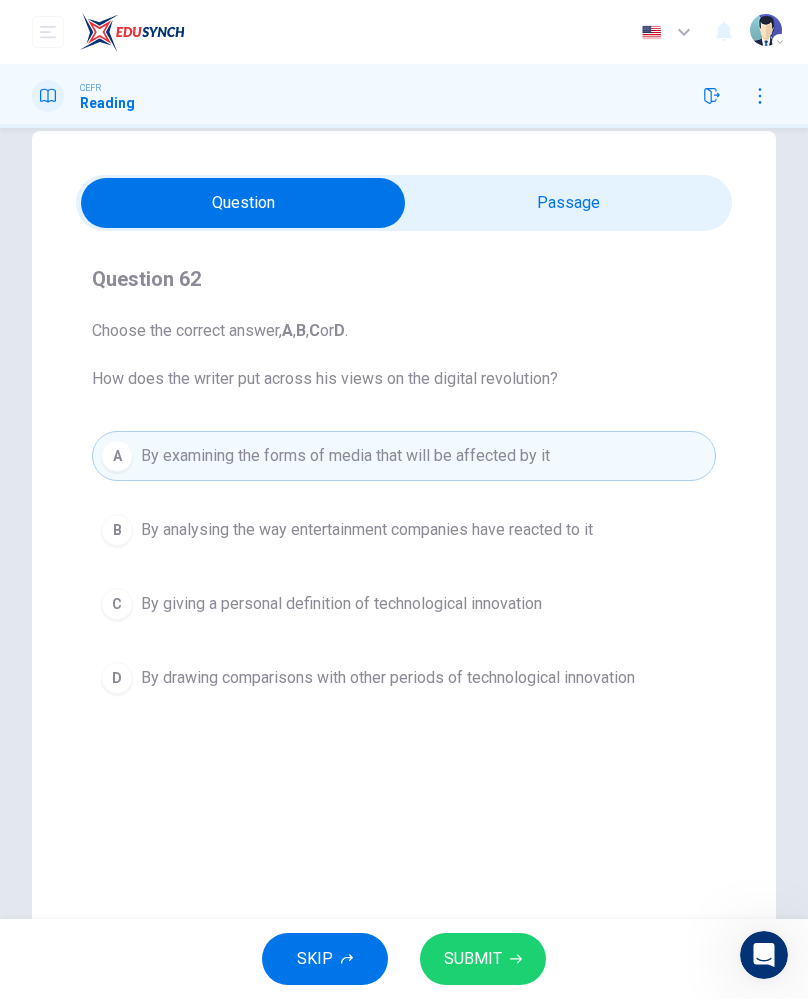 click on "By analysing the way entertainment companies have reacted to it" at bounding box center [367, 530] 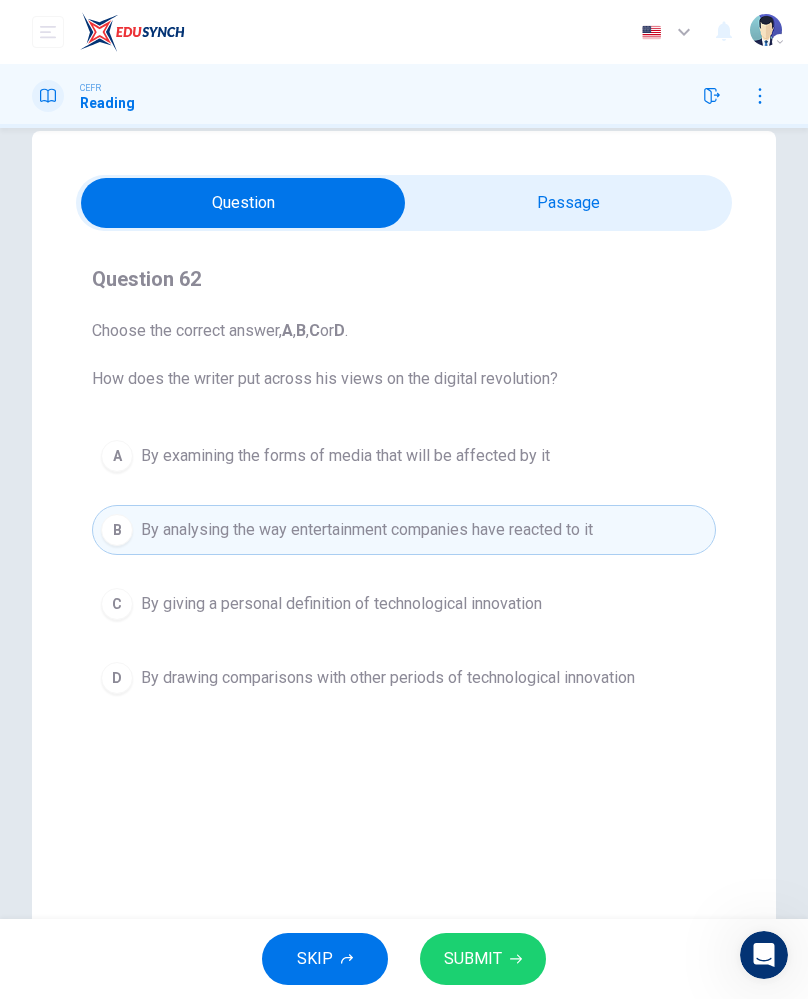 click on "By examining the forms of media that will be affected by it" at bounding box center (345, 456) 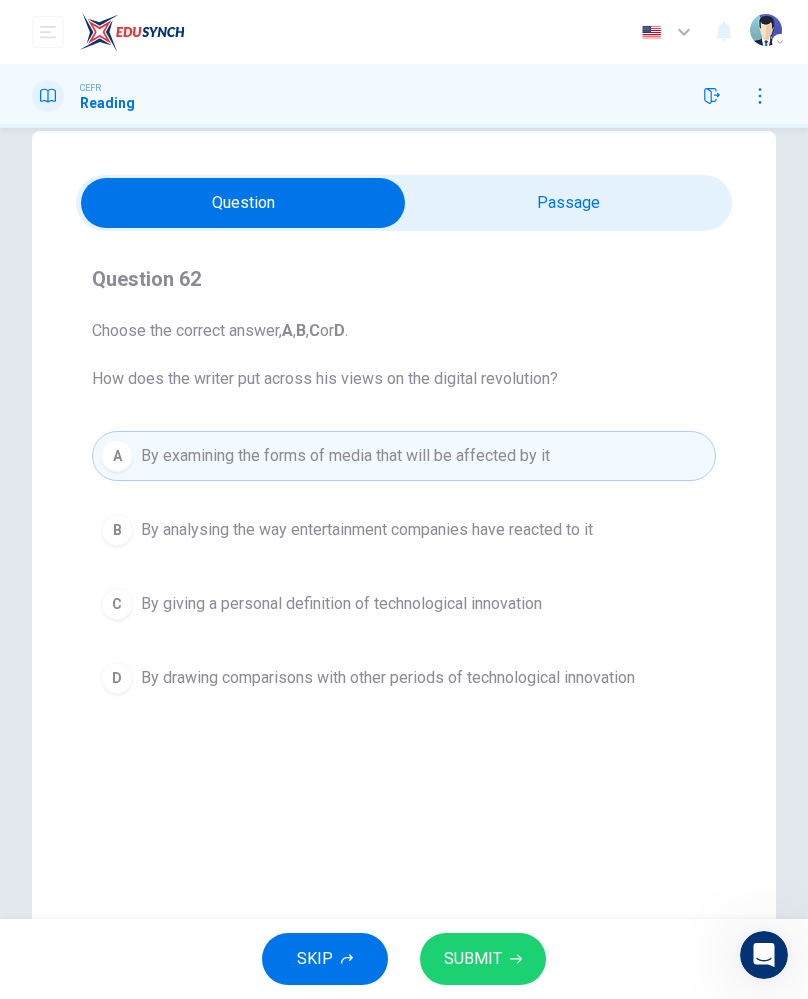 click on "By drawing comparisons with other periods of technological innovation" at bounding box center [388, 678] 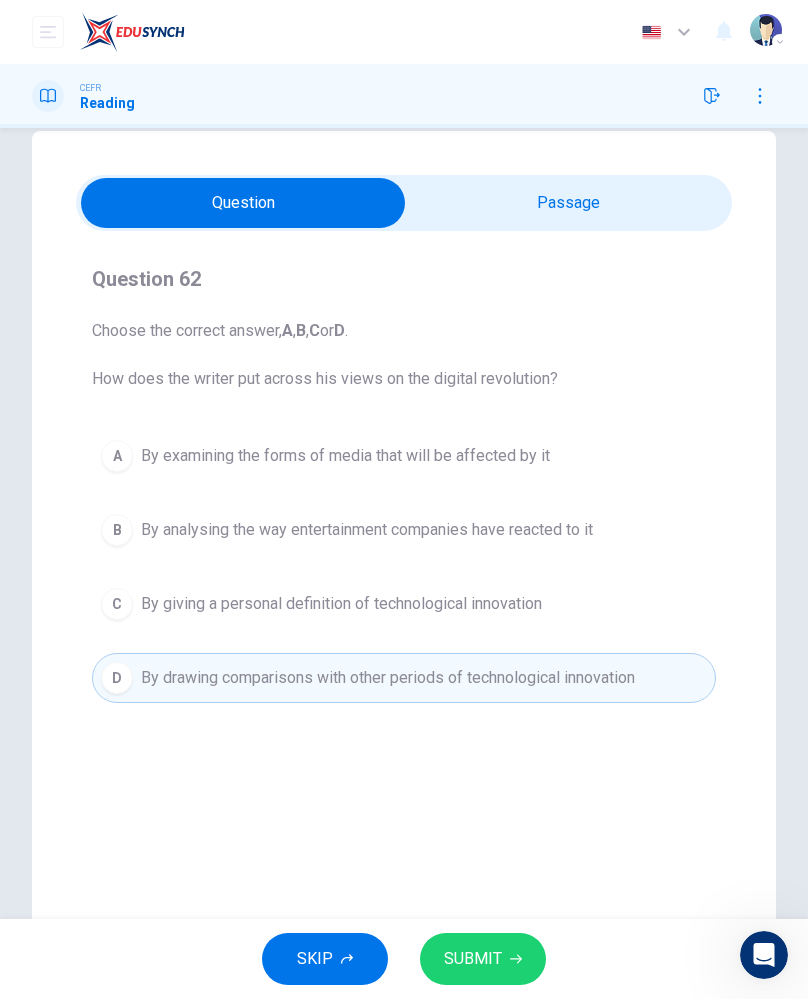 click on "By analysing the way entertainment companies have reacted to it" at bounding box center [367, 530] 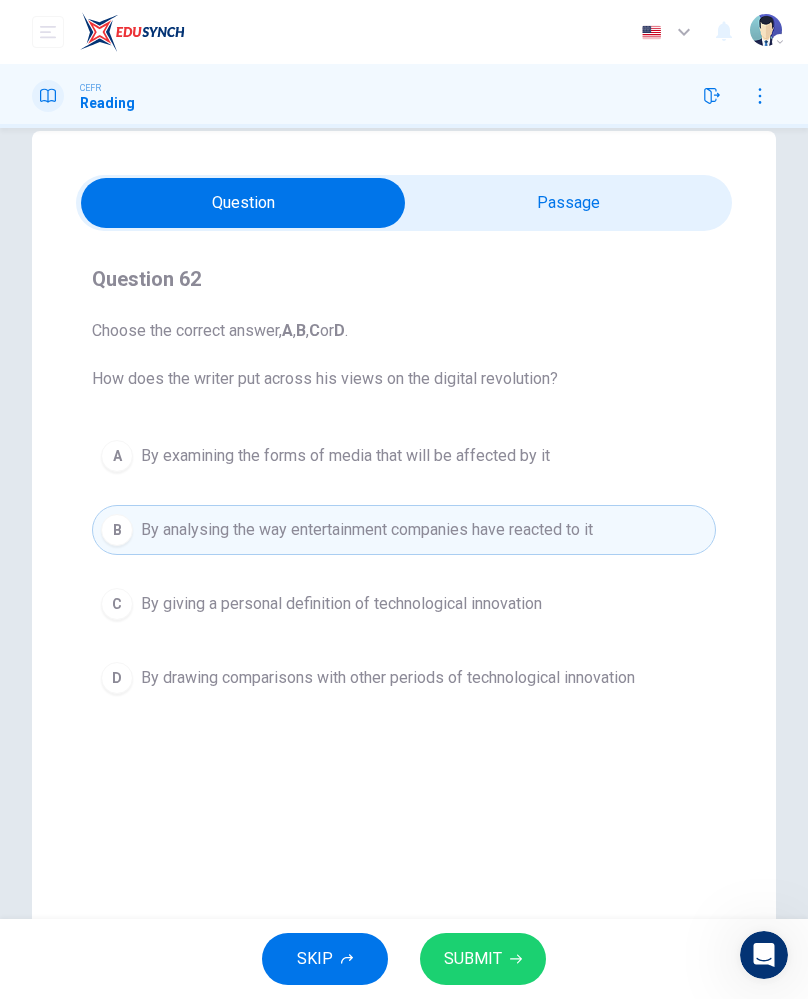 click on "A" at bounding box center [117, 456] 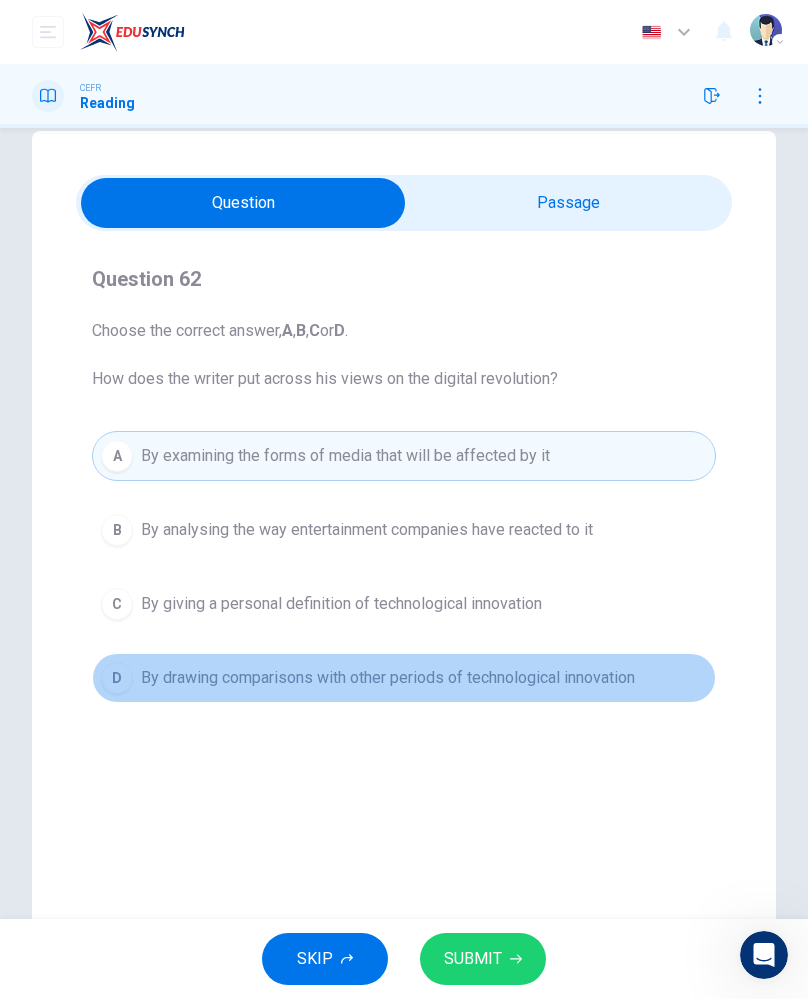click on "By drawing comparisons with other periods of technological innovation" at bounding box center (388, 678) 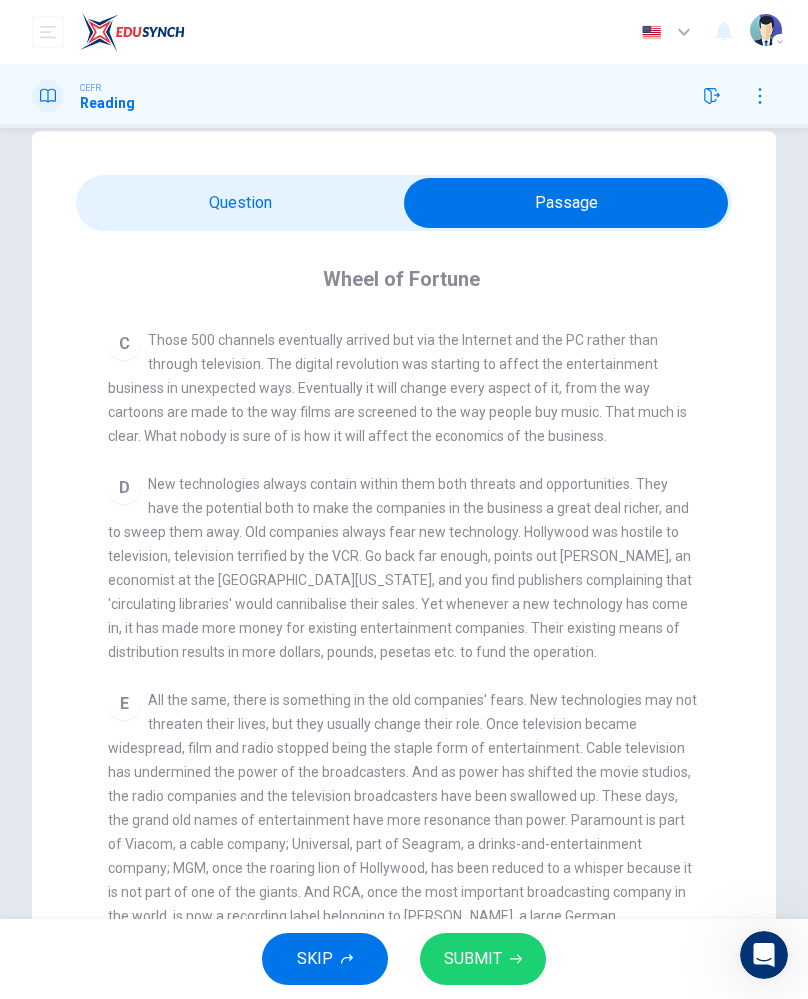 scroll, scrollTop: 689, scrollLeft: 0, axis: vertical 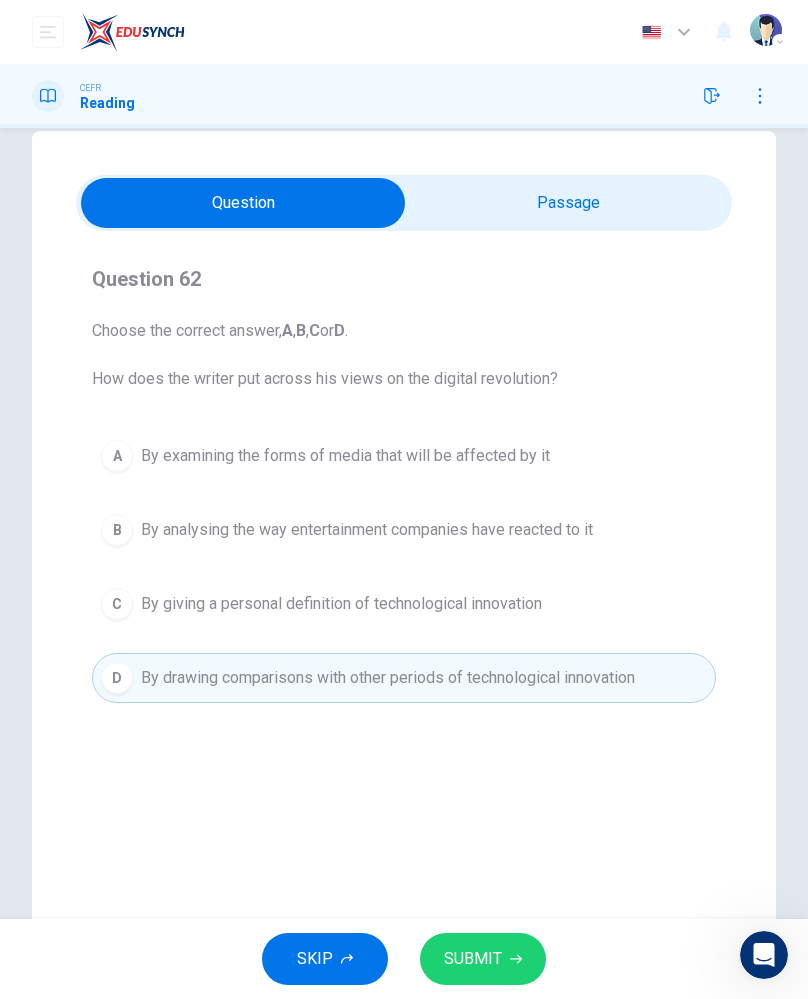 click on "By examining the forms of media that will be affected by it" at bounding box center (345, 456) 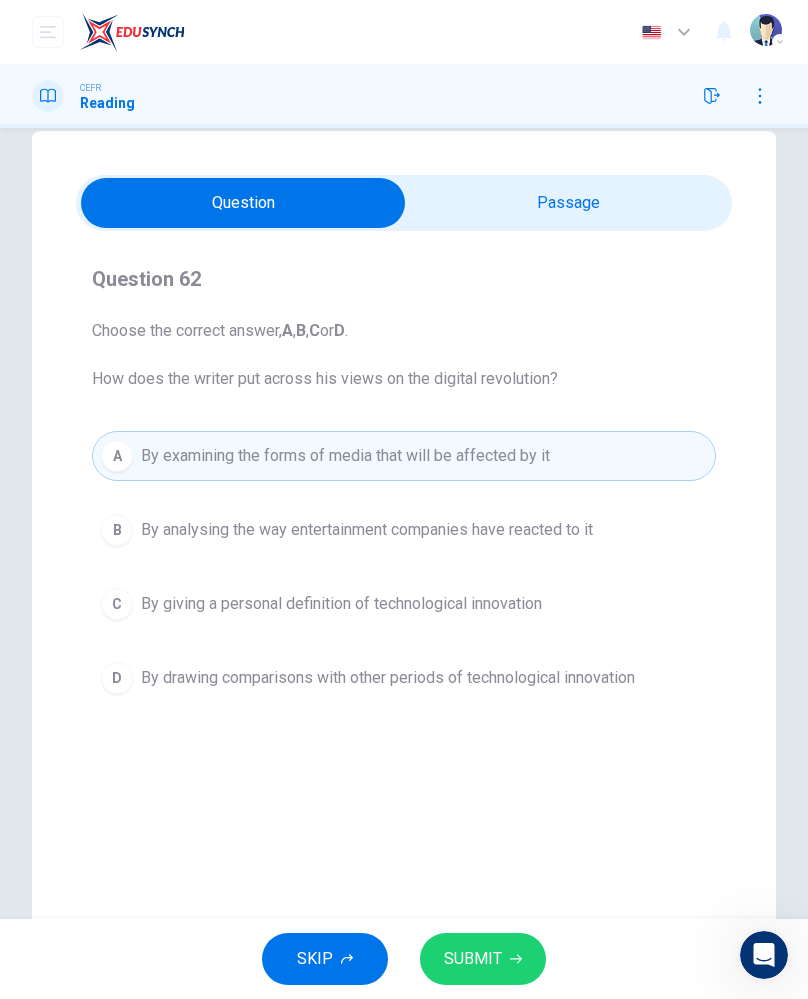 click on "SUBMIT" at bounding box center [473, 959] 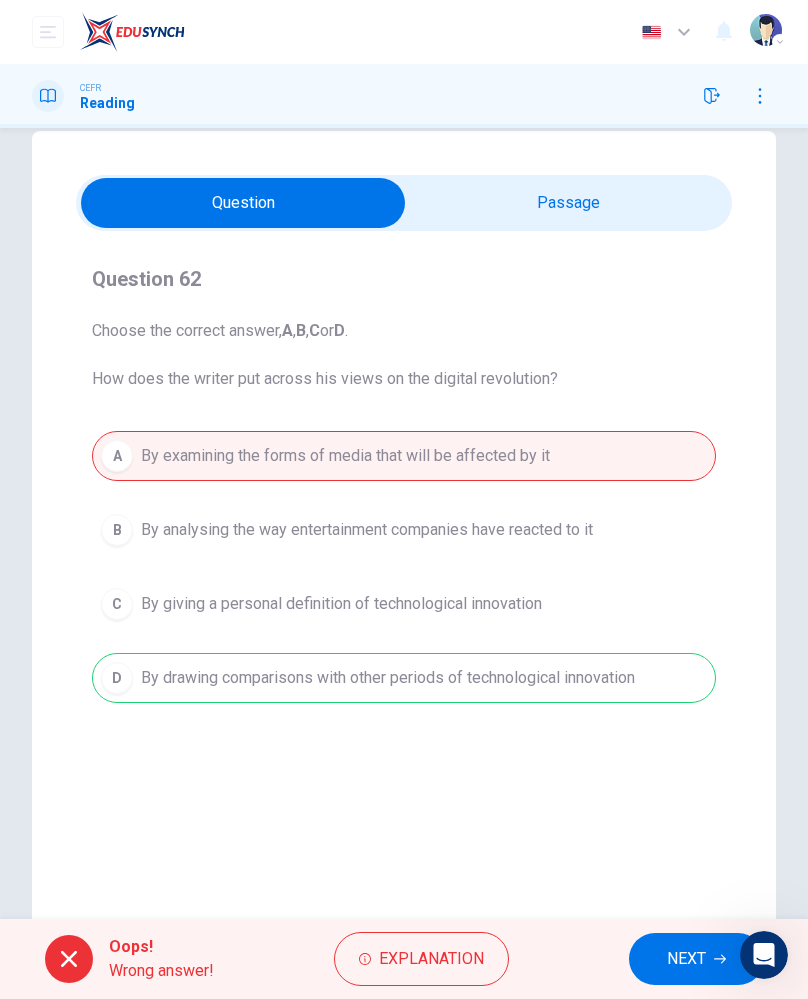 click on "Explanation" at bounding box center [431, 959] 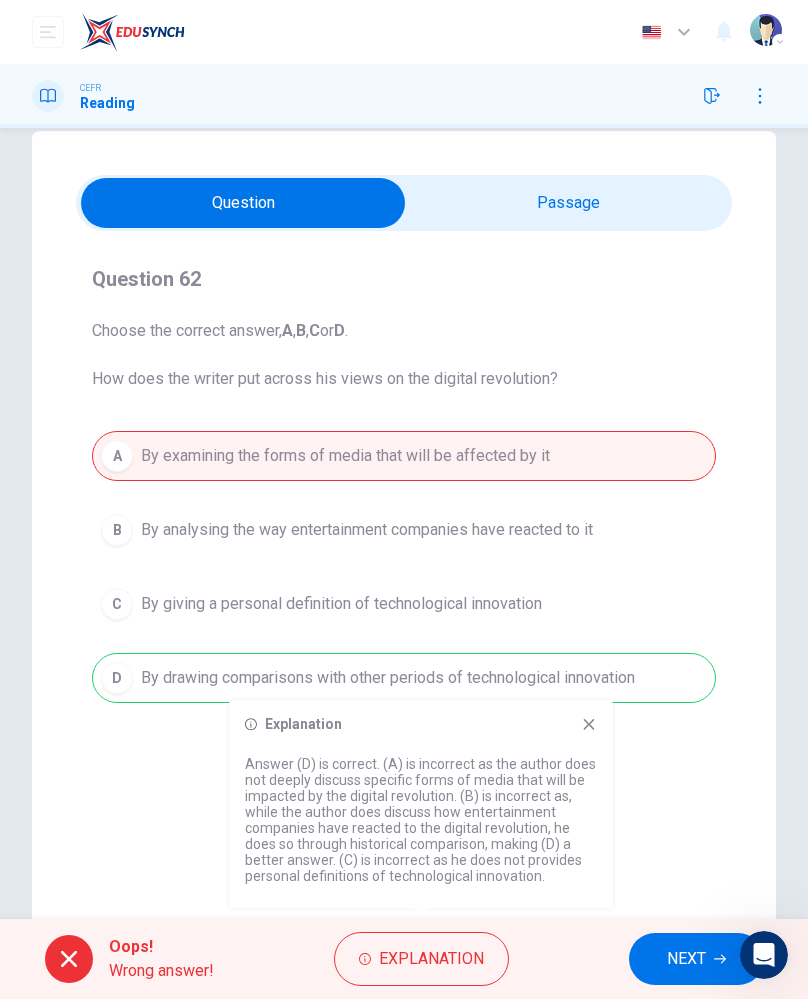 click on "Question Passage Question 62 Choose the correct answer,  A ,  B ,  C  or  D .
How does the writer put across his views on the digital revolution? A By examining the forms of media that will be affected by it B By analysing the way entertainment companies have reacted to it C By giving a personal definition of technological innovation D By drawing comparisons with other periods of technological innovation Wheel of Fortune CLICK TO ZOOM Click to Zoom A Since moving pictures were invented a century ago, a new way of distributing entertainment to consumers has emerged about once every generation. Each such innovation has changed the industry irreversibly; each has been accompanied by a period of fear mixed with exhilaration. The arrival of digital technology, which translates music, pictures and text into the zeros and ones of computer language, marks one of those periods. B C D E F G" at bounding box center [404, 533] 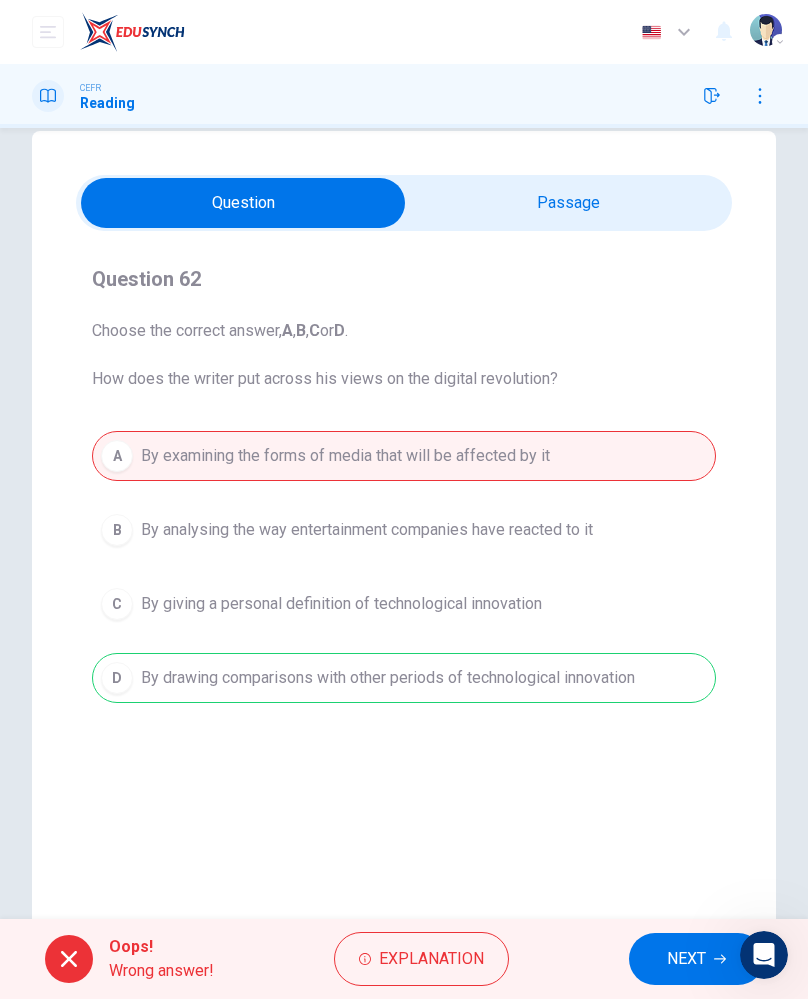 click on "Explanation" at bounding box center [431, 959] 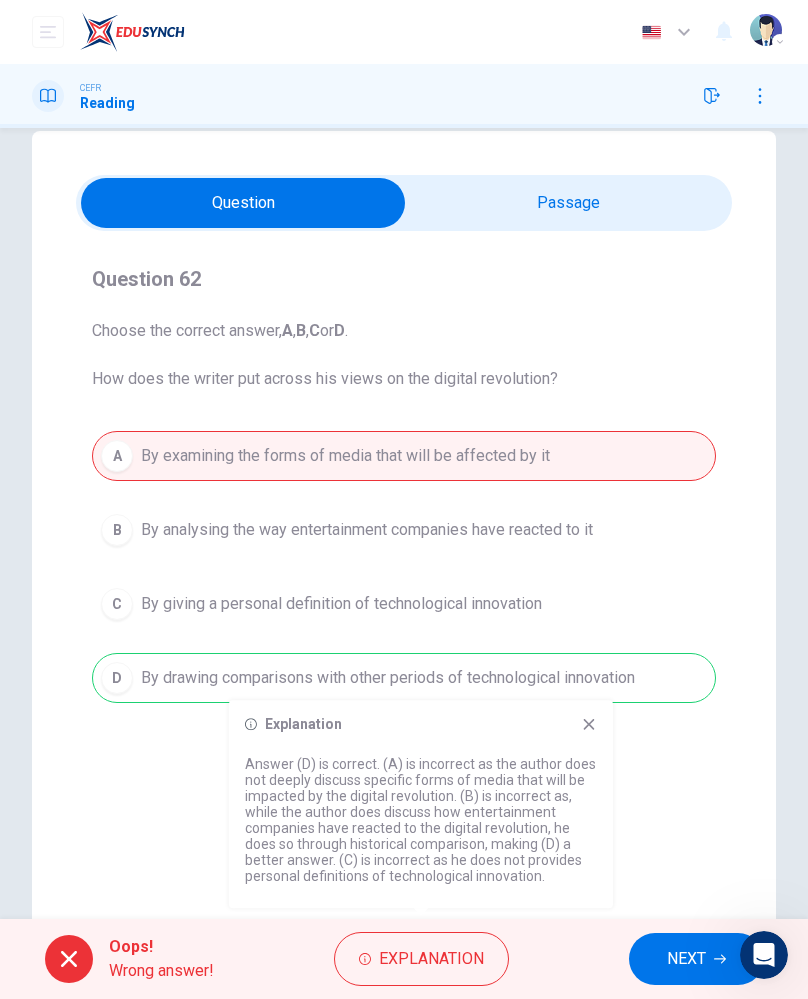 click on "Question Passage Question 62 Choose the correct answer,  A ,  B ,  C  or  D .
How does the writer put across his views on the digital revolution? A By examining the forms of media that will be affected by it B By analysing the way entertainment companies have reacted to it C By giving a personal definition of technological innovation D By drawing comparisons with other periods of technological innovation Wheel of Fortune CLICK TO ZOOM Click to Zoom A Since moving pictures were invented a century ago, a new way of distributing entertainment to consumers has emerged about once every generation. Each such innovation has changed the industry irreversibly; each has been accompanied by a period of fear mixed with exhilaration. The arrival of digital technology, which translates music, pictures and text into the zeros and ones of computer language, marks one of those periods. B C D E F G" at bounding box center [404, 533] 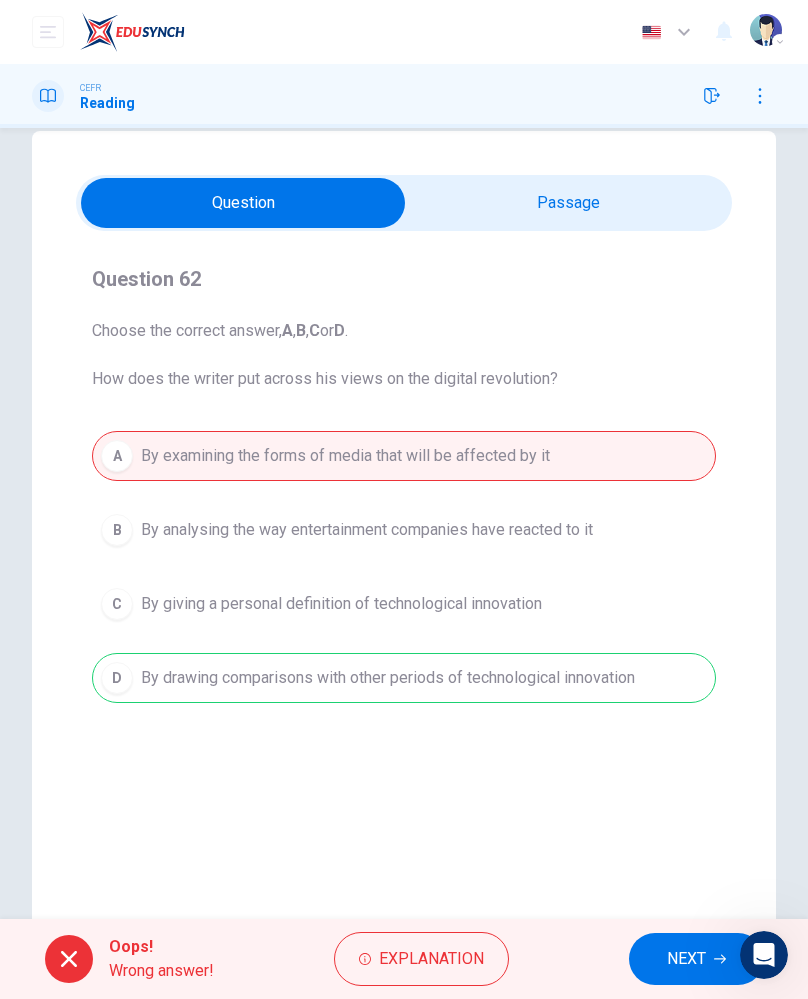 click on "NEXT" at bounding box center [686, 959] 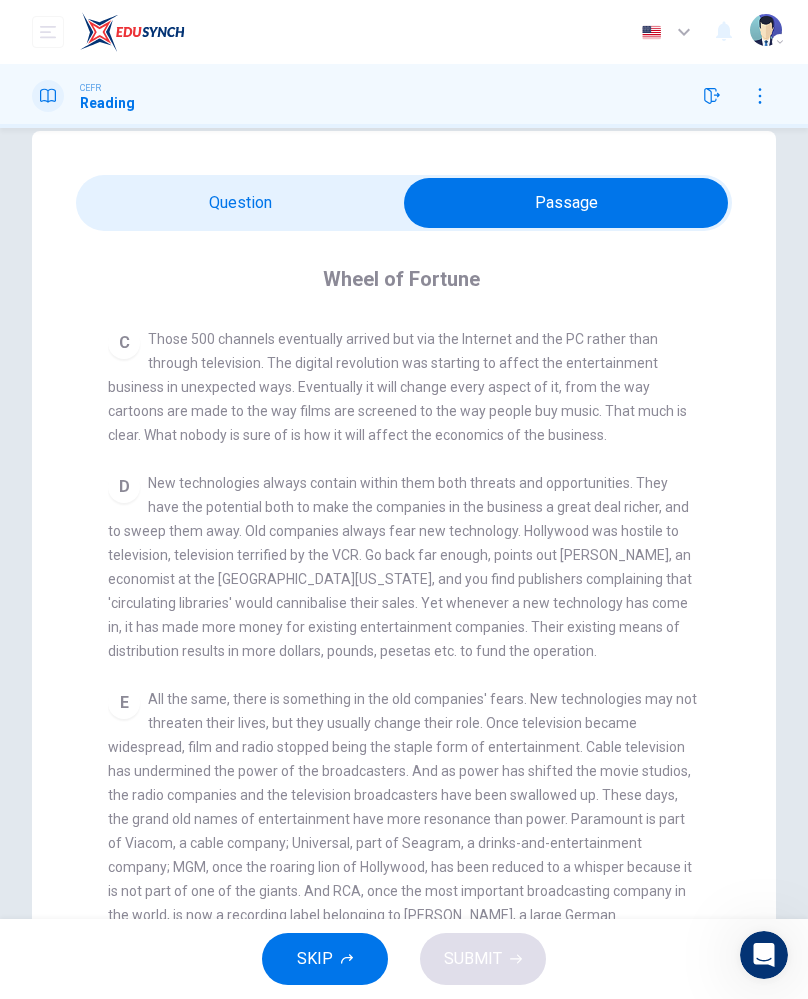checkbox on "false" 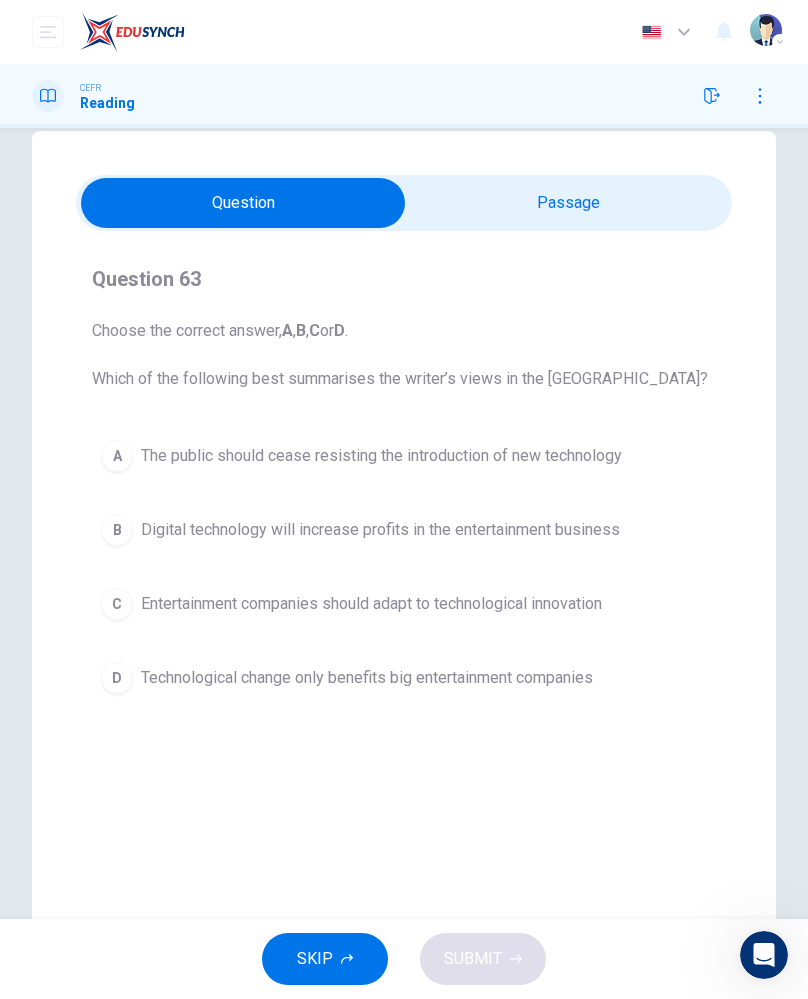 click on "The public should cease resisting the introduction of new technology" at bounding box center (381, 456) 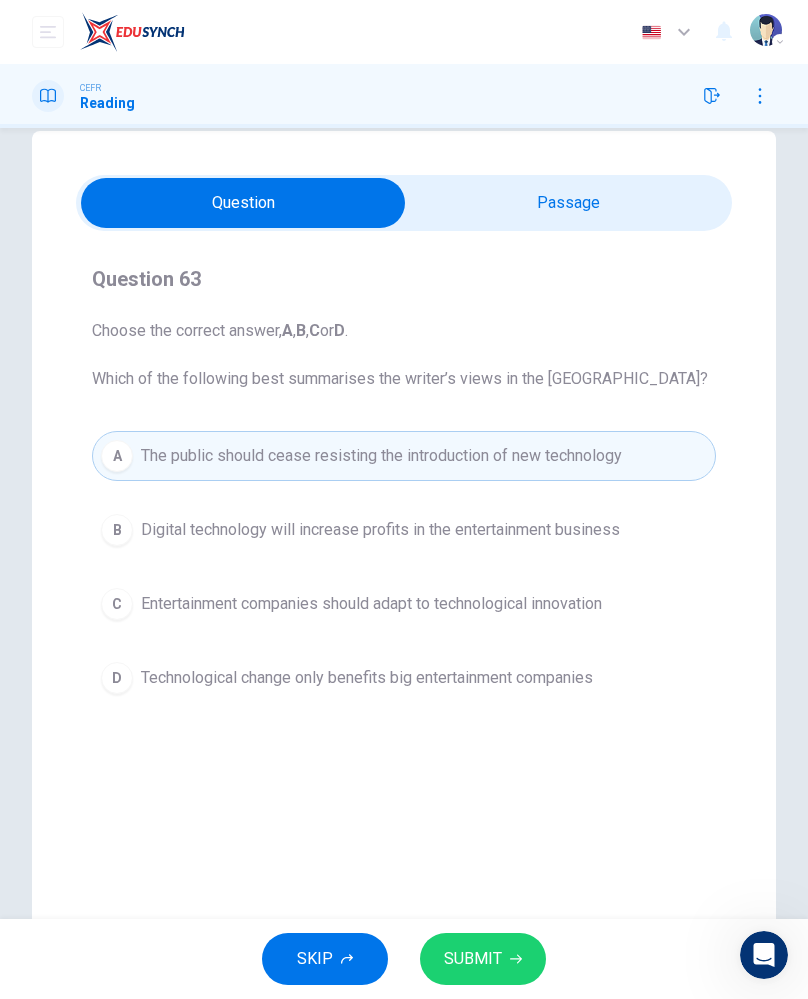 click on "Digital technology will increase profits in the entertainment business" at bounding box center (380, 530) 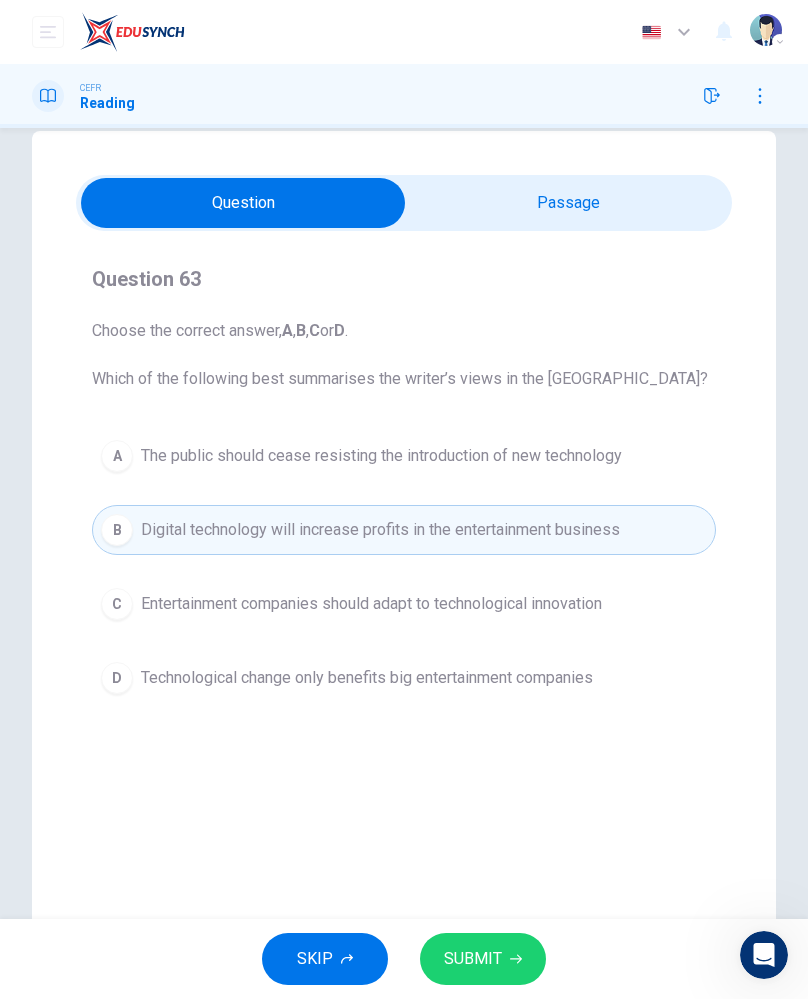 click on "A" at bounding box center [117, 456] 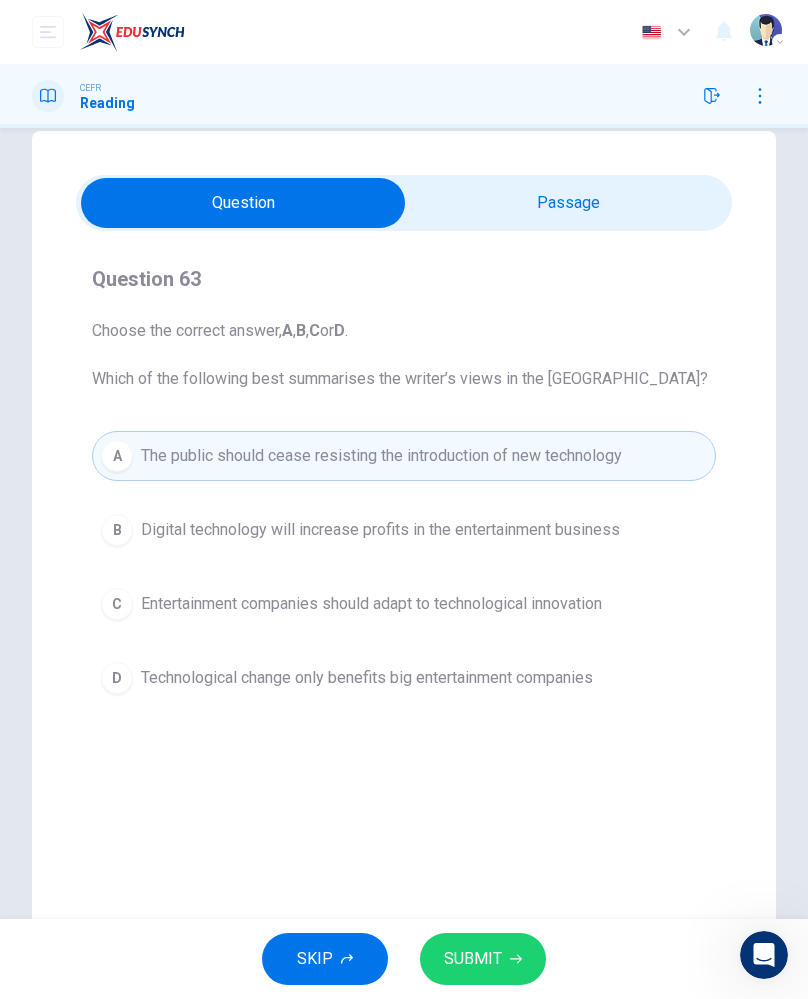 click on "B Digital technology will increase profits in the entertainment business" at bounding box center [404, 530] 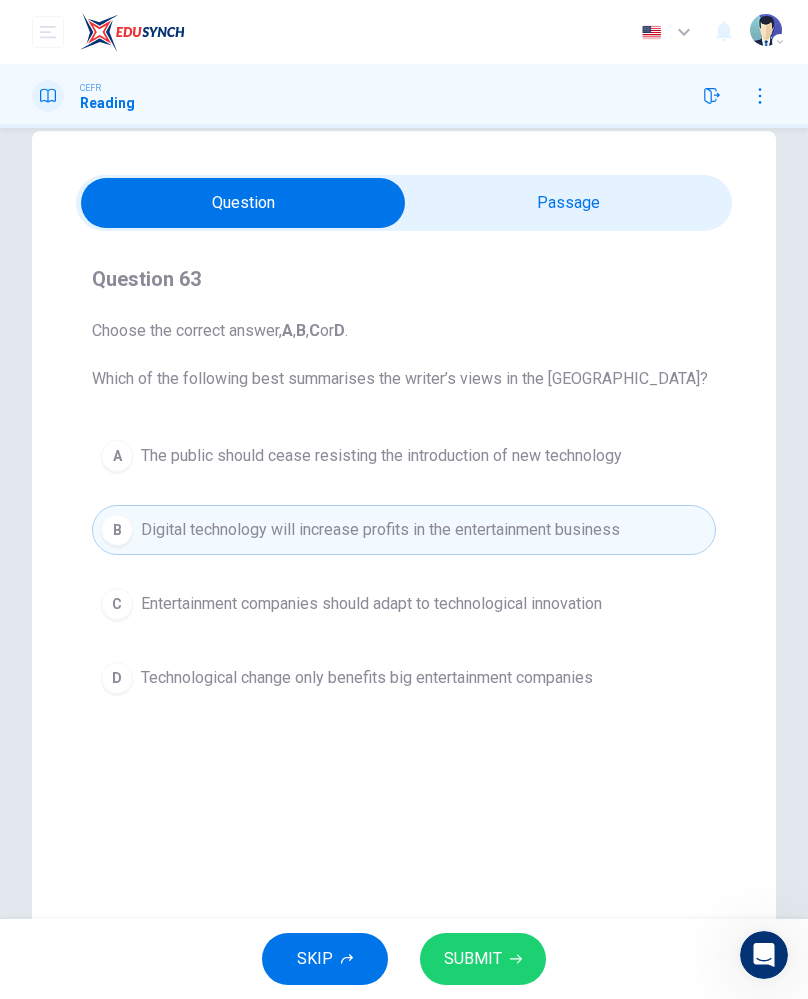 click on "C Entertainment companies should adapt to technological innovation" at bounding box center [404, 604] 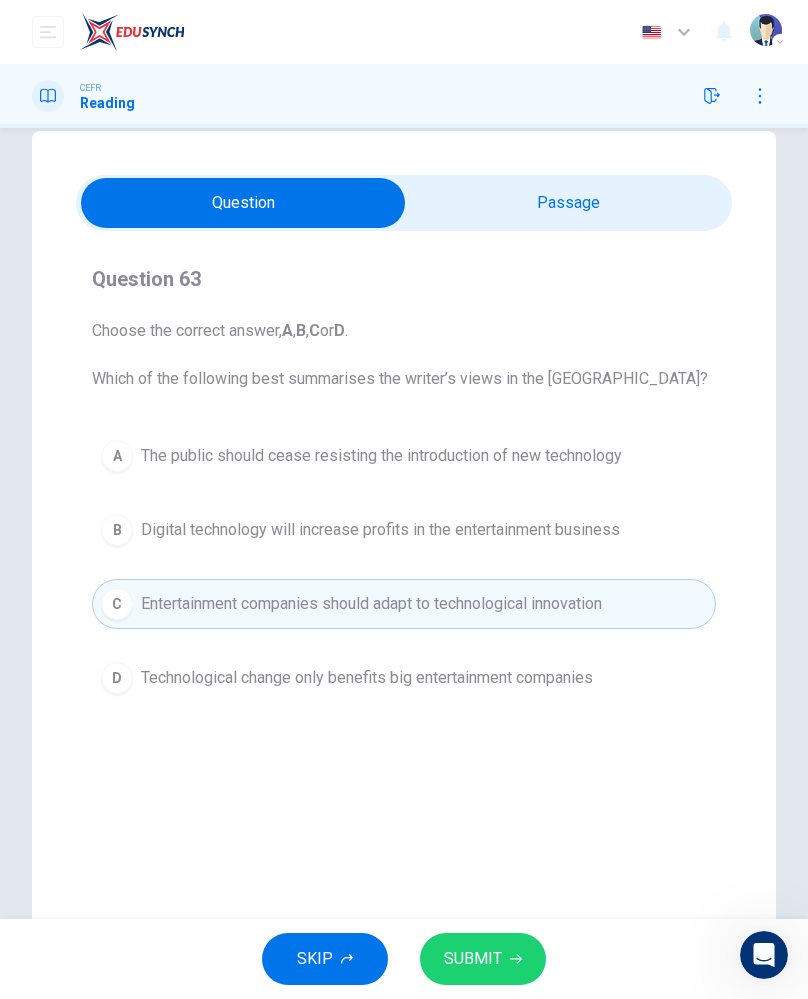 click on "D" at bounding box center (117, 678) 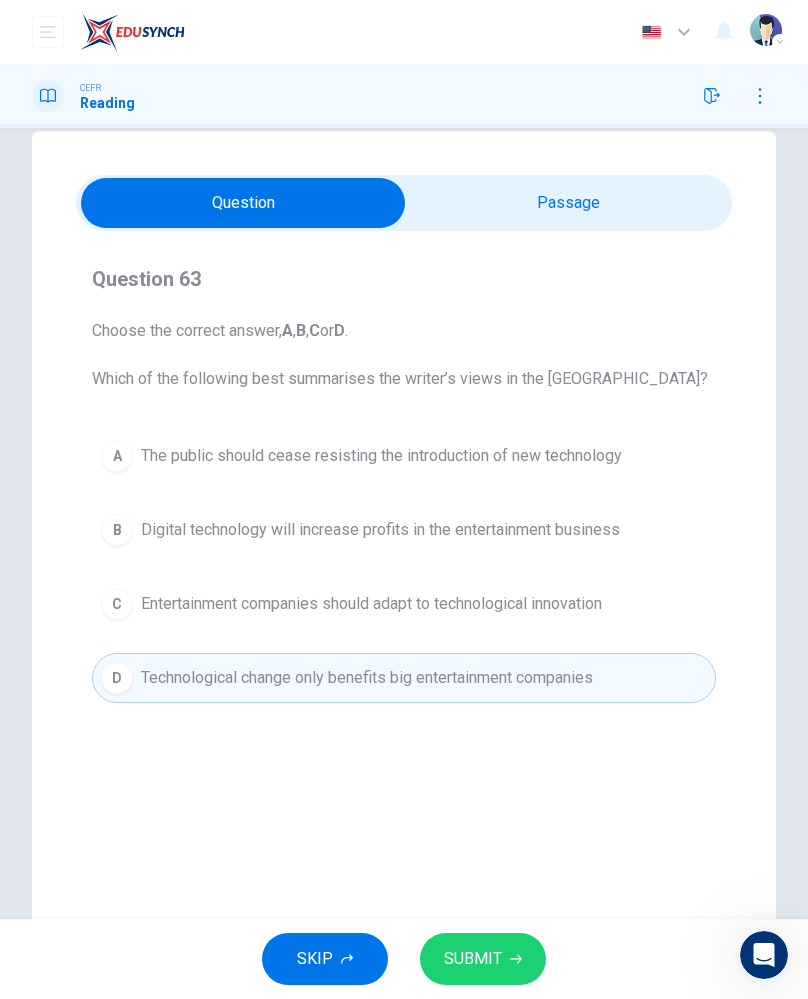 click on "Entertainment companies should adapt to technological innovation" at bounding box center (371, 604) 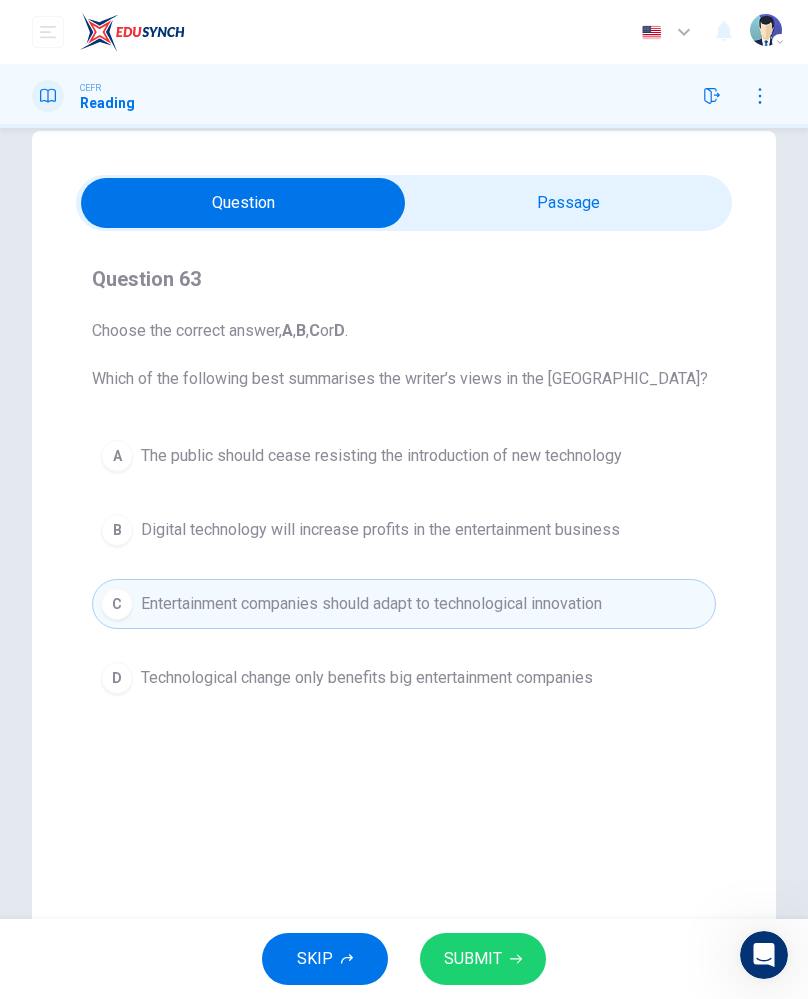 click on "Technological change only benefits big entertainment companies" at bounding box center [367, 678] 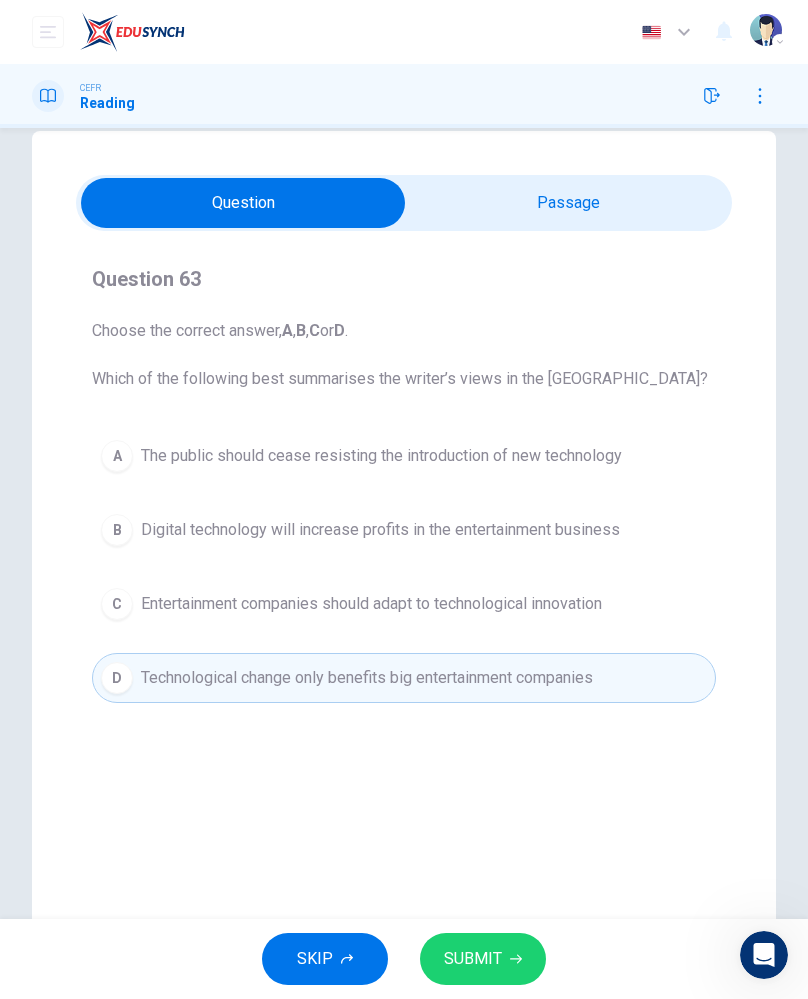 click on "Entertainment companies should adapt to technological innovation" at bounding box center [371, 604] 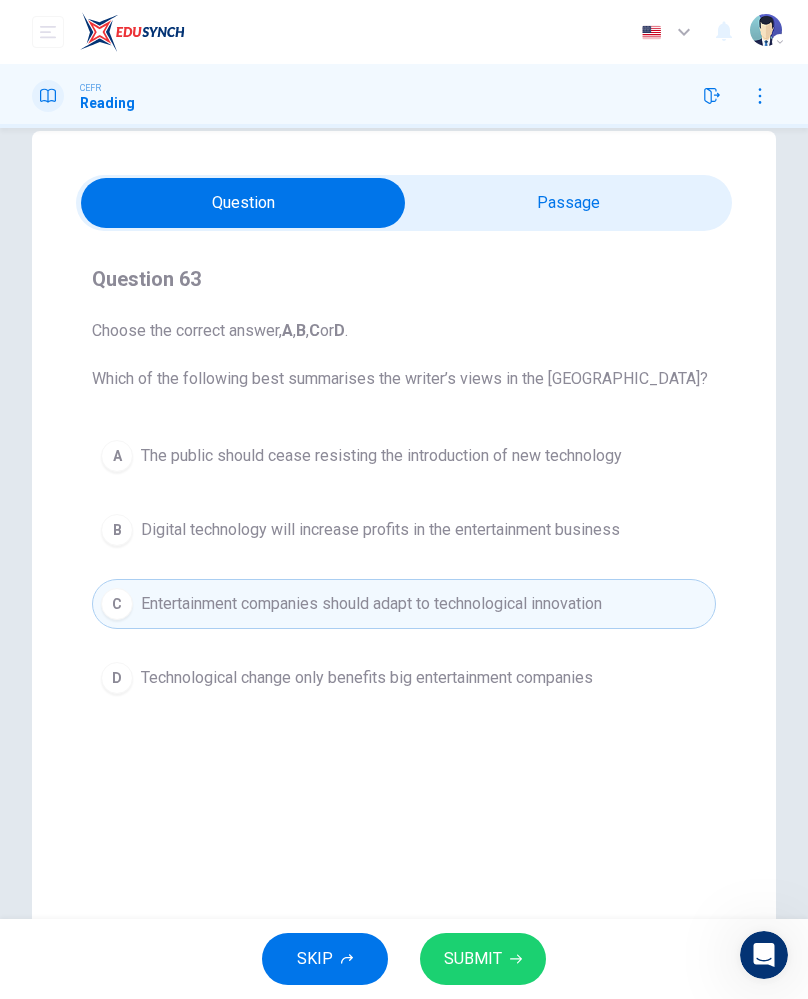 click on "SUBMIT" at bounding box center [473, 959] 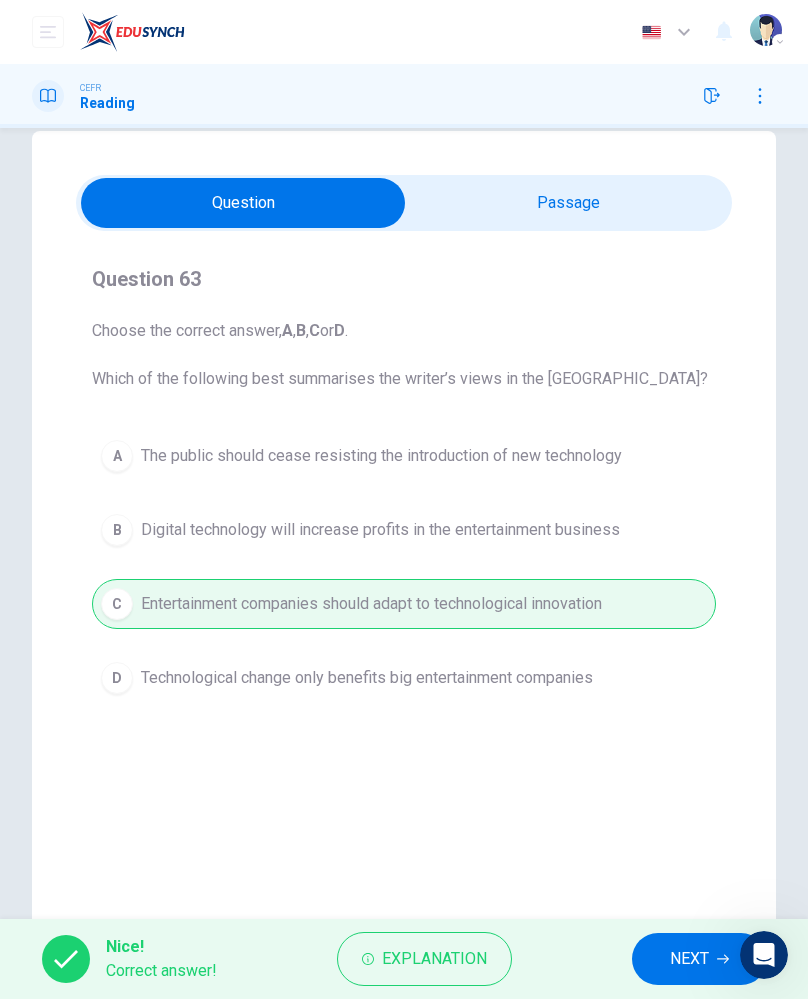 click on "Explanation" at bounding box center (434, 959) 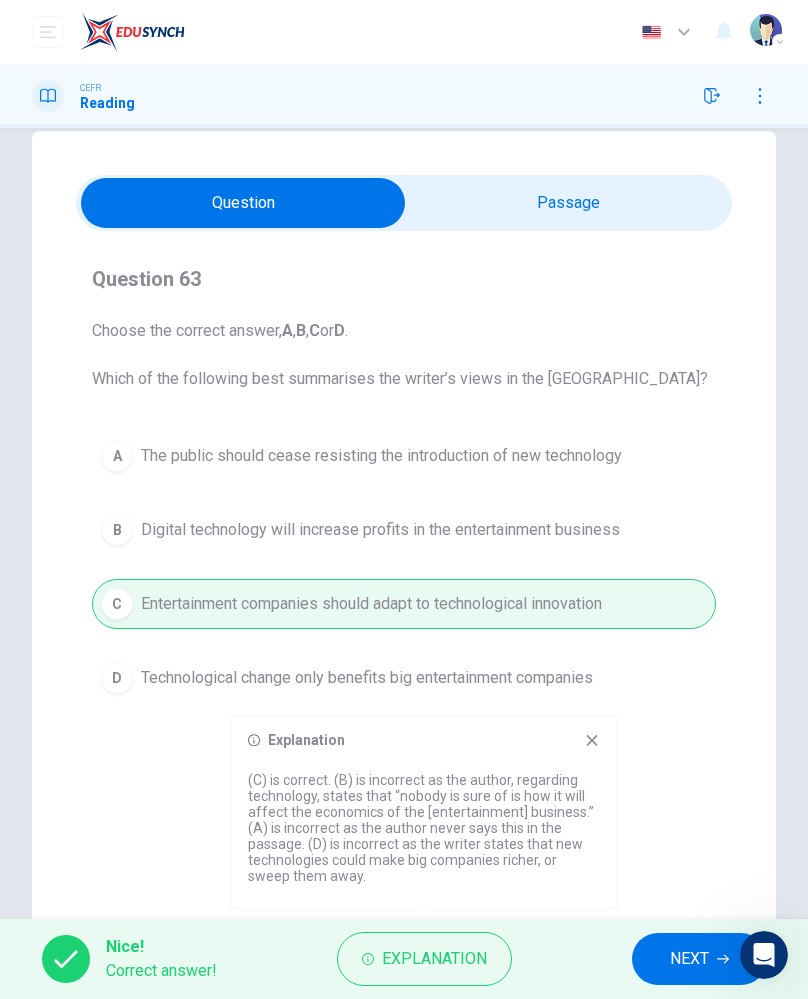 click on "NEXT" at bounding box center (689, 959) 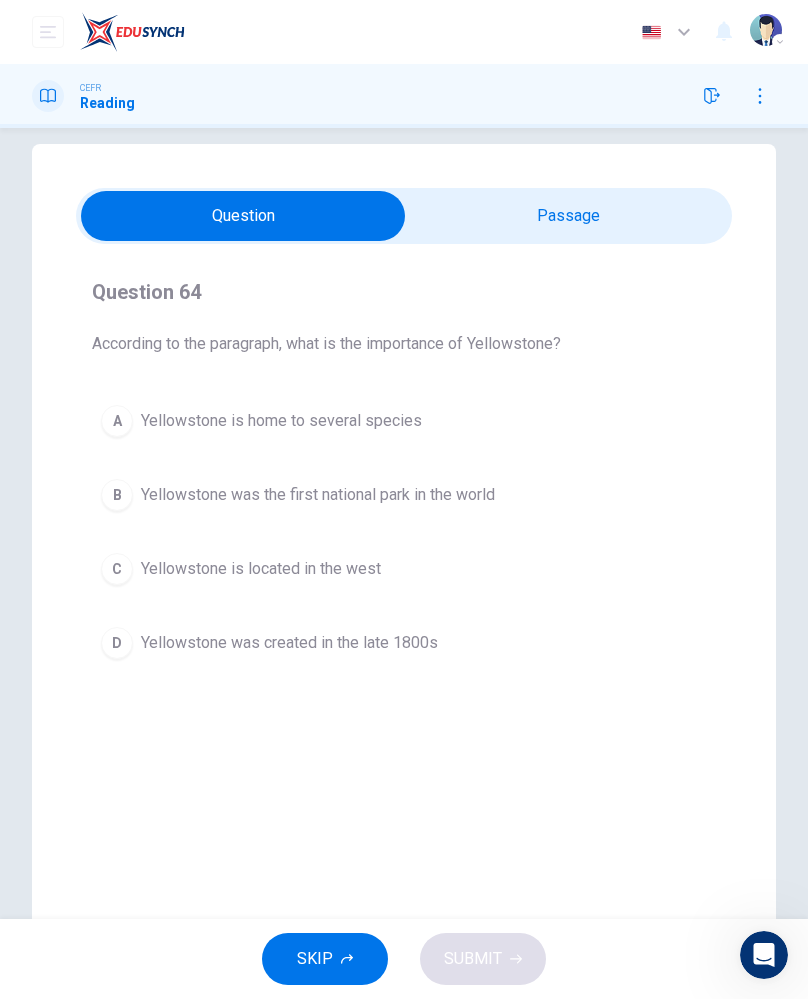 scroll, scrollTop: 26, scrollLeft: 0, axis: vertical 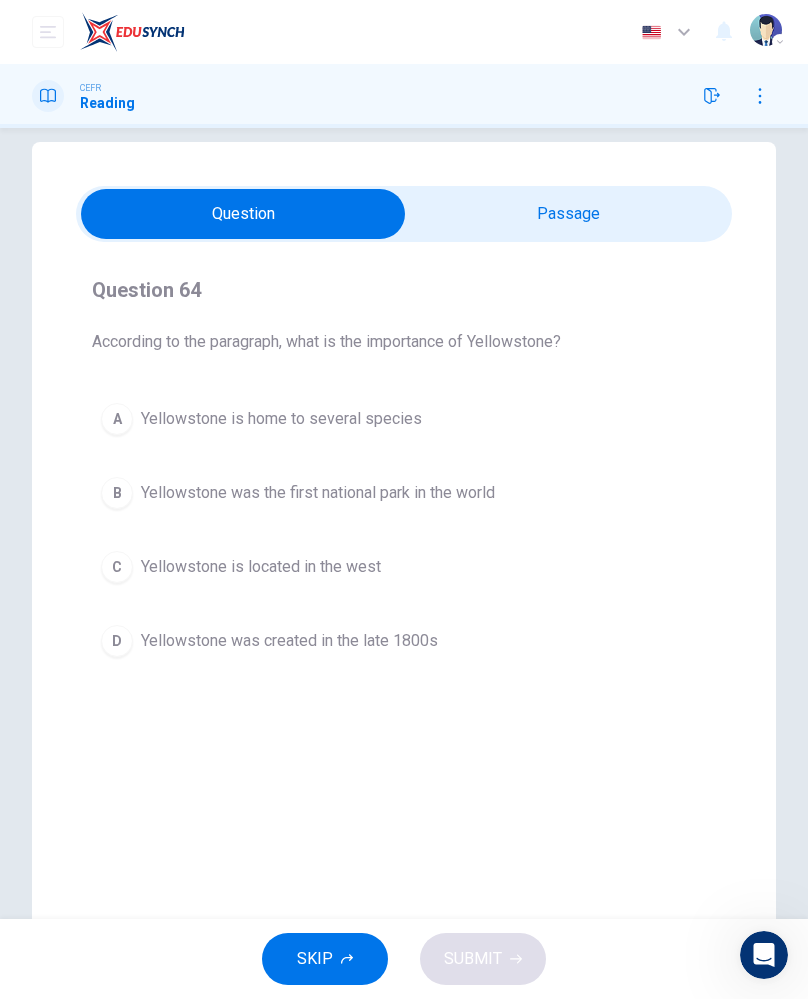 click on "A" at bounding box center [117, 419] 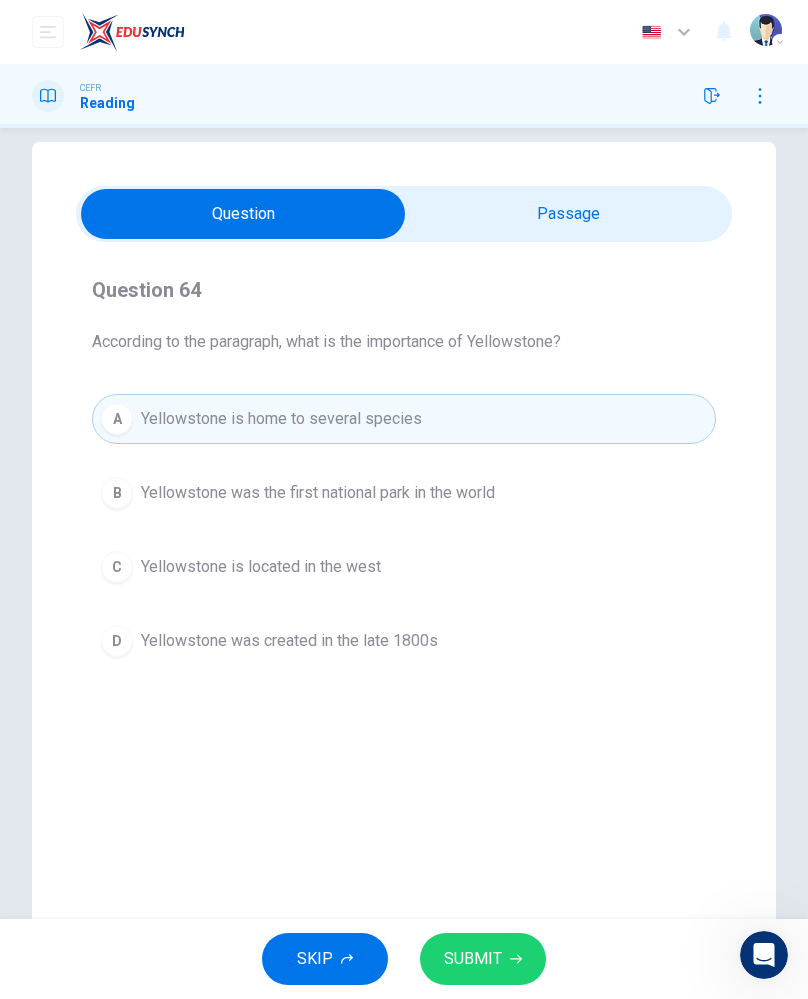 click on "SUBMIT" at bounding box center (473, 959) 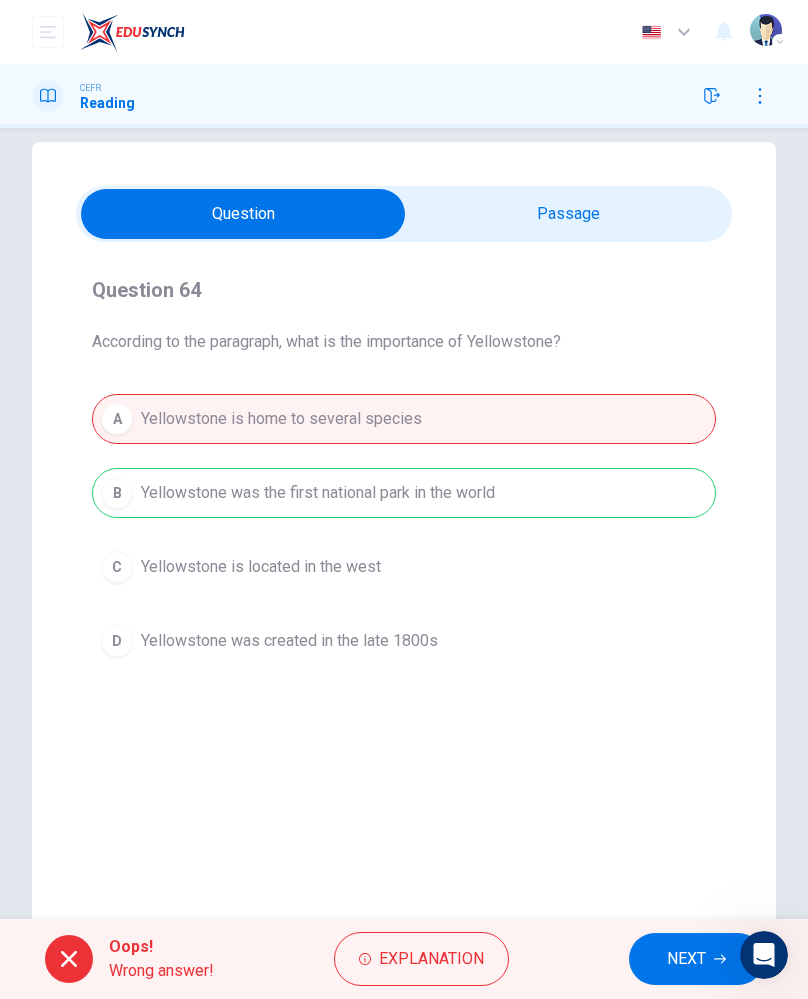 click on "Explanation" at bounding box center (431, 959) 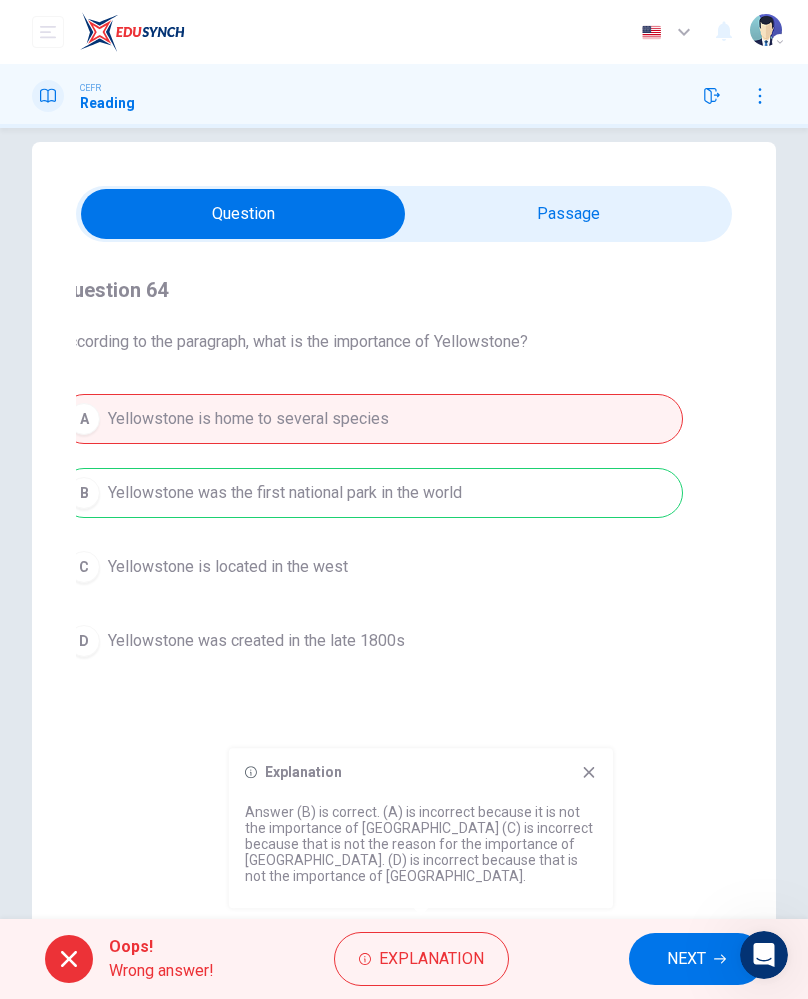 checkbox on "true" 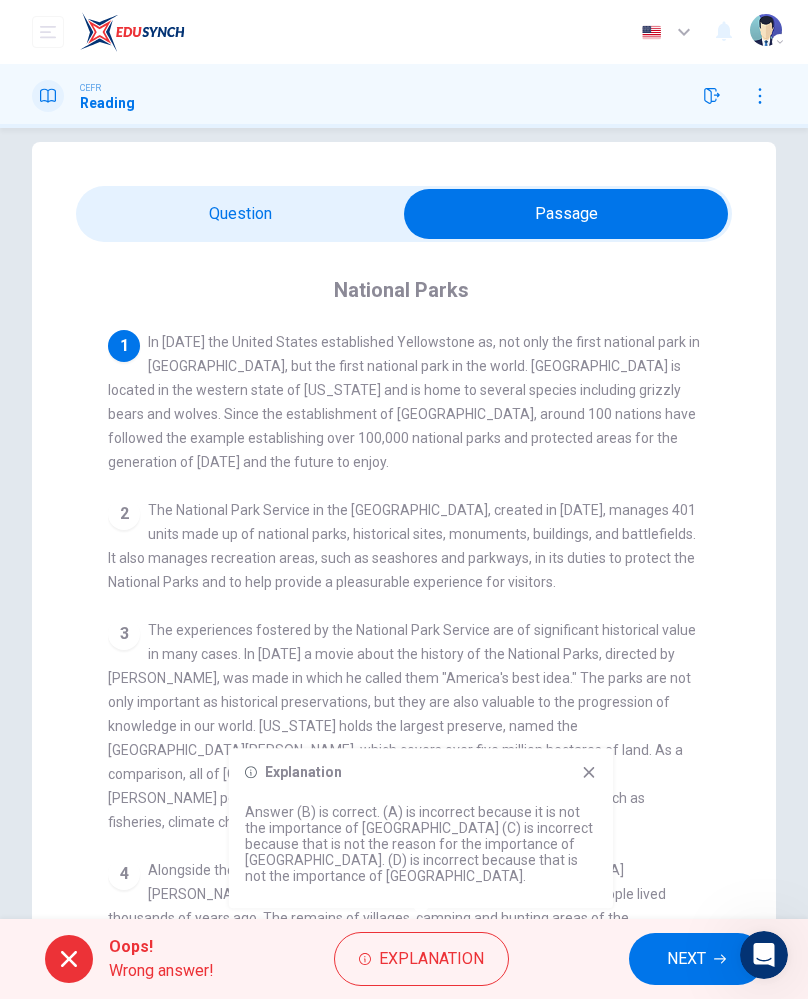 click on "NEXT" at bounding box center [686, 959] 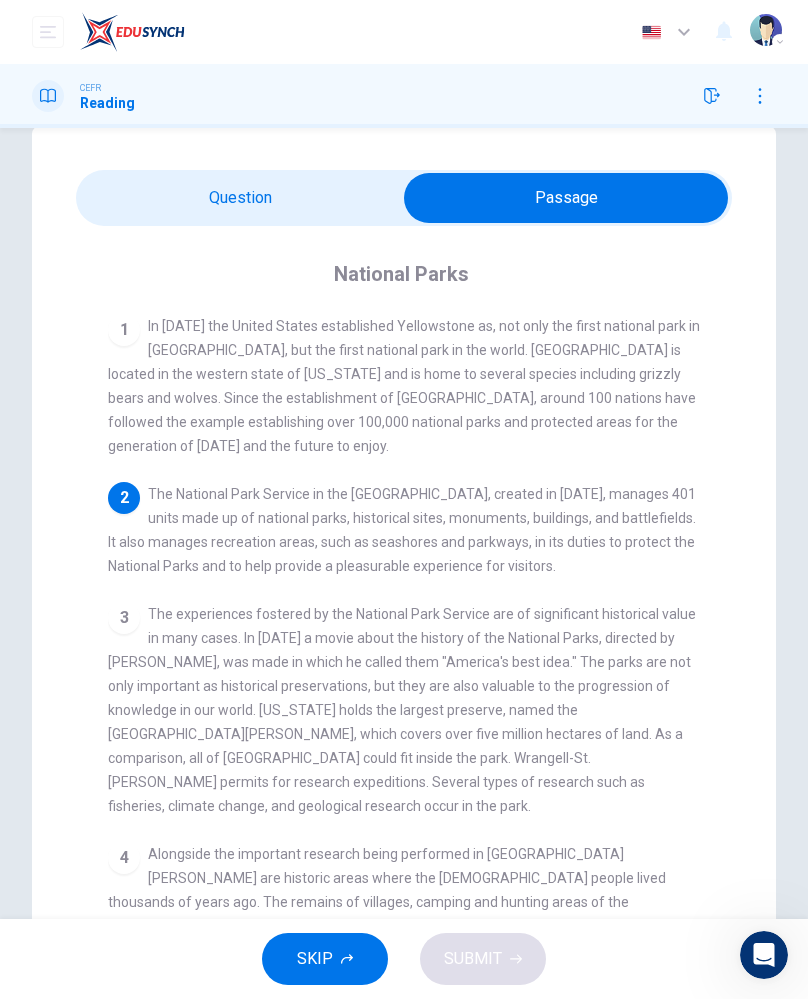 scroll, scrollTop: 42, scrollLeft: 0, axis: vertical 